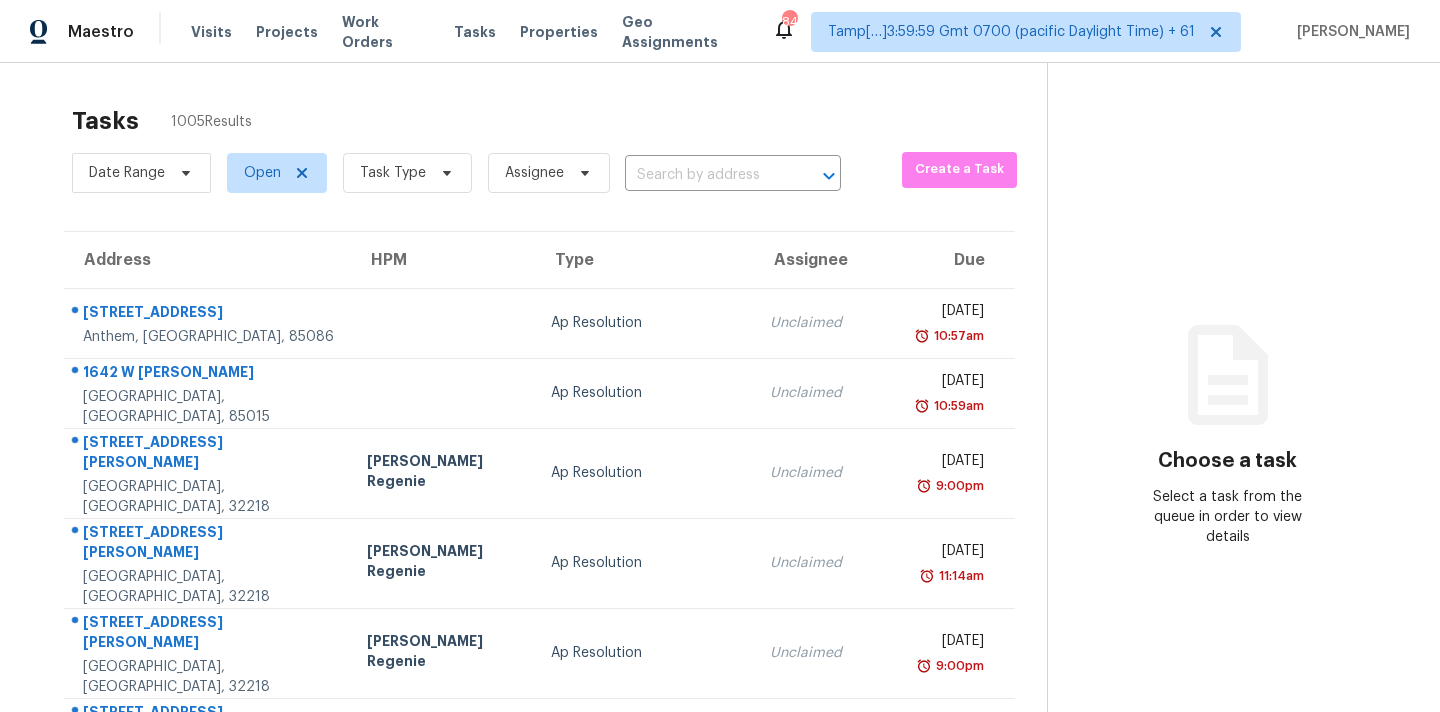 scroll, scrollTop: 0, scrollLeft: 0, axis: both 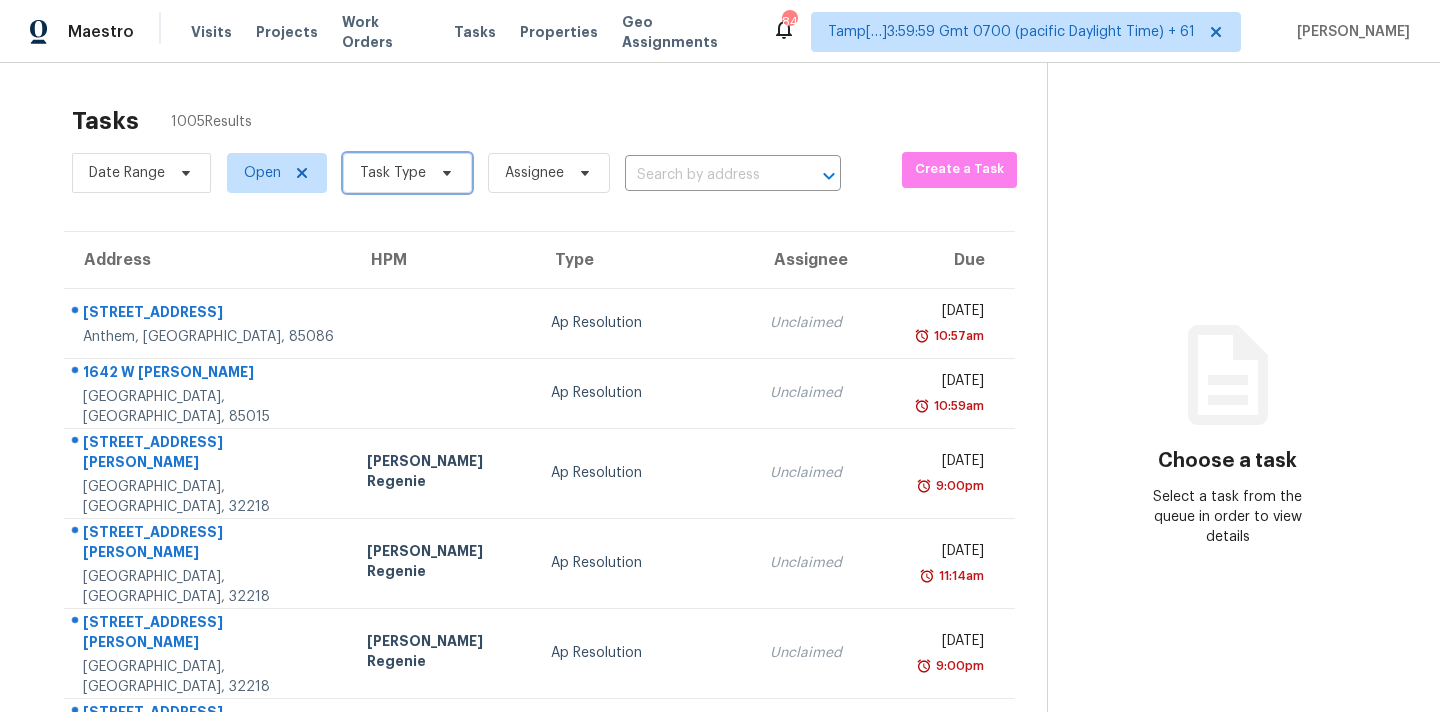 click on "Task Type" at bounding box center (407, 173) 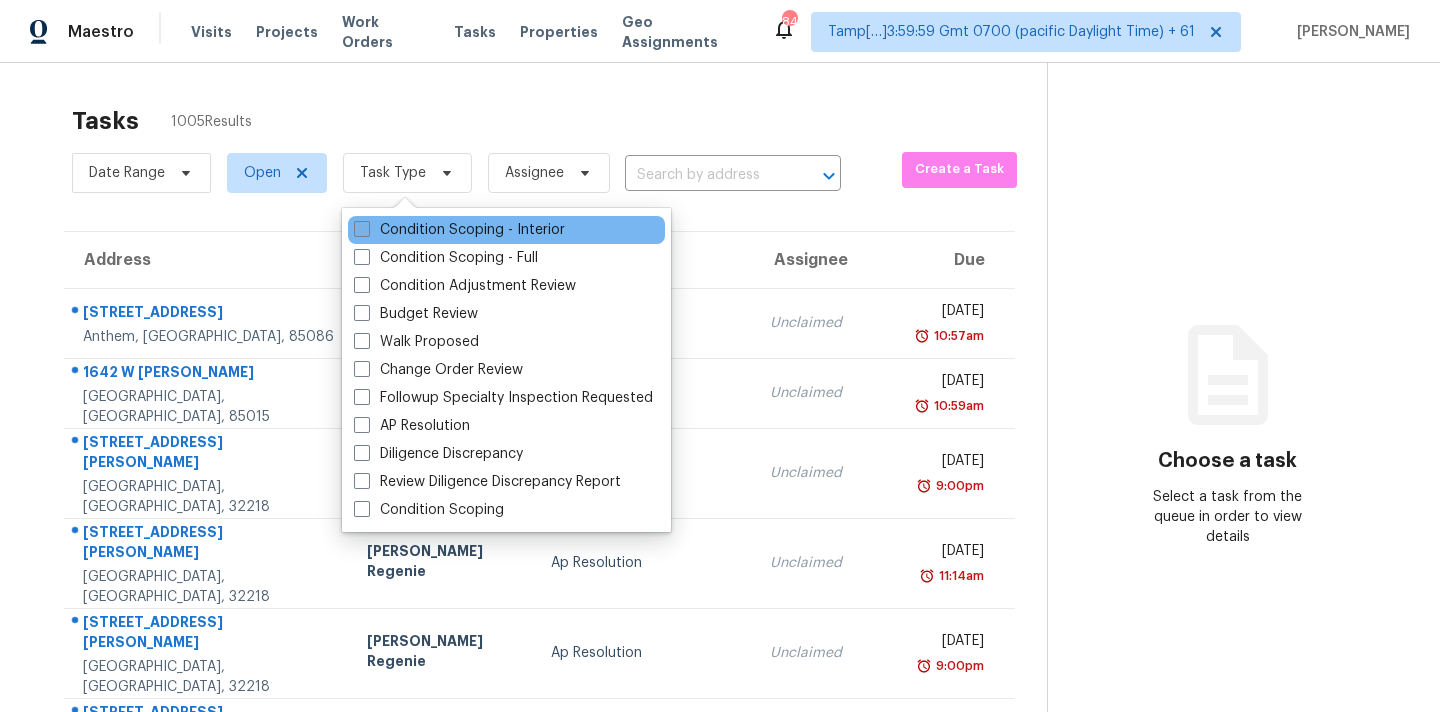click on "Condition Scoping - Interior" at bounding box center (459, 230) 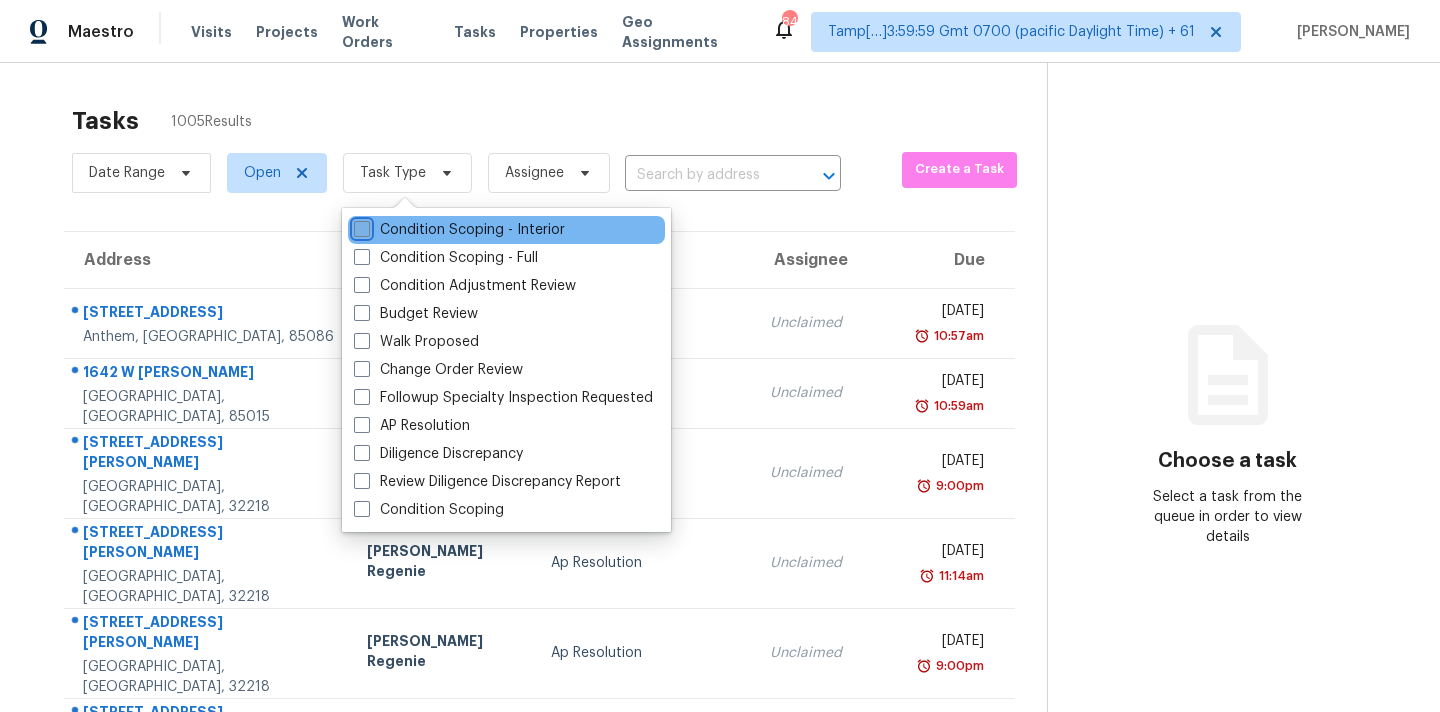 click on "Condition Scoping - Interior" at bounding box center [360, 226] 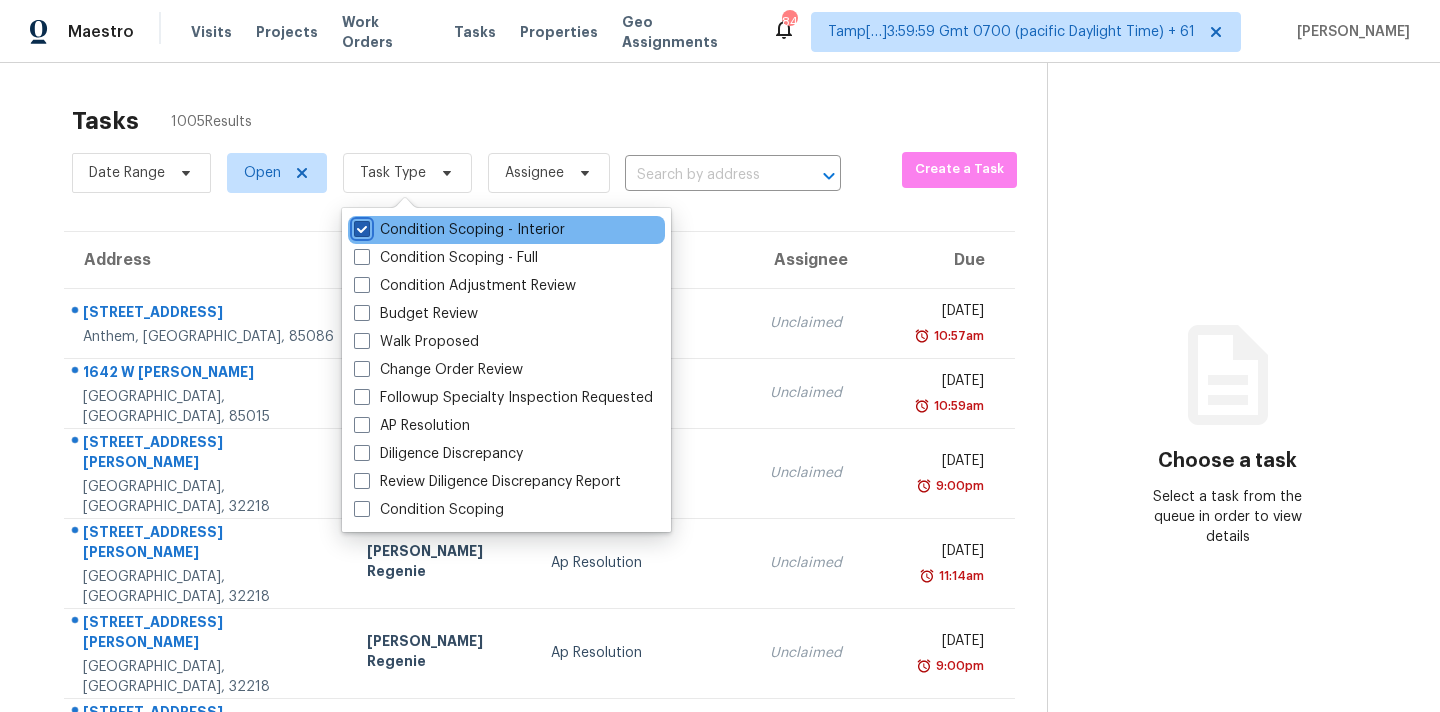 checkbox on "true" 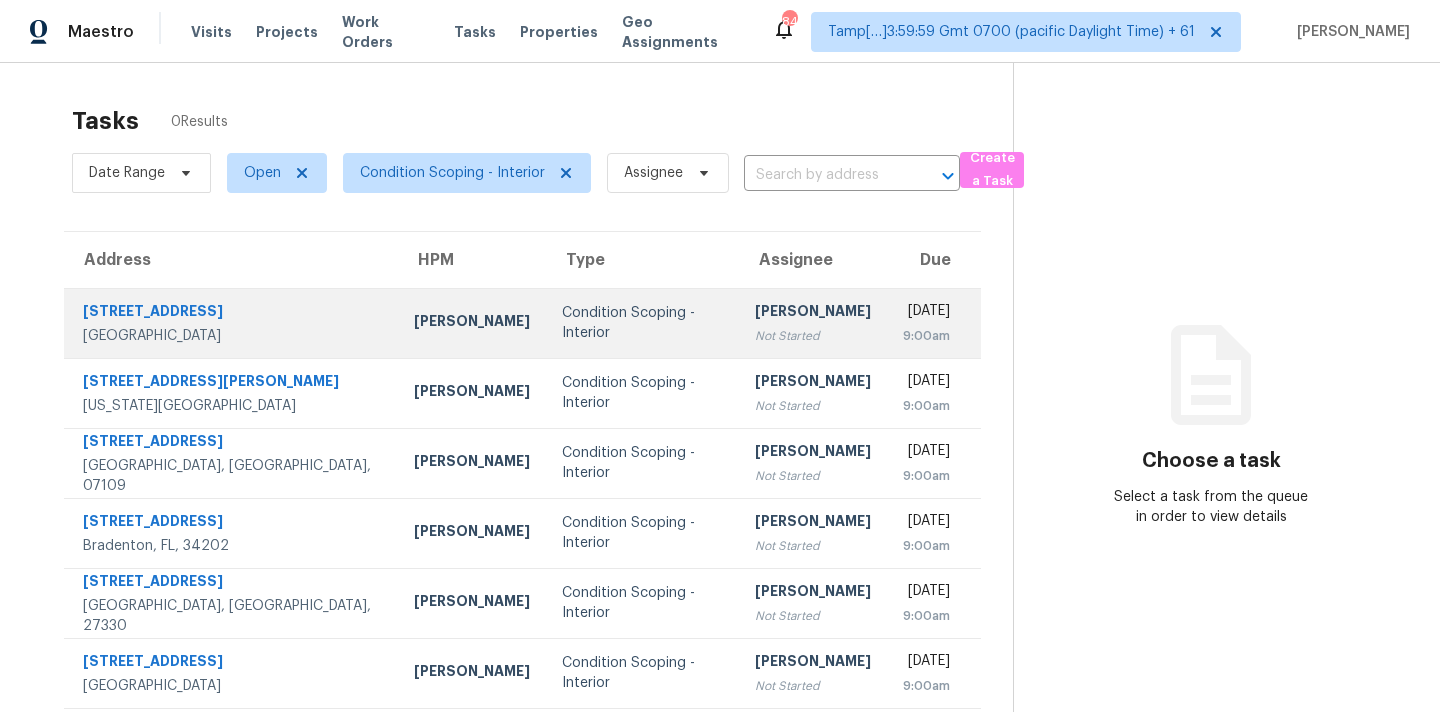 click on "Sakthivel Chandran" at bounding box center (813, 313) 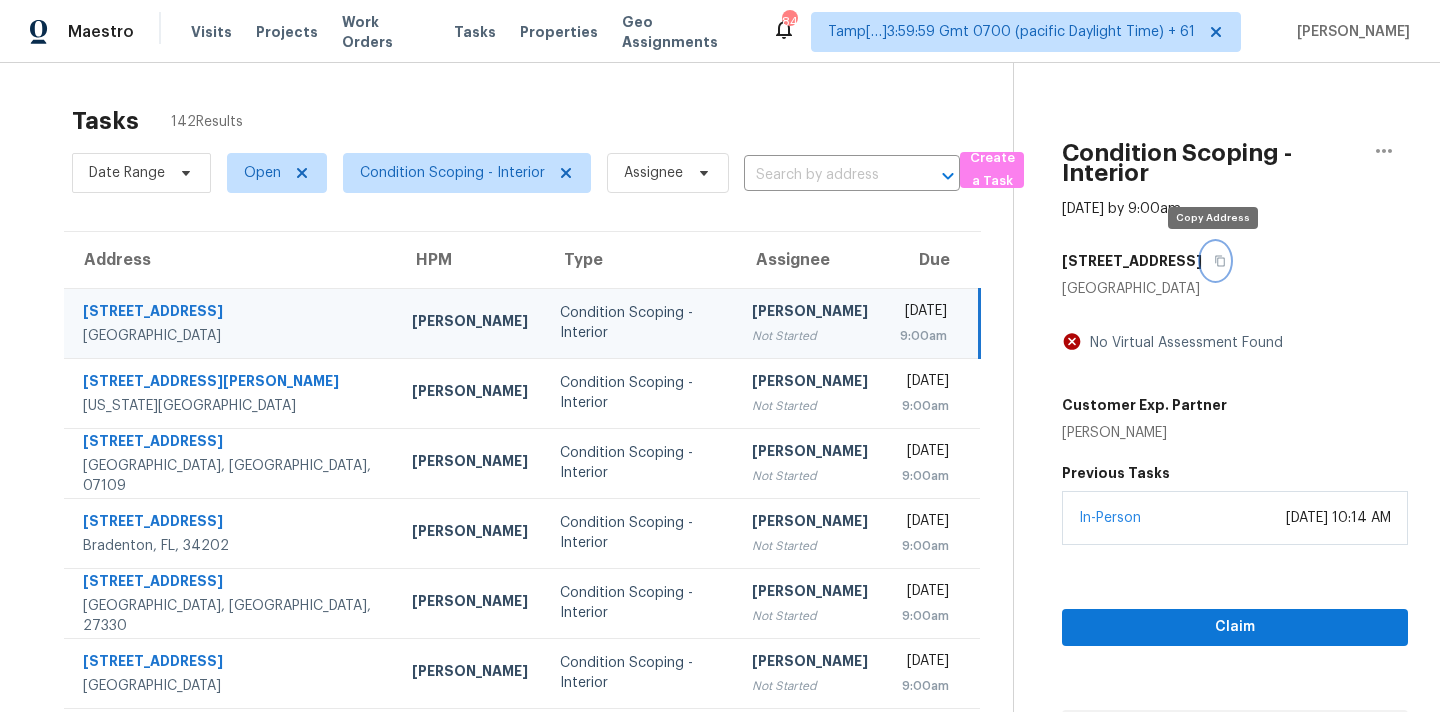 click 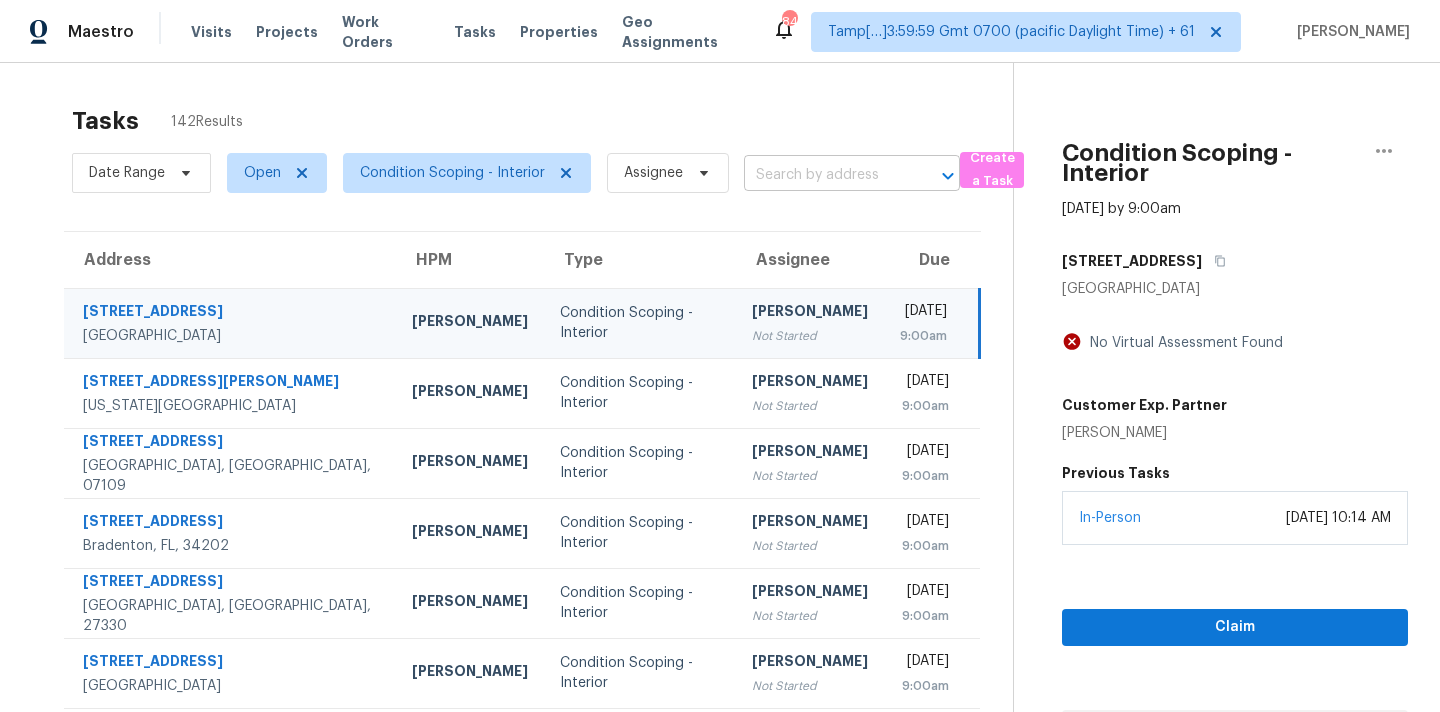 click at bounding box center [824, 175] 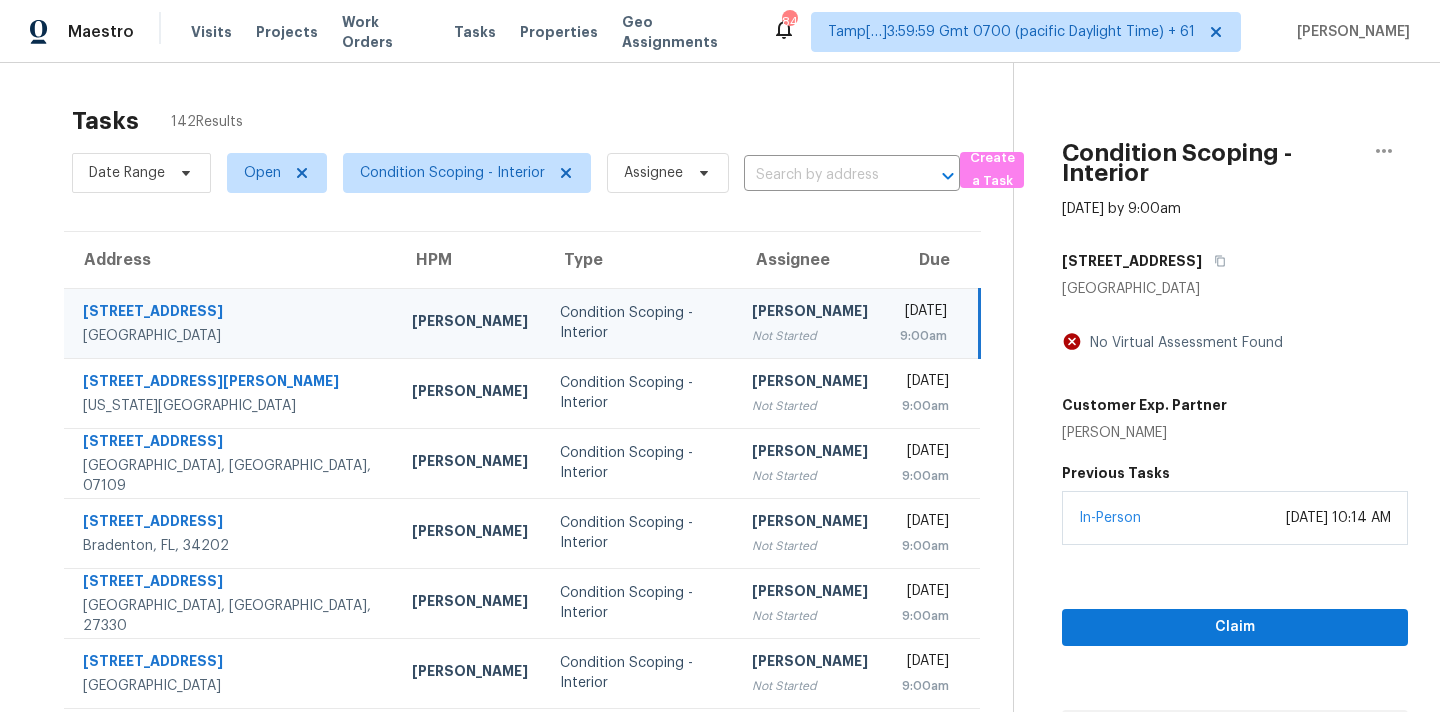 click on "Sakthivel Chandran" at bounding box center (810, 313) 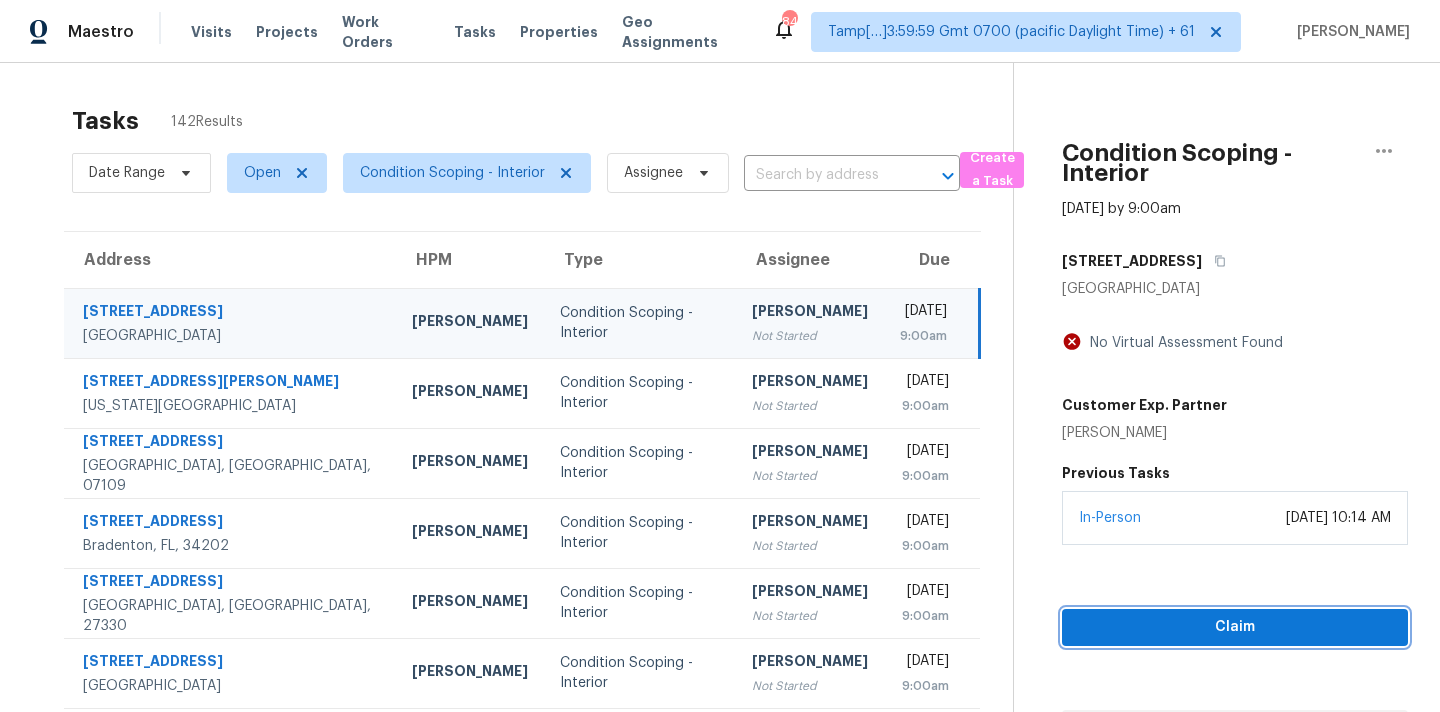 click on "Claim" at bounding box center (1235, 627) 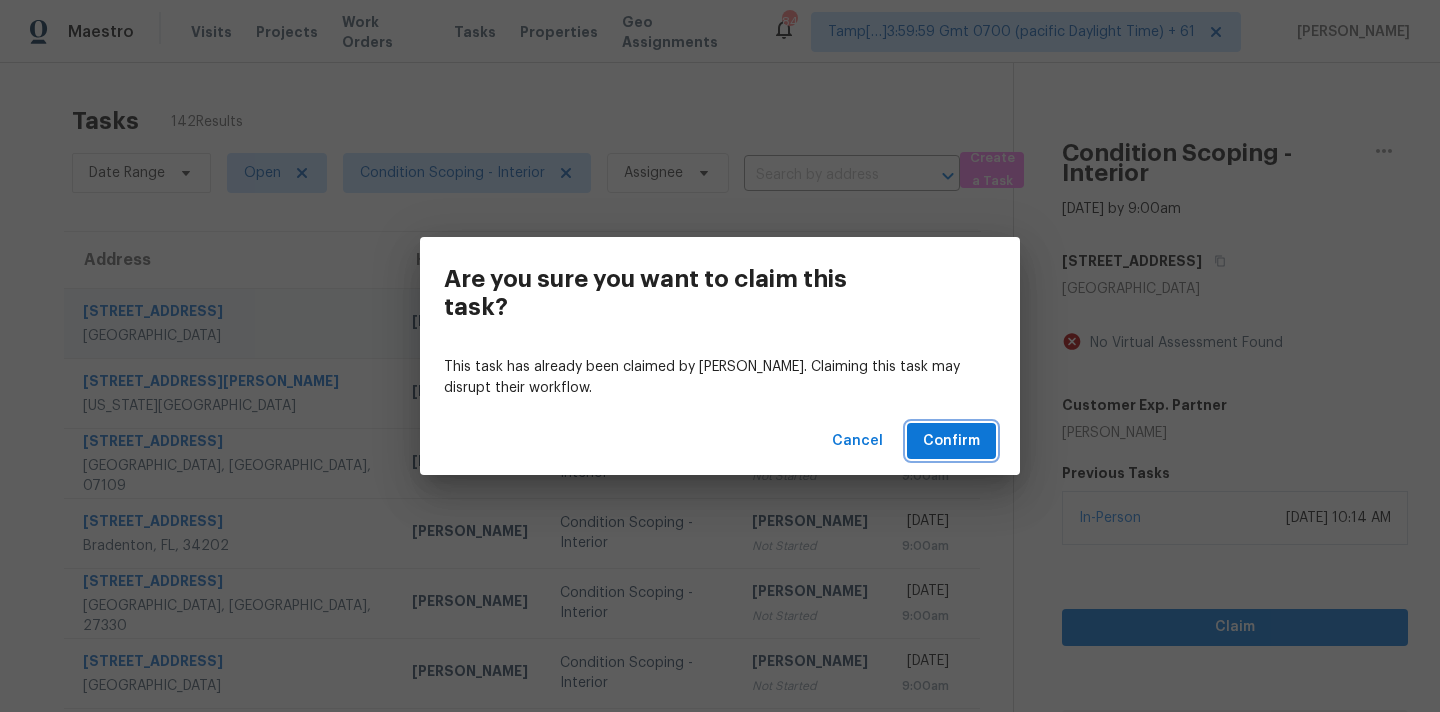 click on "Confirm" at bounding box center (951, 441) 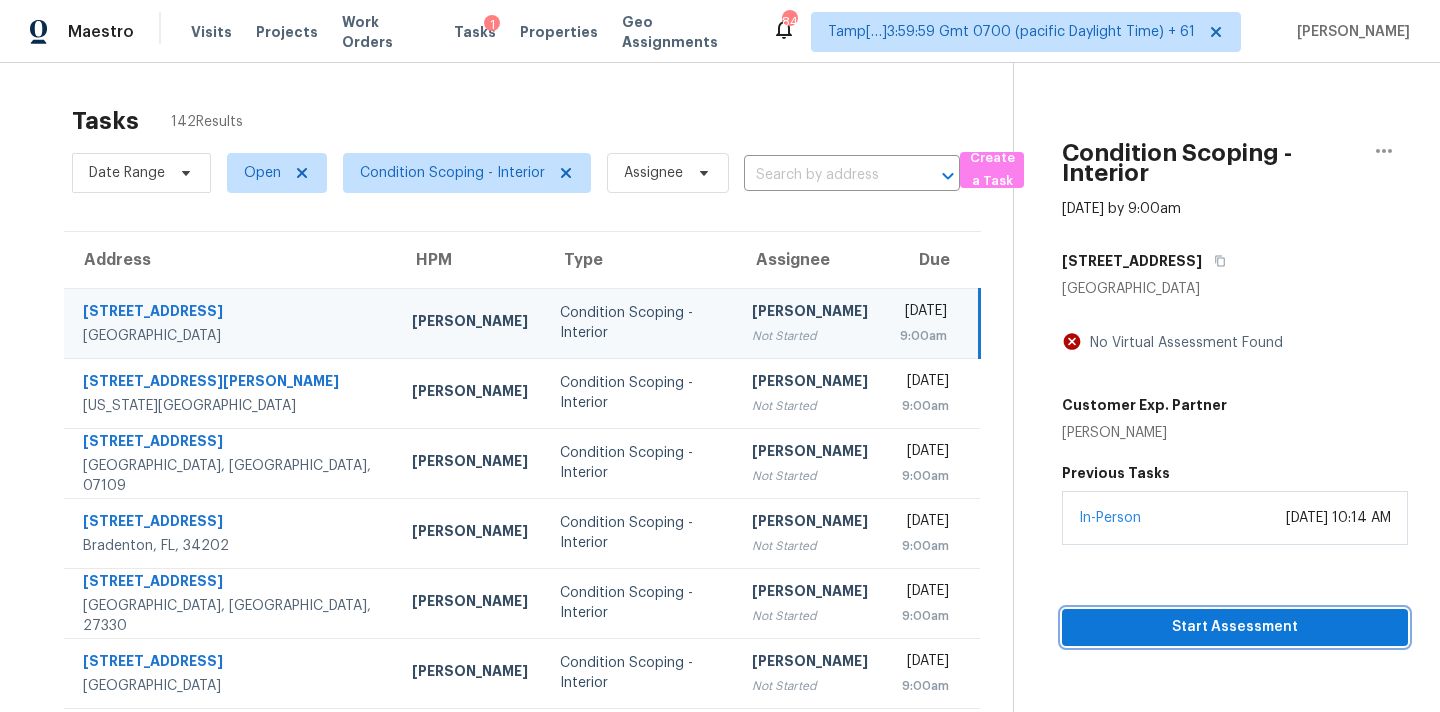 click on "Start Assessment" at bounding box center [1235, 627] 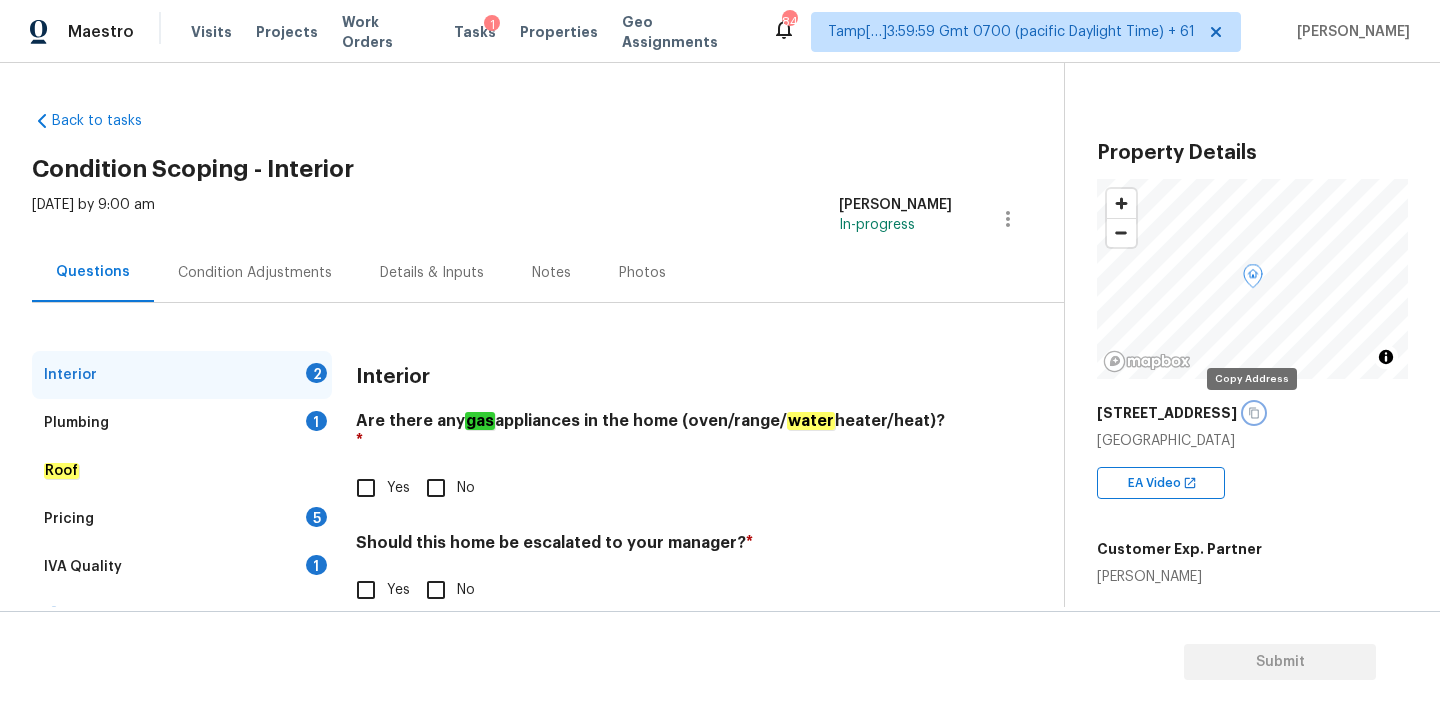 click 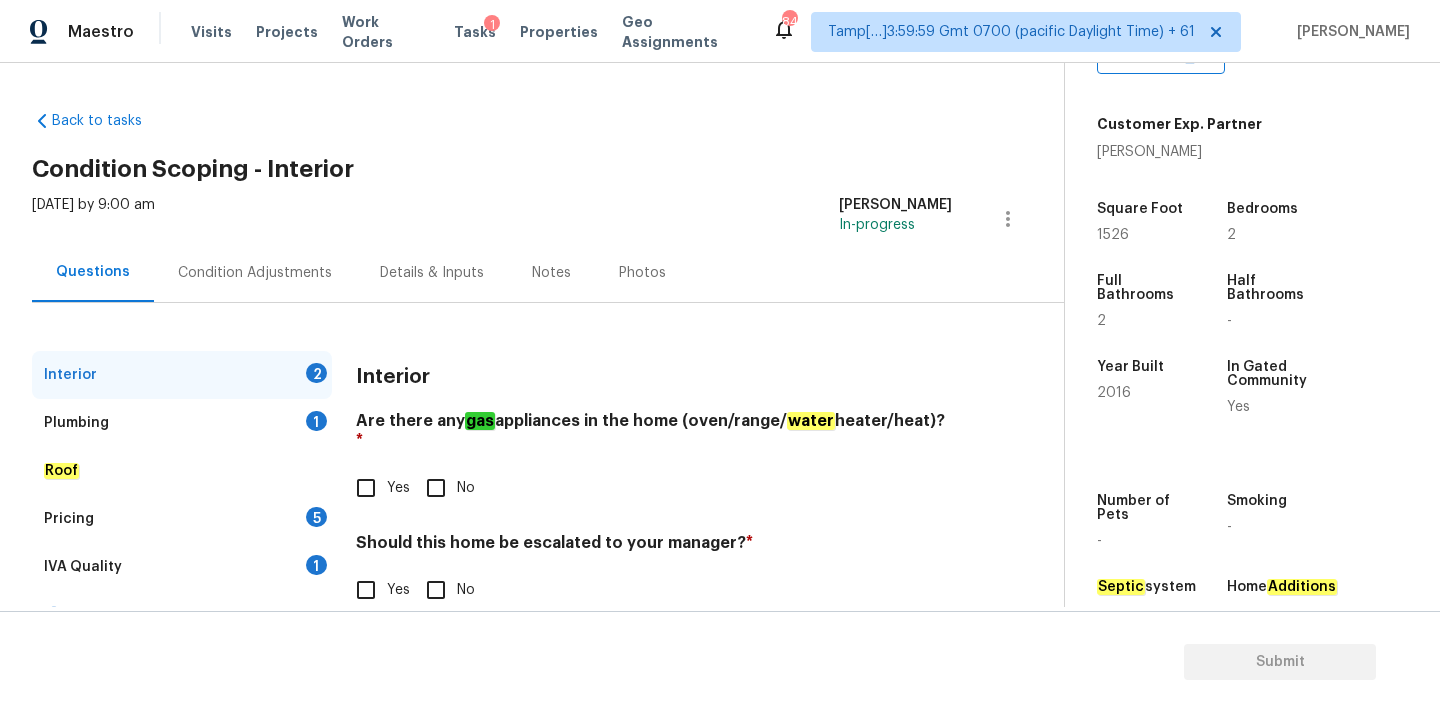 scroll, scrollTop: 441, scrollLeft: 0, axis: vertical 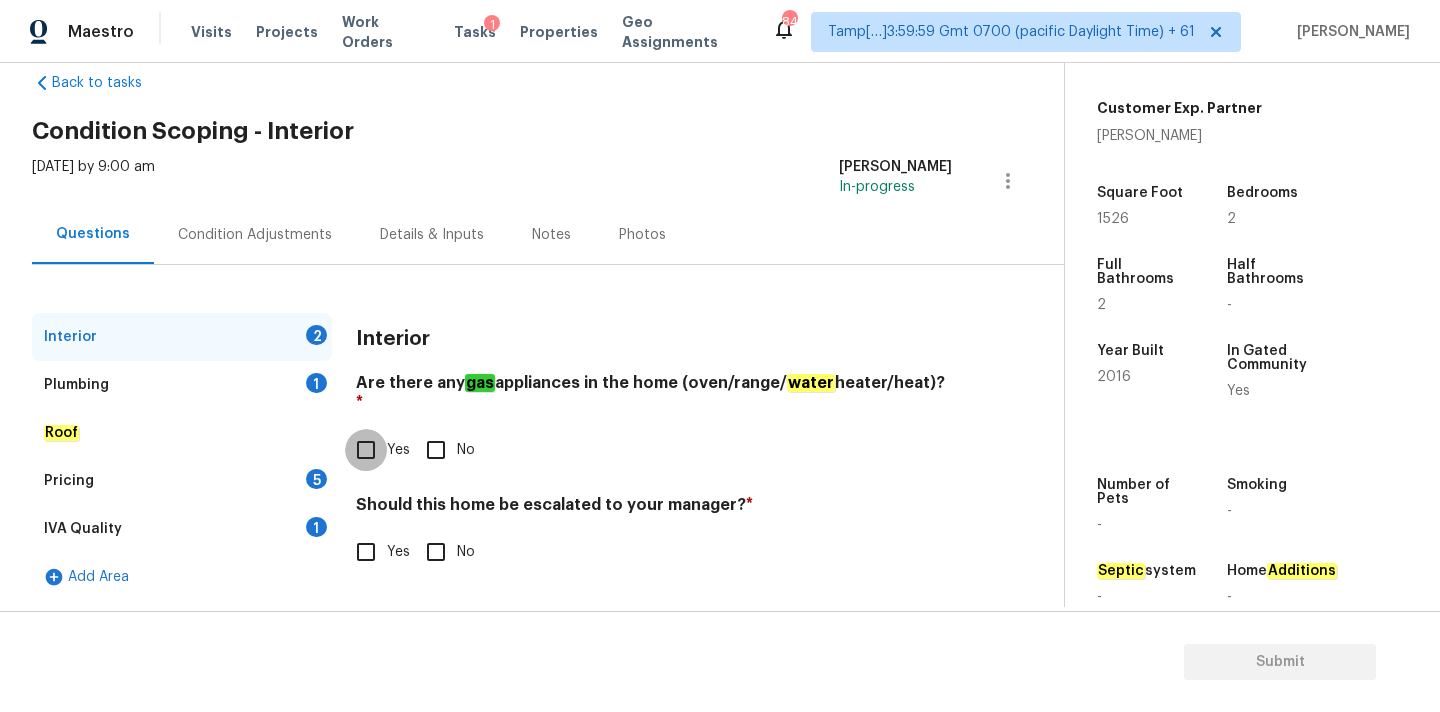 click on "Yes" at bounding box center [366, 450] 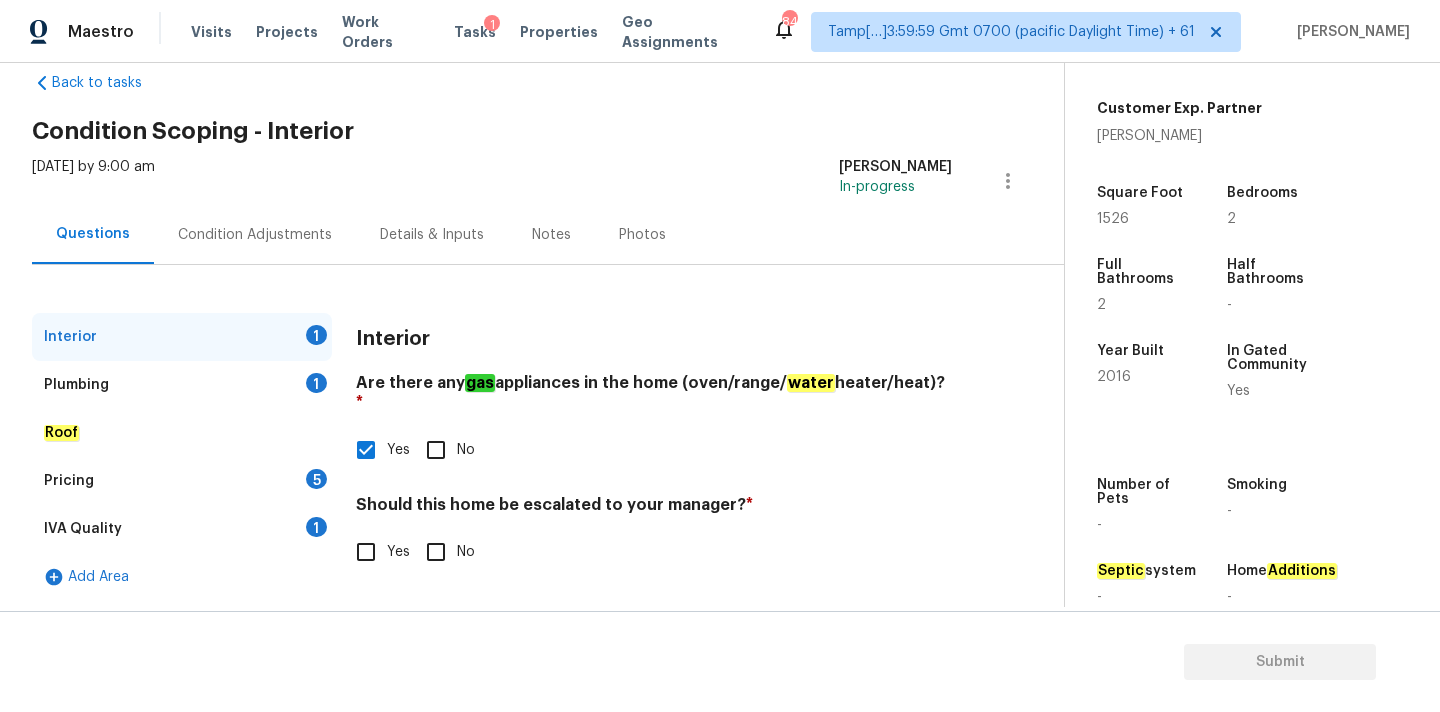 click on "No" at bounding box center (436, 552) 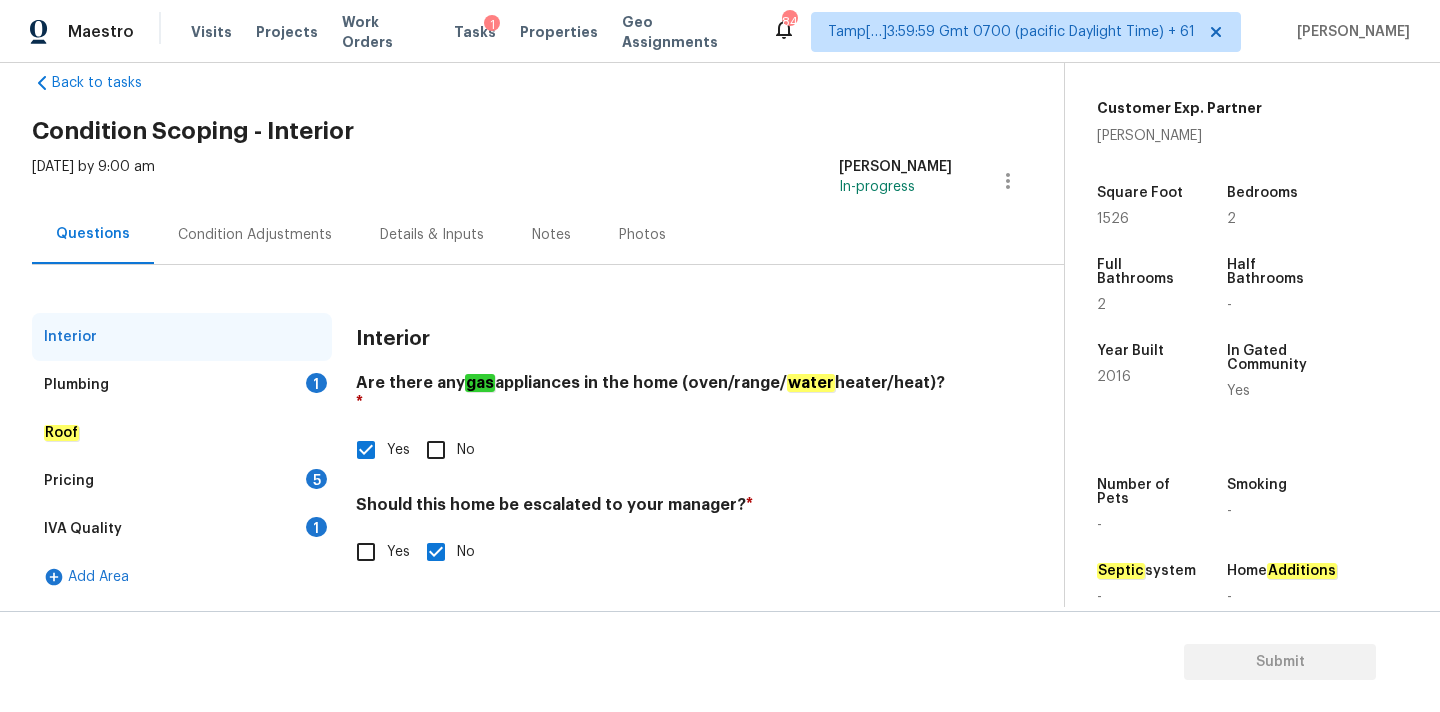 click on "Plumbing 1" at bounding box center [182, 385] 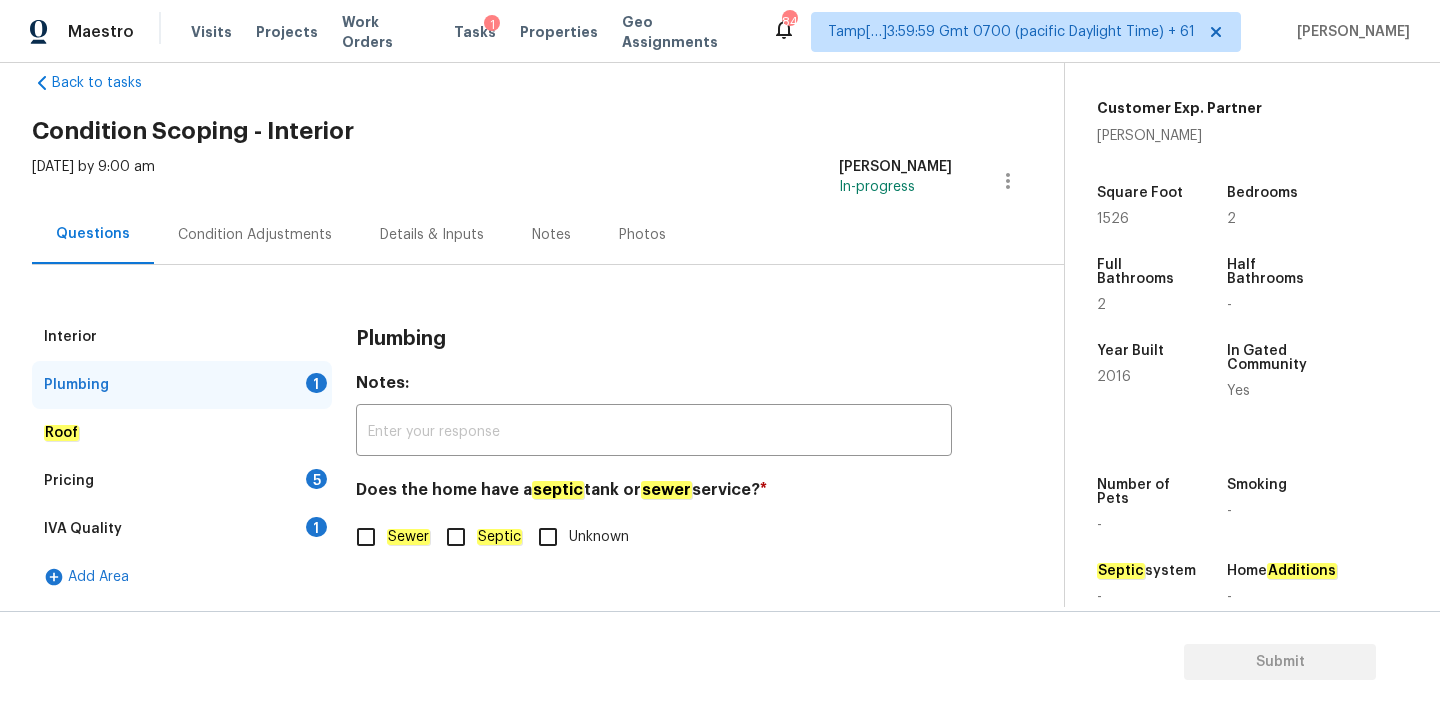 click on "Sewer" 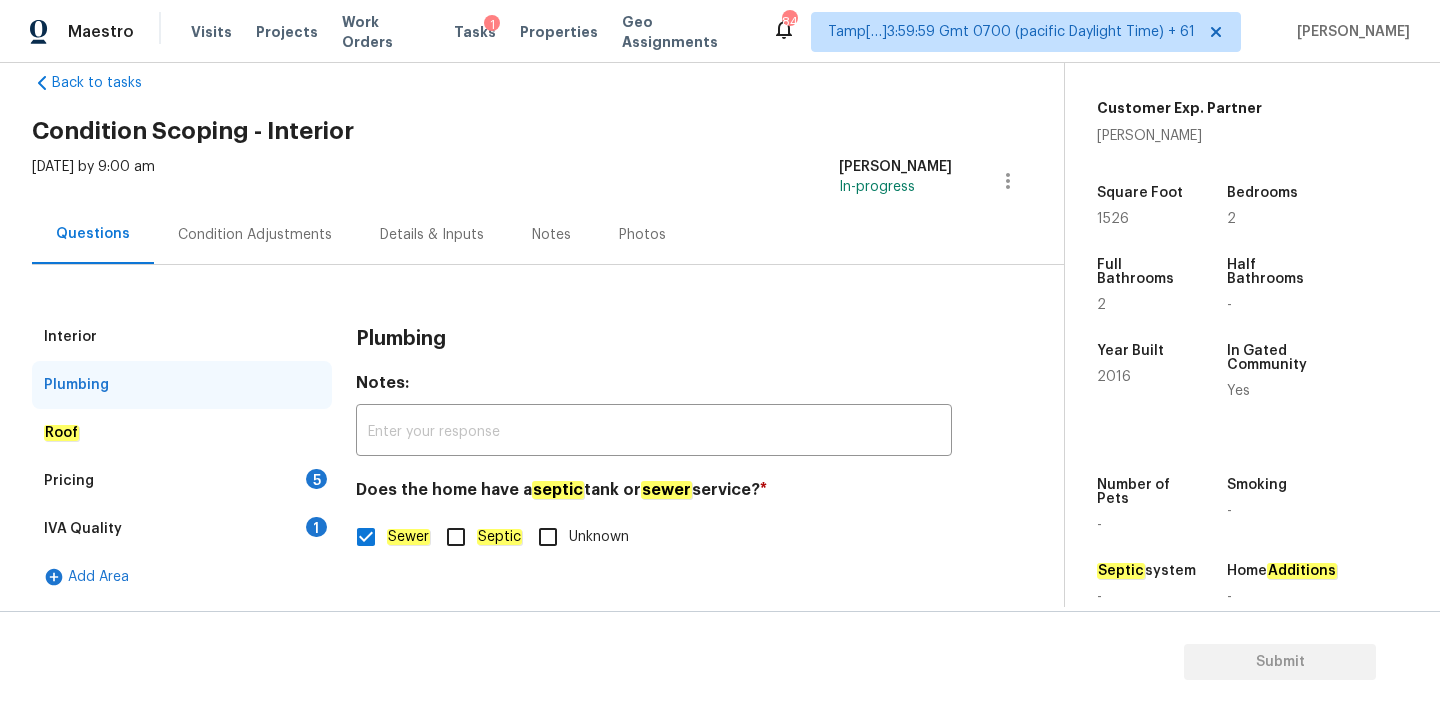 click on "1" at bounding box center (316, 527) 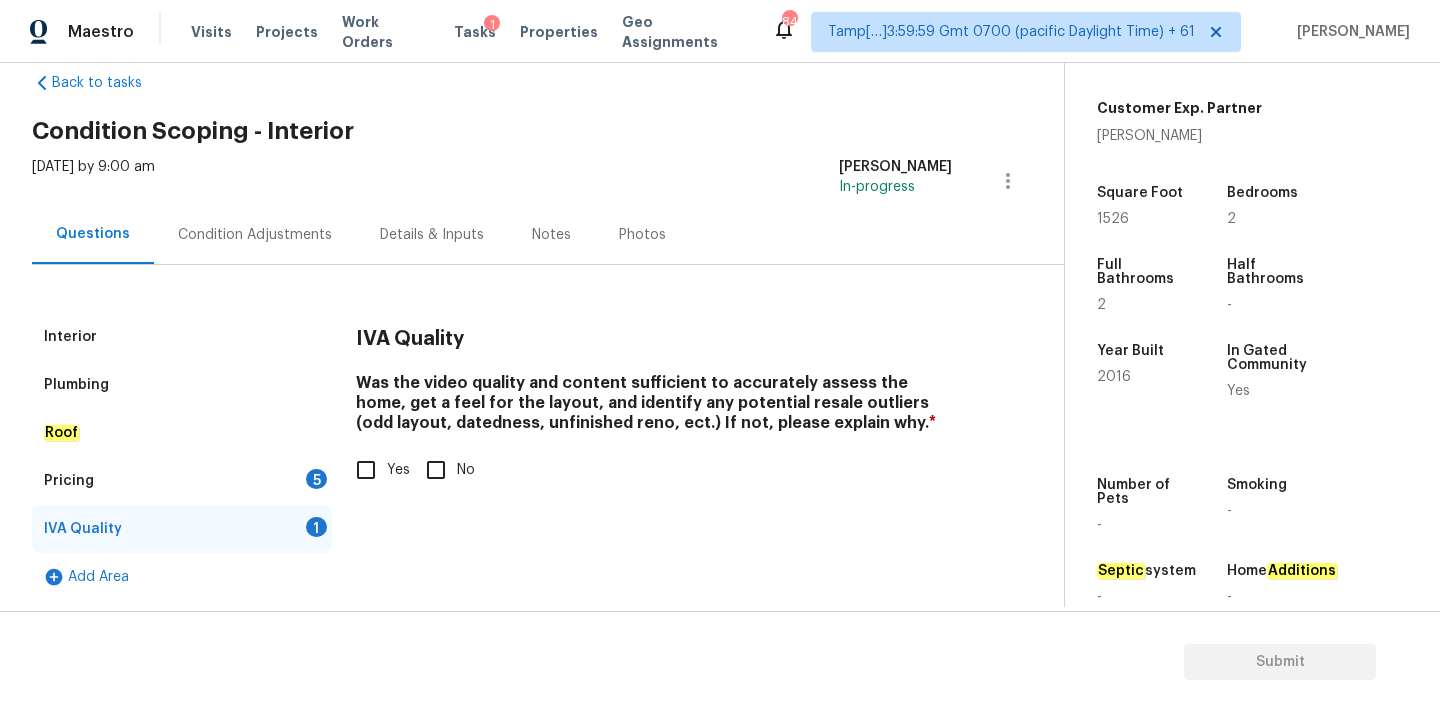 click on "Yes" at bounding box center [366, 470] 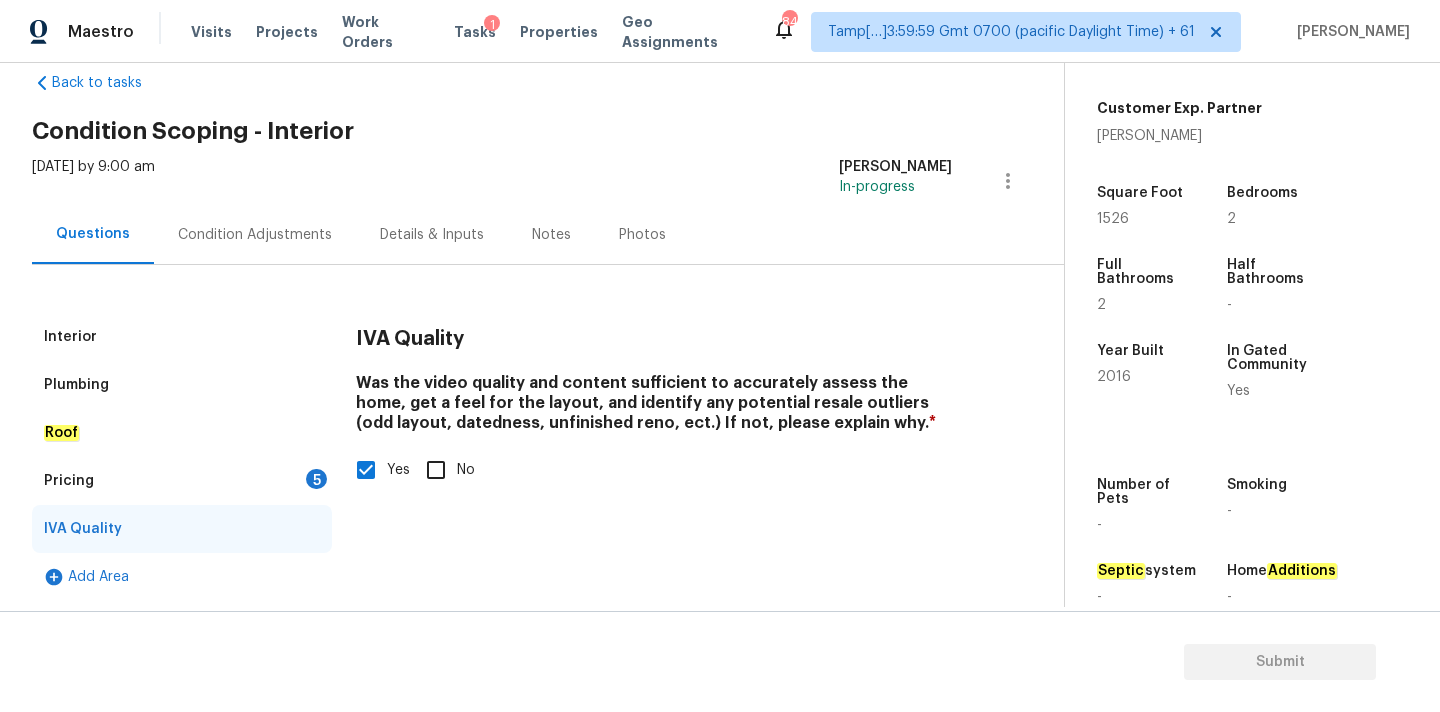 click on "5" at bounding box center [316, 479] 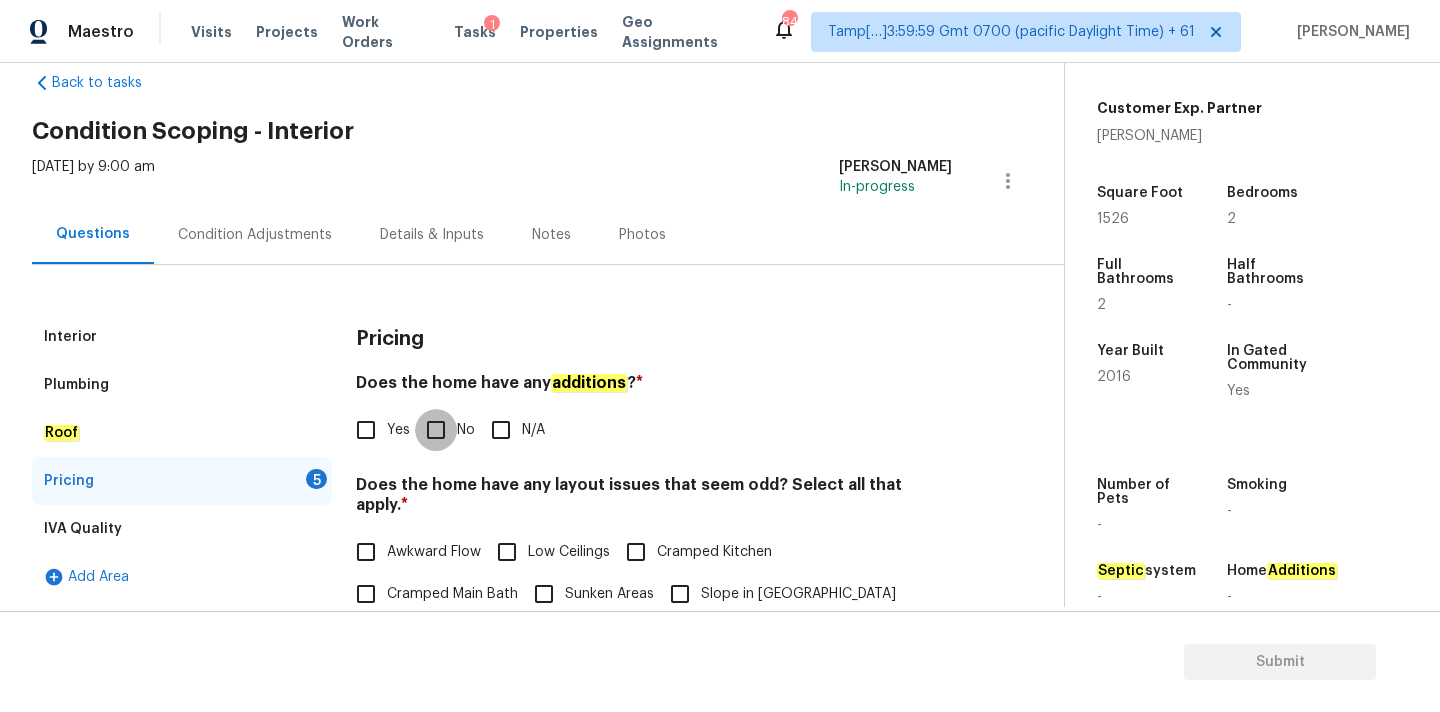 click on "No" at bounding box center (436, 430) 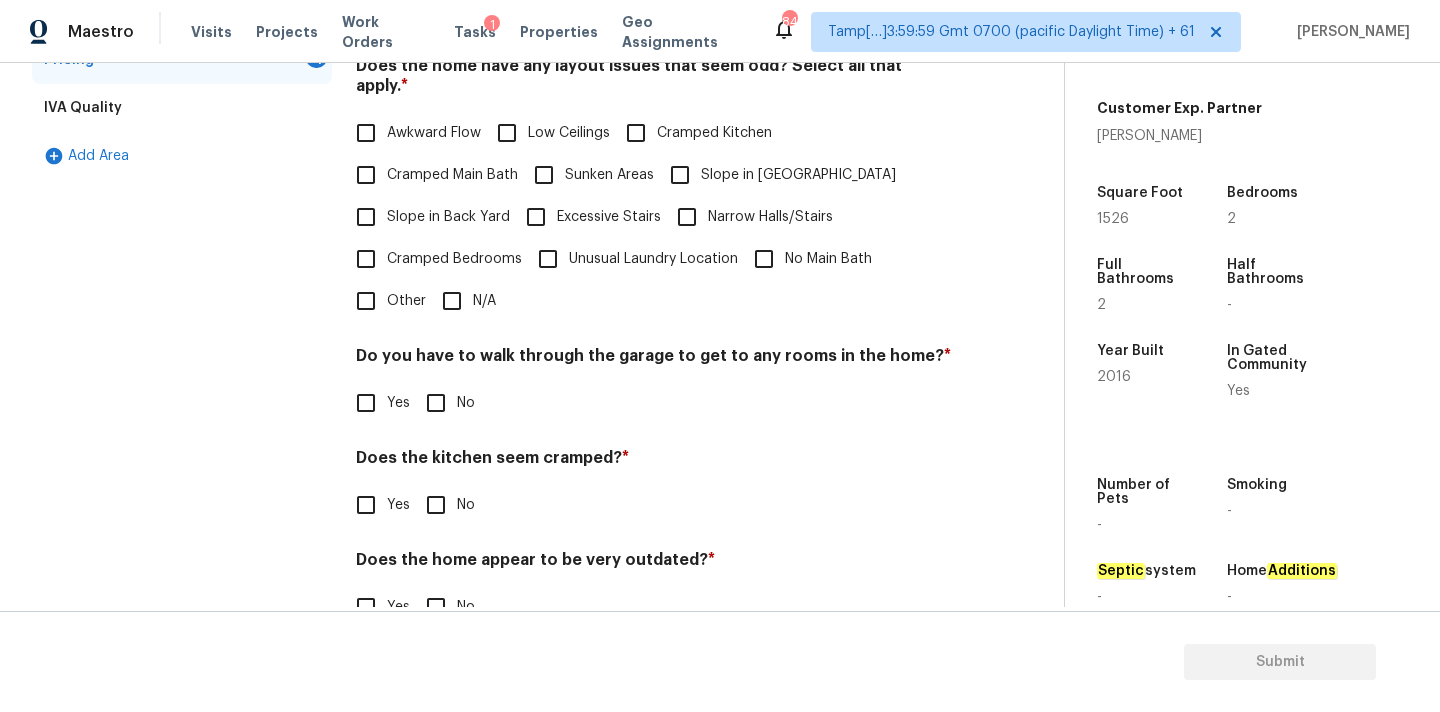 scroll, scrollTop: 469, scrollLeft: 0, axis: vertical 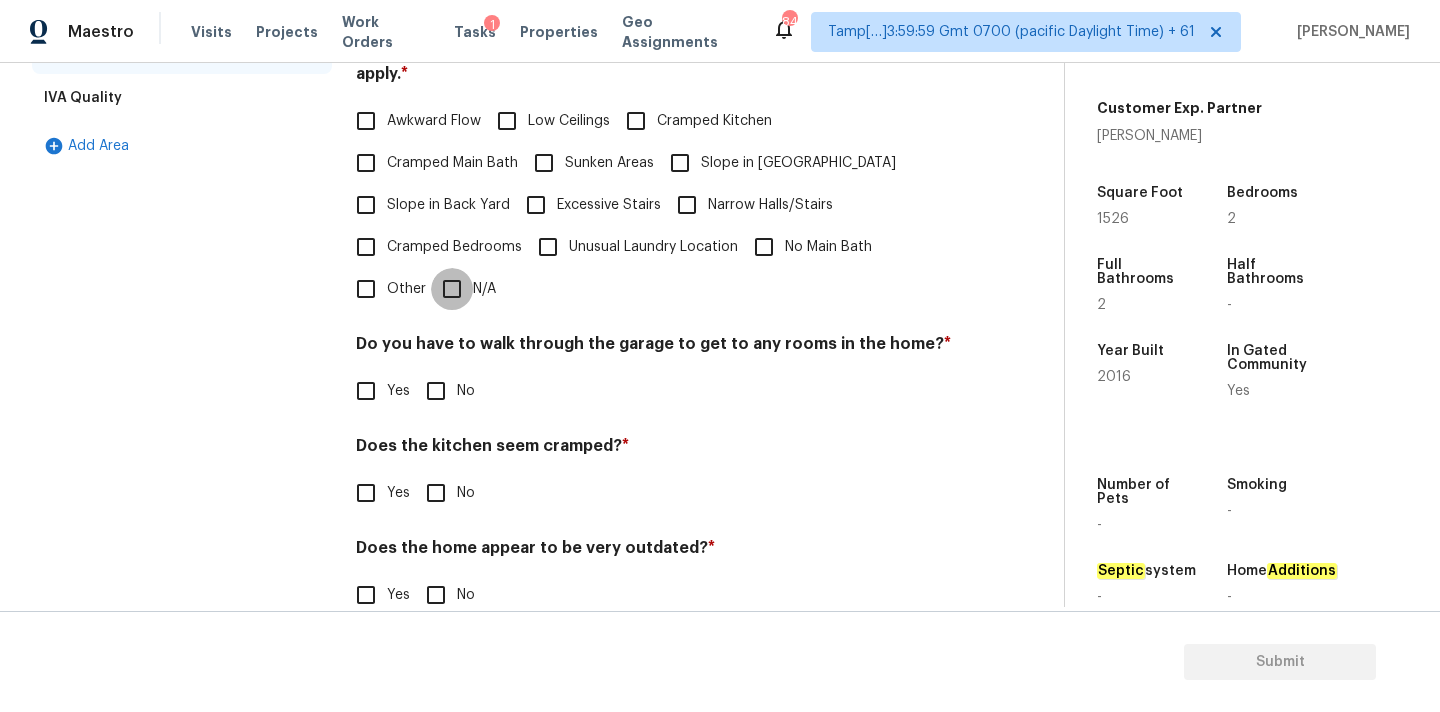 click on "N/A" at bounding box center (452, 289) 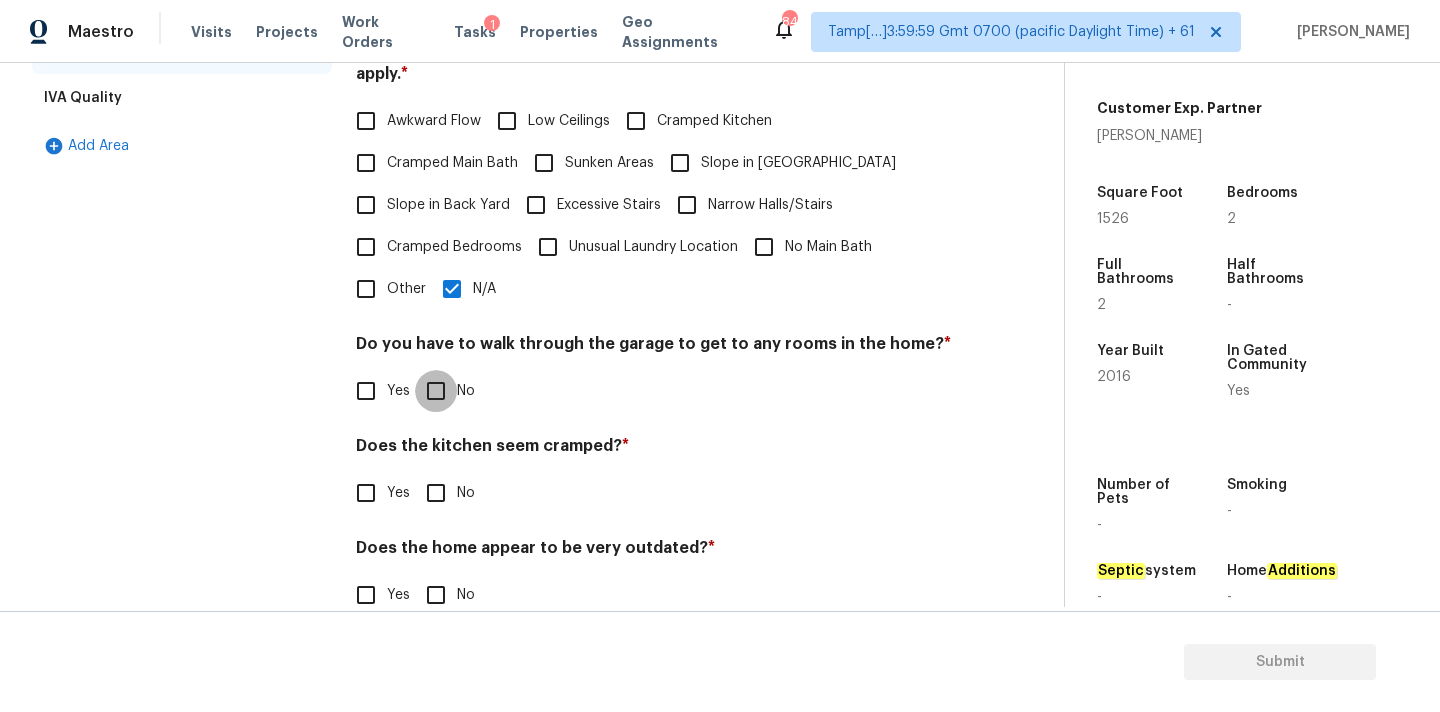 click on "No" at bounding box center (436, 391) 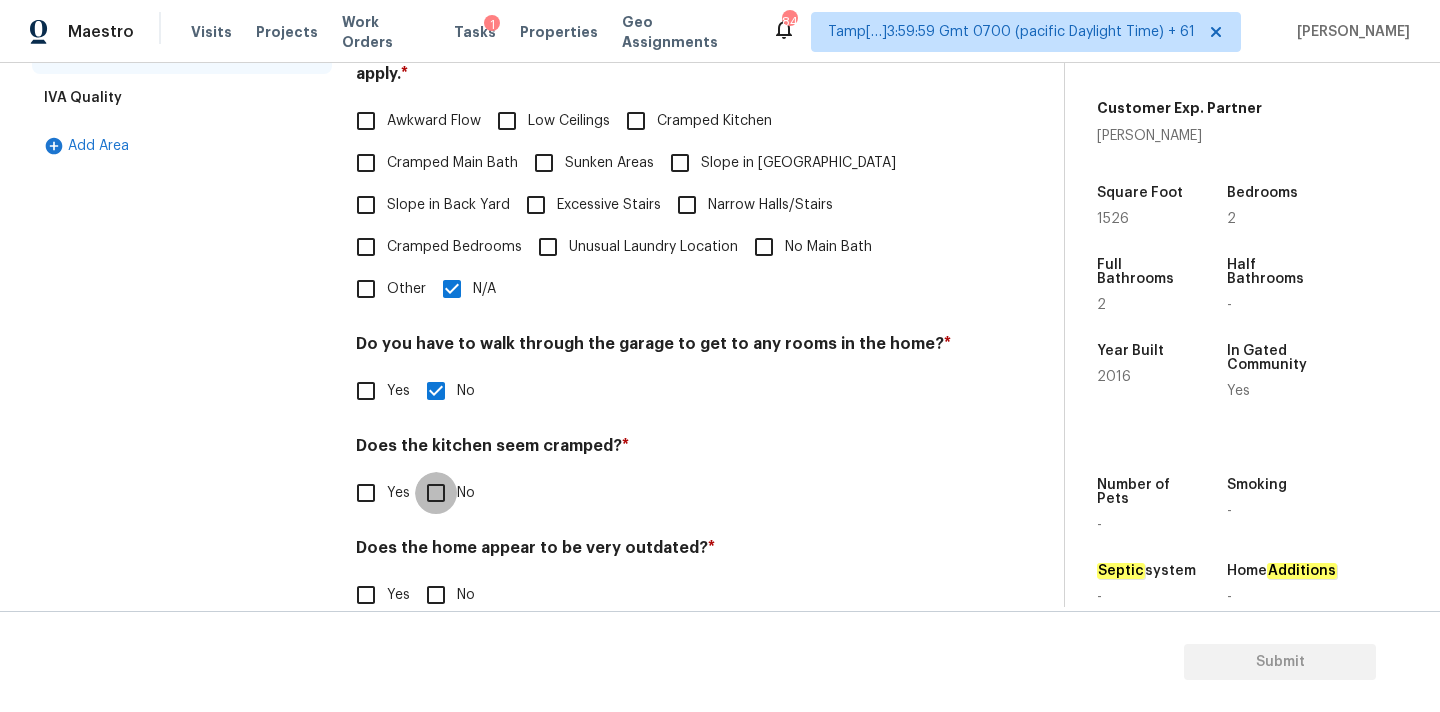 click on "No" at bounding box center (436, 493) 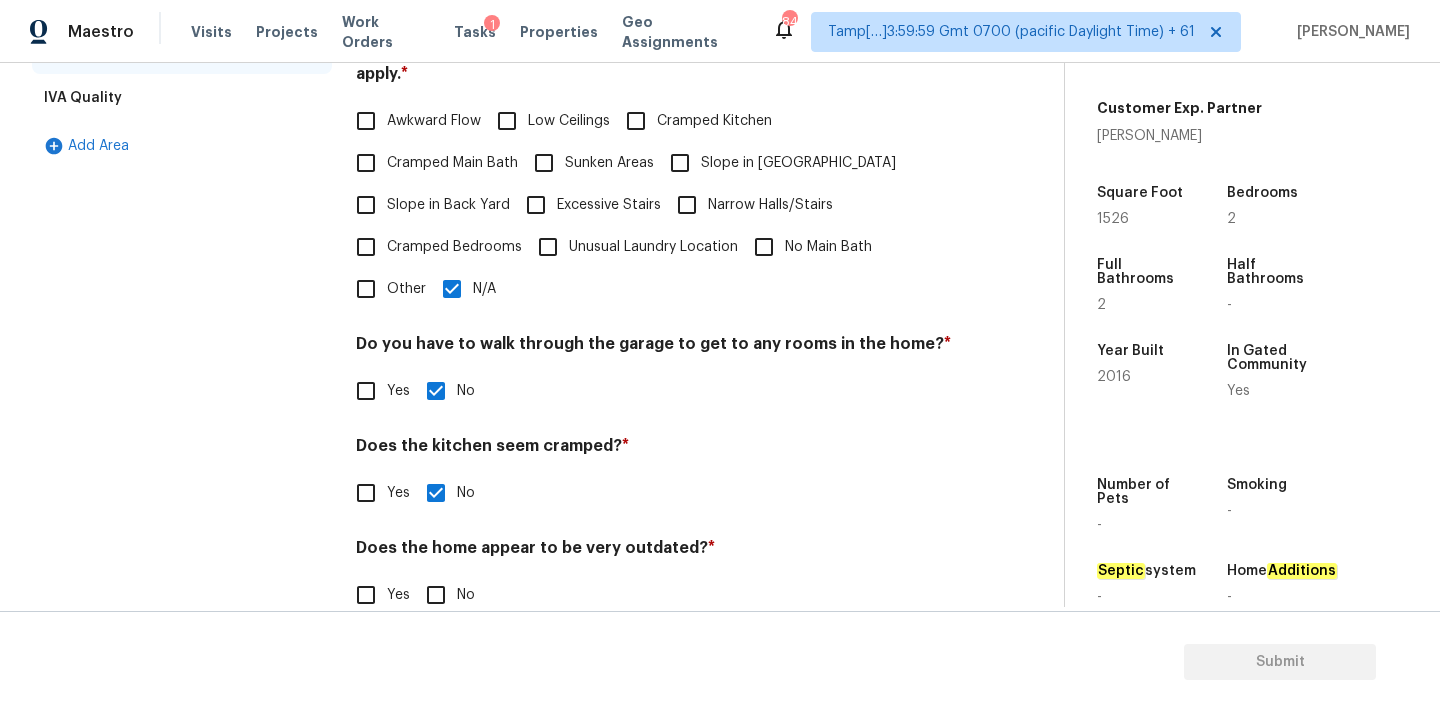 click on "No" at bounding box center (436, 595) 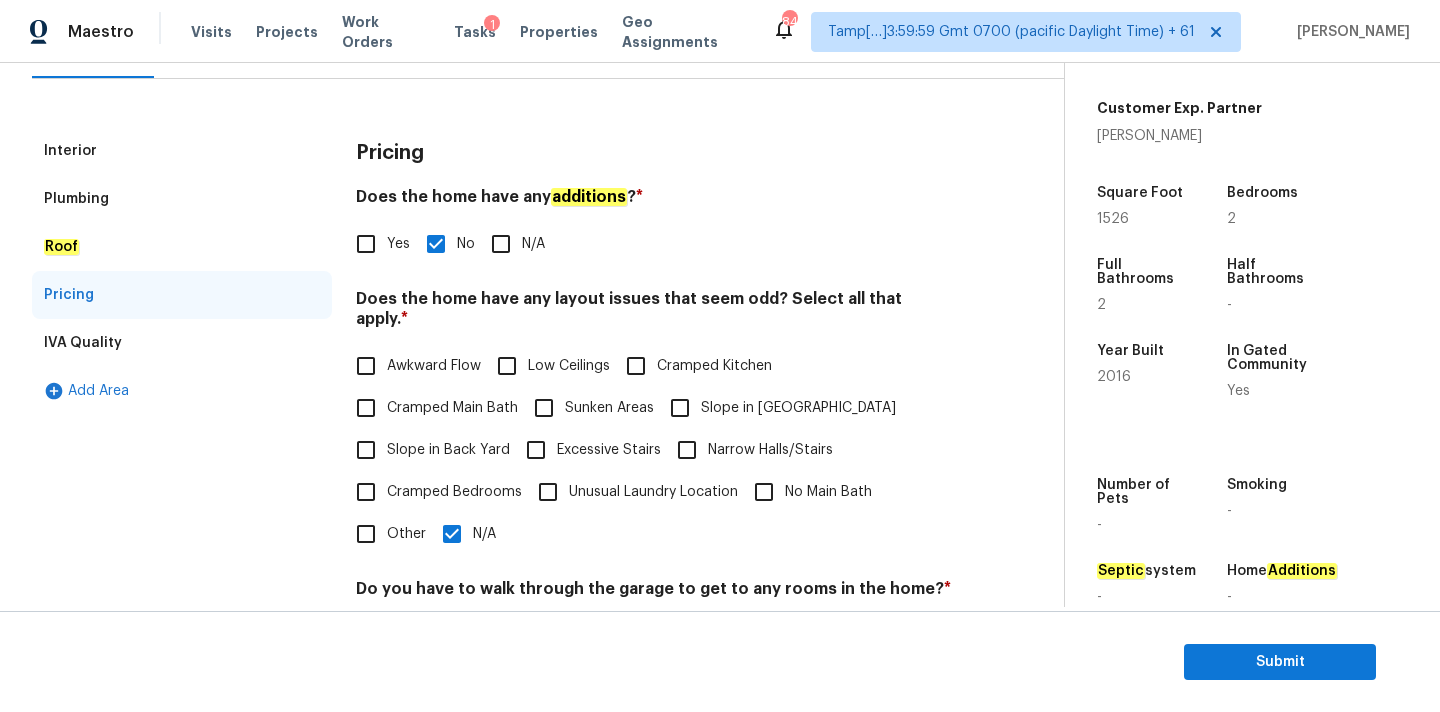 scroll, scrollTop: 106, scrollLeft: 0, axis: vertical 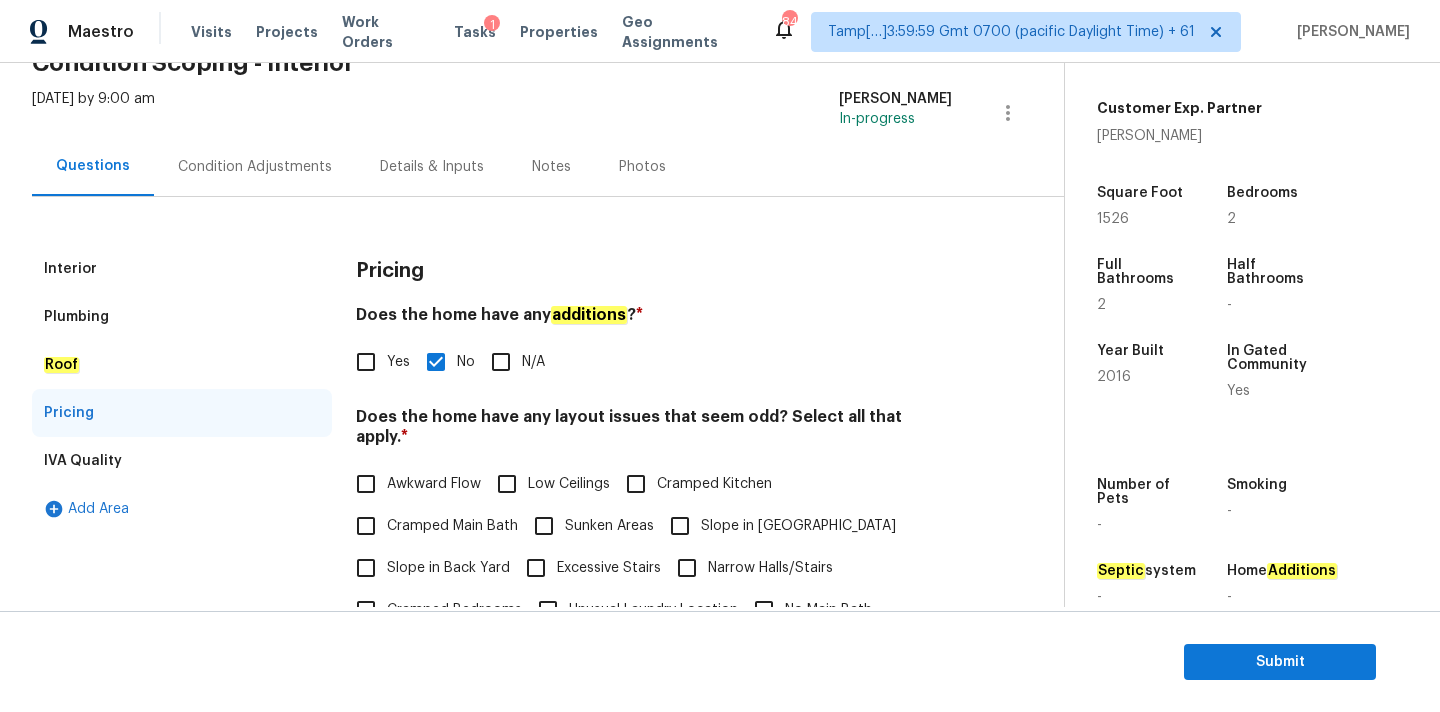 click on "Condition Adjustments" at bounding box center (255, 167) 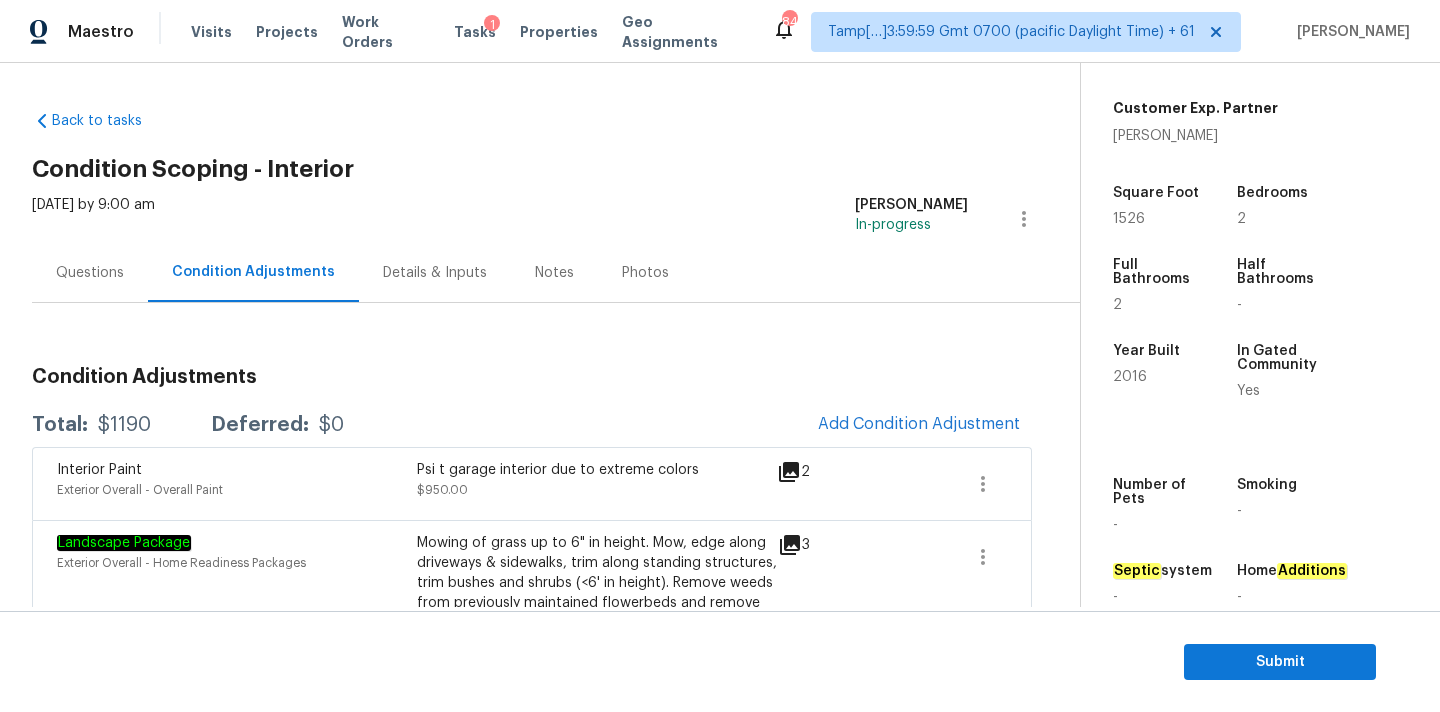 scroll, scrollTop: 105, scrollLeft: 0, axis: vertical 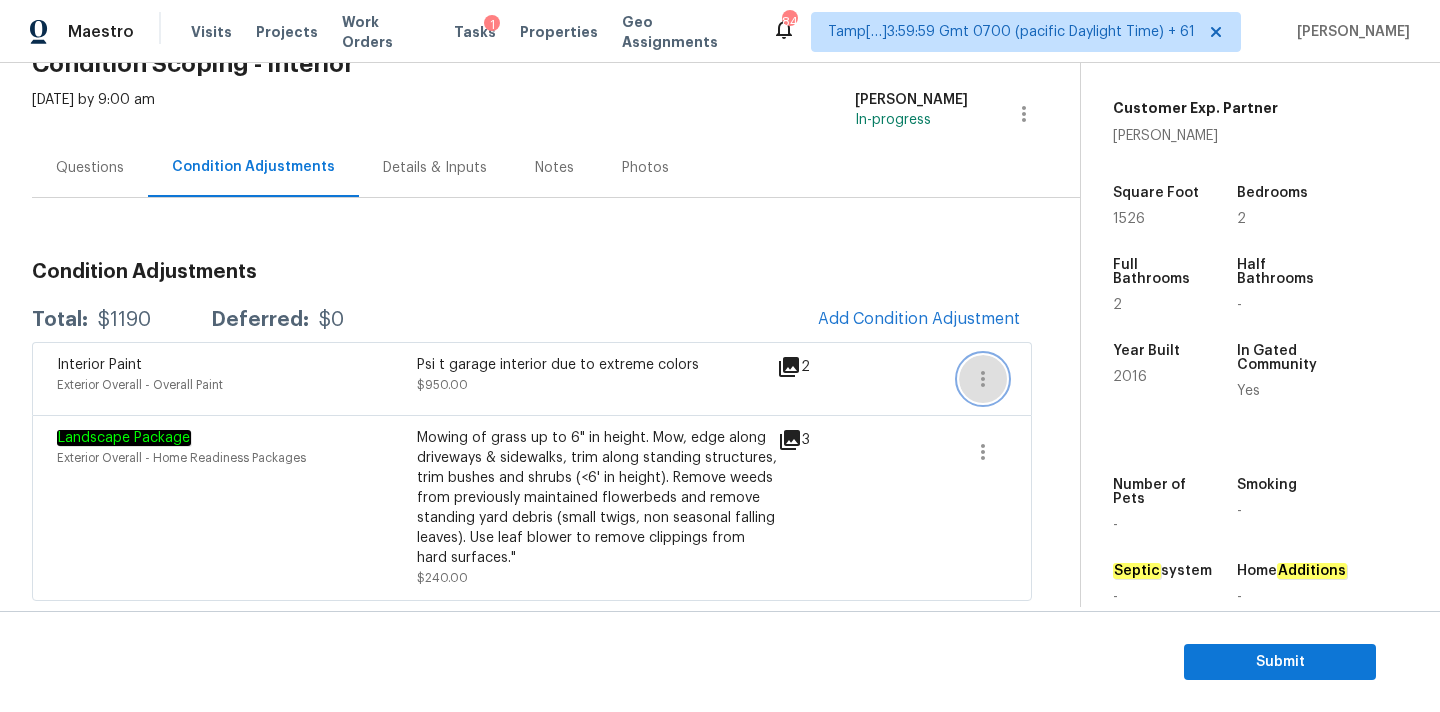 click 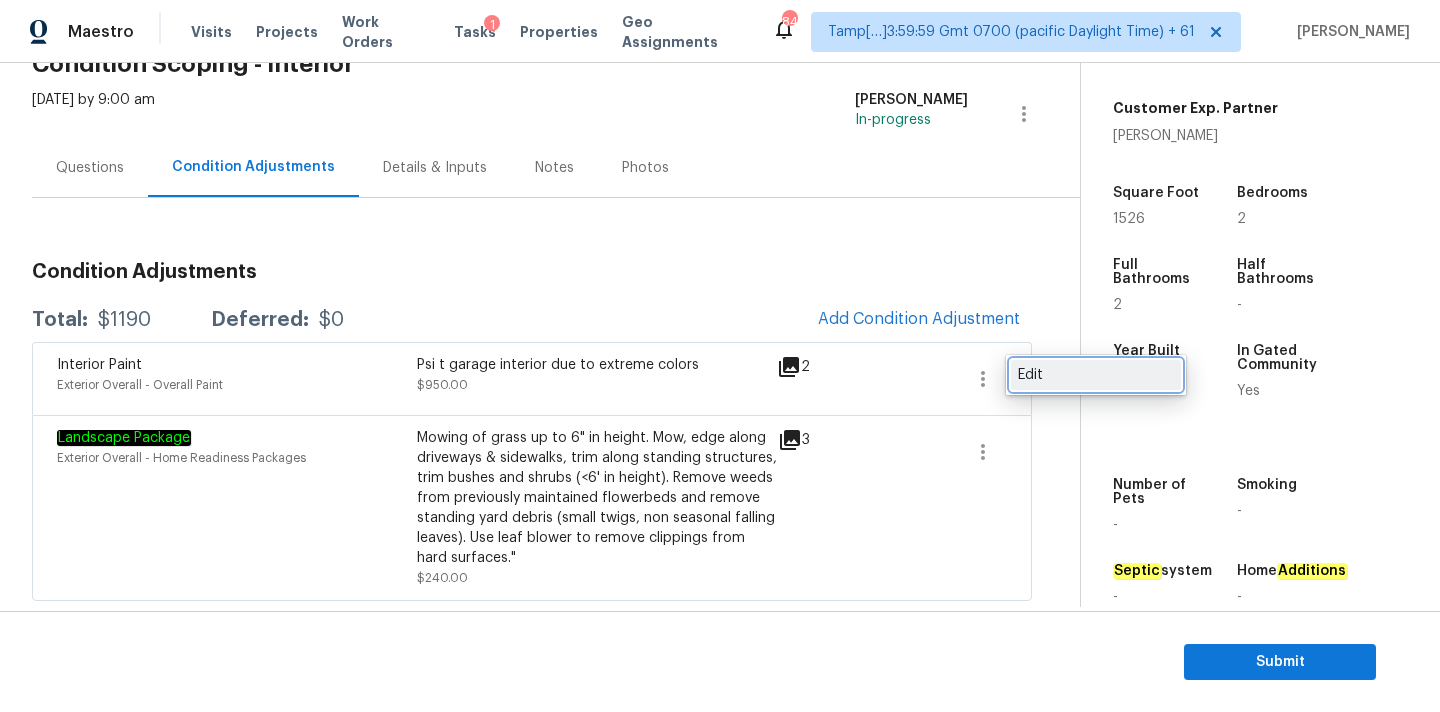 click on "Edit" at bounding box center (1096, 375) 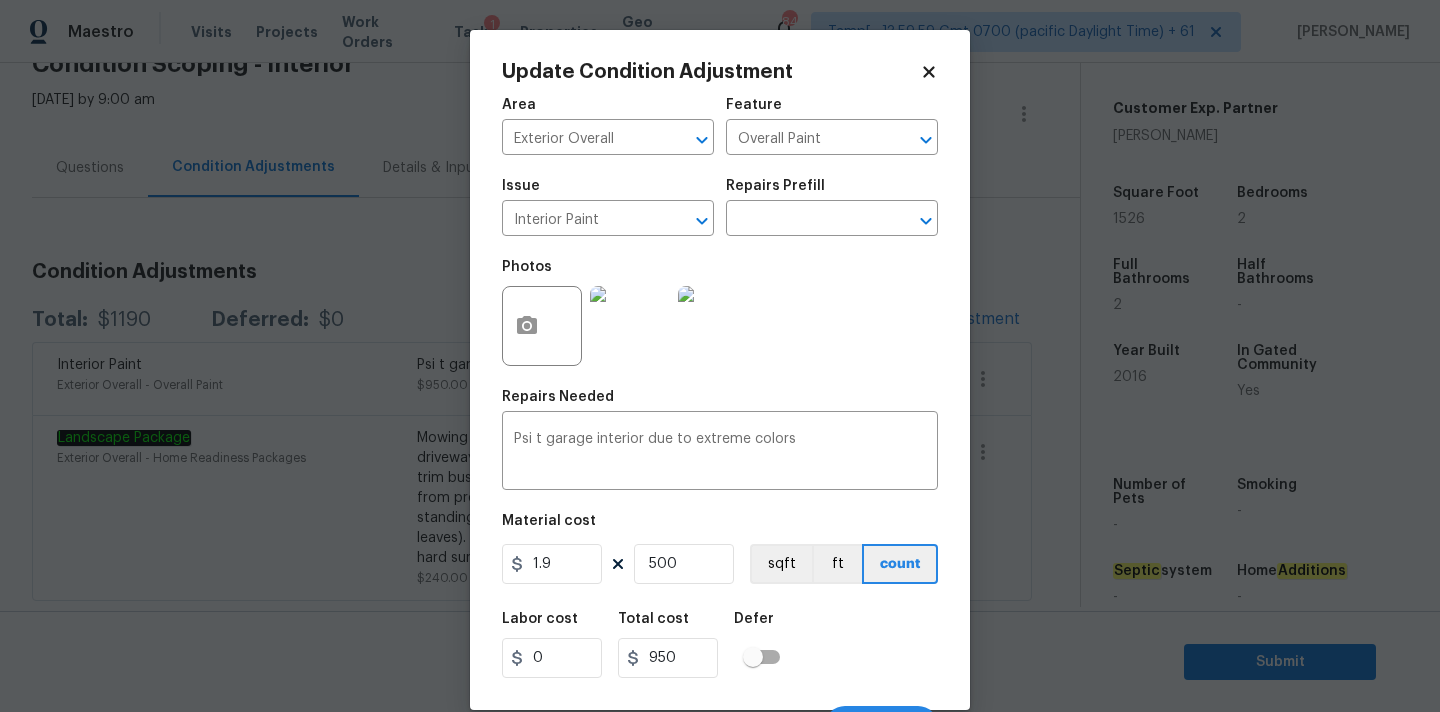 click 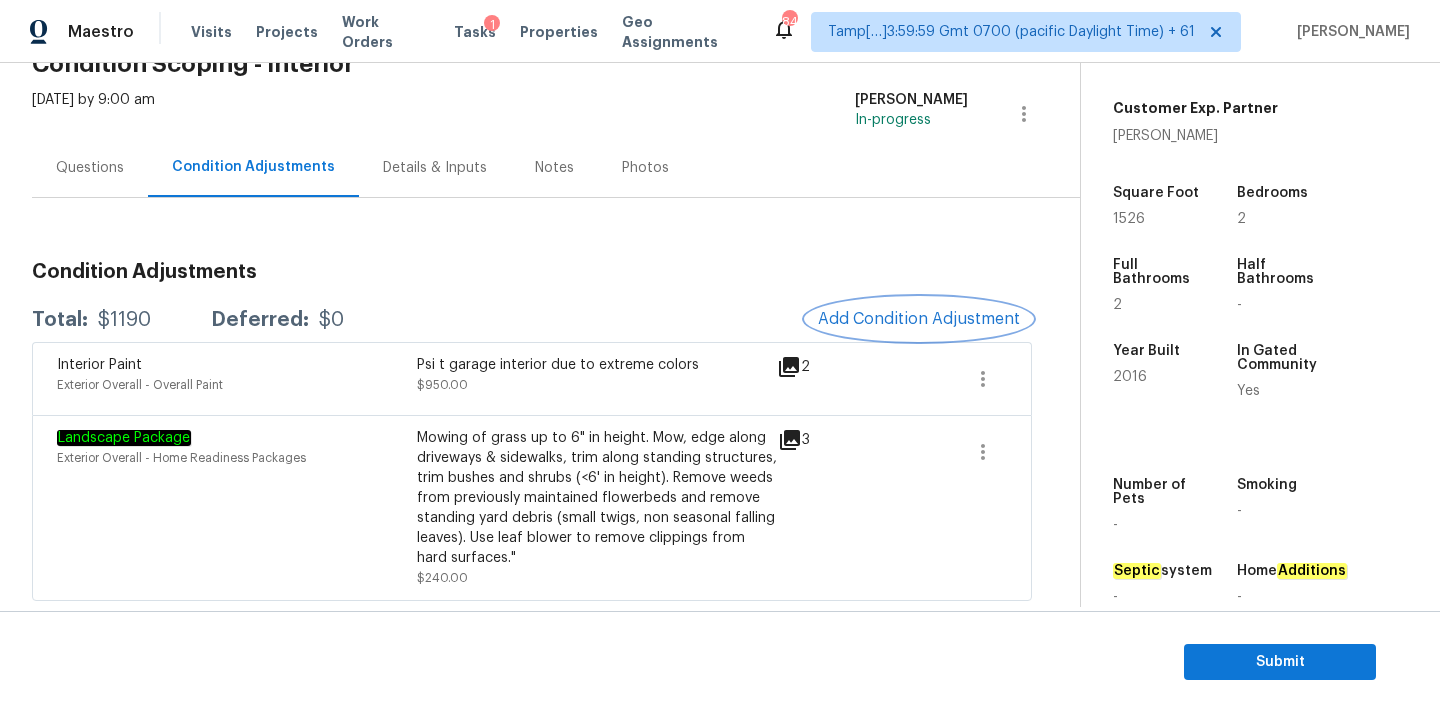 click on "Add Condition Adjustment" at bounding box center [919, 319] 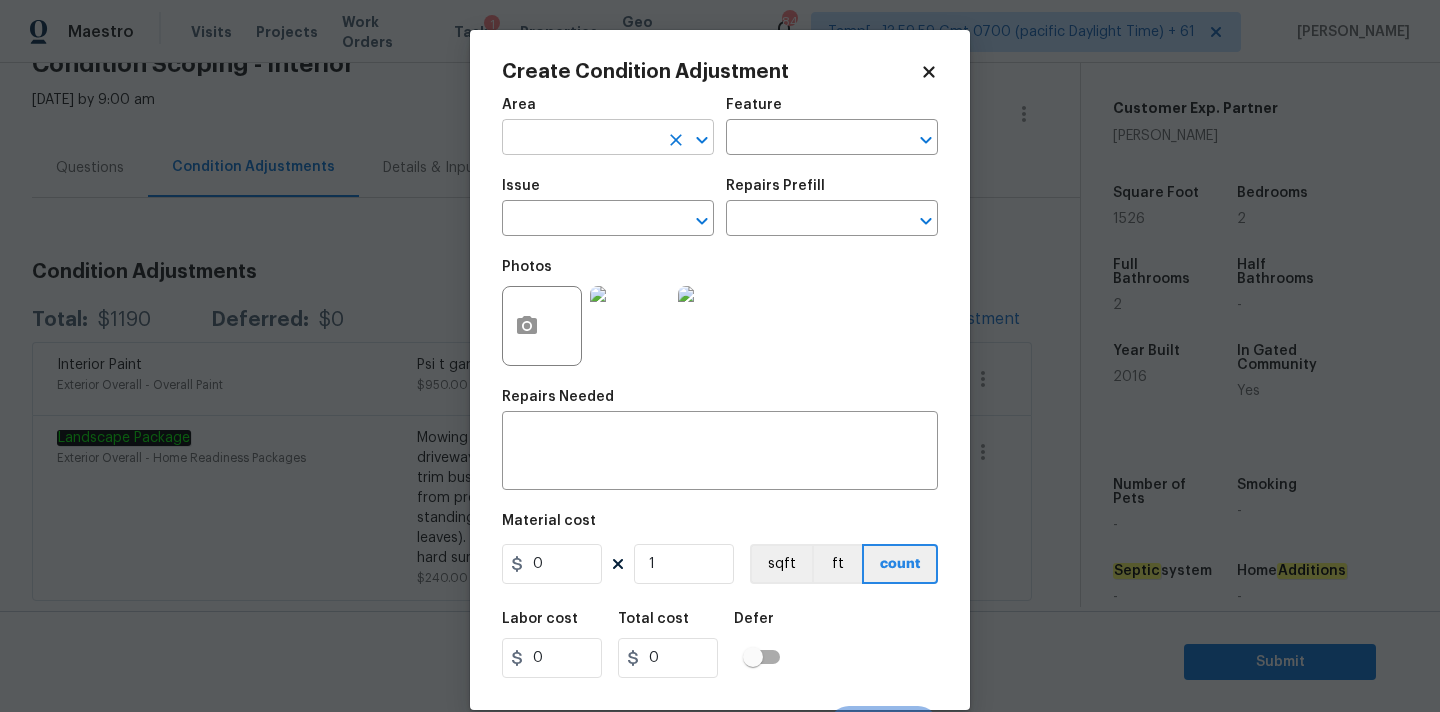 click at bounding box center [580, 139] 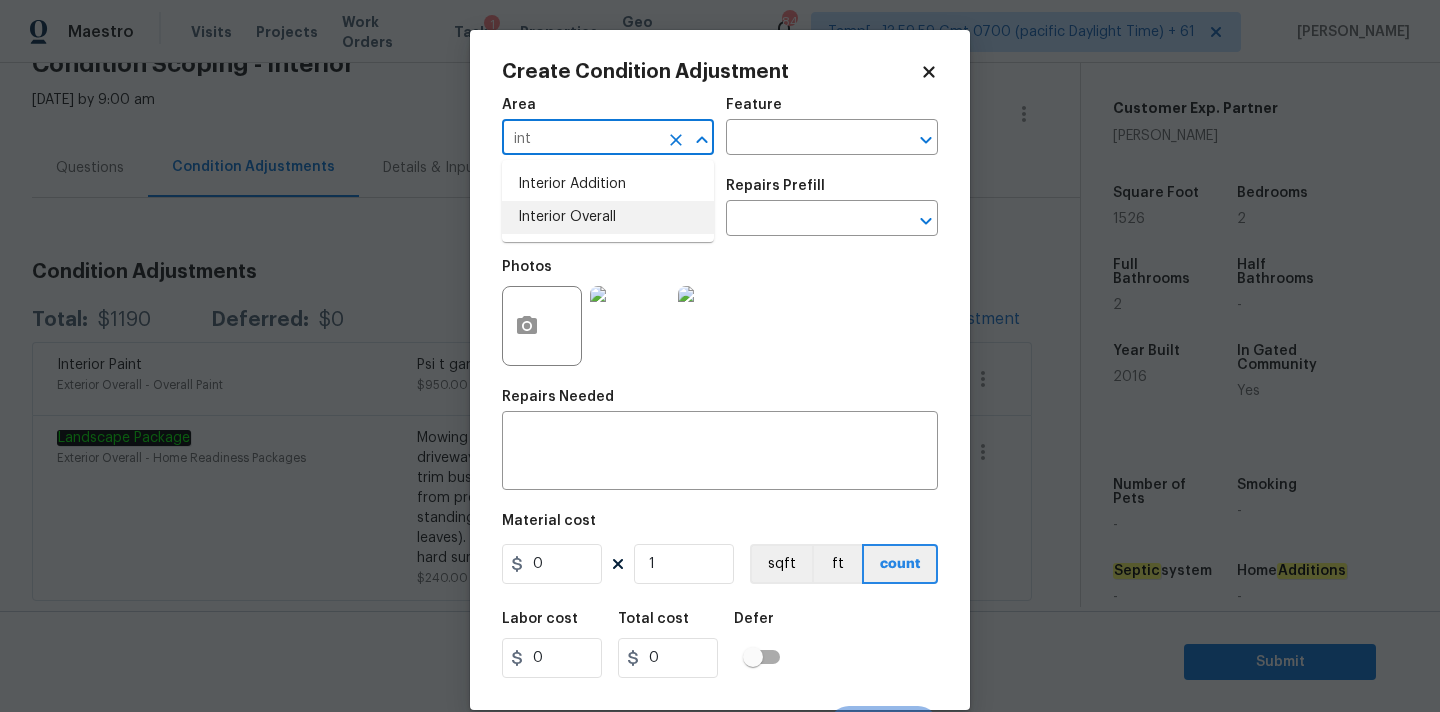 click on "Interior Overall" at bounding box center (608, 217) 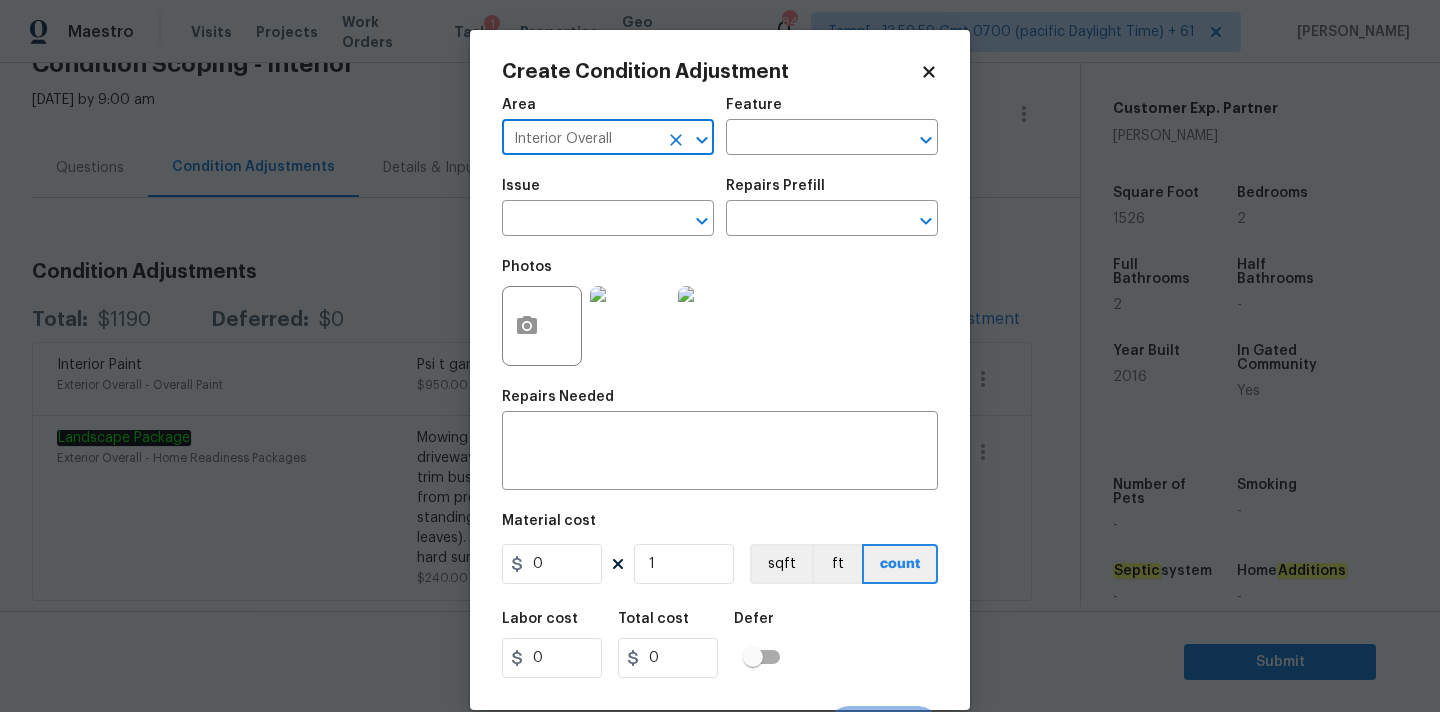 type on "Interior Overall" 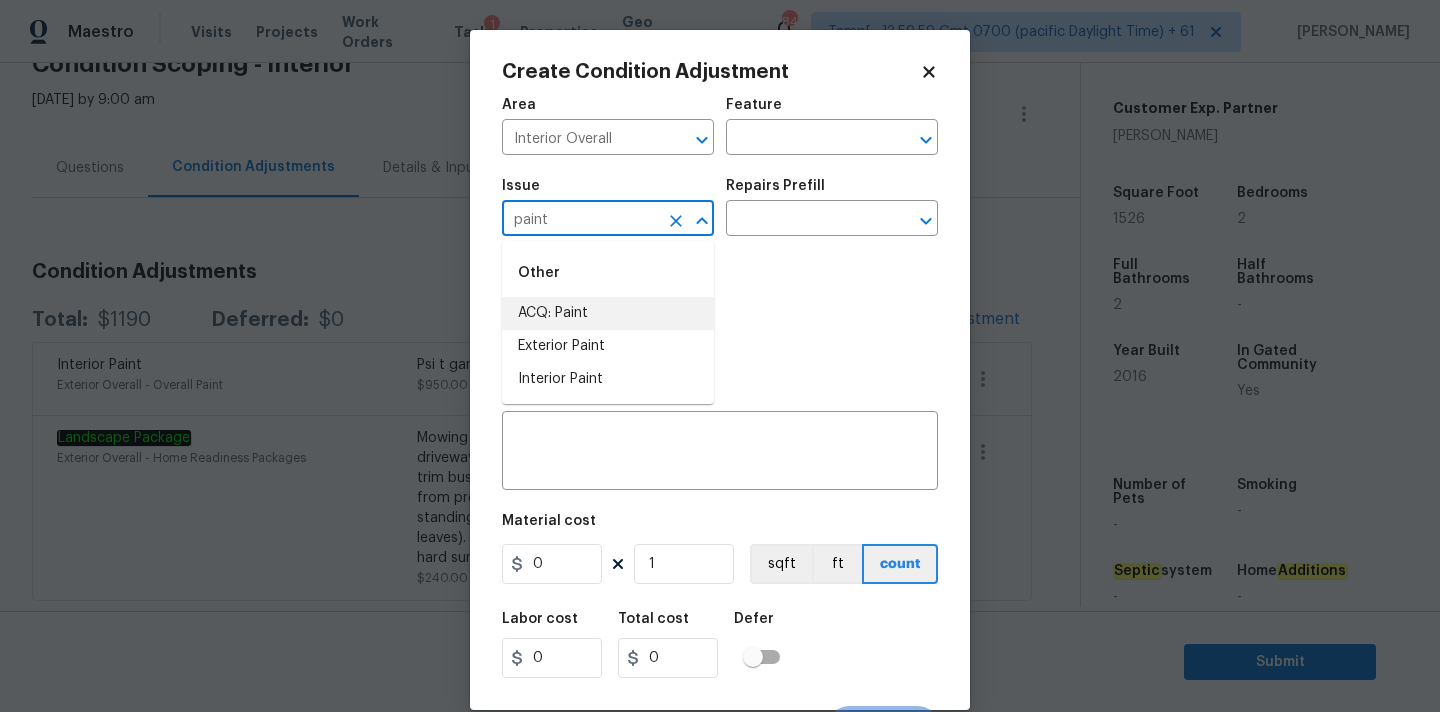 click on "ACQ: Paint" at bounding box center [608, 313] 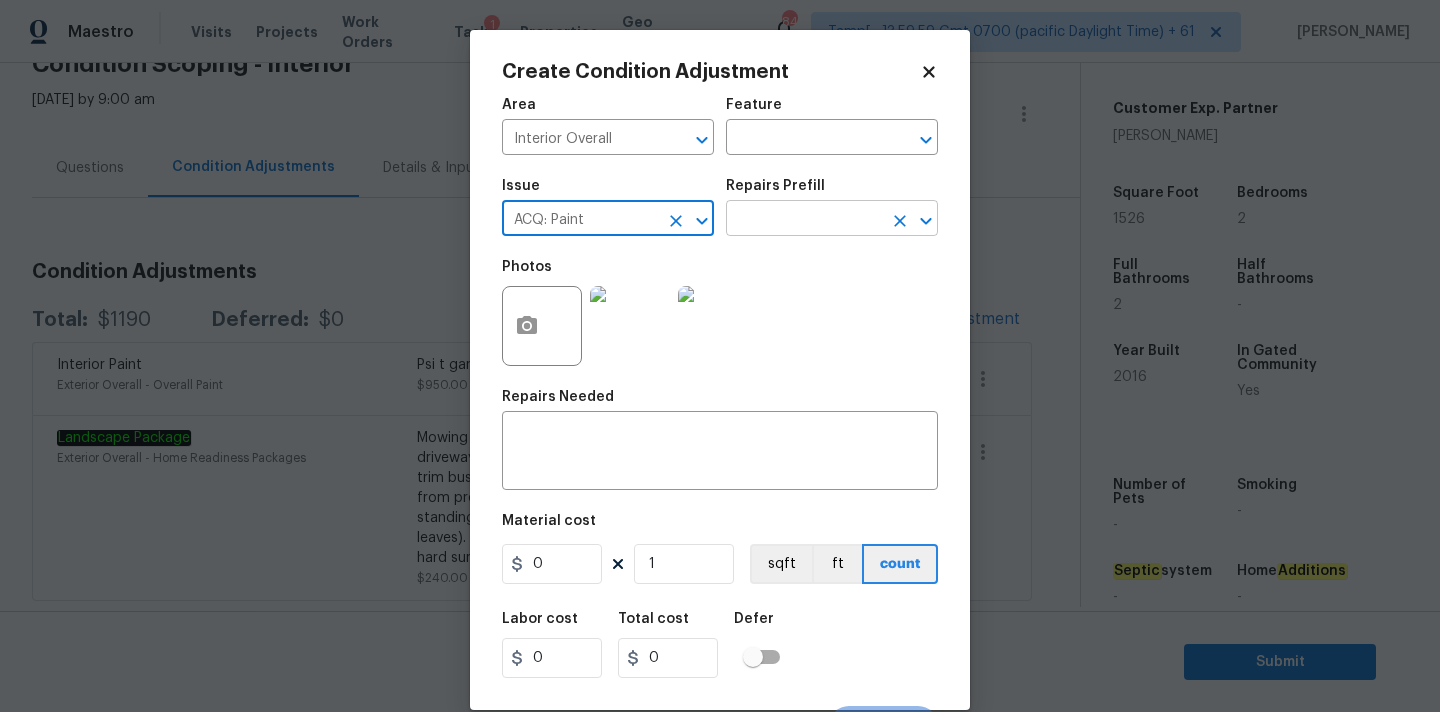 type on "ACQ: Paint" 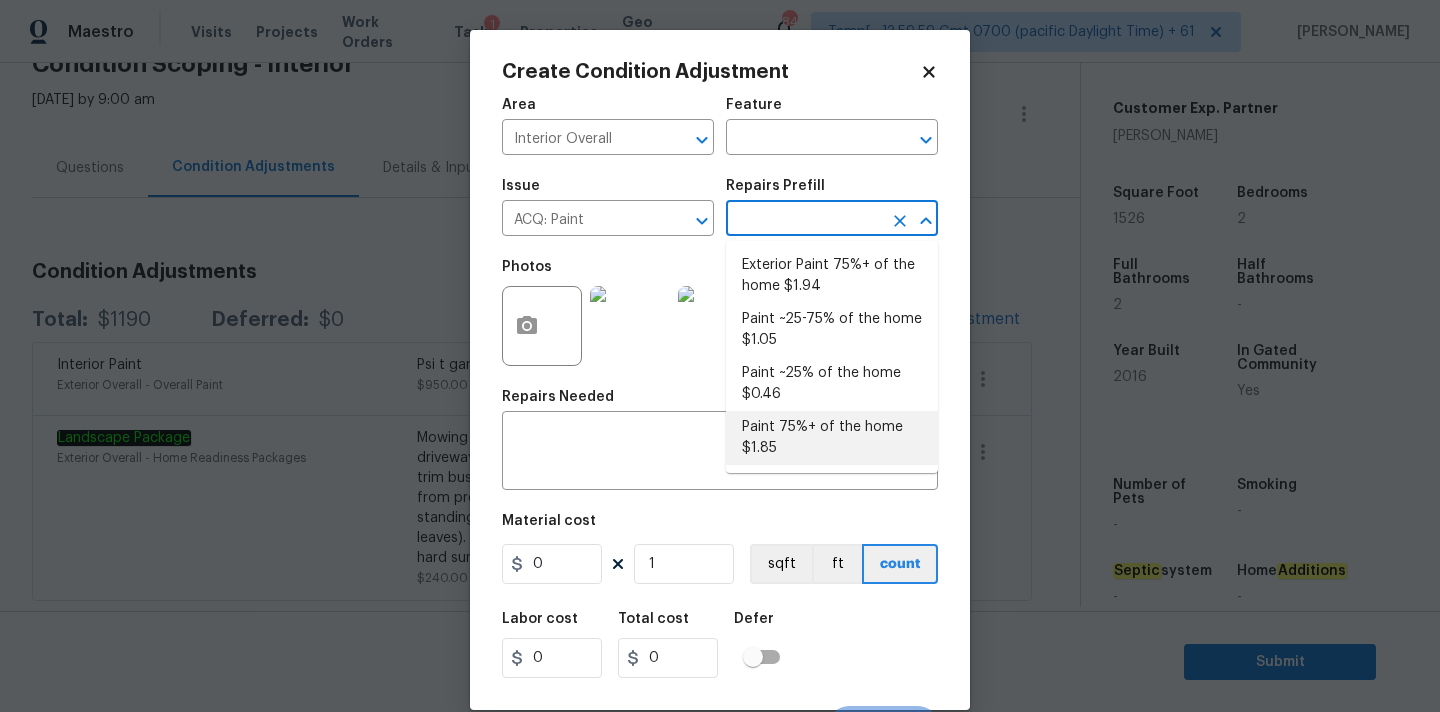 click on "Paint 75%+ of the home $1.85" at bounding box center [832, 438] 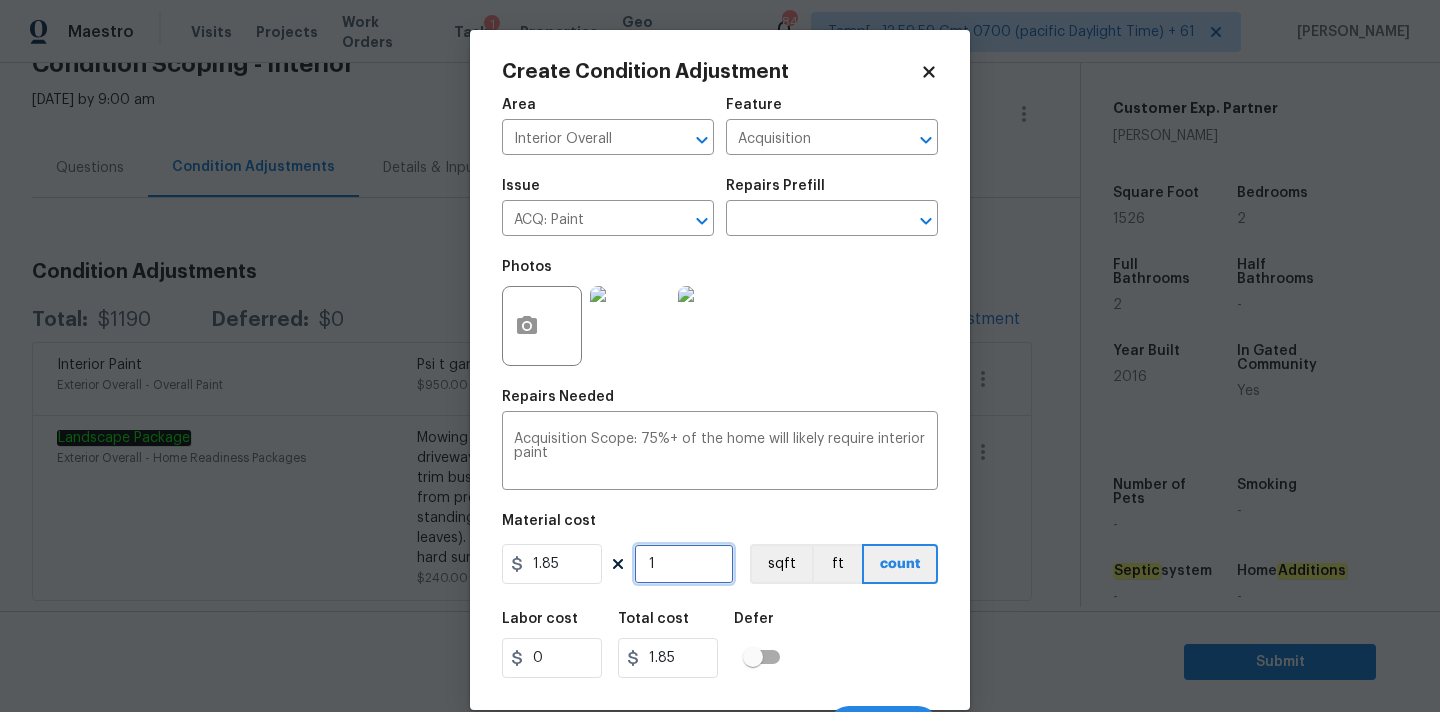 click on "1" at bounding box center [684, 564] 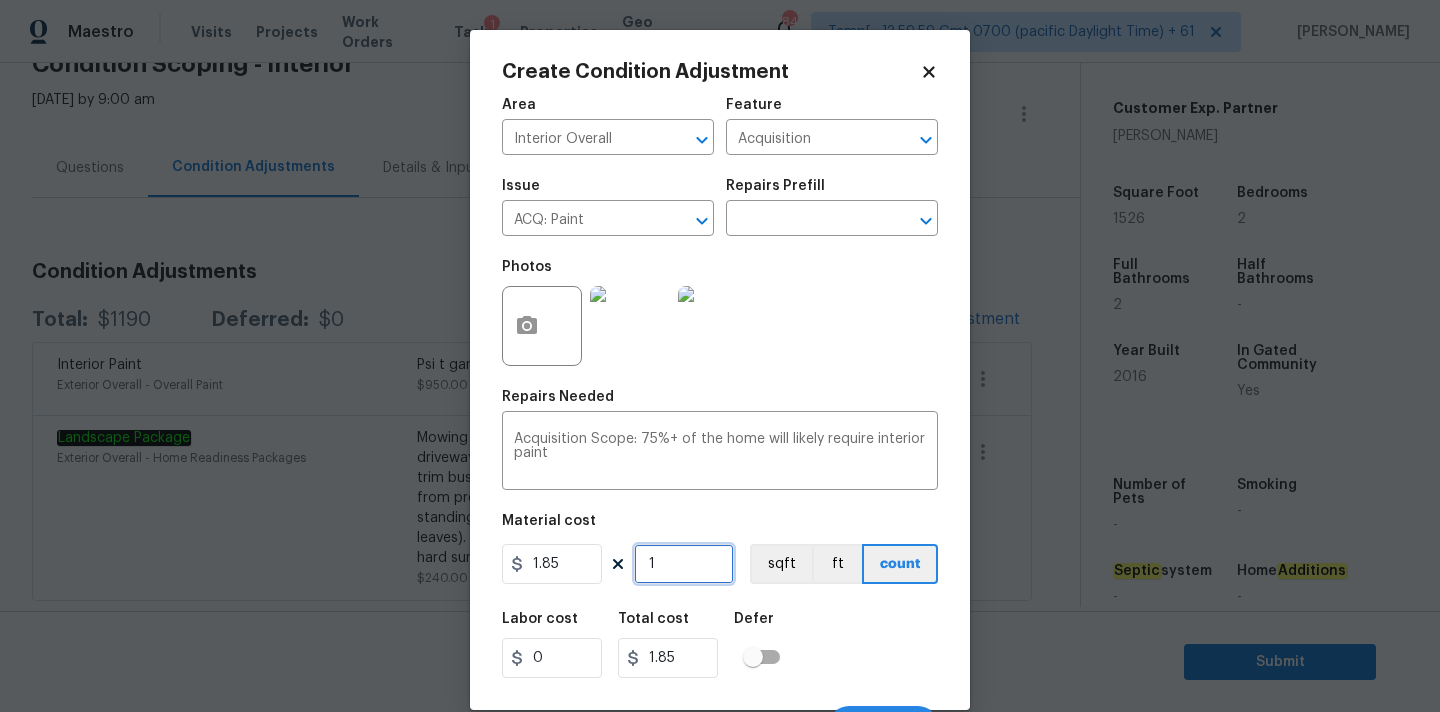 type on "15" 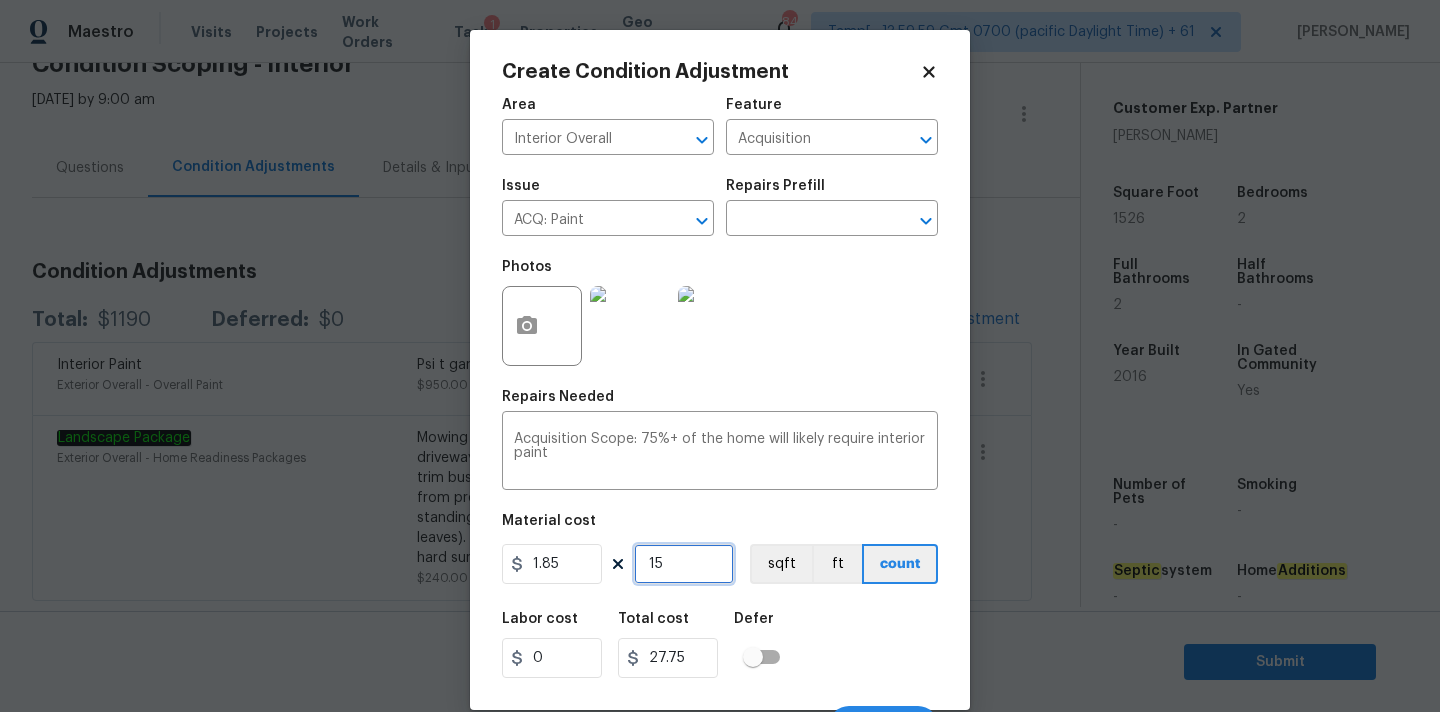 type on "152" 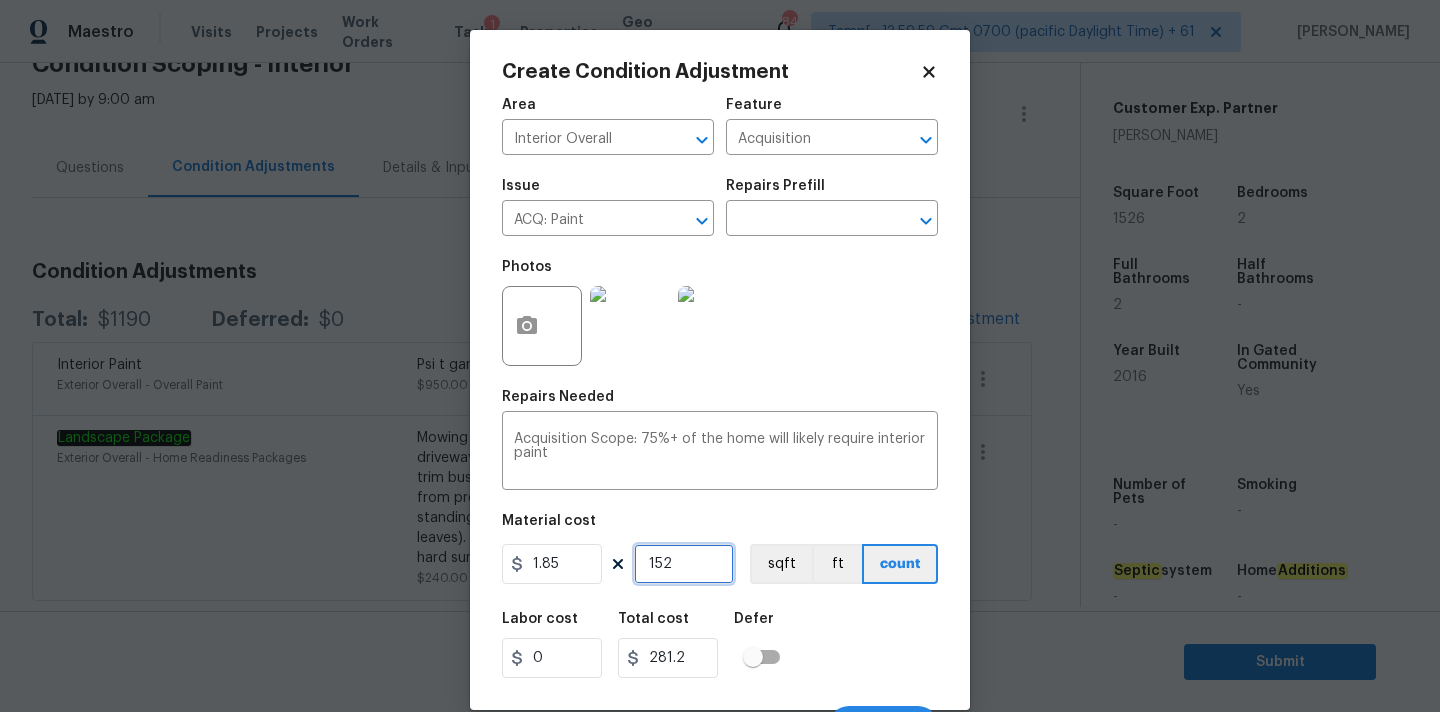 type on "1526" 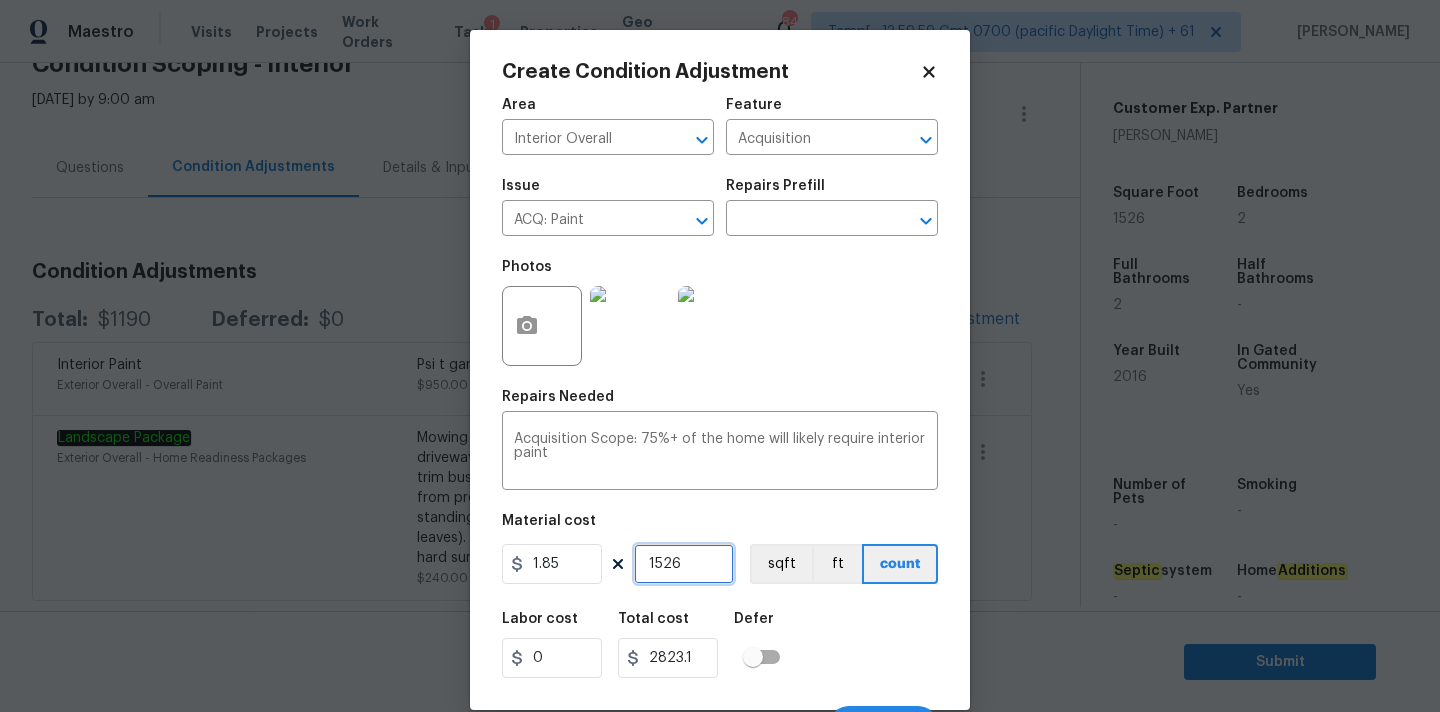 scroll, scrollTop: 35, scrollLeft: 0, axis: vertical 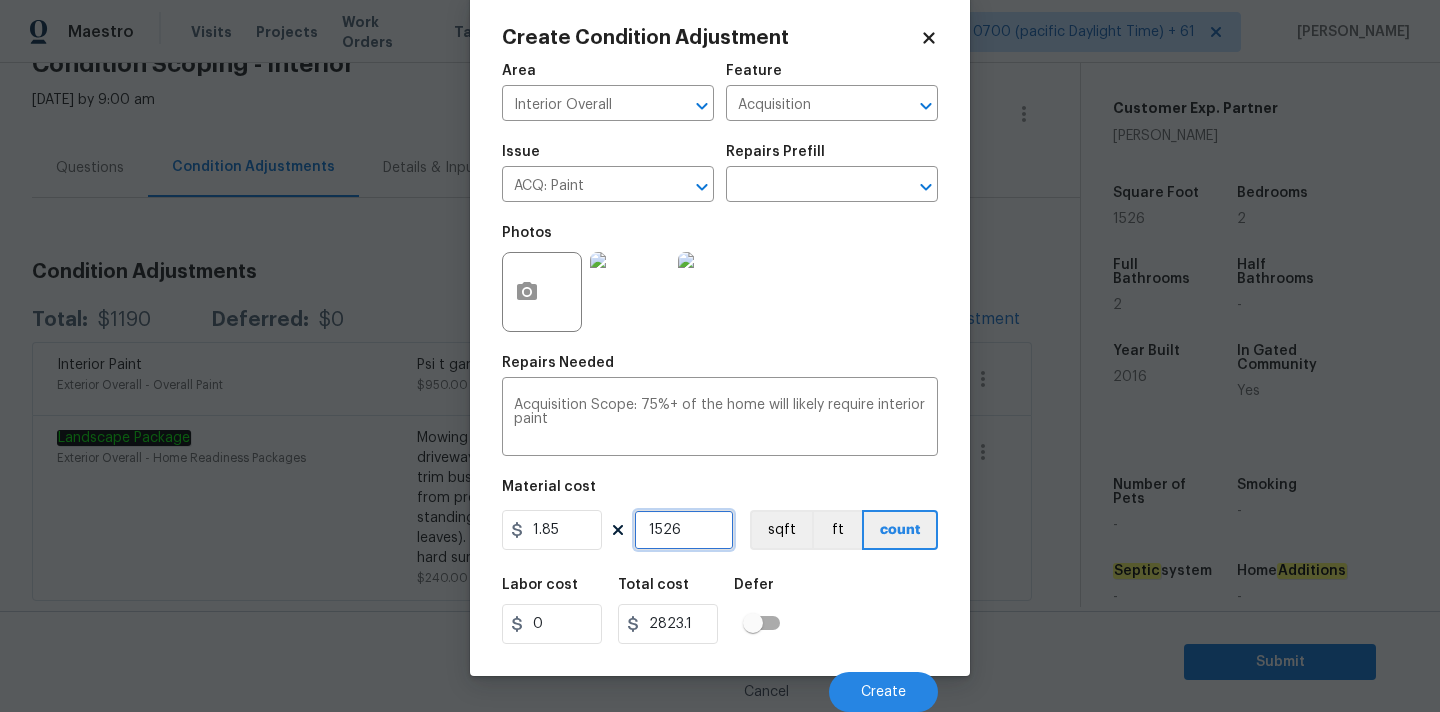type on "1526" 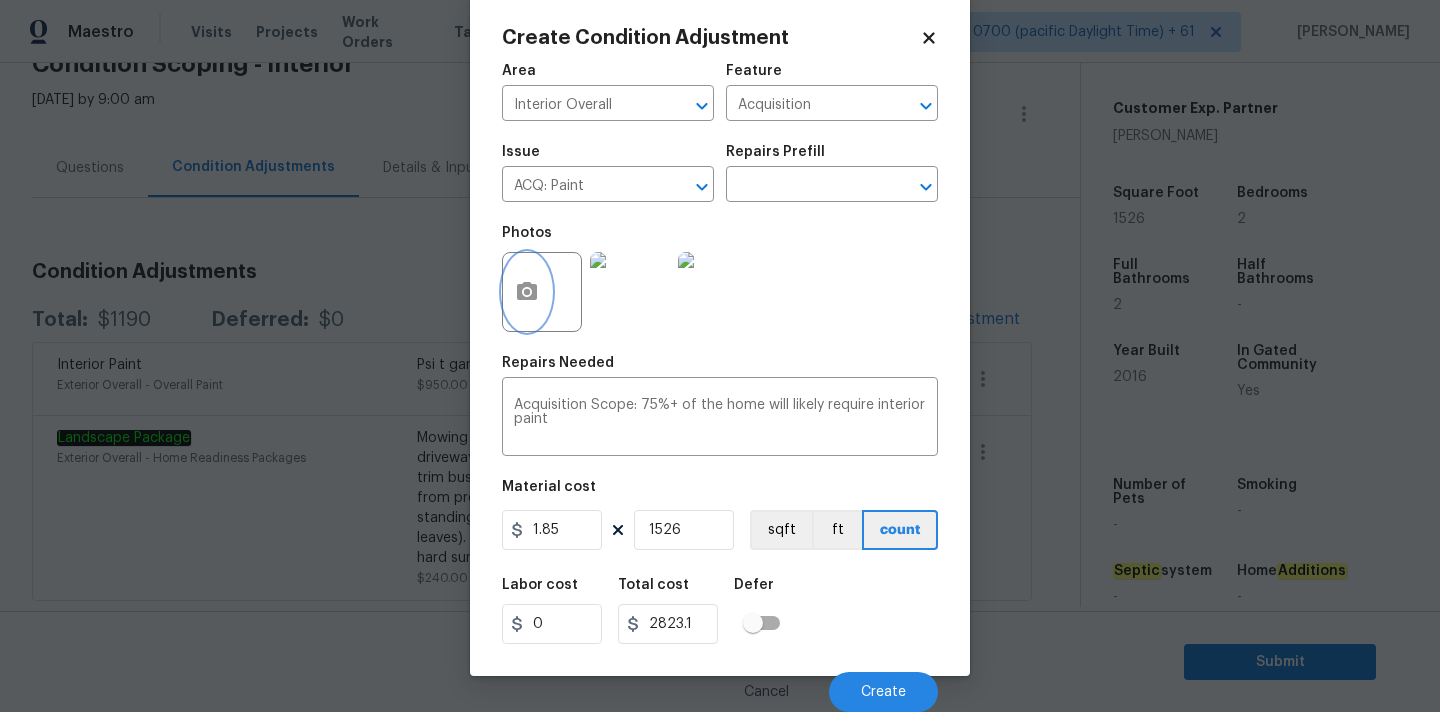 click 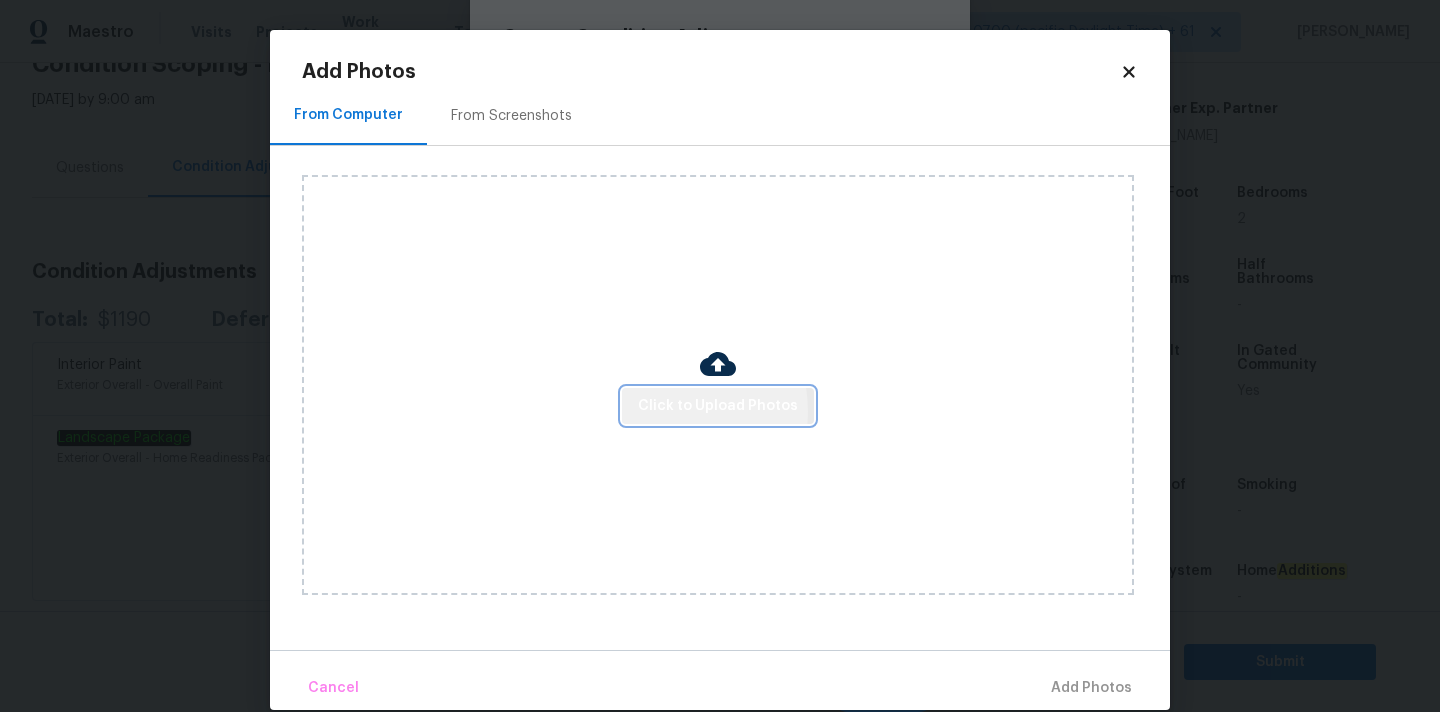 click on "Click to Upload Photos" at bounding box center (718, 406) 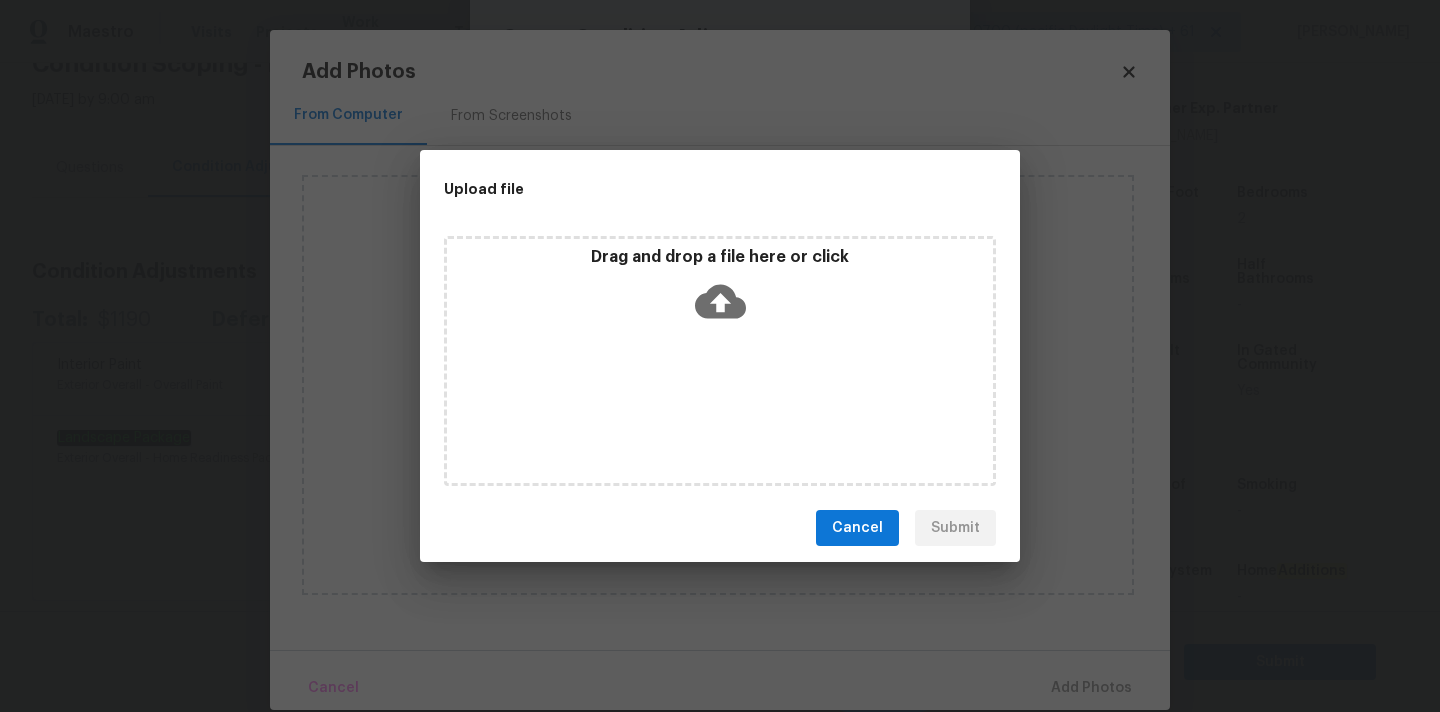 click 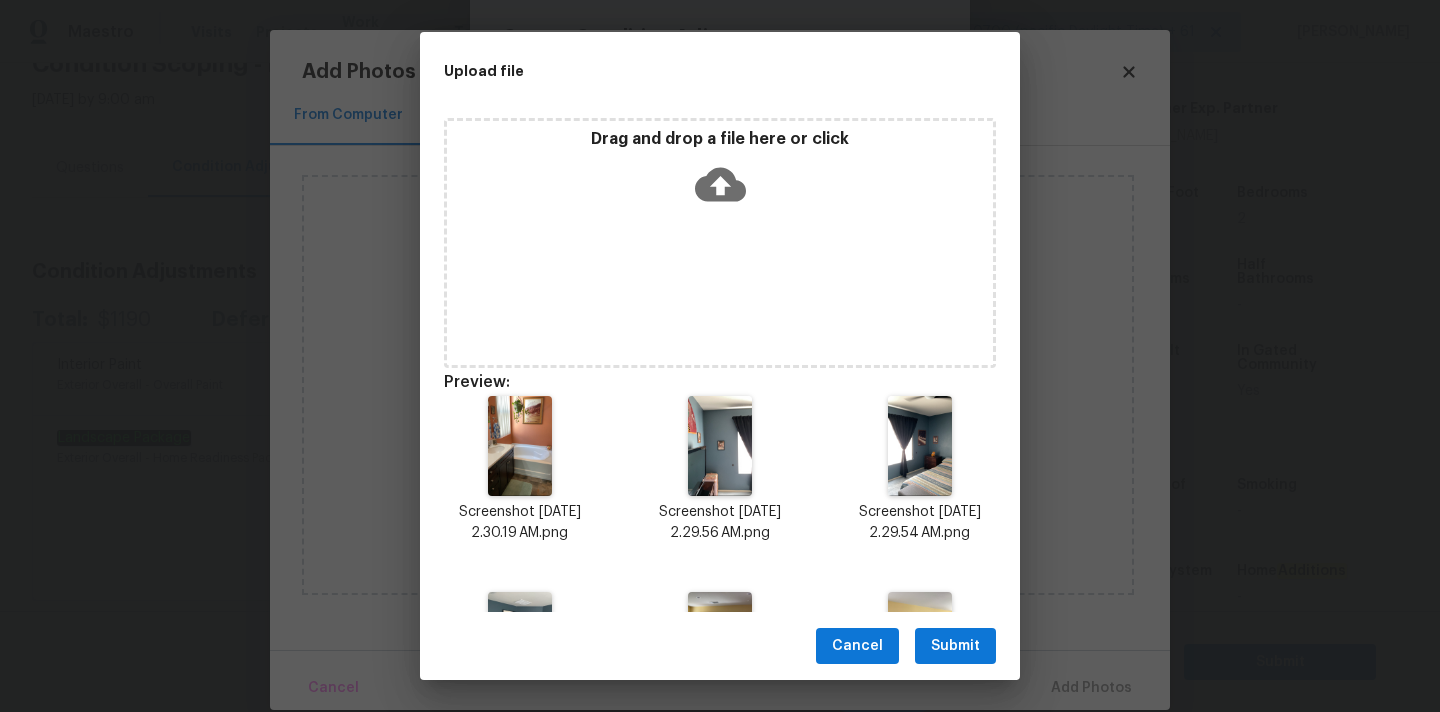 click on "Submit" at bounding box center (955, 646) 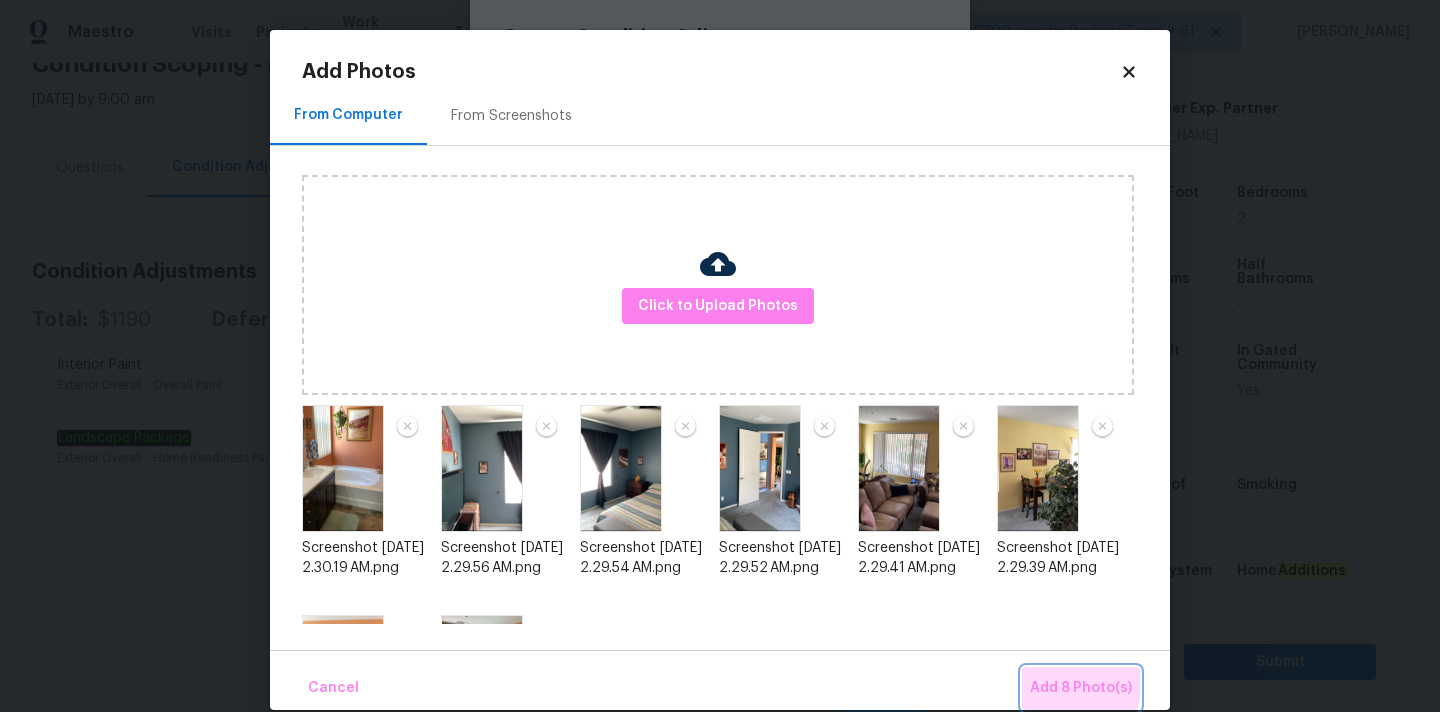 click on "Add 8 Photo(s)" at bounding box center [1081, 688] 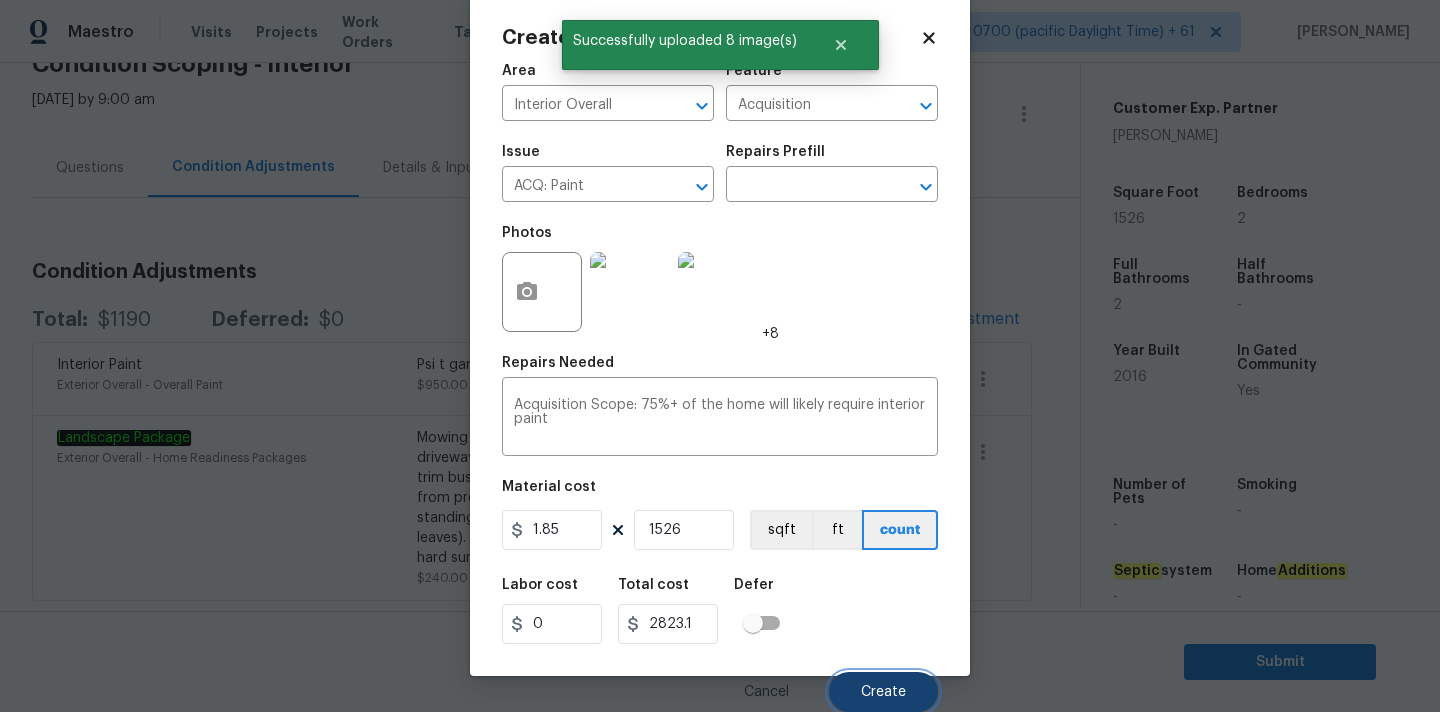 click on "Create" at bounding box center (883, 692) 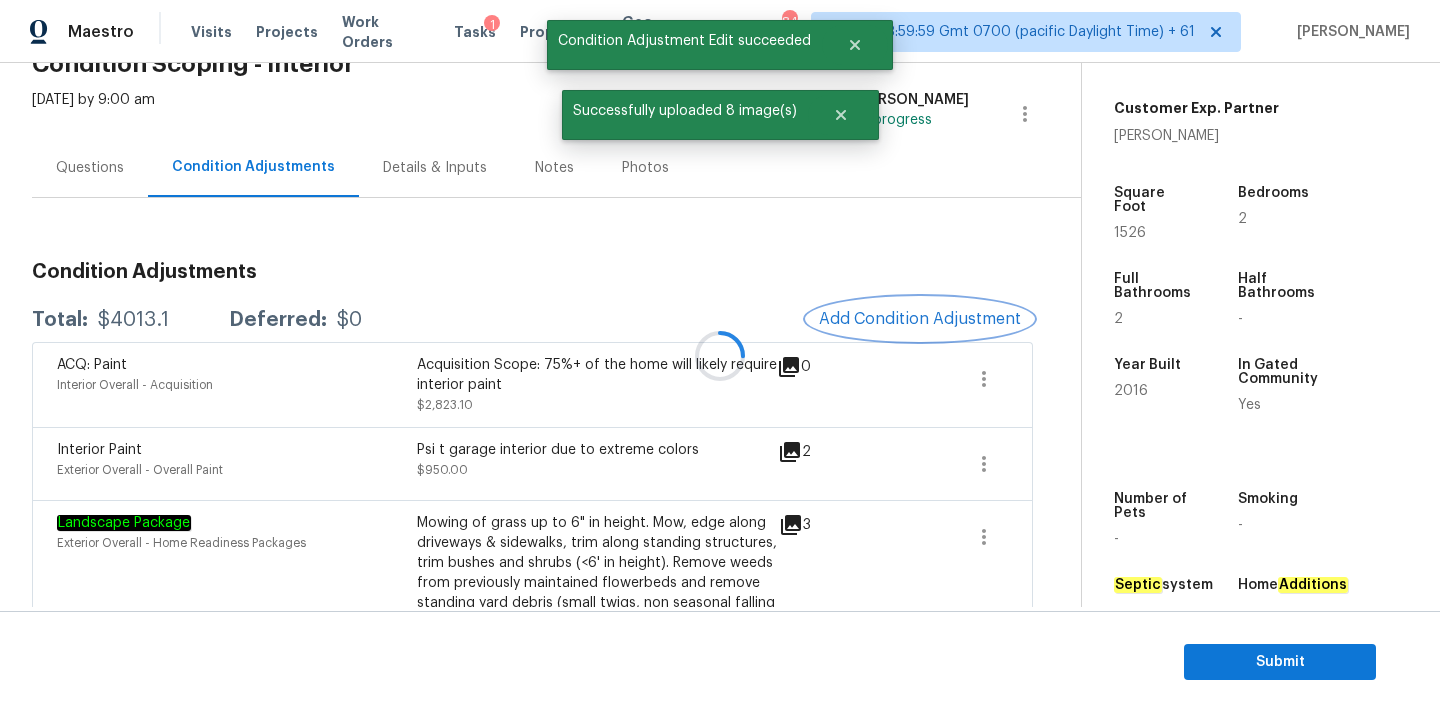 scroll, scrollTop: 0, scrollLeft: 0, axis: both 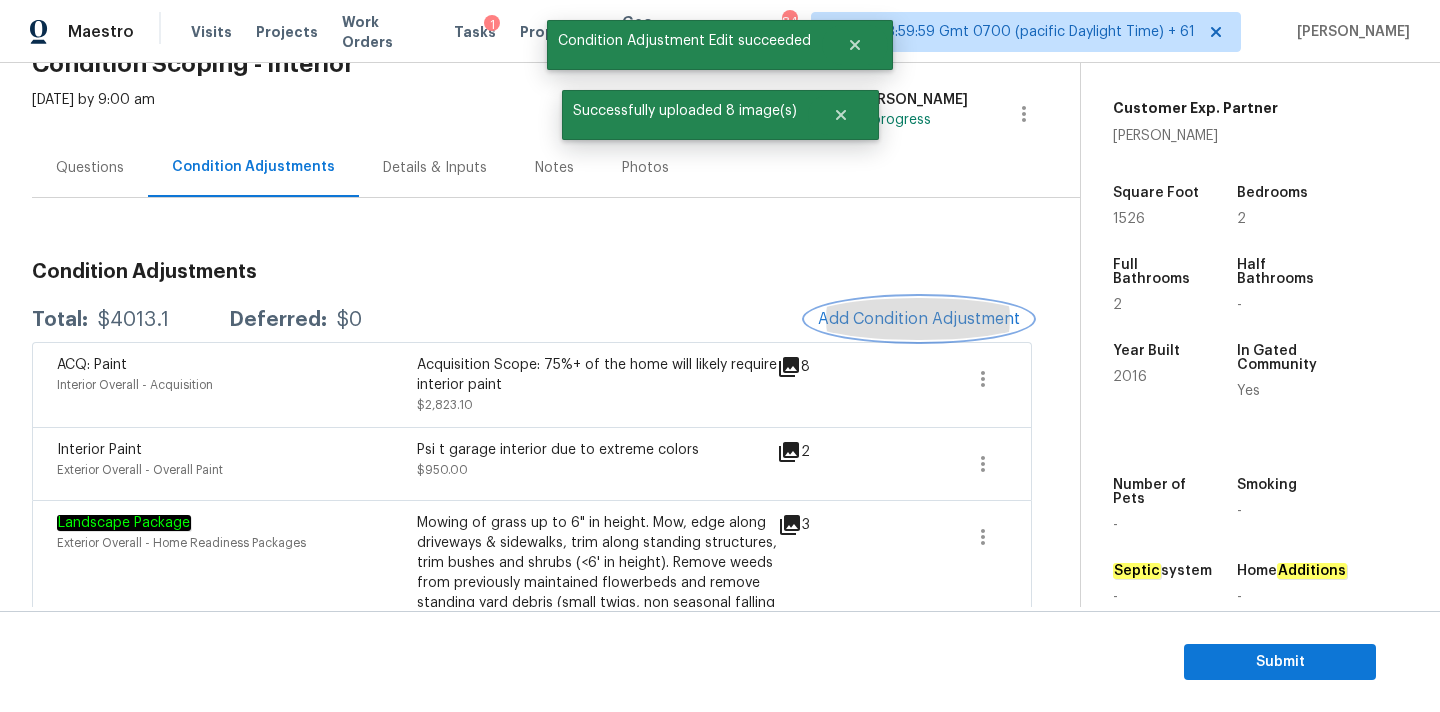 click on "Add Condition Adjustment" at bounding box center (919, 319) 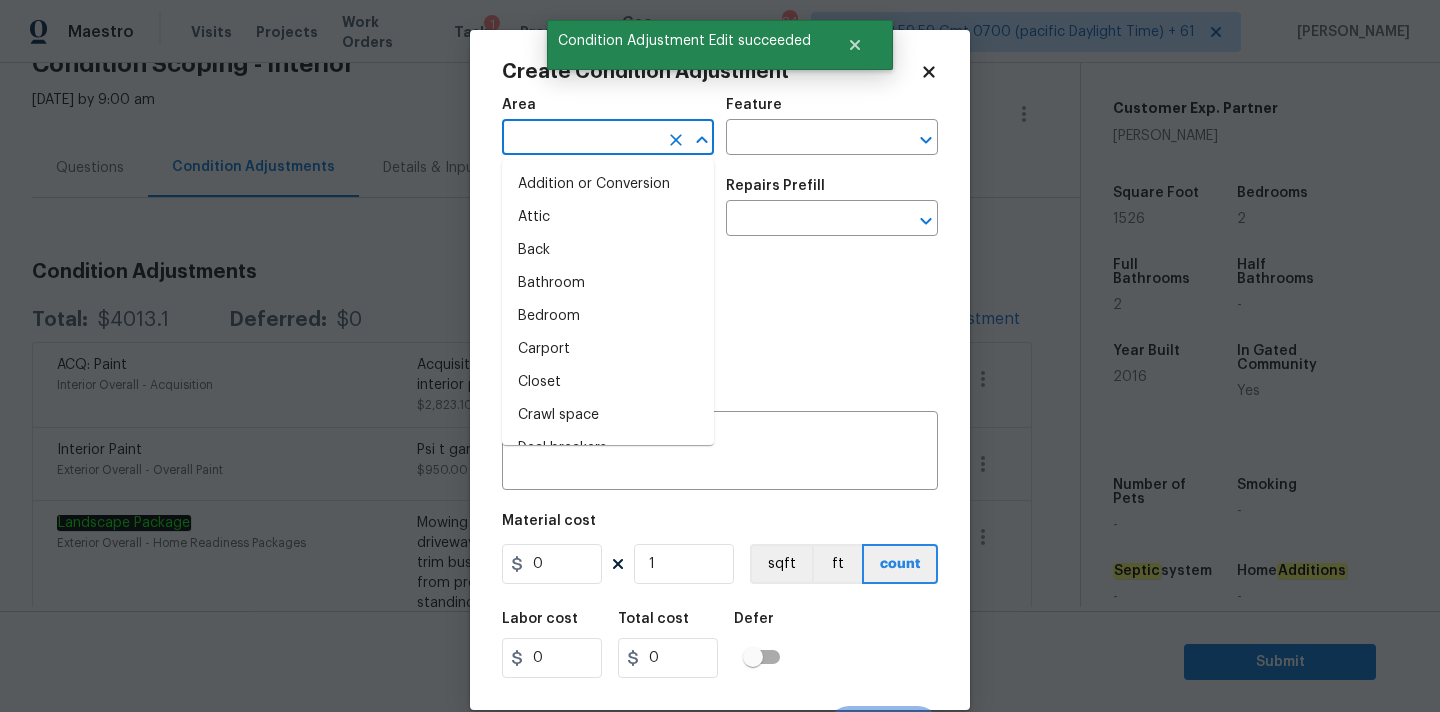 click at bounding box center [580, 139] 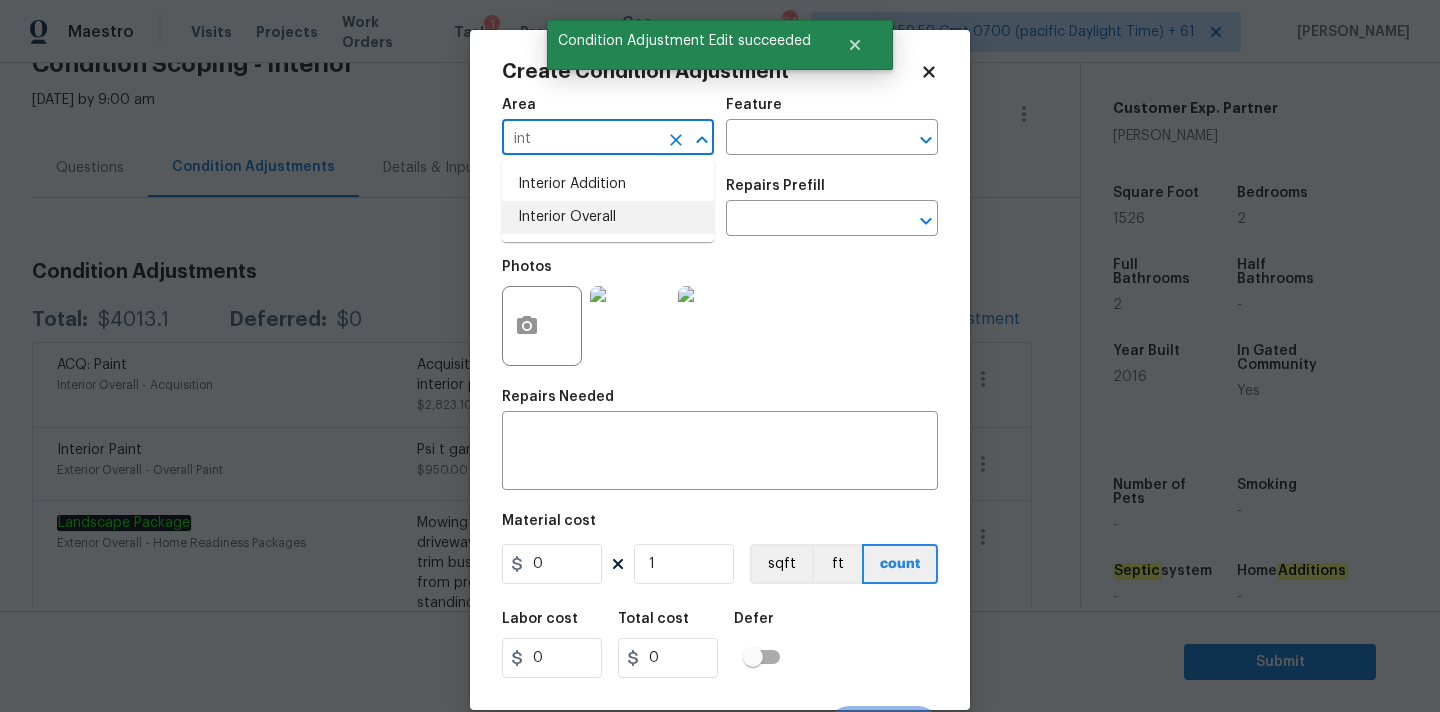 click on "Interior Overall" at bounding box center (608, 217) 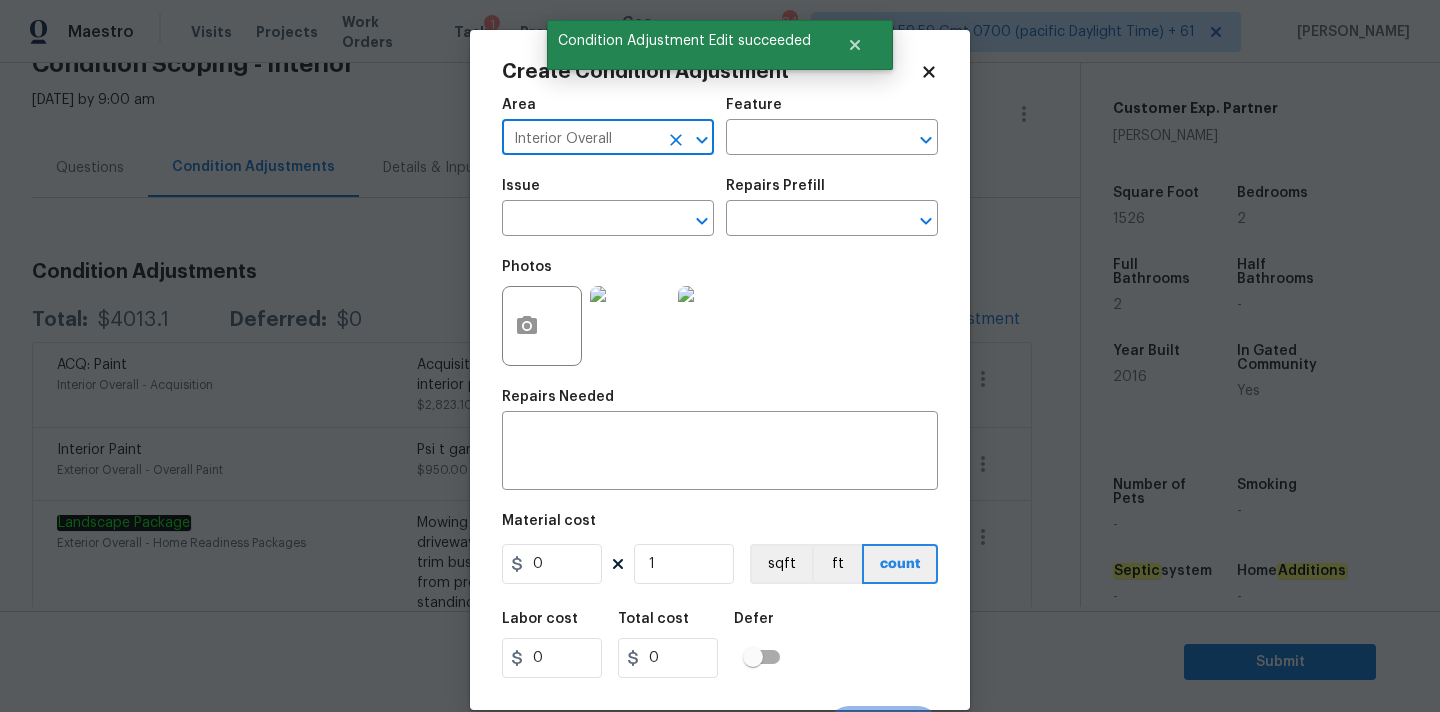 type on "Interior Overall" 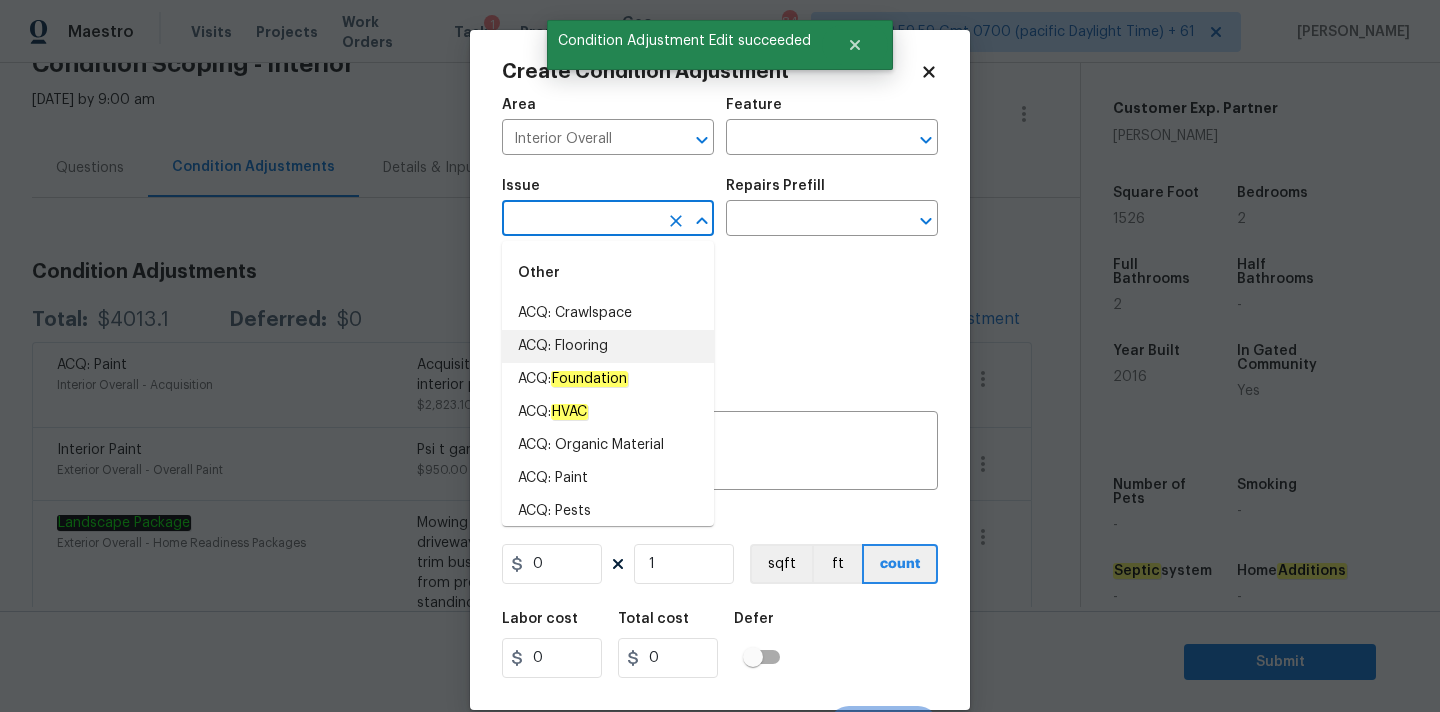 click on "ACQ: Flooring" at bounding box center (608, 346) 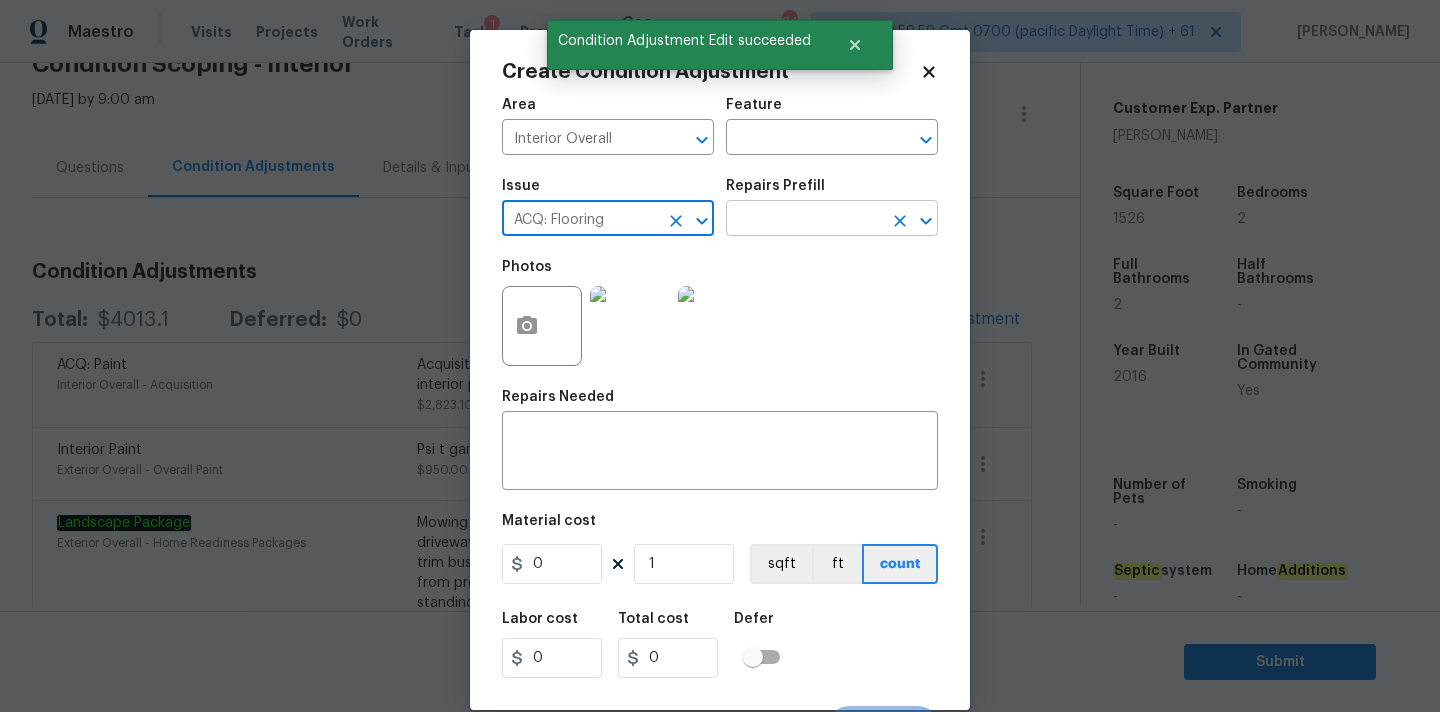 click at bounding box center (804, 220) 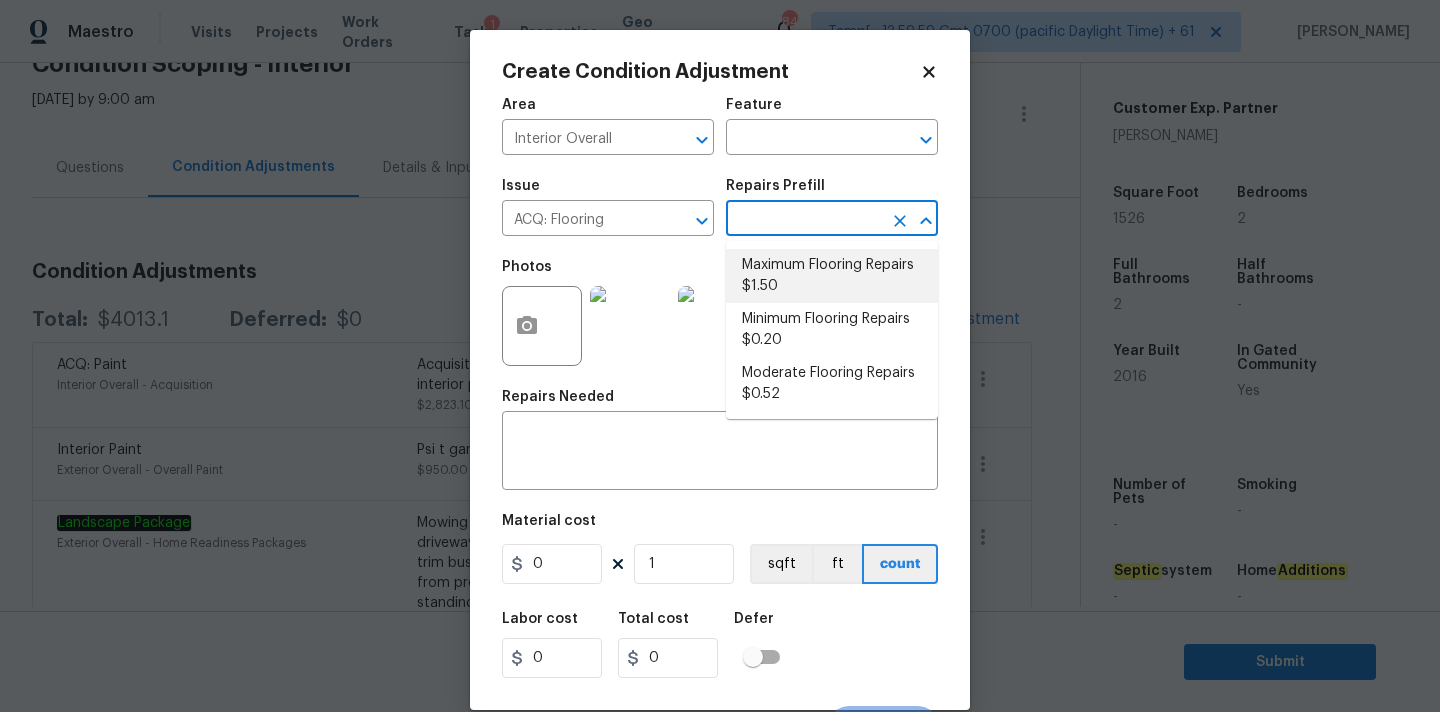 click on "Maximum Flooring Repairs $1.50" at bounding box center (832, 276) 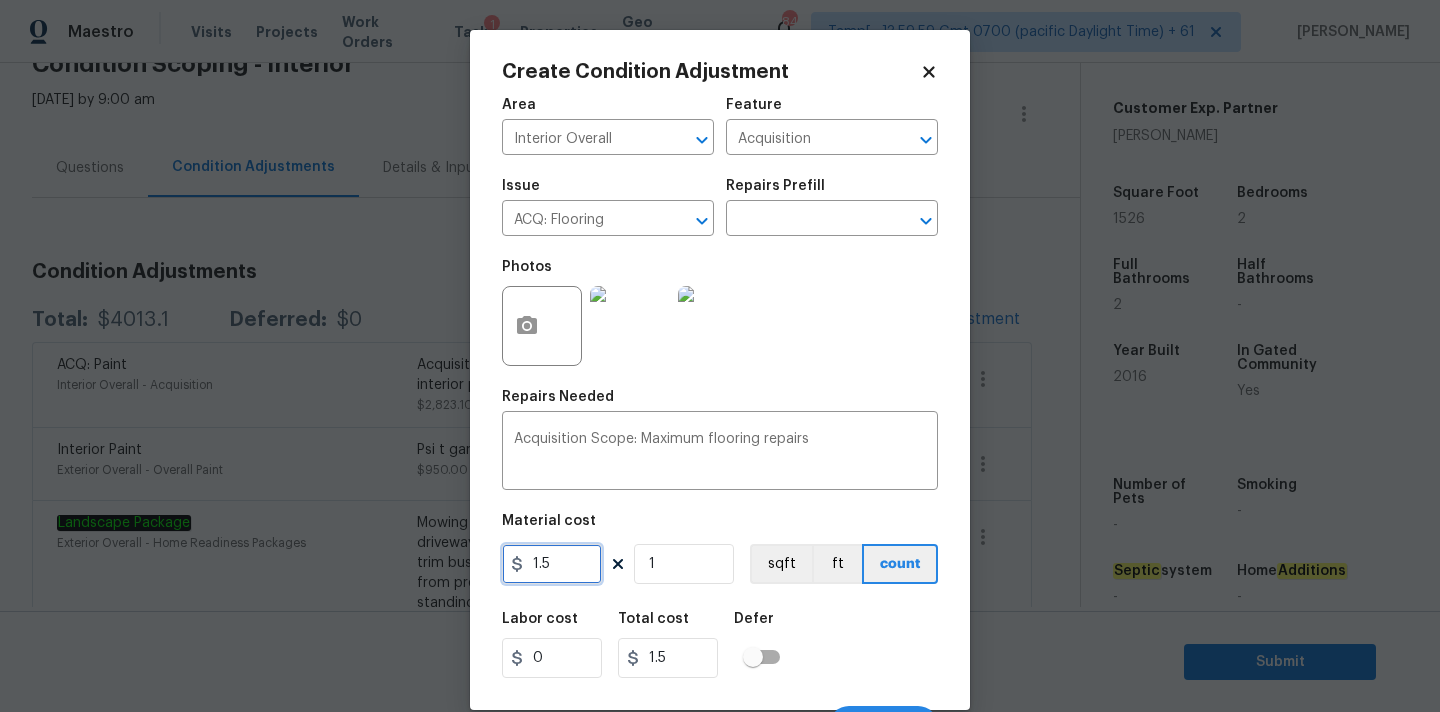 click on "1.5" at bounding box center (552, 564) 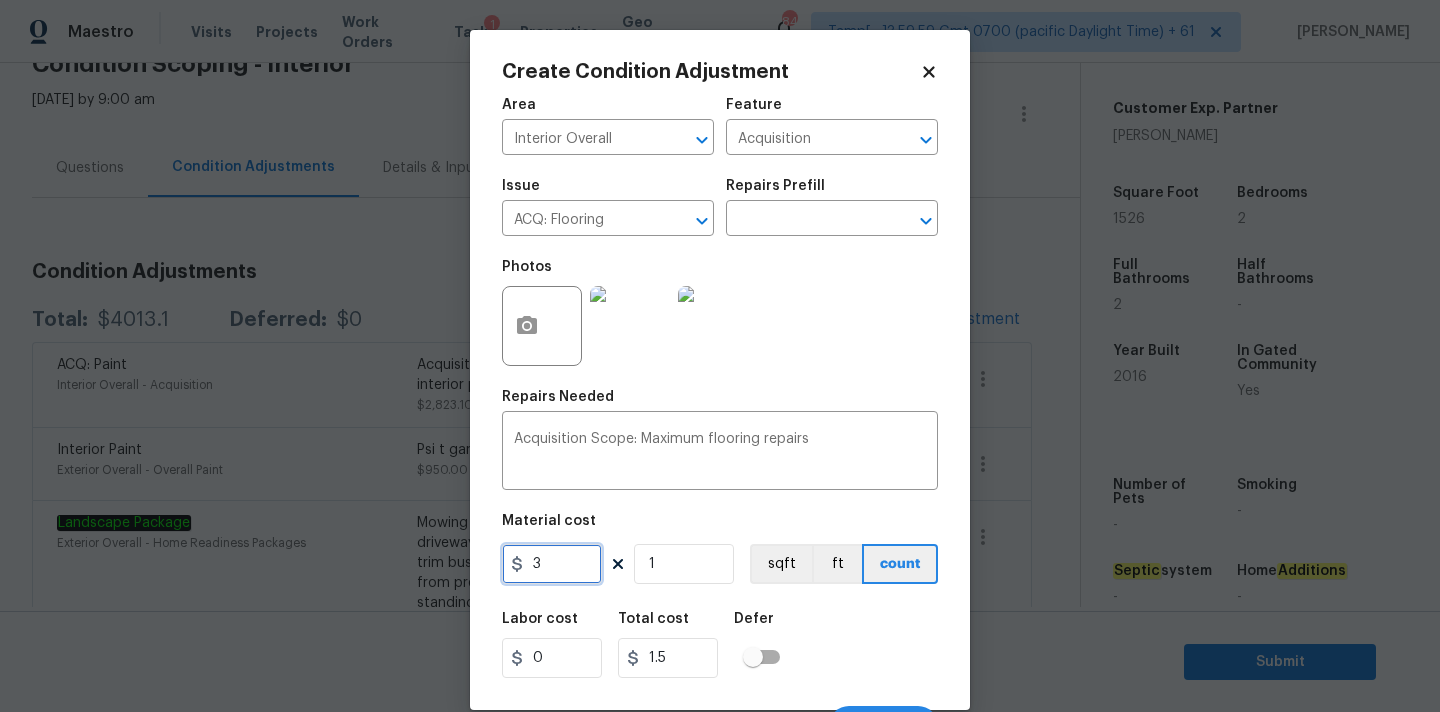 type on "3" 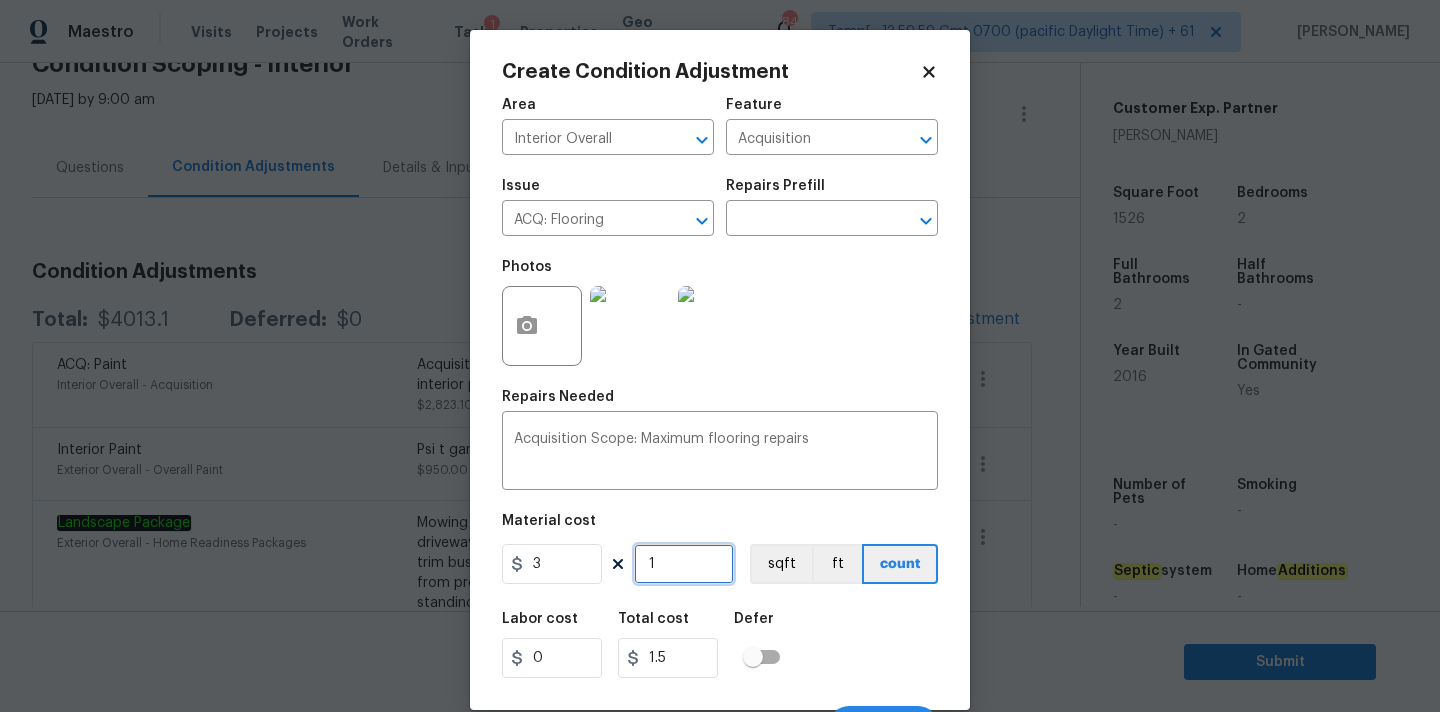 type on "3" 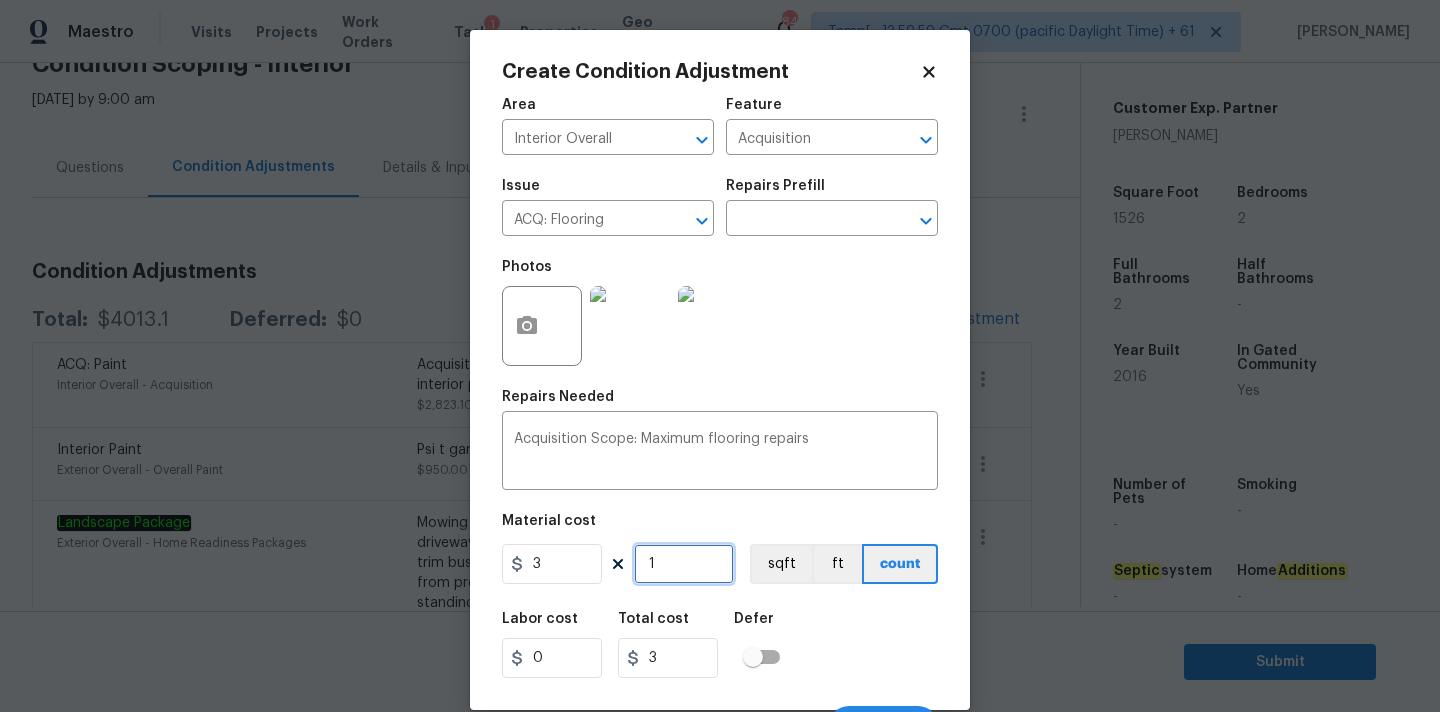 type on "12" 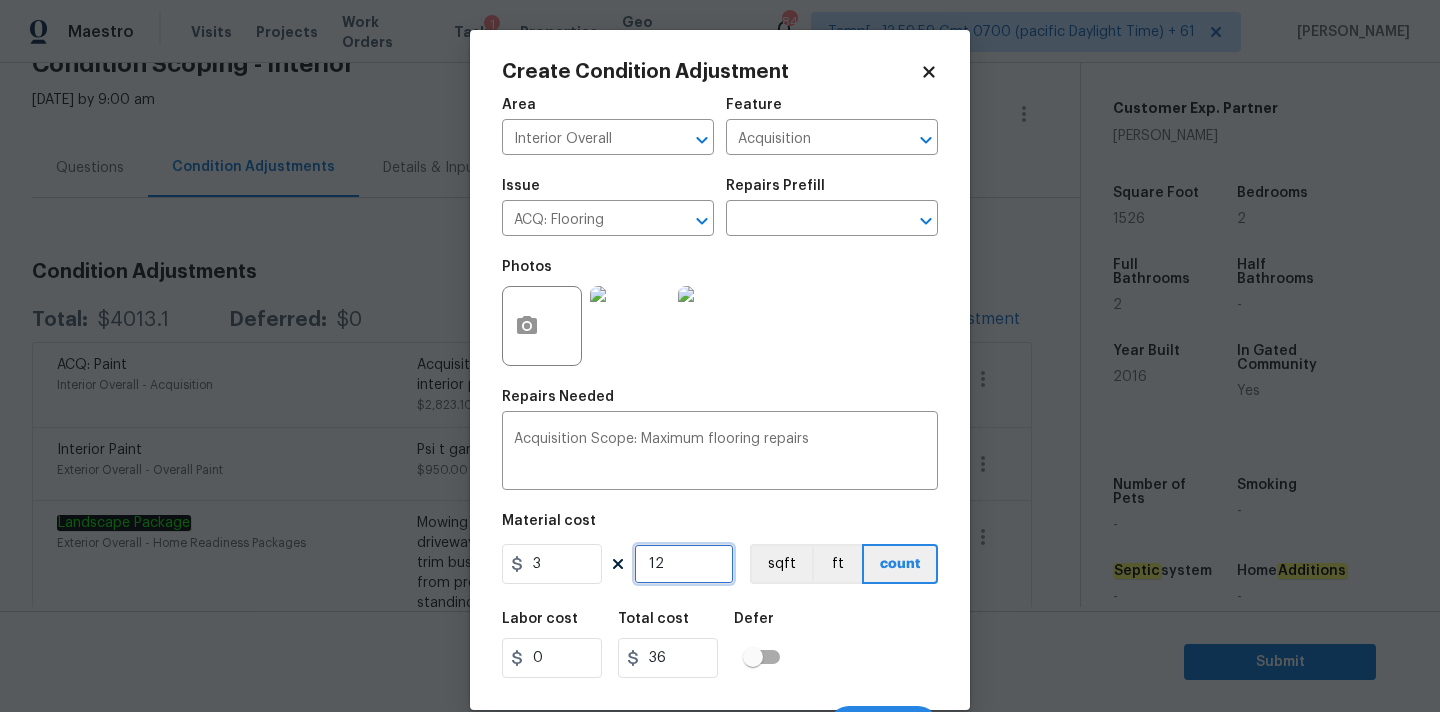 type on "125" 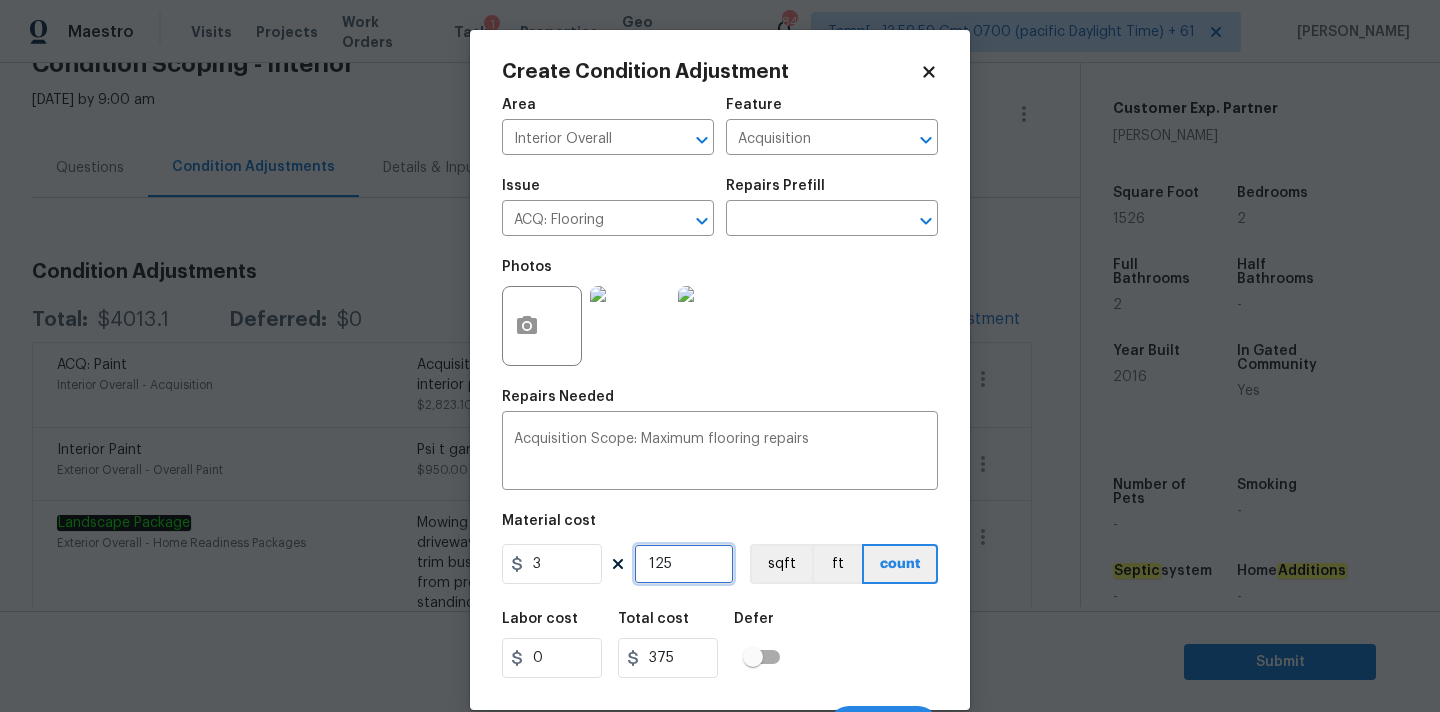 type on "1250" 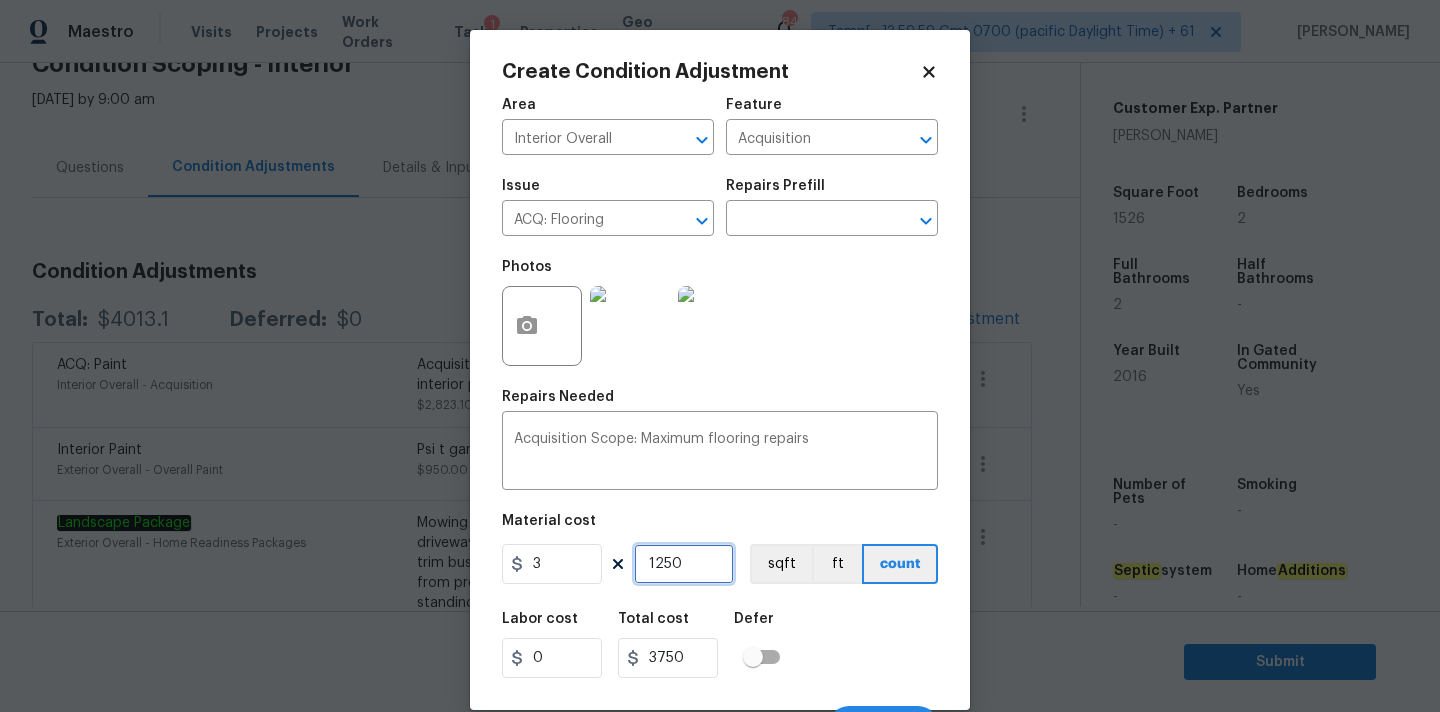 scroll, scrollTop: 35, scrollLeft: 0, axis: vertical 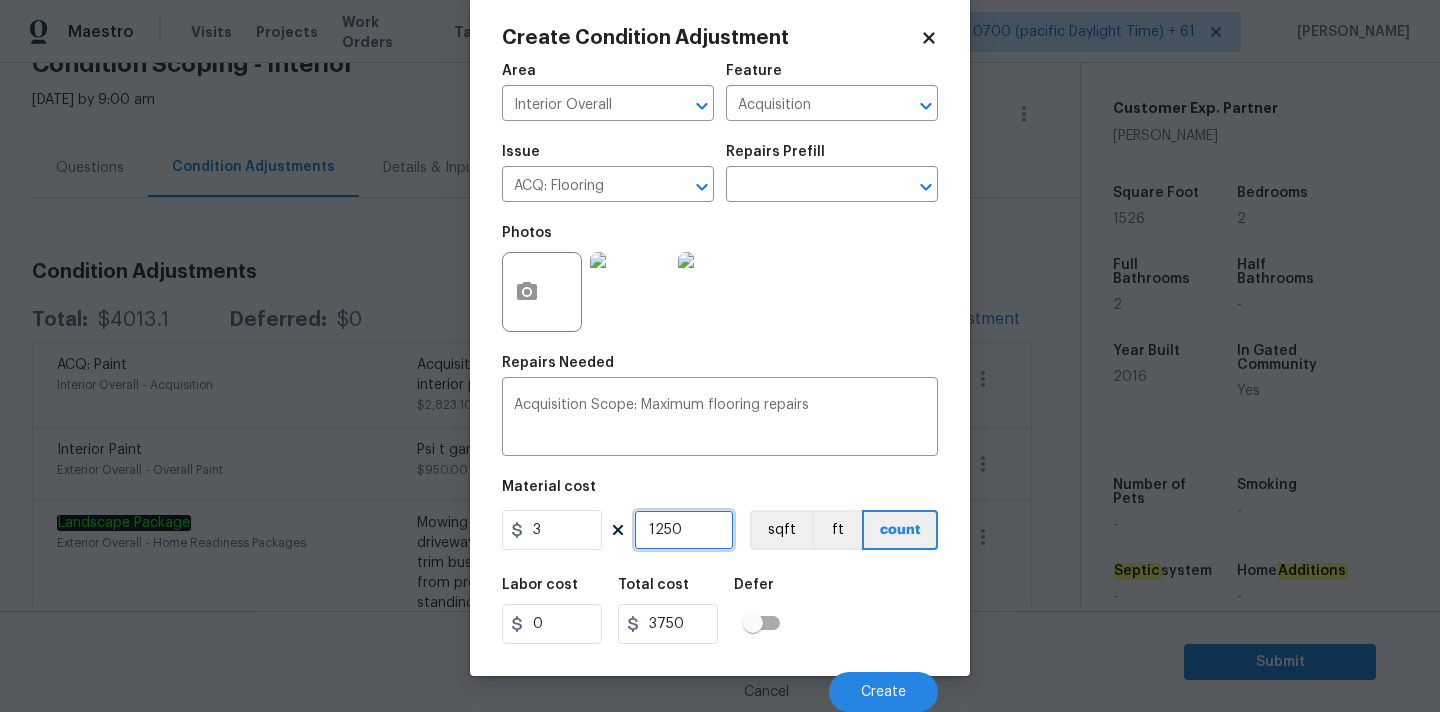 type on "1250" 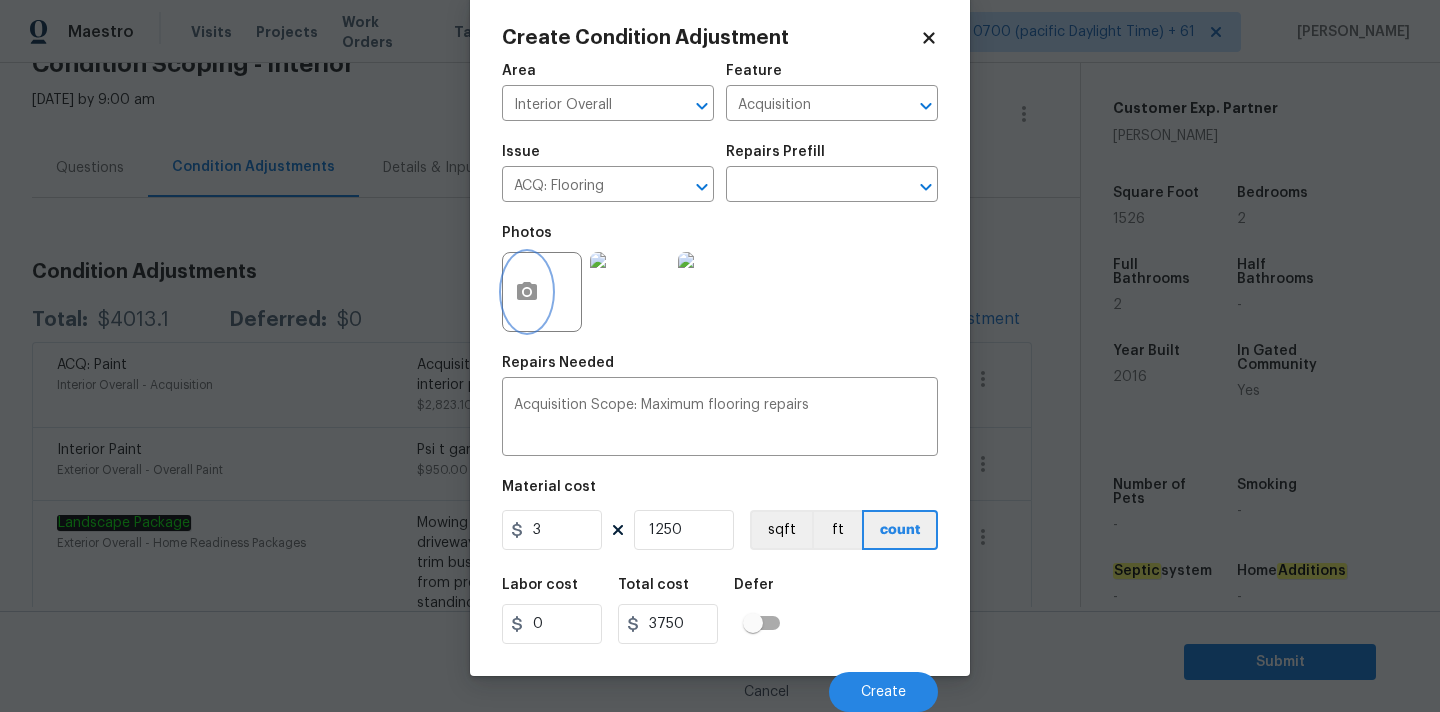 click at bounding box center (527, 292) 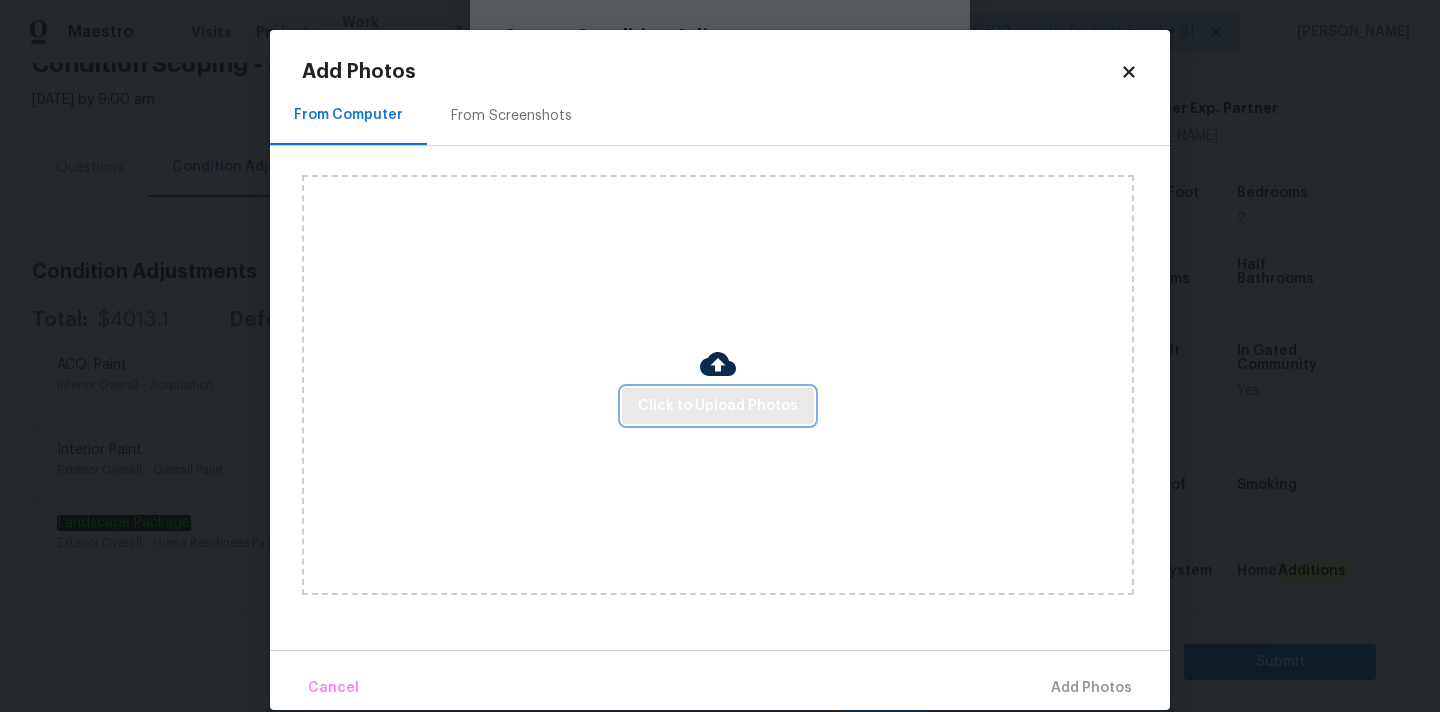 click on "Click to Upload Photos" at bounding box center (718, 406) 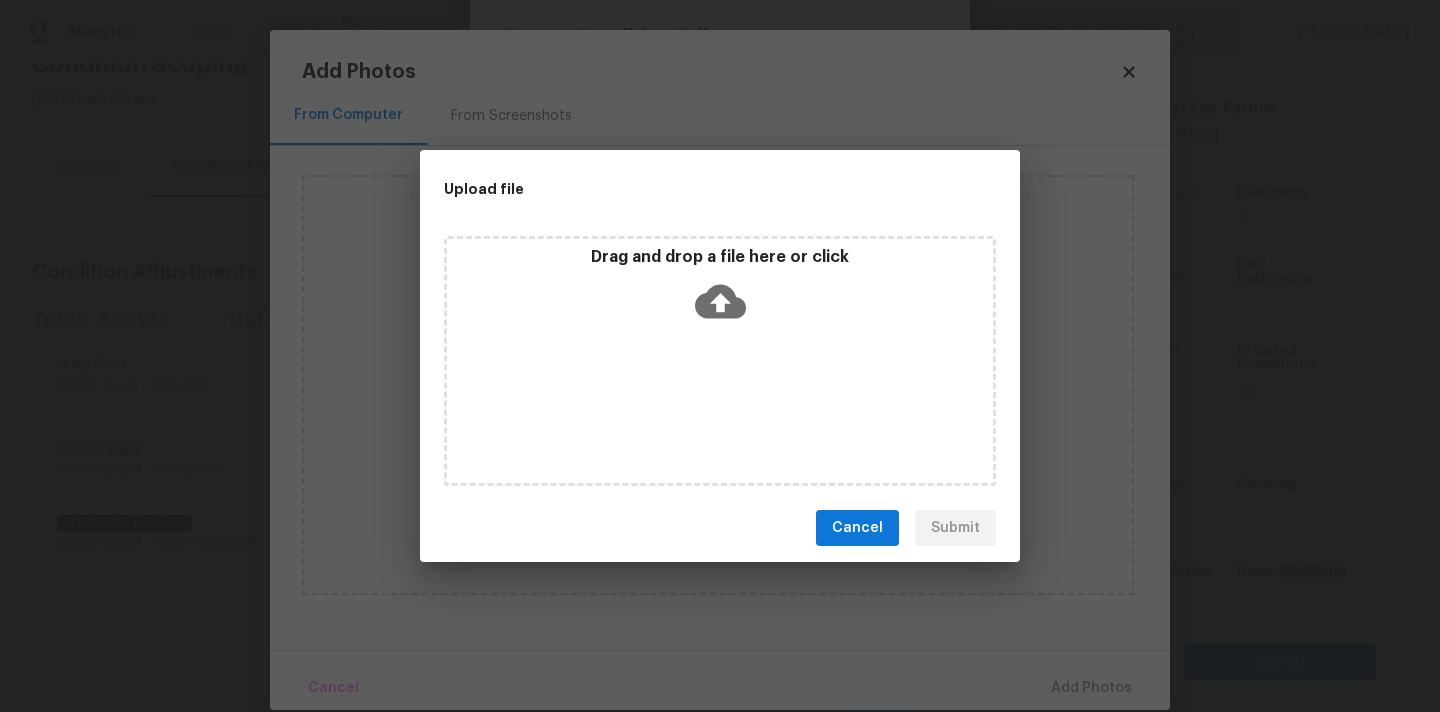 click 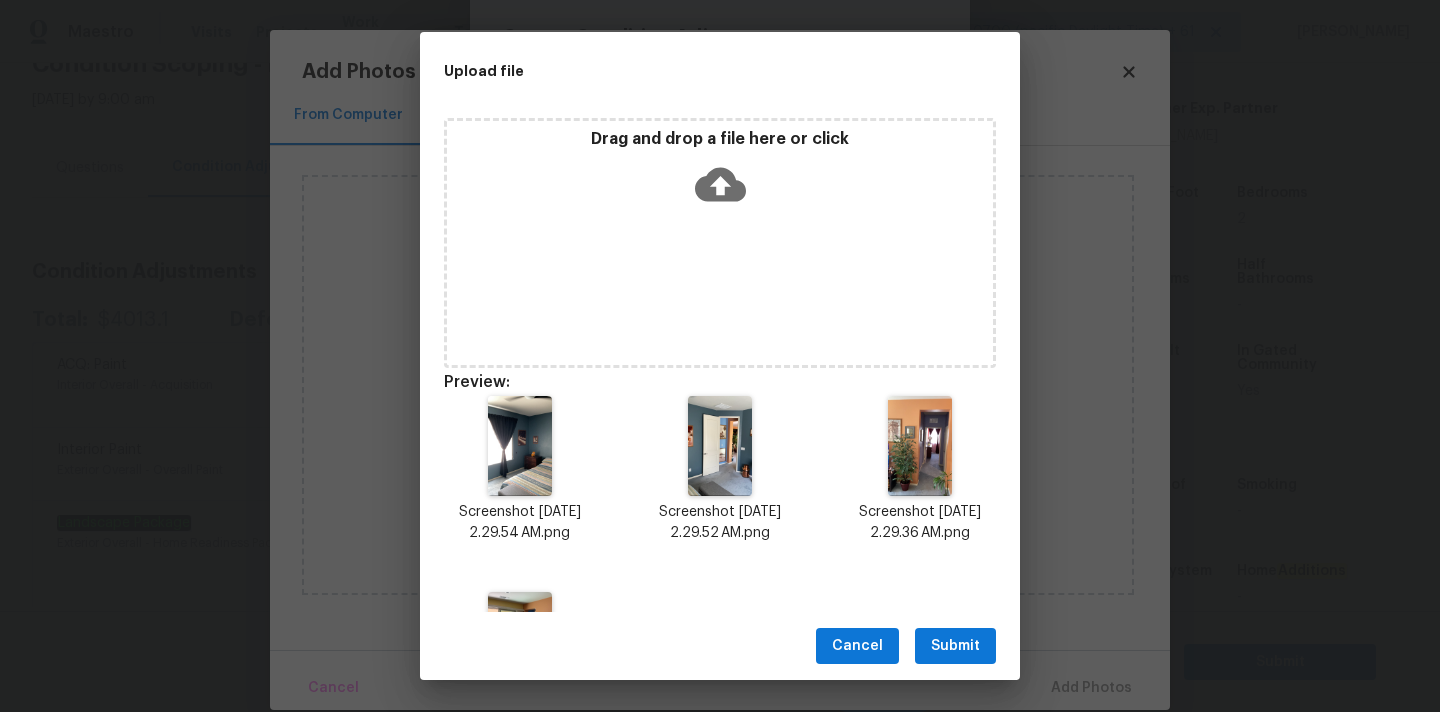 click on "Submit" at bounding box center [955, 646] 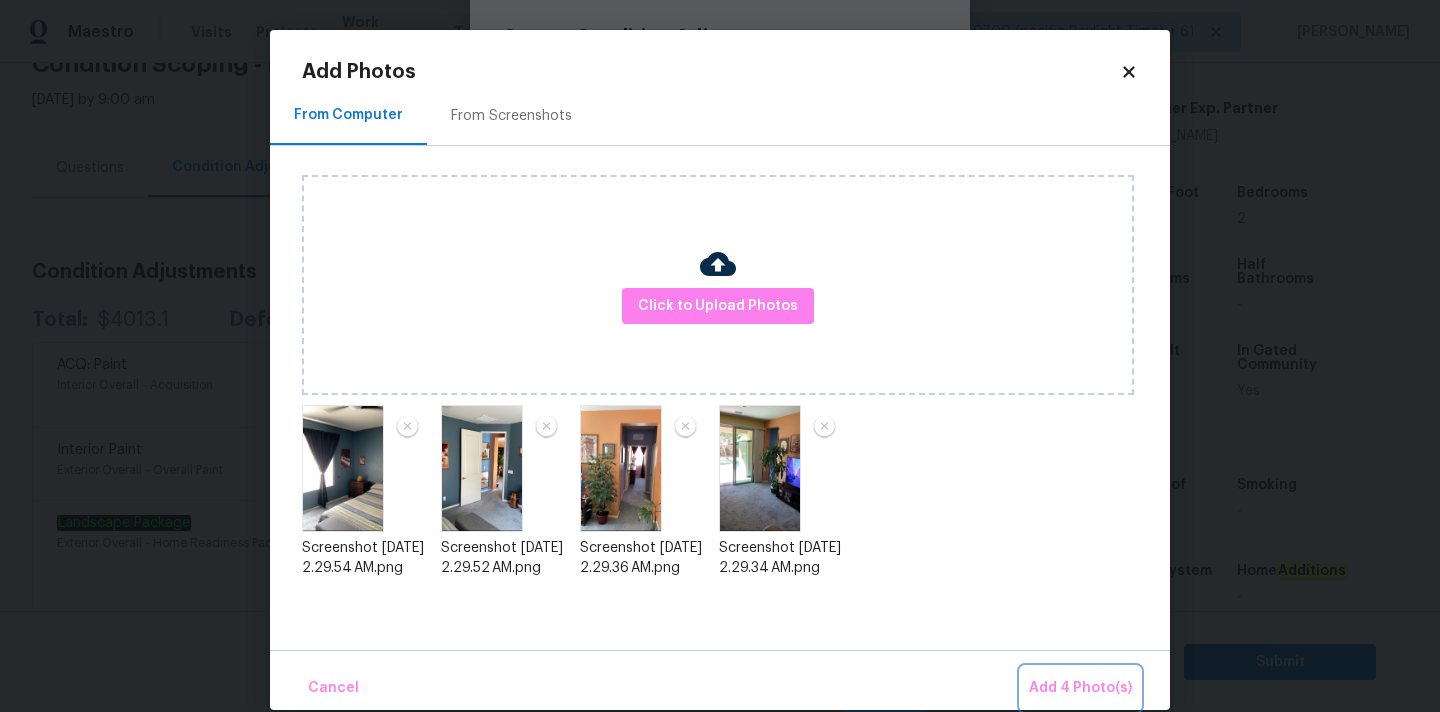 click on "Add 4 Photo(s)" at bounding box center [1080, 688] 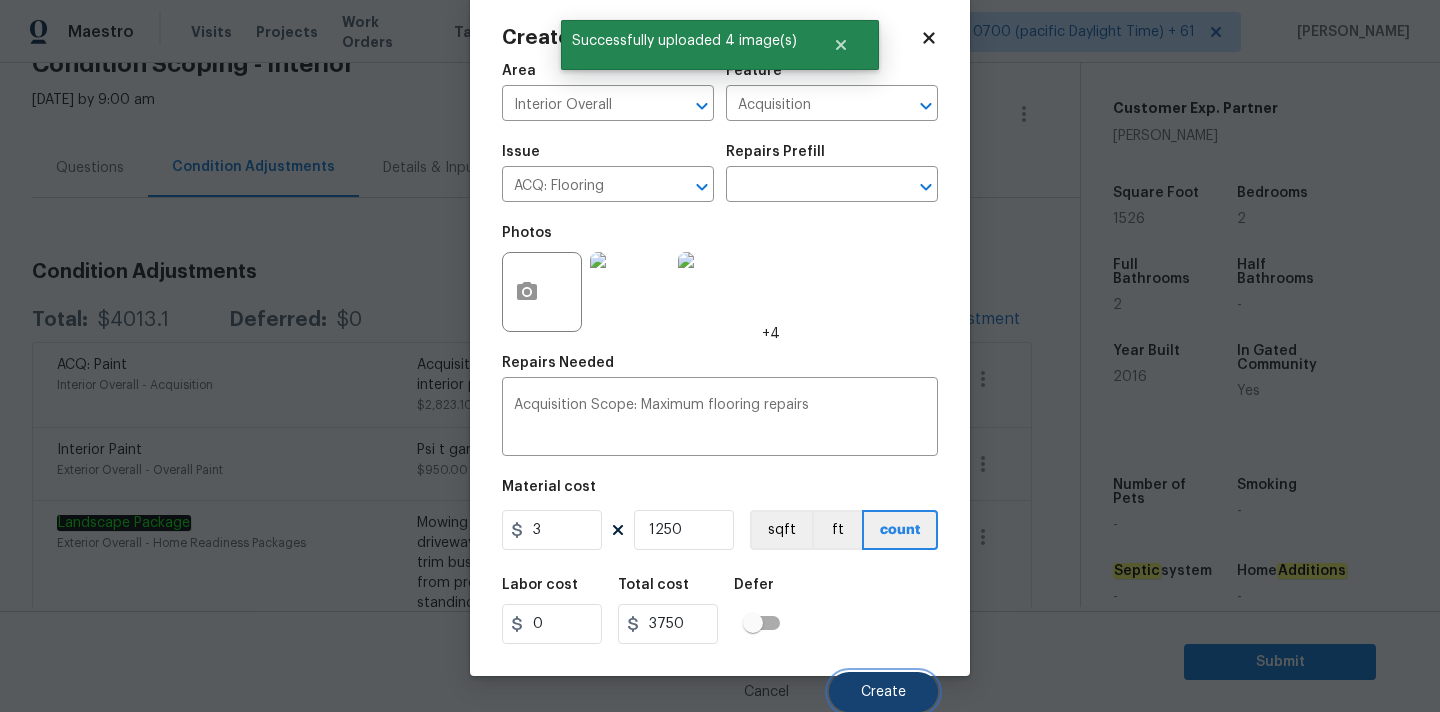 click on "Create" at bounding box center [883, 692] 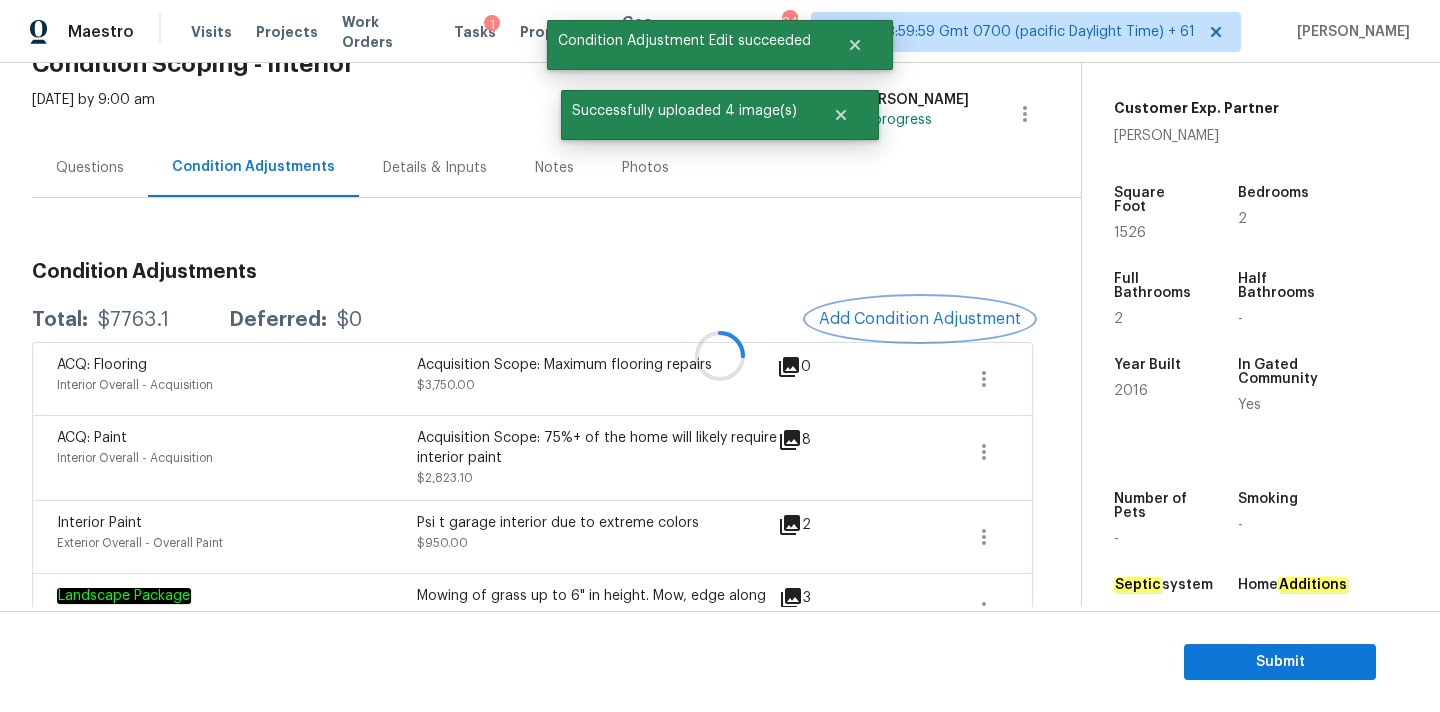 scroll, scrollTop: 0, scrollLeft: 0, axis: both 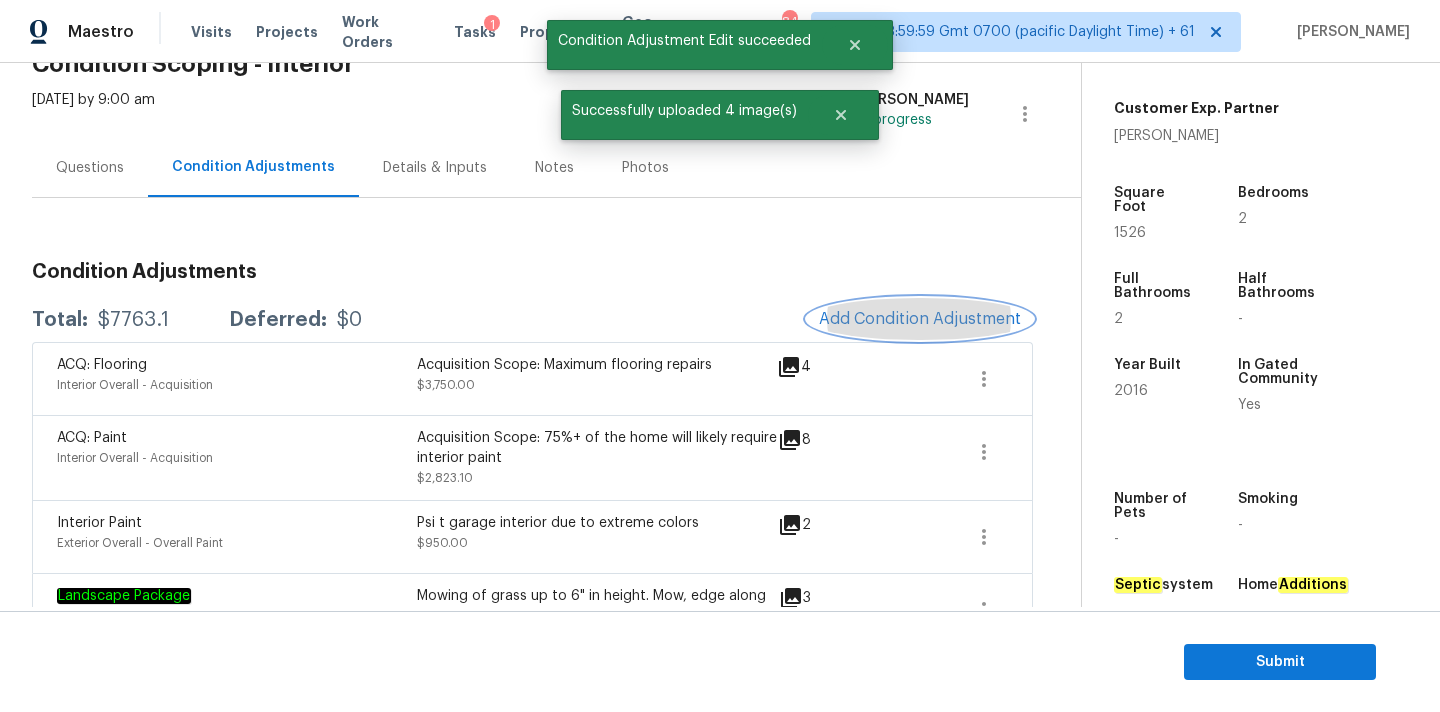 click on "Add Condition Adjustment" at bounding box center (920, 319) 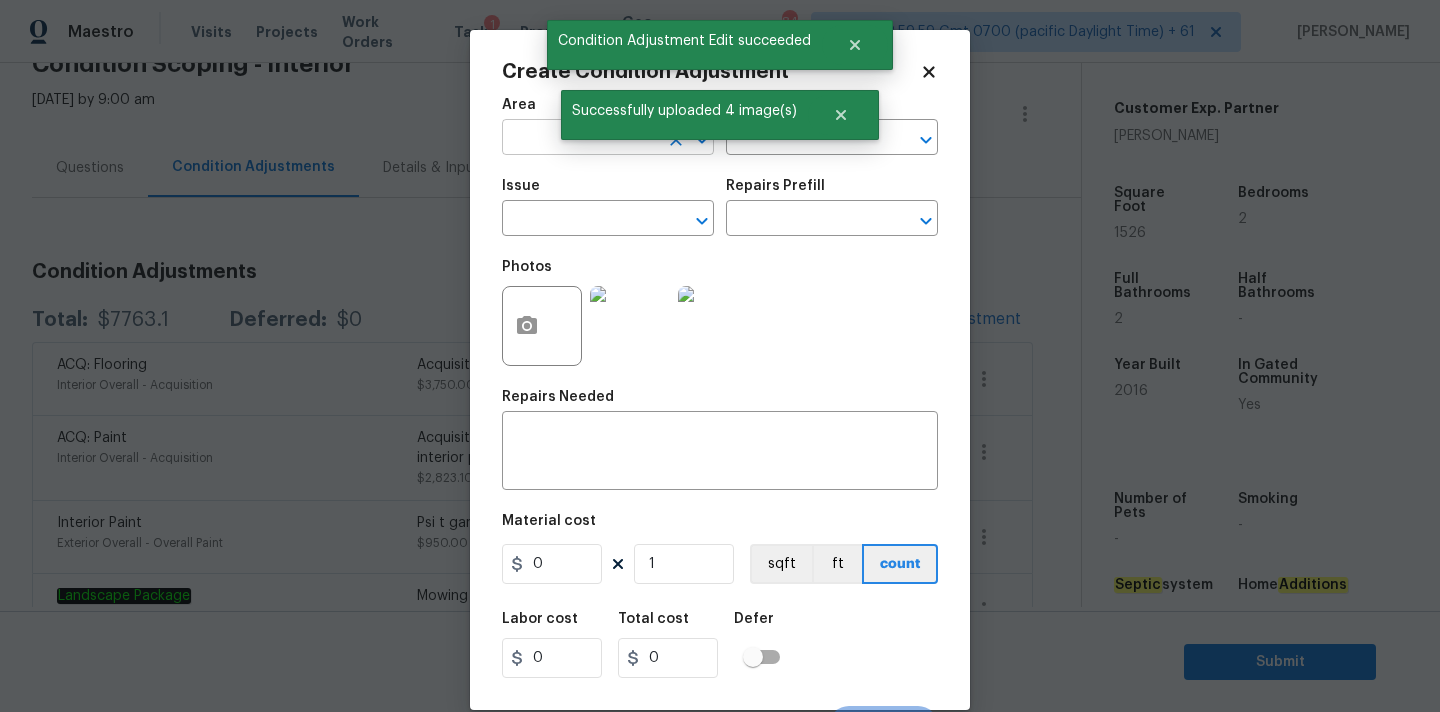 click at bounding box center [580, 139] 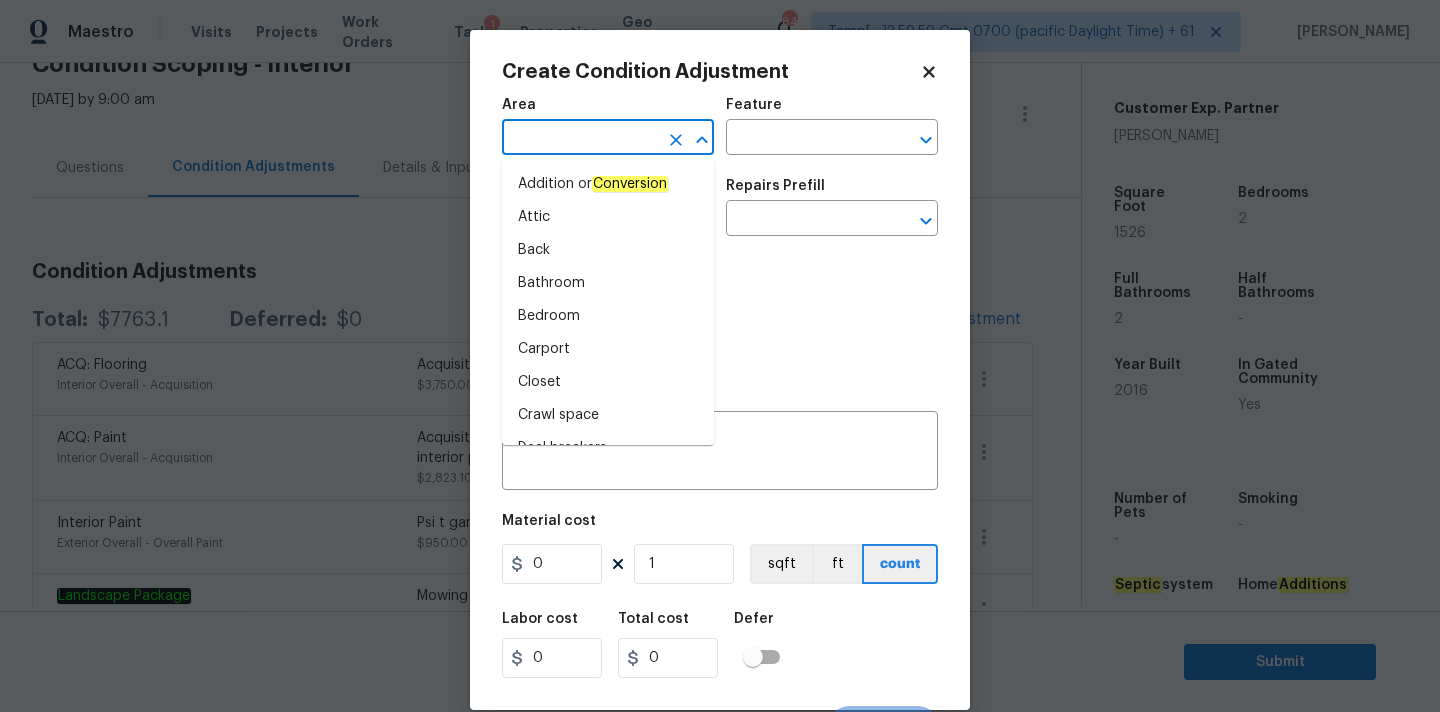 click 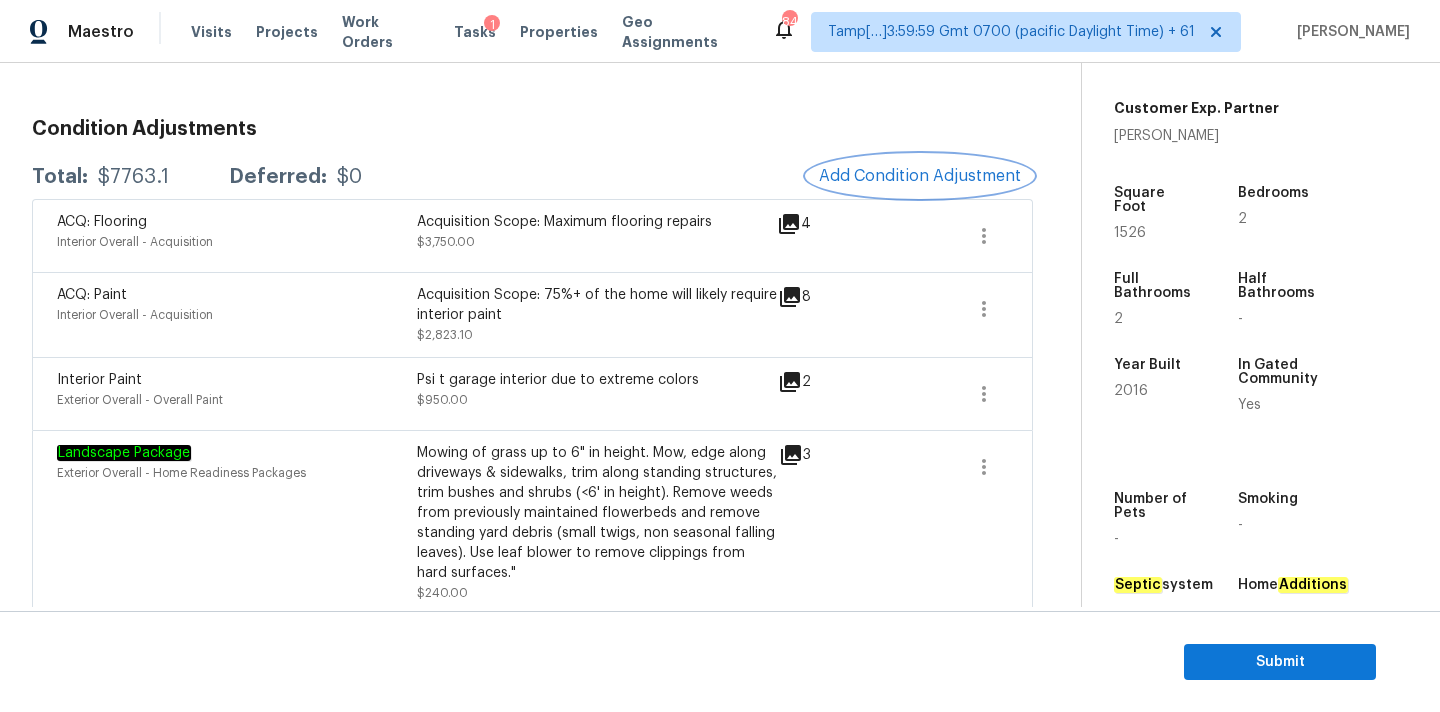 scroll, scrollTop: 250, scrollLeft: 0, axis: vertical 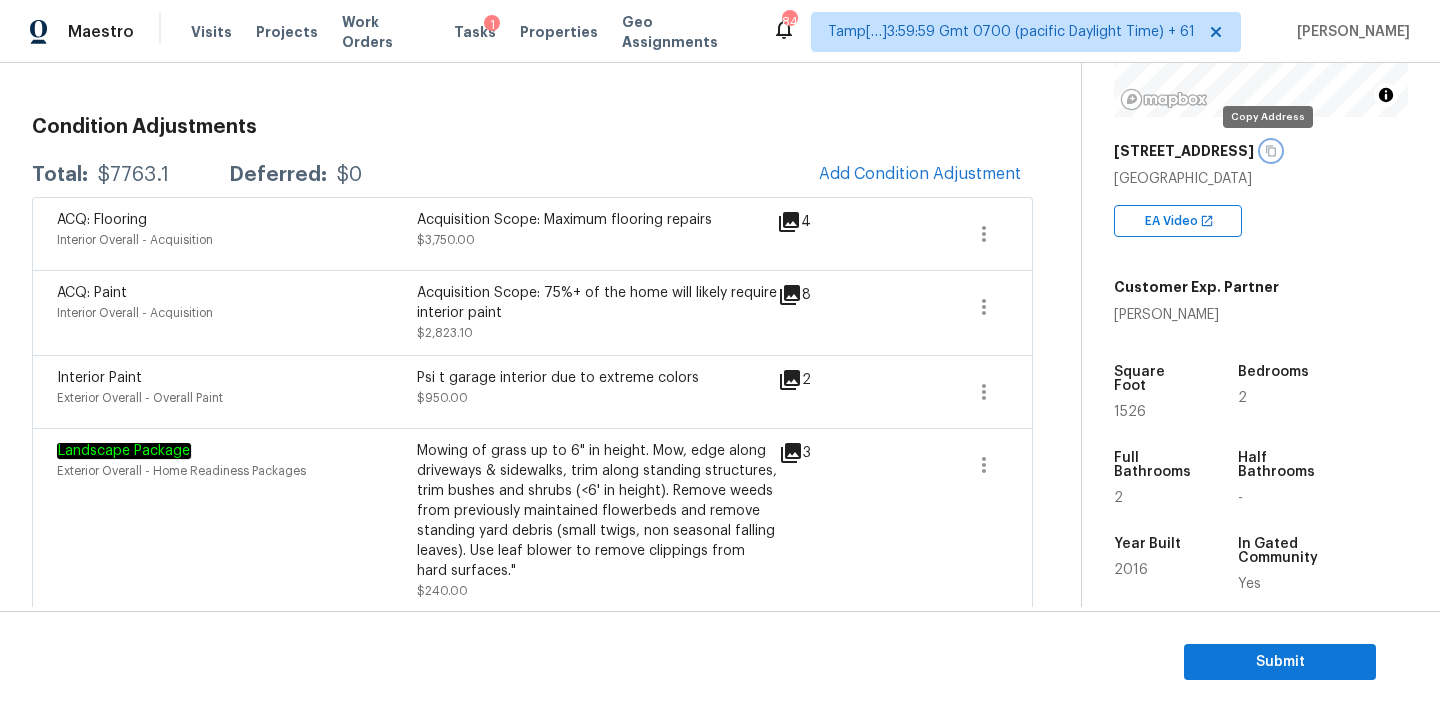 click 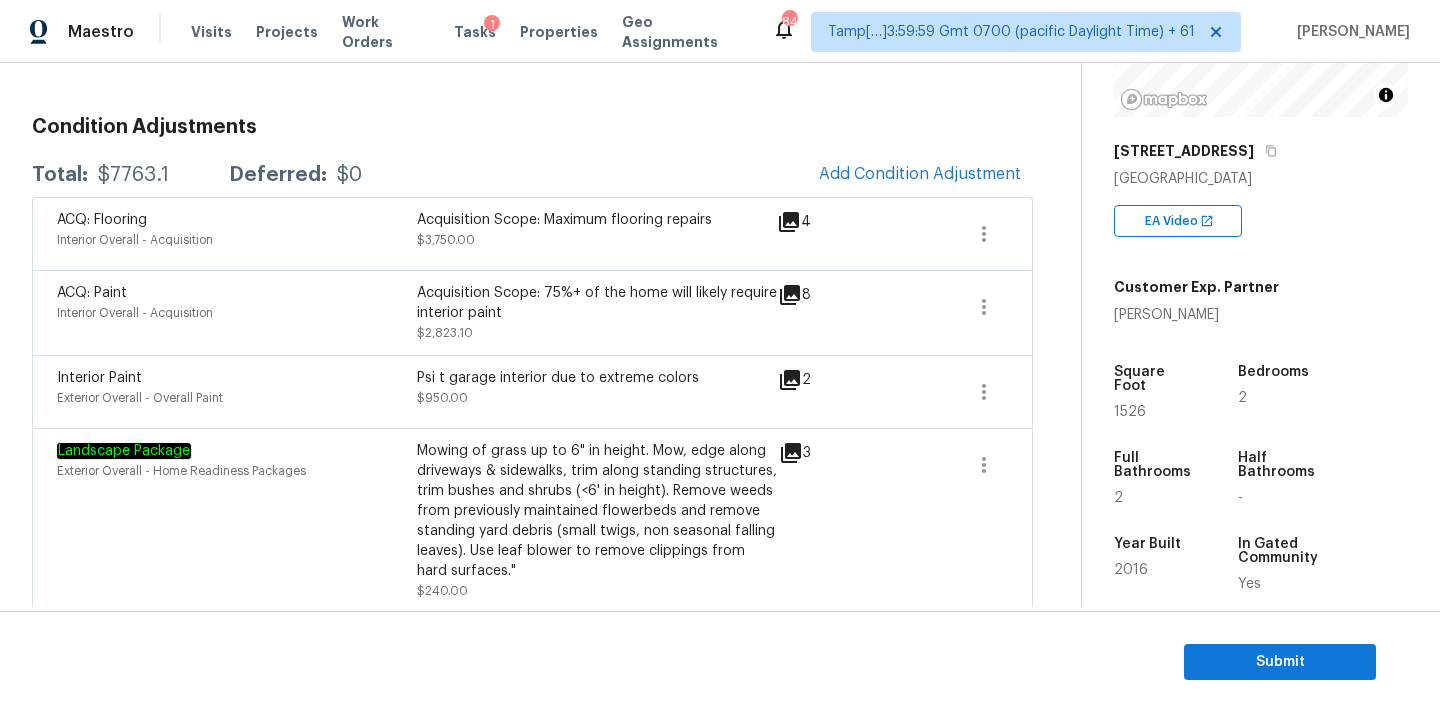 click on "$7763.1" at bounding box center (133, 175) 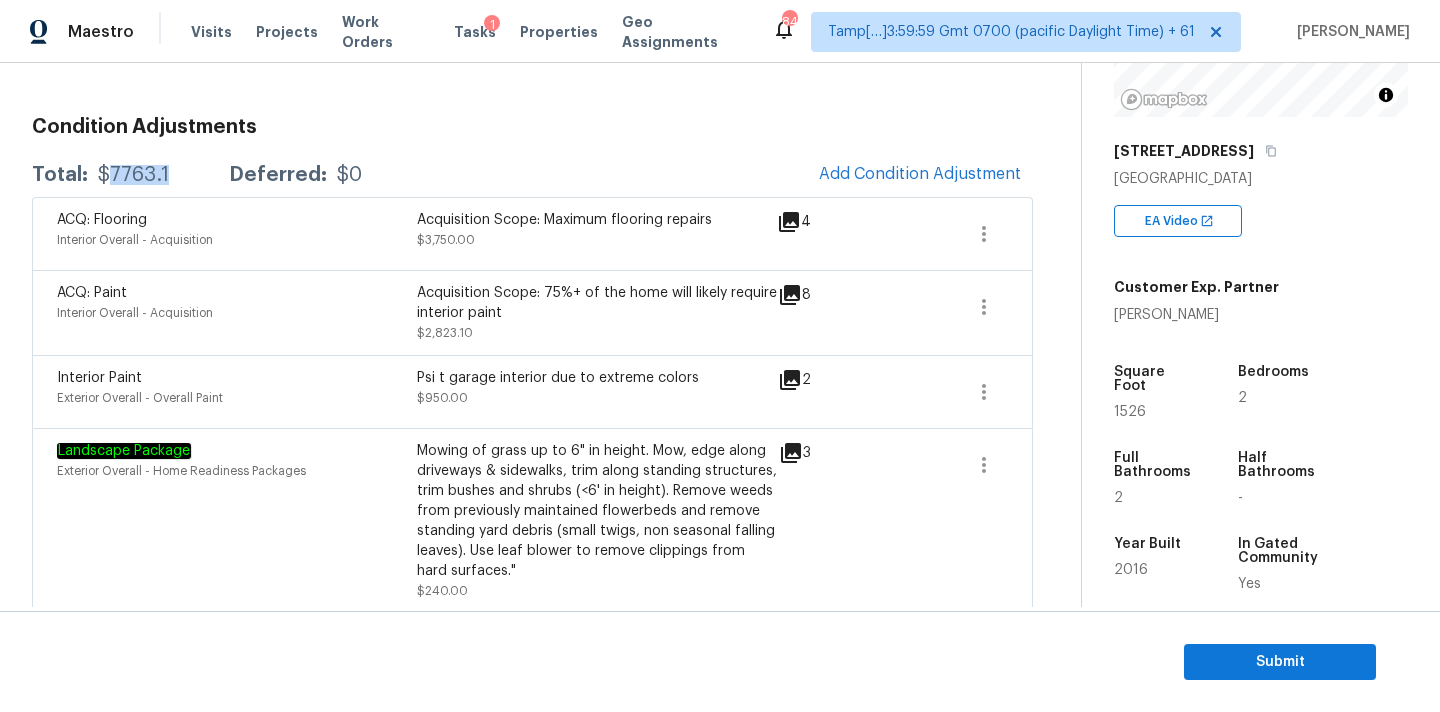 click on "$7763.1" at bounding box center (133, 175) 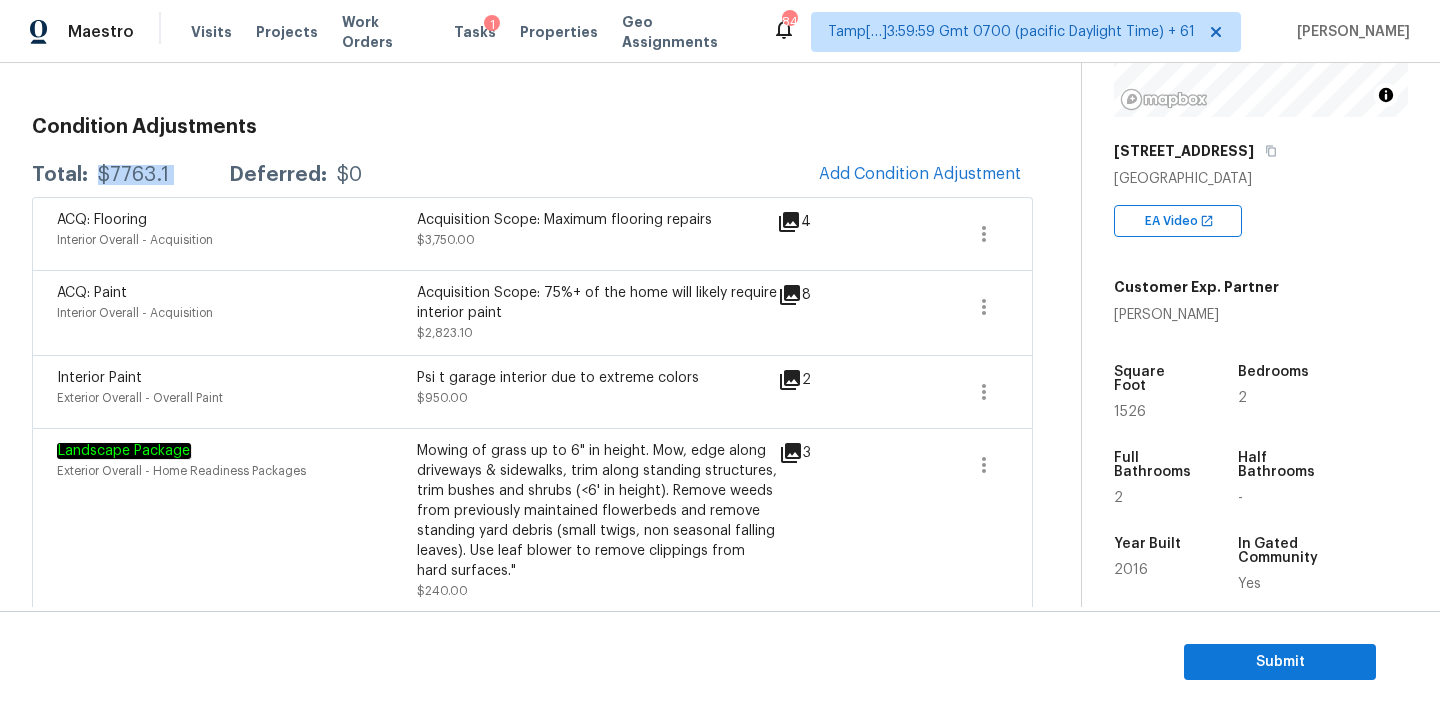 click on "$7763.1" at bounding box center (133, 175) 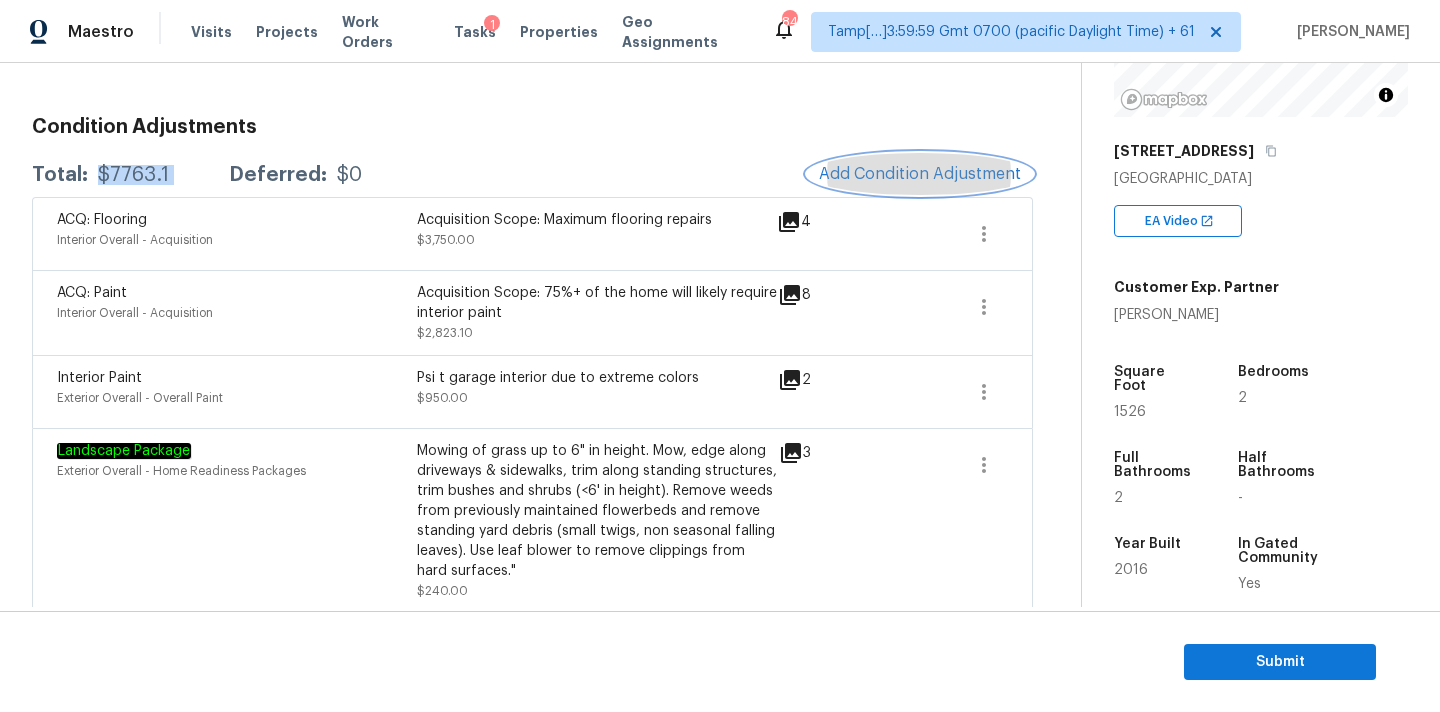 click on "Add Condition Adjustment" at bounding box center [920, 174] 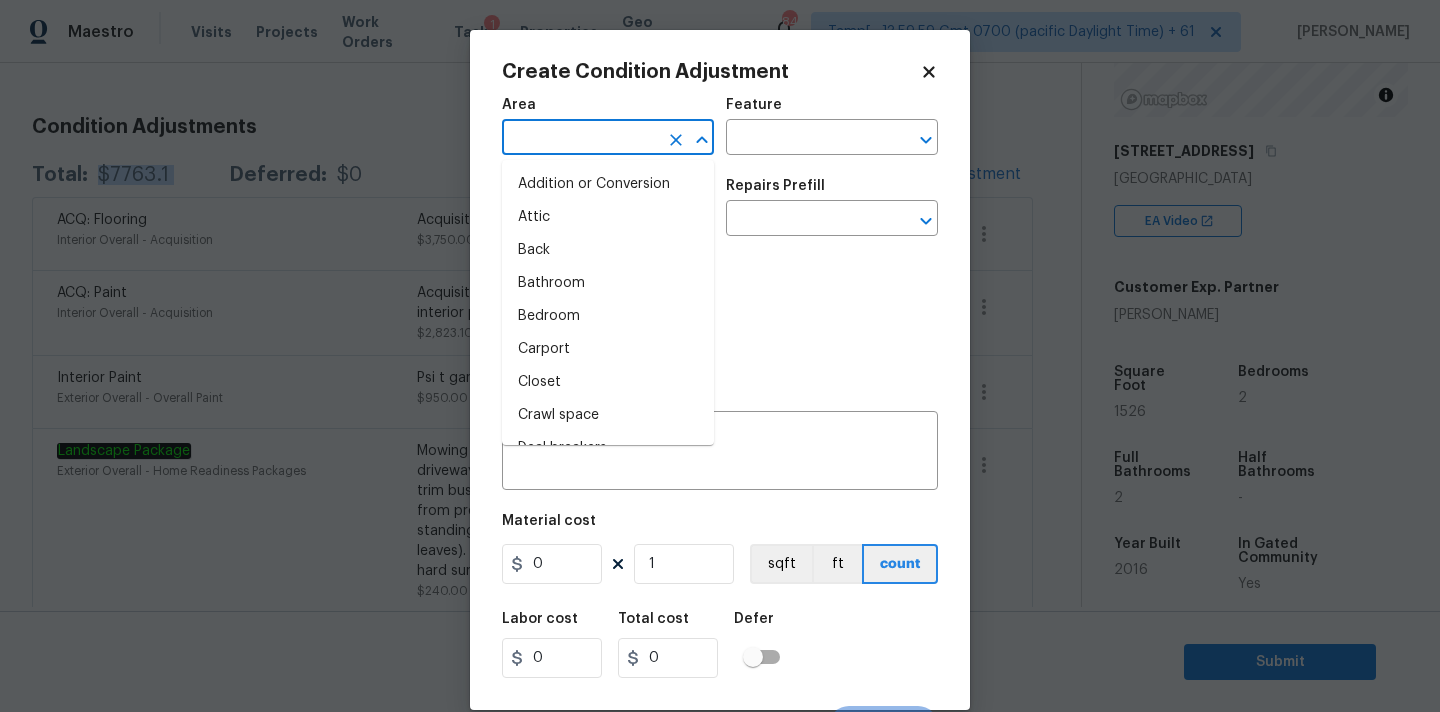 click at bounding box center [580, 139] 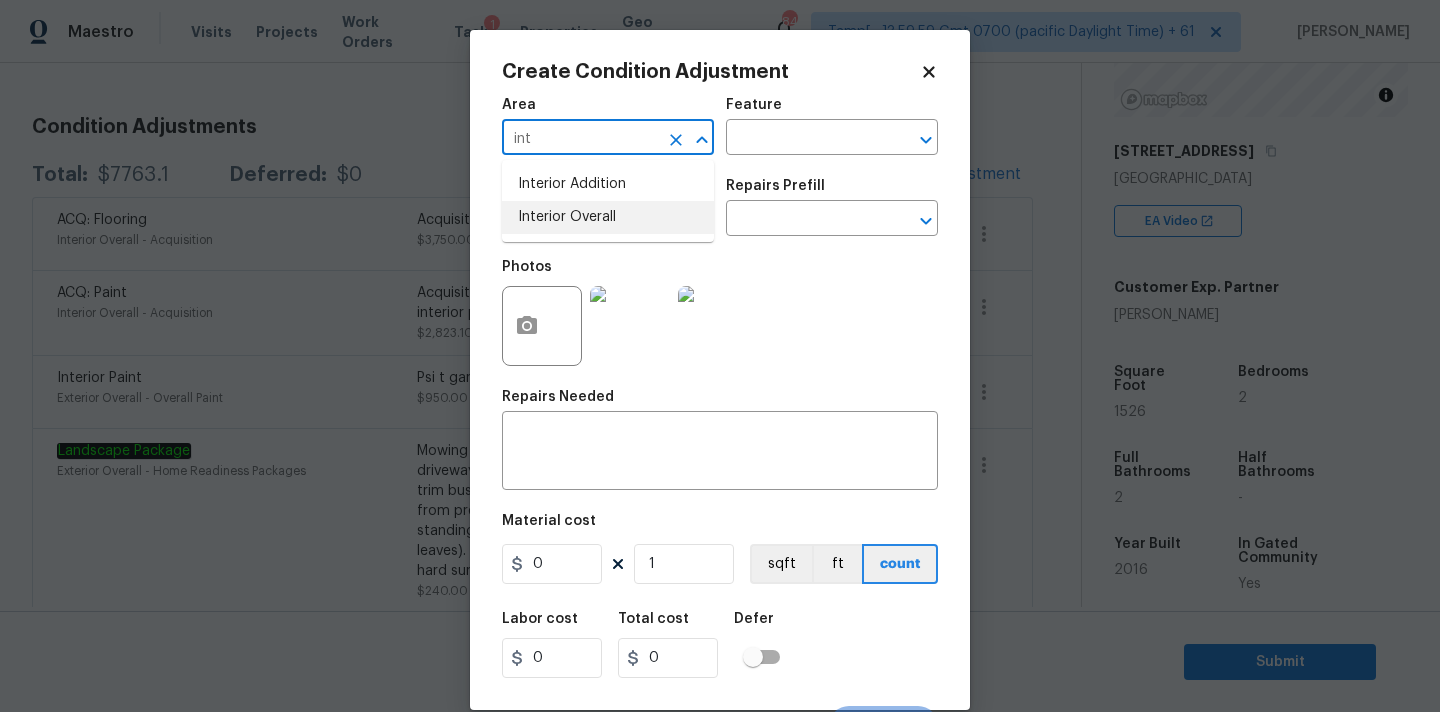 click on "Interior Overall" at bounding box center (608, 217) 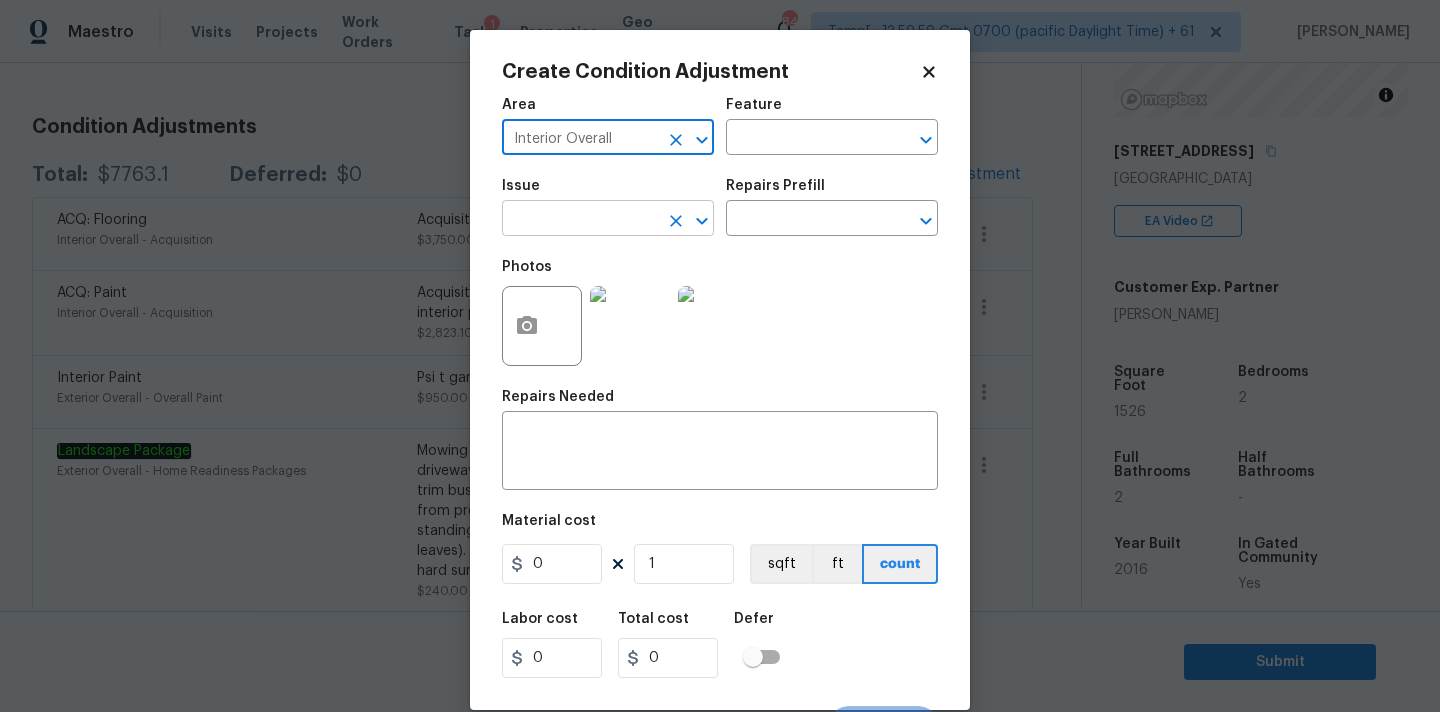 type on "Interior Overall" 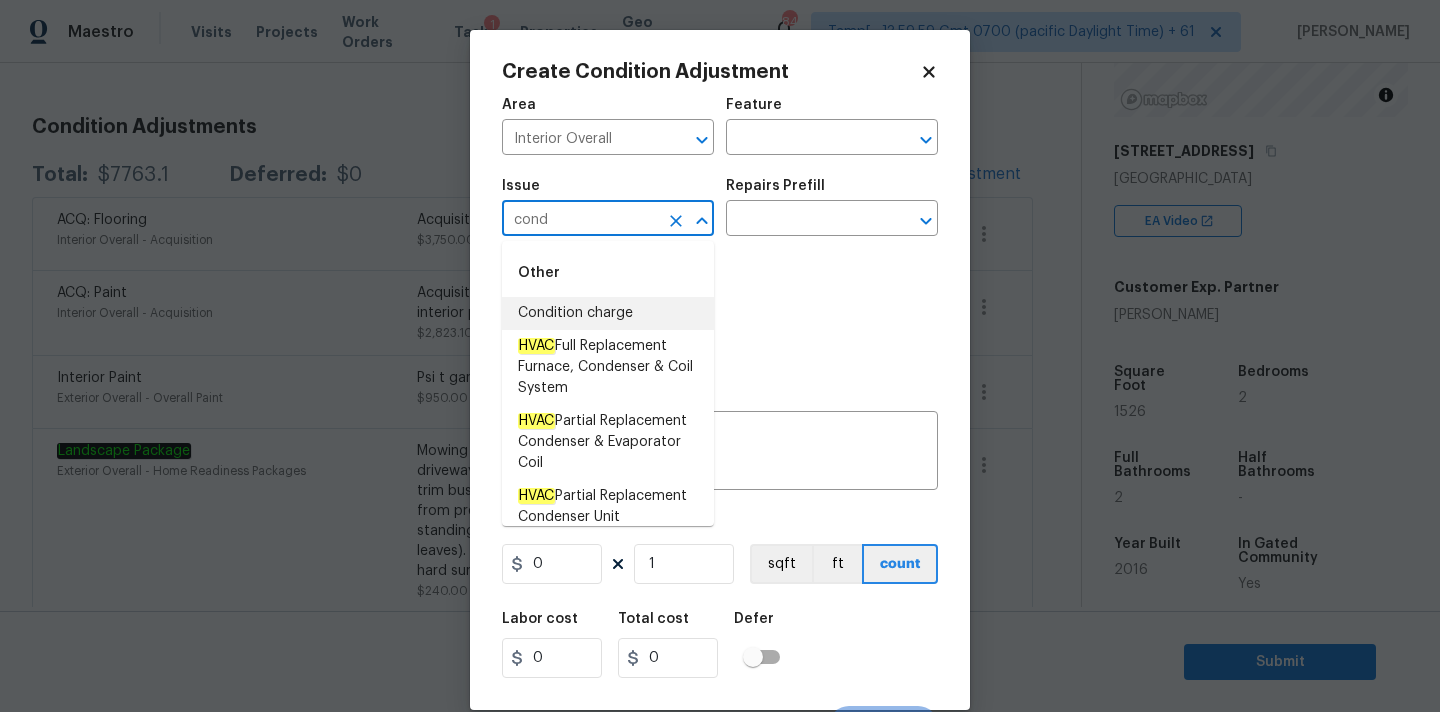 click on "Condition charge" at bounding box center (608, 313) 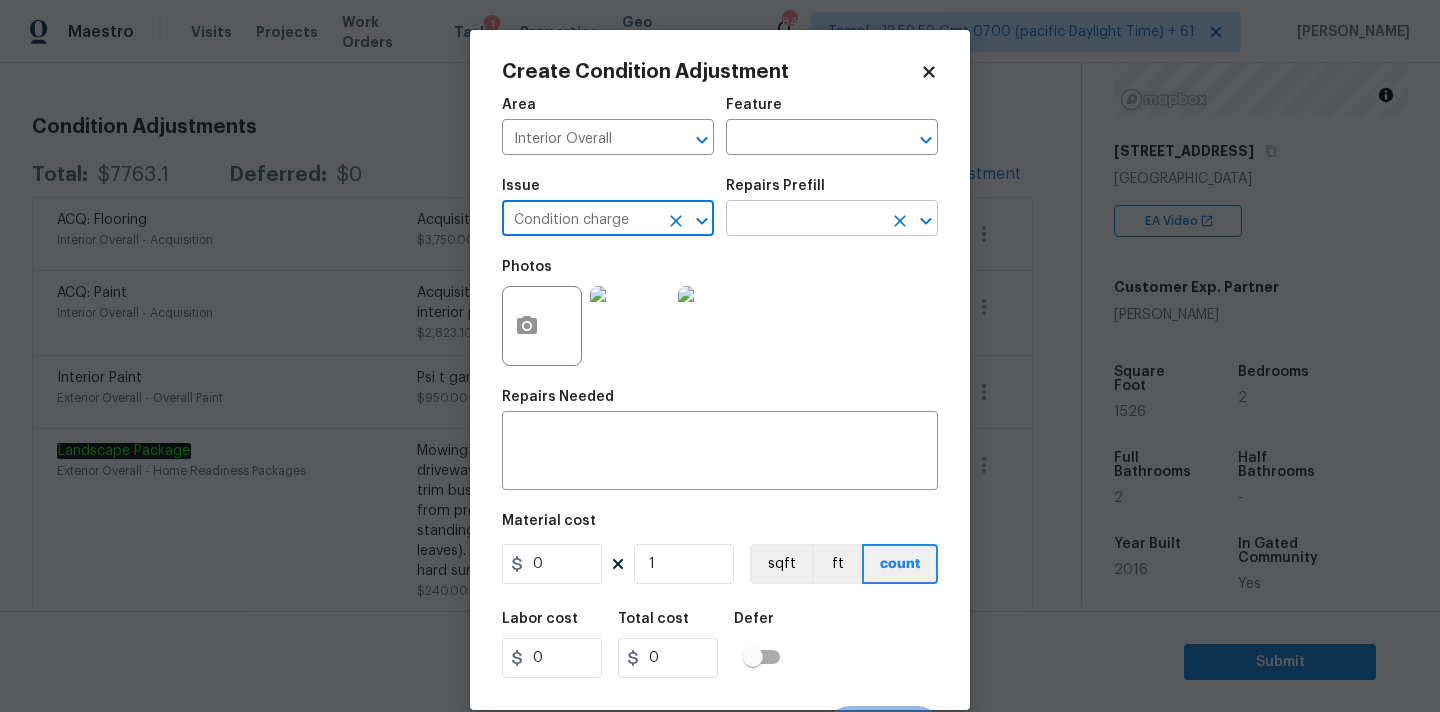 type on "Condition charge" 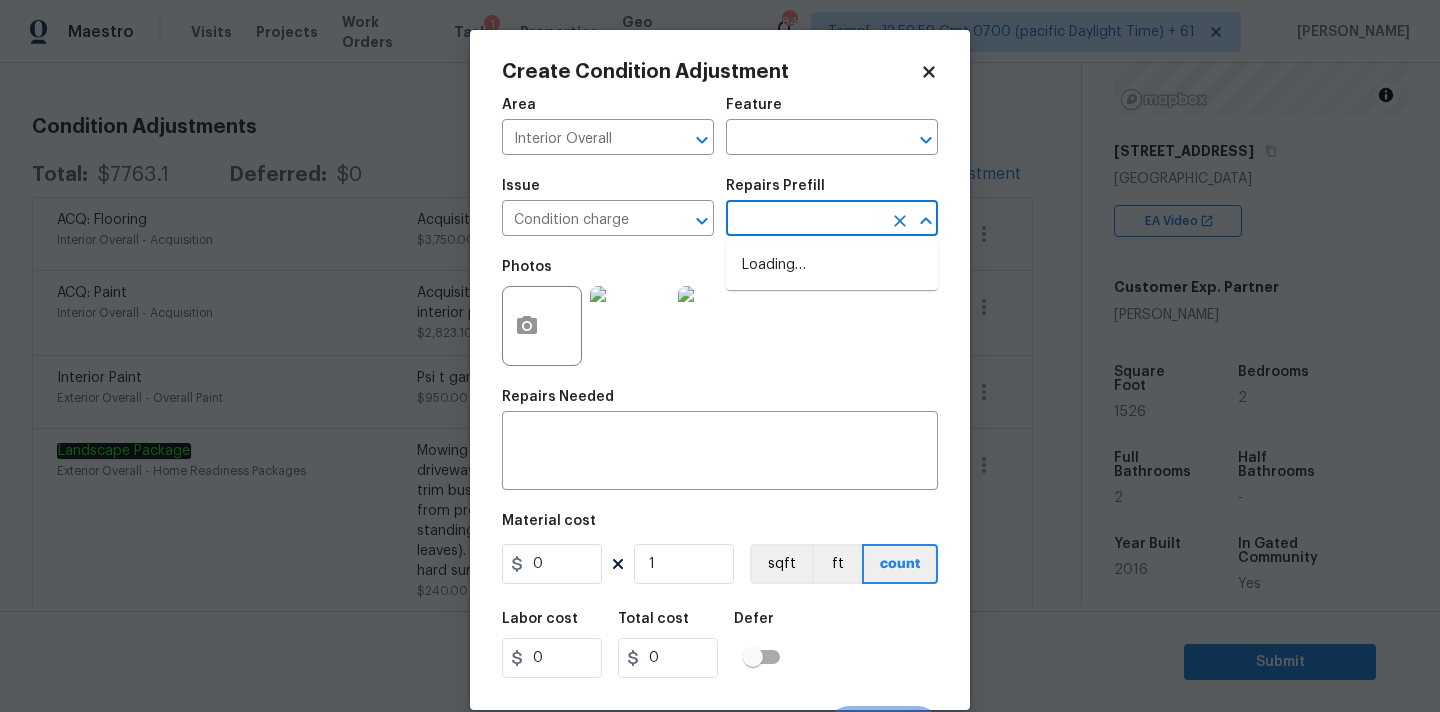 click at bounding box center (804, 220) 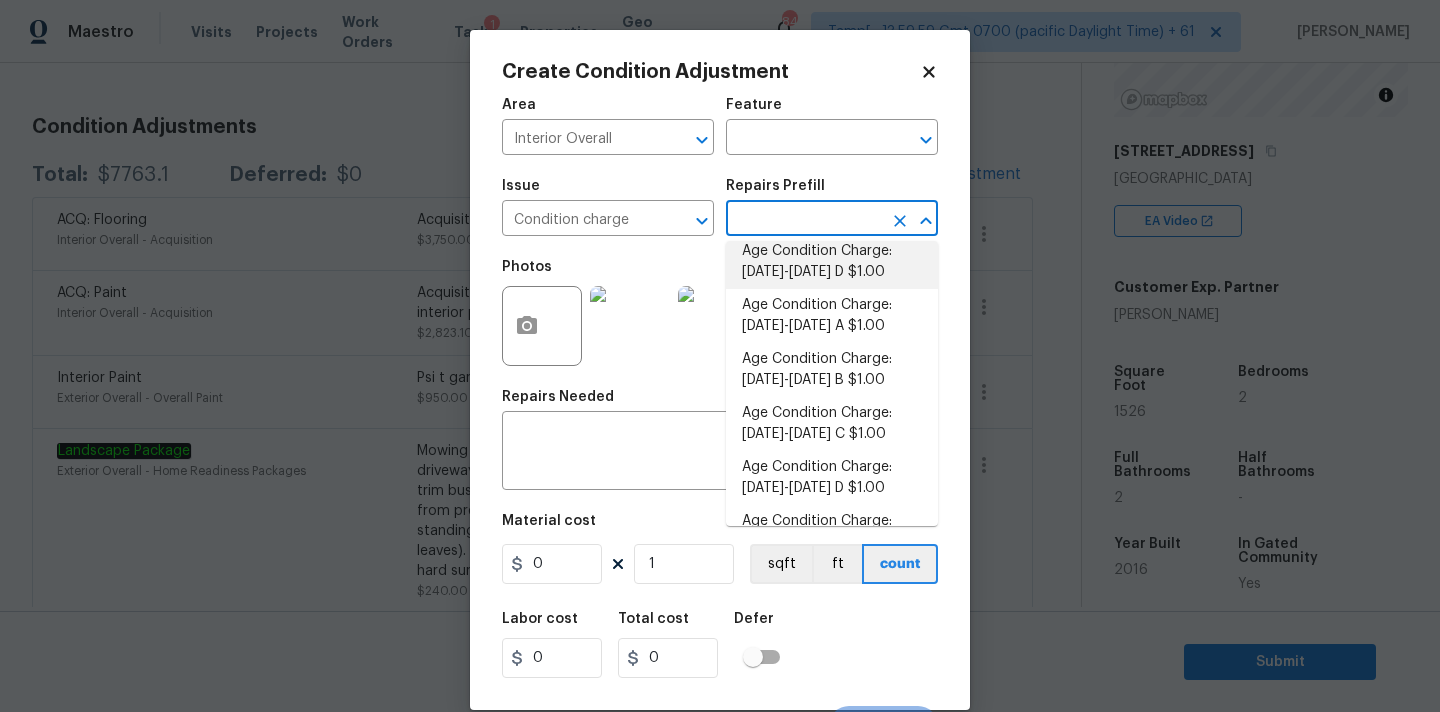 scroll, scrollTop: 682, scrollLeft: 0, axis: vertical 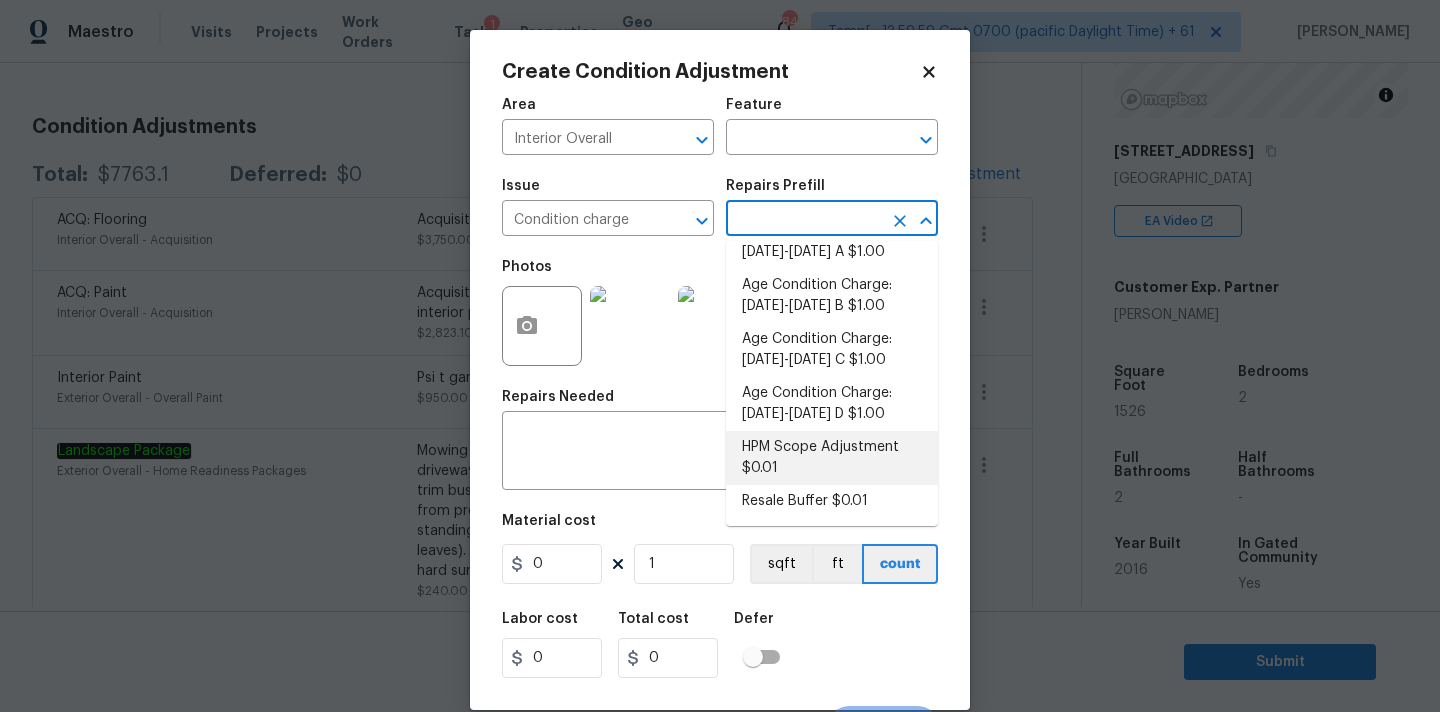 click on "HPM Scope Adjustment $0.01" at bounding box center [832, 458] 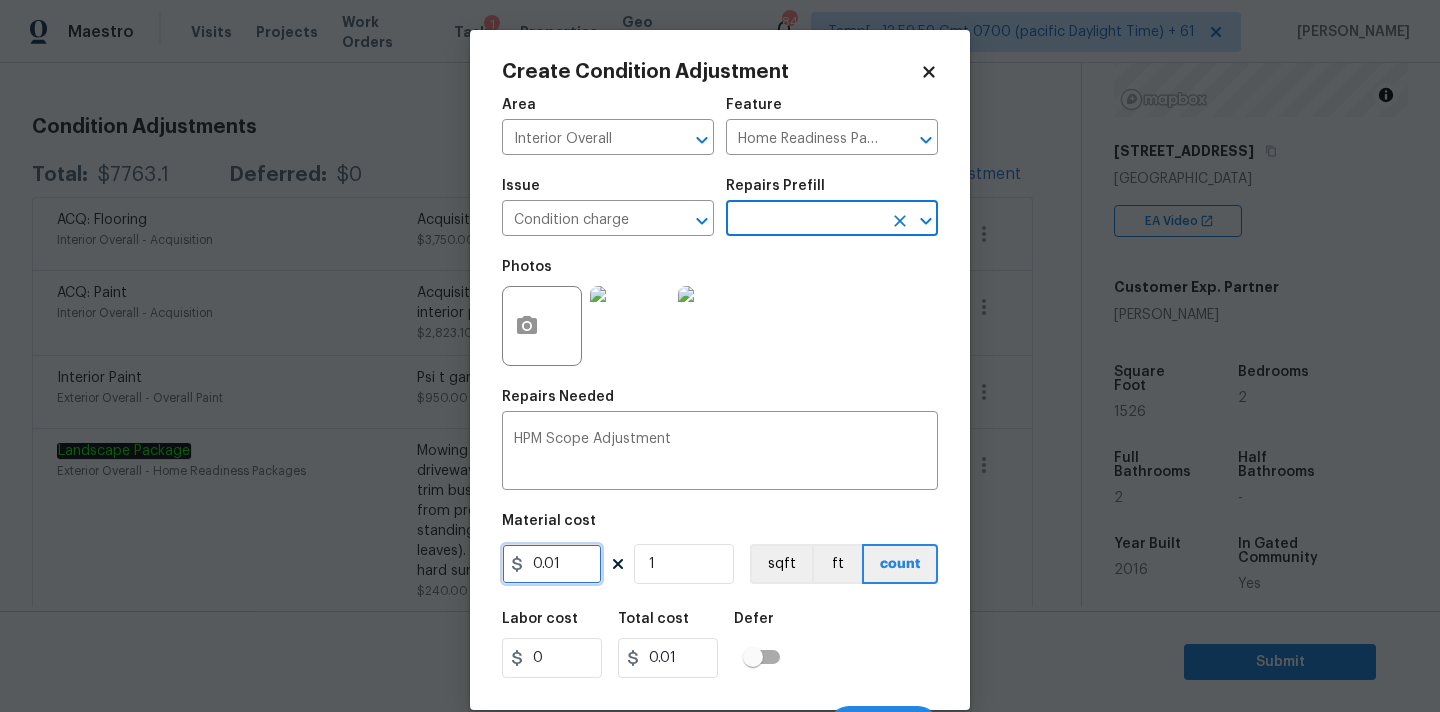 click on "0.01" at bounding box center [552, 564] 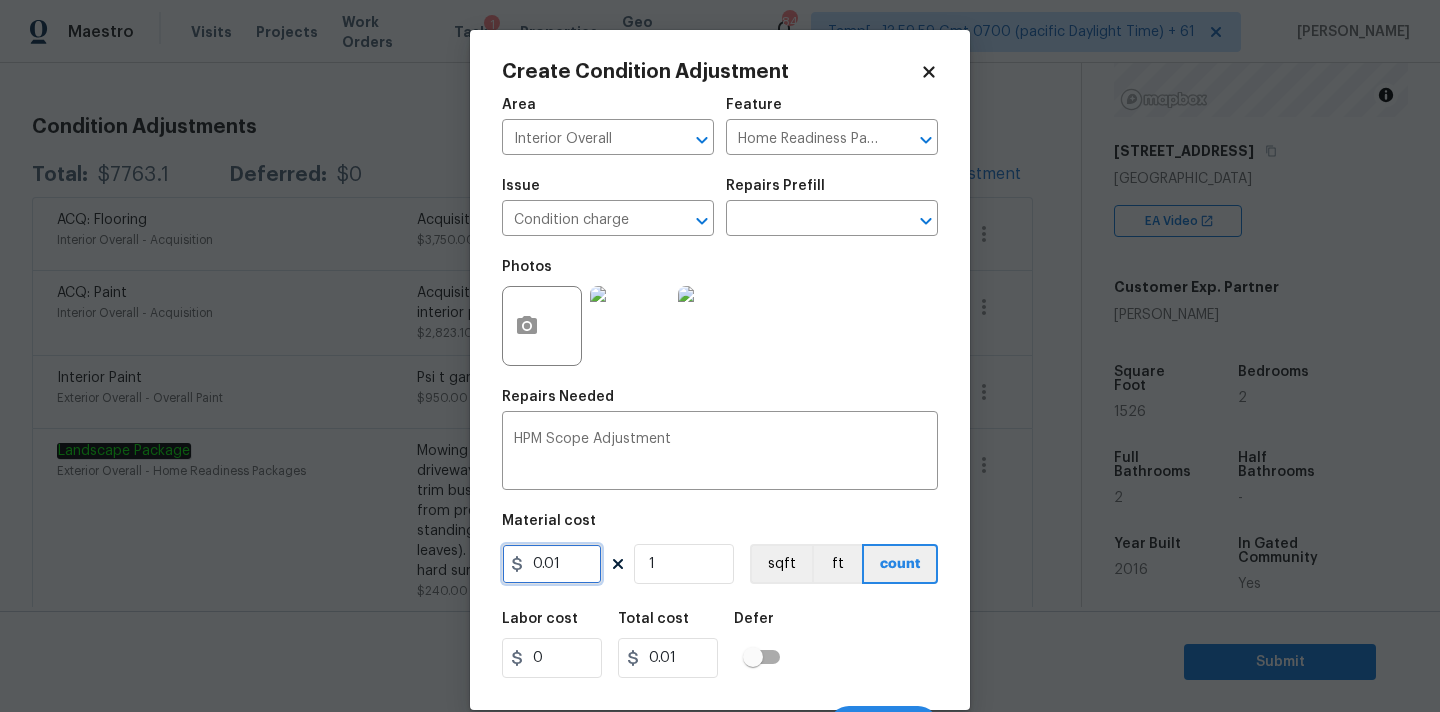 click on "0.01" at bounding box center (552, 564) 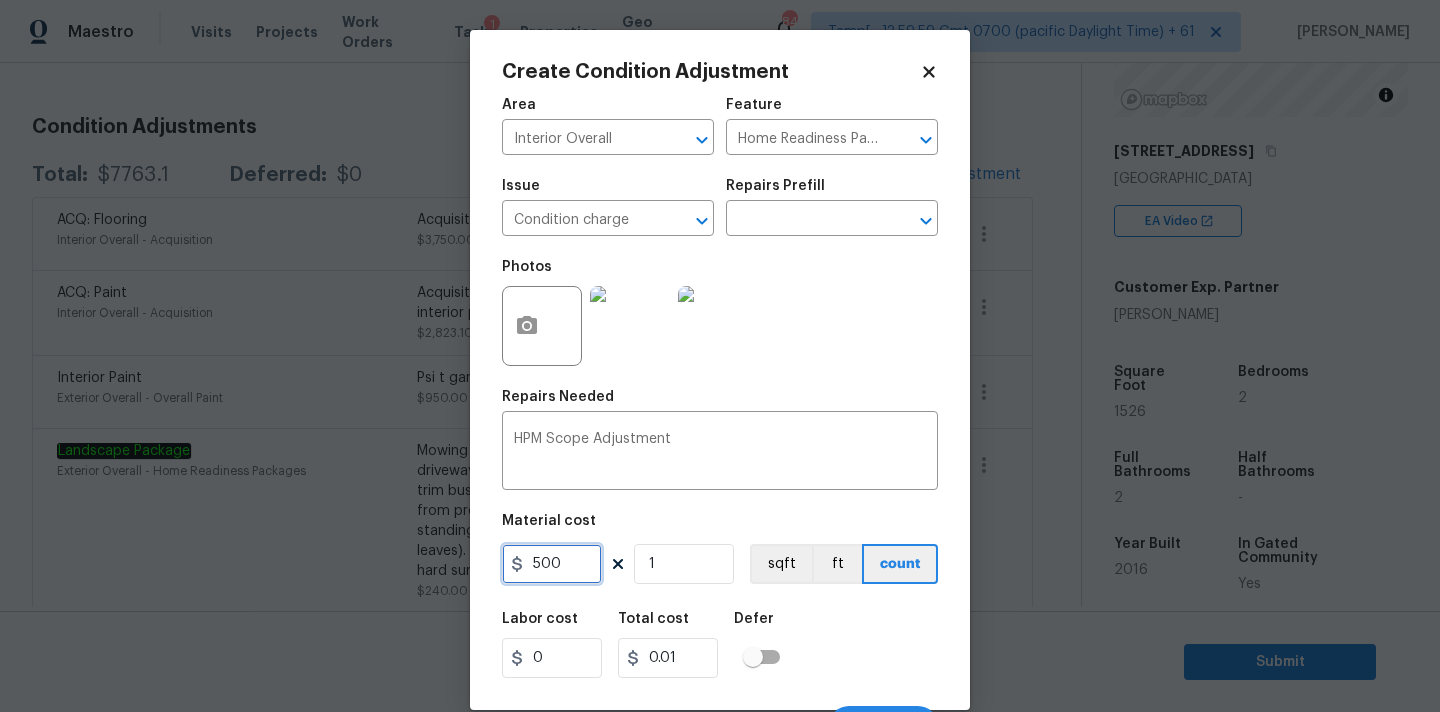 type on "500" 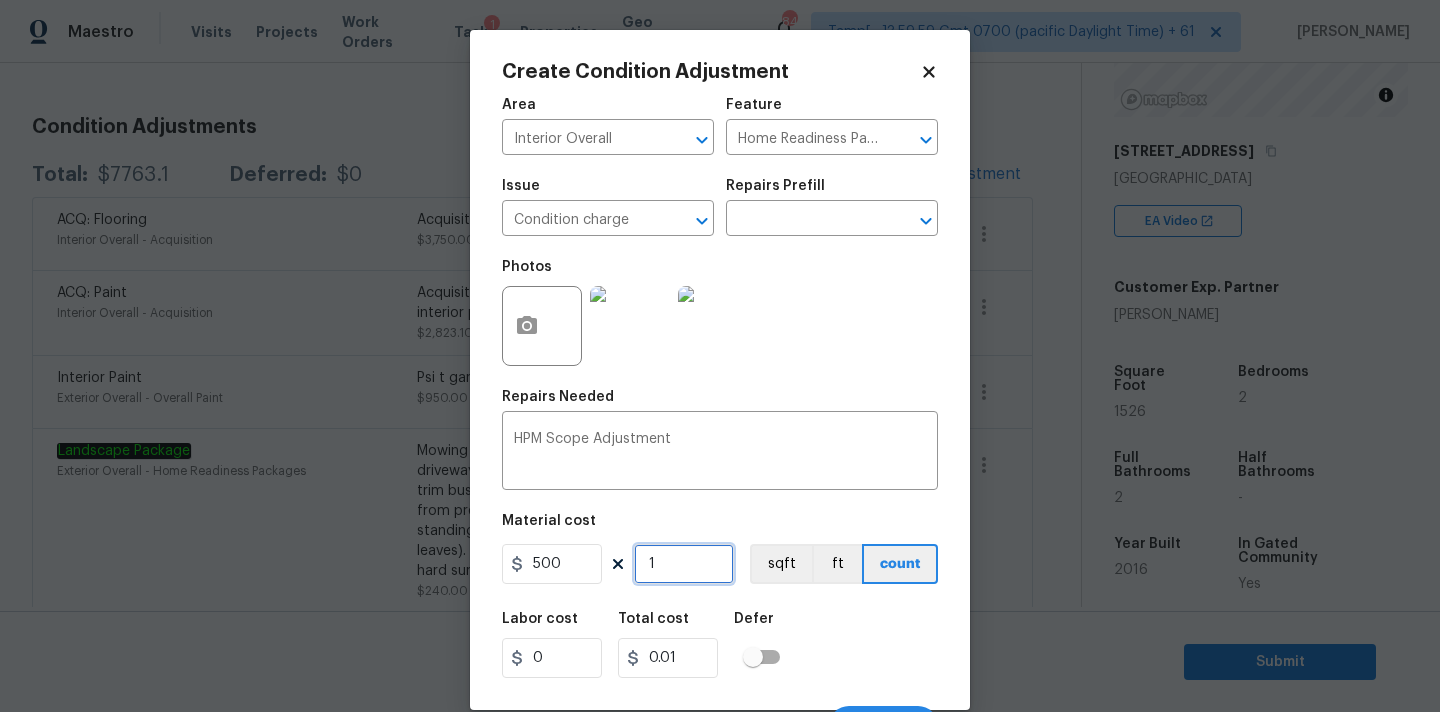 type on "500" 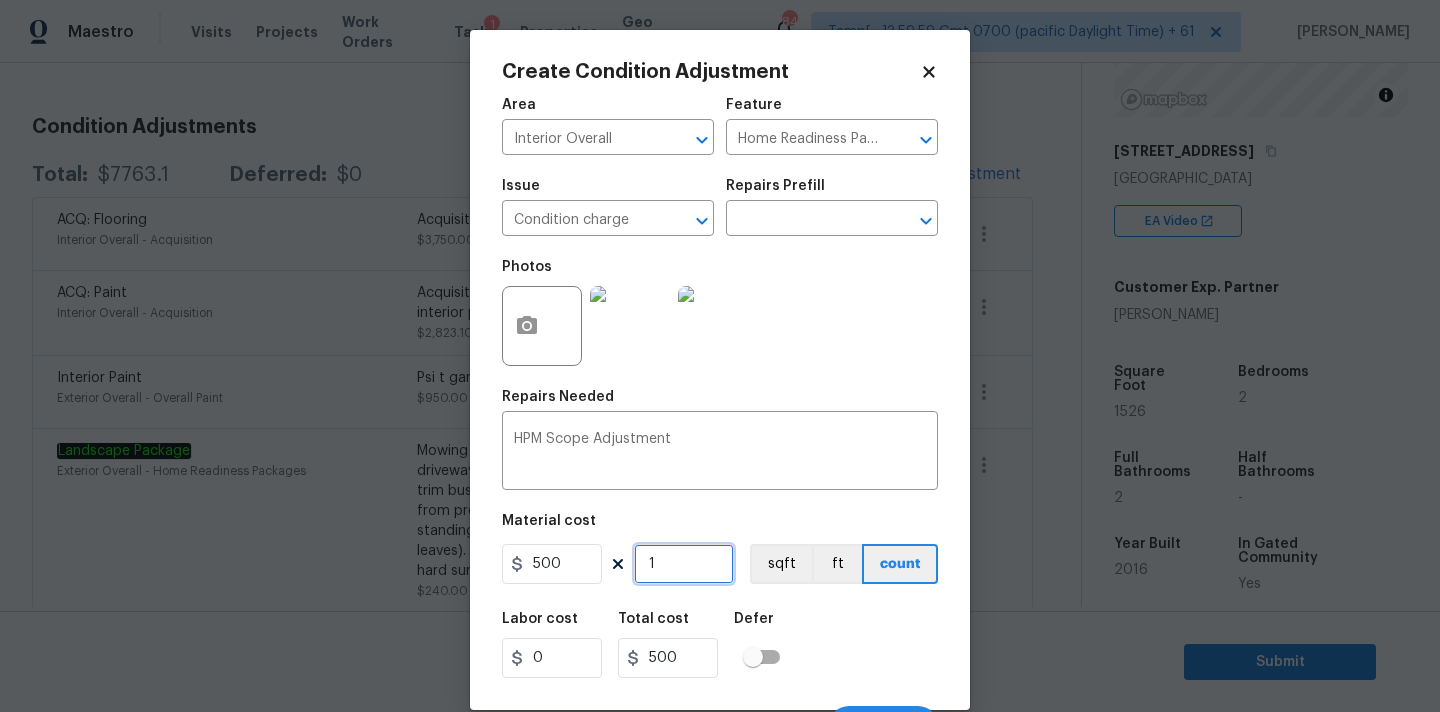 scroll, scrollTop: 35, scrollLeft: 0, axis: vertical 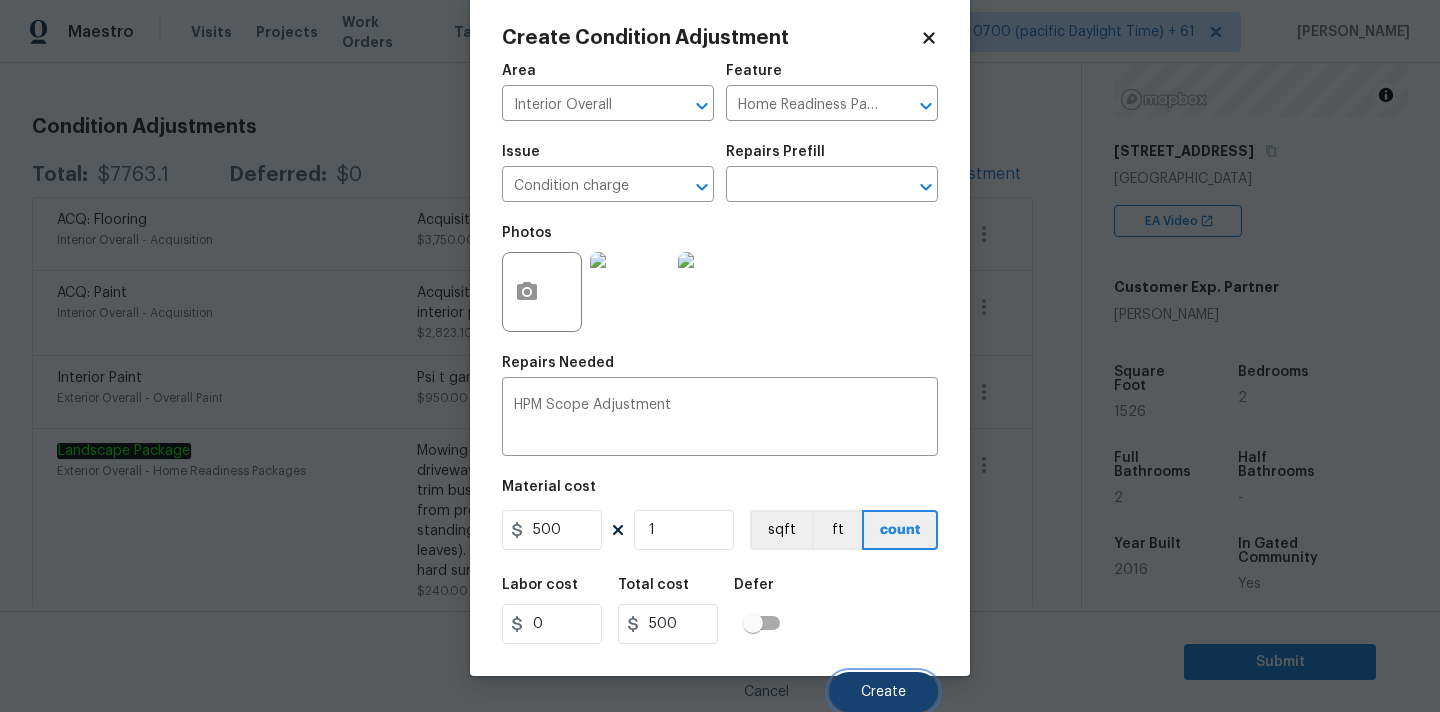 click on "Create" at bounding box center [883, 692] 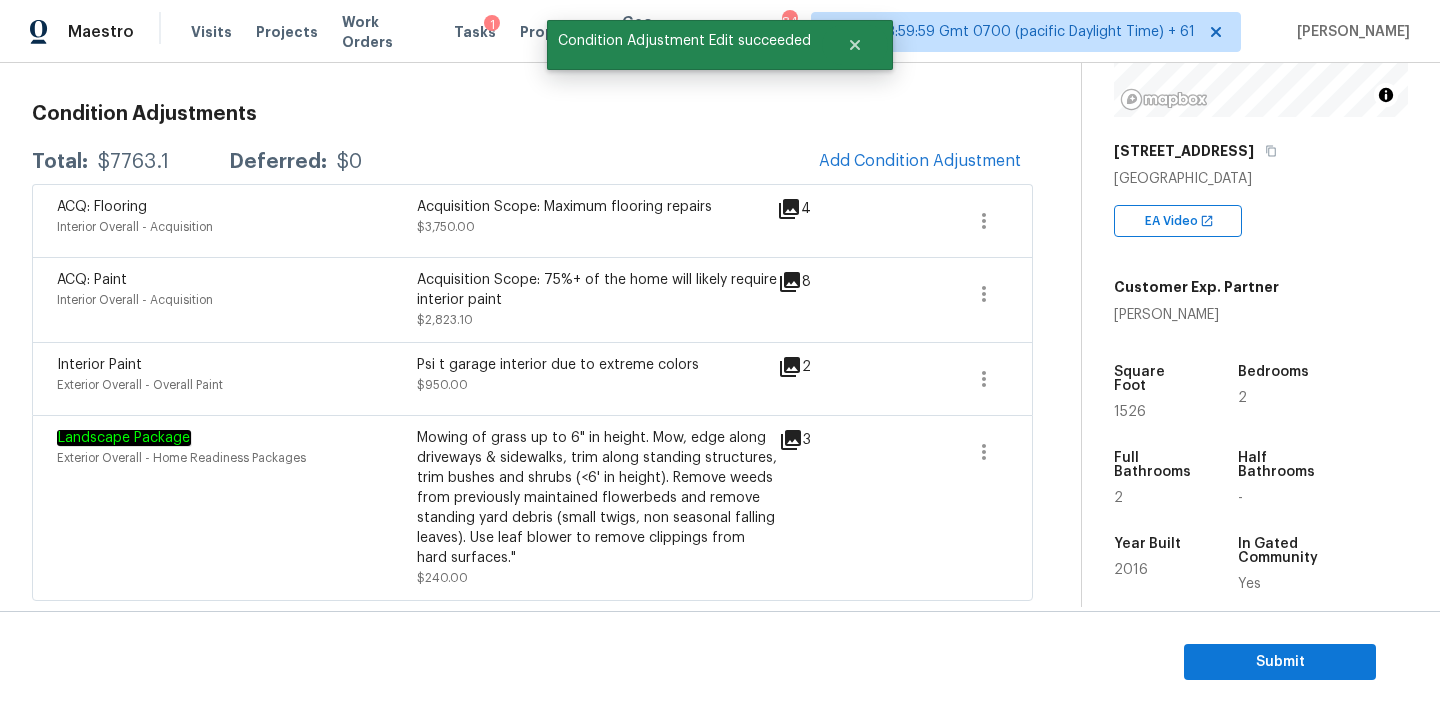 scroll, scrollTop: 250, scrollLeft: 0, axis: vertical 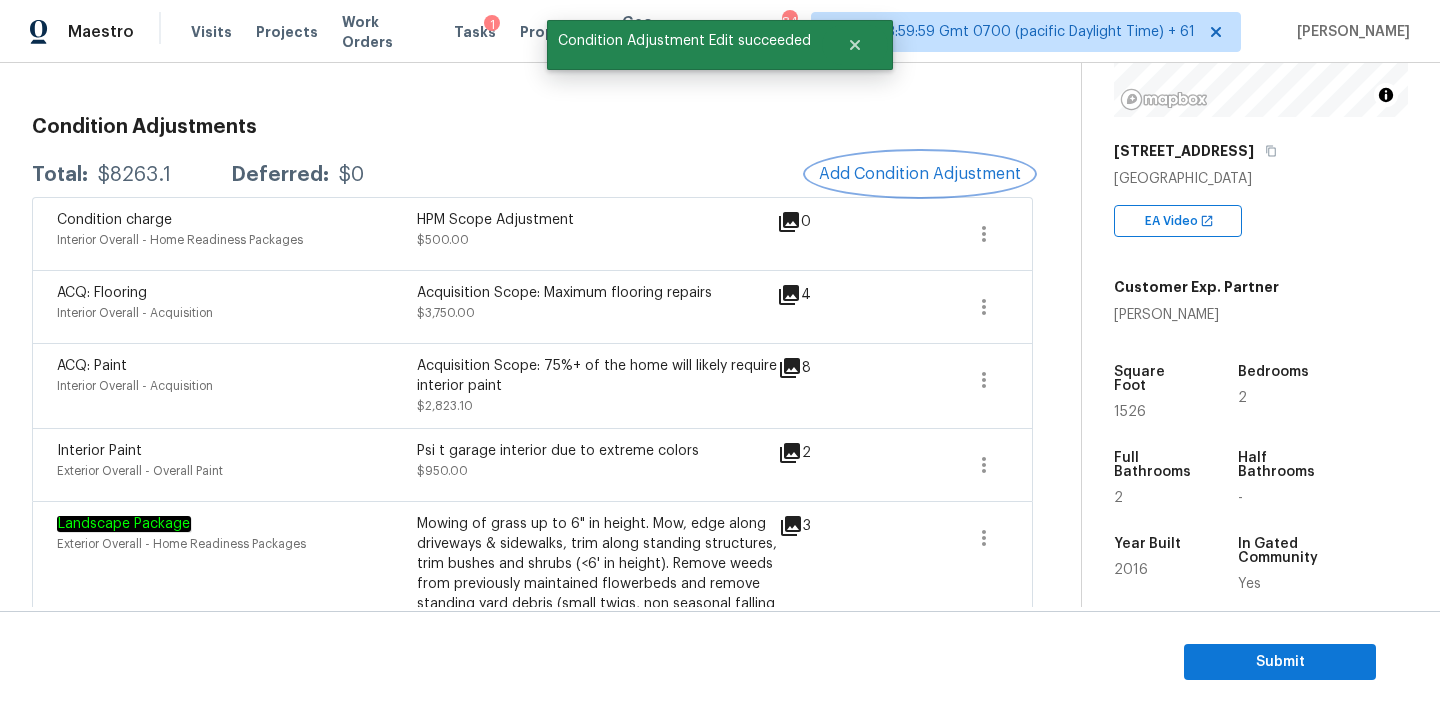 click on "Add Condition Adjustment" at bounding box center [920, 174] 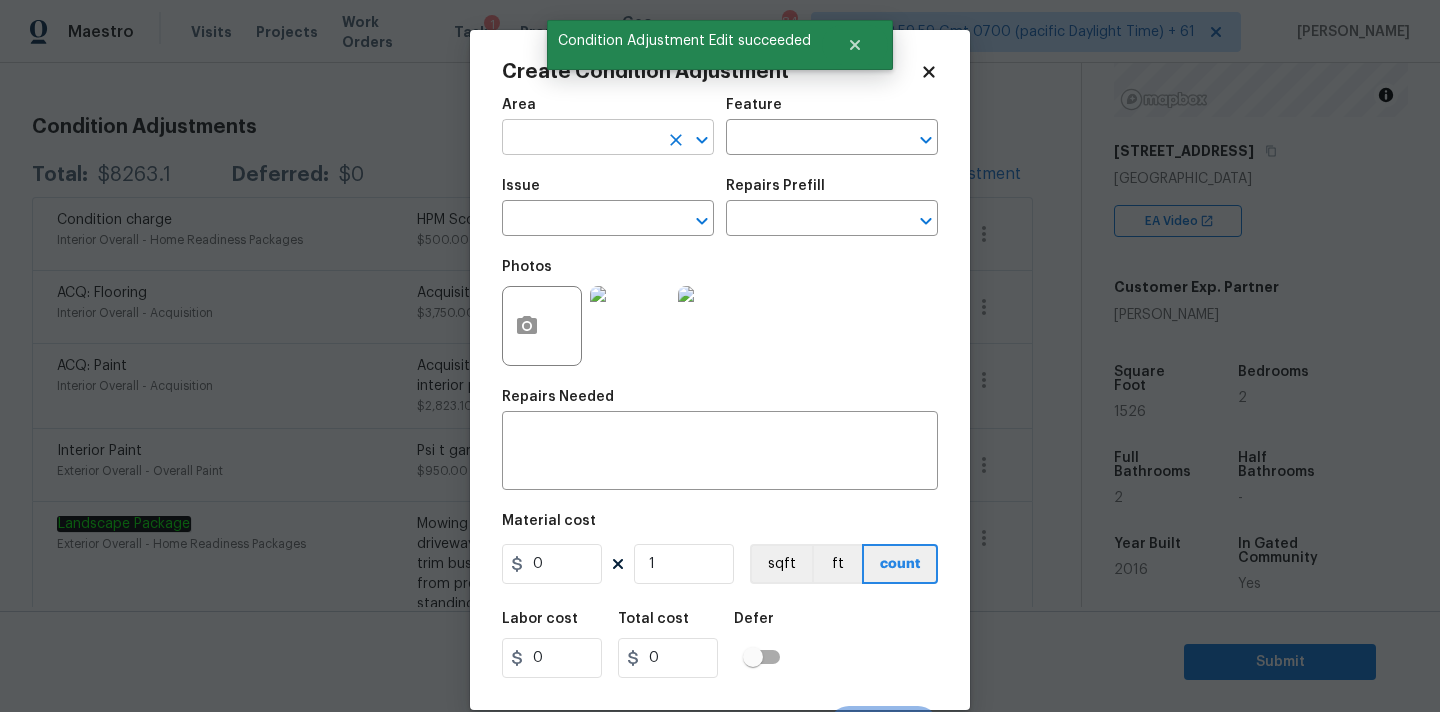 click at bounding box center [580, 139] 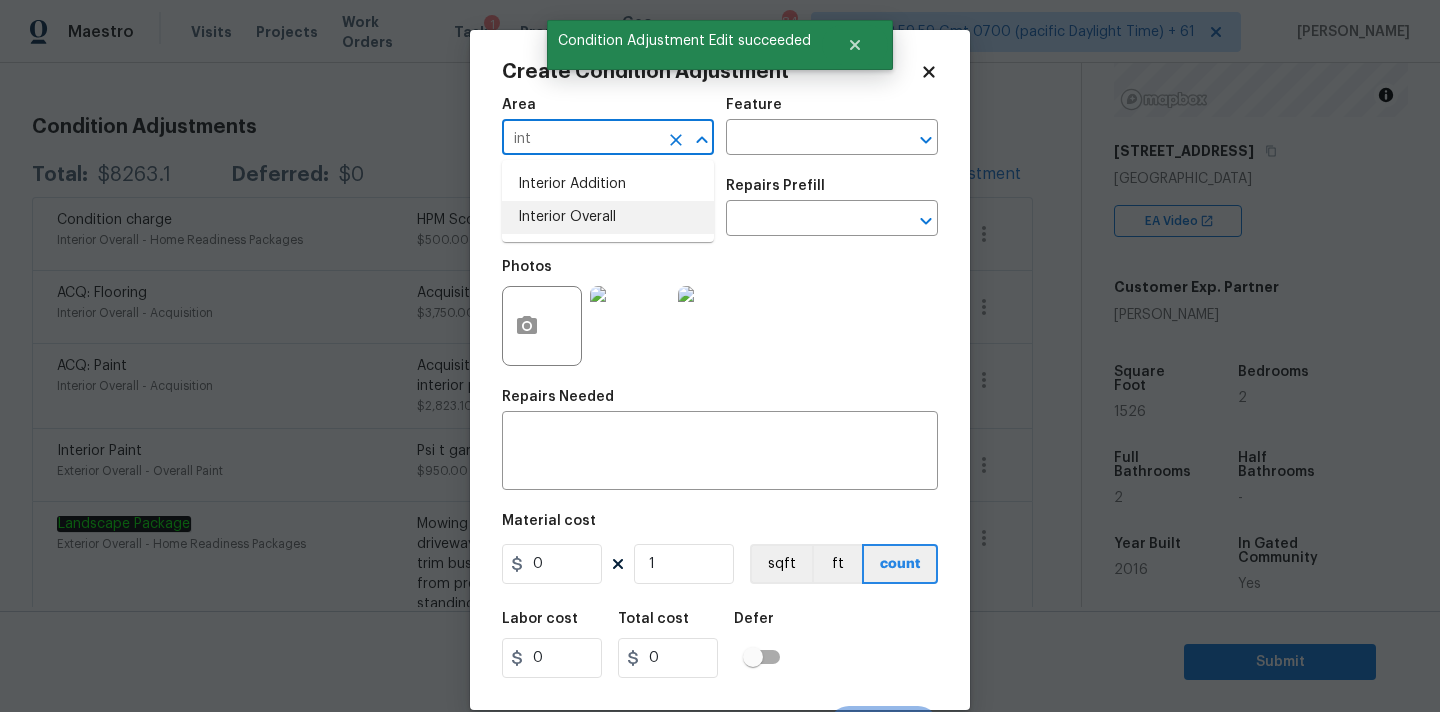 click on "Interior Overall" at bounding box center [608, 217] 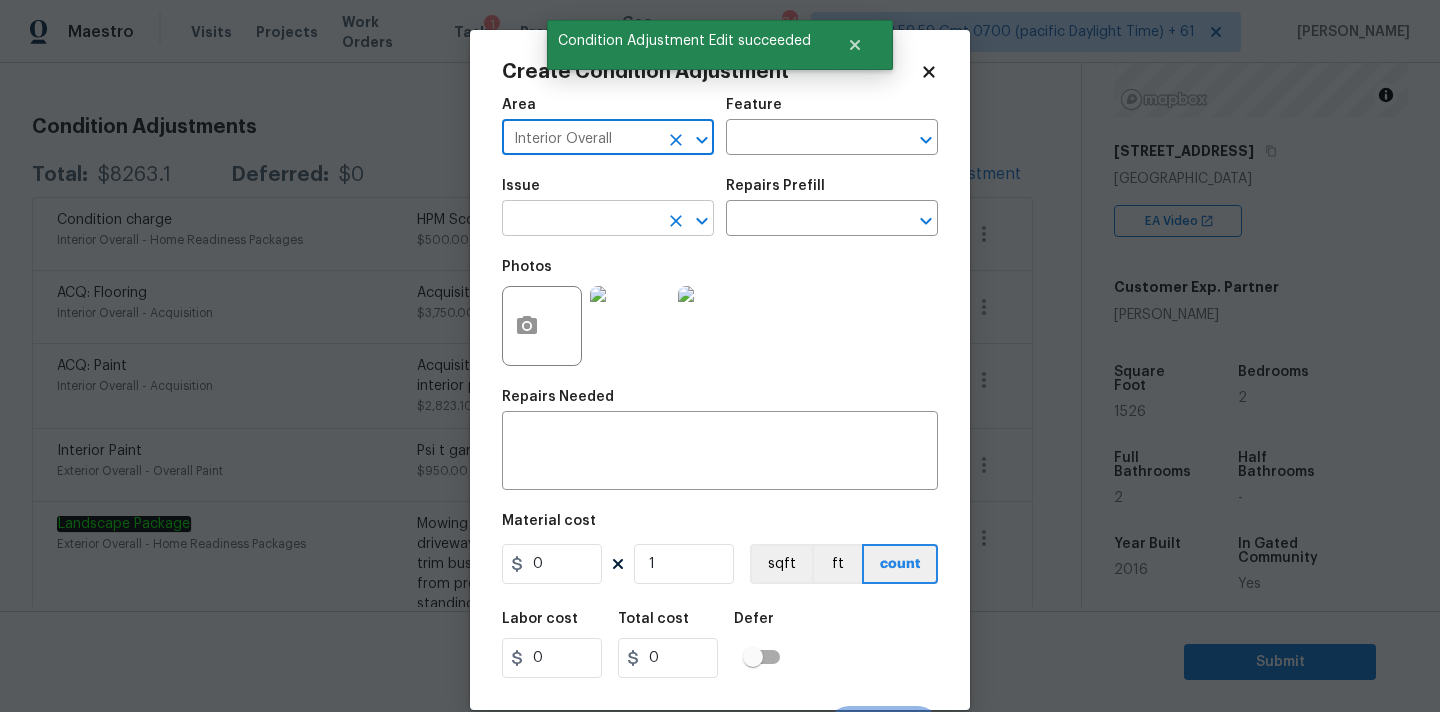 type on "Interior Overall" 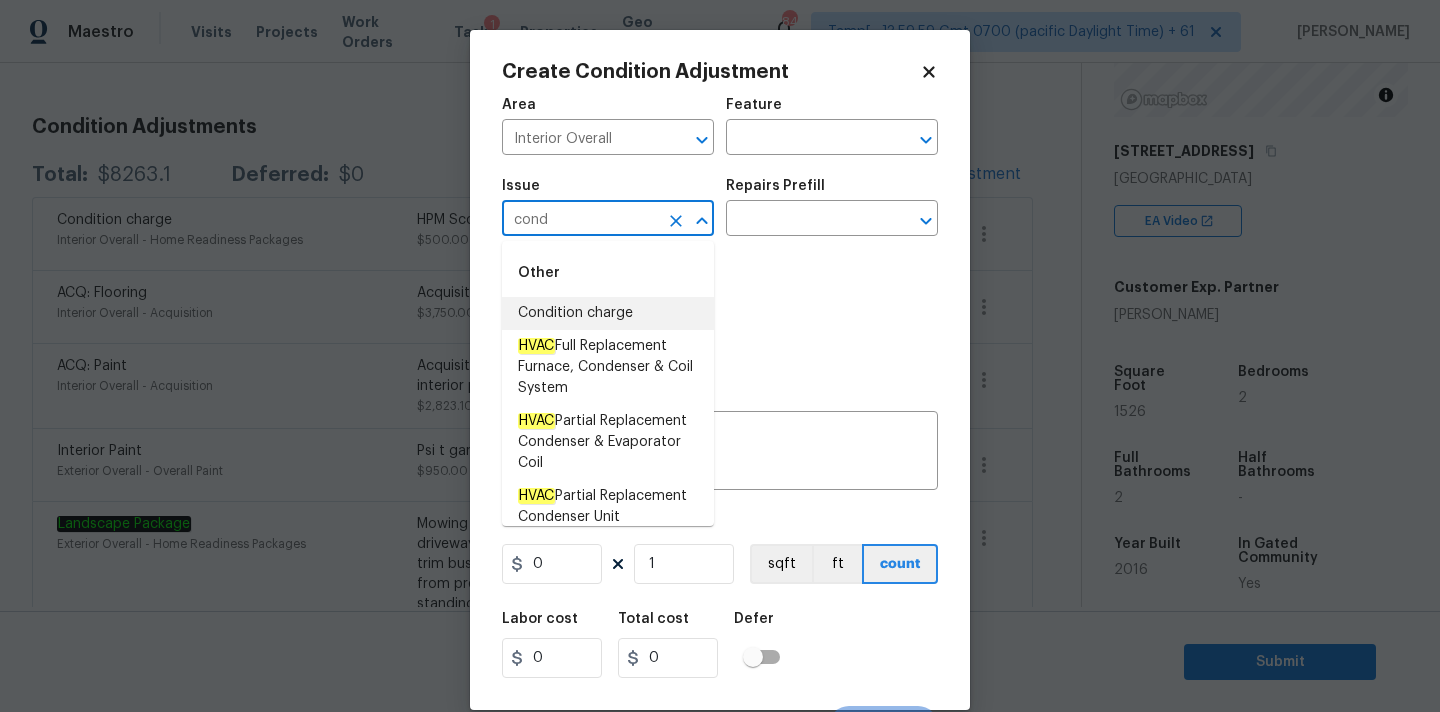 click on "Condition charge" at bounding box center [608, 313] 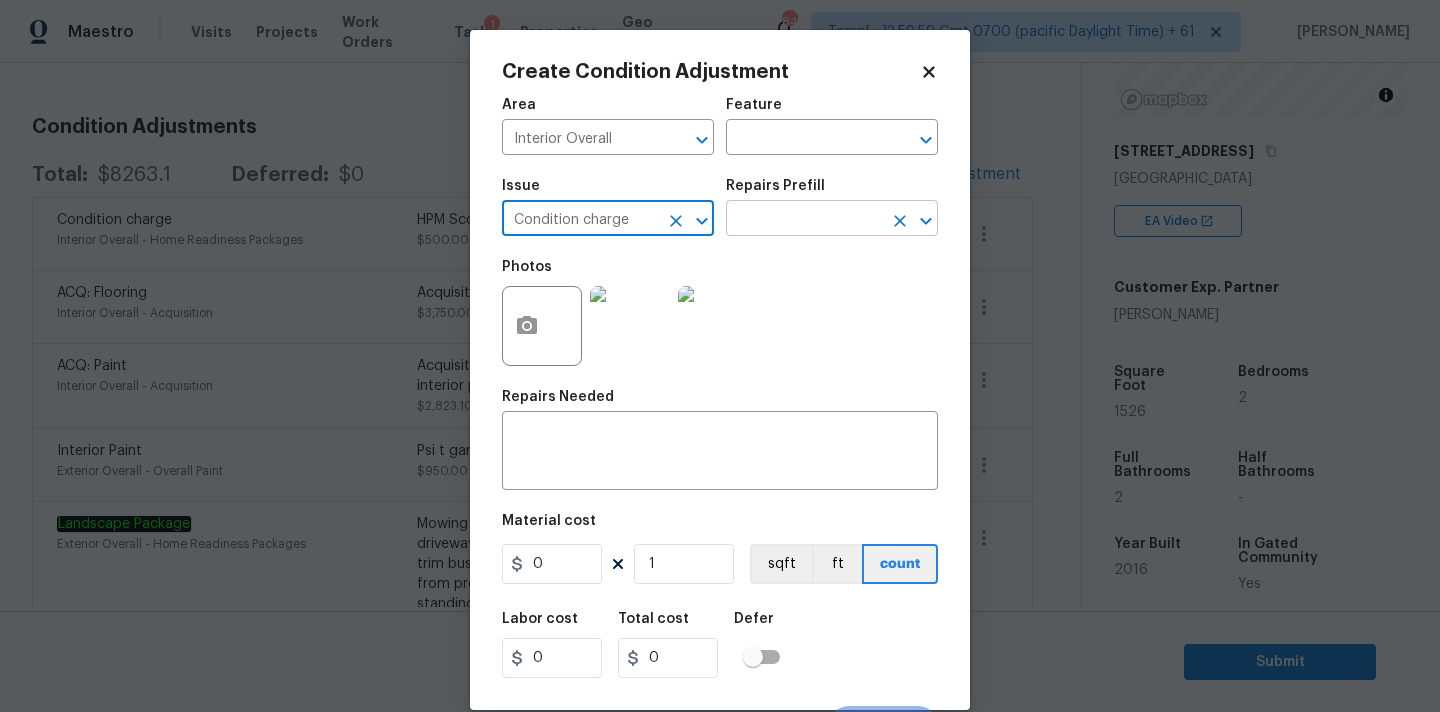 type on "Condition charge" 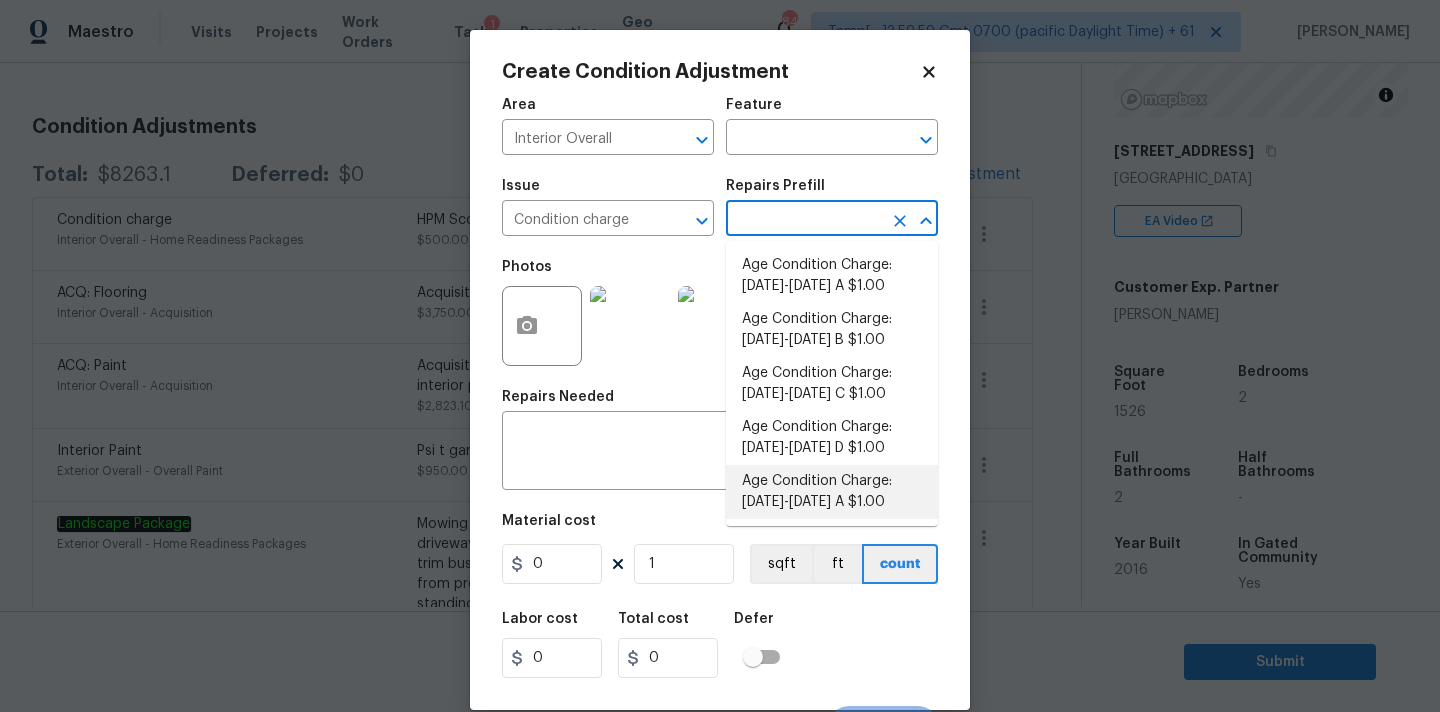 scroll, scrollTop: 682, scrollLeft: 0, axis: vertical 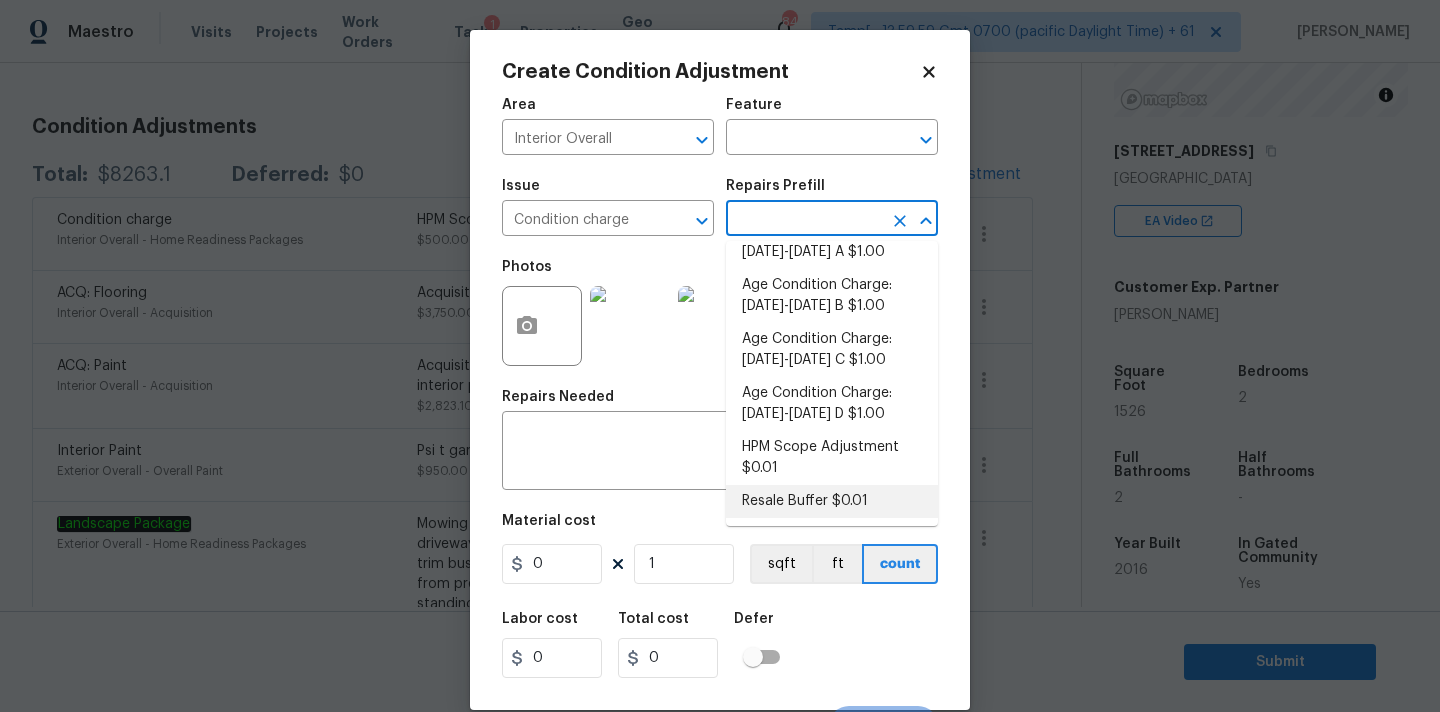 click on "Resale Buffer $0.01" at bounding box center (832, 501) 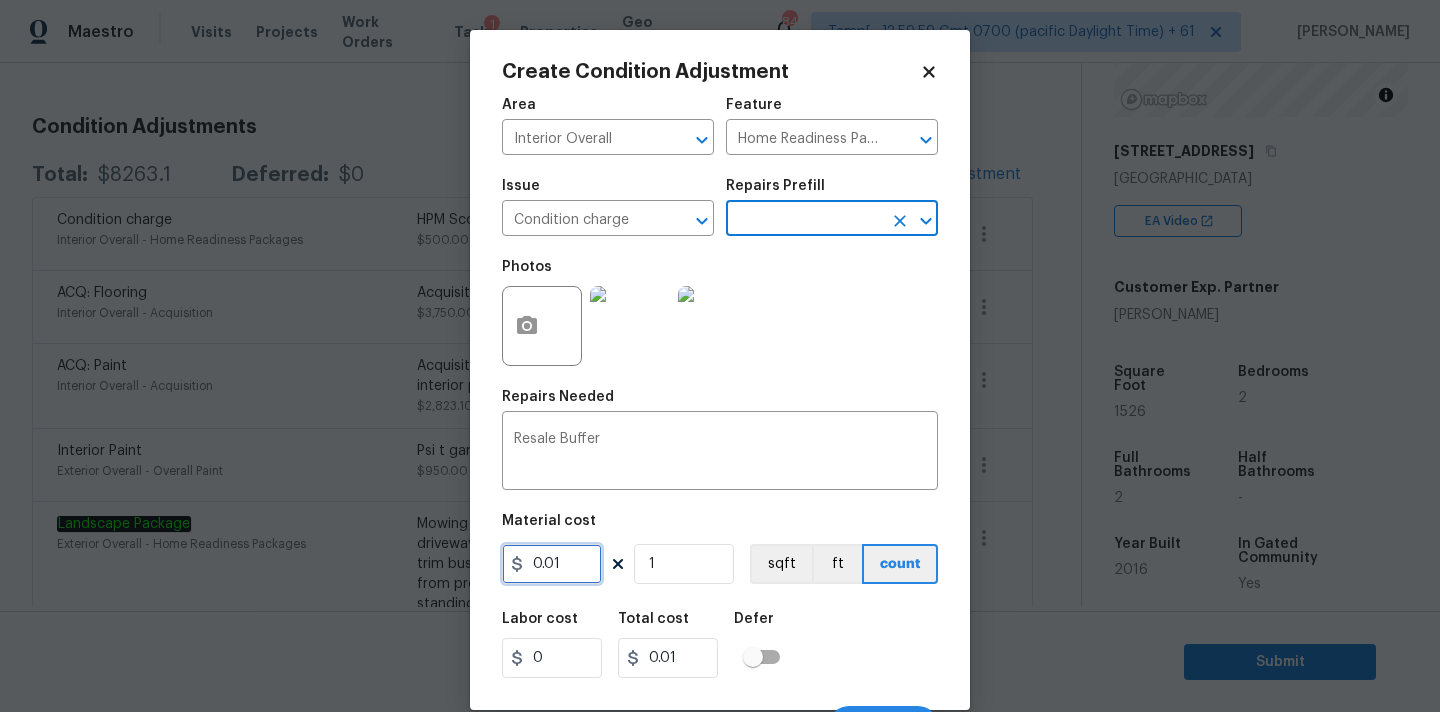 click on "0.01" at bounding box center [552, 564] 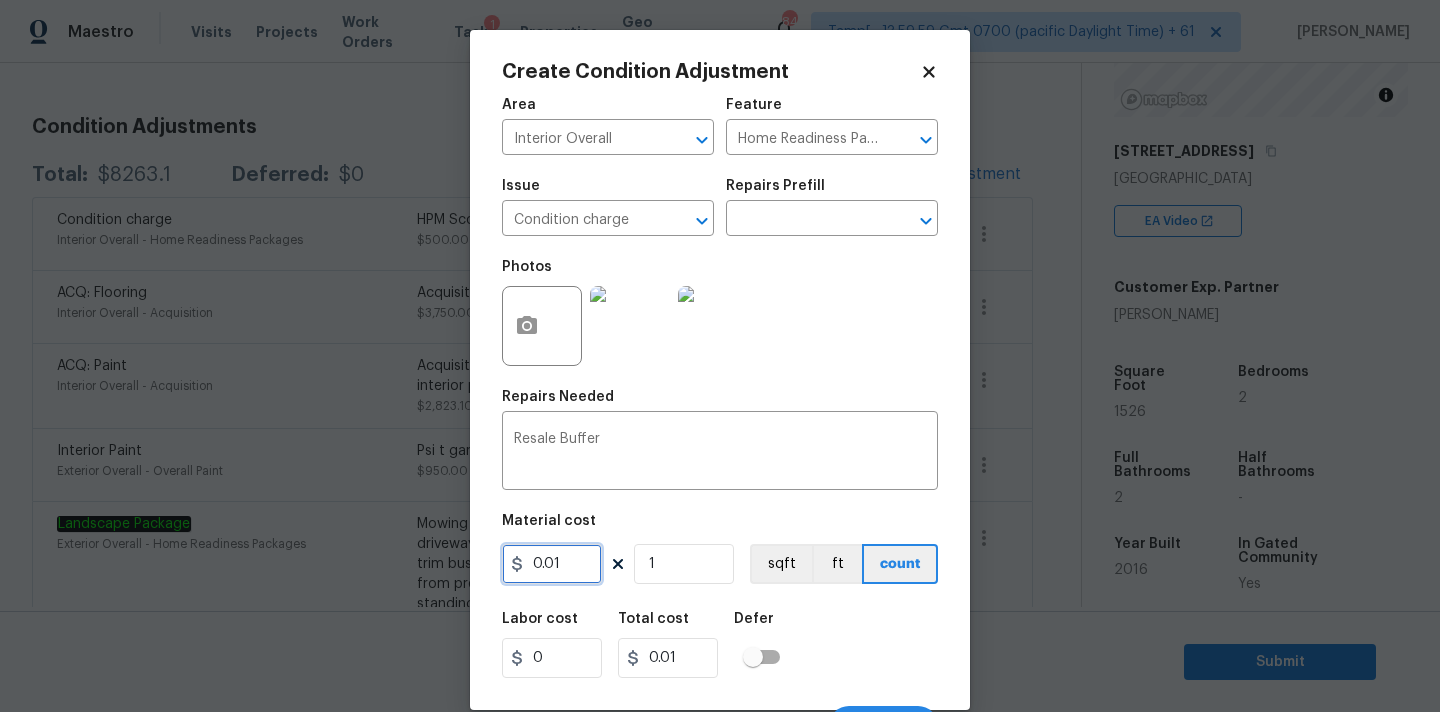 click on "0.01" at bounding box center [552, 564] 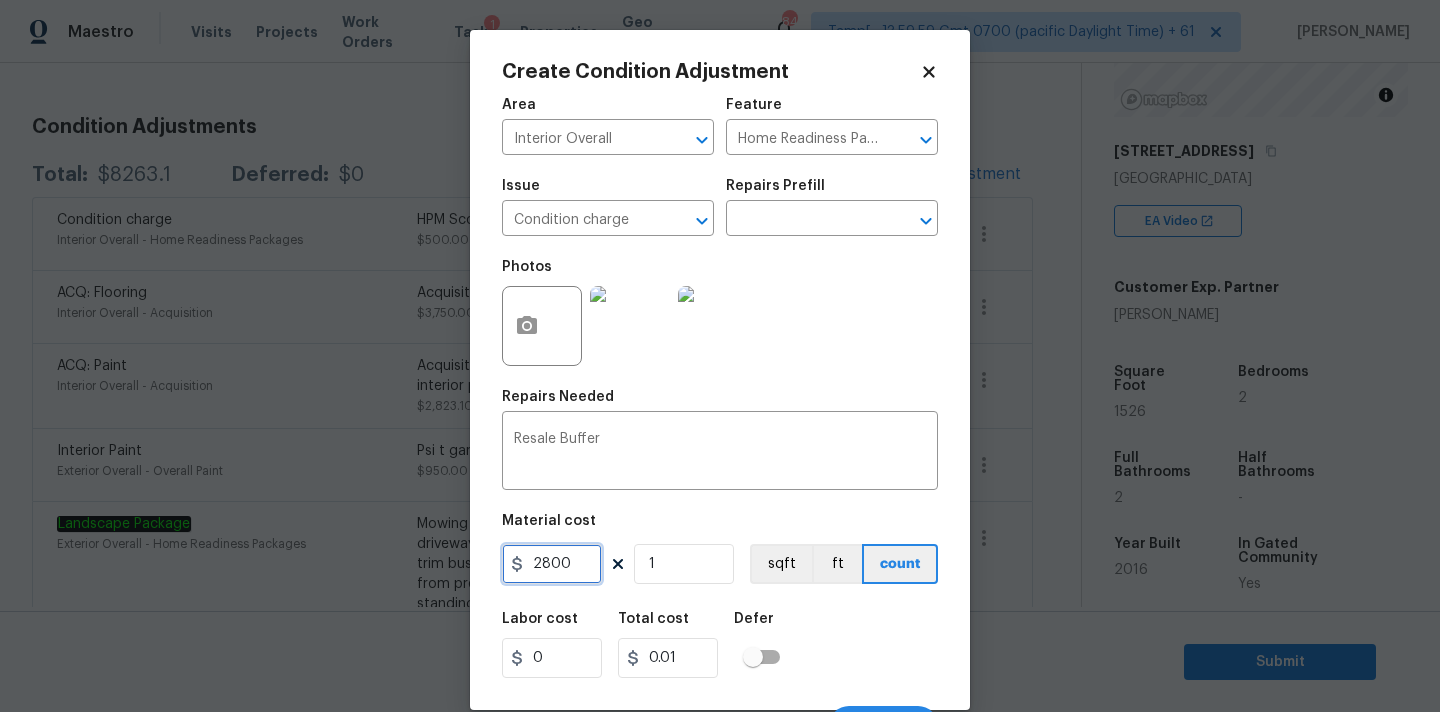 type on "2800" 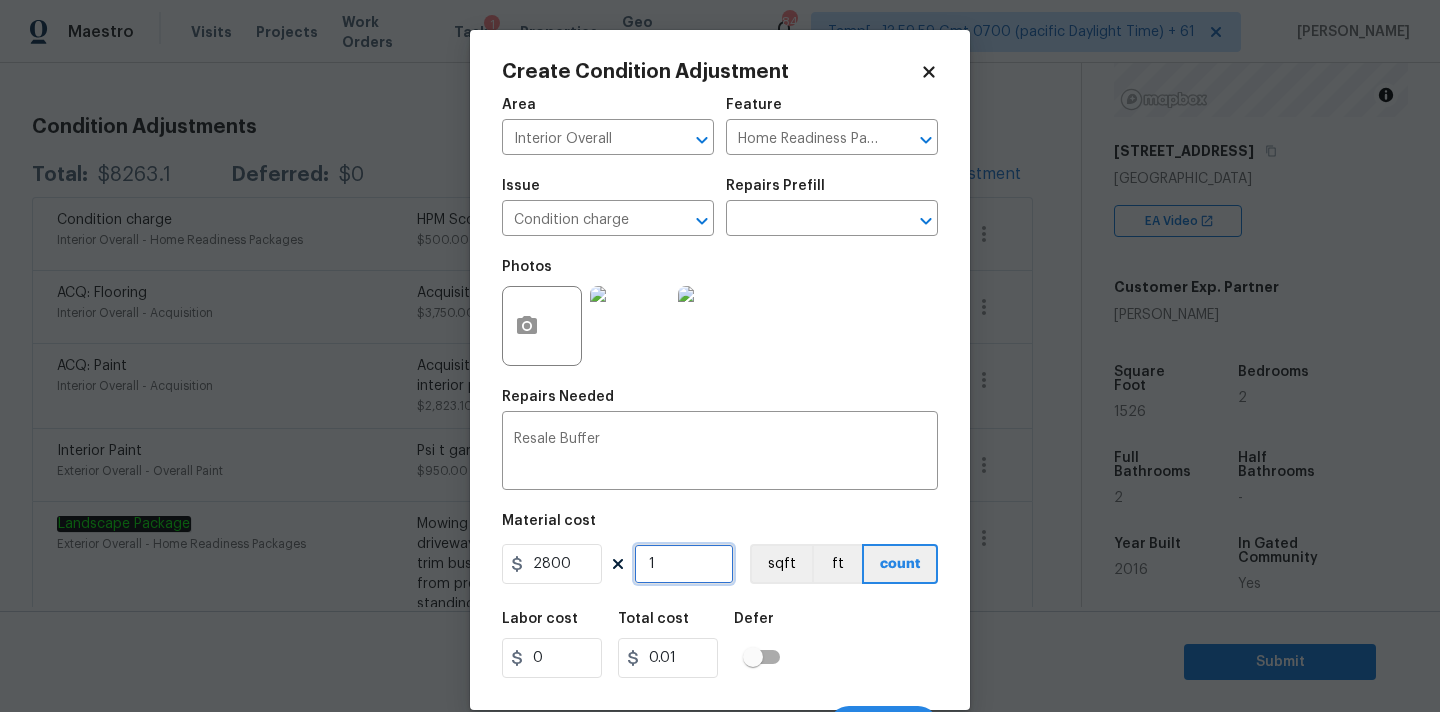 type on "2800" 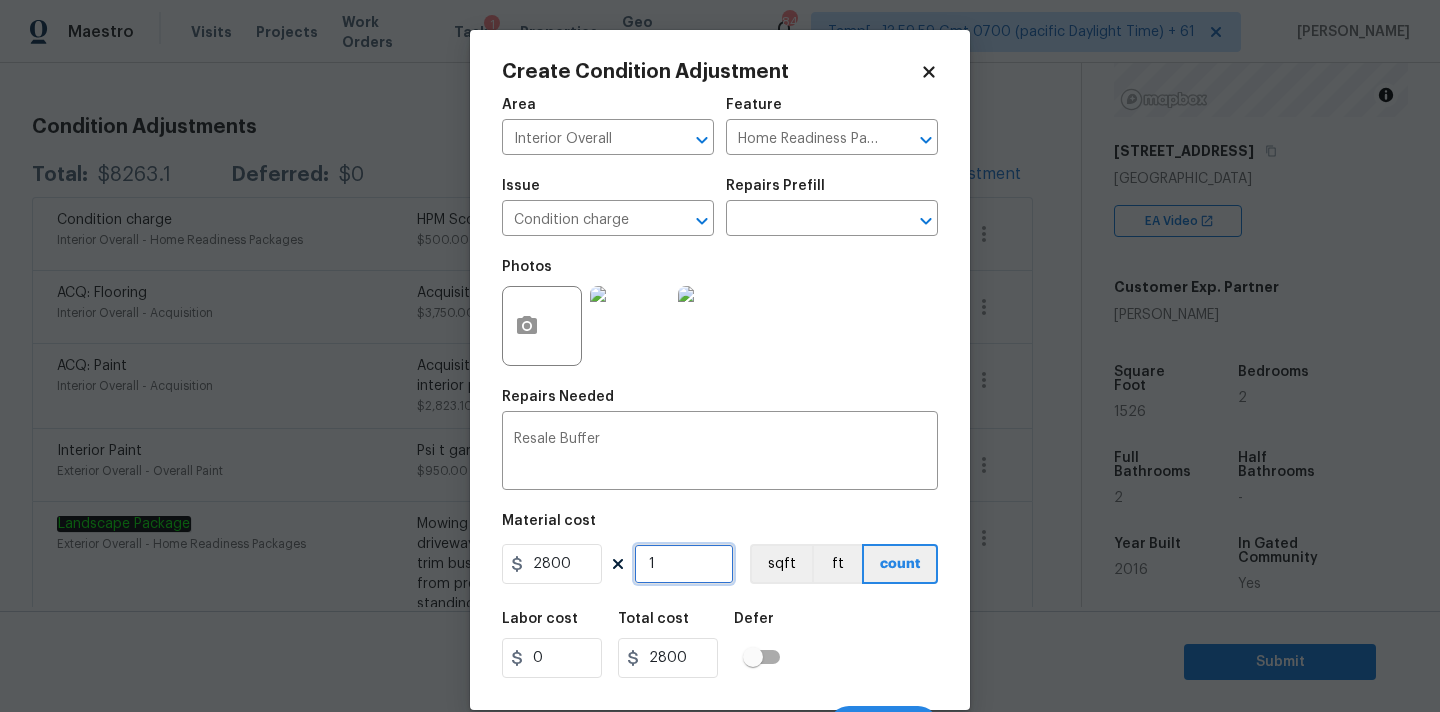 scroll, scrollTop: 35, scrollLeft: 0, axis: vertical 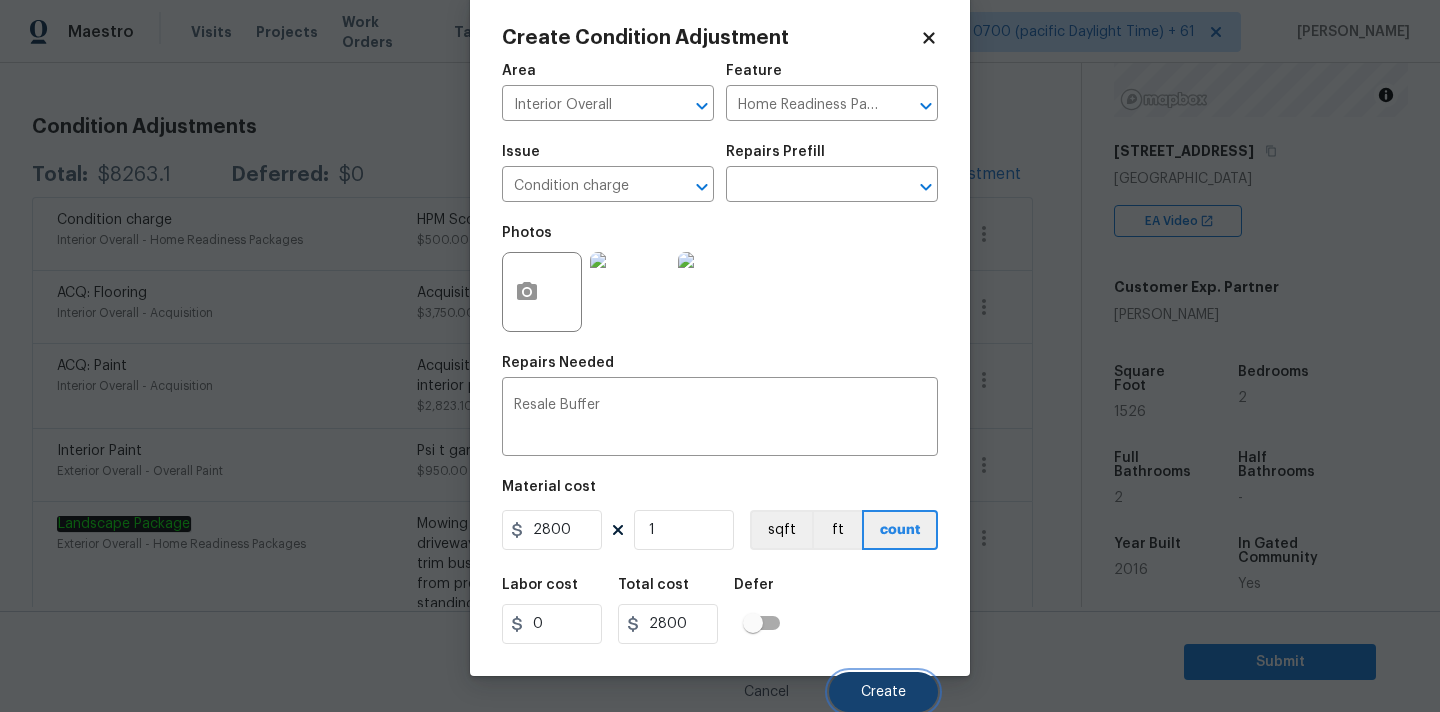click on "Create" at bounding box center (883, 692) 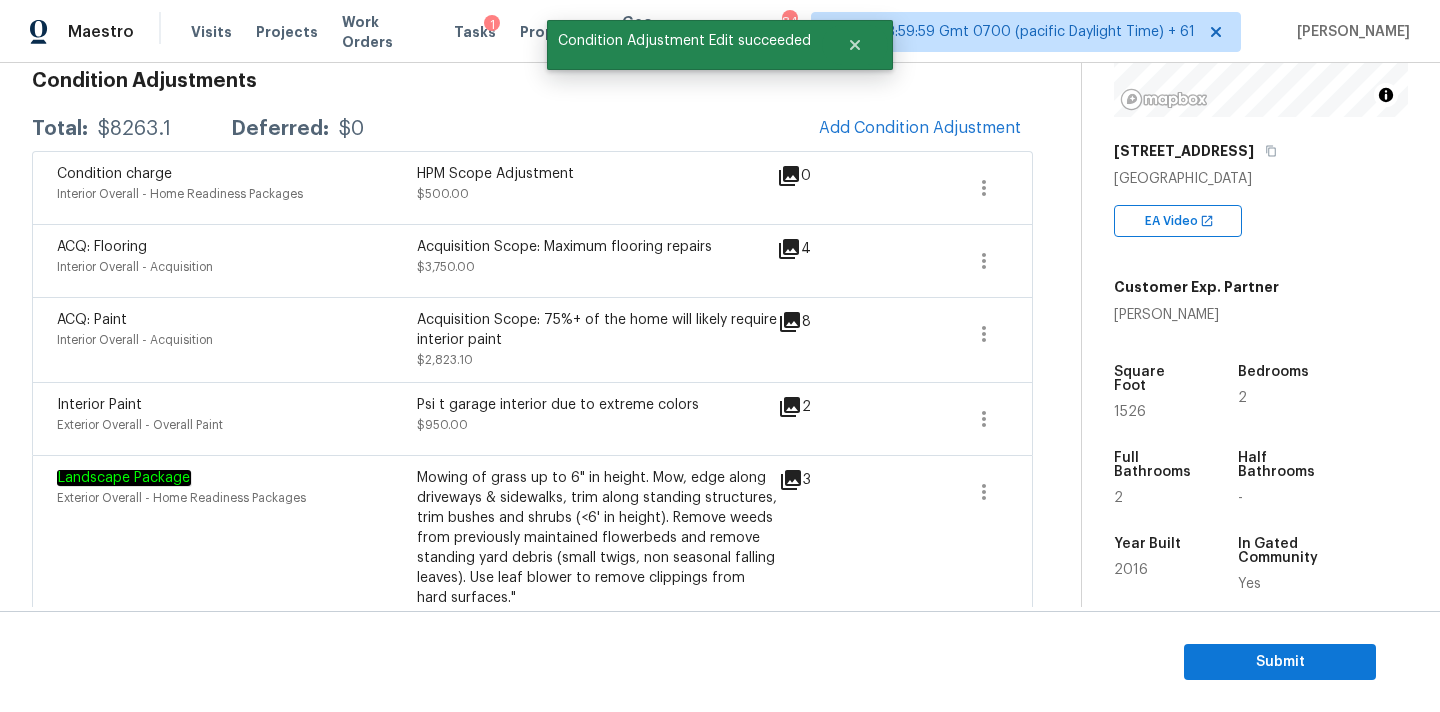 scroll, scrollTop: 250, scrollLeft: 0, axis: vertical 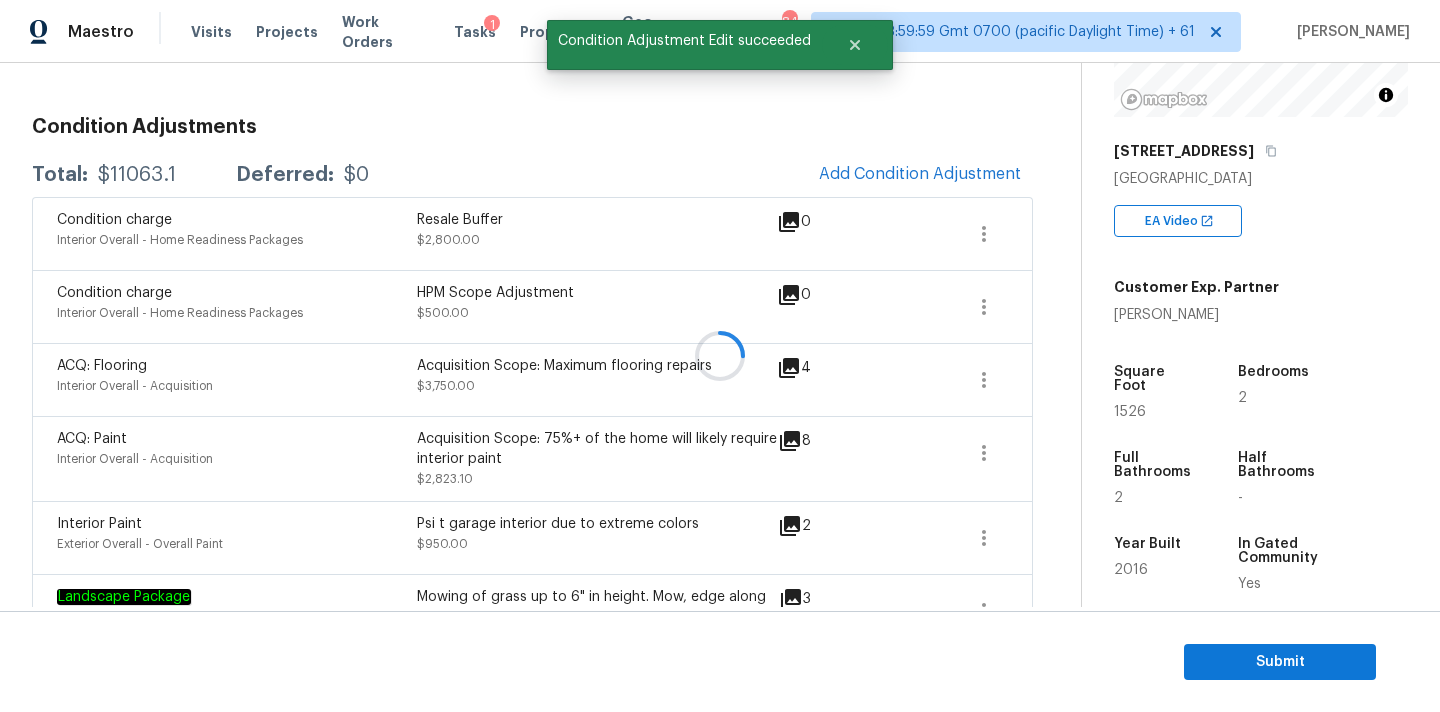 click on "$11063.1" at bounding box center (137, 175) 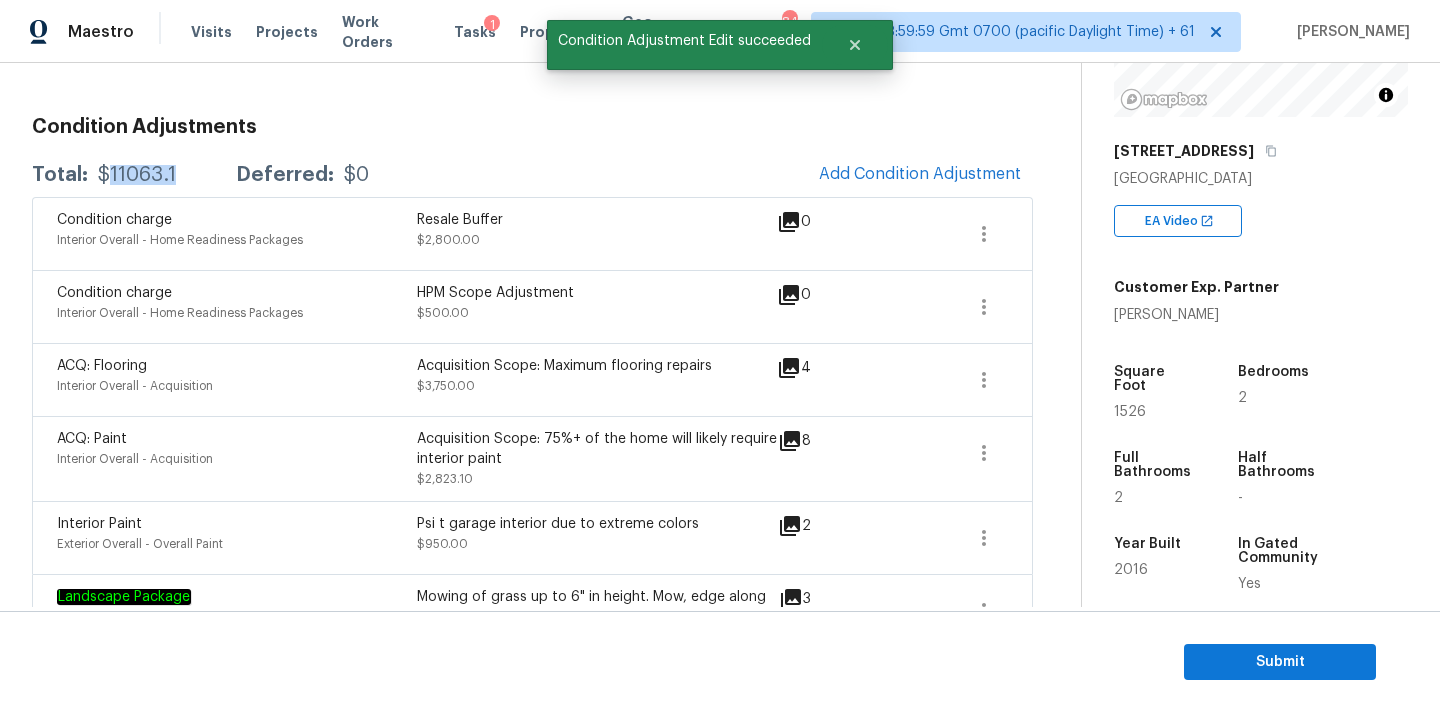 click on "$11063.1" at bounding box center (137, 175) 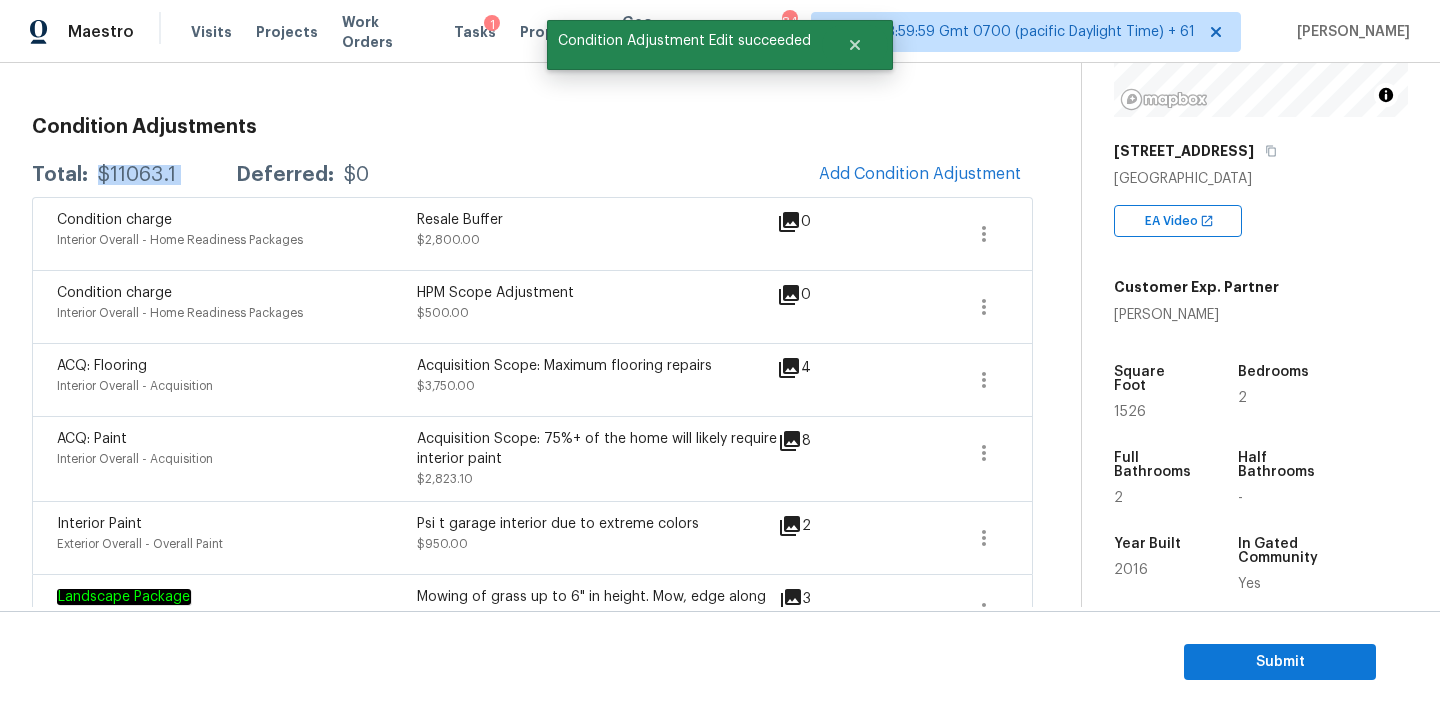 click on "$11063.1" at bounding box center (137, 175) 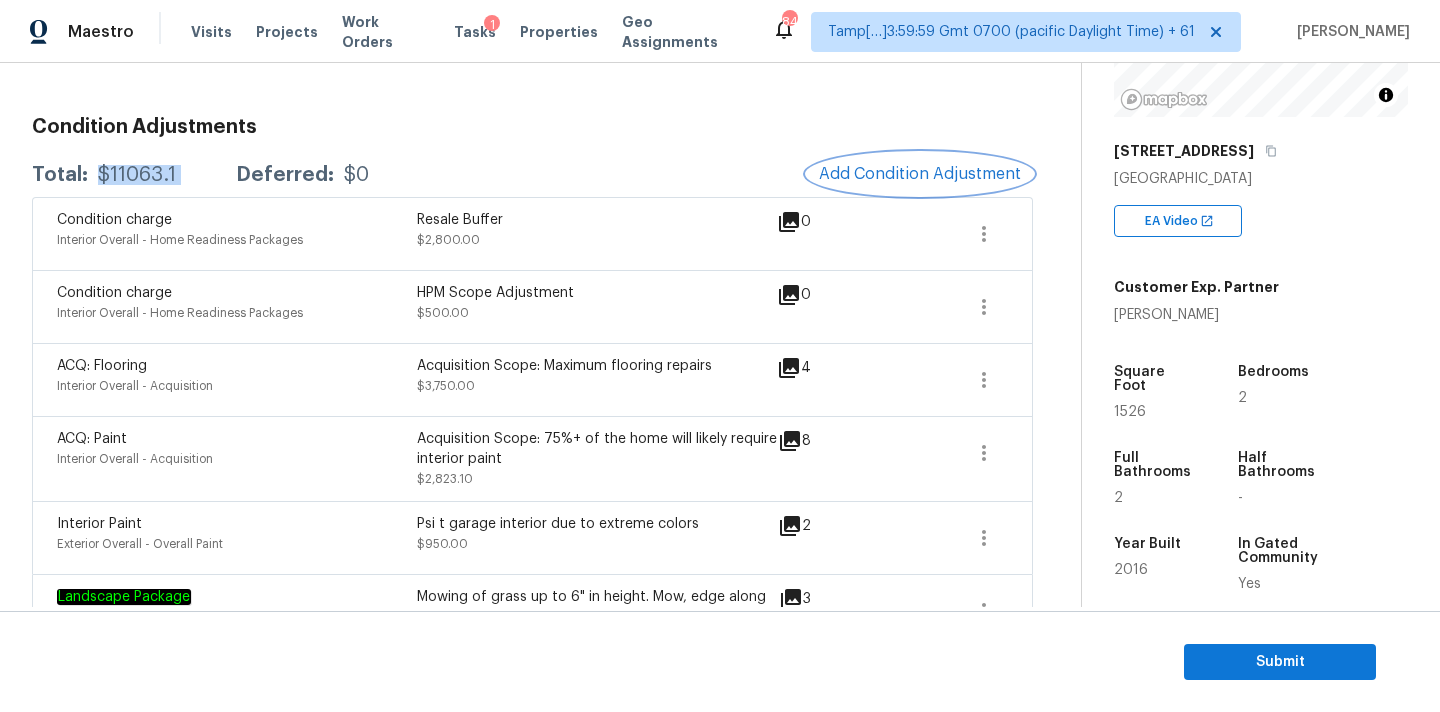 click on "Add Condition Adjustment" at bounding box center [920, 174] 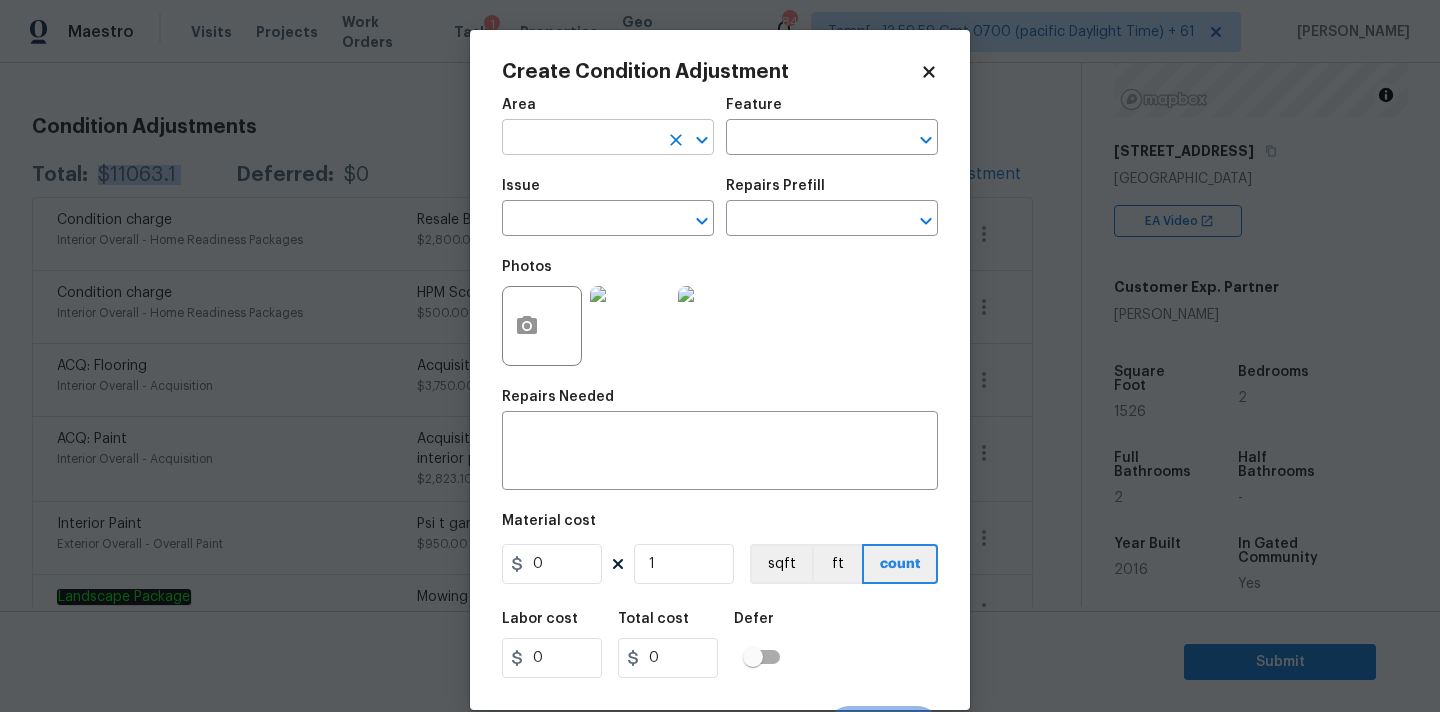 click at bounding box center [580, 139] 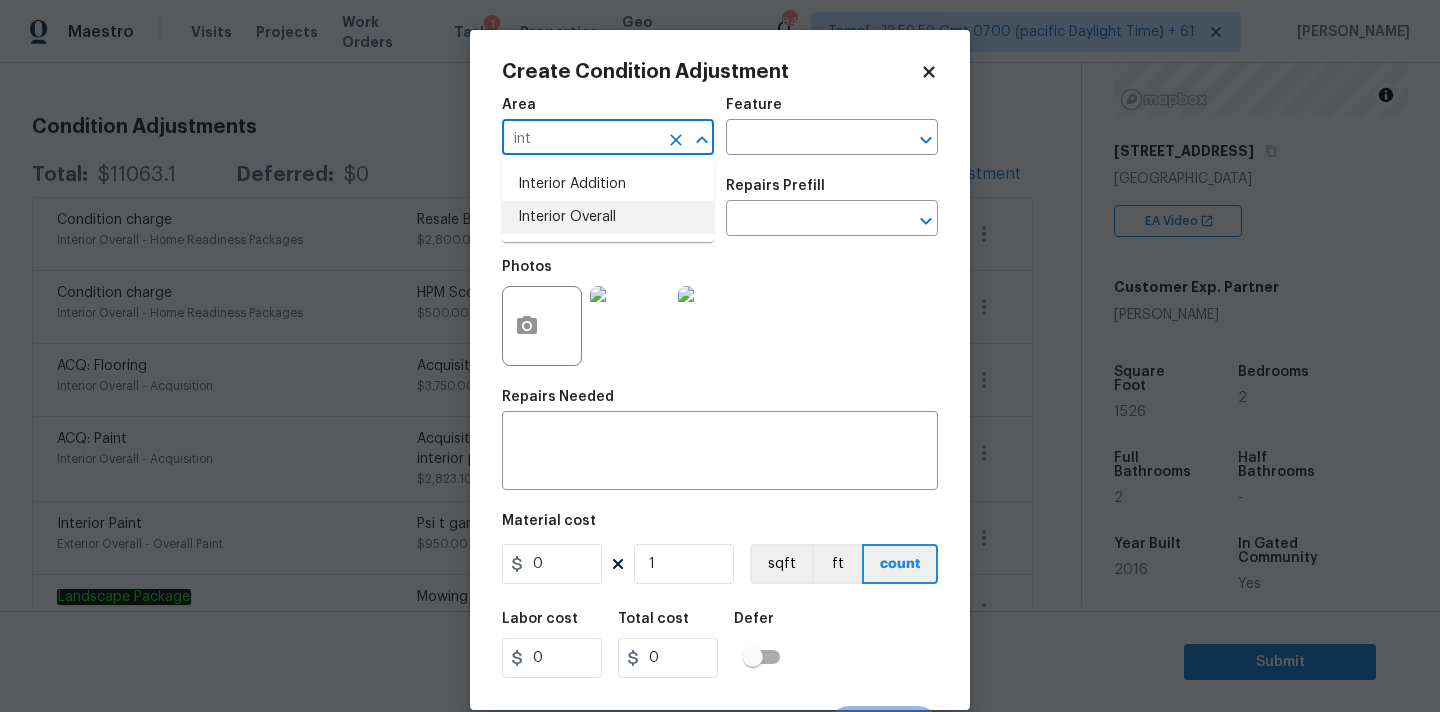 click on "Interior Overall" at bounding box center (608, 217) 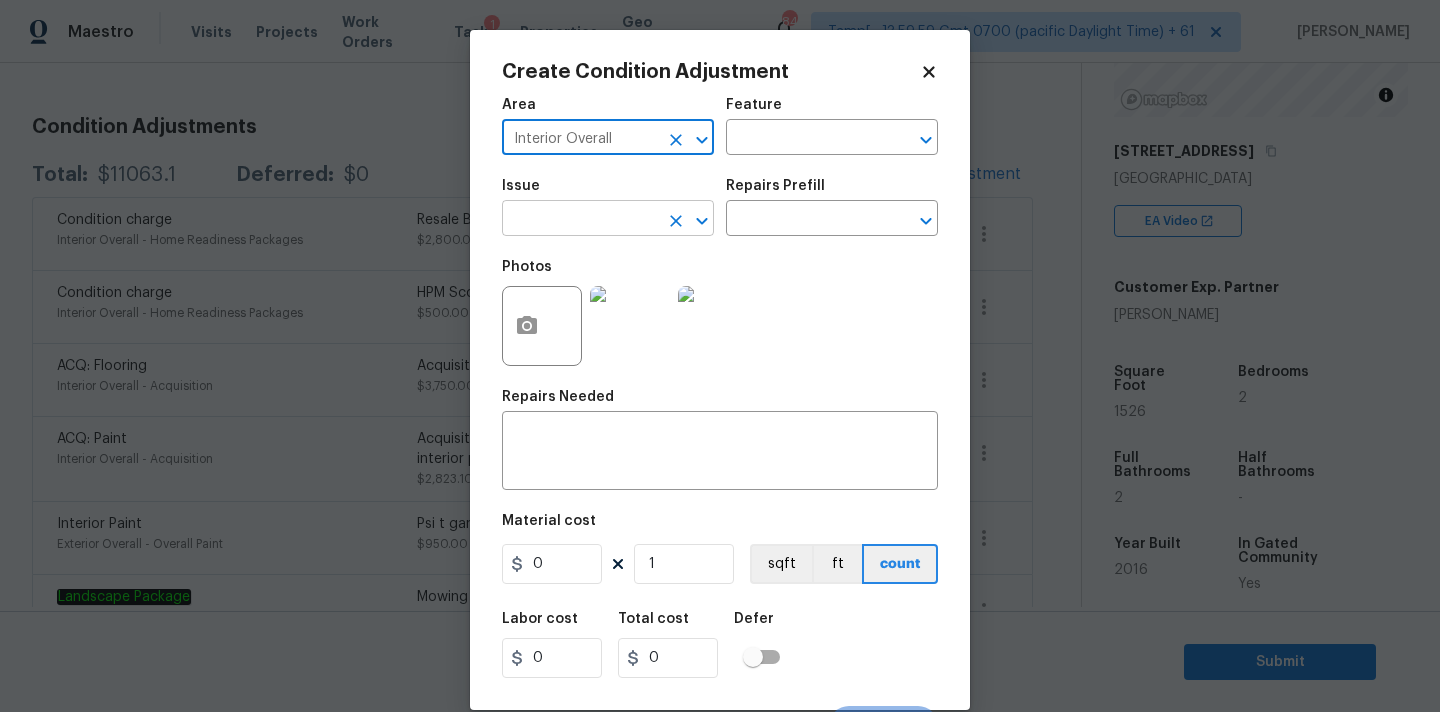 type on "Interior Overall" 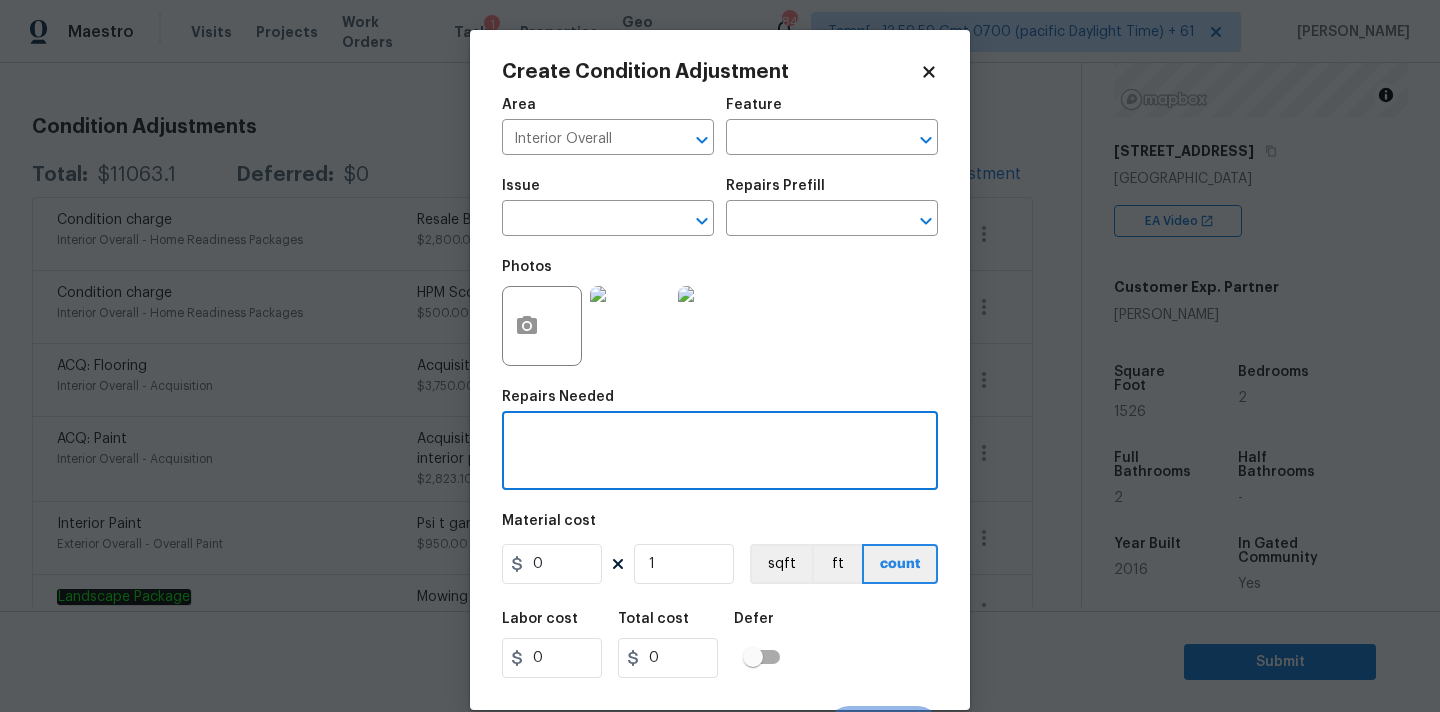 click at bounding box center (720, 453) 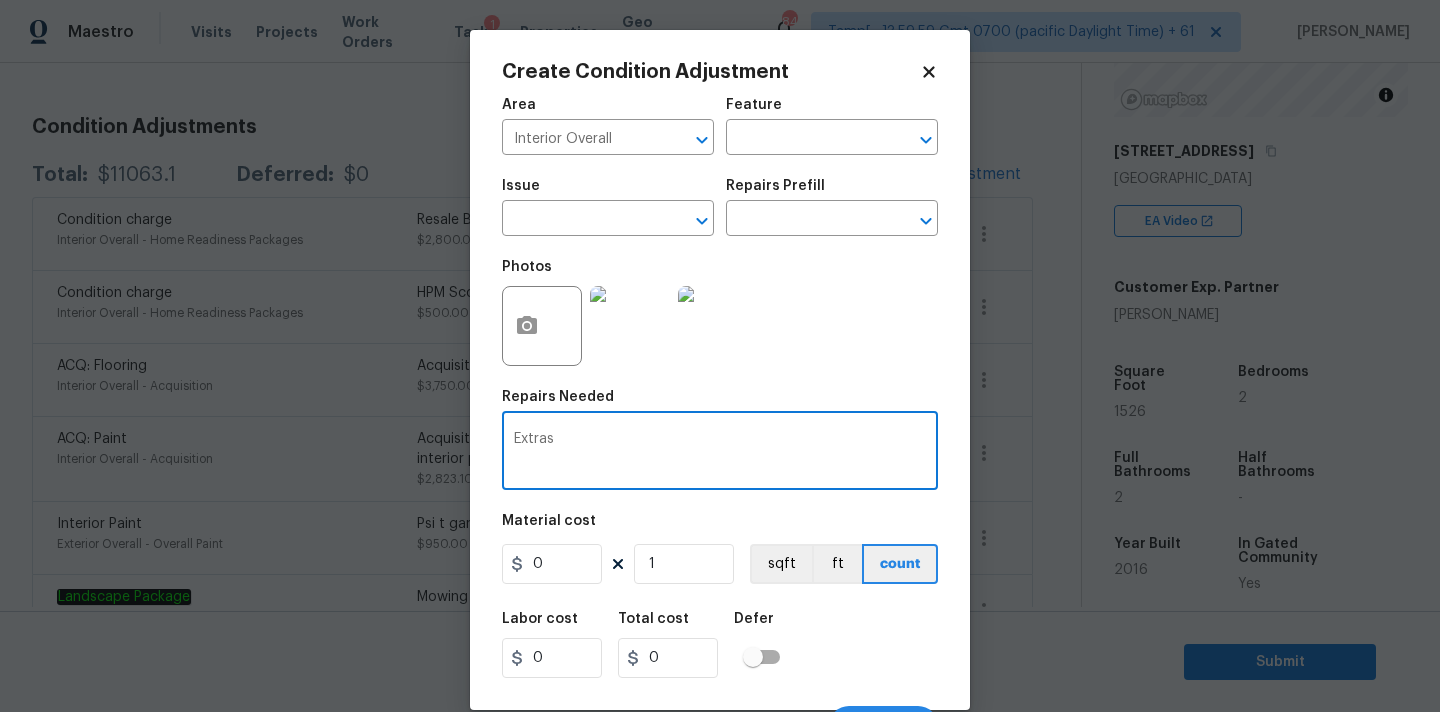 type on "Extras" 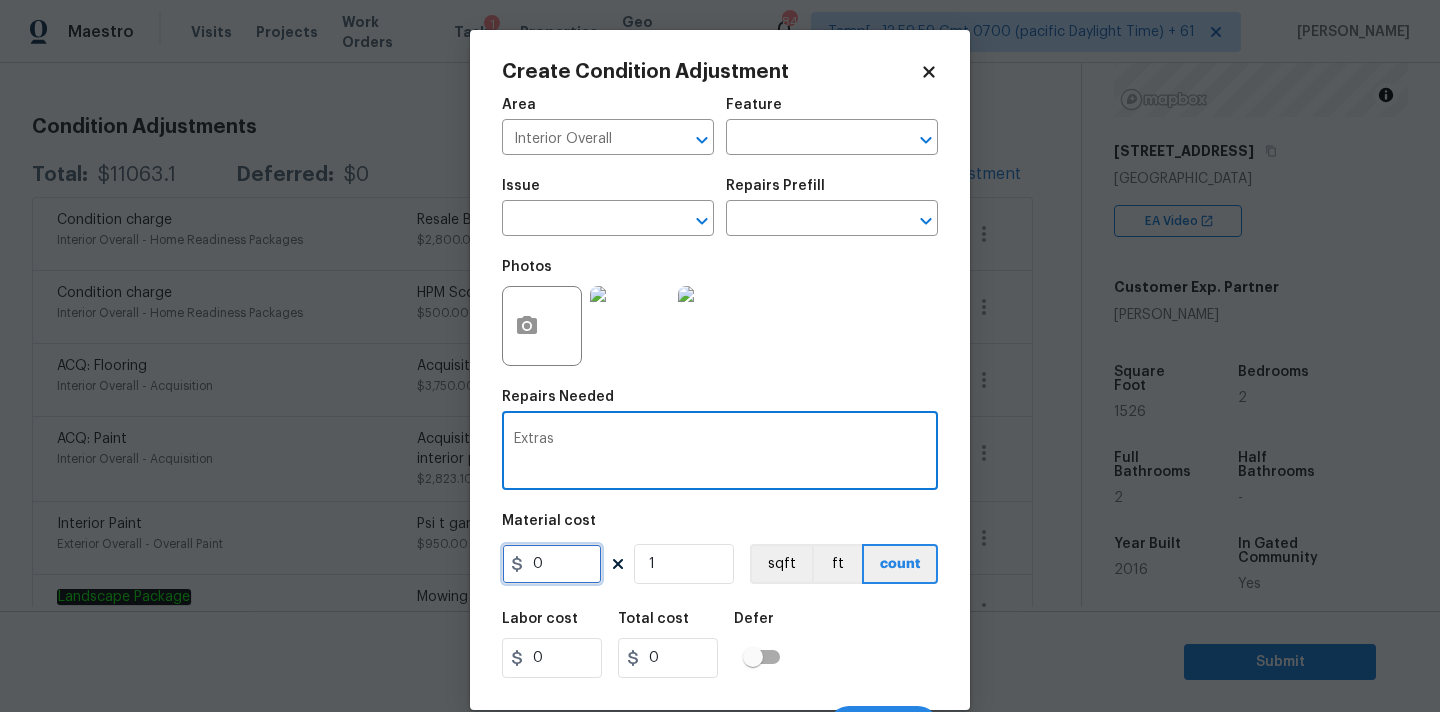 click on "0" at bounding box center [552, 564] 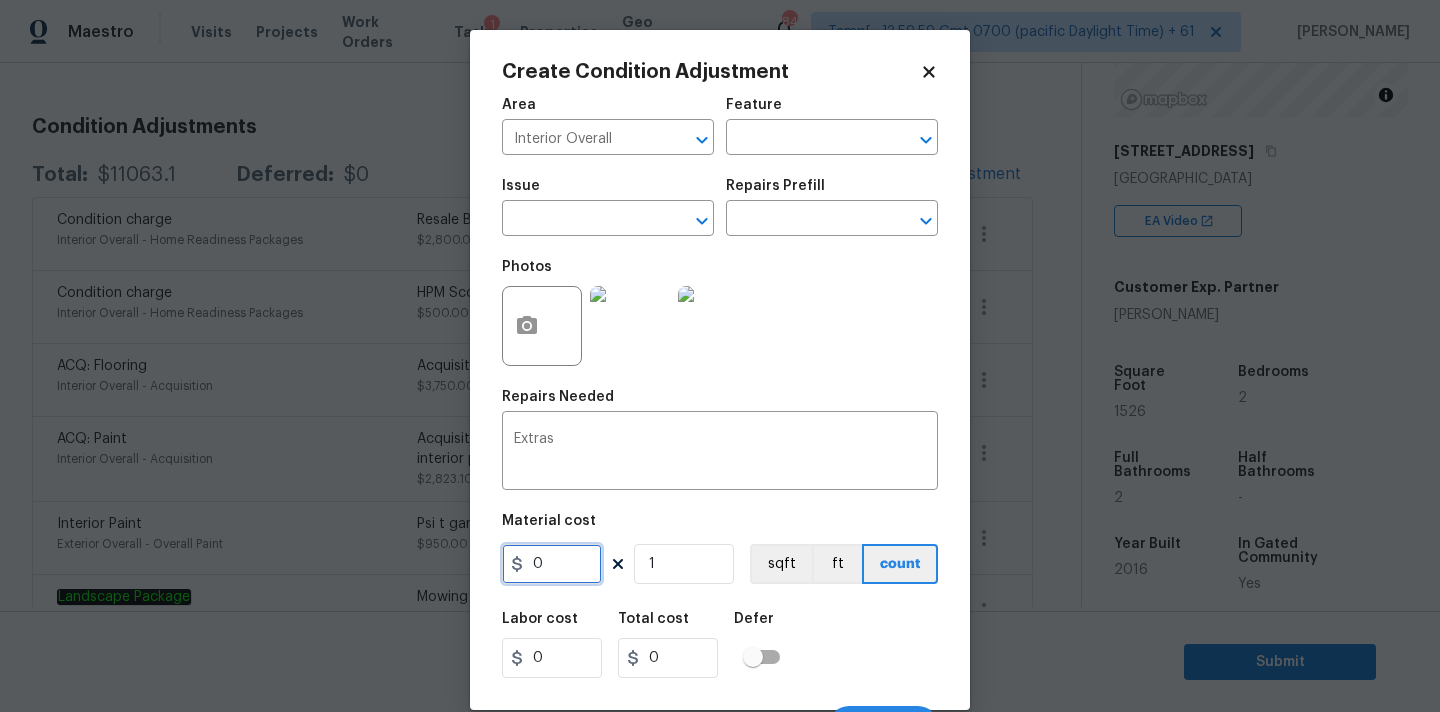 click on "0" at bounding box center (552, 564) 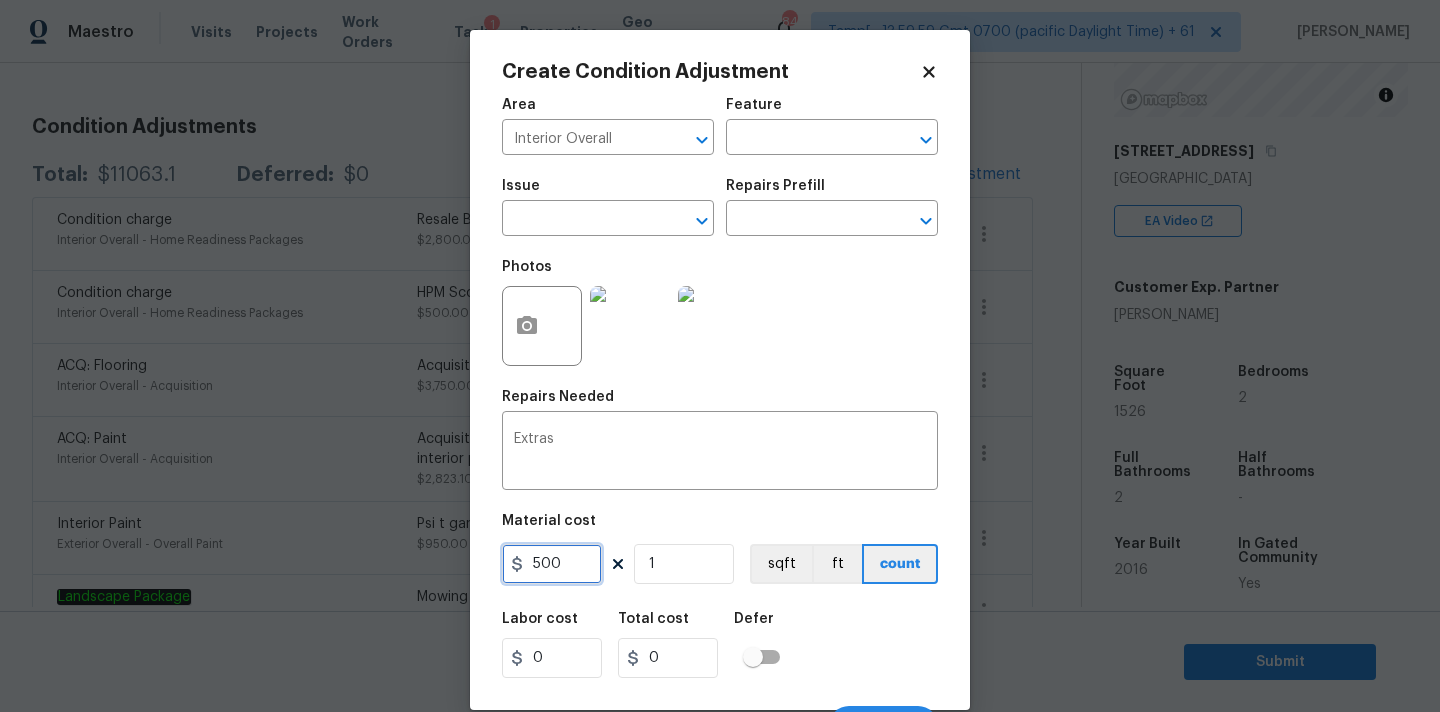 type on "500" 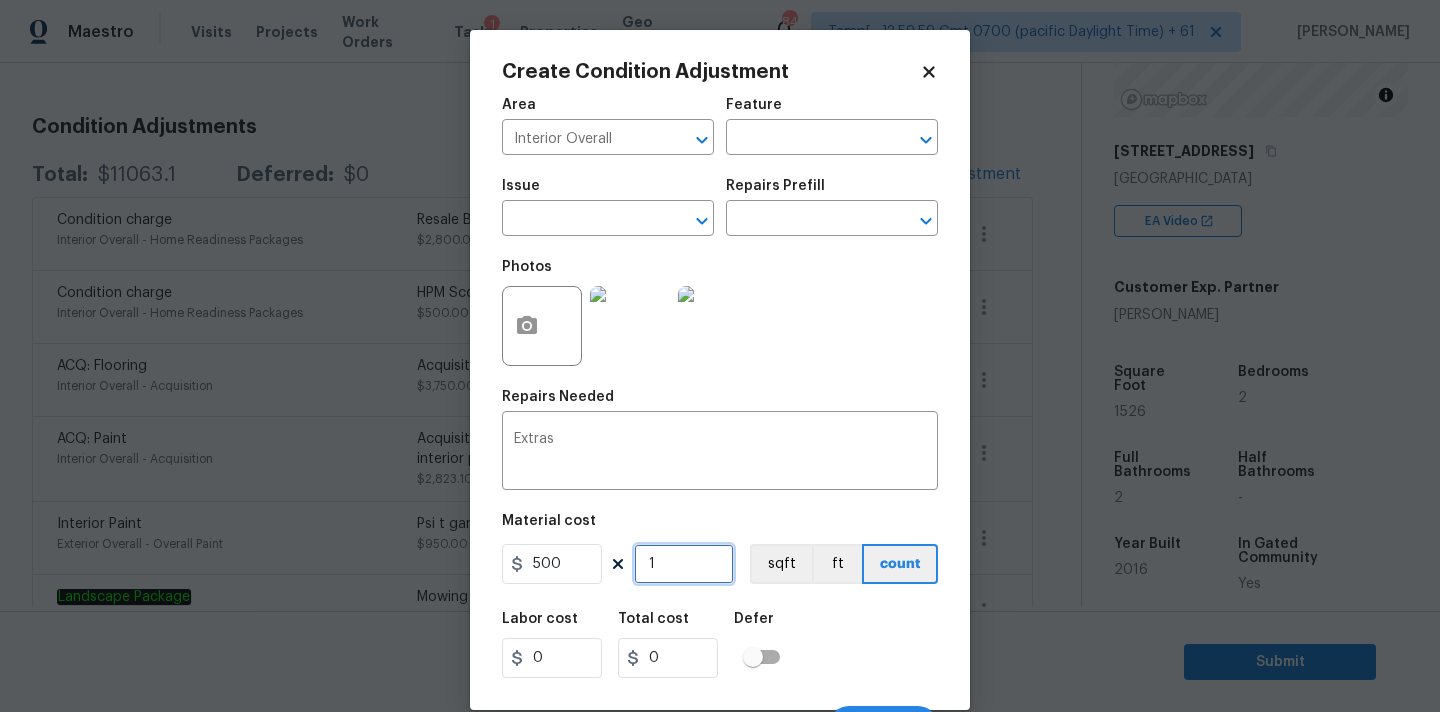 type on "500" 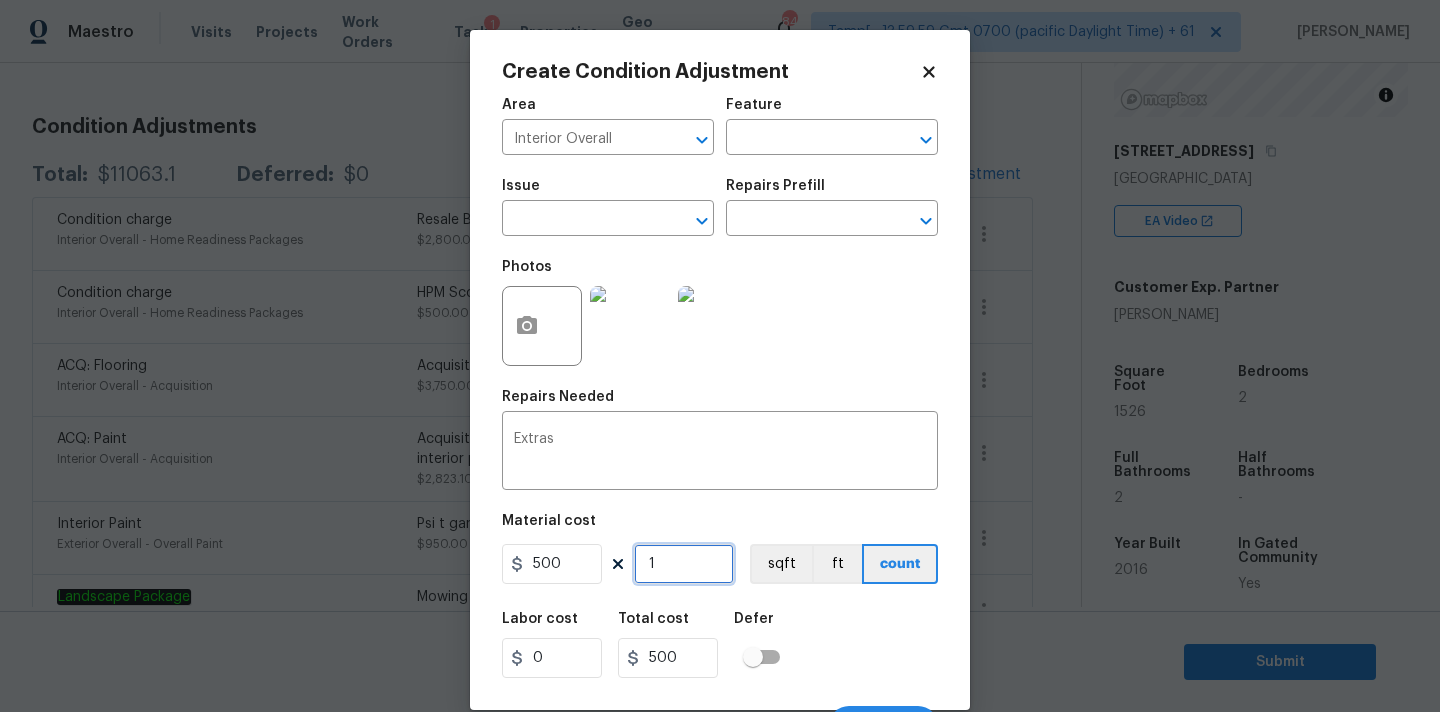 scroll, scrollTop: 35, scrollLeft: 0, axis: vertical 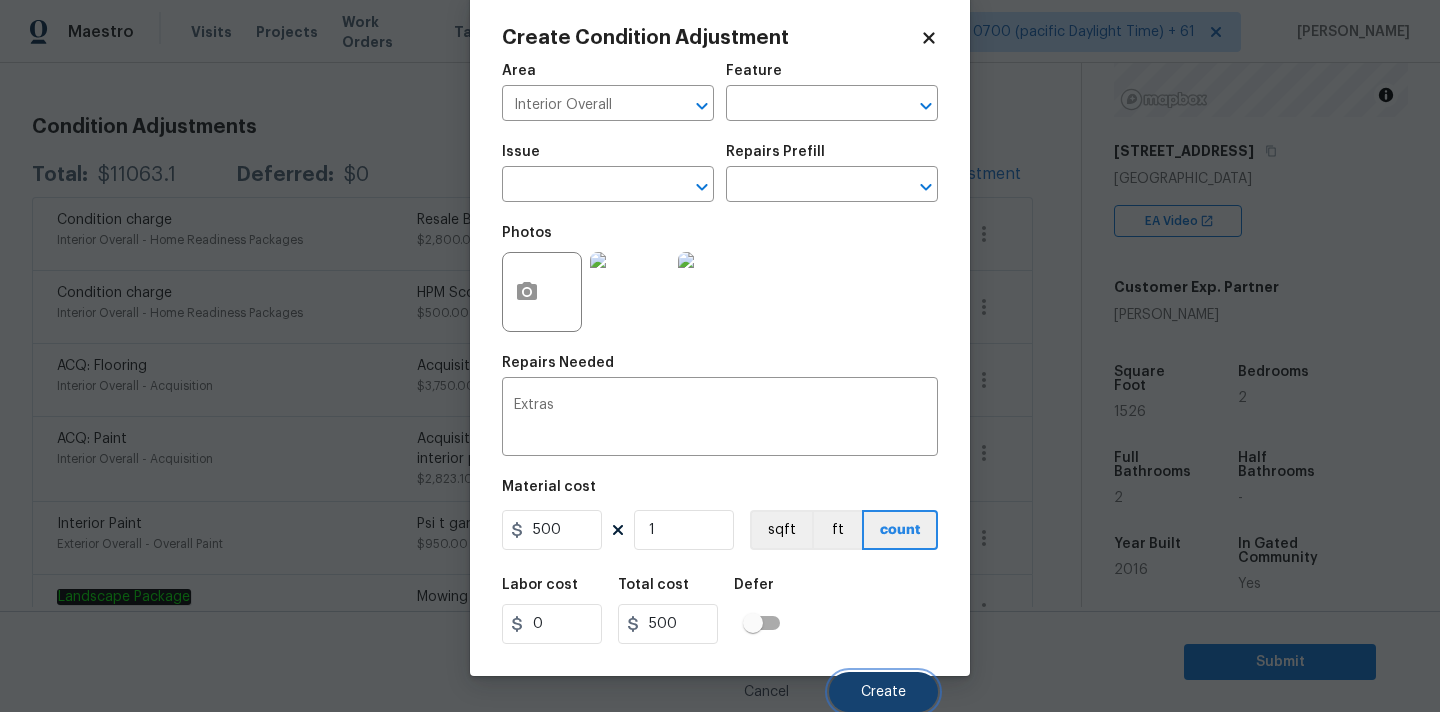 click on "Create" at bounding box center (883, 692) 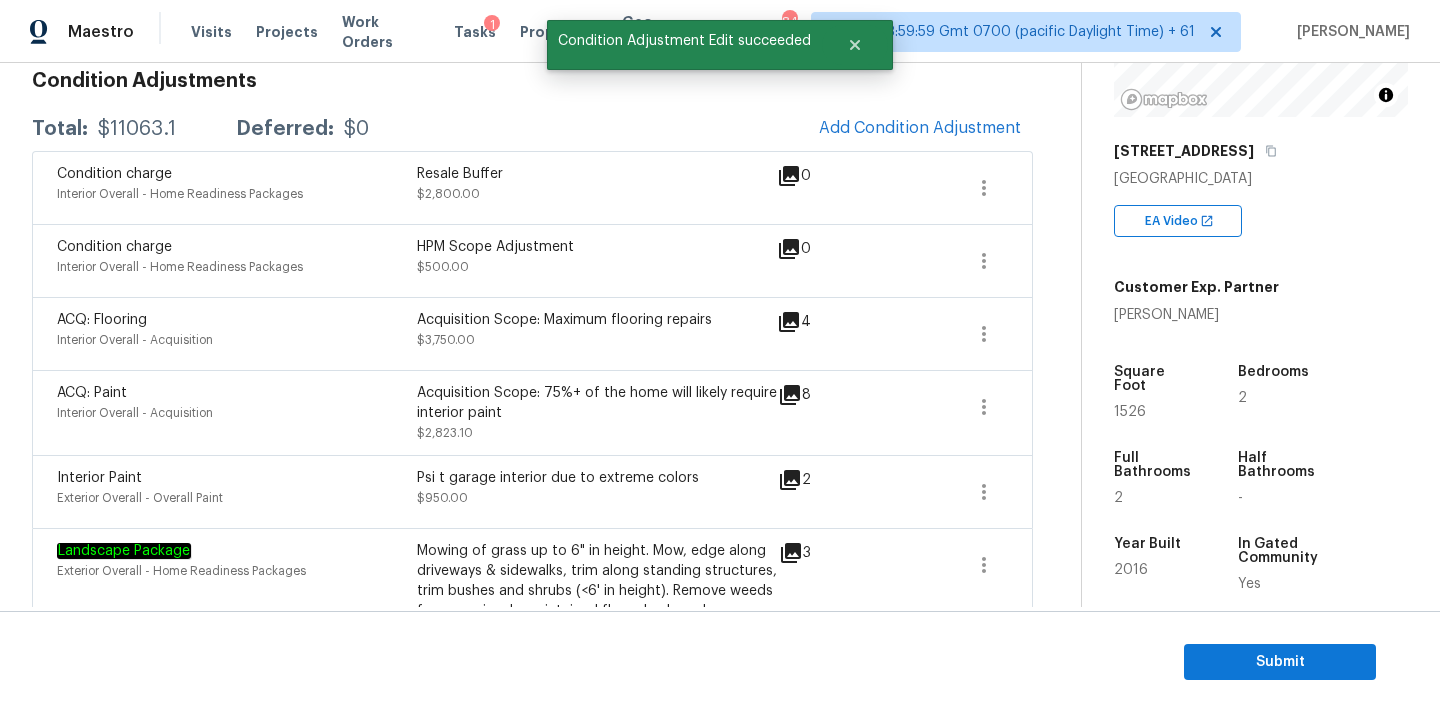 scroll, scrollTop: 250, scrollLeft: 0, axis: vertical 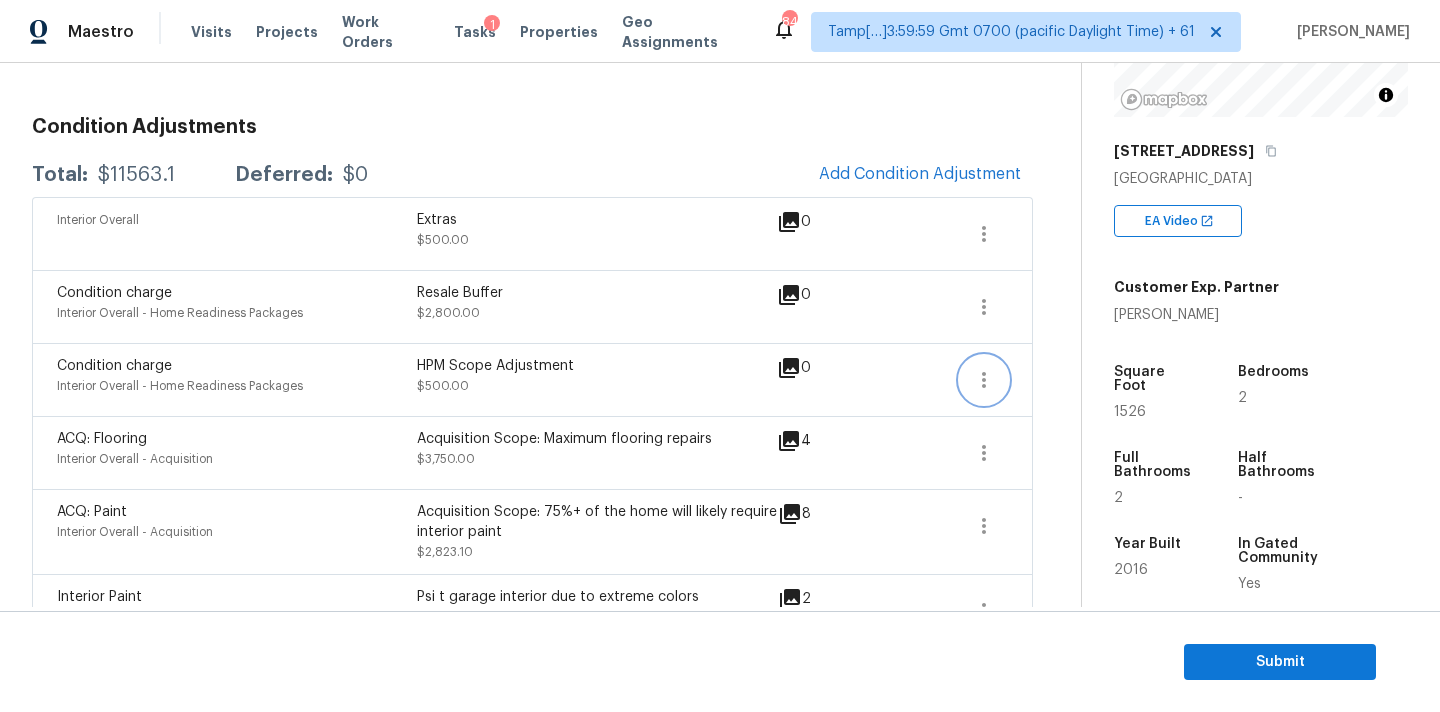 click 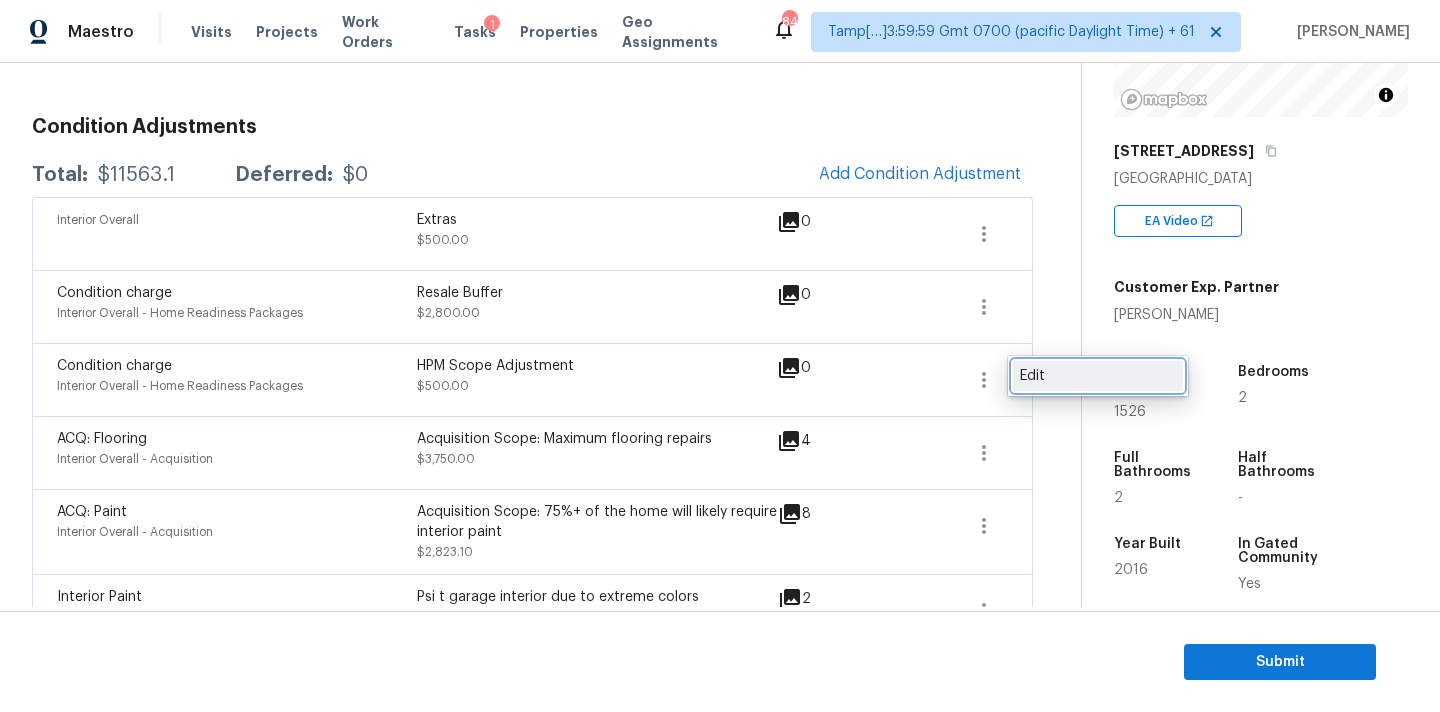 click on "Edit" at bounding box center [1098, 376] 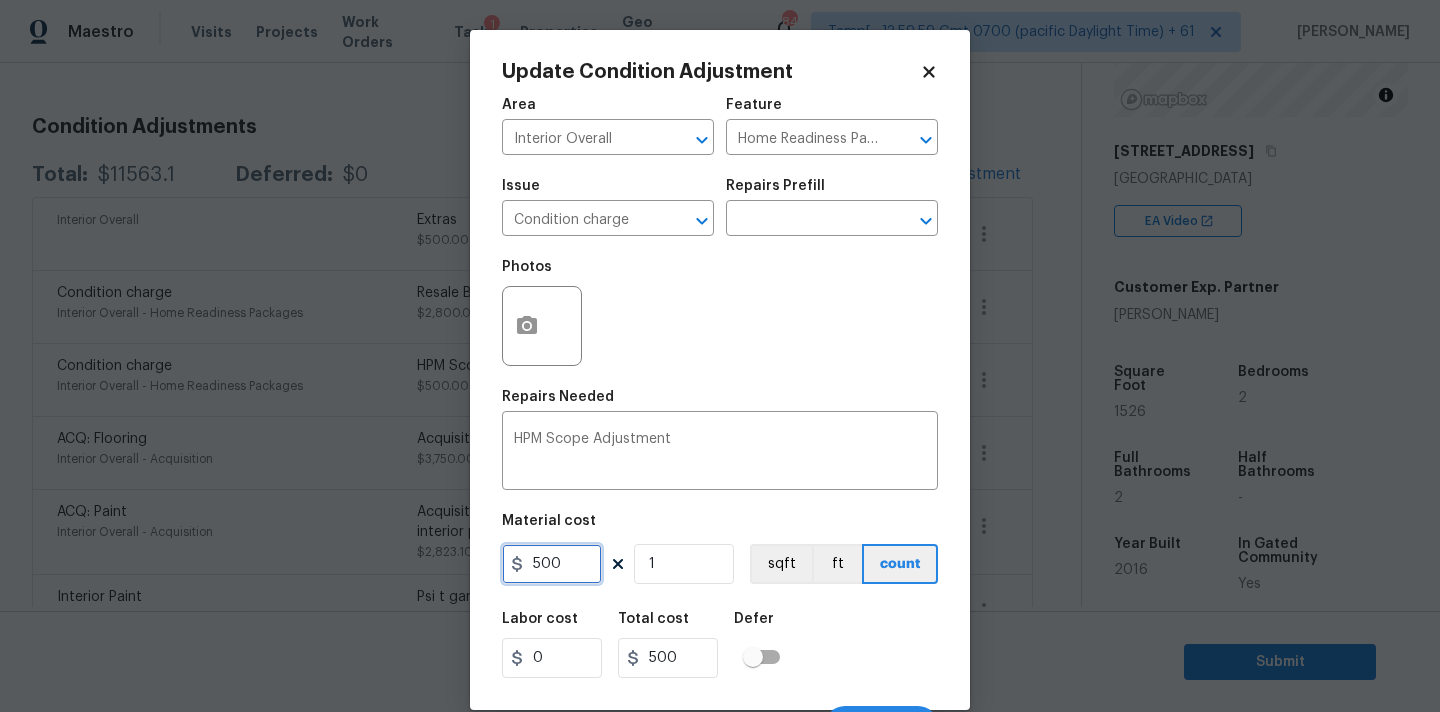 click on "500" at bounding box center (552, 564) 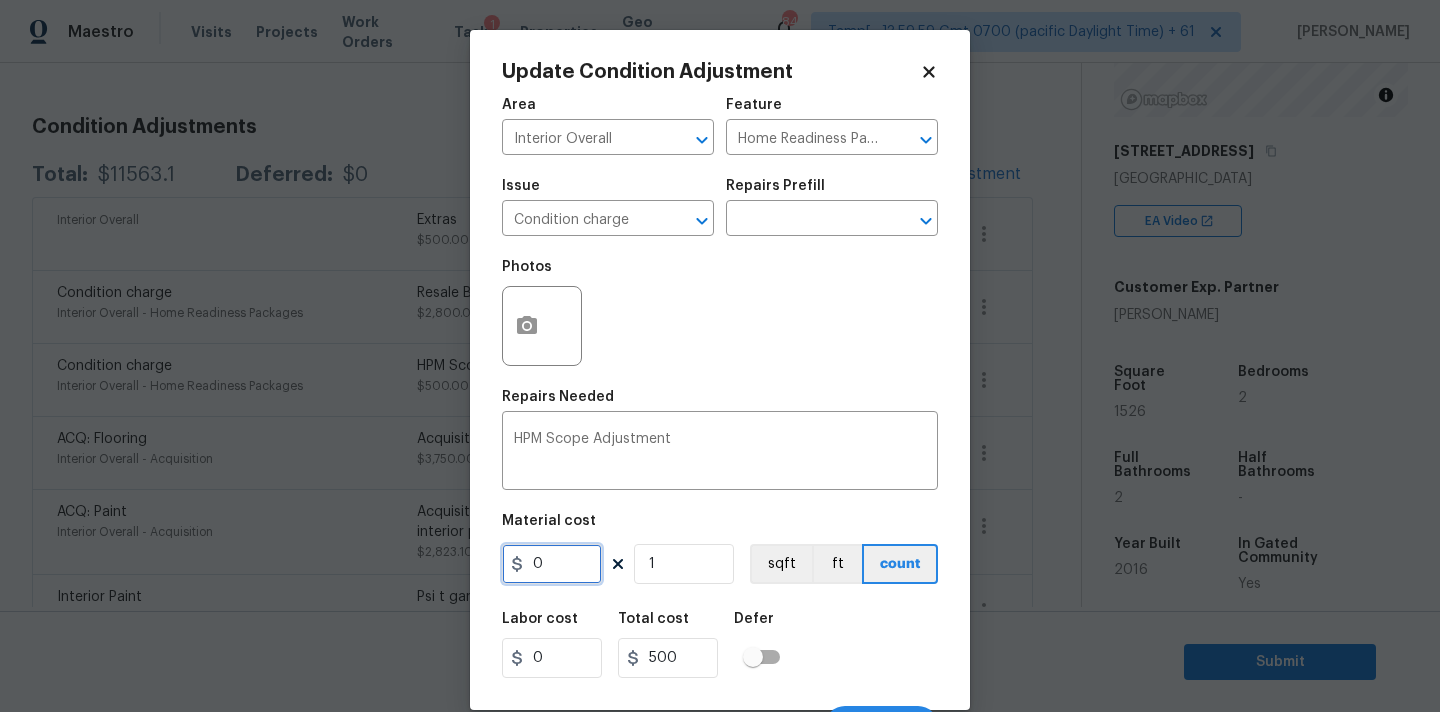 type on "0" 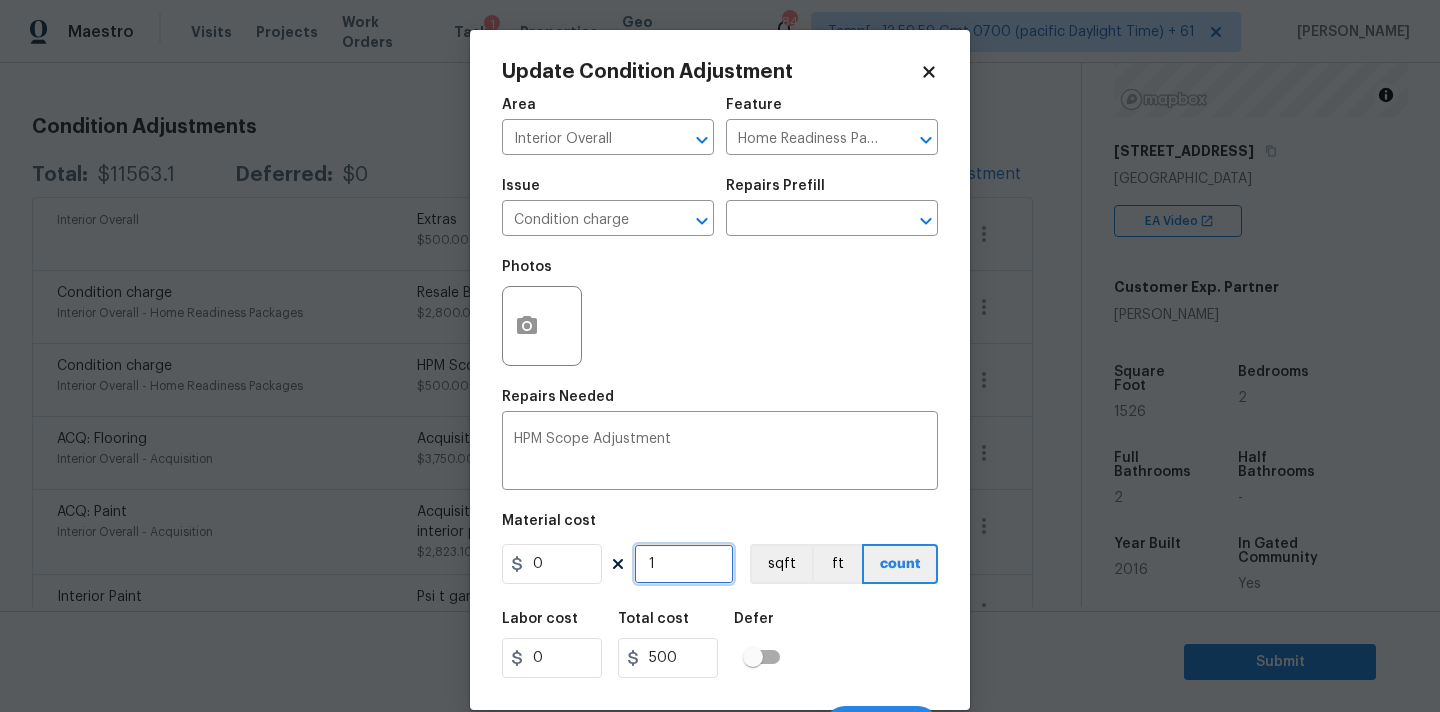 type on "0" 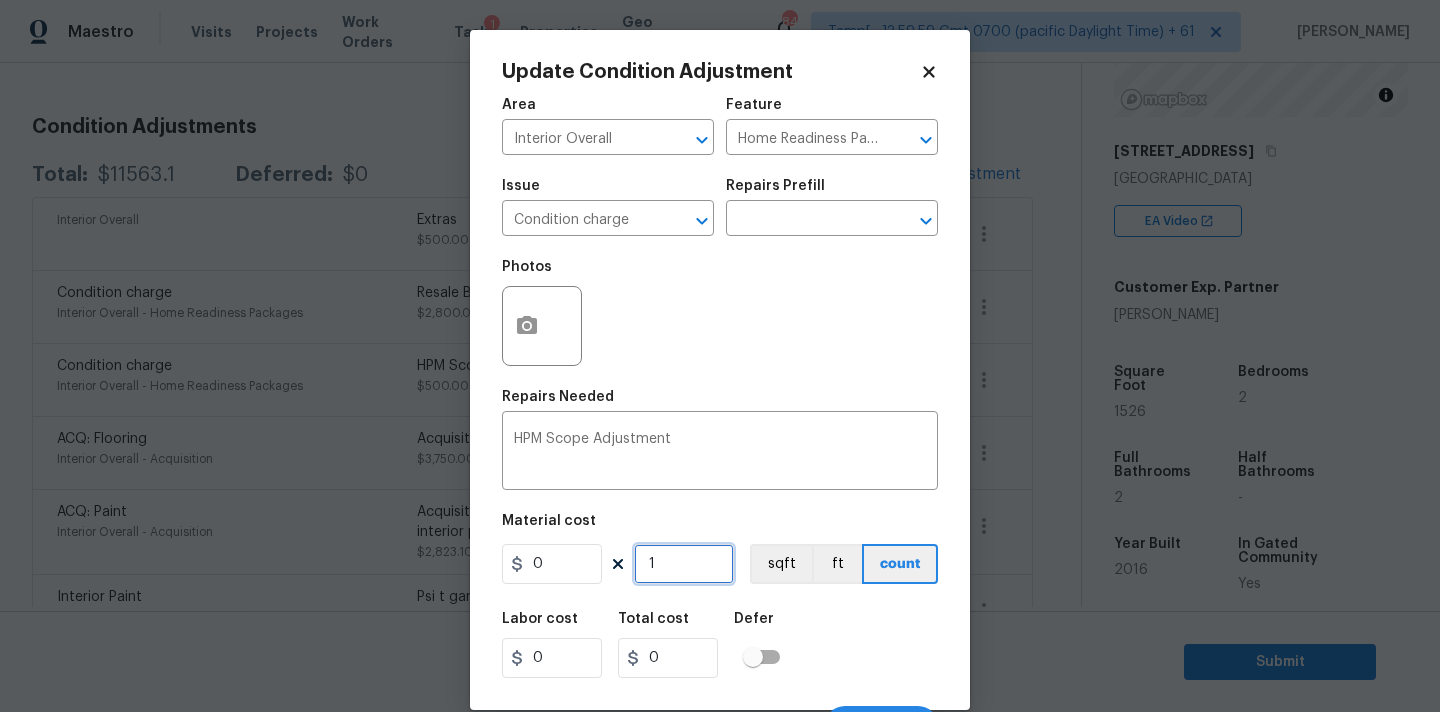 scroll, scrollTop: 35, scrollLeft: 0, axis: vertical 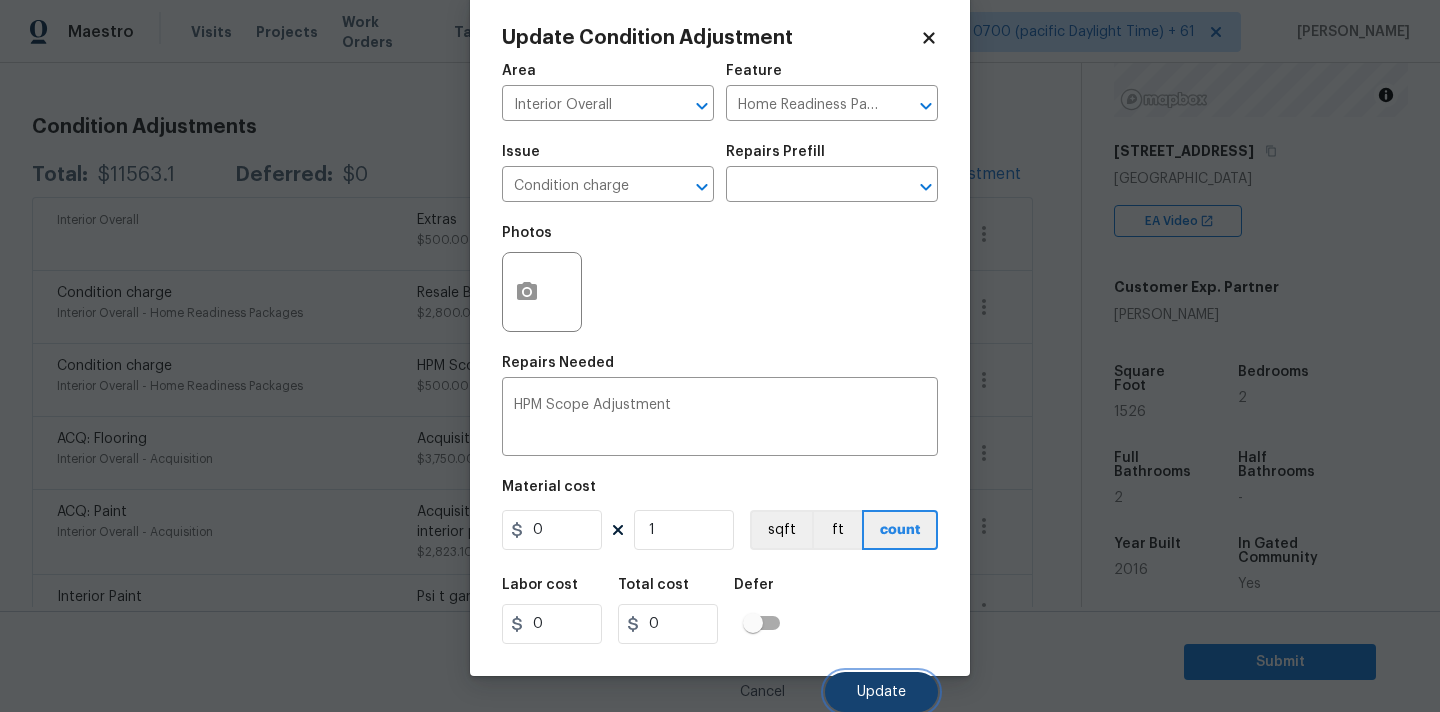click on "Update" at bounding box center (881, 692) 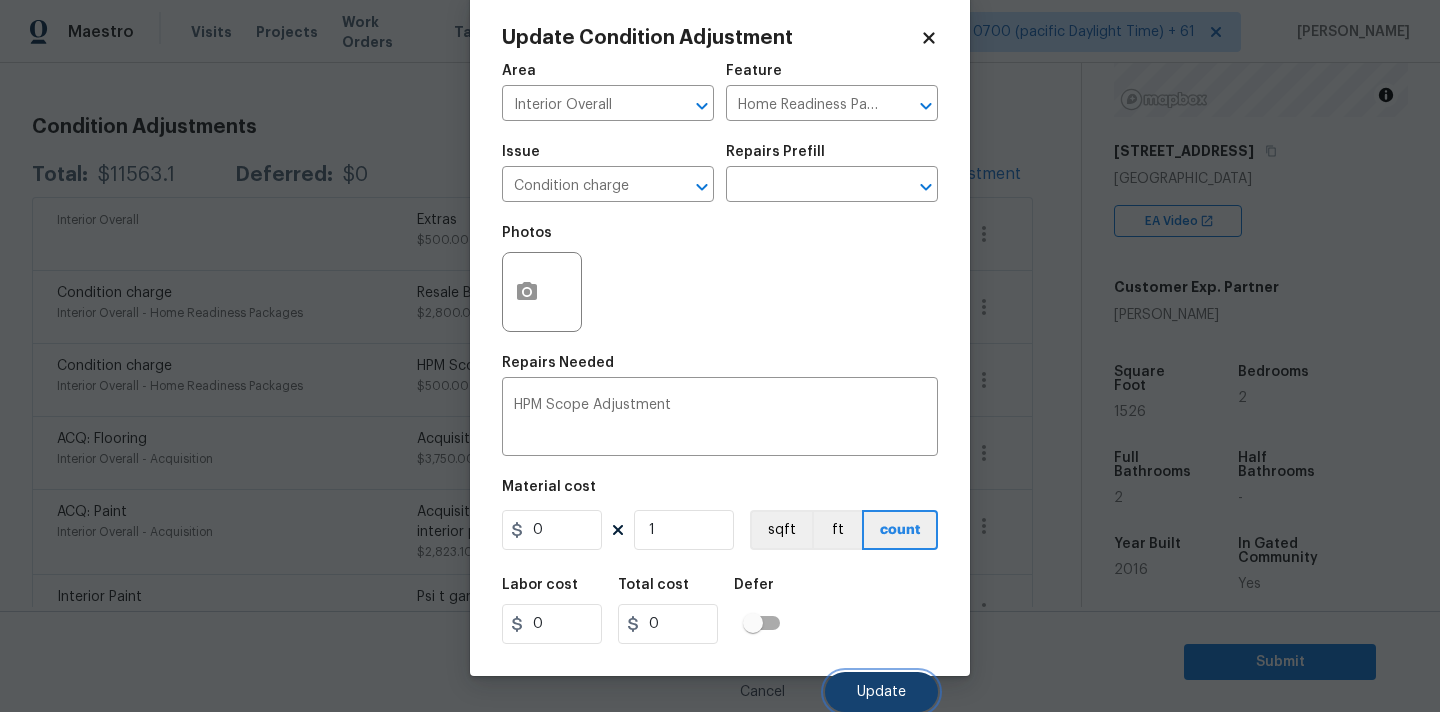 scroll, scrollTop: 250, scrollLeft: 0, axis: vertical 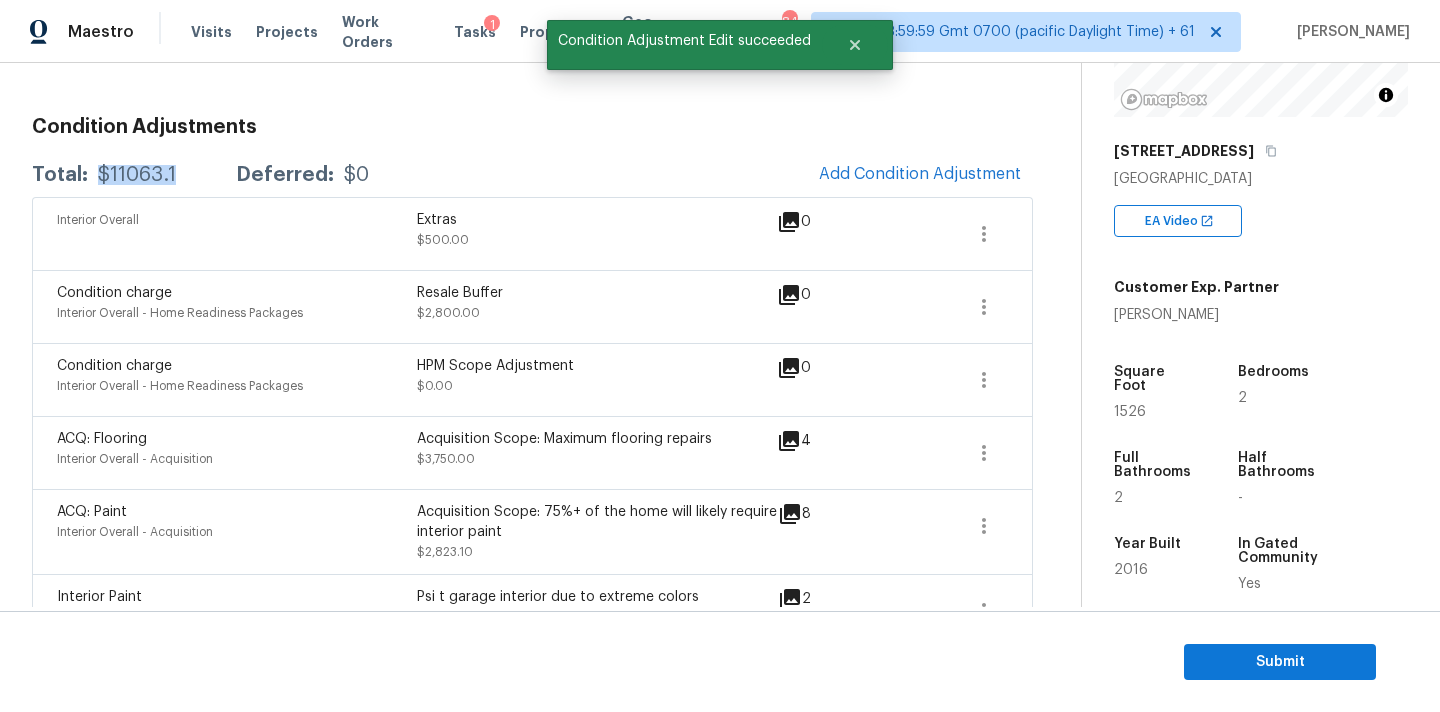 copy on "$11063.1" 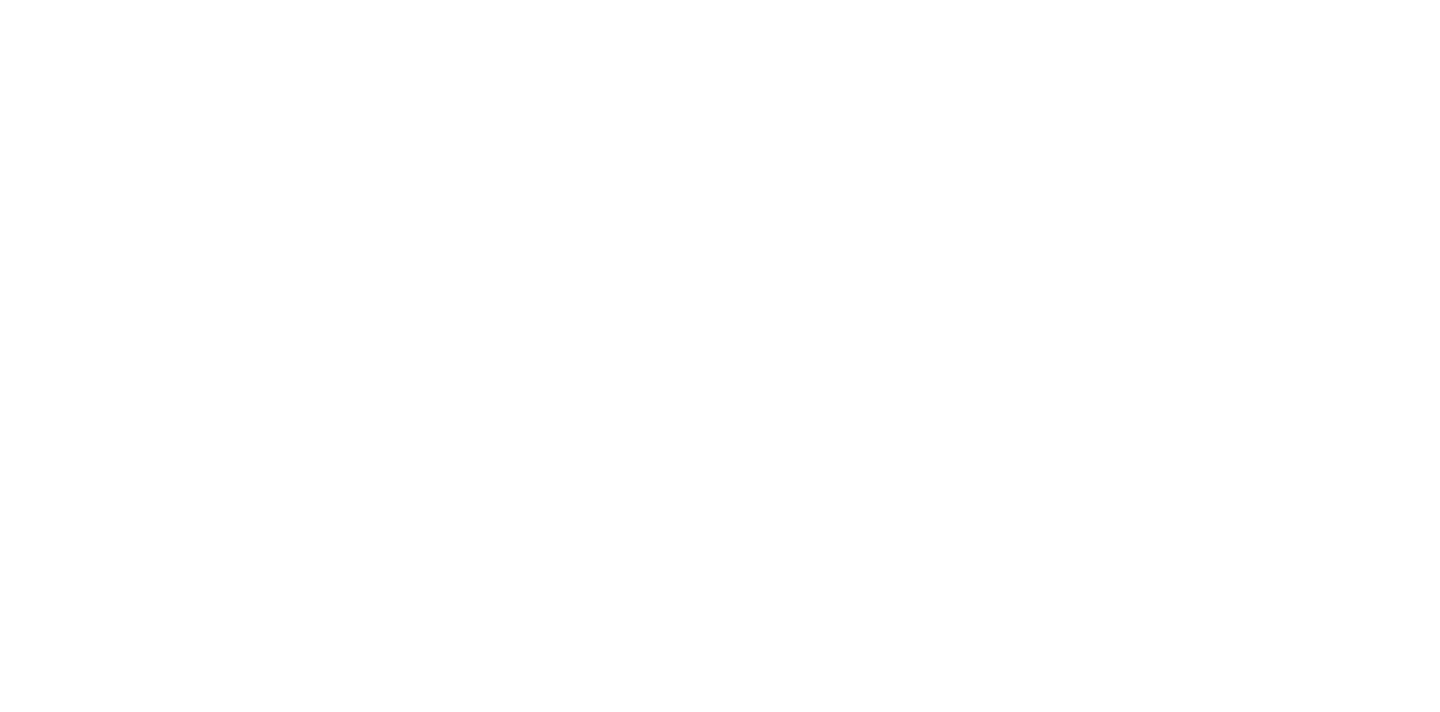 scroll, scrollTop: 0, scrollLeft: 0, axis: both 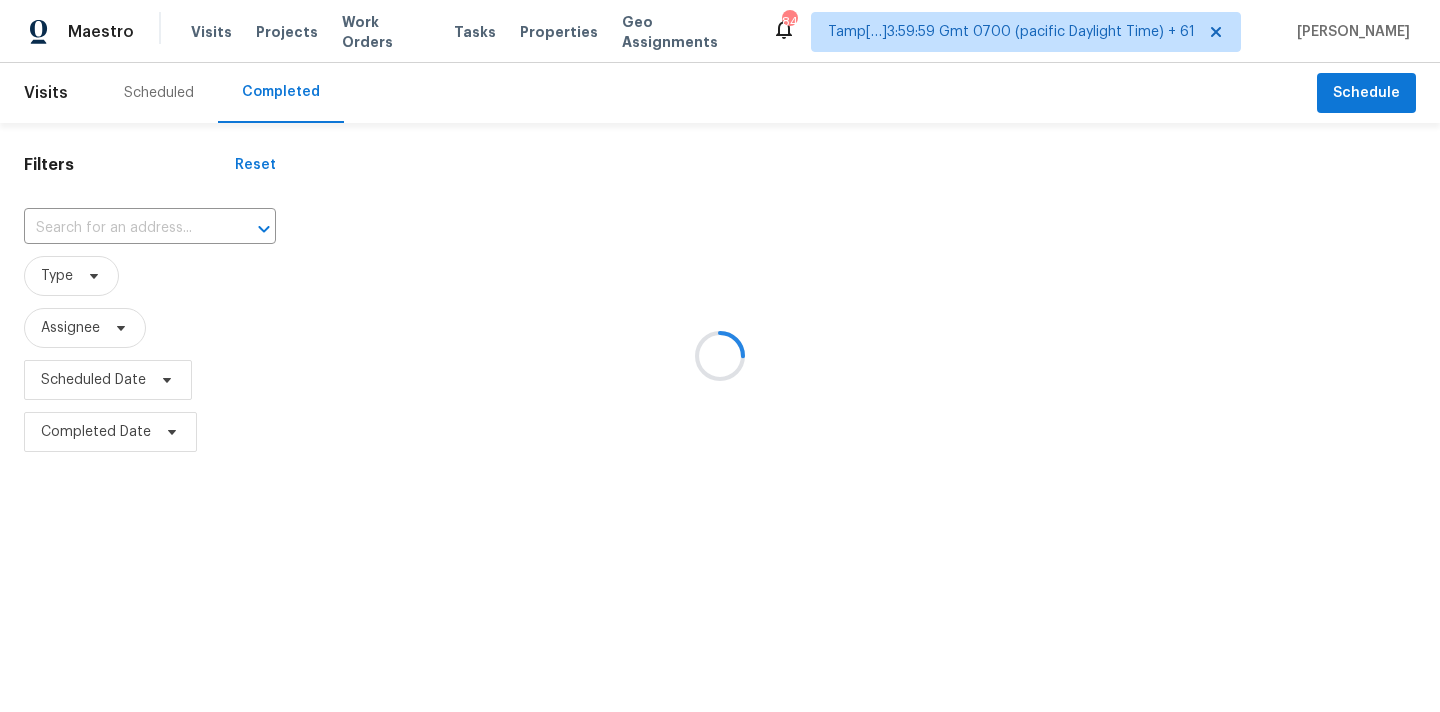 click at bounding box center (720, 356) 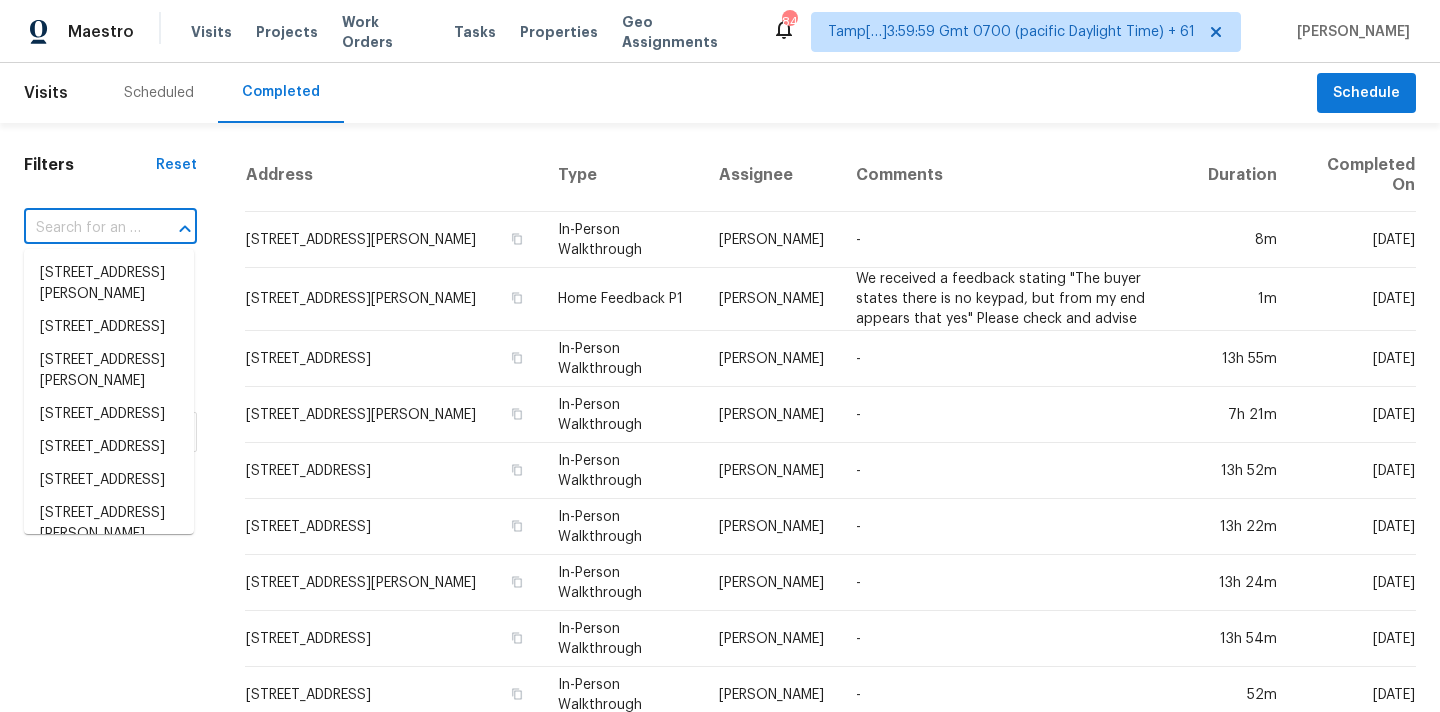 click at bounding box center [82, 228] 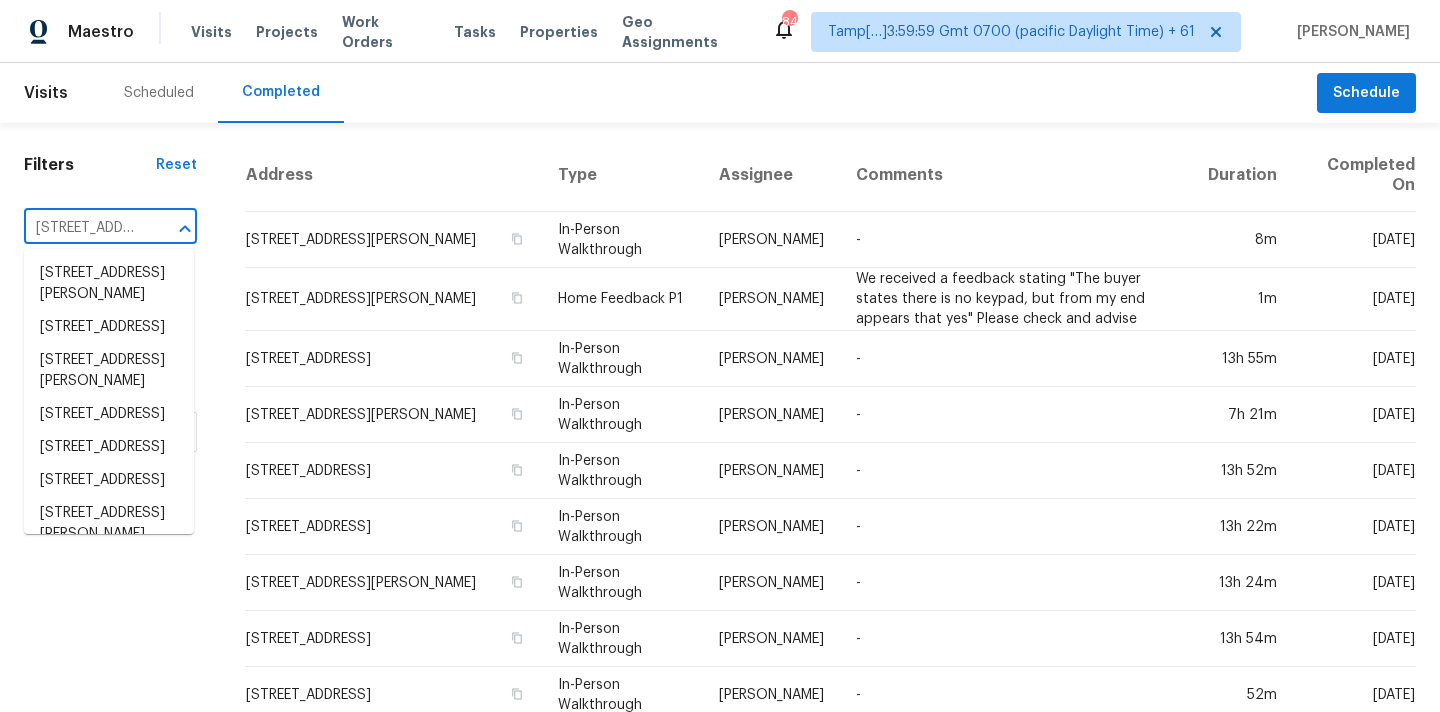 scroll, scrollTop: 0, scrollLeft: 189, axis: horizontal 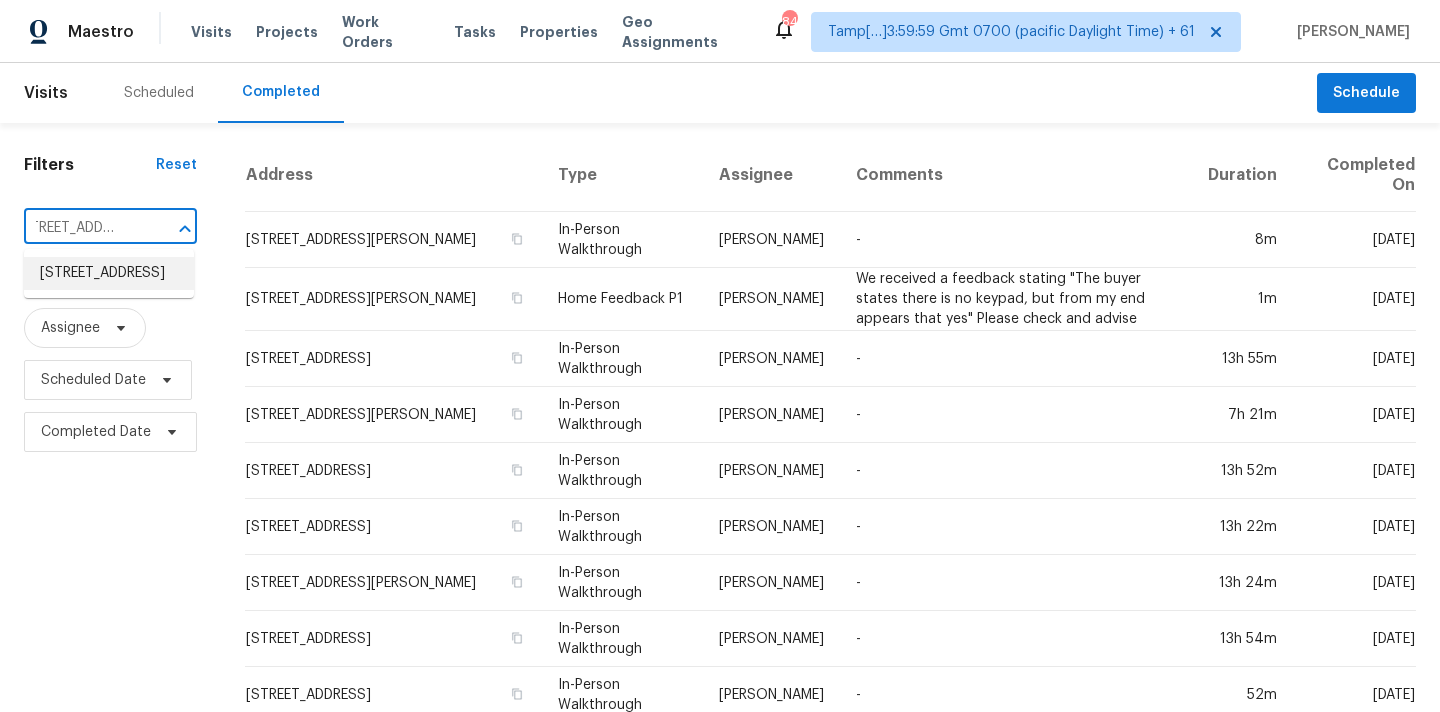 click on "[STREET_ADDRESS]" at bounding box center (109, 273) 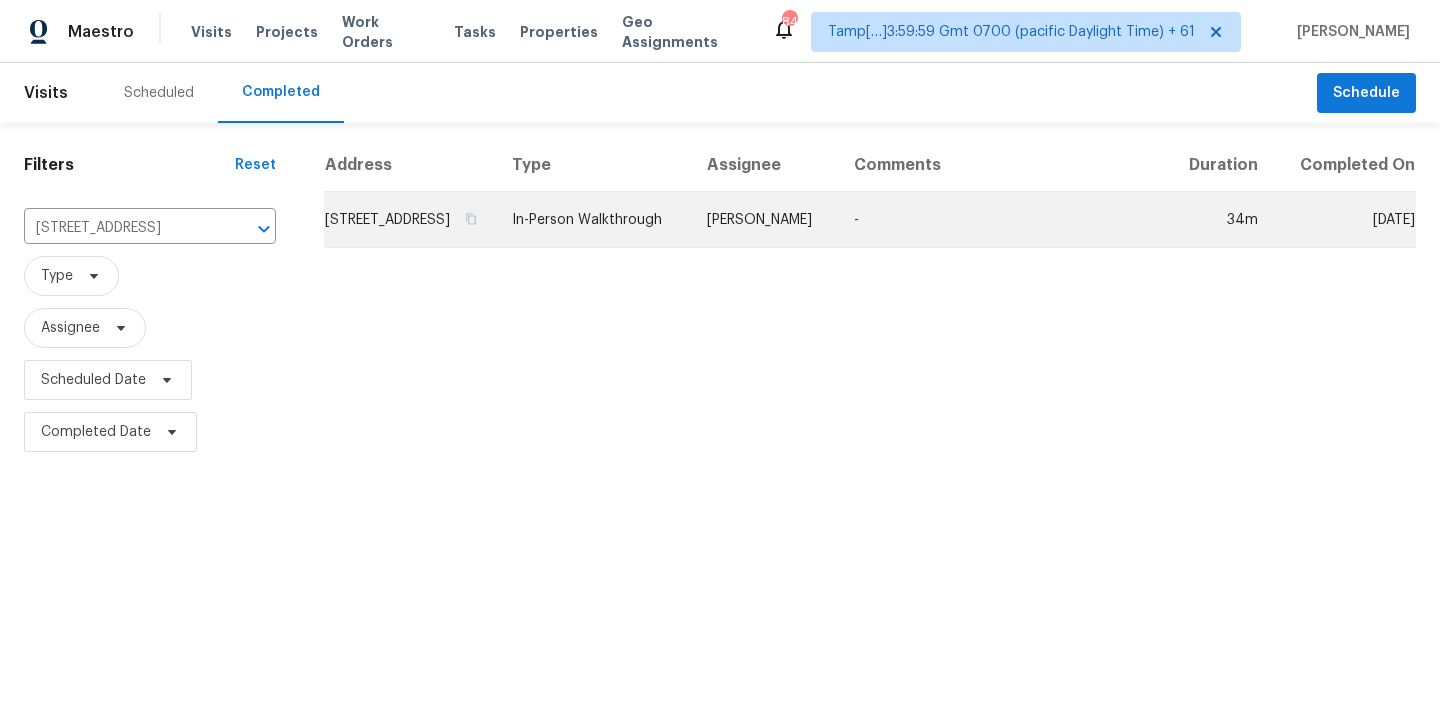 click on "[PERSON_NAME]" at bounding box center (764, 220) 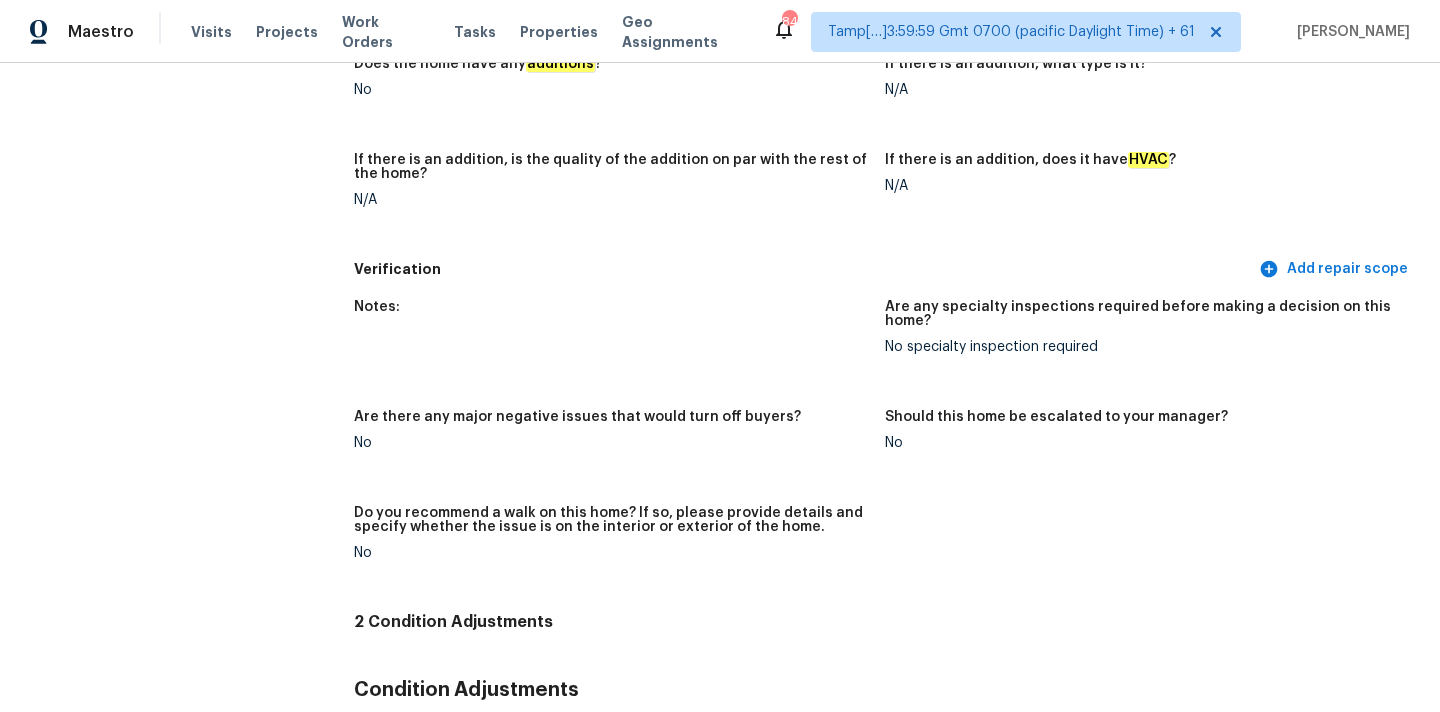 scroll, scrollTop: 99, scrollLeft: 0, axis: vertical 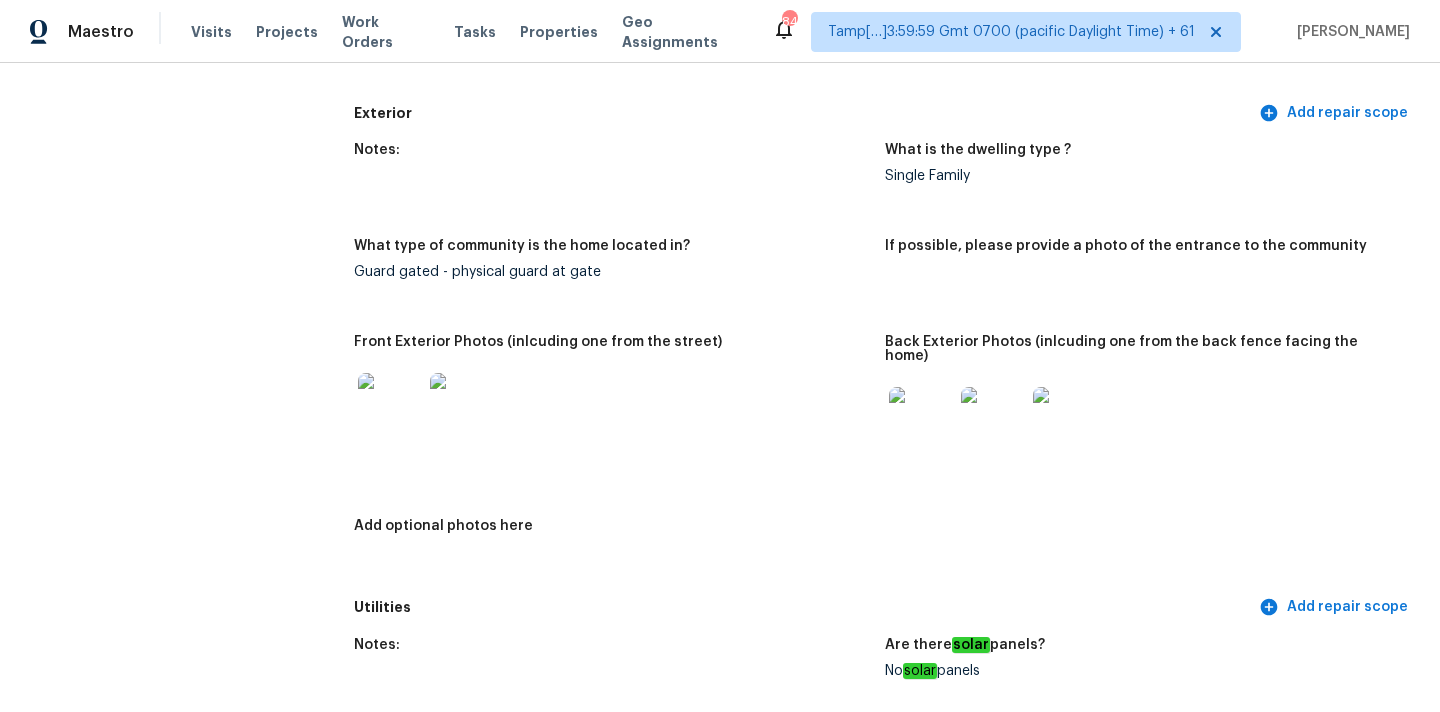 click at bounding box center (390, 405) 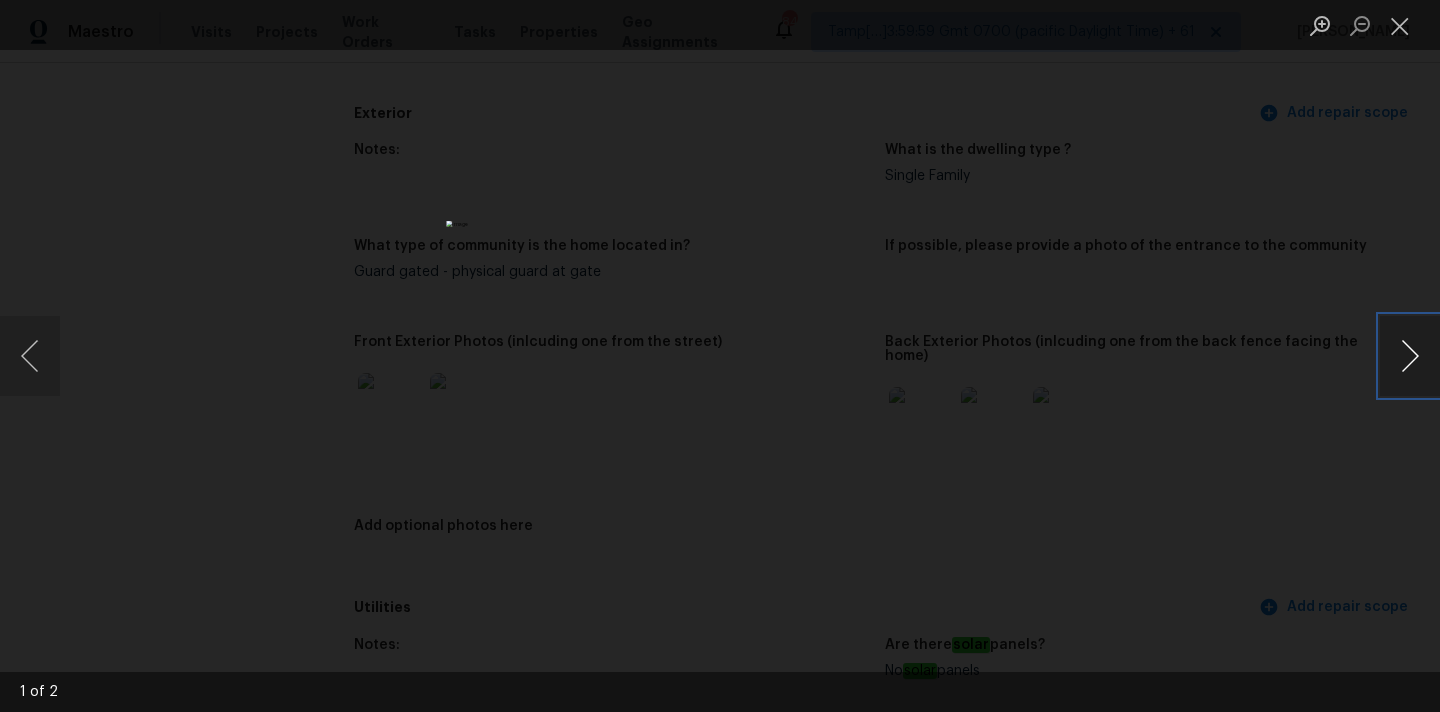 click at bounding box center (1410, 356) 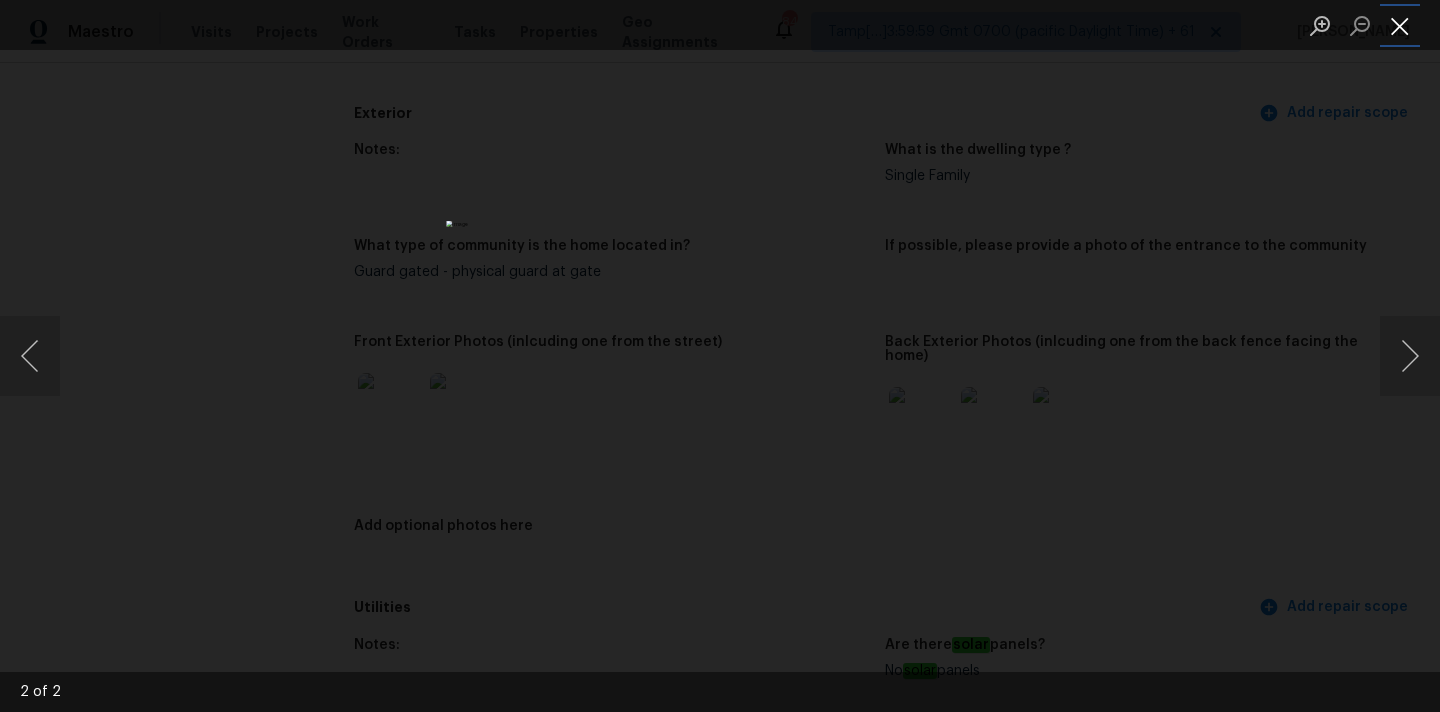 click at bounding box center [1400, 25] 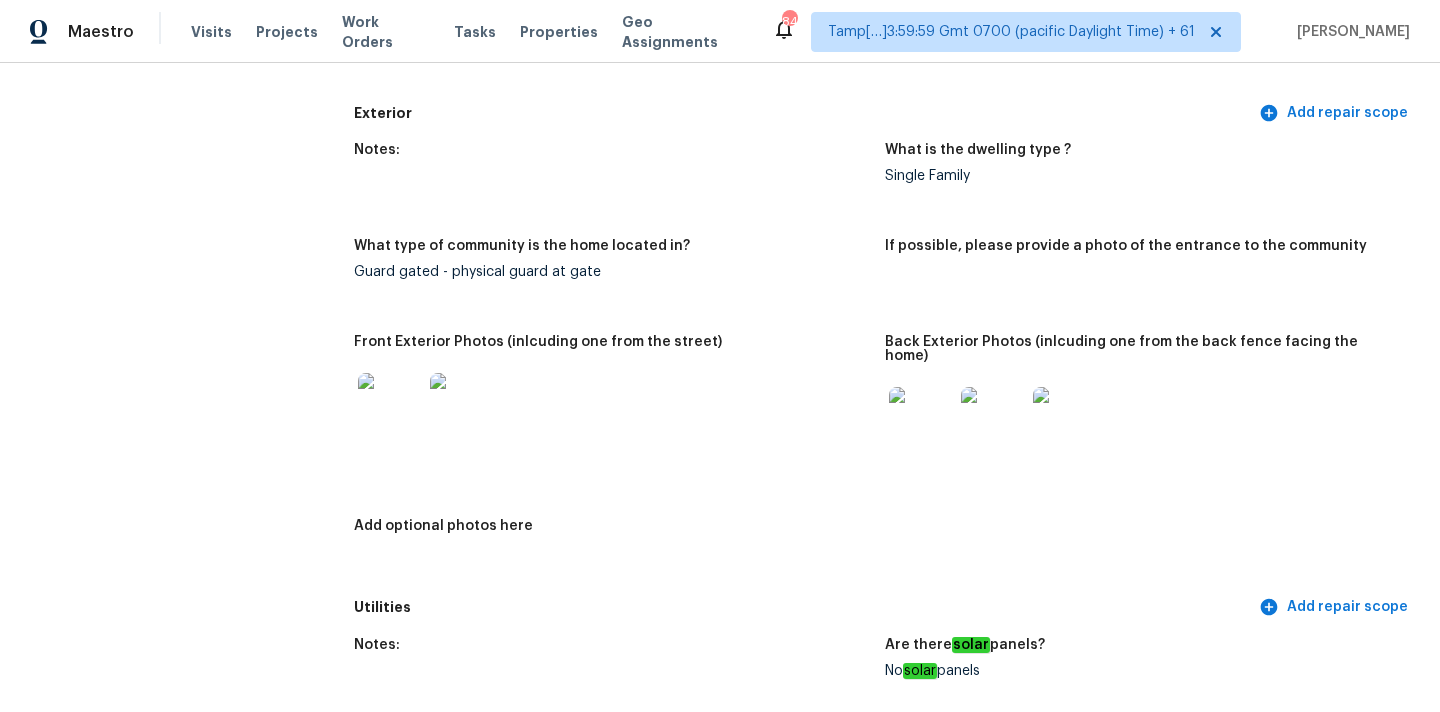click at bounding box center [921, 419] 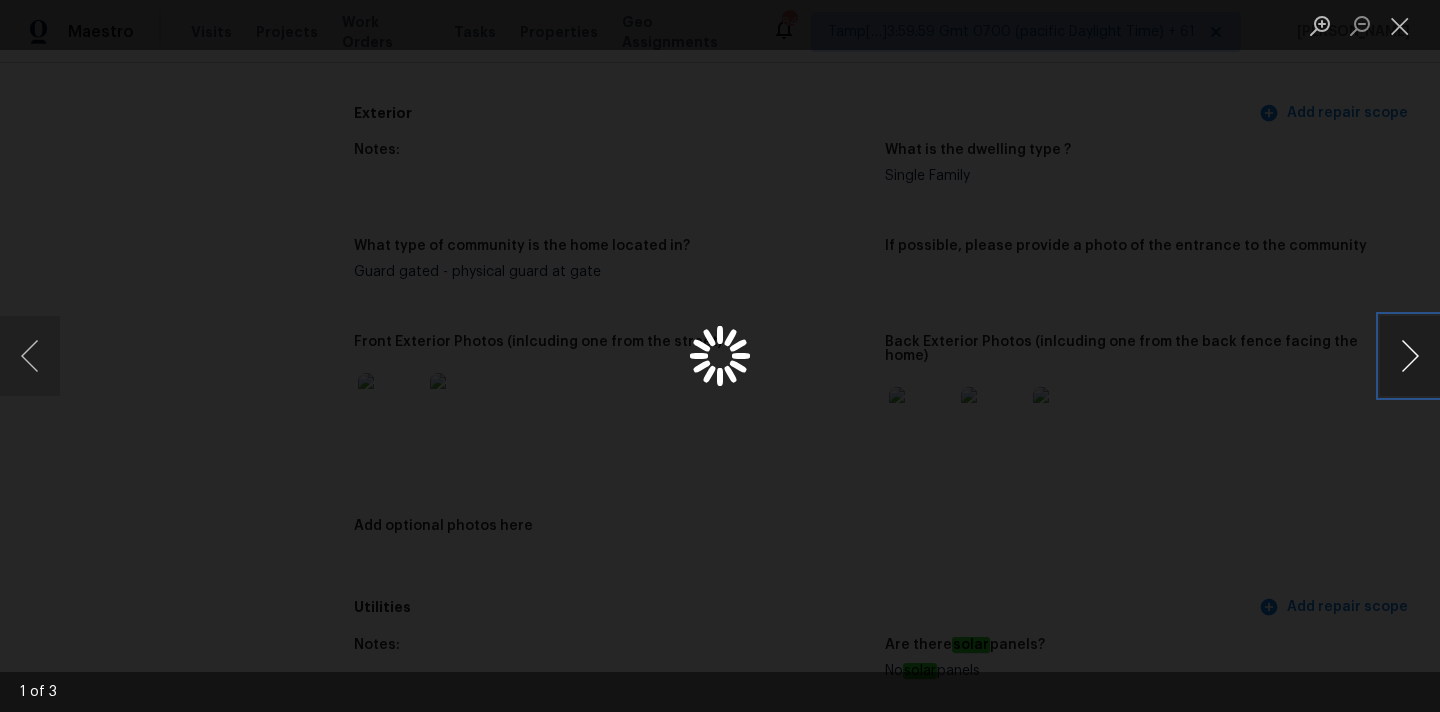 click at bounding box center [1410, 356] 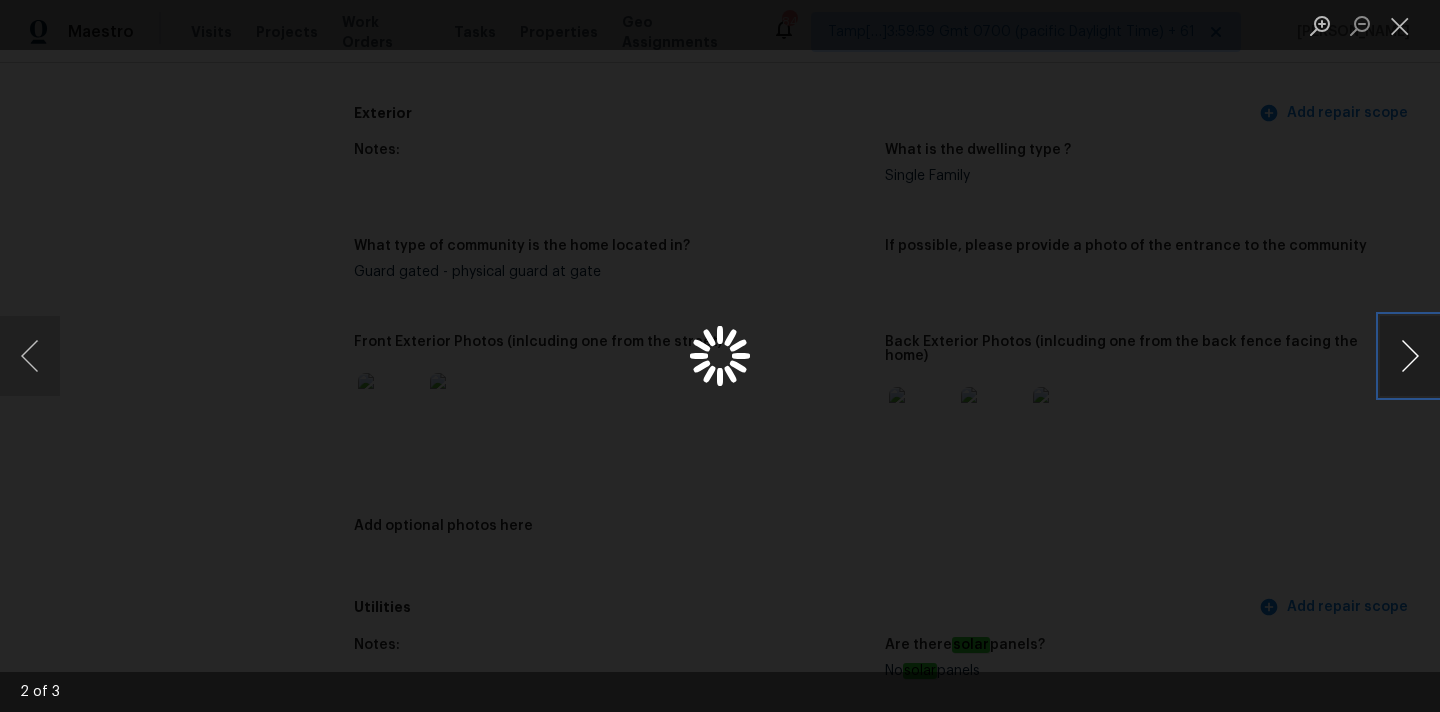 click at bounding box center [1410, 356] 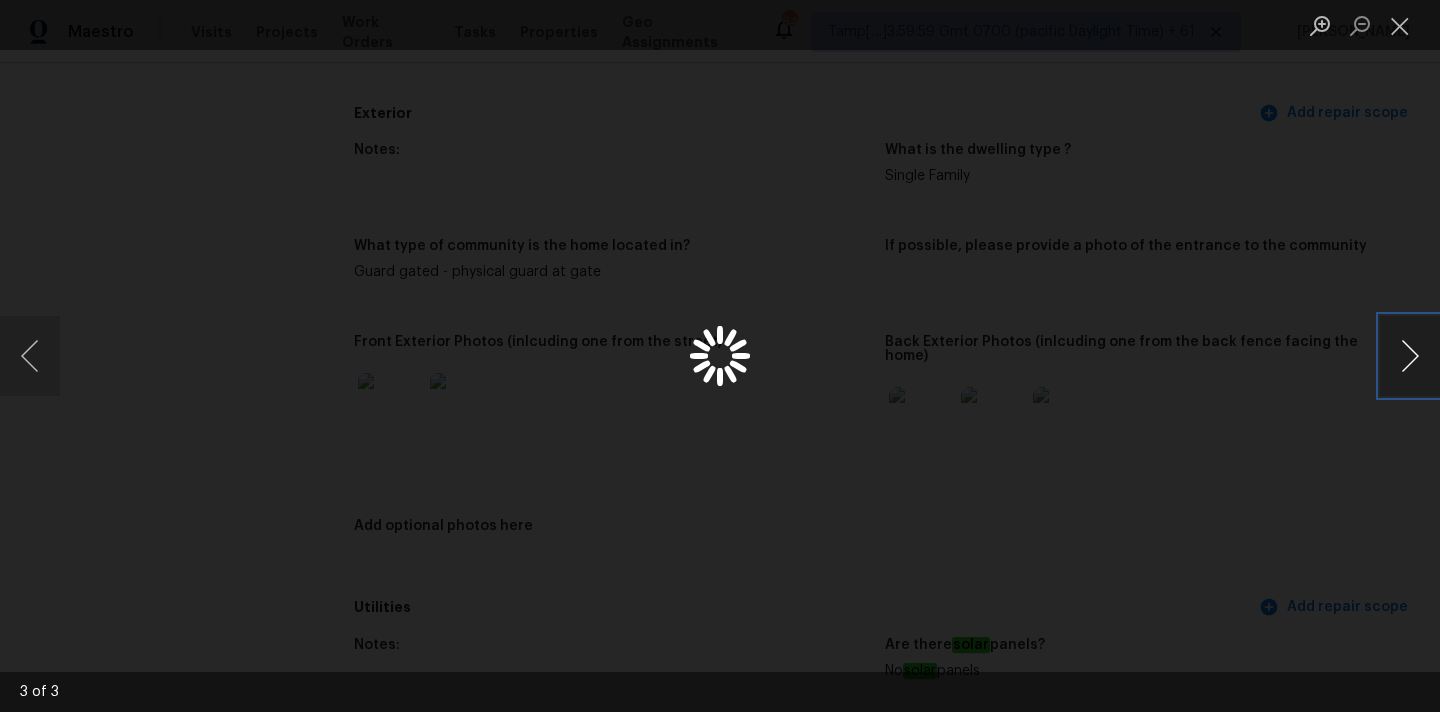click at bounding box center [1410, 356] 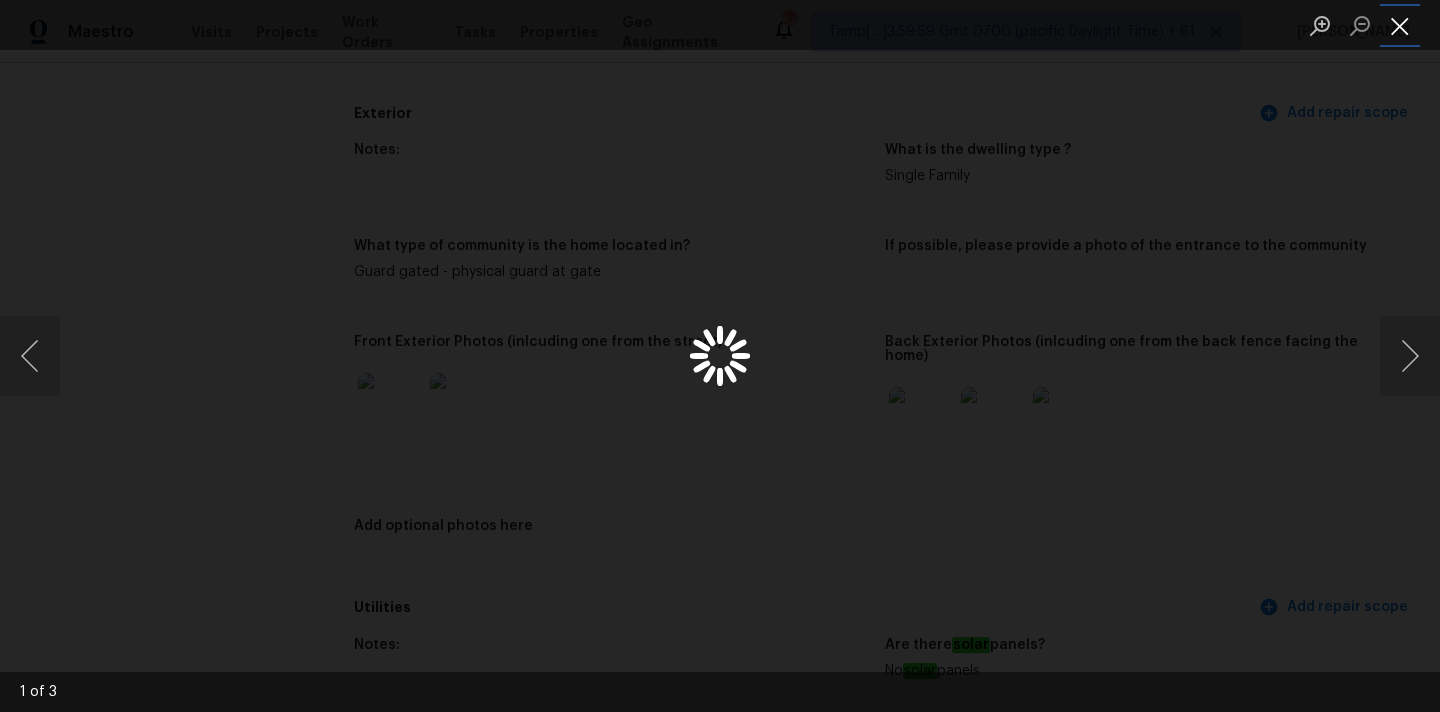 click at bounding box center [1400, 25] 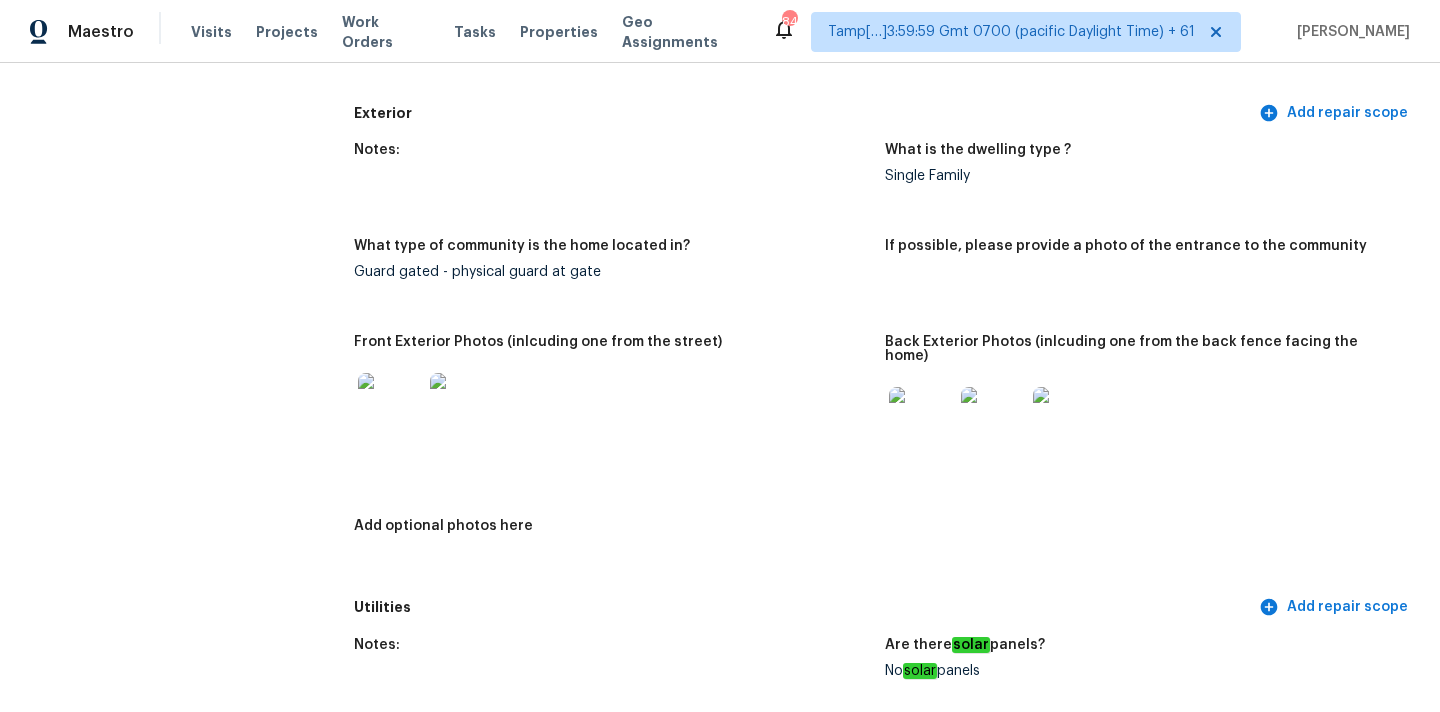click at bounding box center (921, 419) 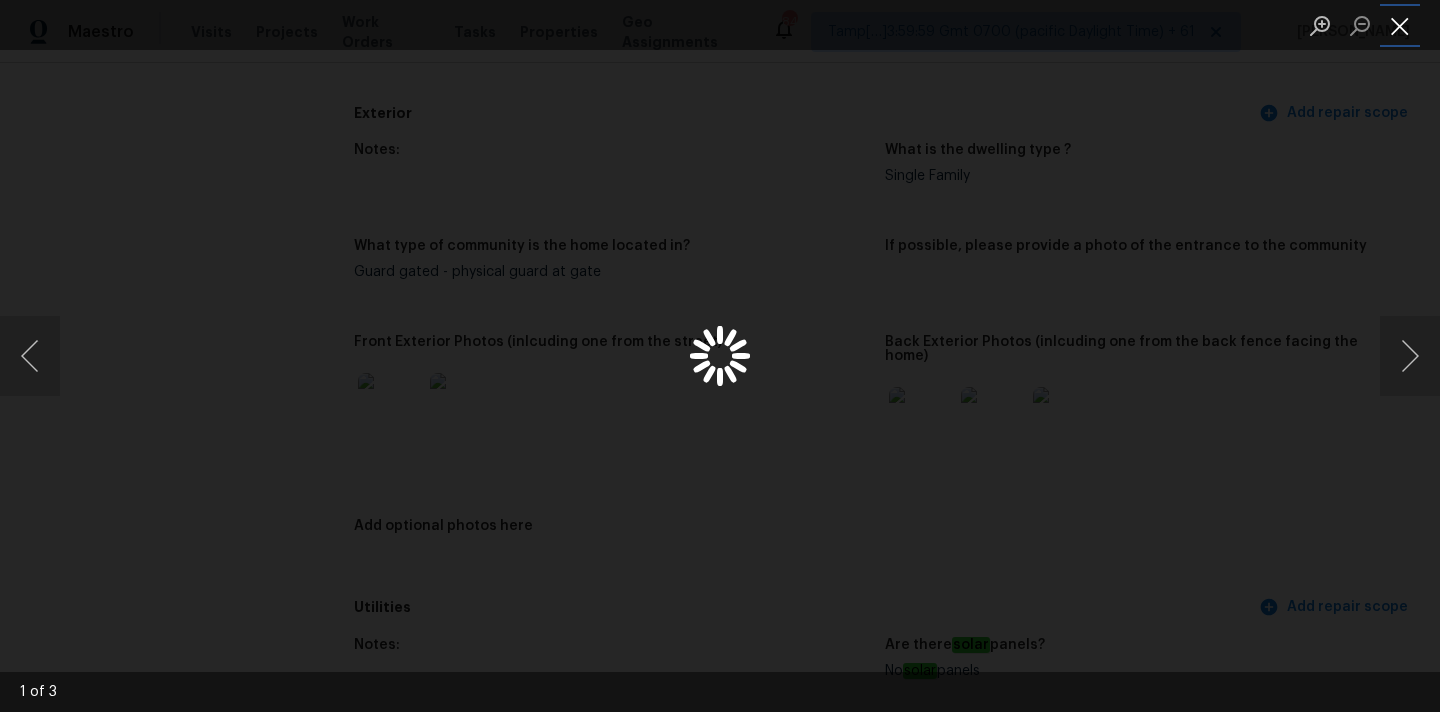 click at bounding box center (1400, 25) 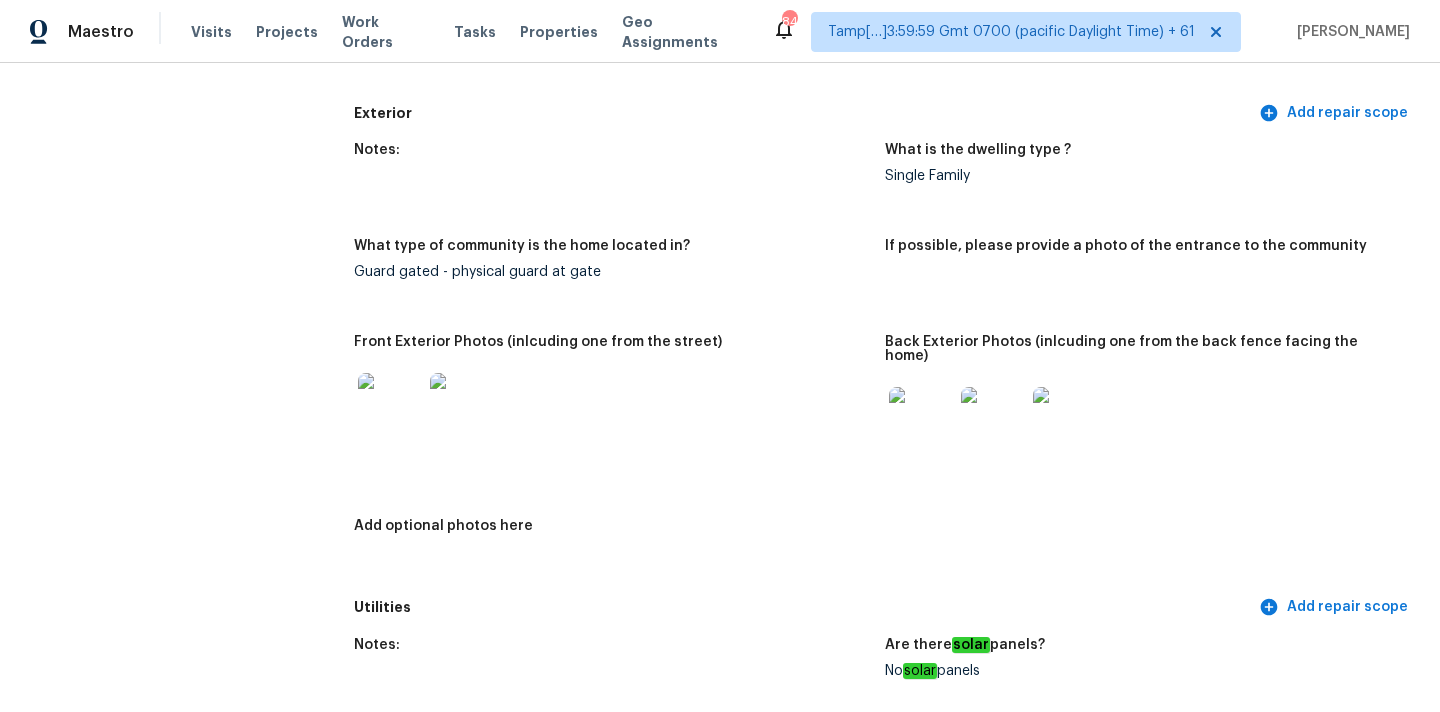 click at bounding box center (921, 419) 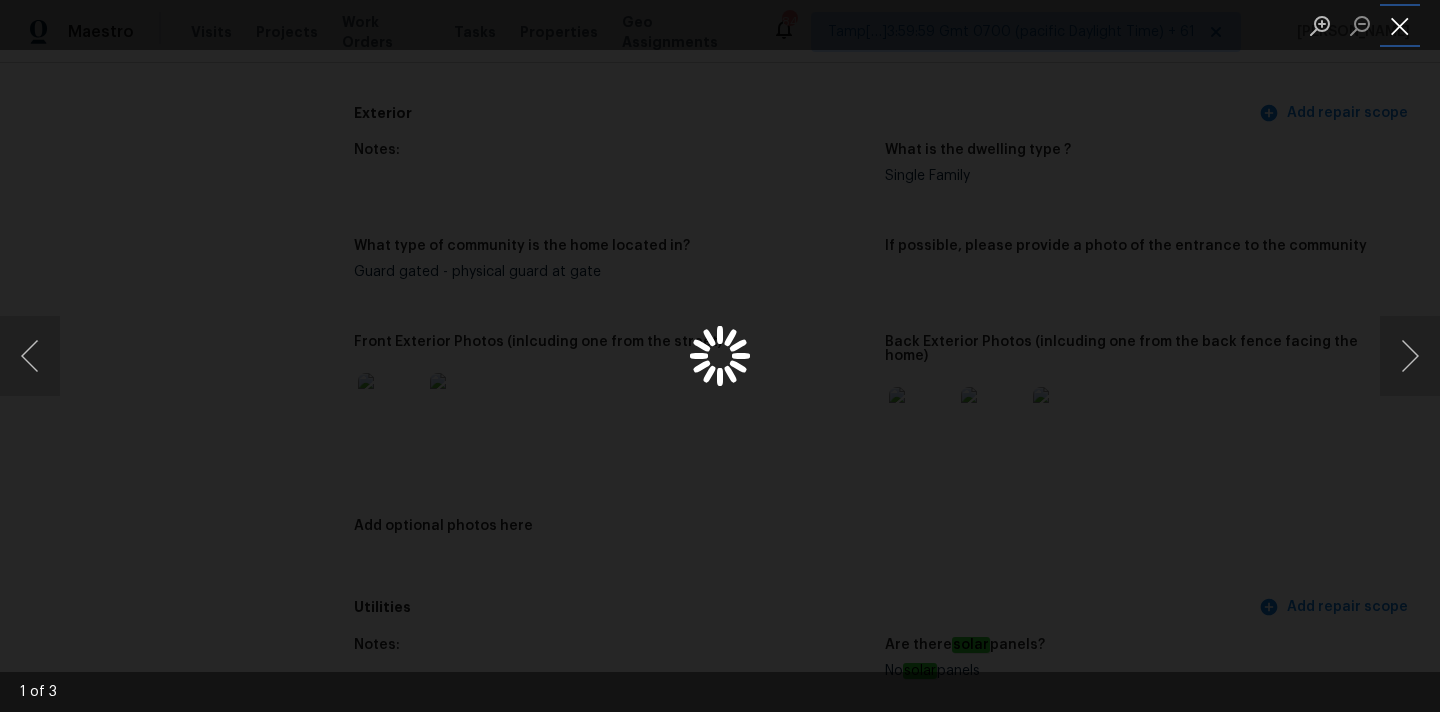click at bounding box center [1400, 25] 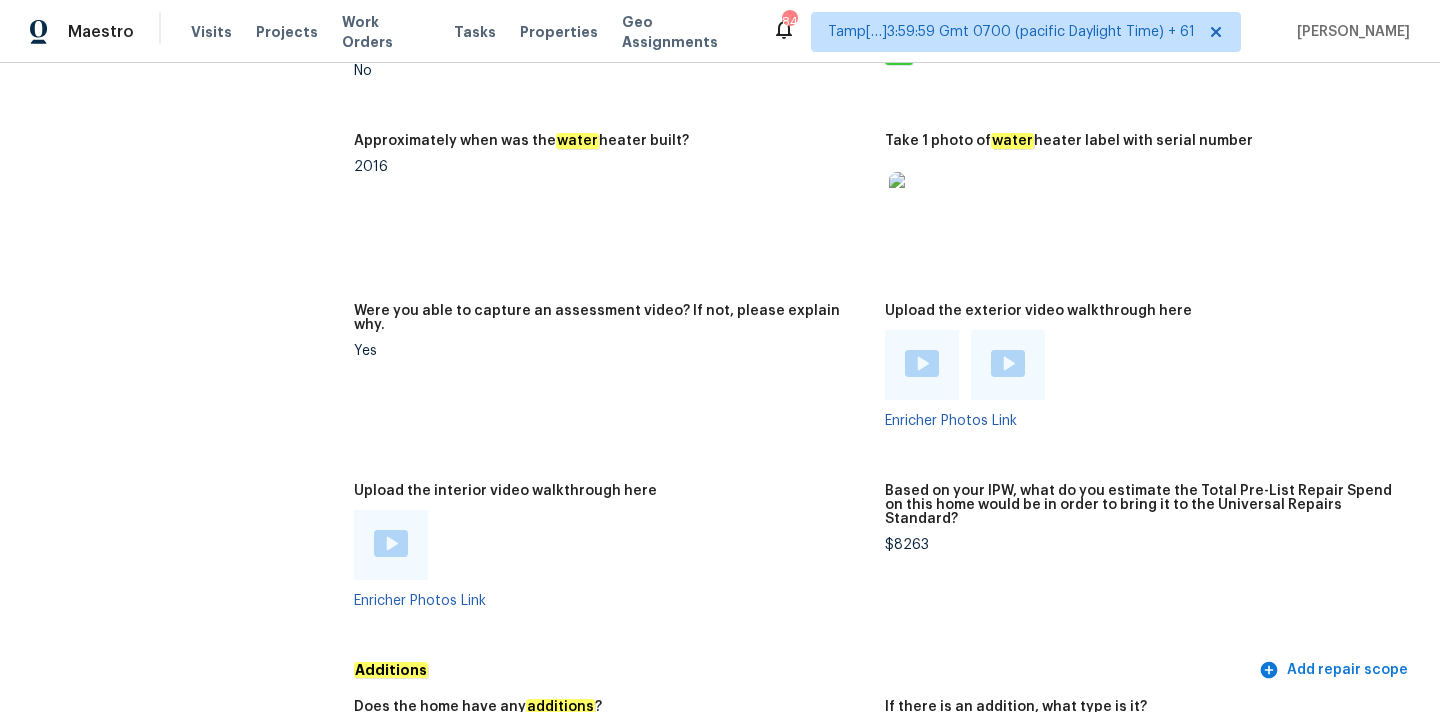 scroll, scrollTop: 3384, scrollLeft: 0, axis: vertical 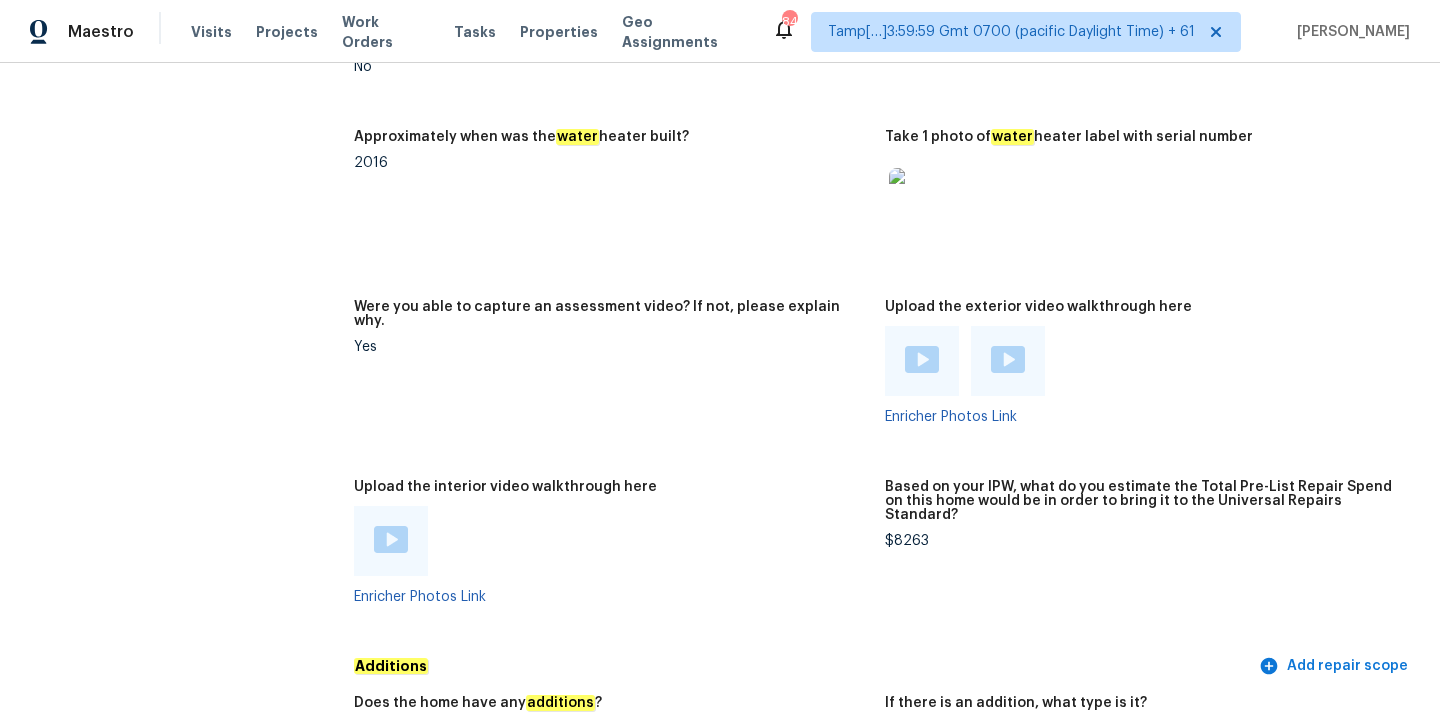 click at bounding box center (391, 539) 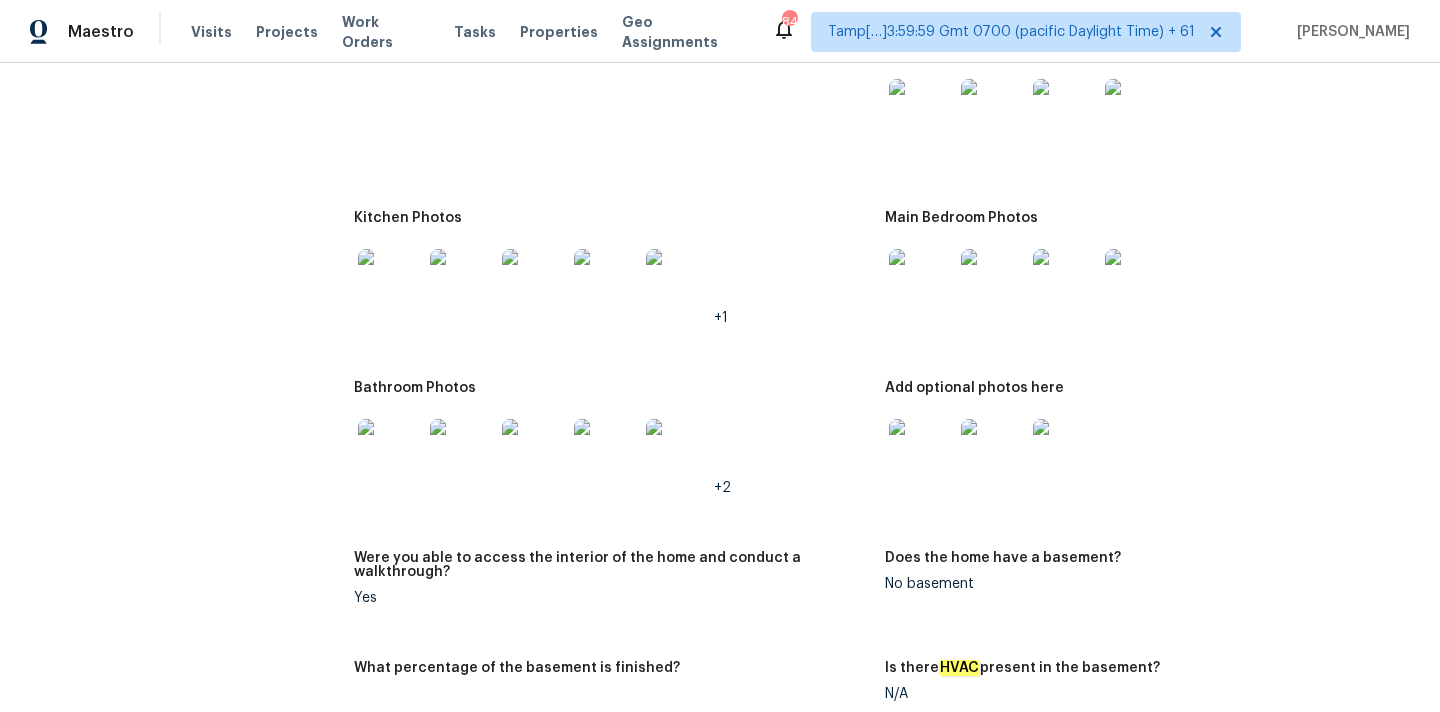 scroll, scrollTop: 1991, scrollLeft: 0, axis: vertical 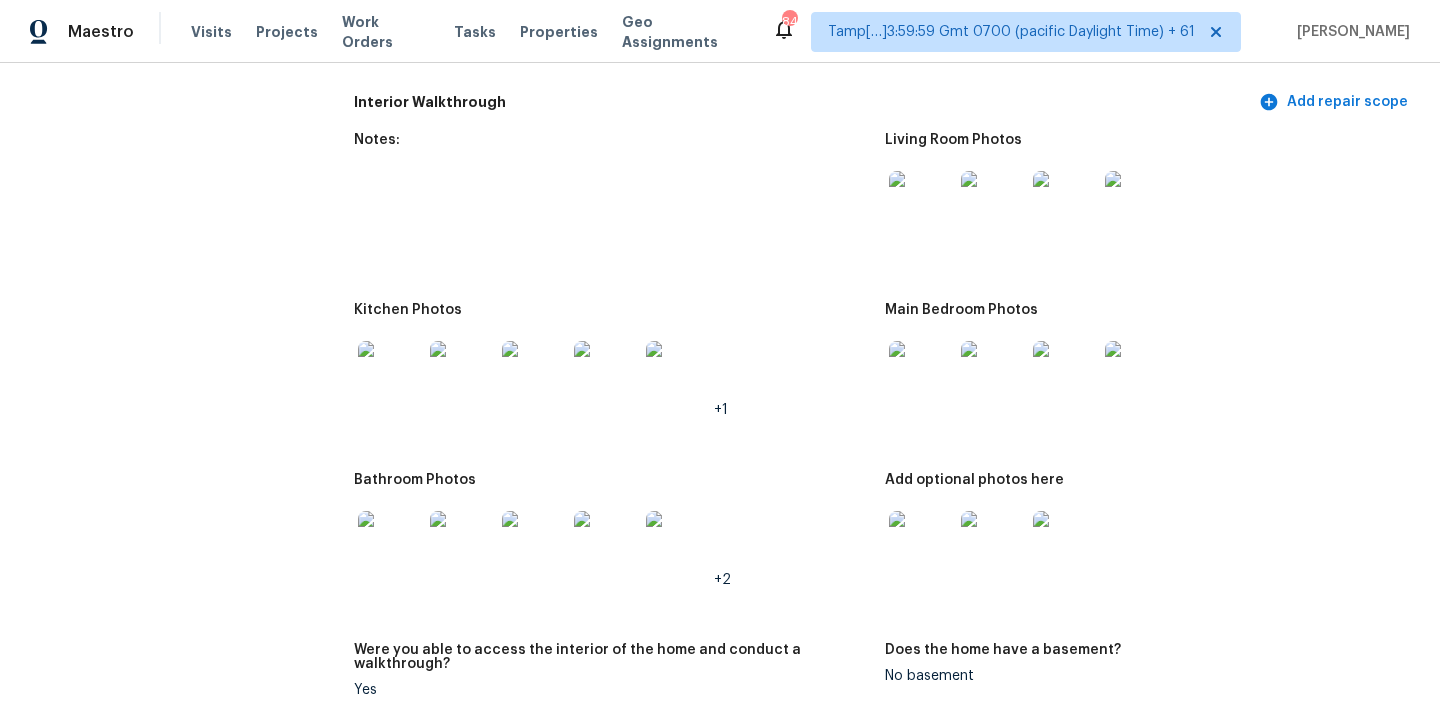 click at bounding box center (921, 203) 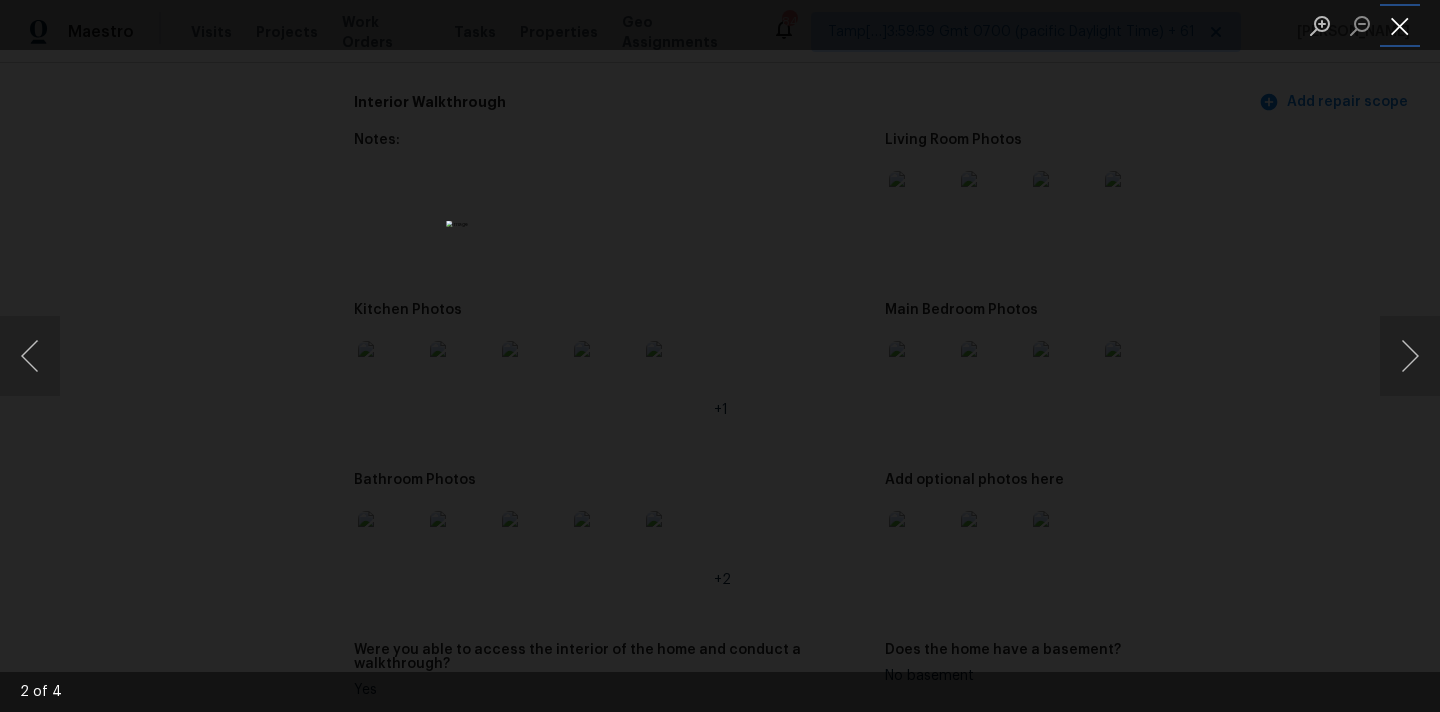 click at bounding box center (1400, 25) 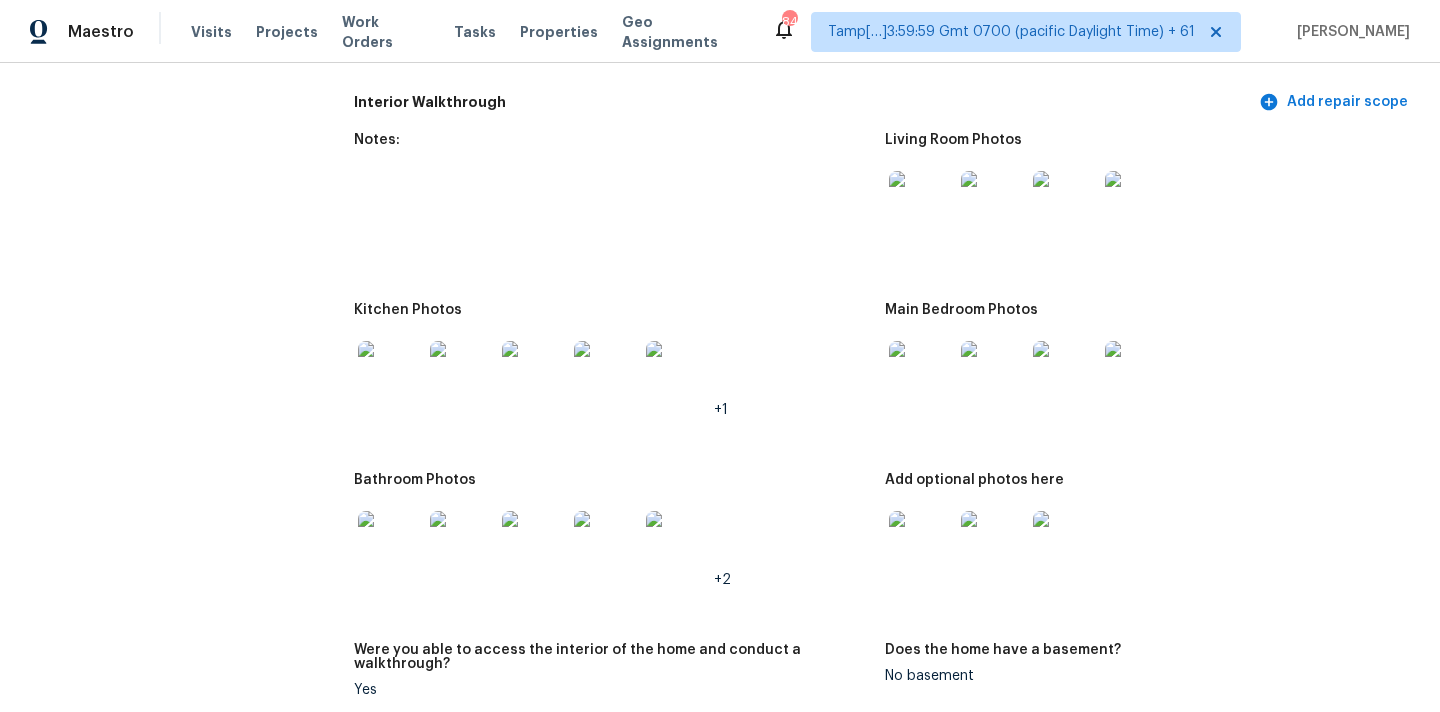 click at bounding box center [921, 373] 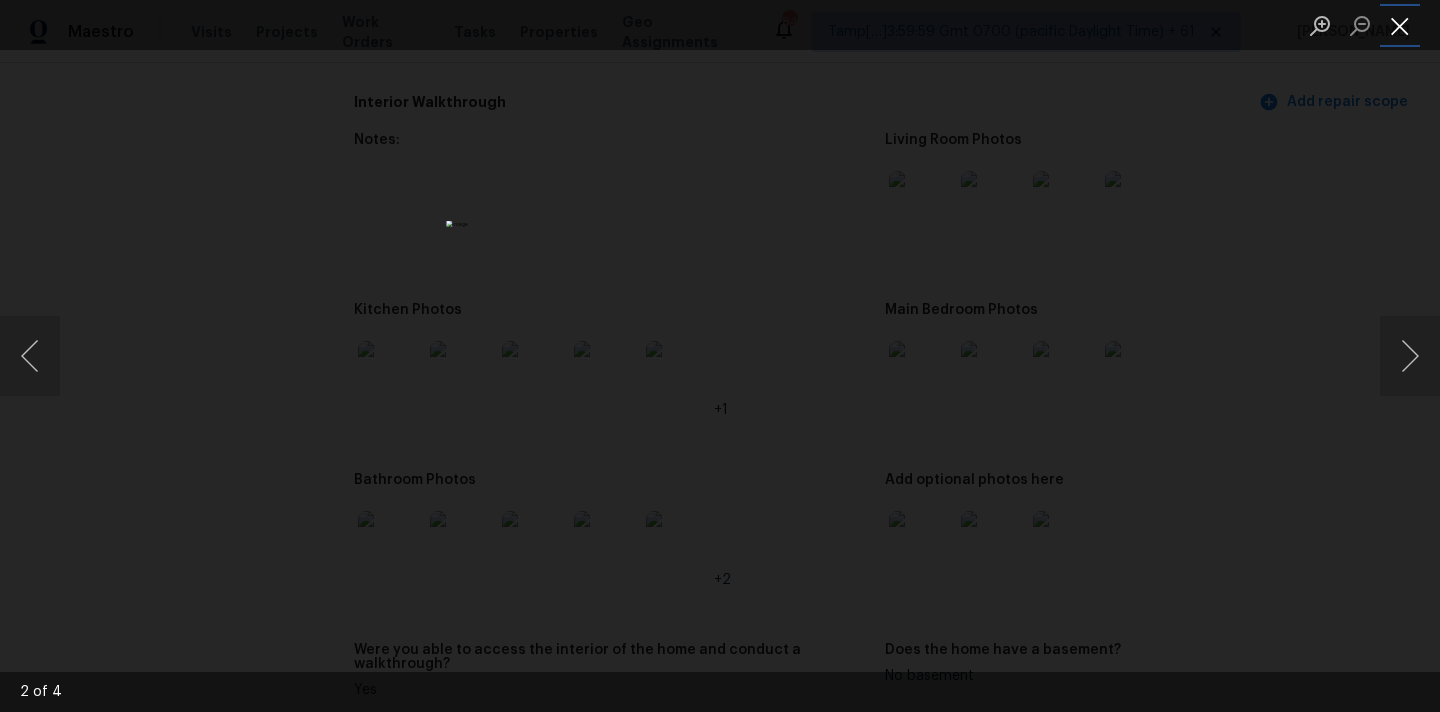 click at bounding box center (1400, 25) 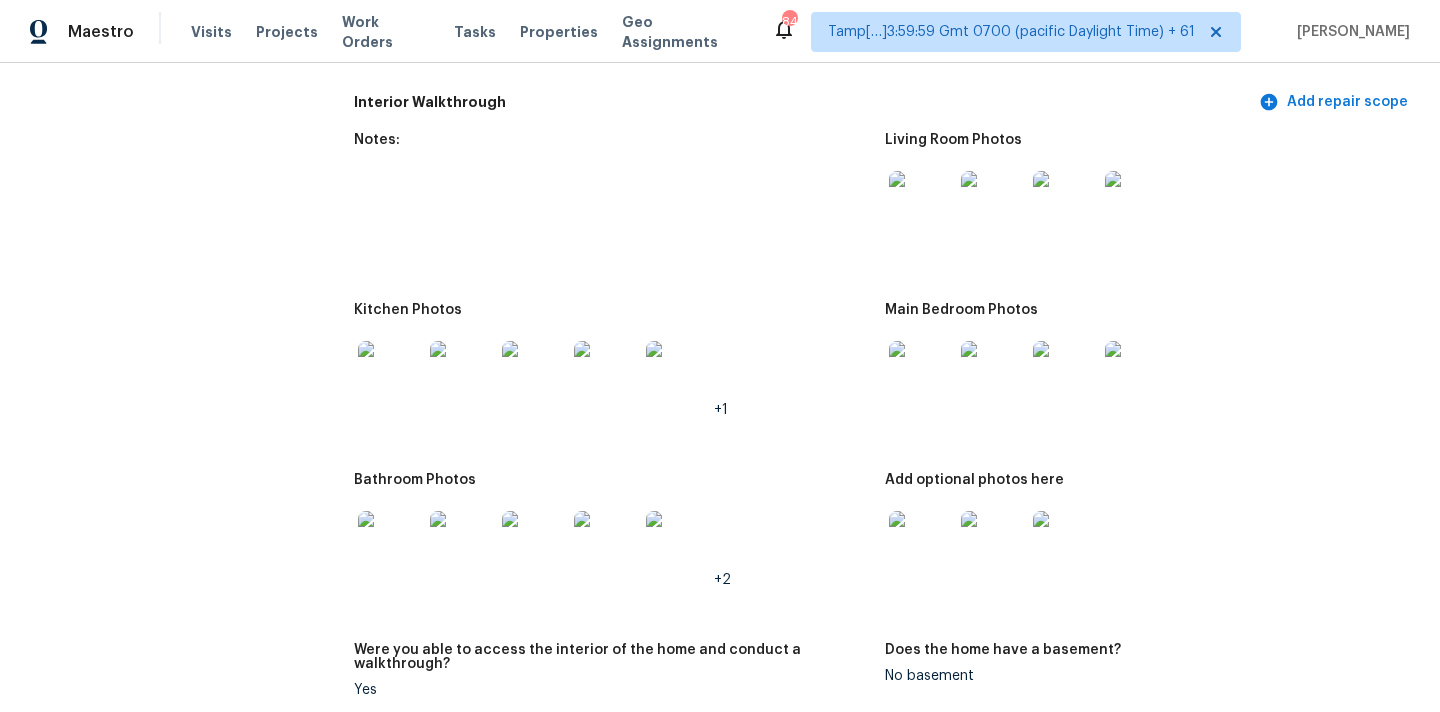 click at bounding box center (390, 373) 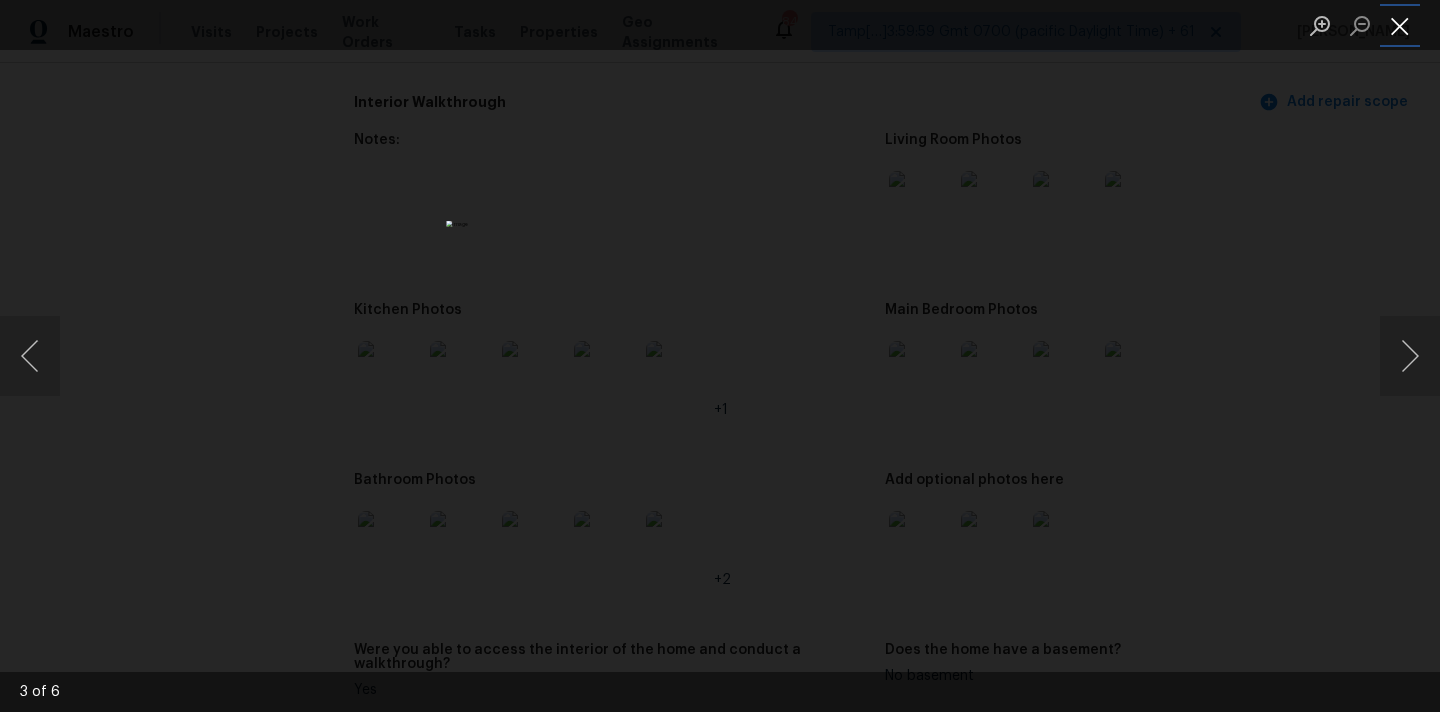 click at bounding box center [1400, 25] 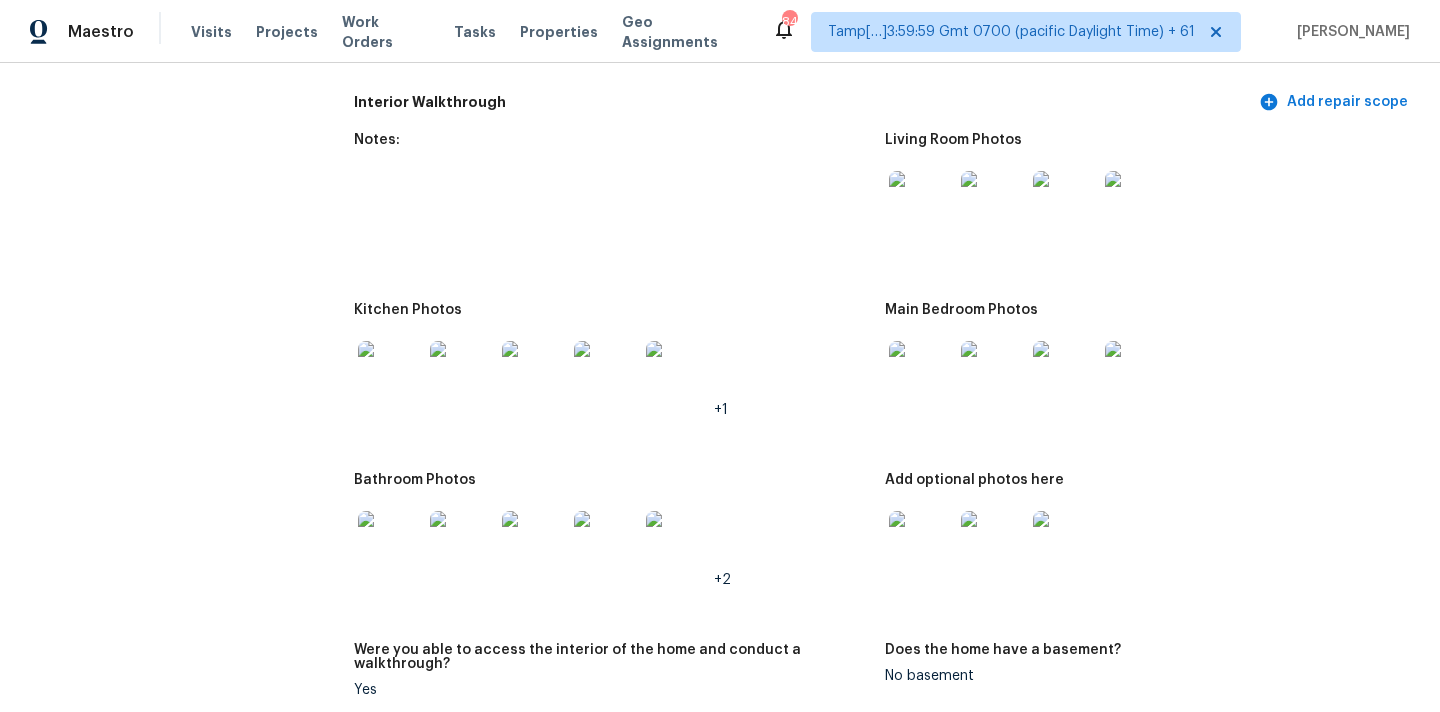 click at bounding box center (390, 543) 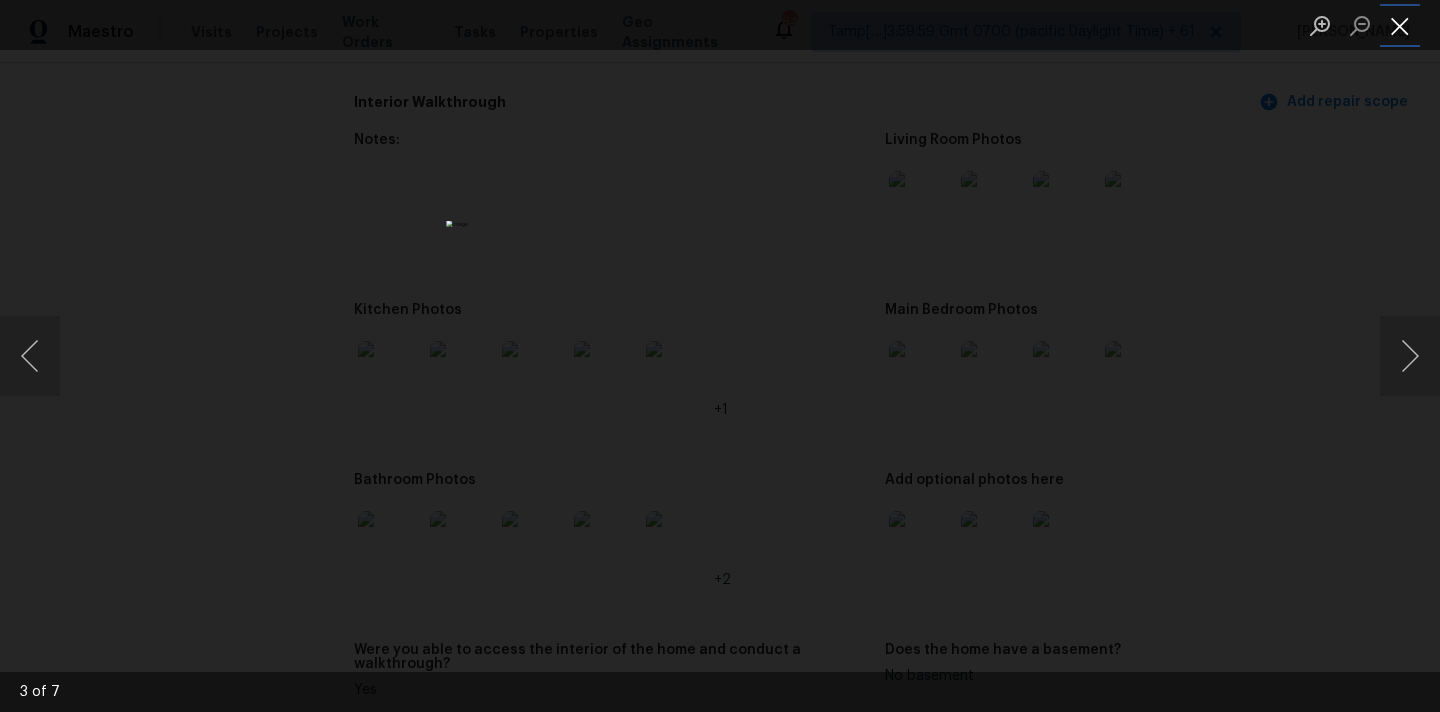 click at bounding box center (1400, 25) 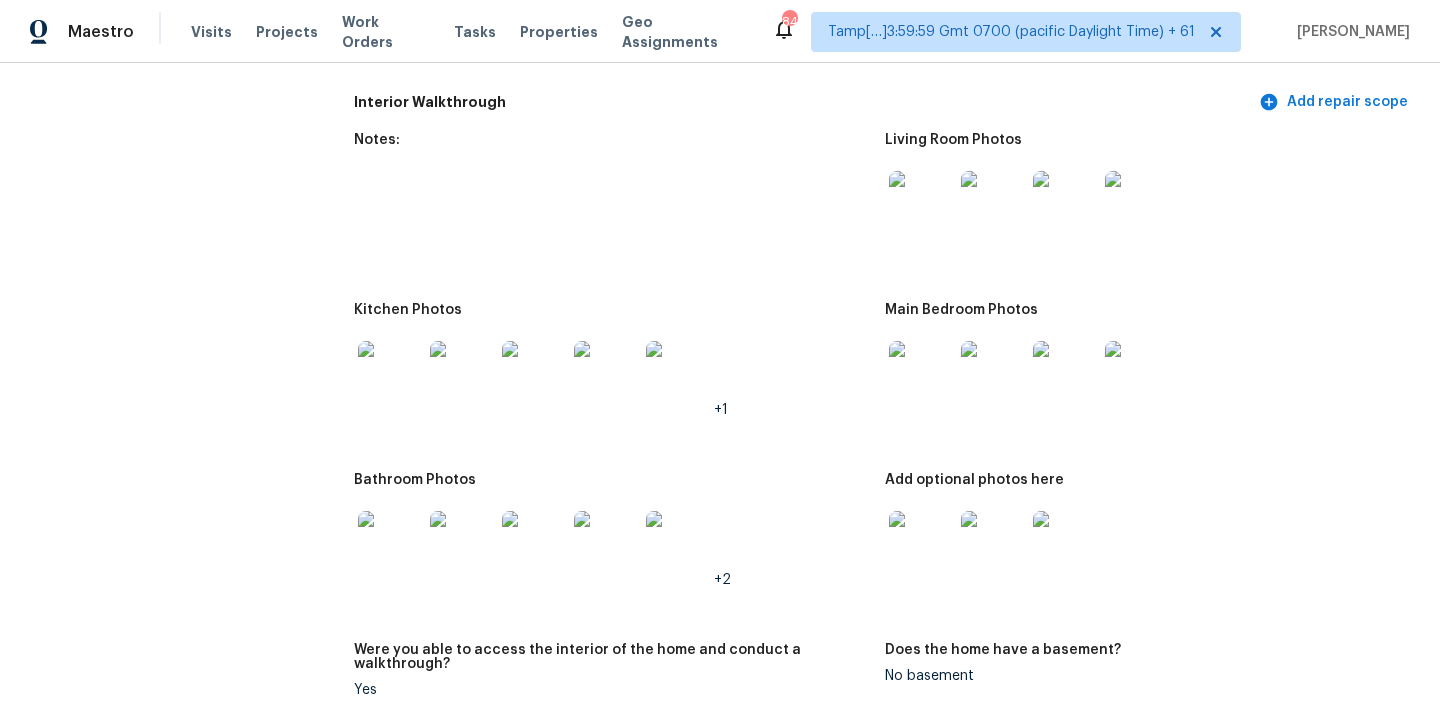 click at bounding box center (921, 543) 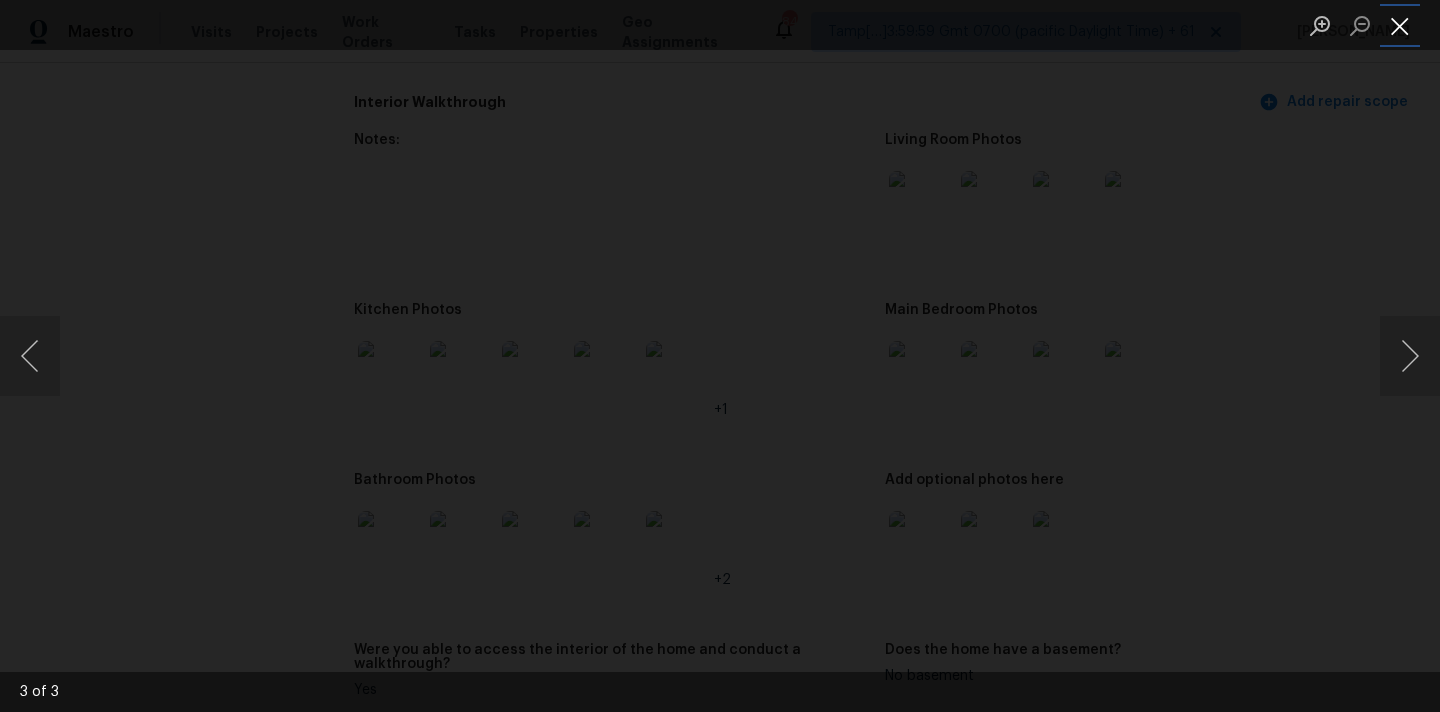 click at bounding box center (1400, 25) 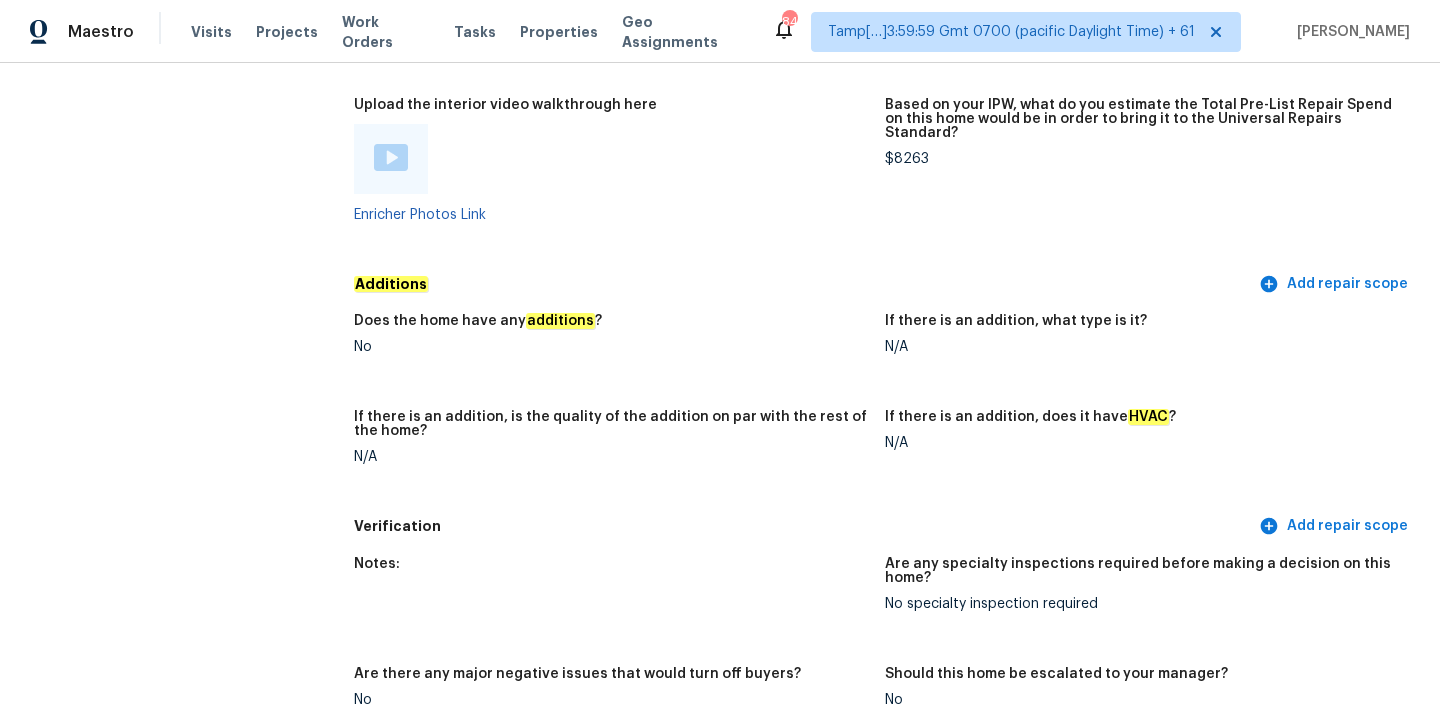 scroll, scrollTop: 4343, scrollLeft: 0, axis: vertical 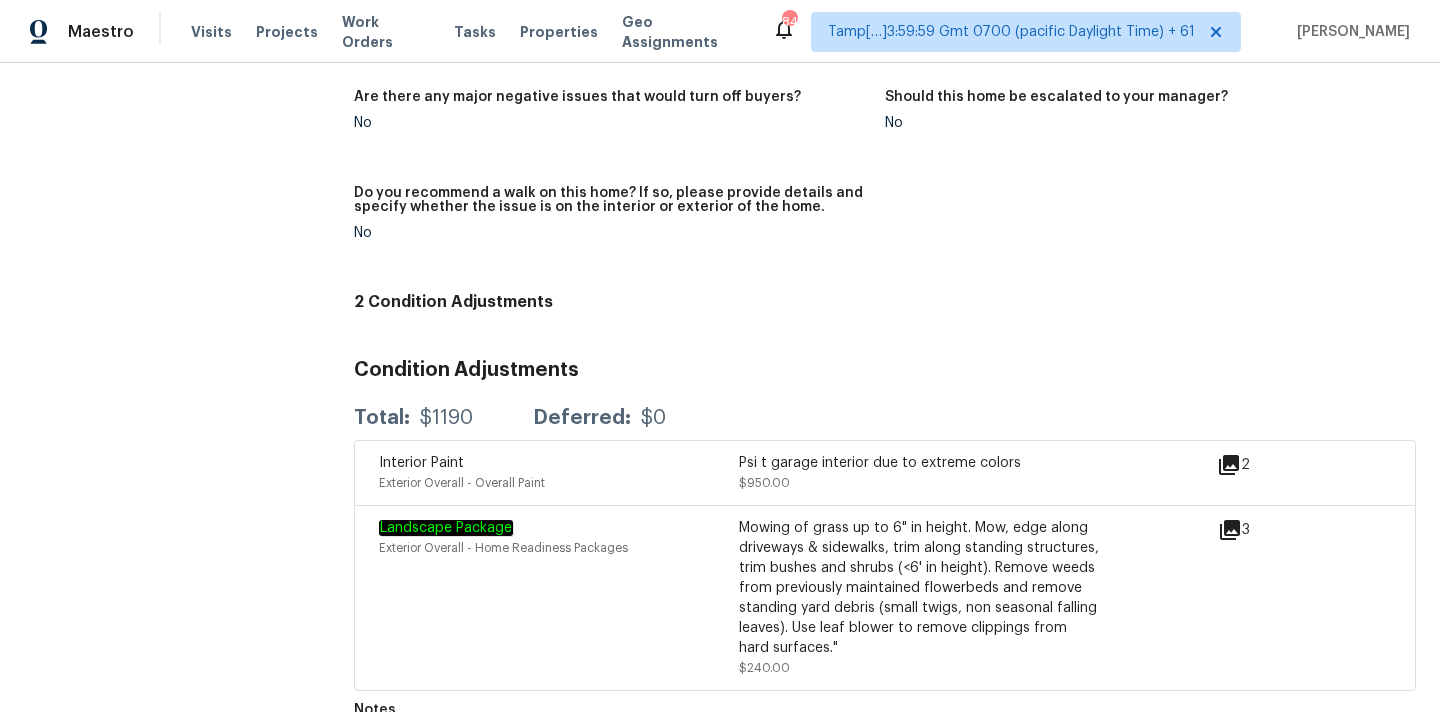 click 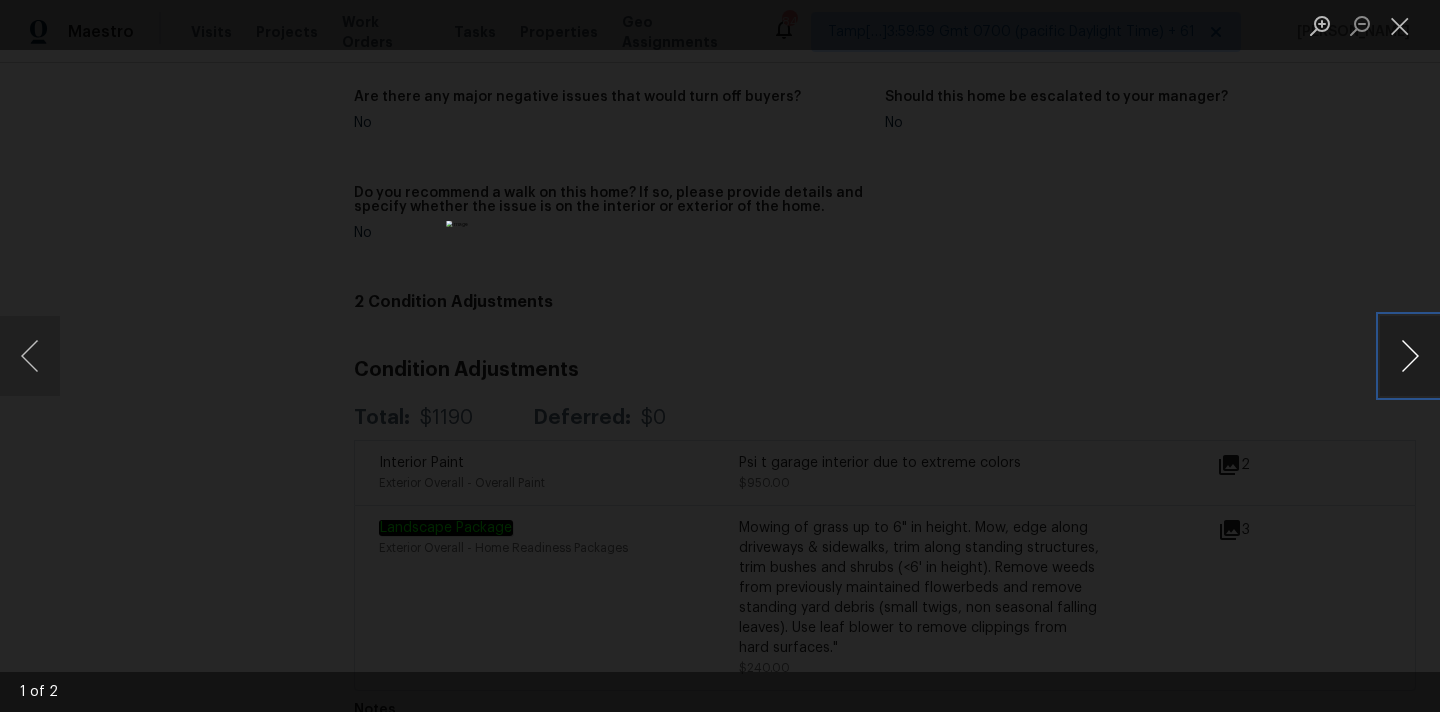 click at bounding box center (1410, 356) 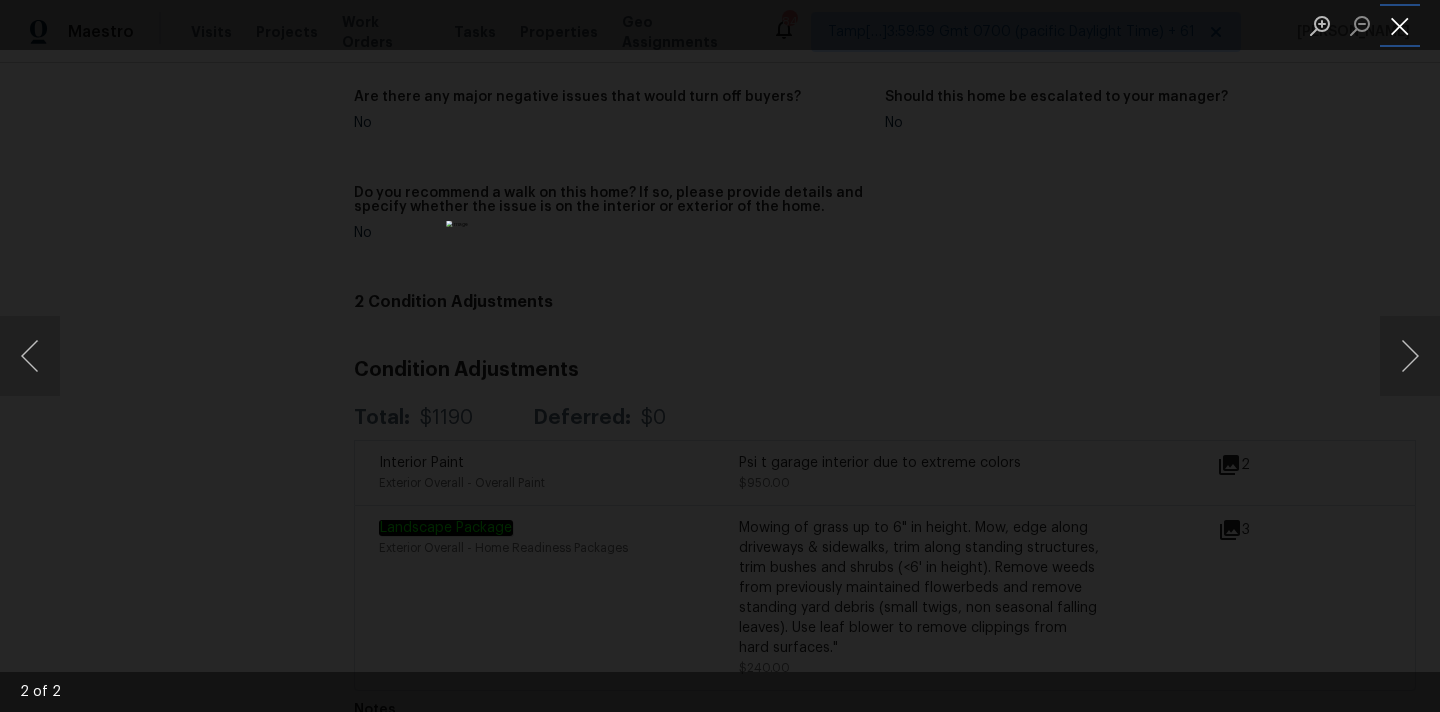 click at bounding box center (1400, 25) 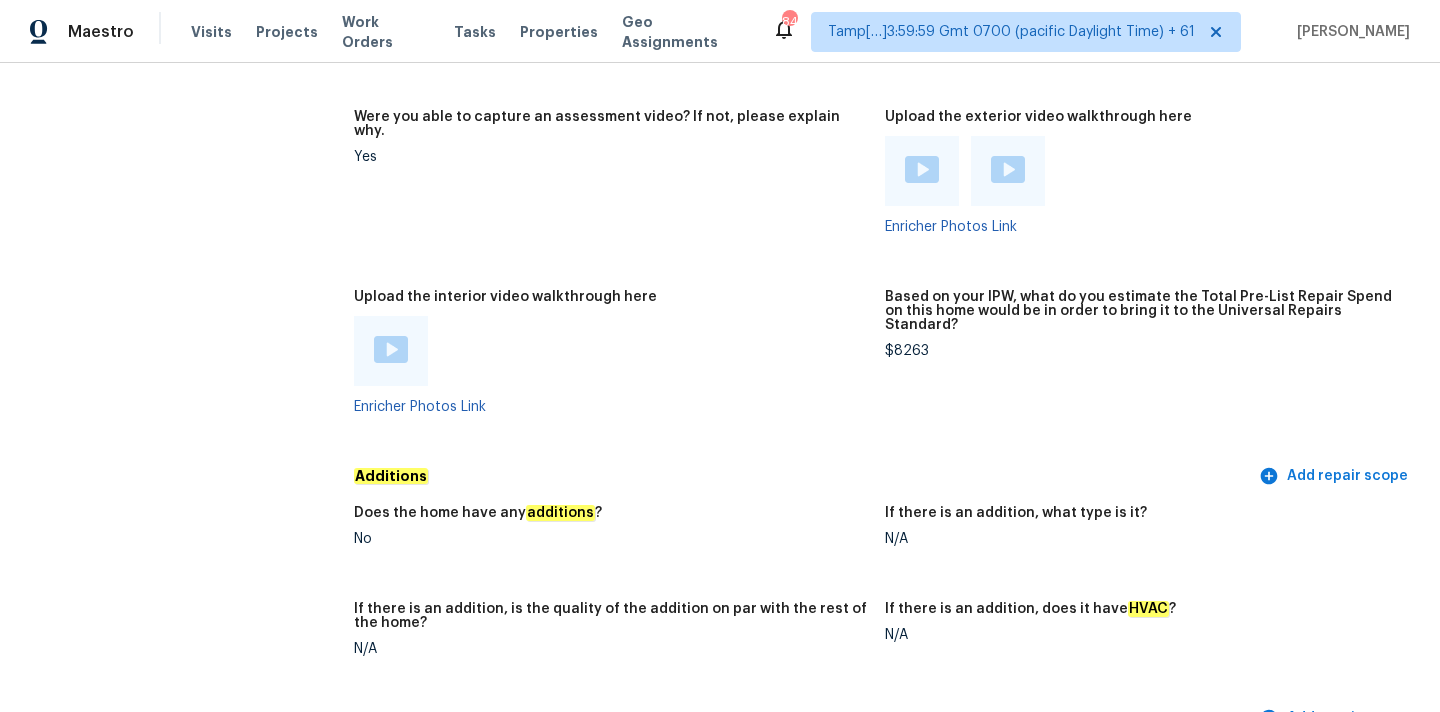 scroll, scrollTop: 3578, scrollLeft: 0, axis: vertical 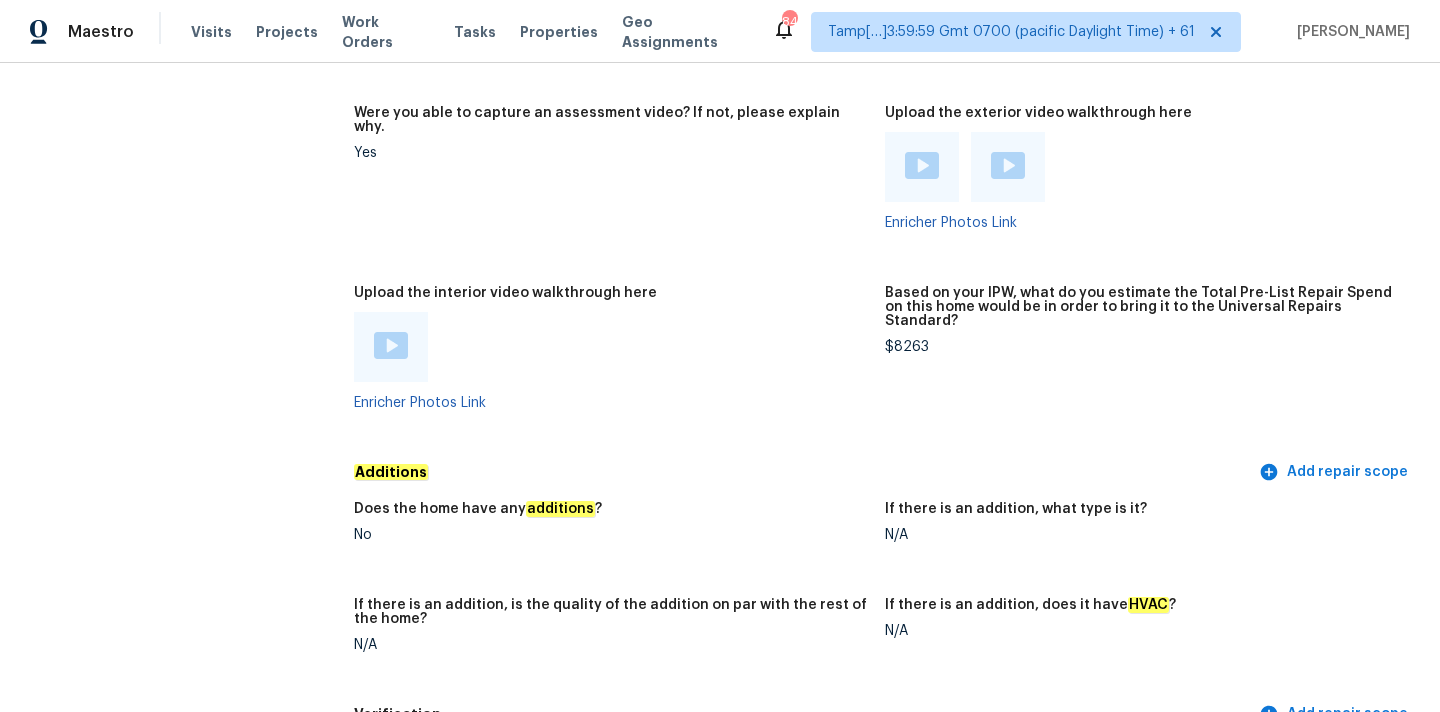 click on "$8263" at bounding box center [1142, 347] 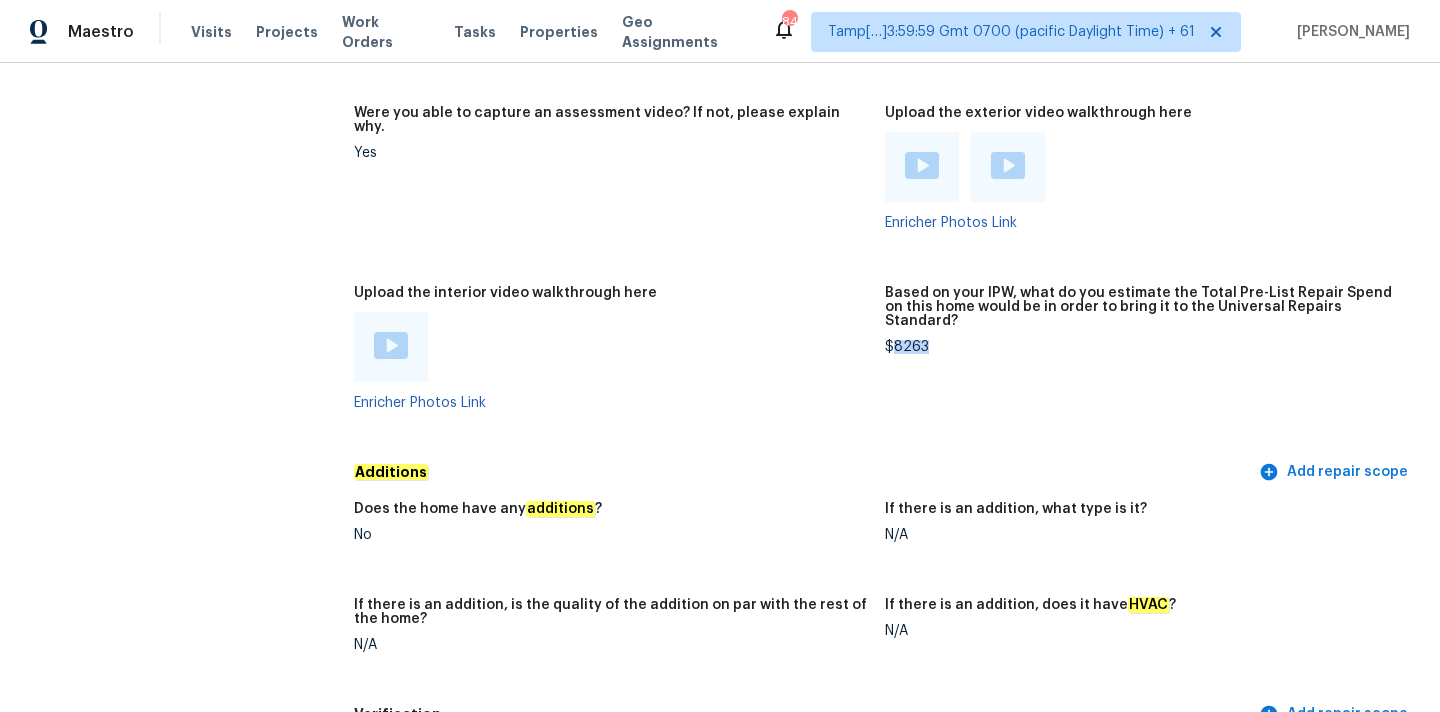 click on "$8263" at bounding box center [1142, 347] 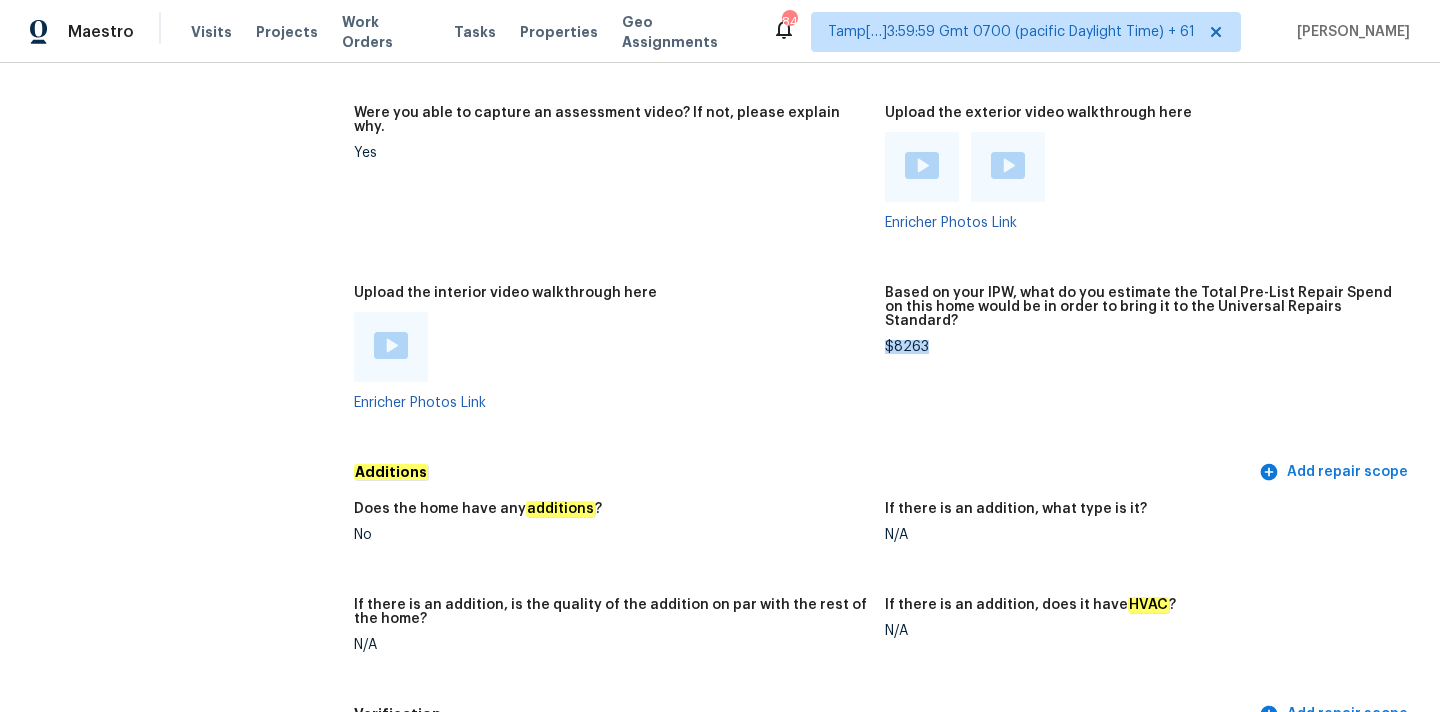 click on "$8263" at bounding box center [1142, 347] 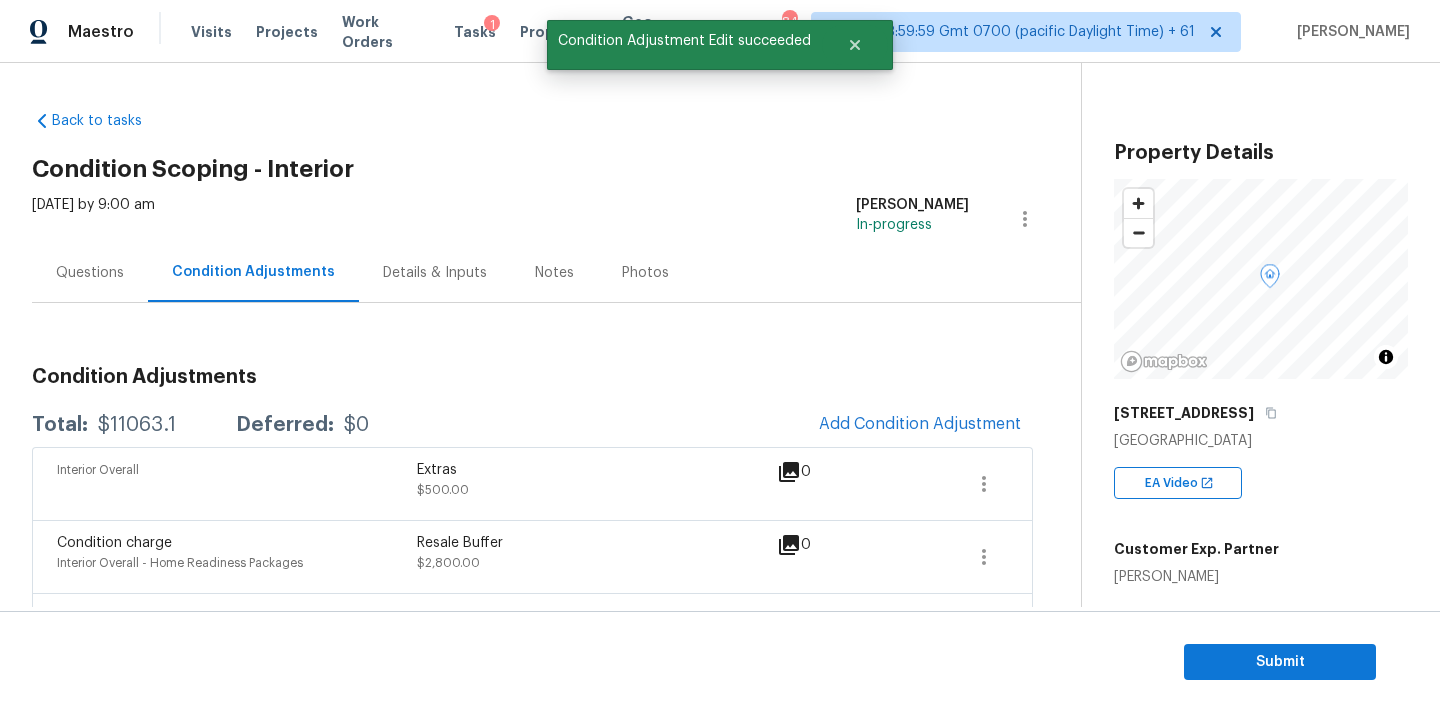 scroll, scrollTop: 0, scrollLeft: 0, axis: both 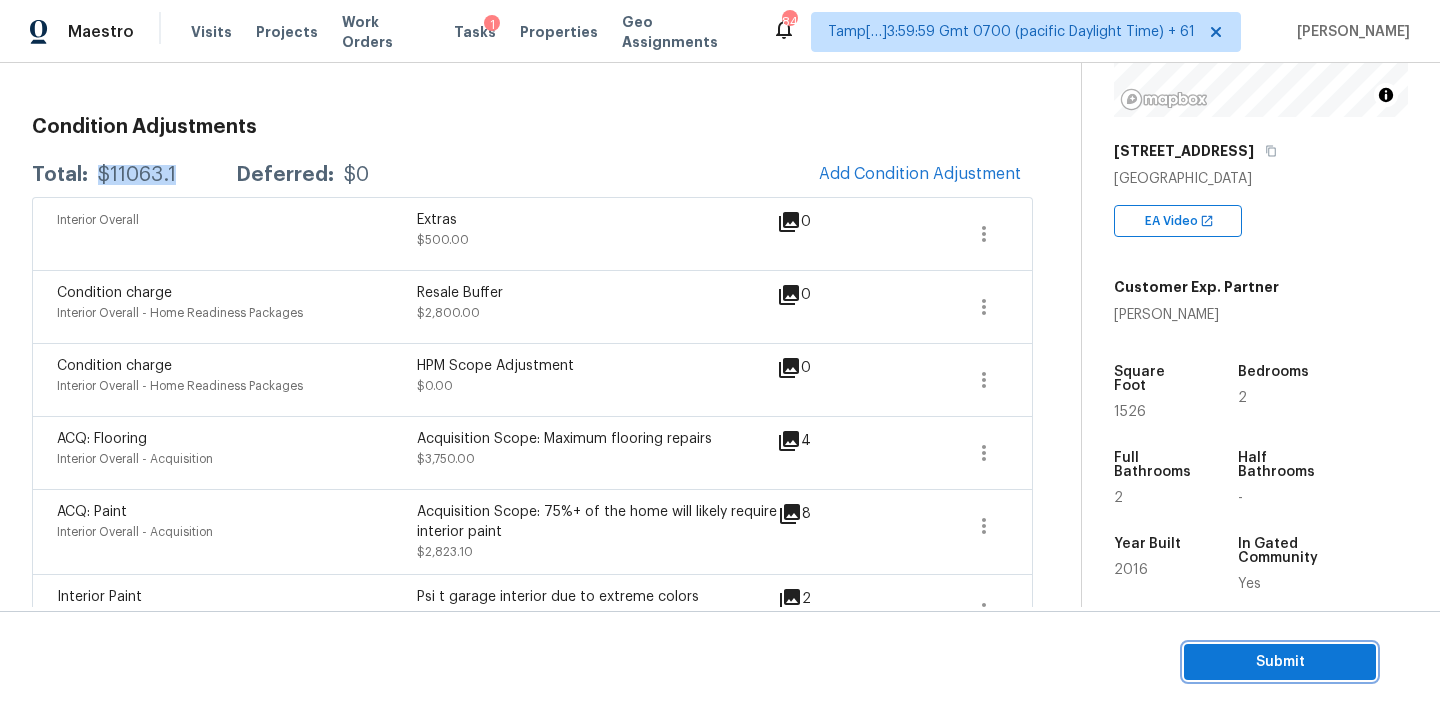 click on "Submit" at bounding box center (1280, 662) 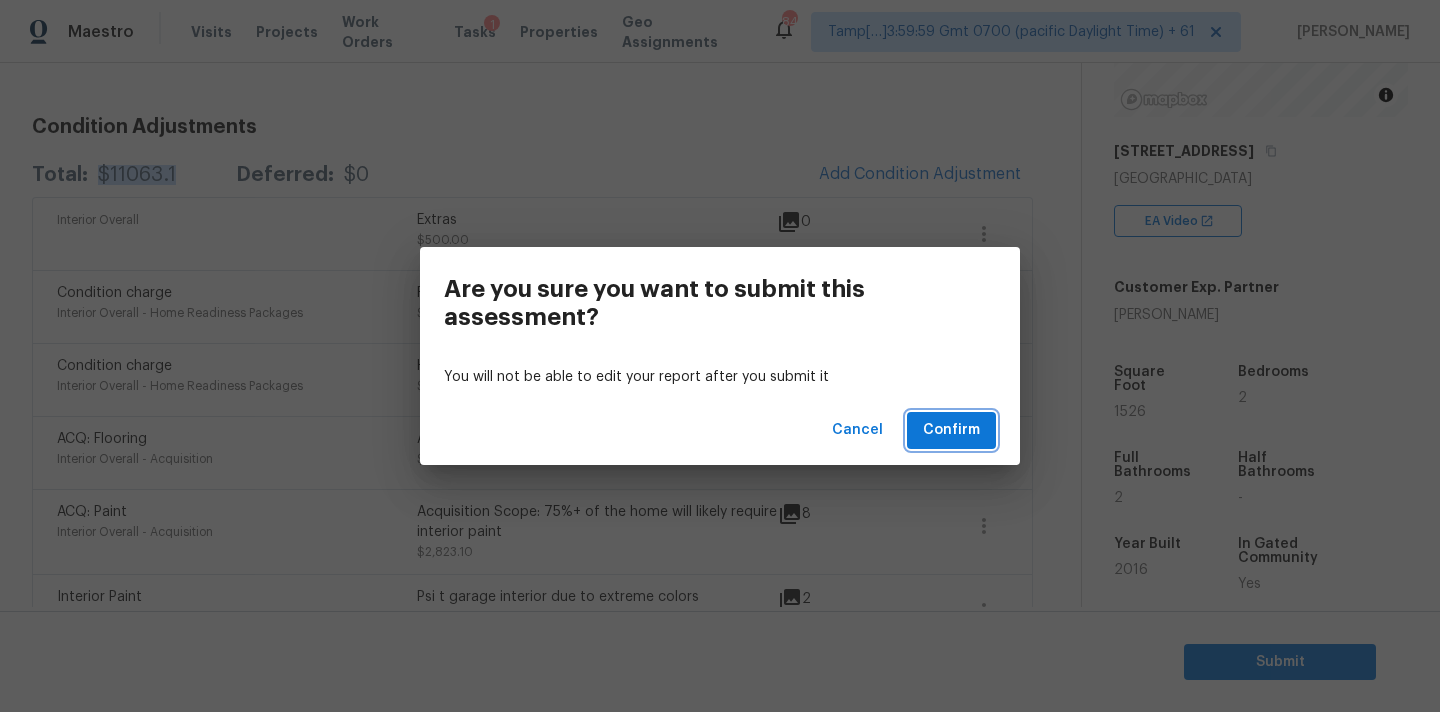 click on "Confirm" at bounding box center (951, 430) 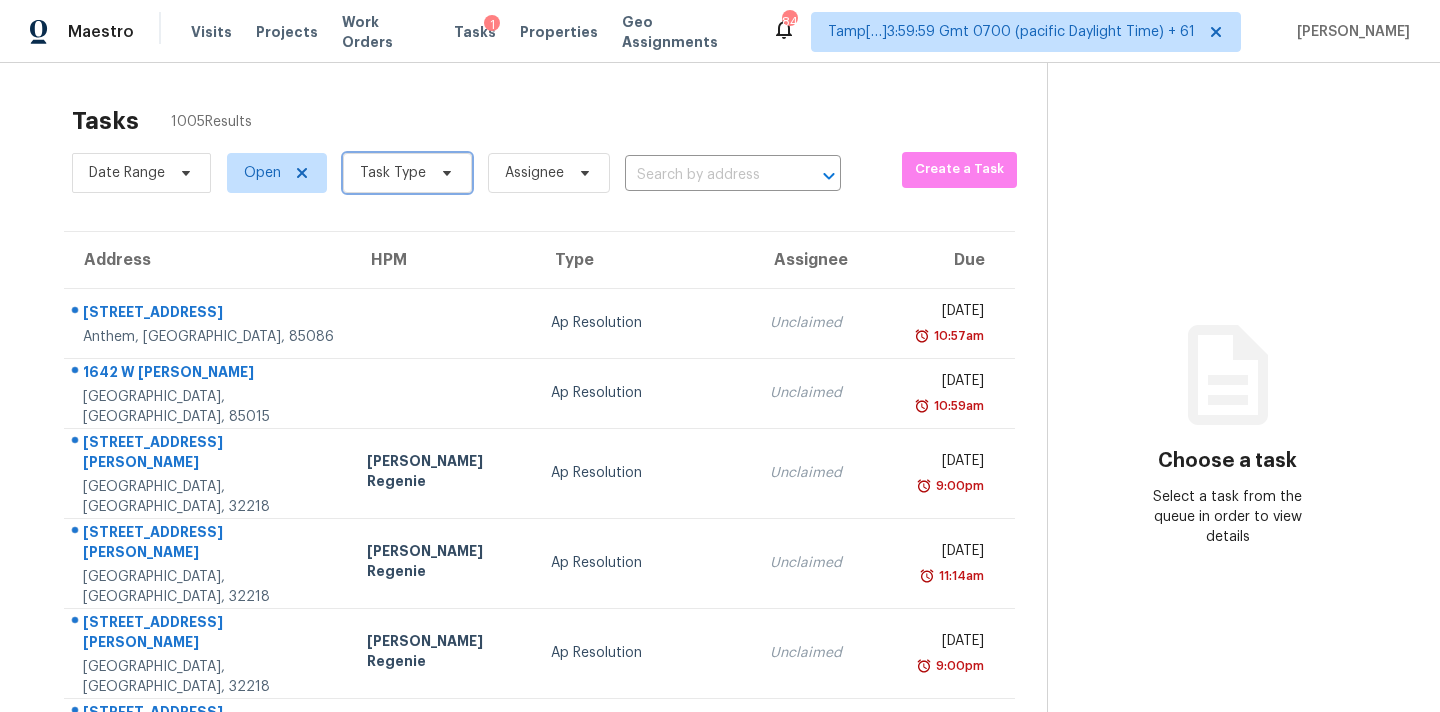 click on "Task Type" at bounding box center (407, 173) 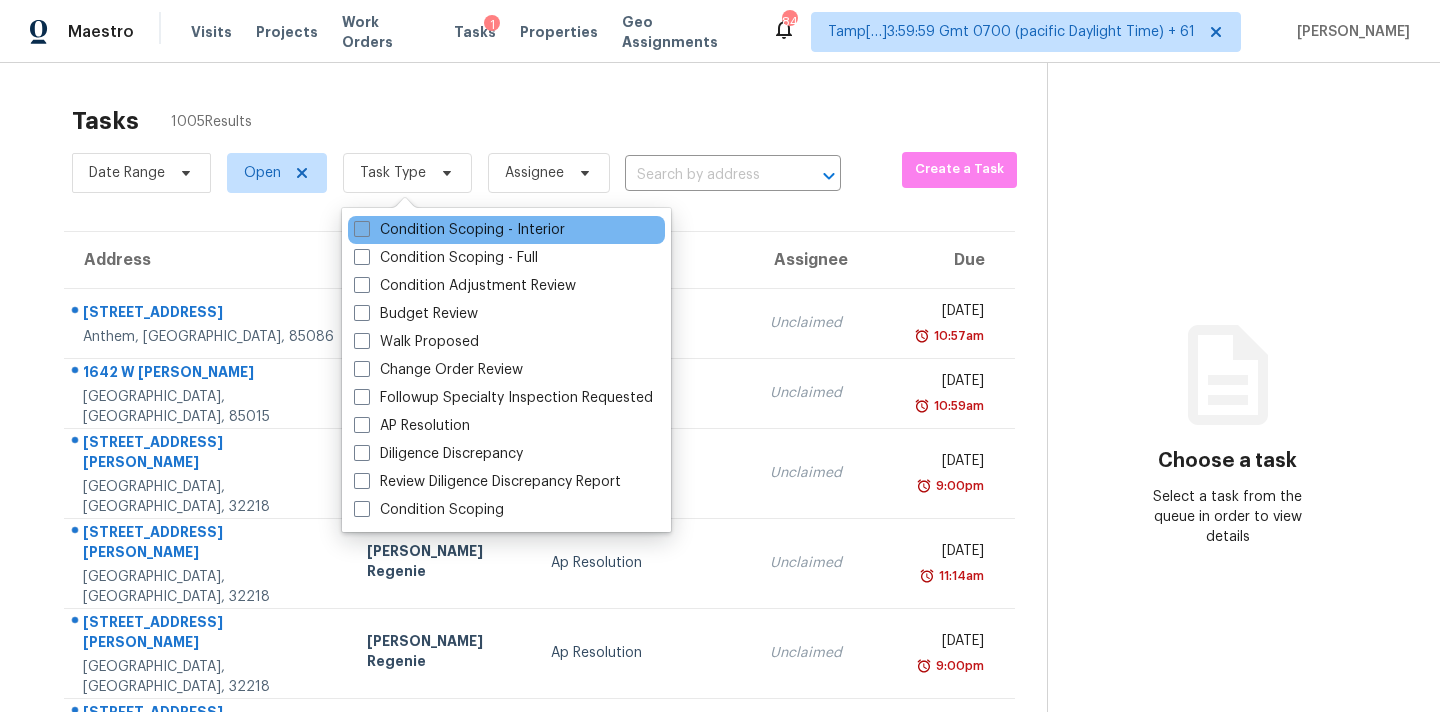 click on "Condition Scoping - Interior" at bounding box center (459, 230) 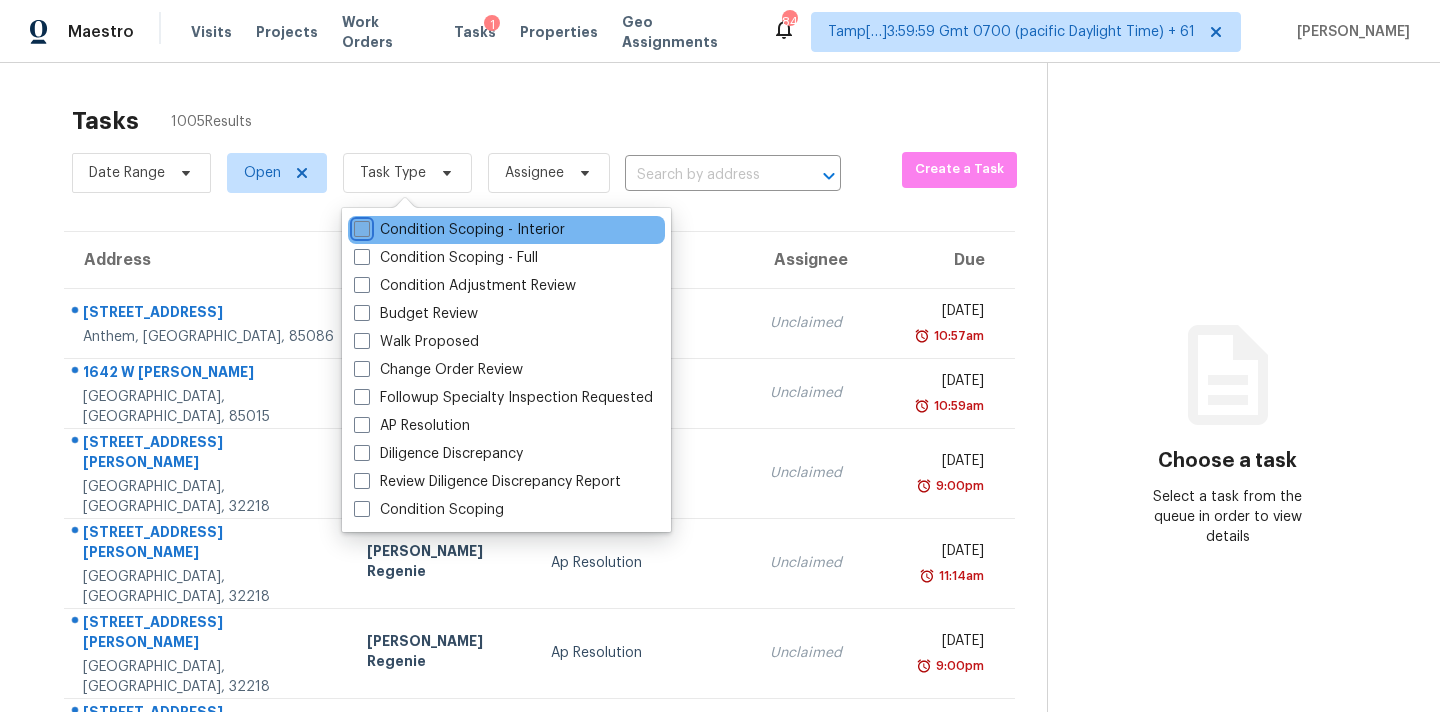 click on "Condition Scoping - Interior" at bounding box center [360, 226] 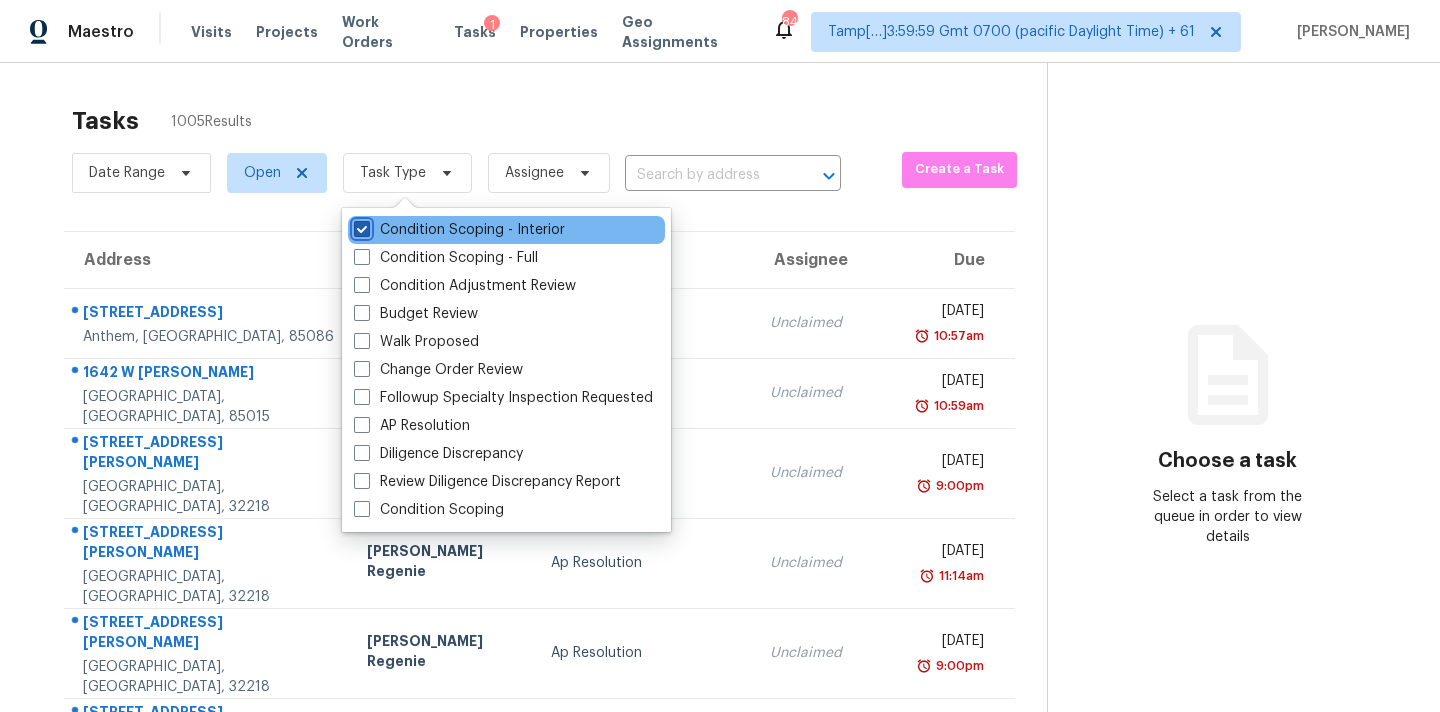 checkbox on "true" 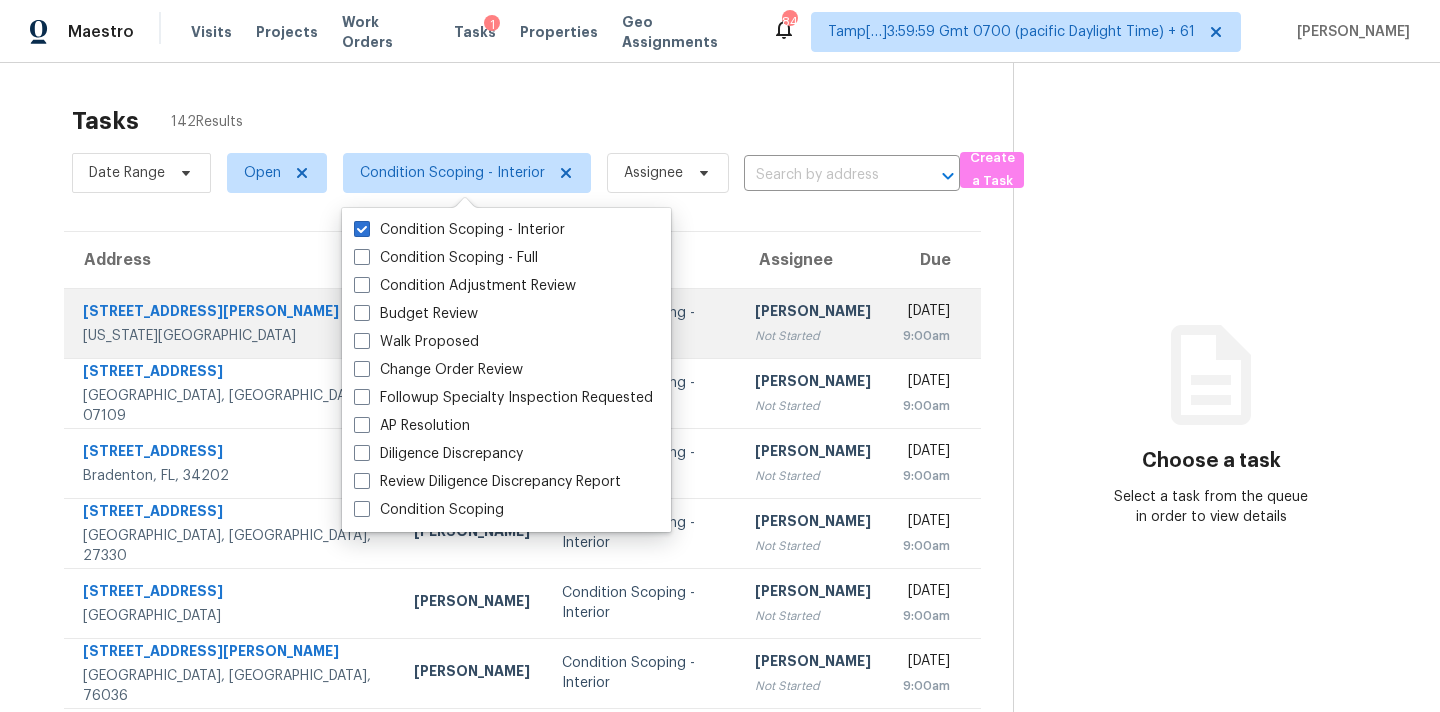 click on "Sakthivel Chandran" at bounding box center (813, 313) 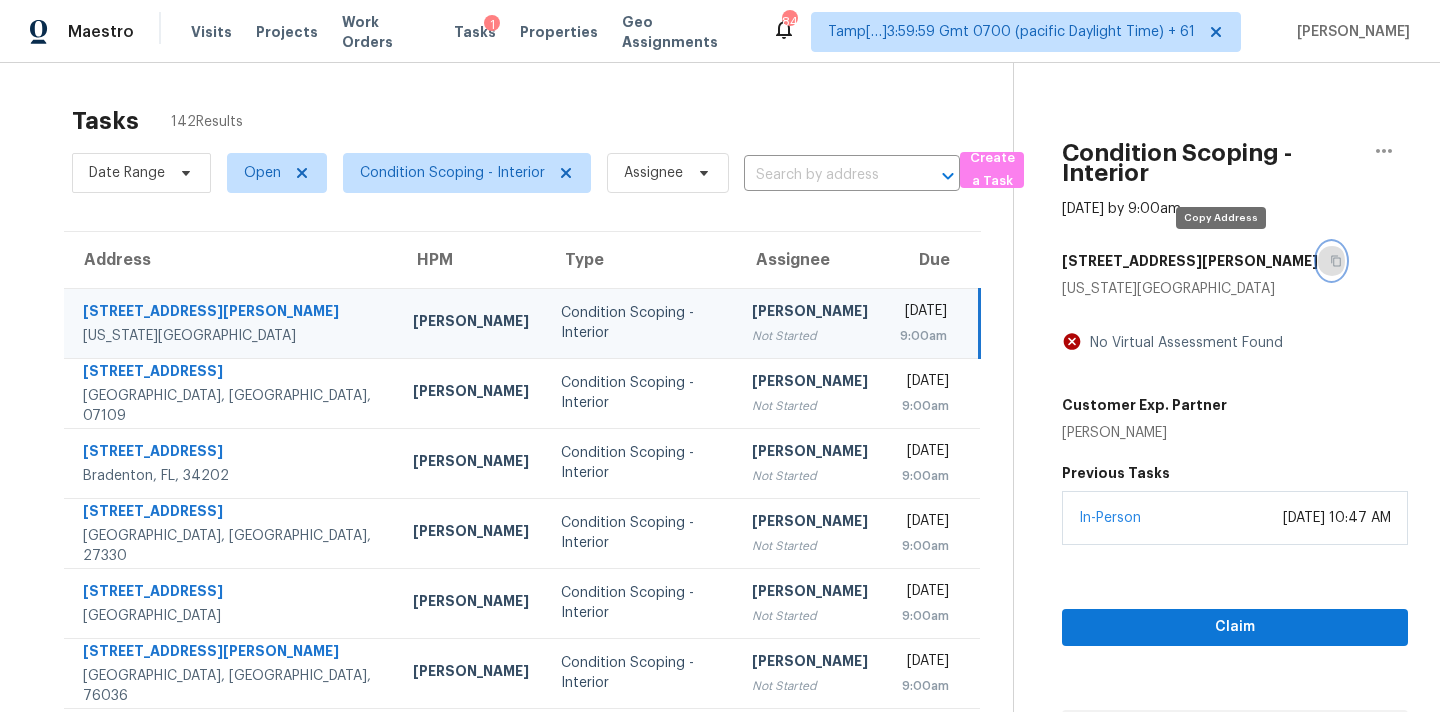 click 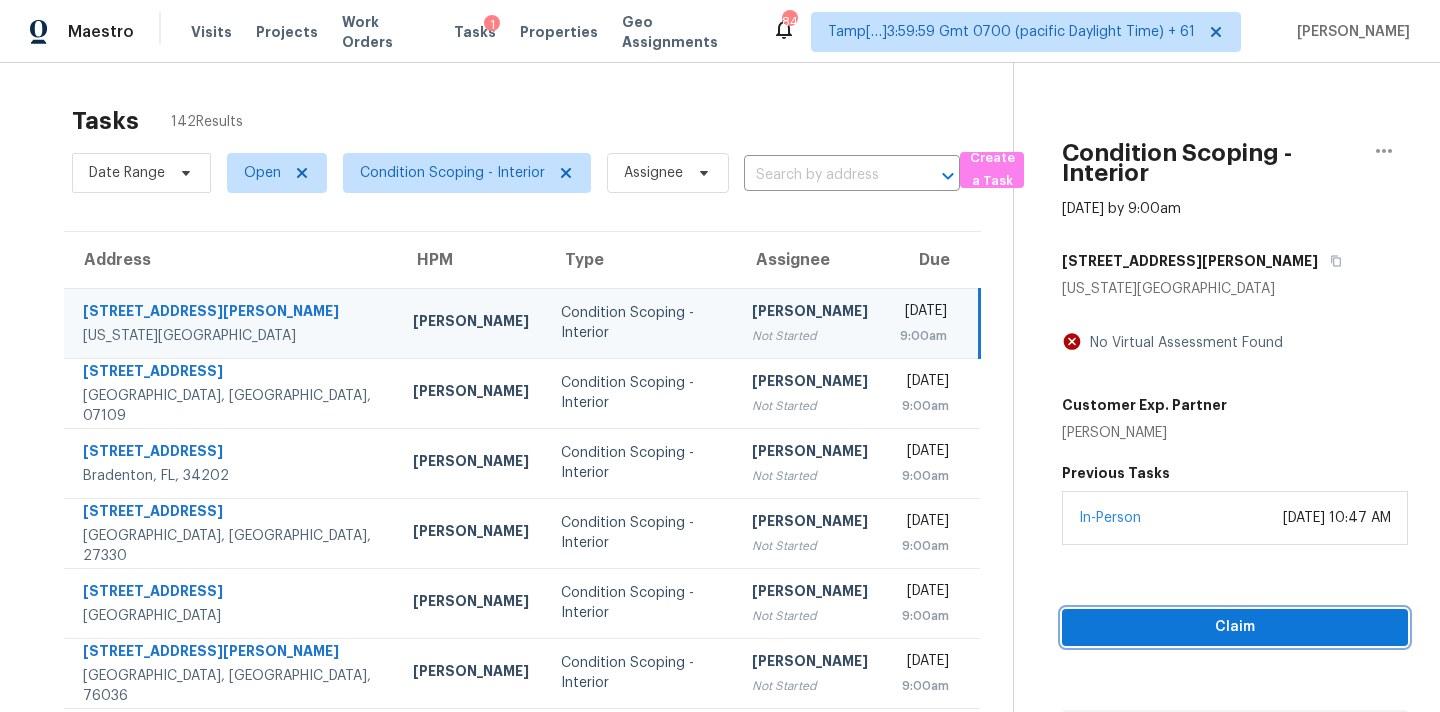 click on "Claim" at bounding box center (1235, 627) 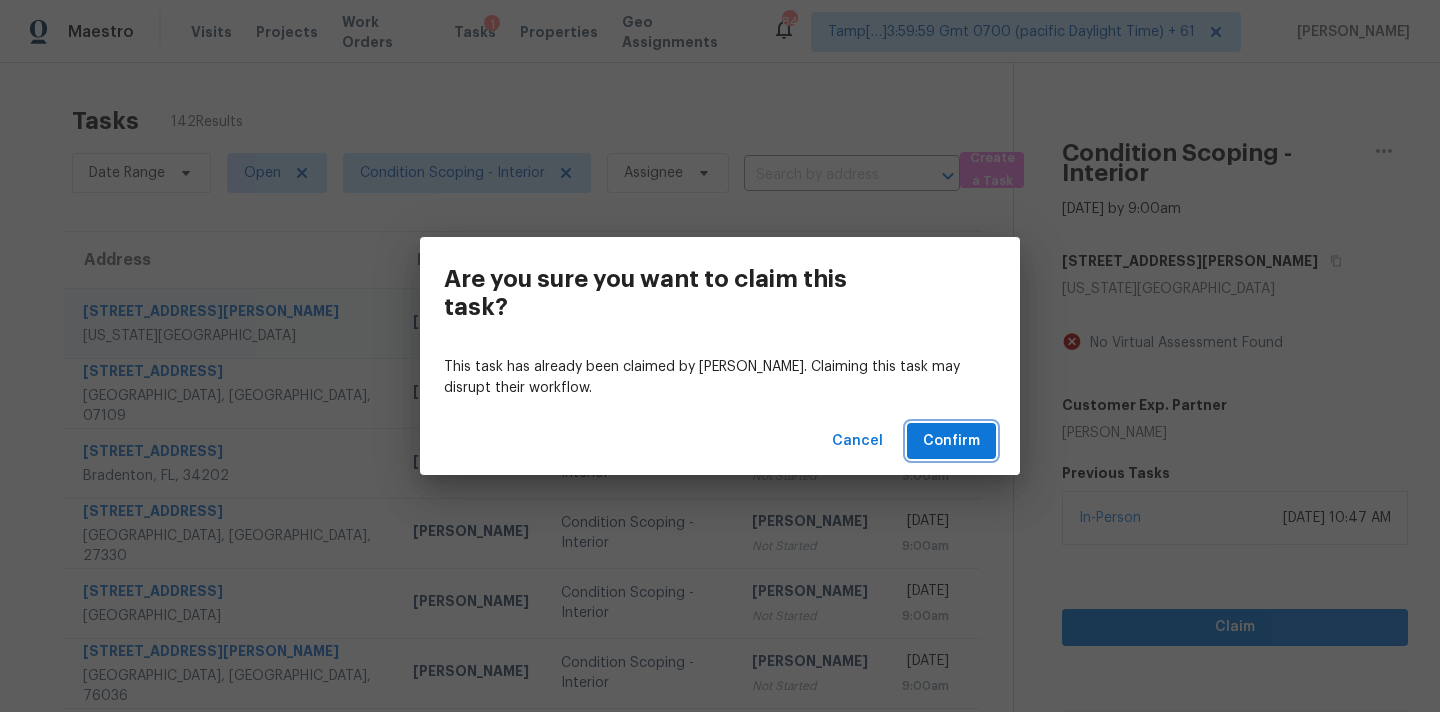 click on "Confirm" at bounding box center [951, 441] 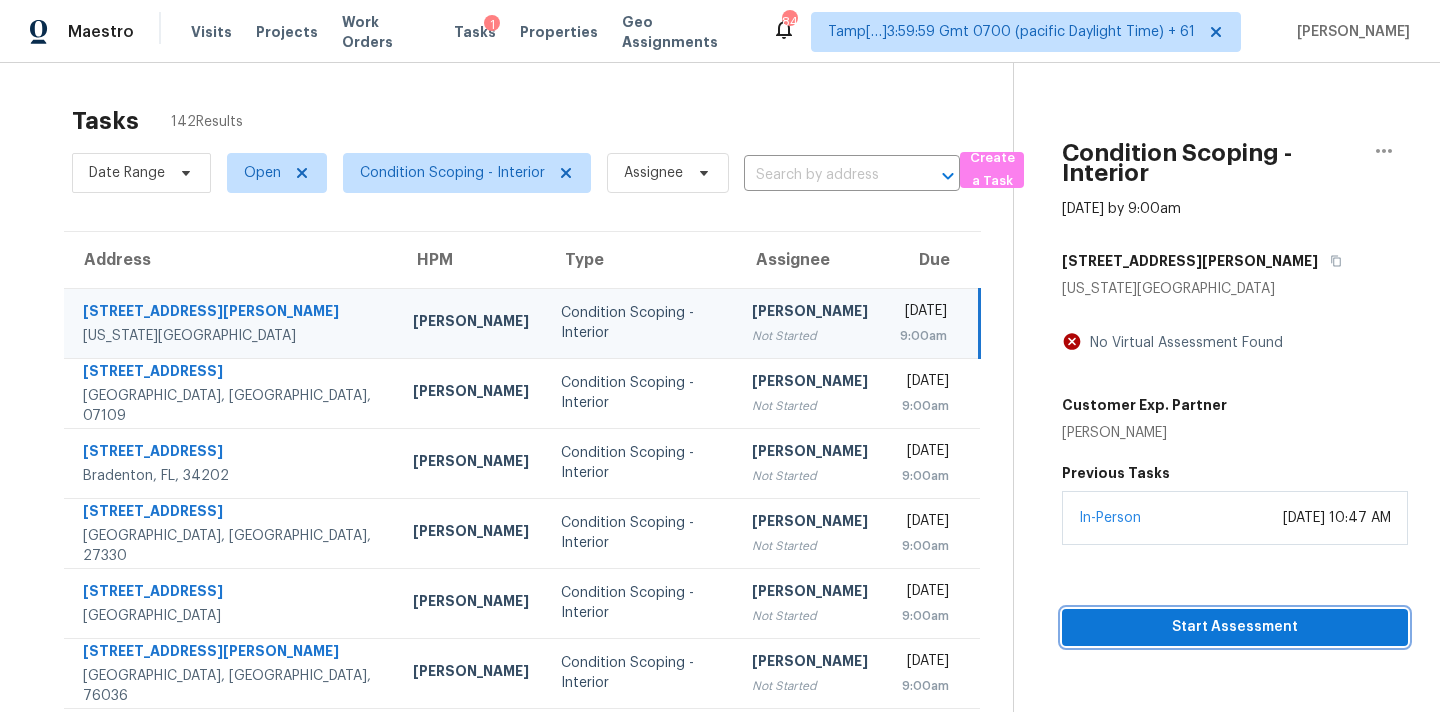 click on "Start Assessment" at bounding box center [1235, 627] 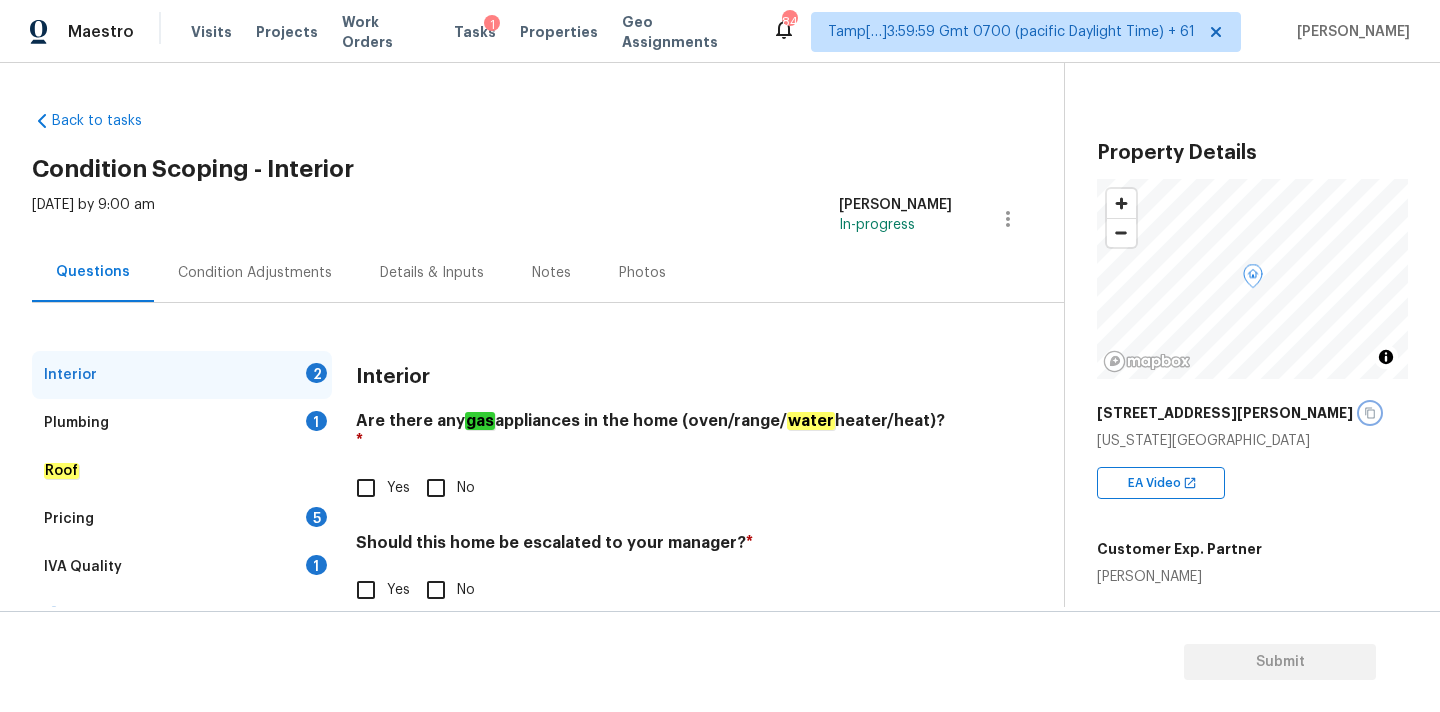 click at bounding box center [1370, 413] 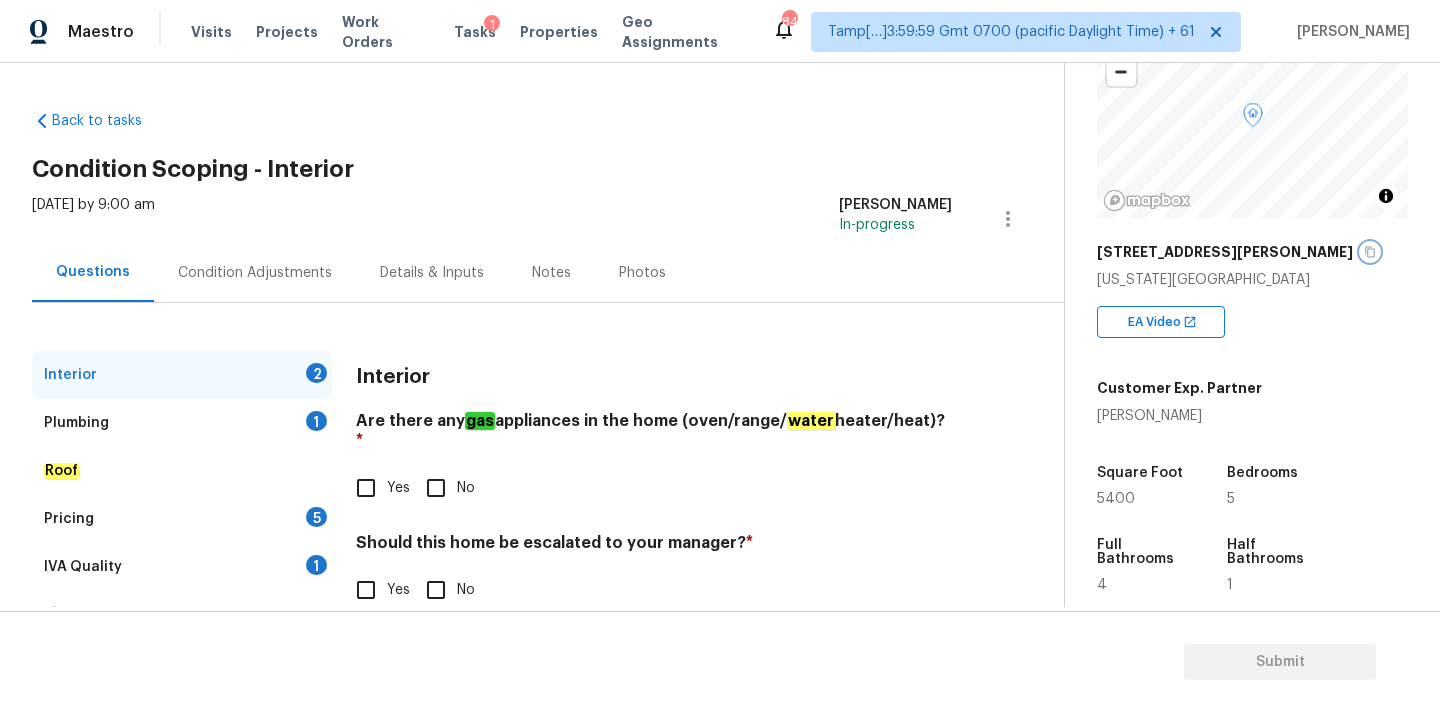 scroll, scrollTop: 319, scrollLeft: 0, axis: vertical 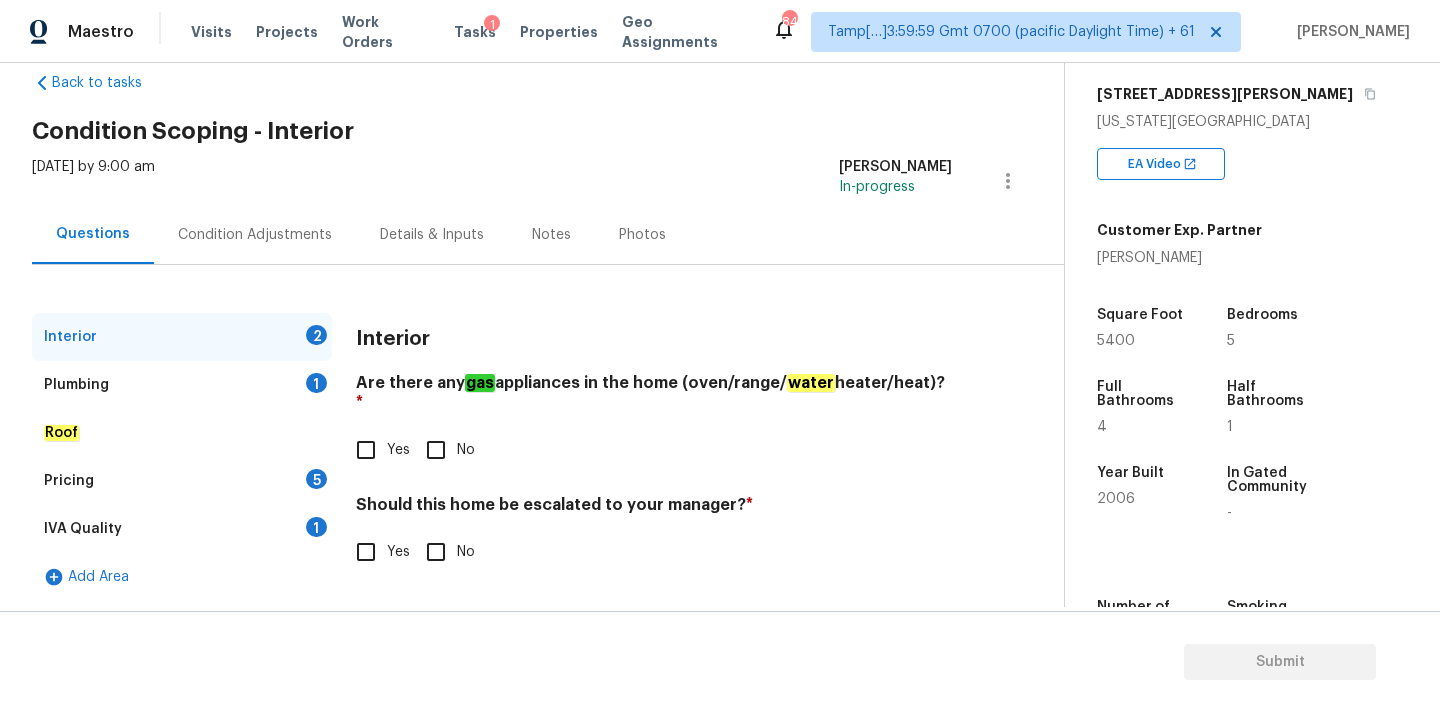 click on "Mon, Jul 14 2025 by 9:00 am   Pavithran Omsekar In-progress" at bounding box center (548, 181) 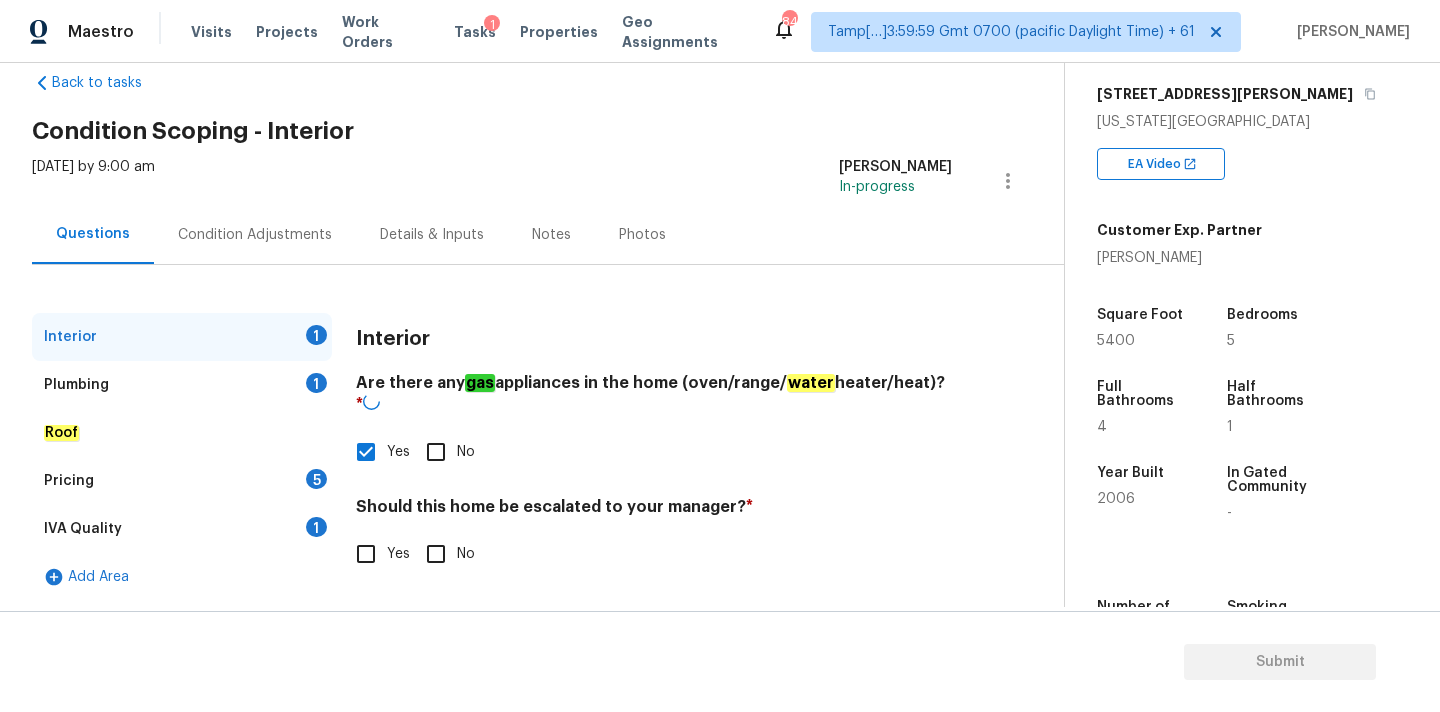click on "No" at bounding box center (436, 554) 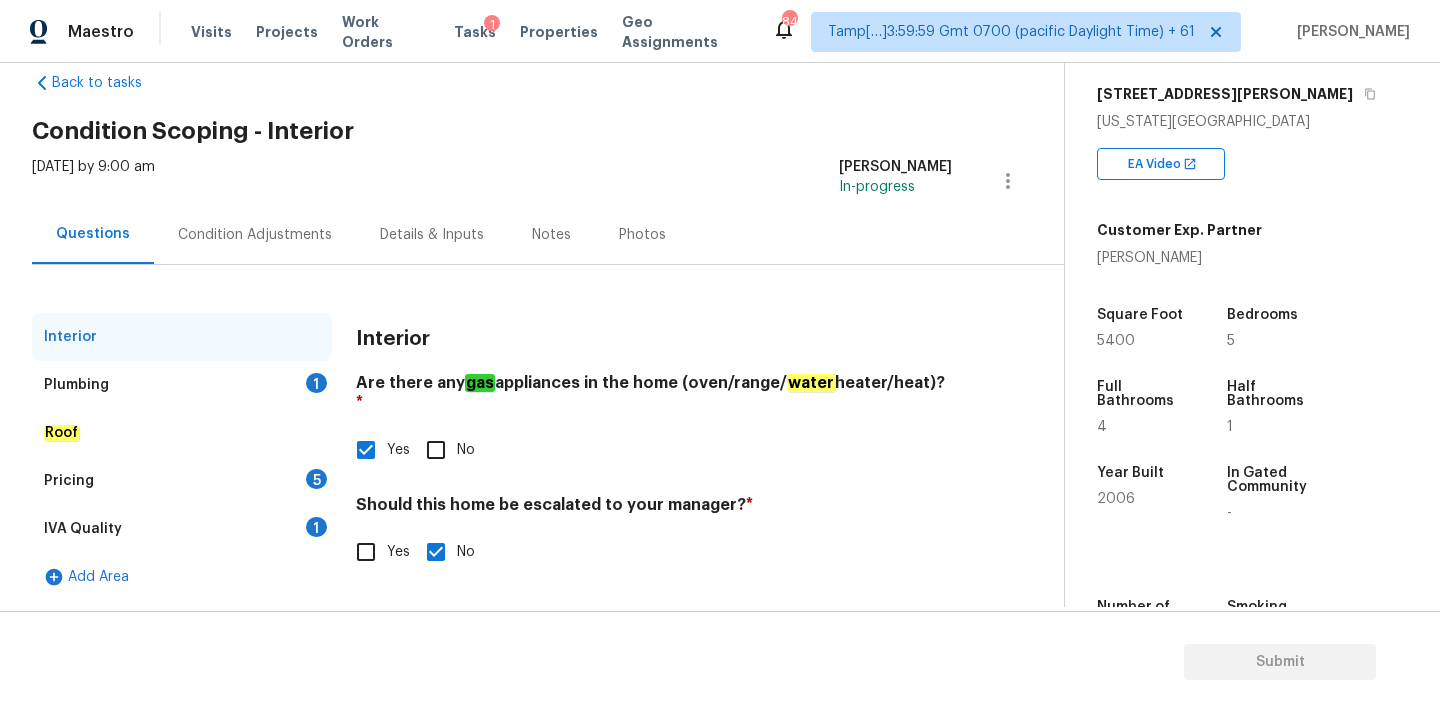 click on "Plumbing 1" at bounding box center (182, 385) 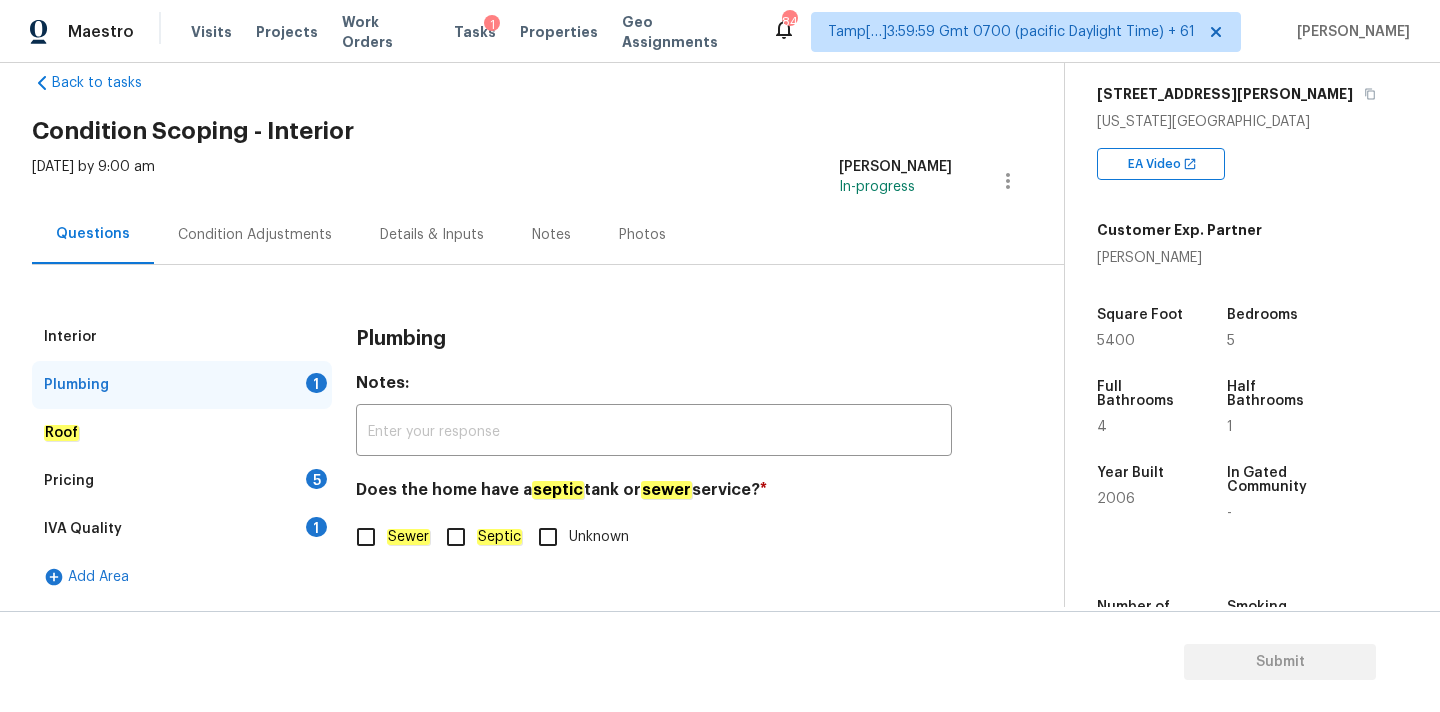 click on "Sewer" 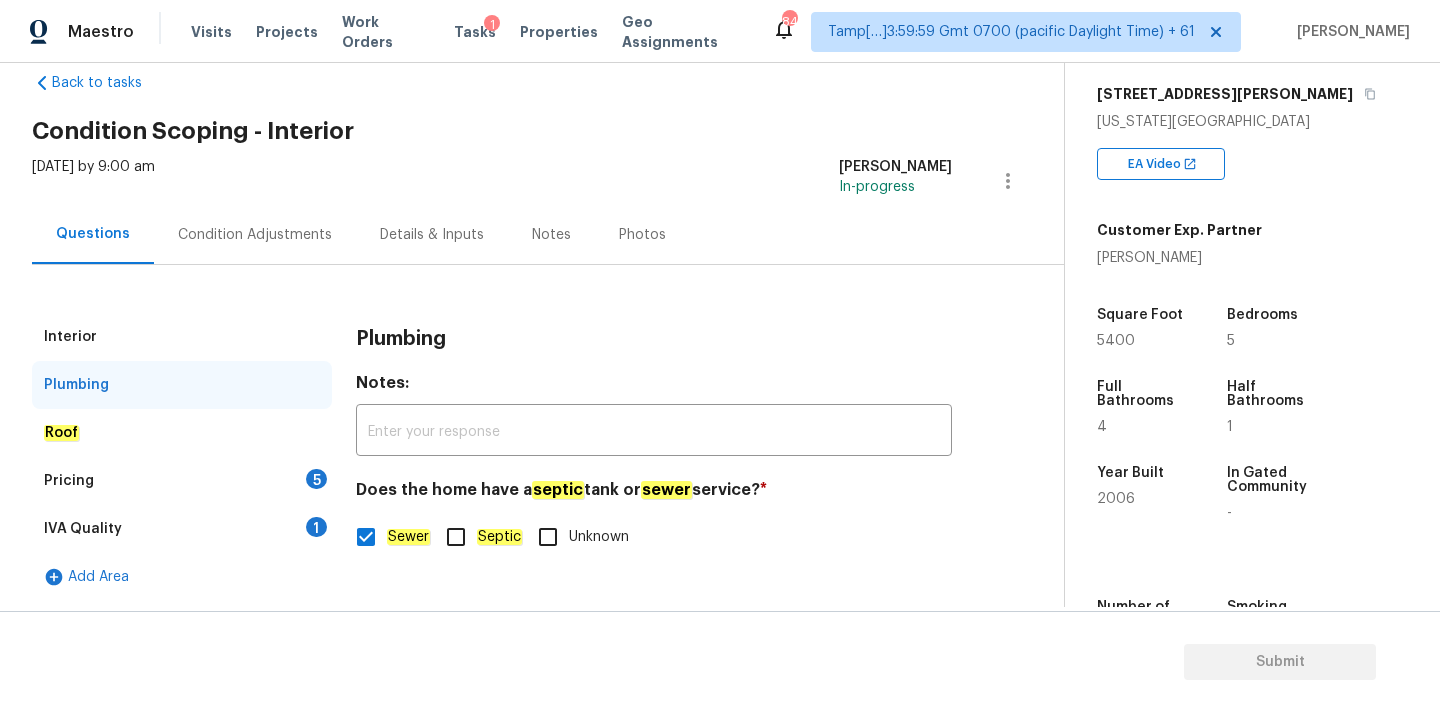 click on "IVA Quality 1" at bounding box center (182, 529) 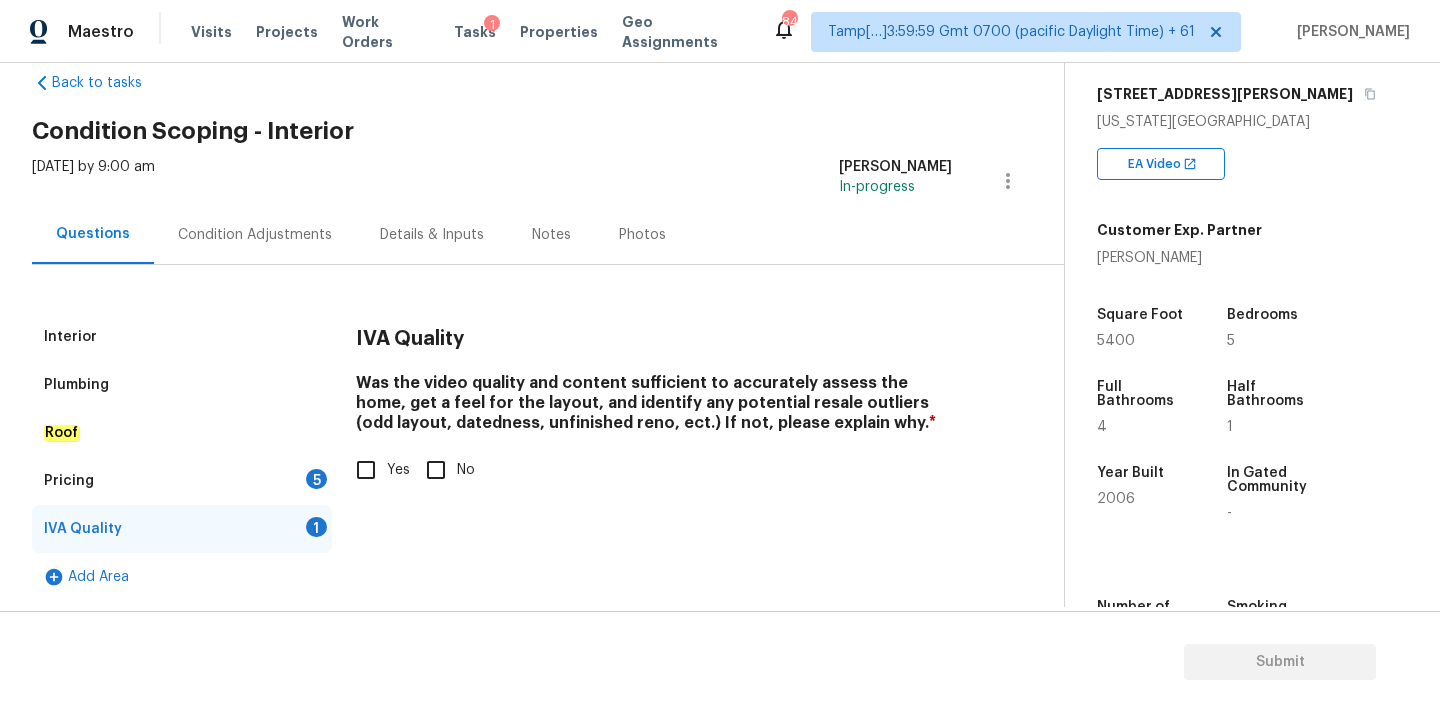 click on "Yes" at bounding box center [366, 470] 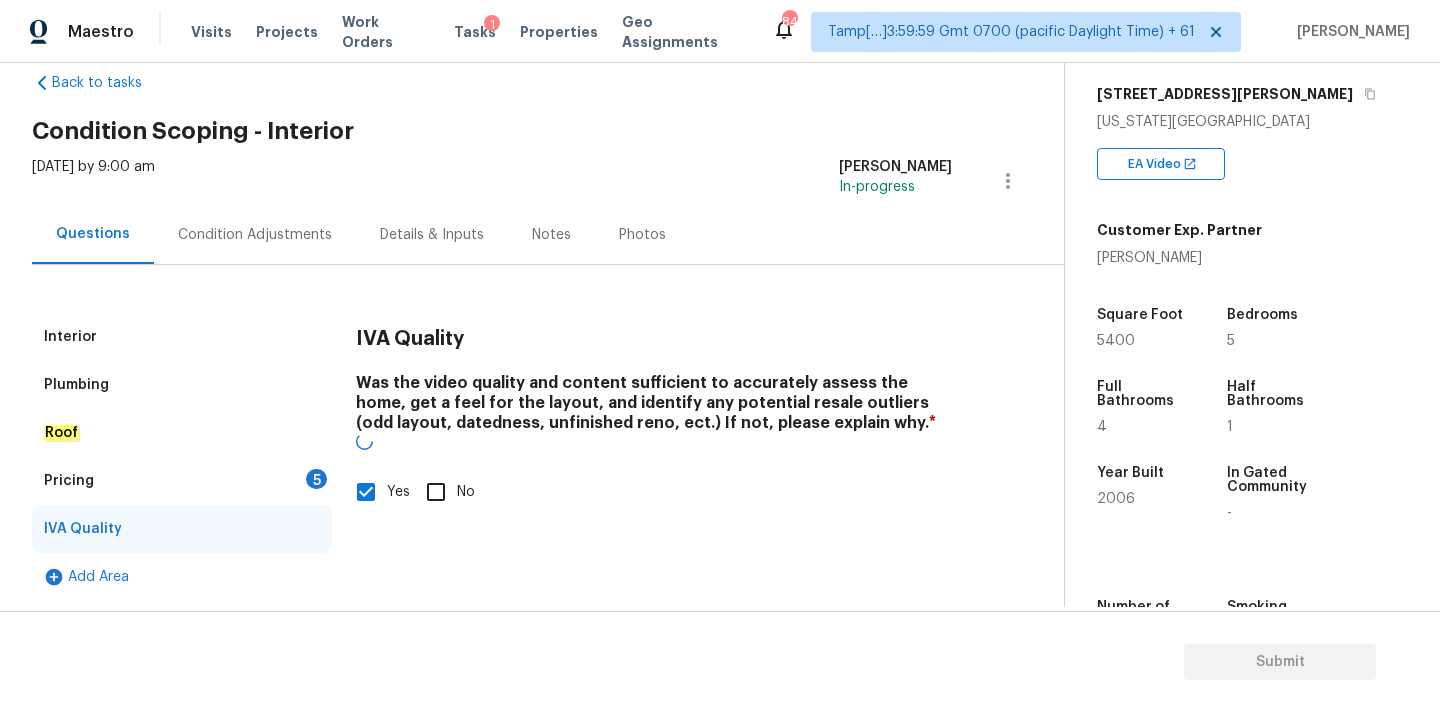 click on "Pricing 5" at bounding box center (182, 481) 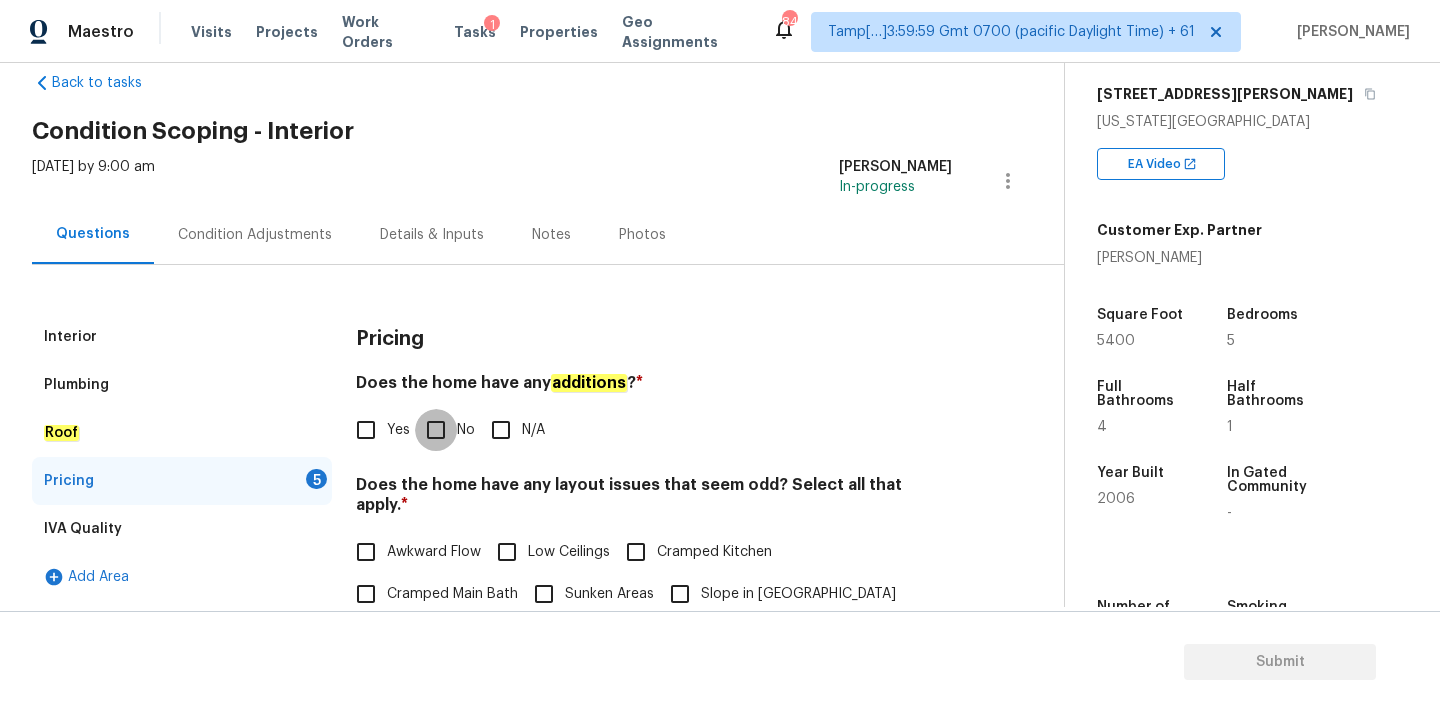 click on "No" at bounding box center (436, 430) 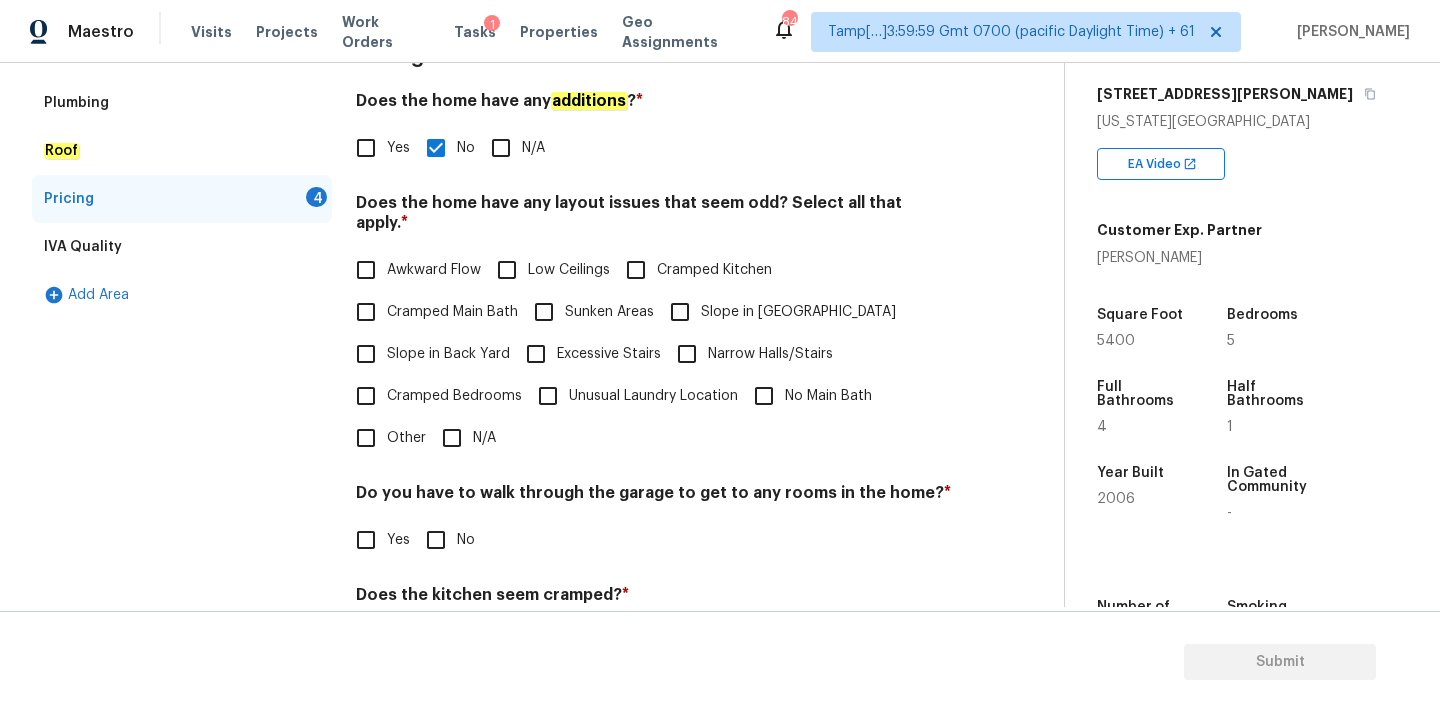 scroll, scrollTop: 488, scrollLeft: 0, axis: vertical 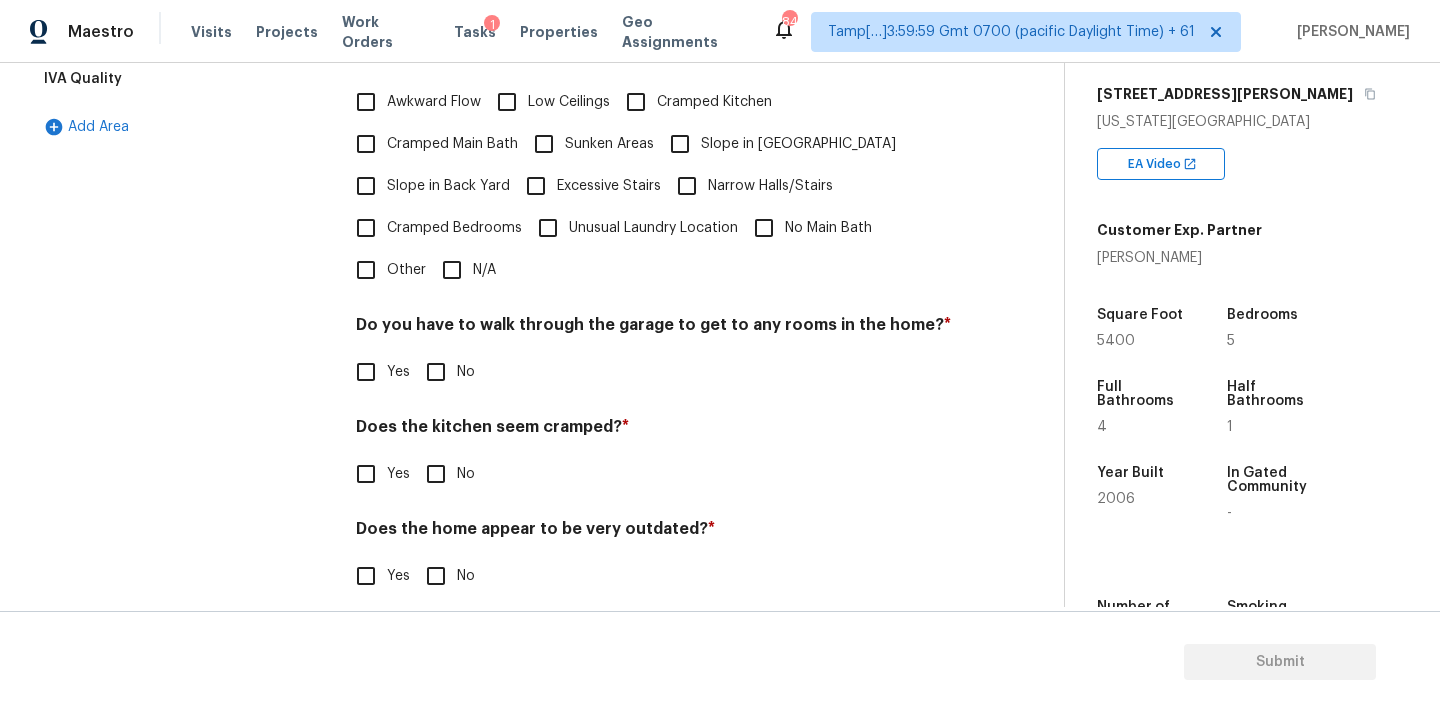 click on "N/A" at bounding box center [452, 270] 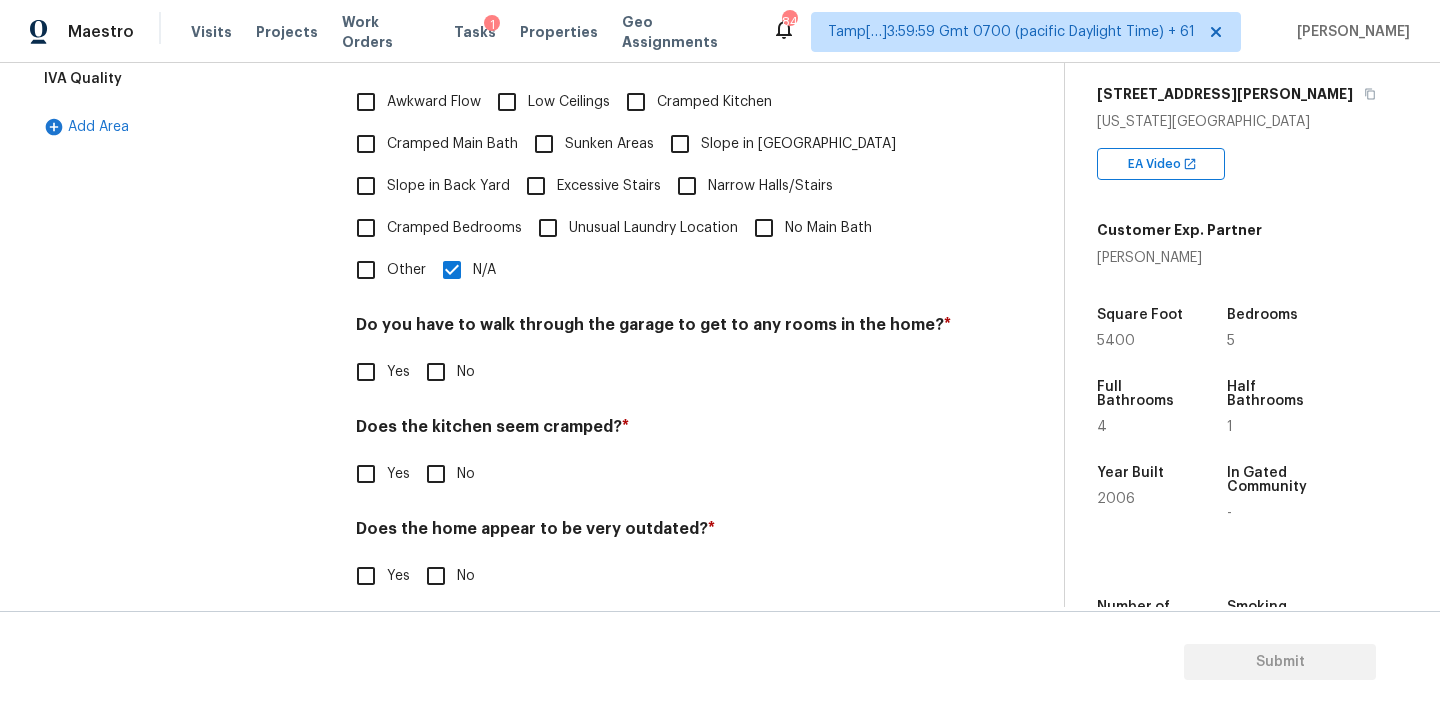 click on "No" at bounding box center [436, 372] 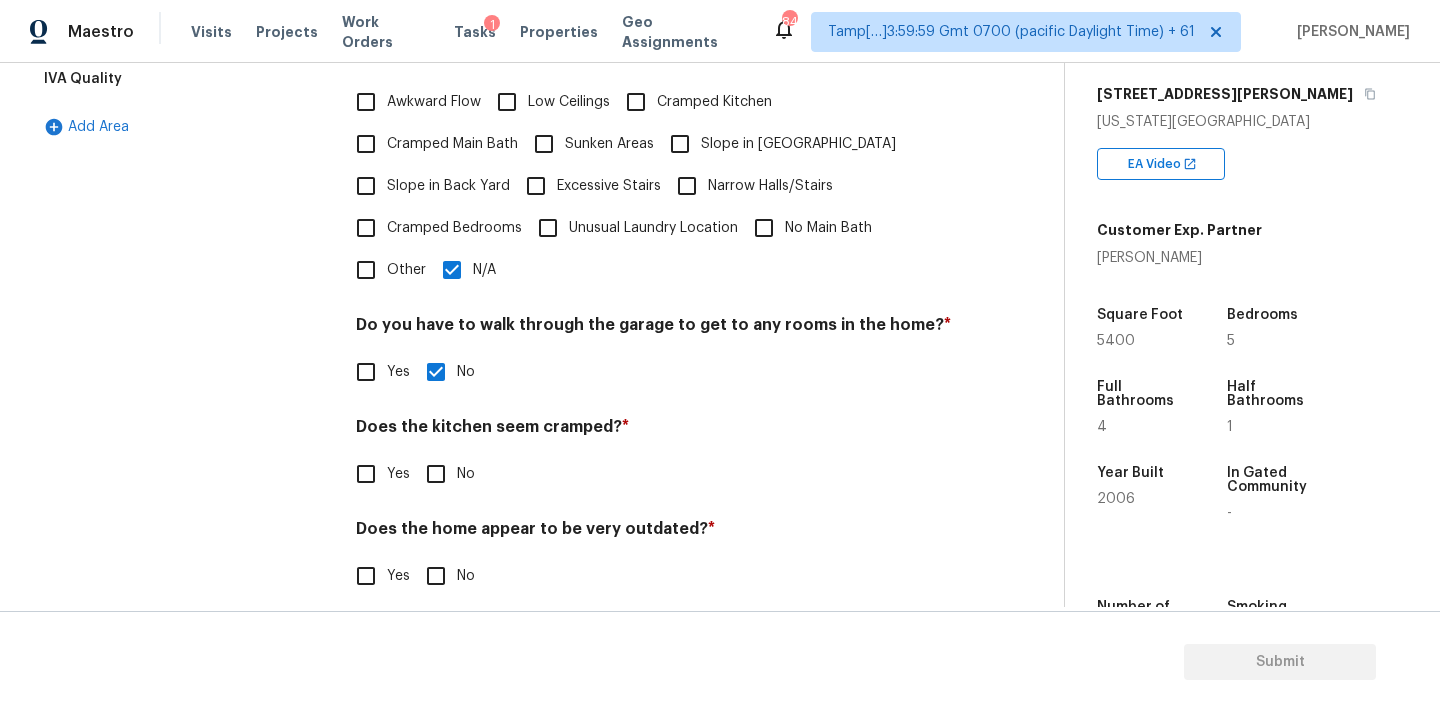 click on "No" at bounding box center (436, 474) 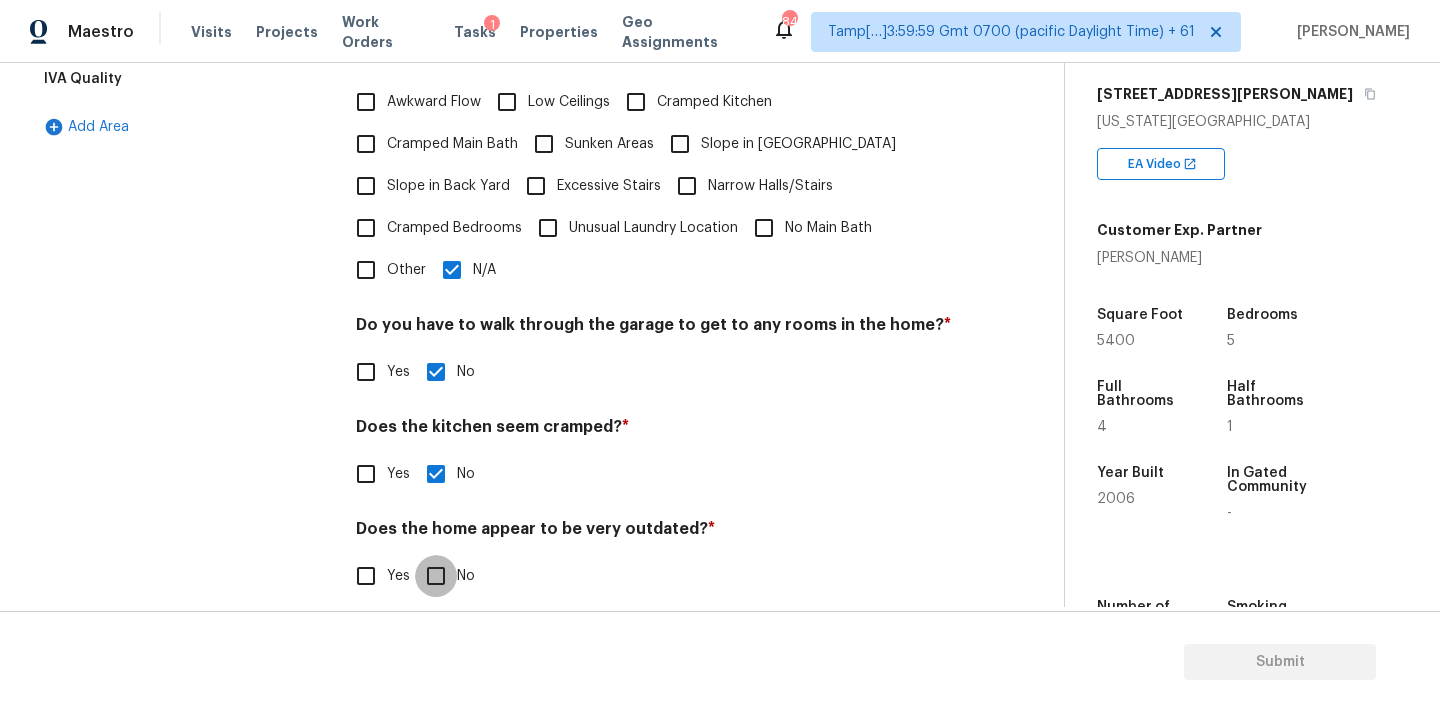 click on "No" at bounding box center (436, 576) 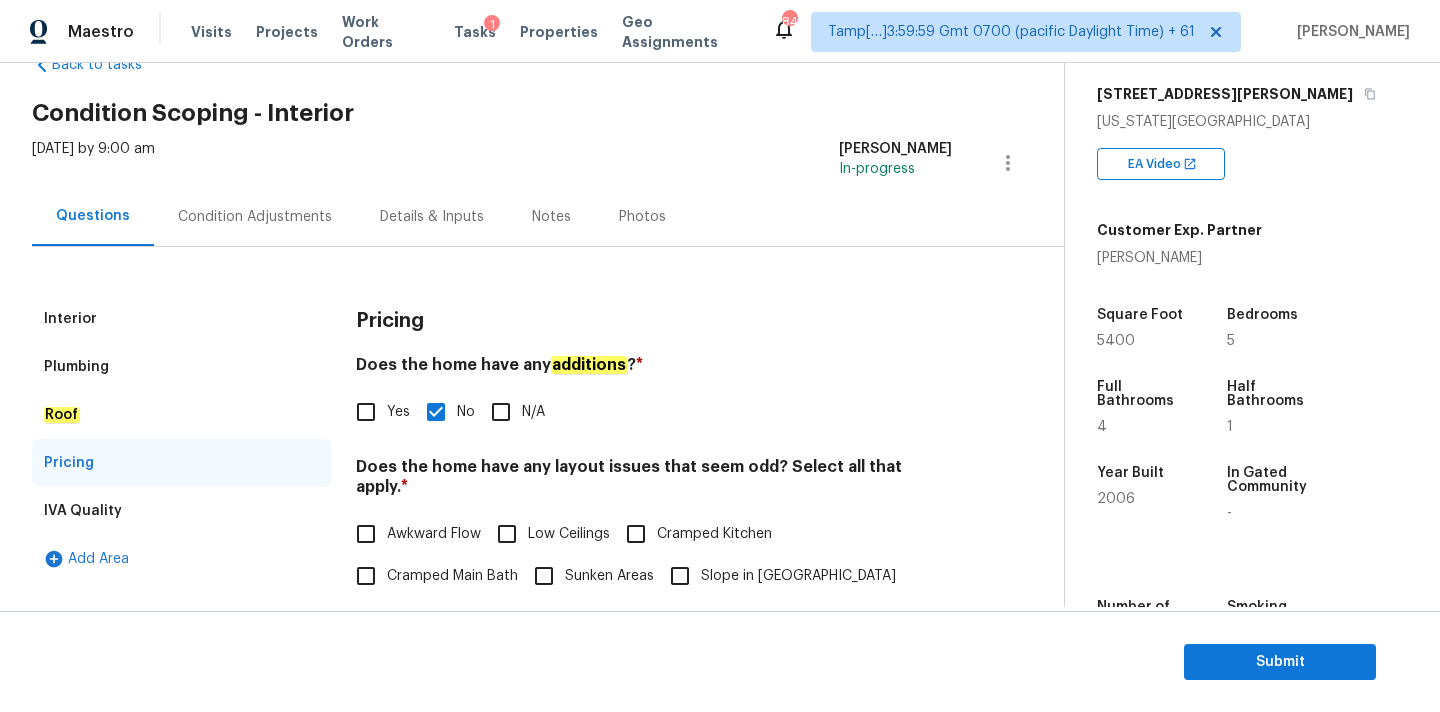 scroll, scrollTop: 0, scrollLeft: 0, axis: both 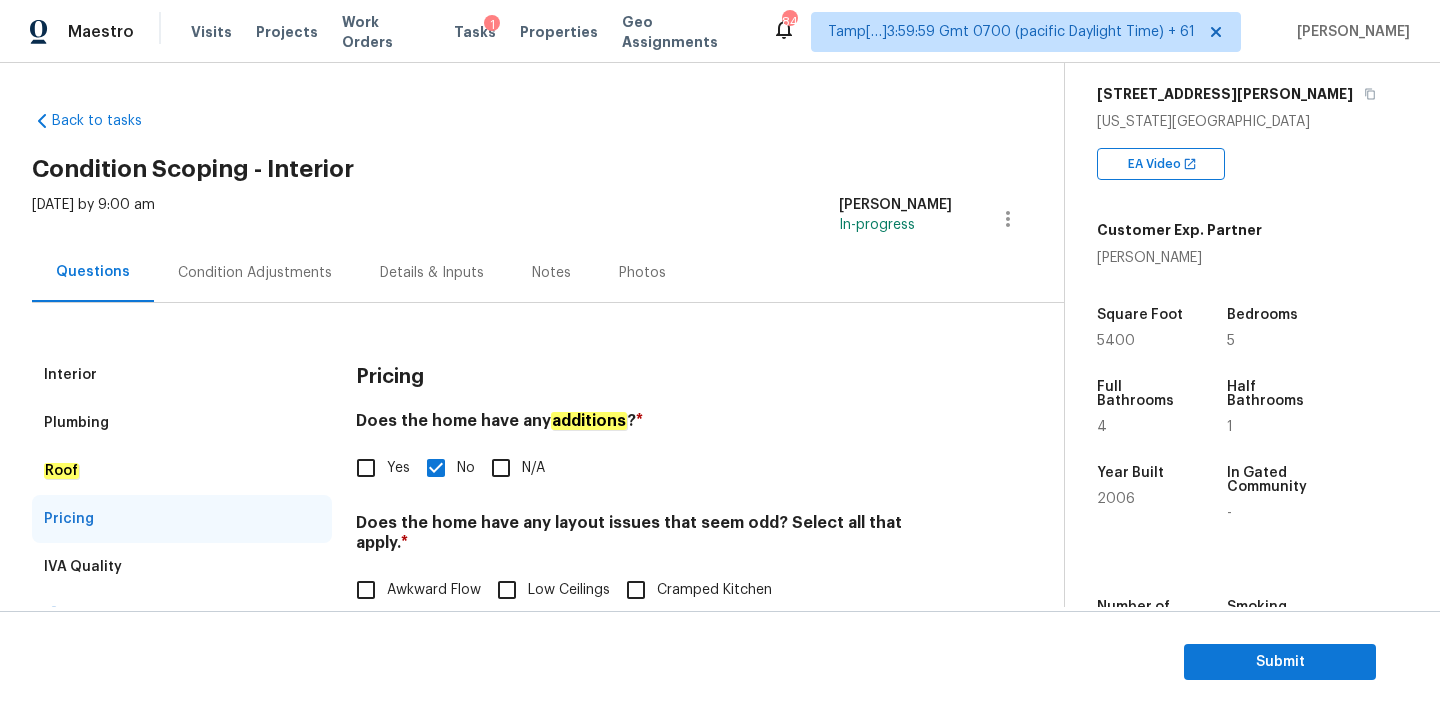 click on "Interior" at bounding box center (182, 375) 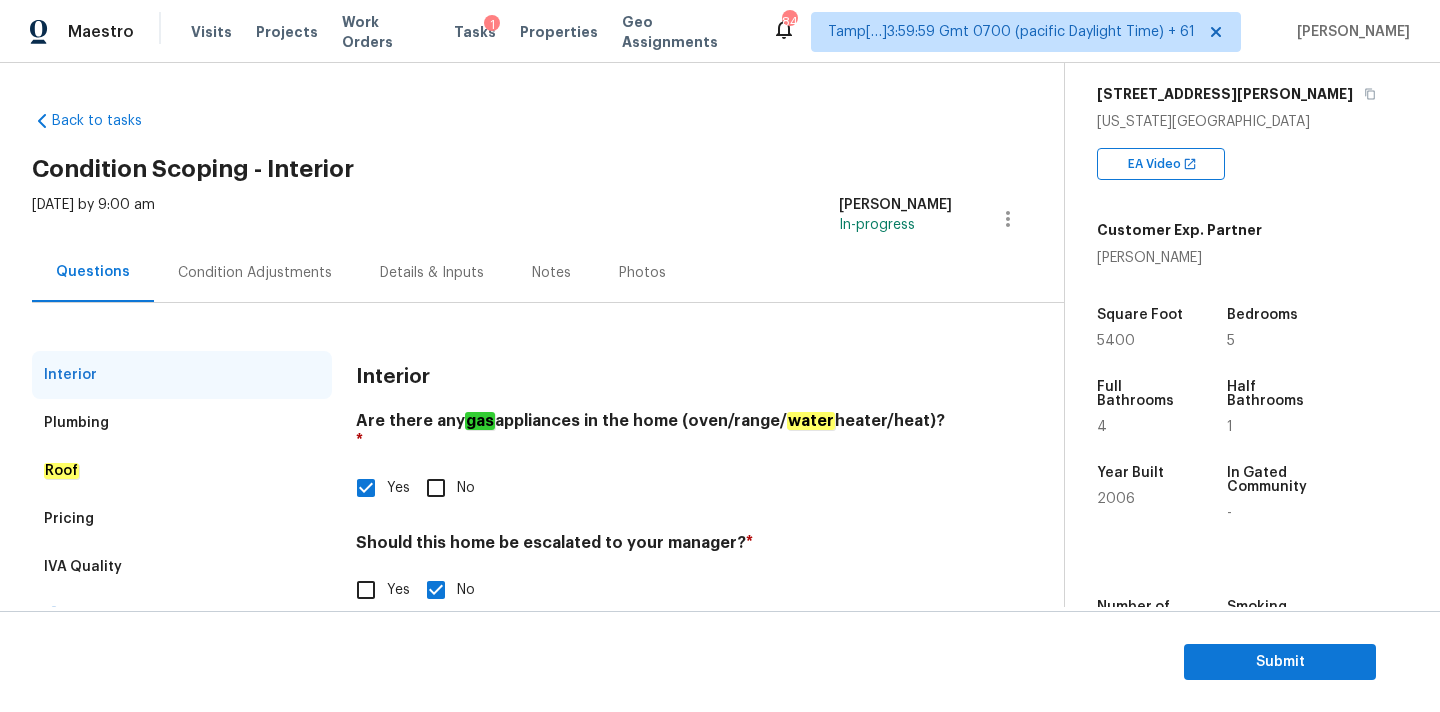 scroll, scrollTop: 38, scrollLeft: 0, axis: vertical 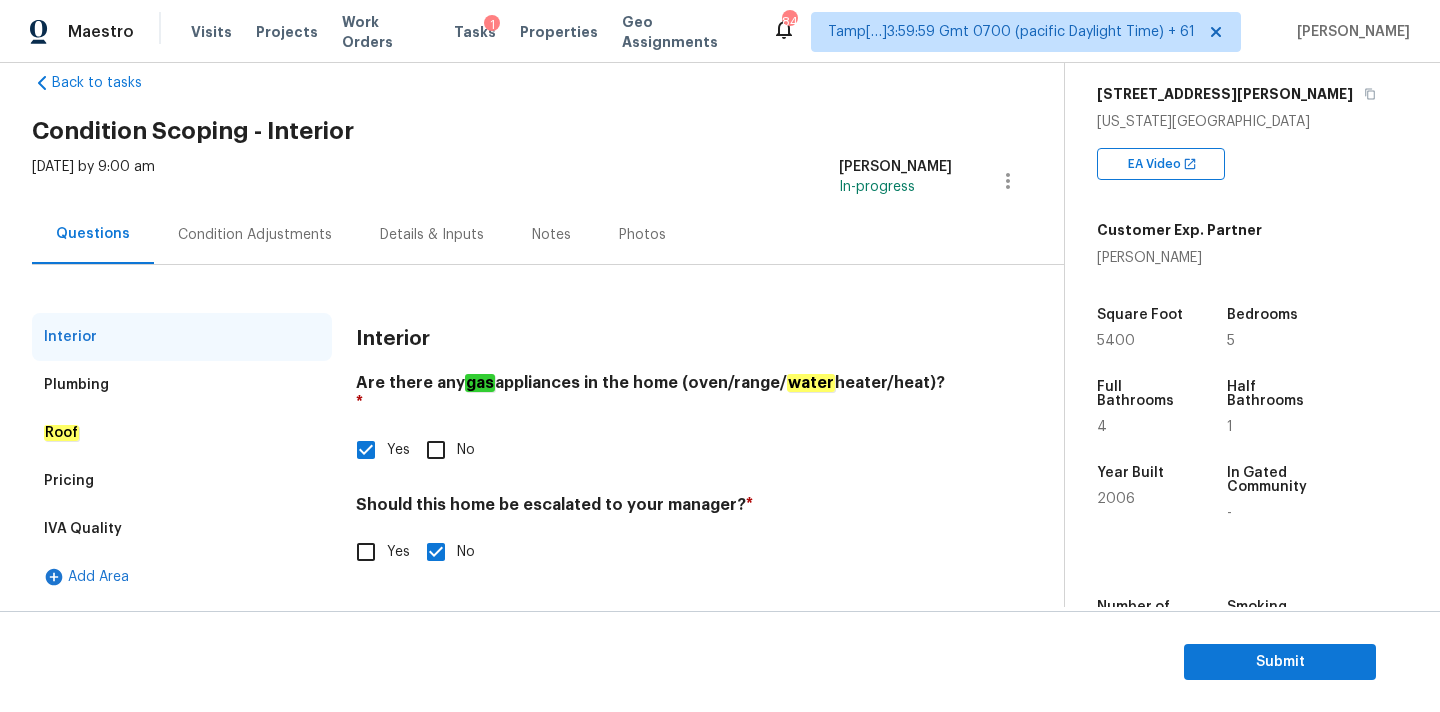 click on "Condition Adjustments" at bounding box center (255, 235) 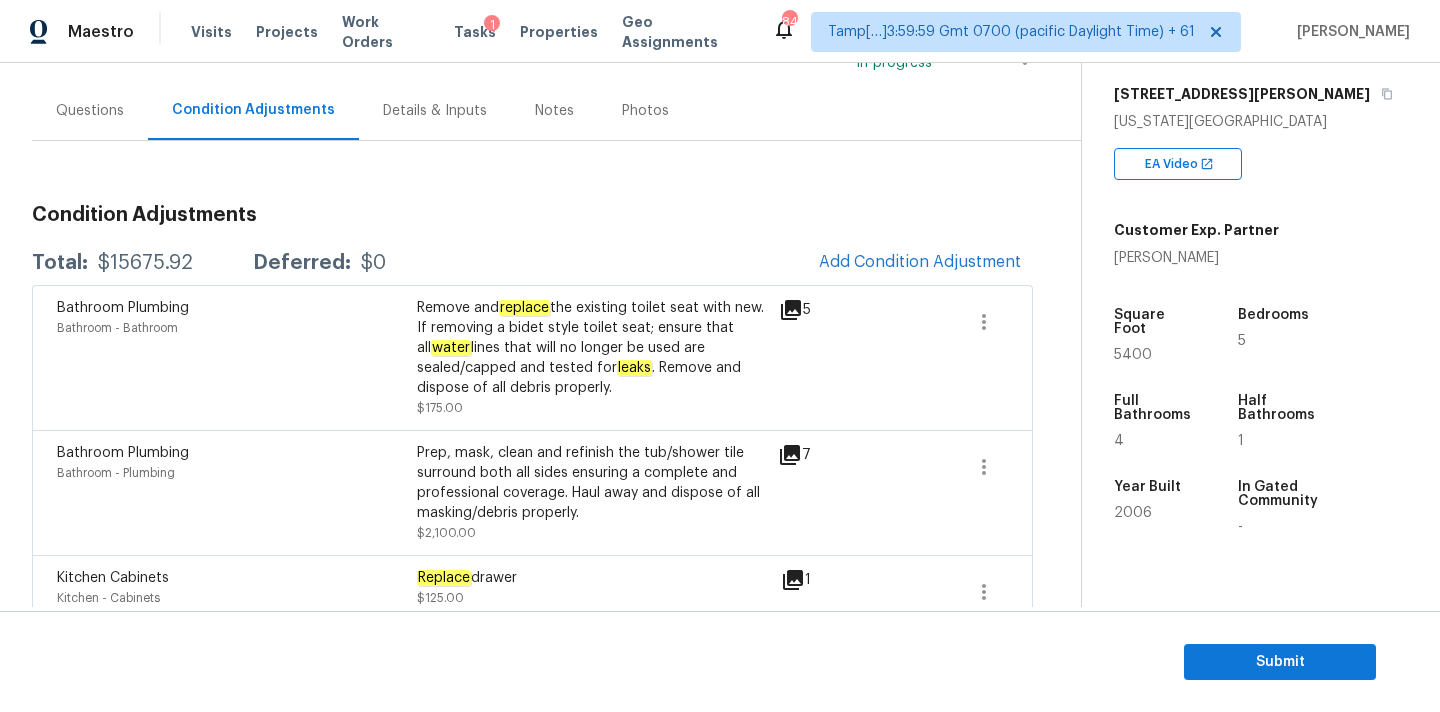 scroll, scrollTop: 191, scrollLeft: 0, axis: vertical 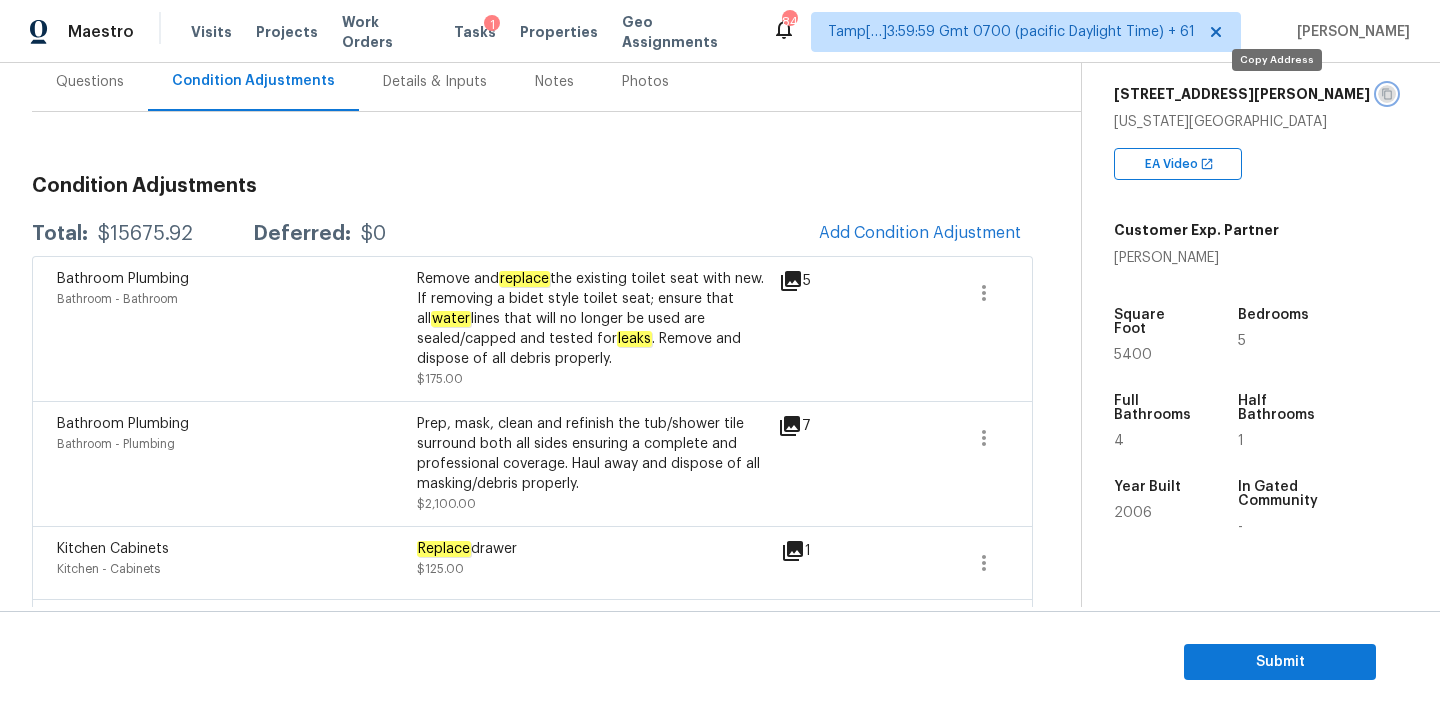 click 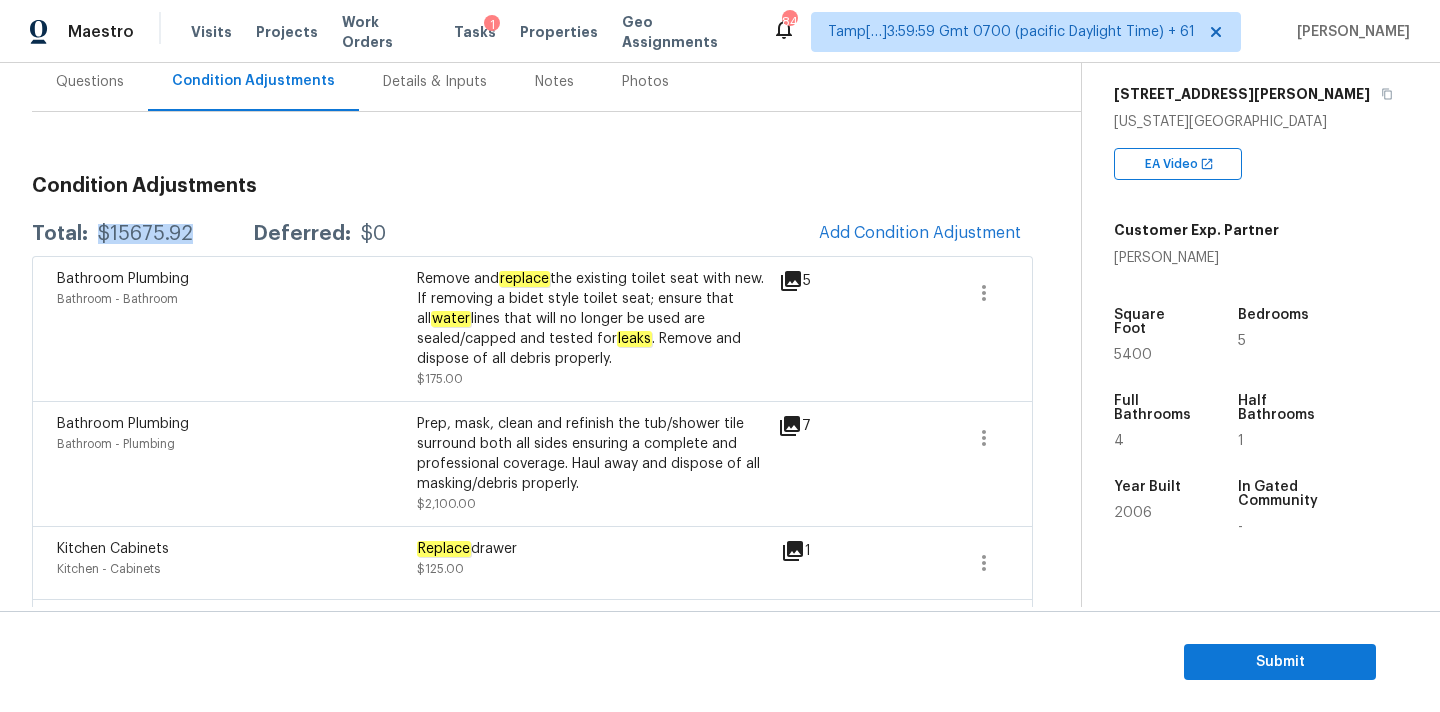 drag, startPoint x: 97, startPoint y: 233, endPoint x: 198, endPoint y: 233, distance: 101 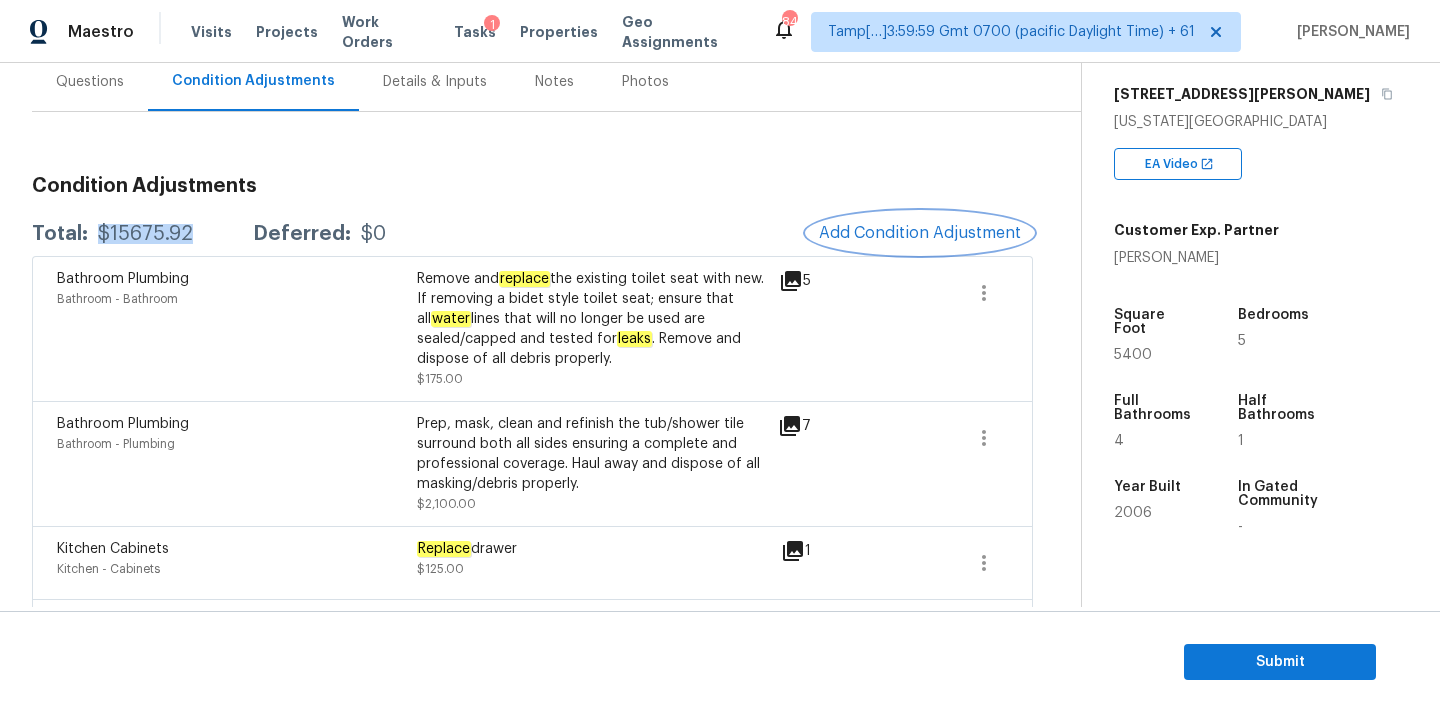 click on "Add Condition Adjustment" at bounding box center (920, 233) 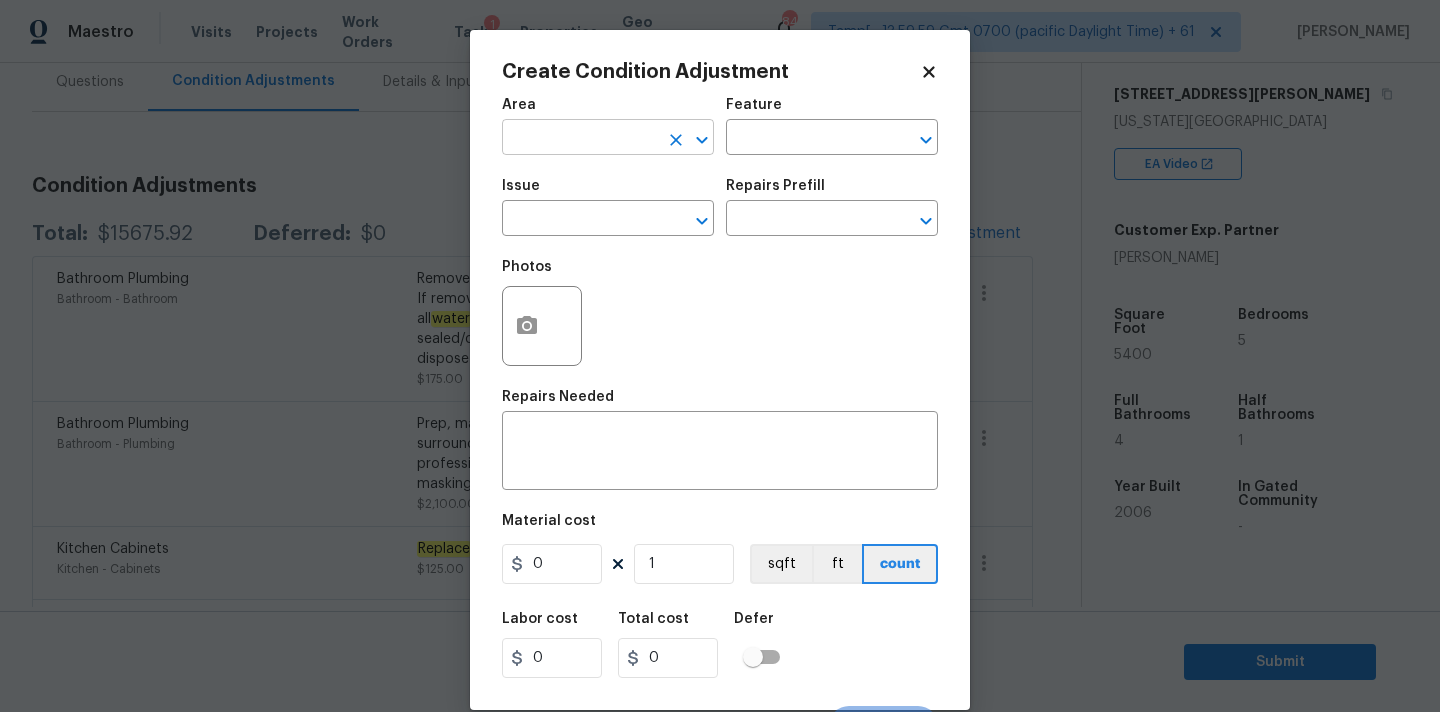 click at bounding box center [580, 139] 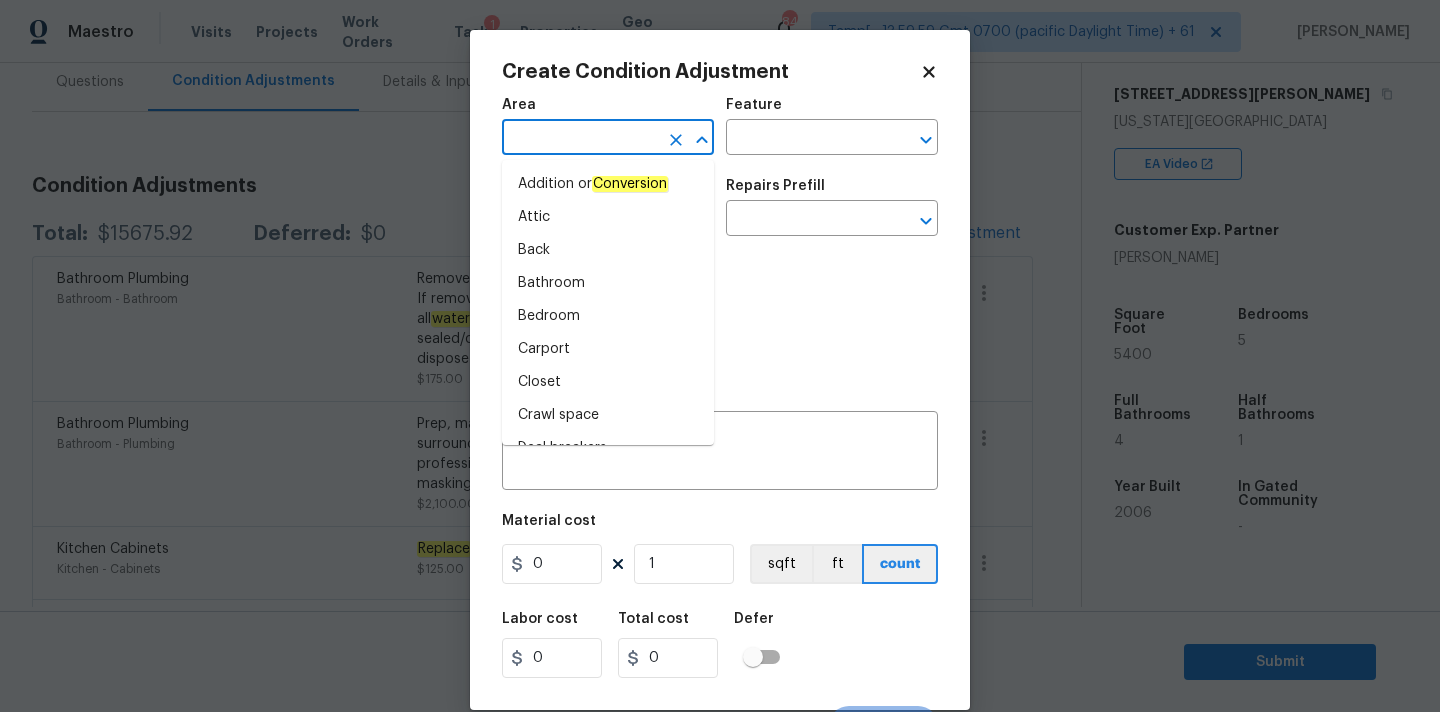 type on "i" 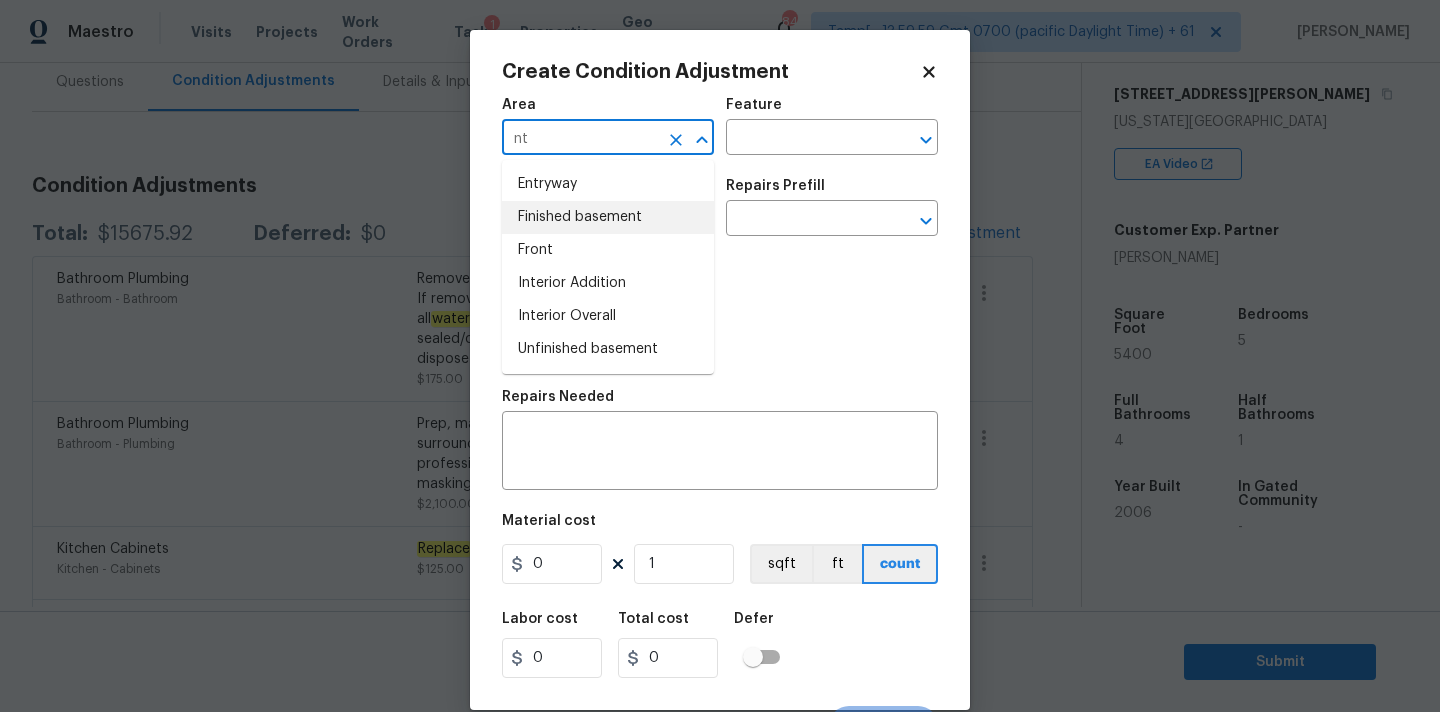 type on "n" 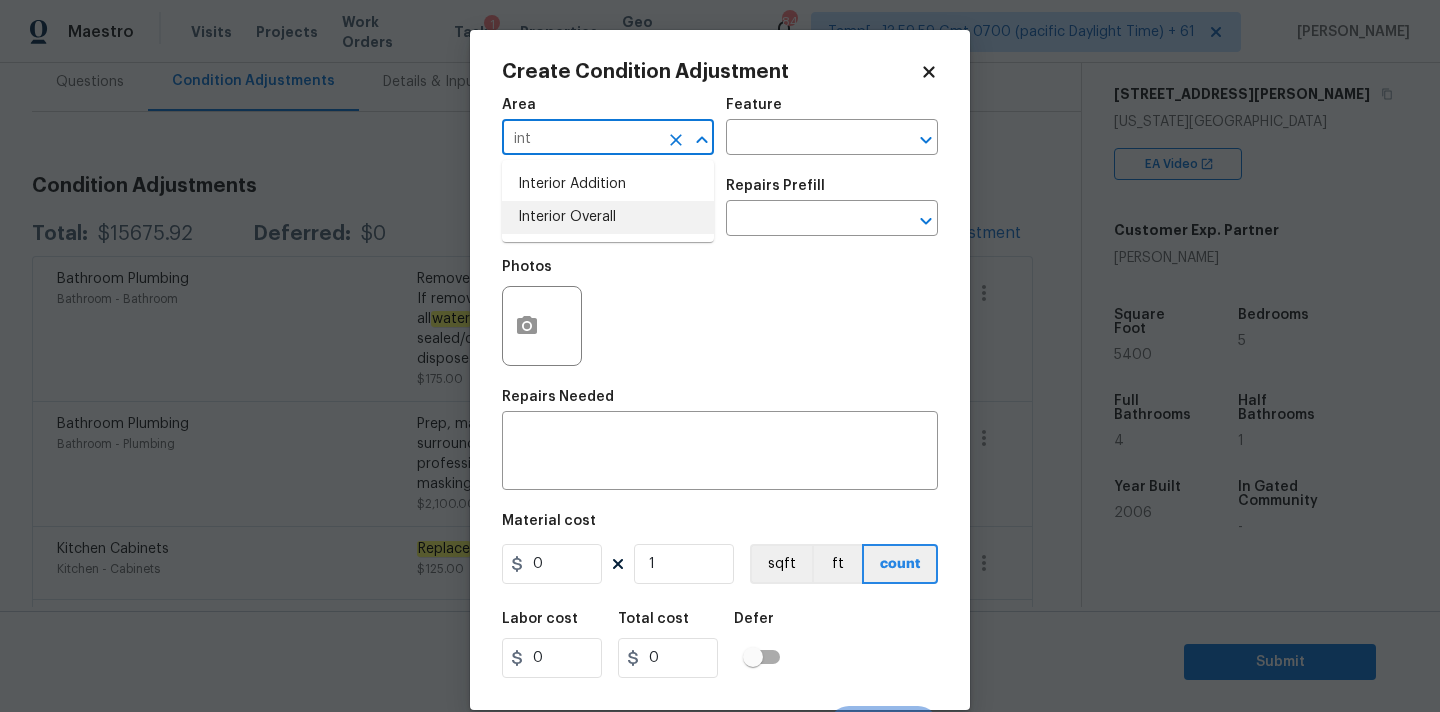 click on "Interior Overall" at bounding box center [608, 217] 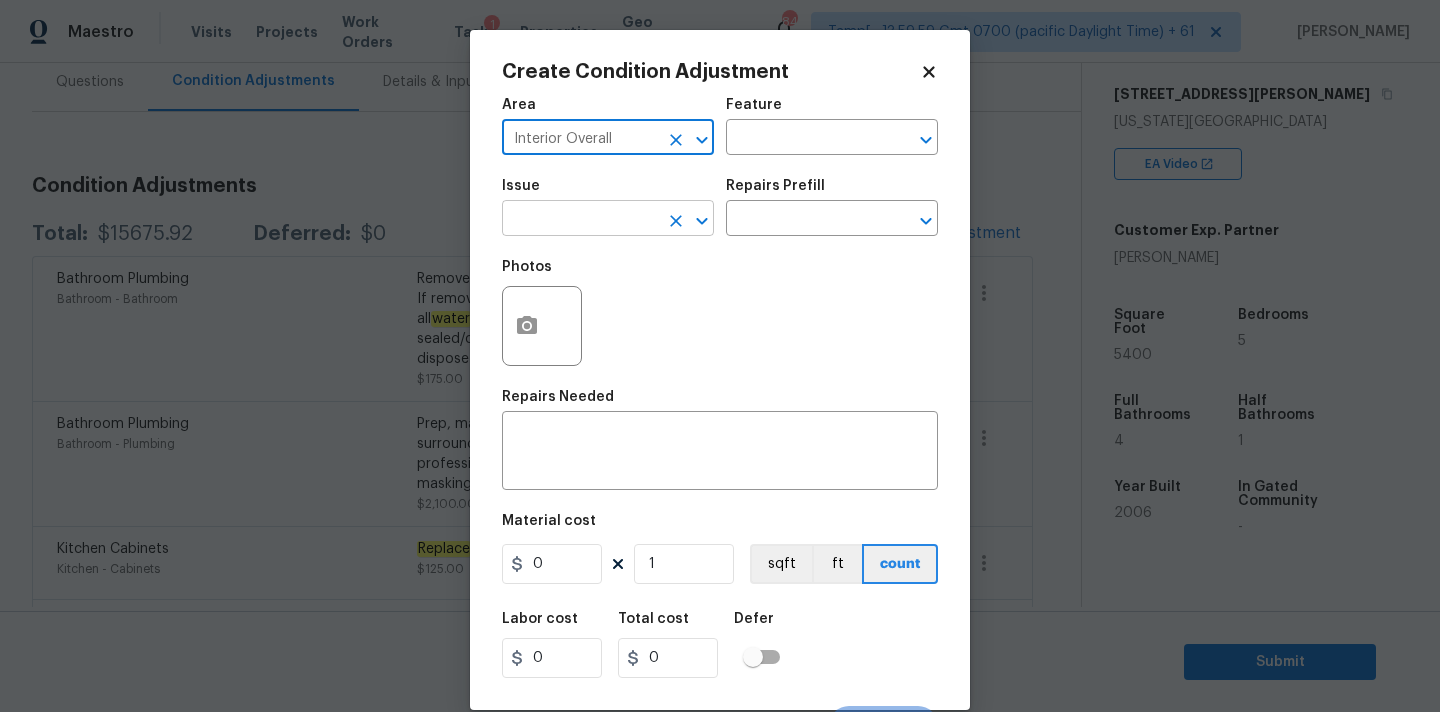 type on "Interior Overall" 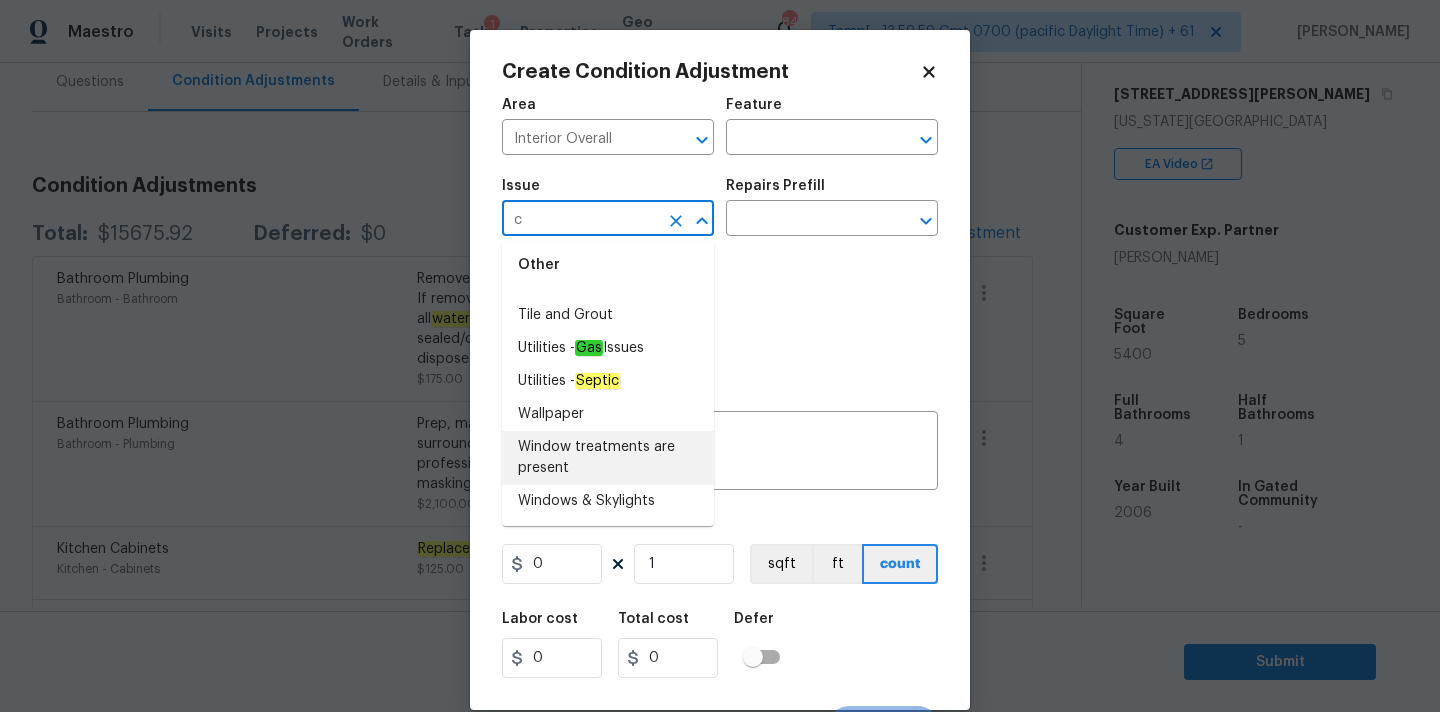 scroll, scrollTop: 0, scrollLeft: 0, axis: both 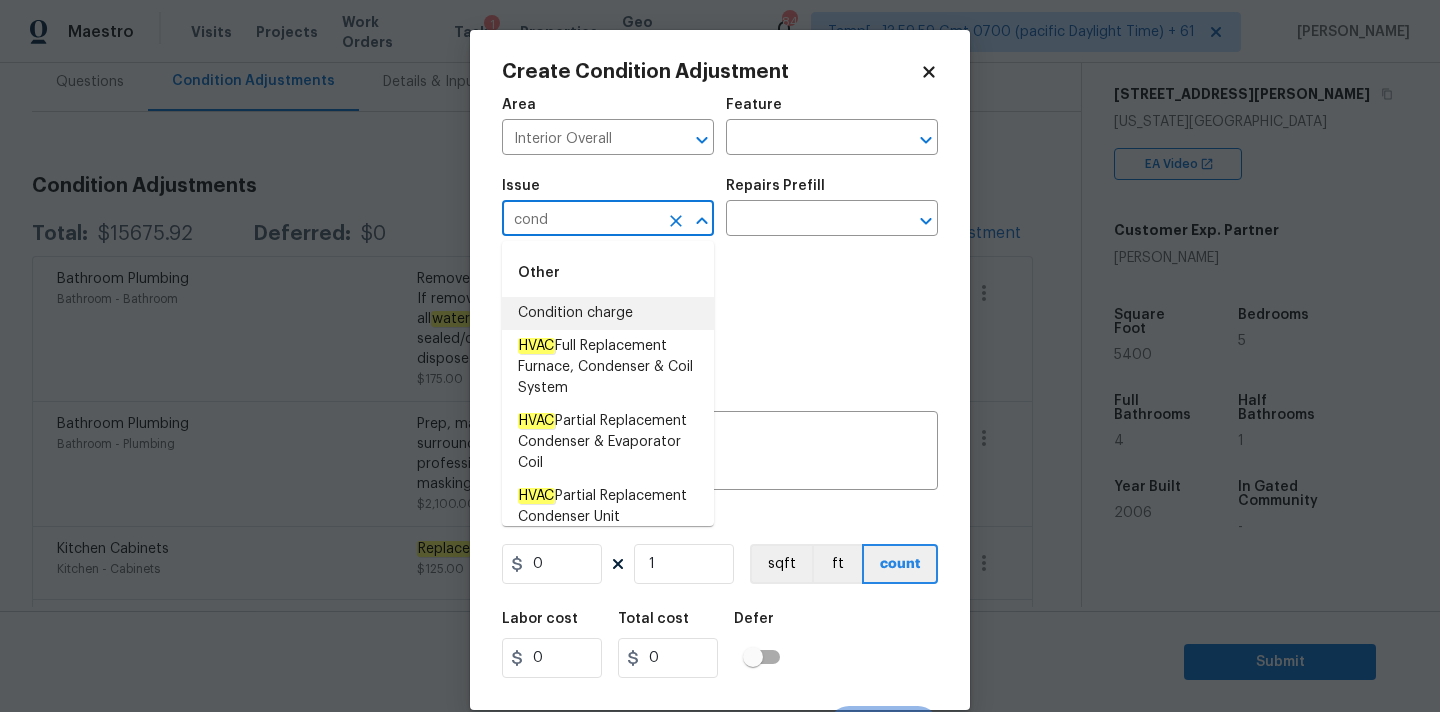 click on "Condition charge" at bounding box center [608, 313] 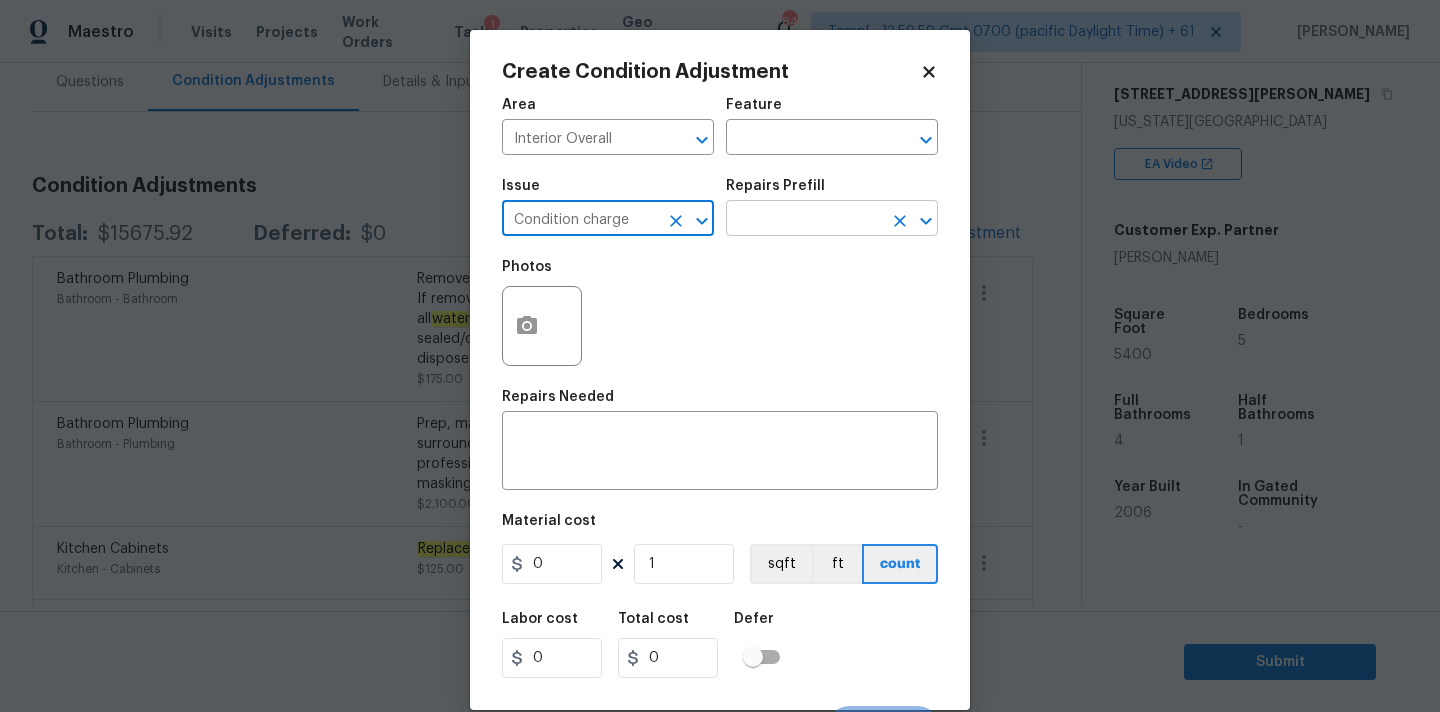 type on "Condition charge" 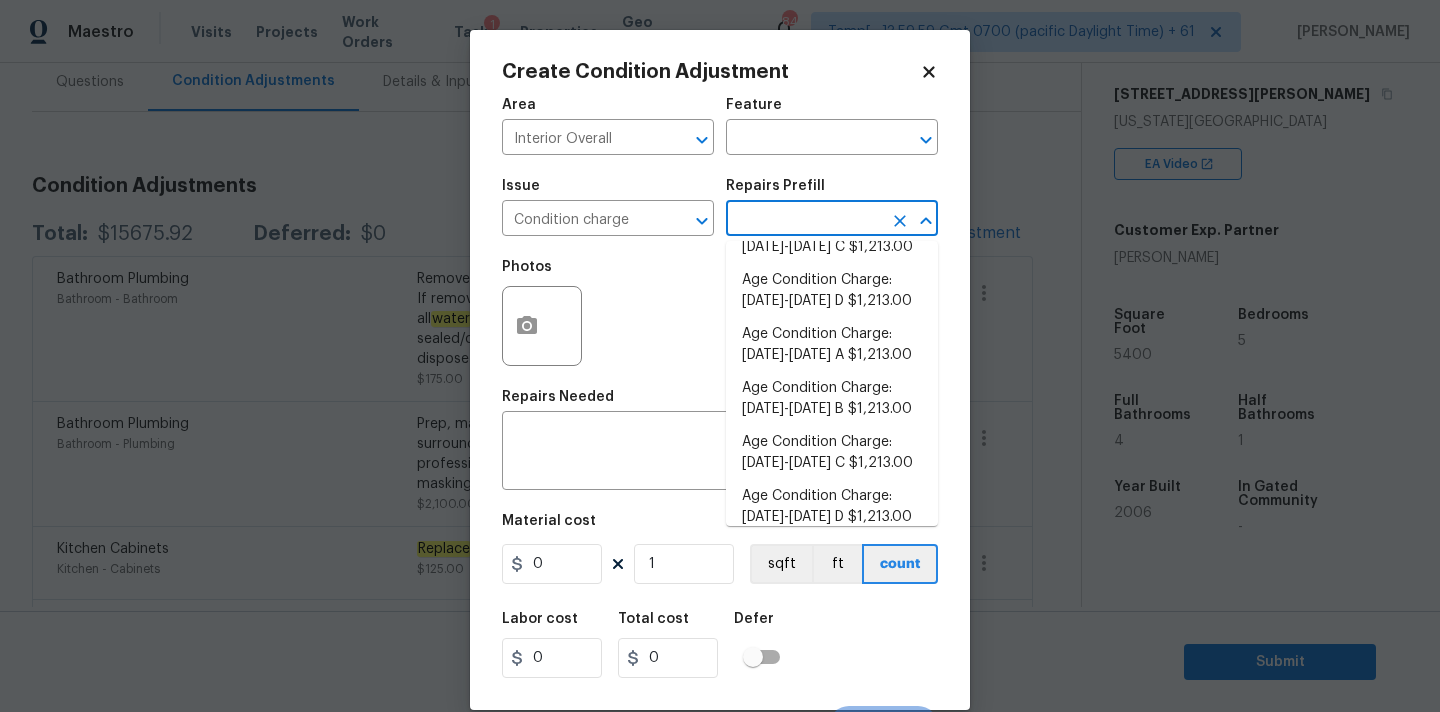 scroll, scrollTop: 682, scrollLeft: 0, axis: vertical 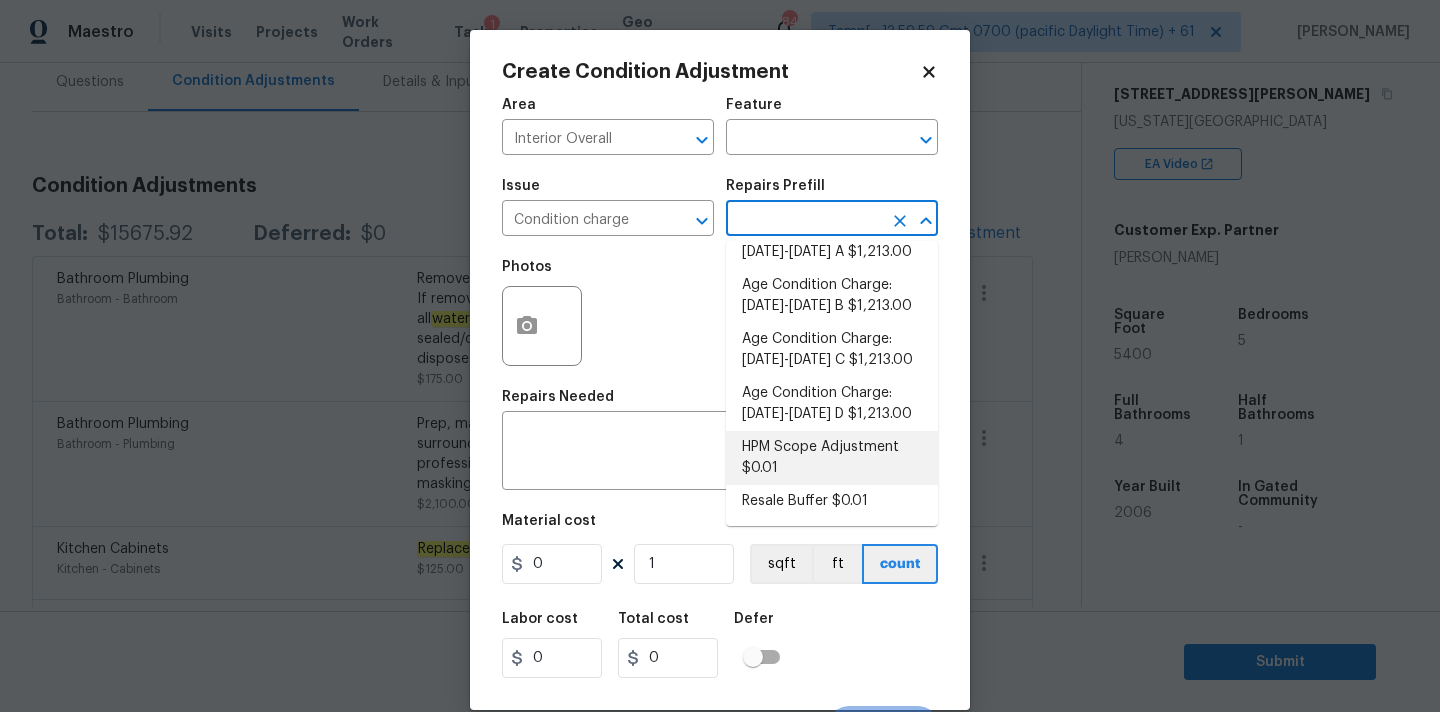click on "HPM Scope Adjustment $0.01" at bounding box center [832, 458] 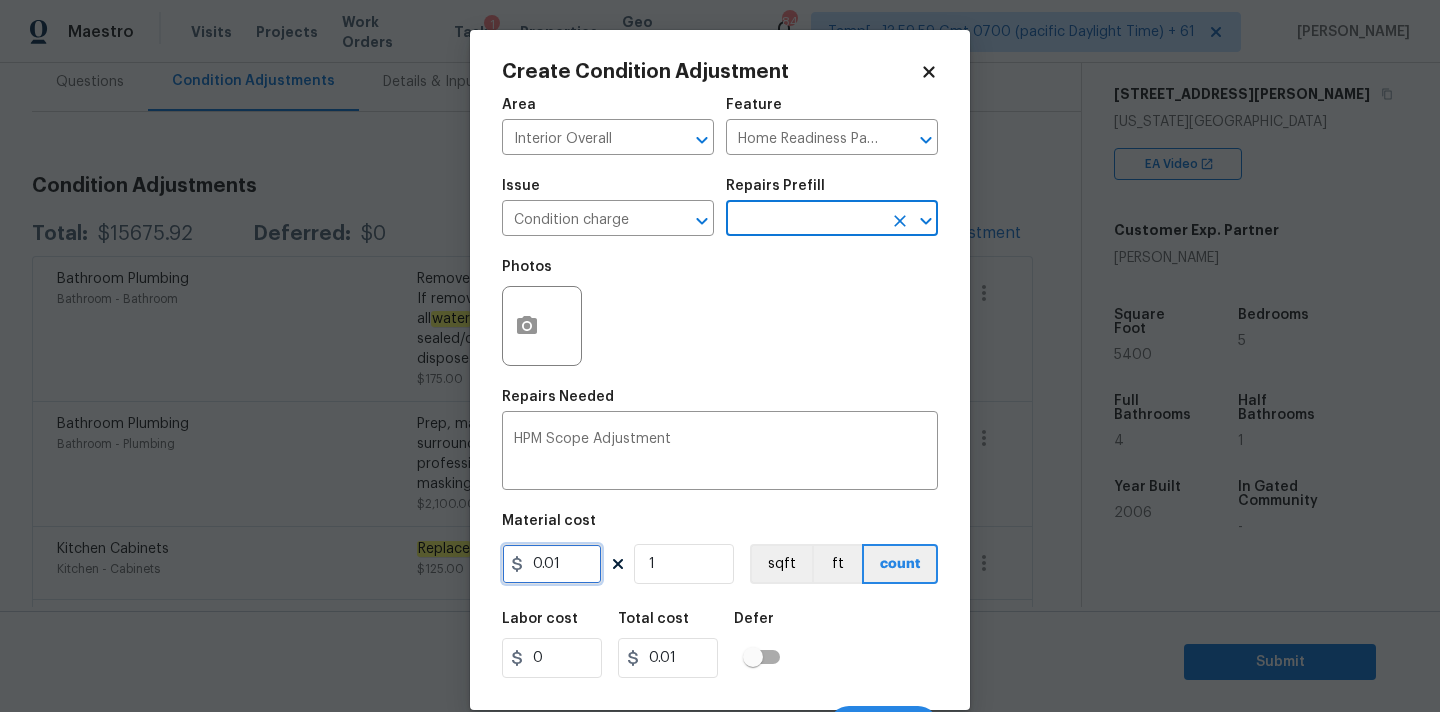 click on "0.01" at bounding box center [552, 564] 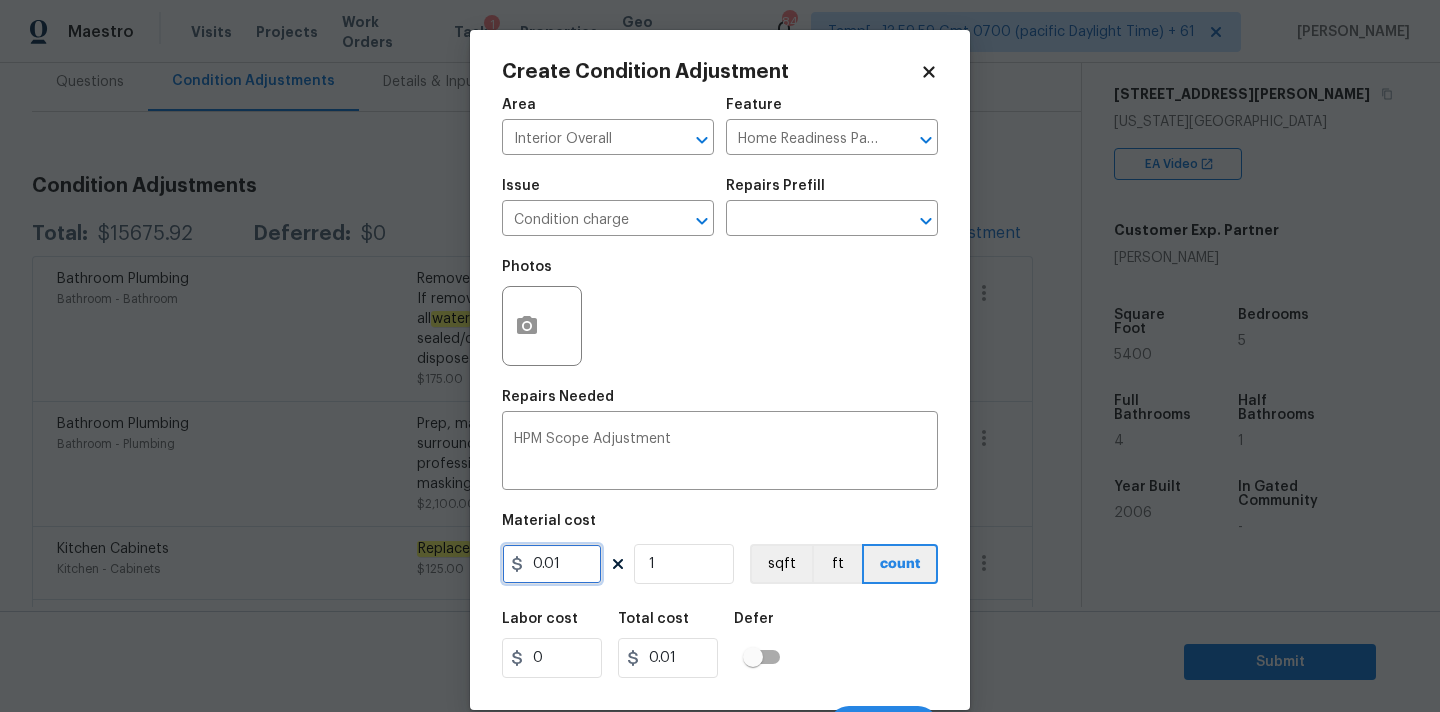 click on "0.01" at bounding box center [552, 564] 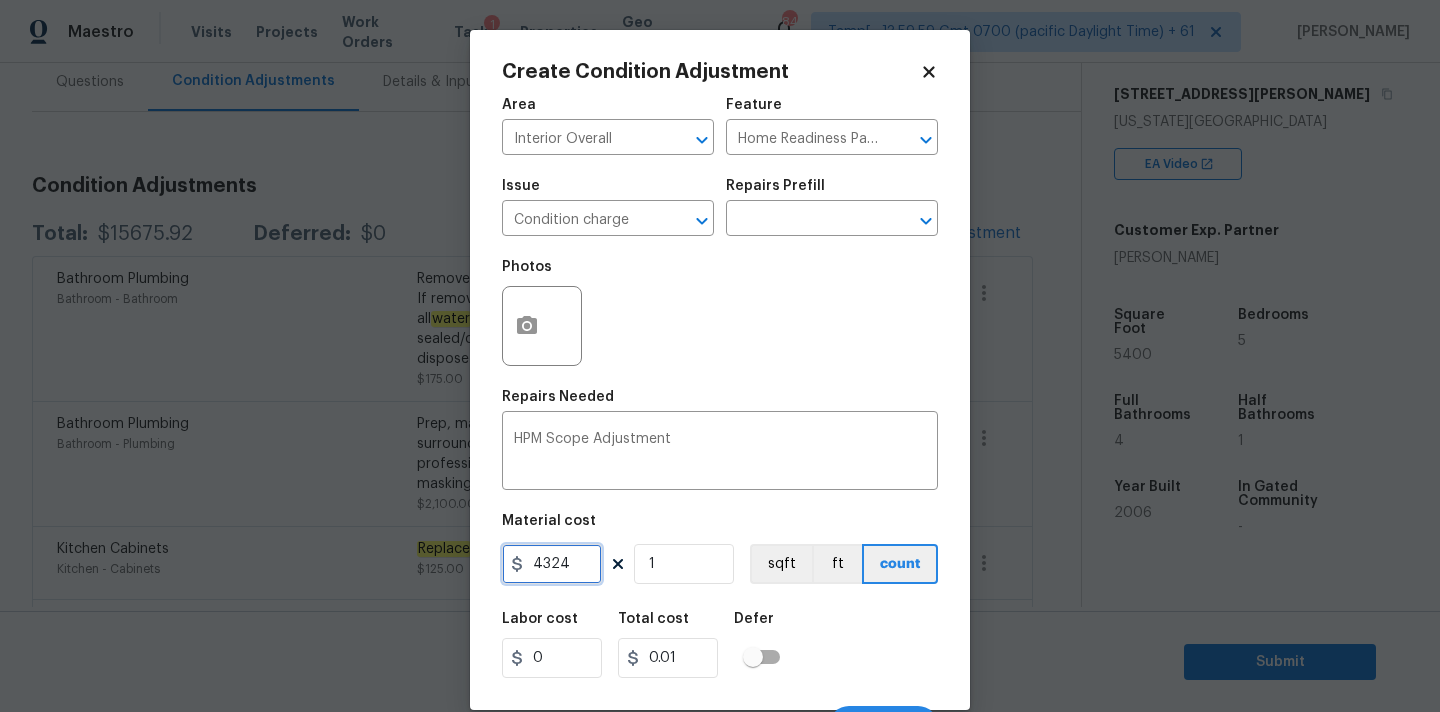 type on "4324" 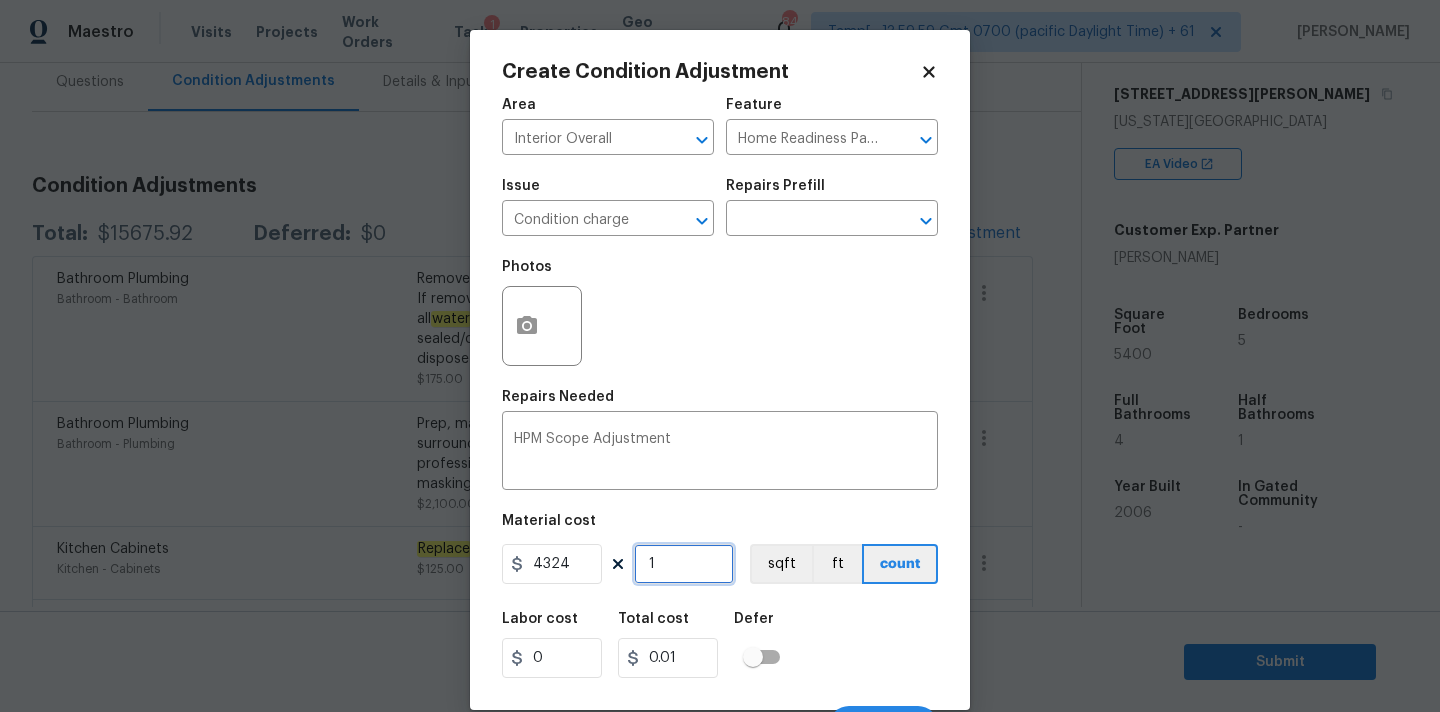 type on "4324" 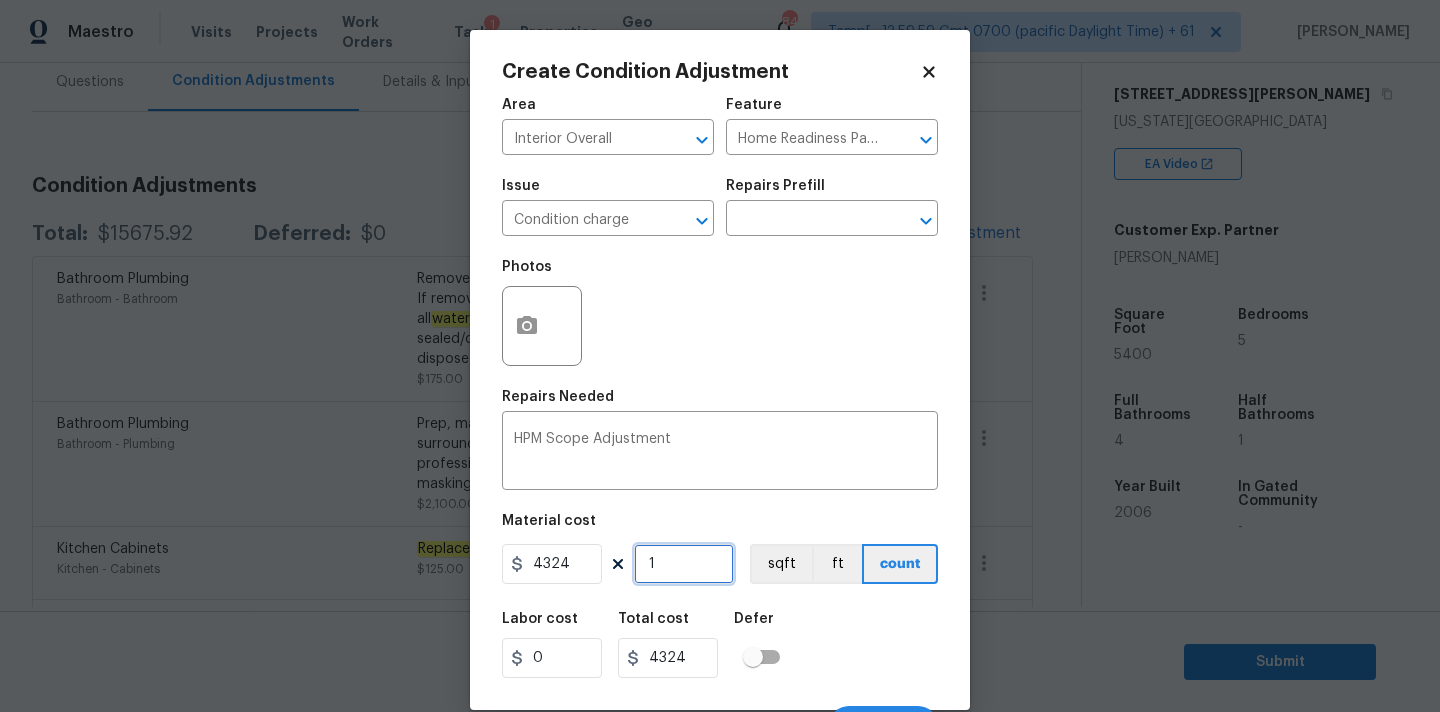 scroll, scrollTop: 35, scrollLeft: 0, axis: vertical 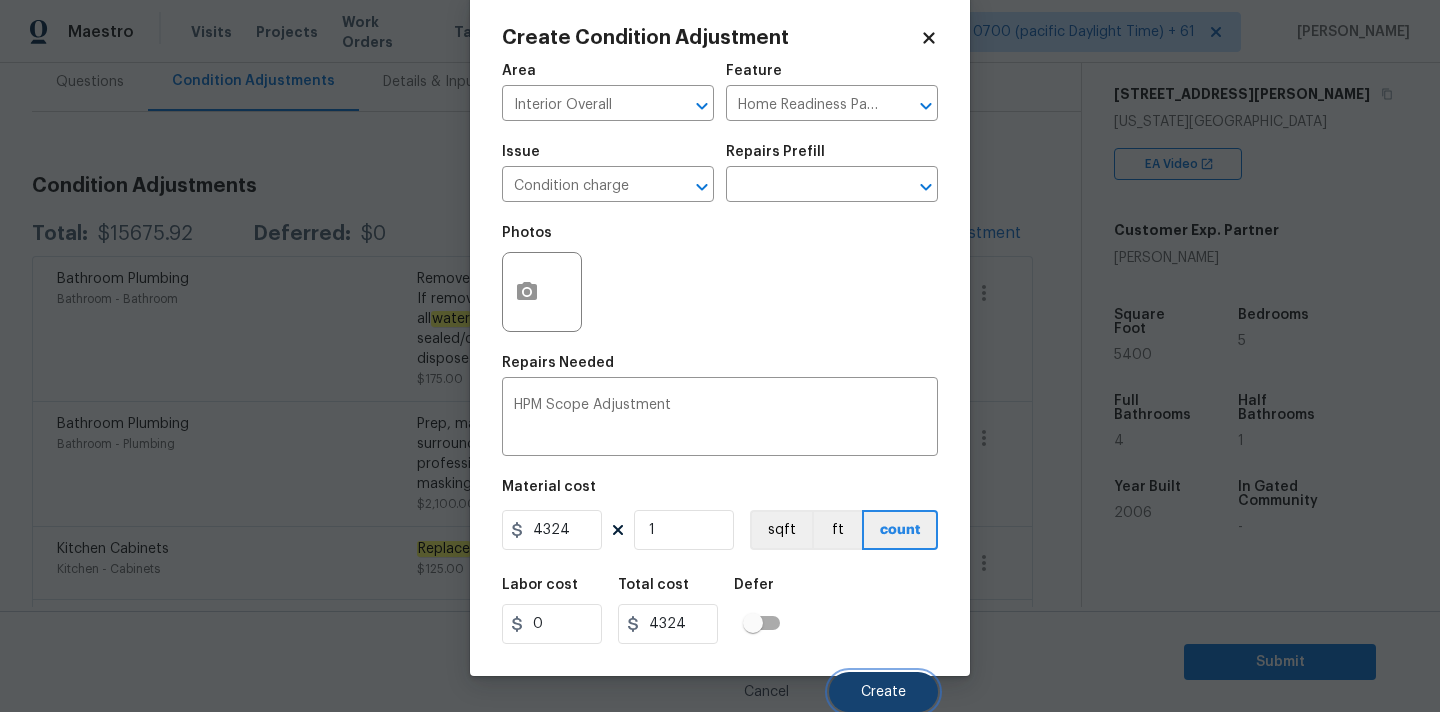 click on "Create" at bounding box center [883, 692] 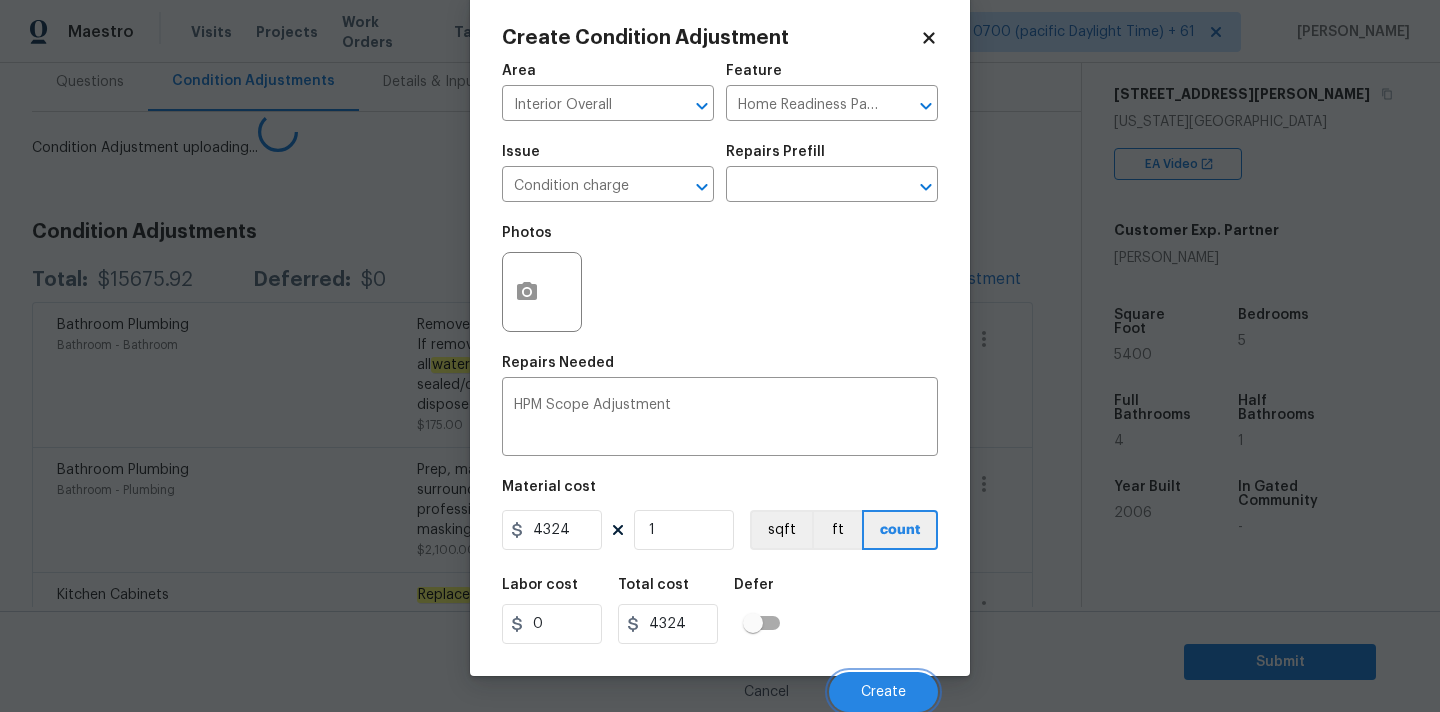 scroll, scrollTop: 28, scrollLeft: 0, axis: vertical 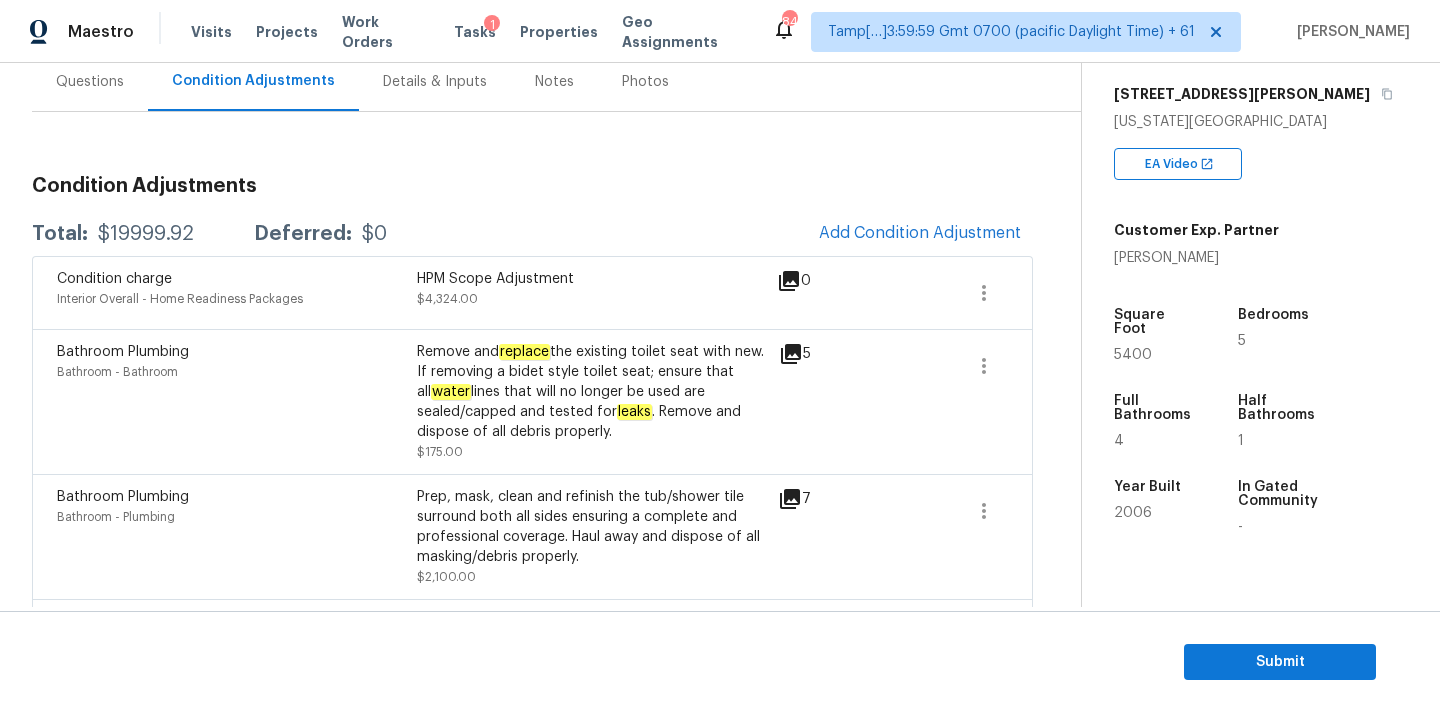 click on "Condition Adjustments" at bounding box center (532, 186) 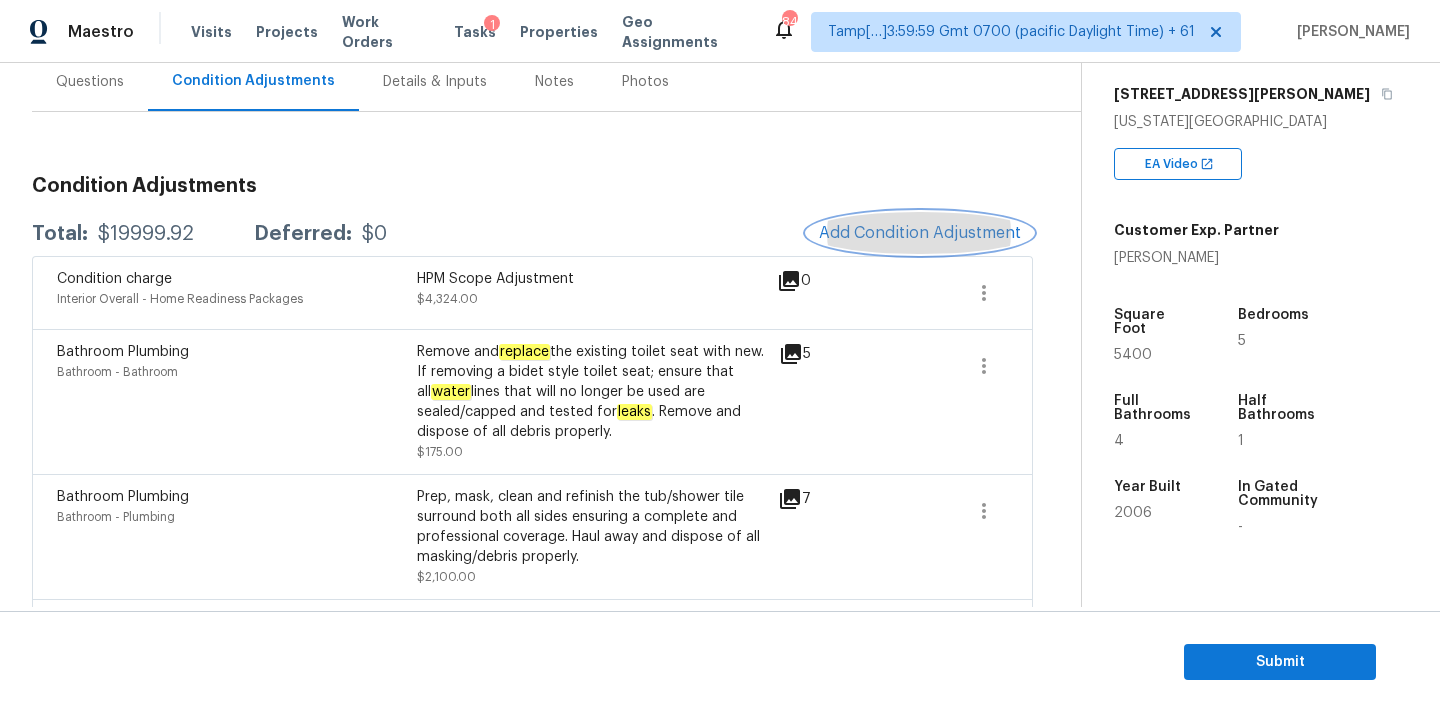 click on "Add Condition Adjustment" at bounding box center (920, 233) 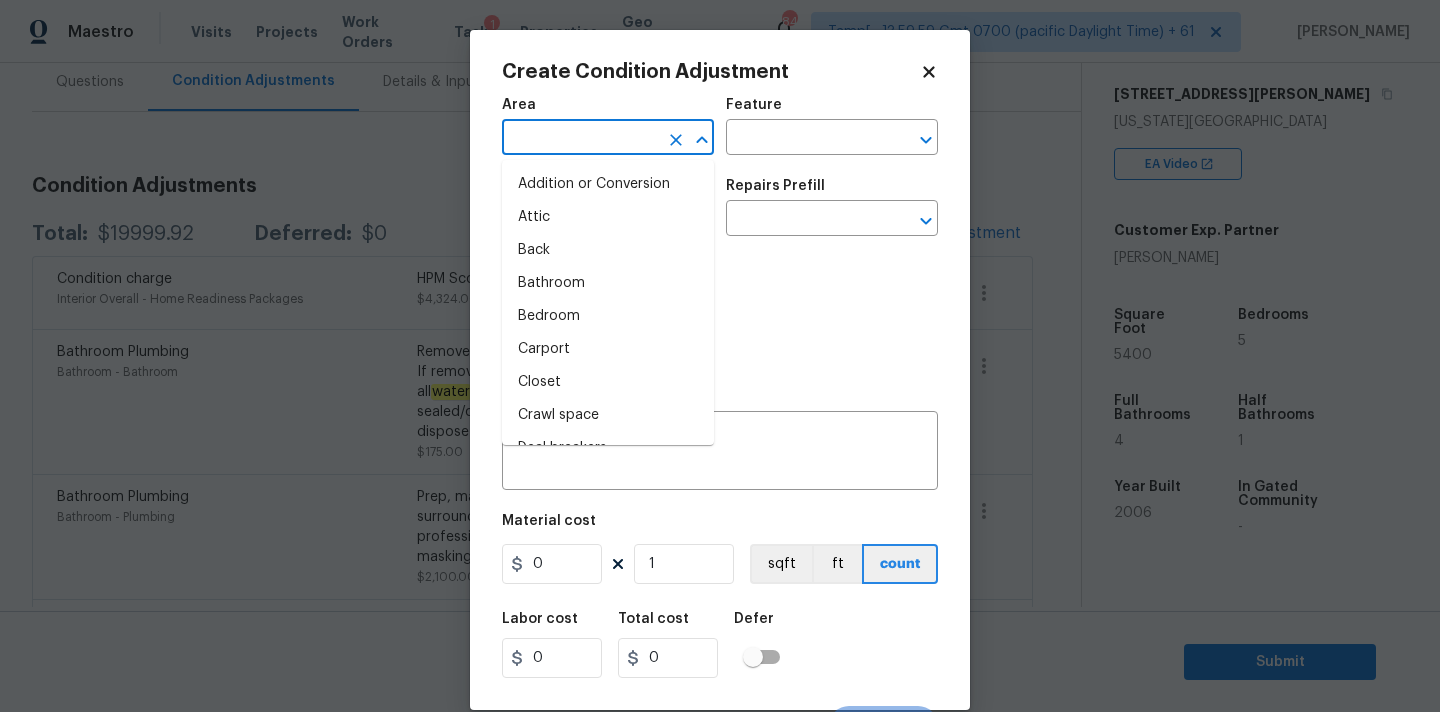click at bounding box center (580, 139) 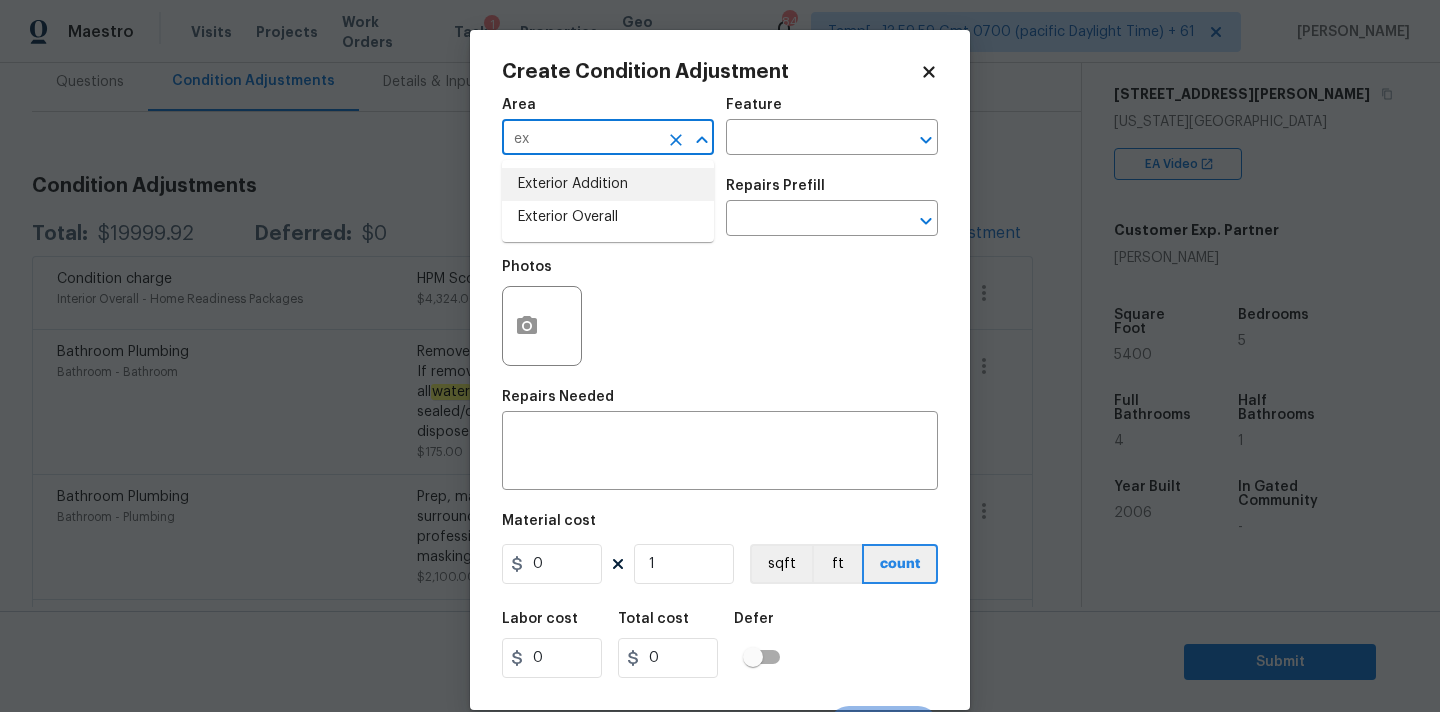 type on "e" 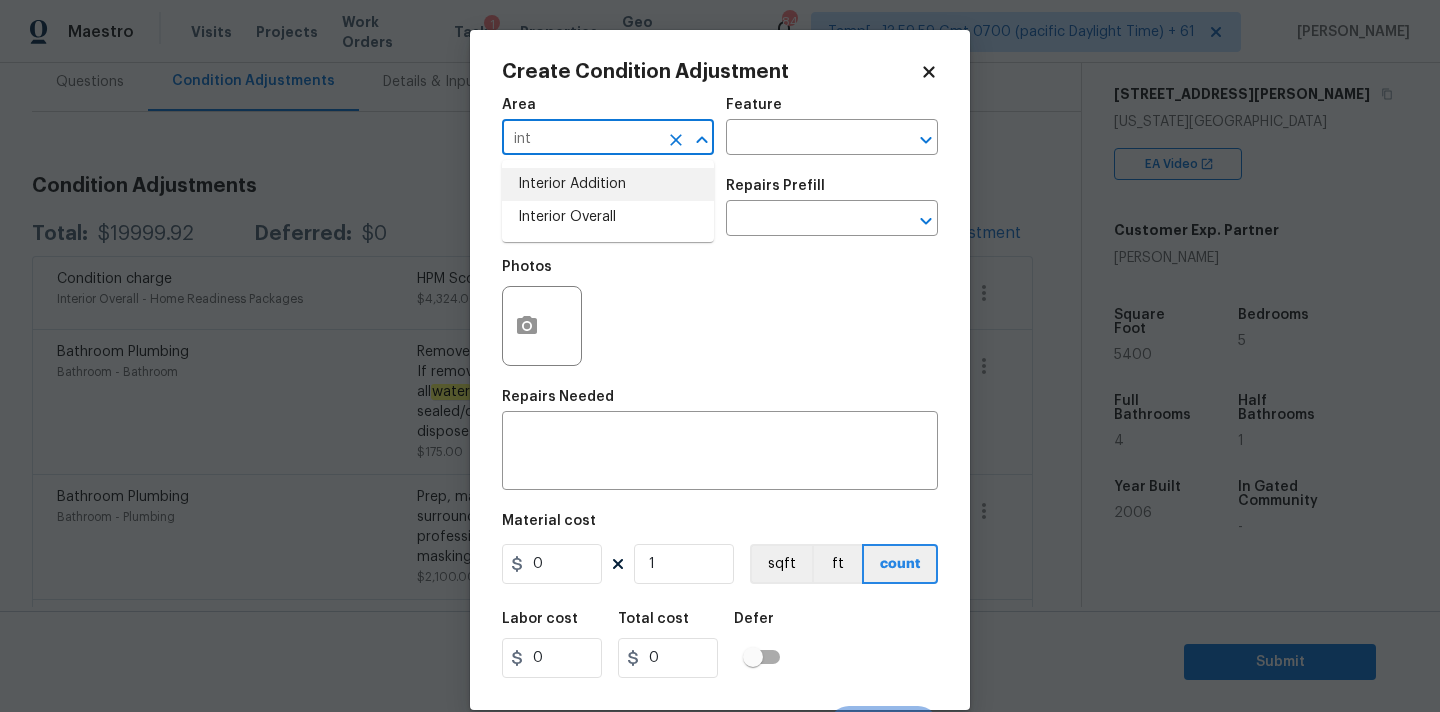 click on "Interior Addition" at bounding box center [608, 184] 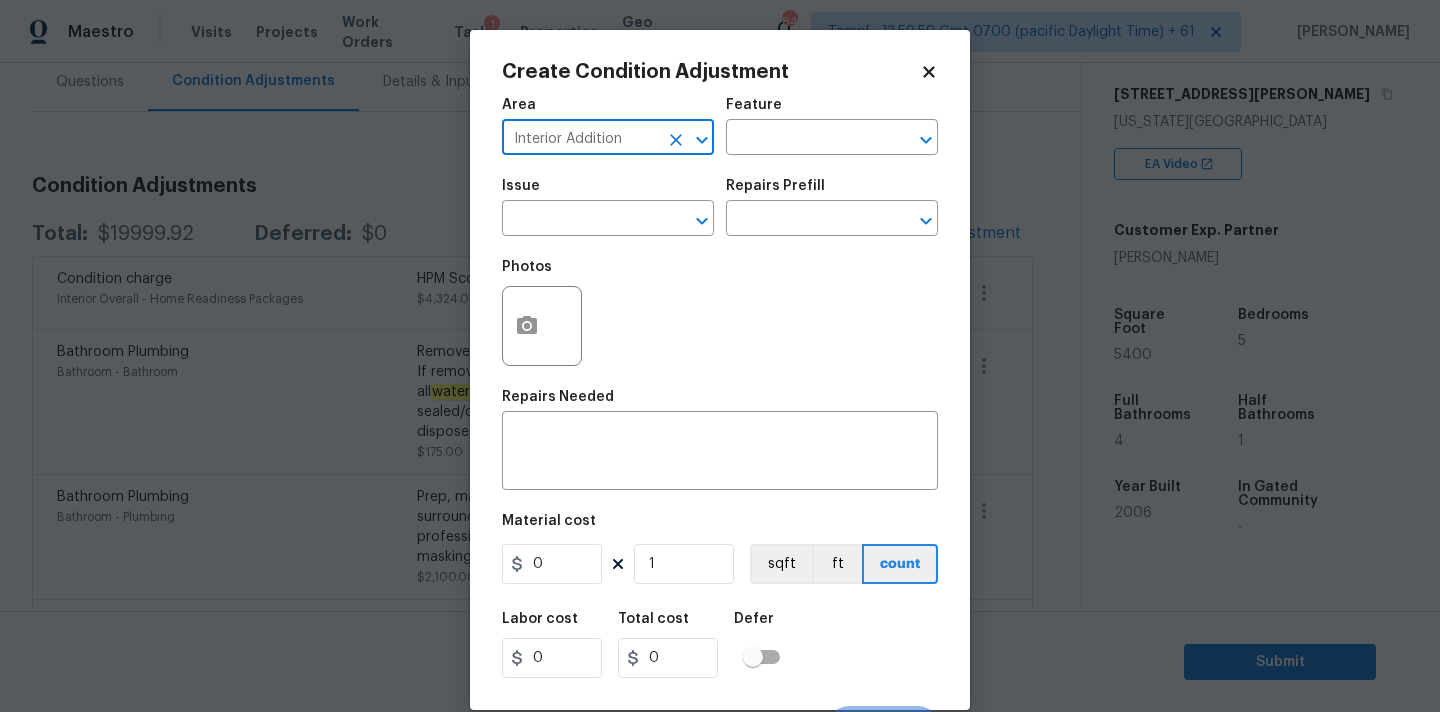 click 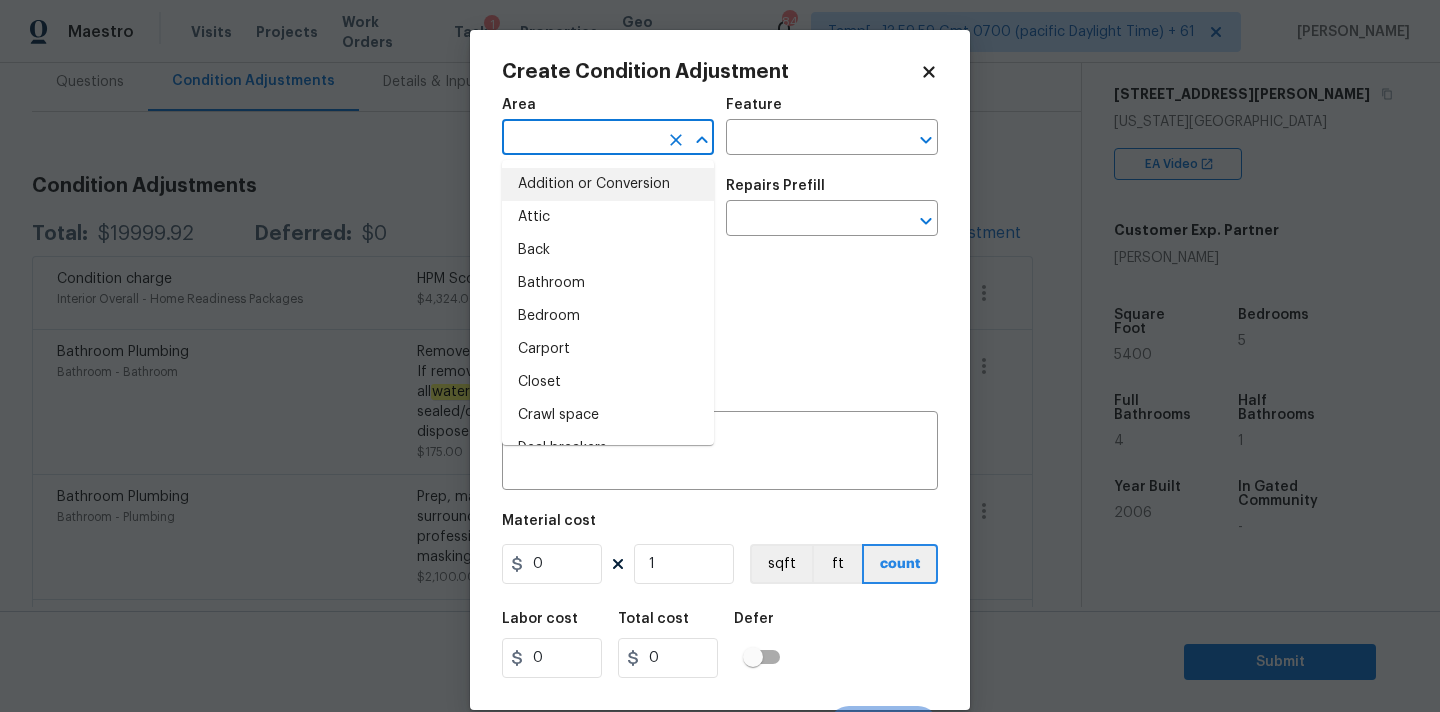 click at bounding box center [580, 139] 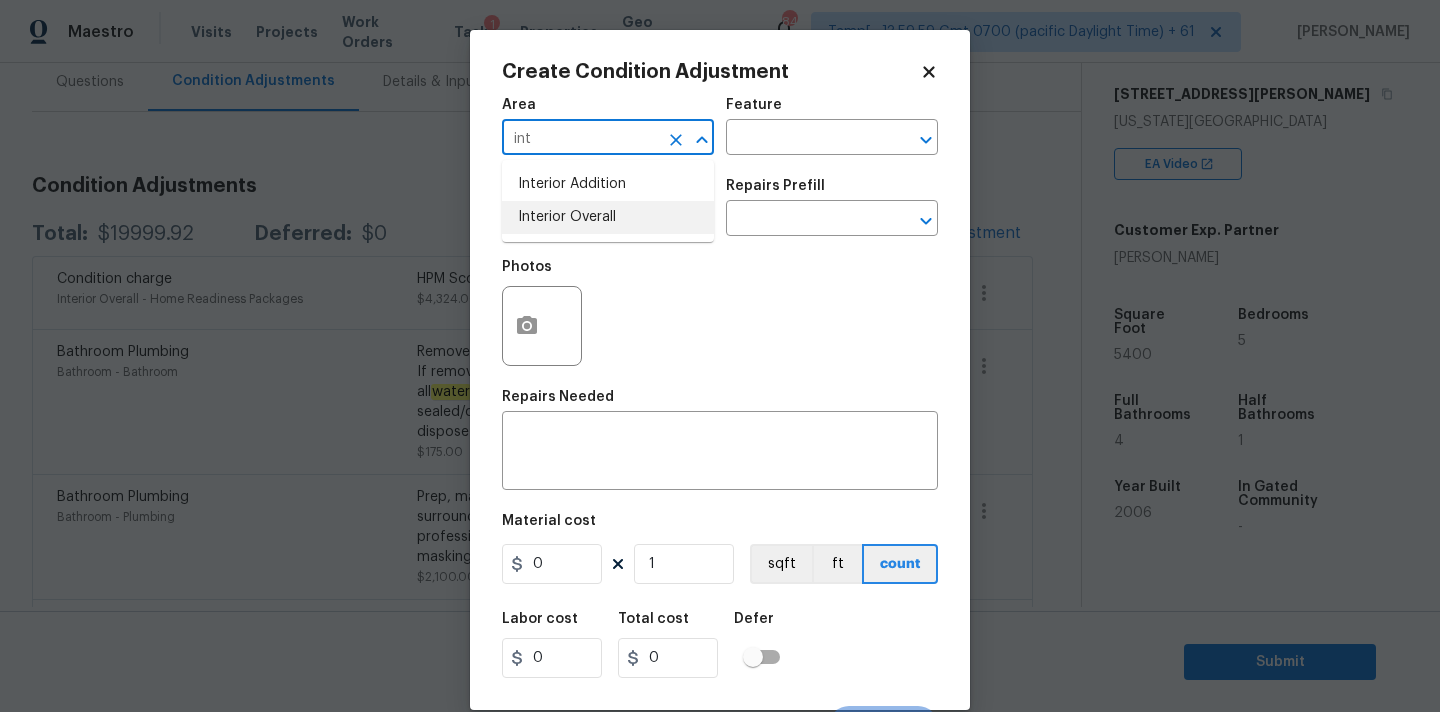 click on "Interior Overall" at bounding box center [608, 217] 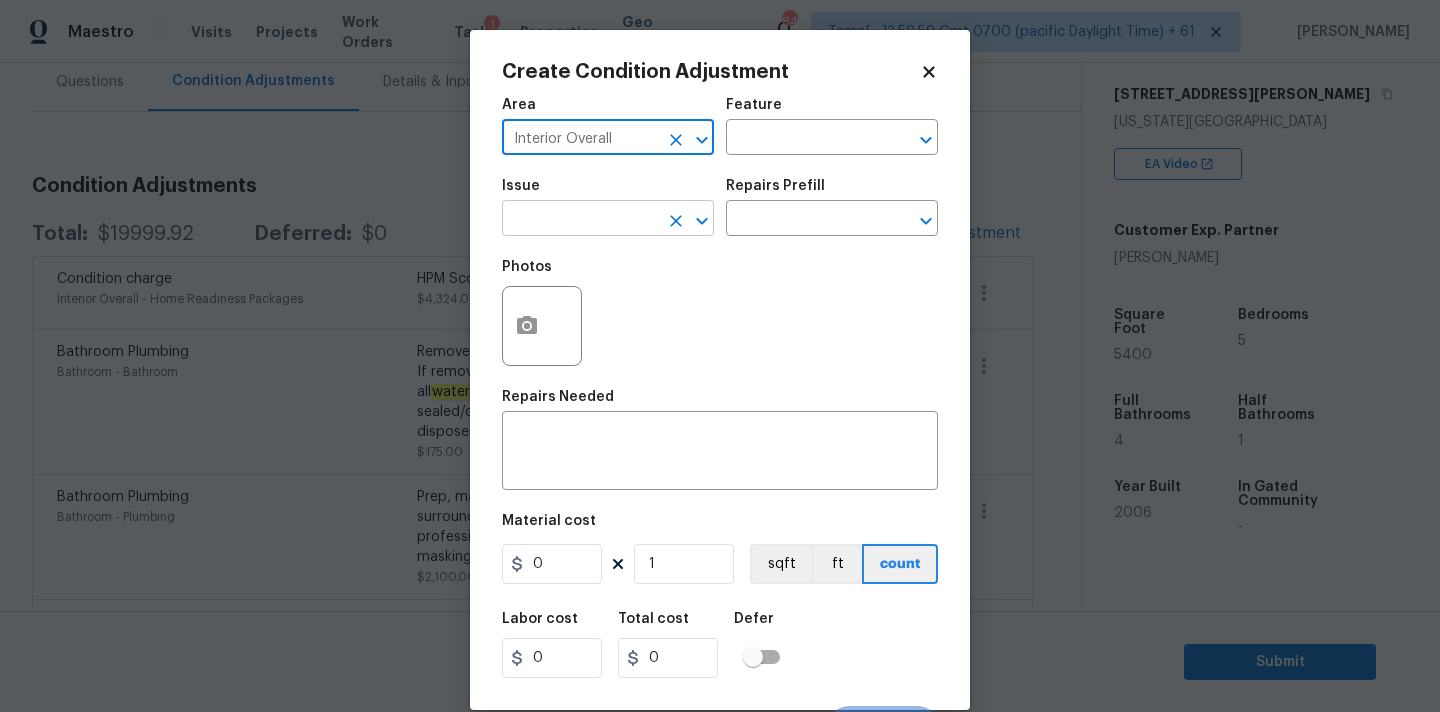type on "Interior Overall" 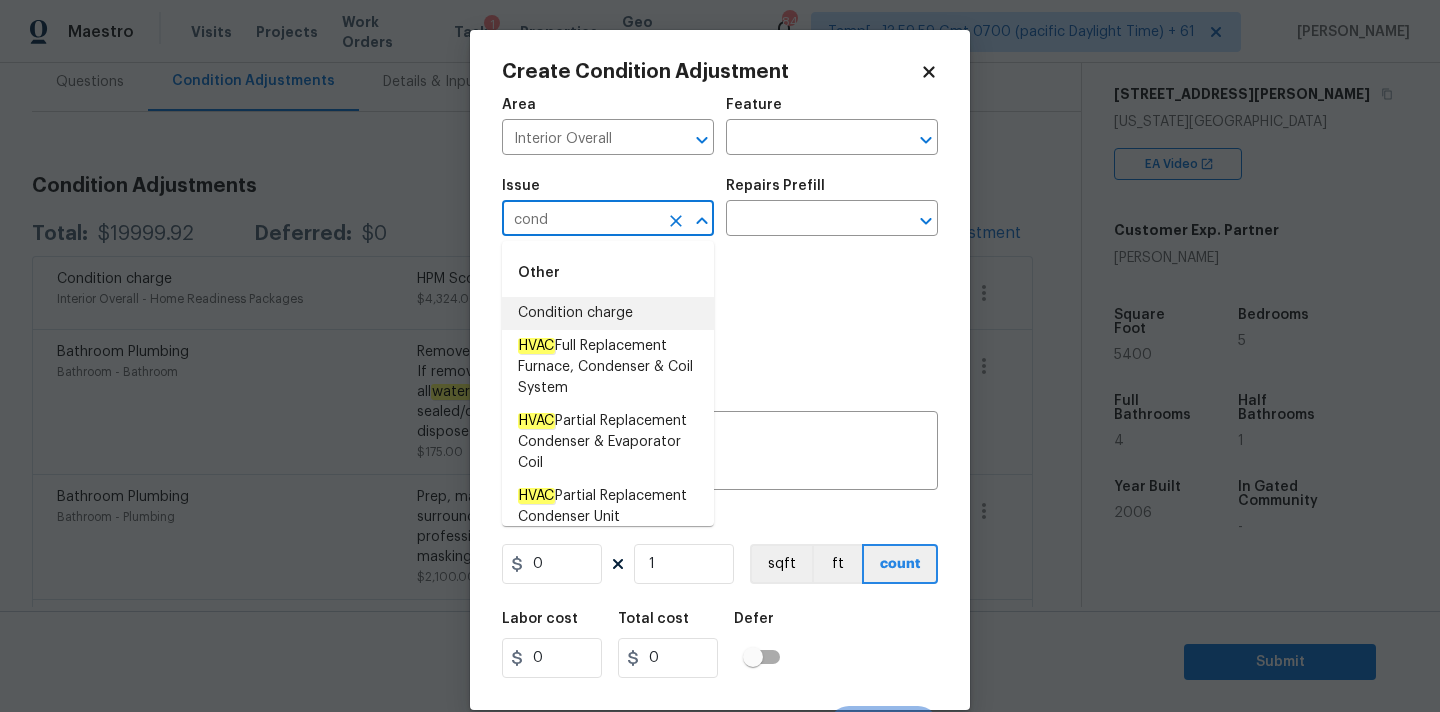 click on "Condition charge" at bounding box center [608, 313] 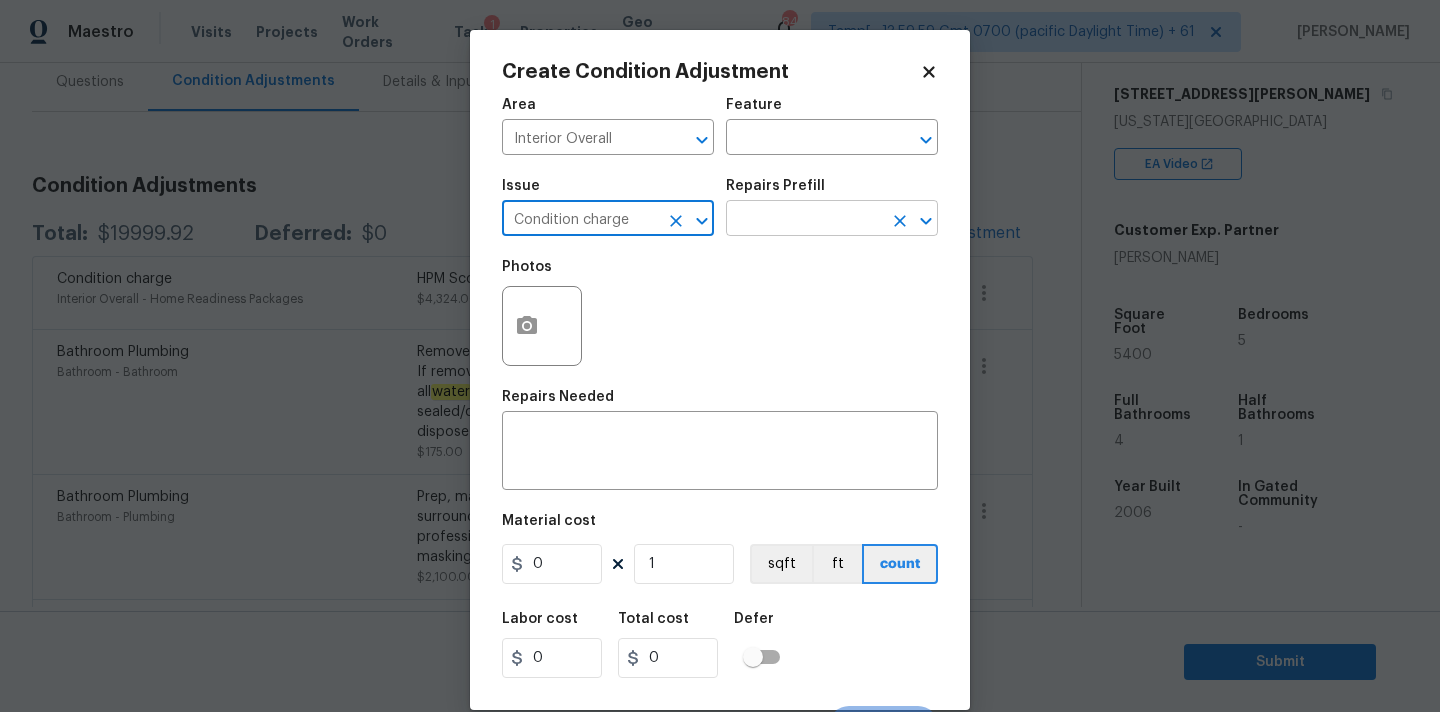type on "Condition charge" 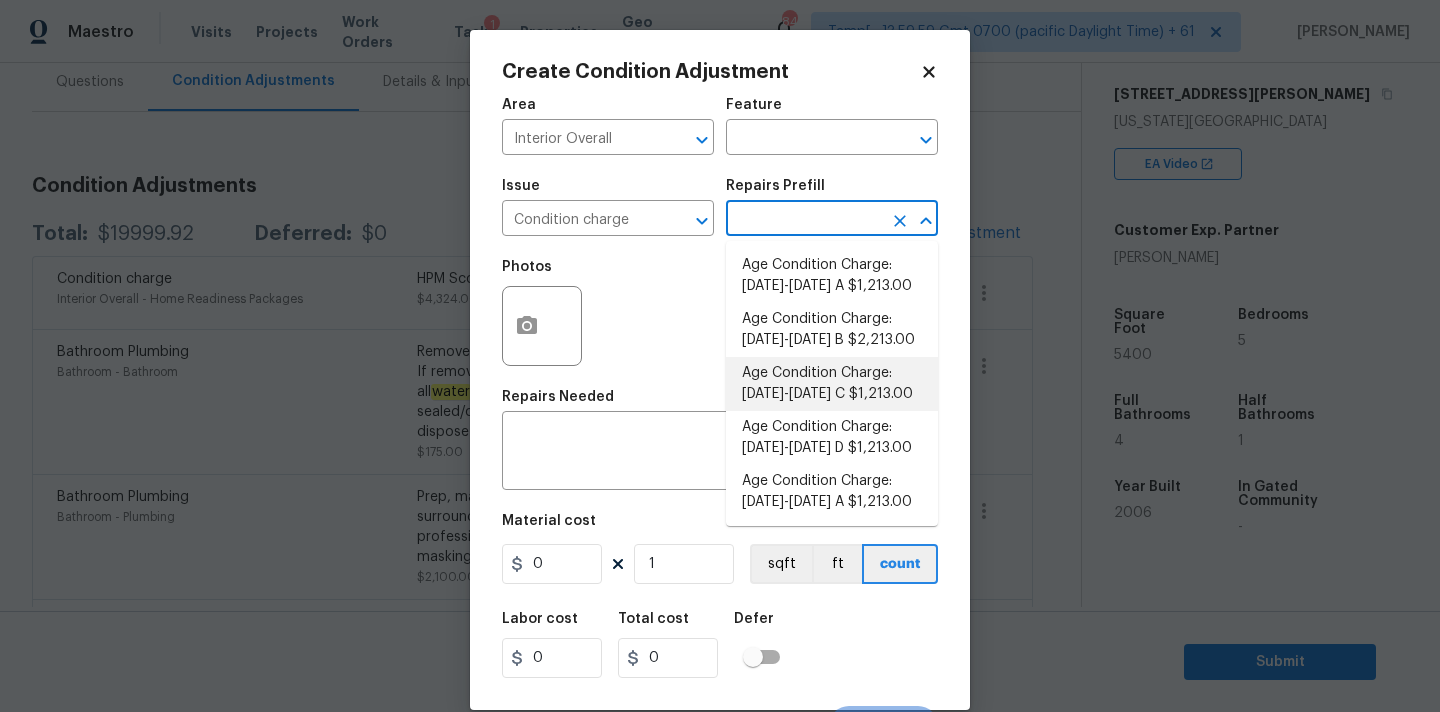 scroll, scrollTop: 682, scrollLeft: 0, axis: vertical 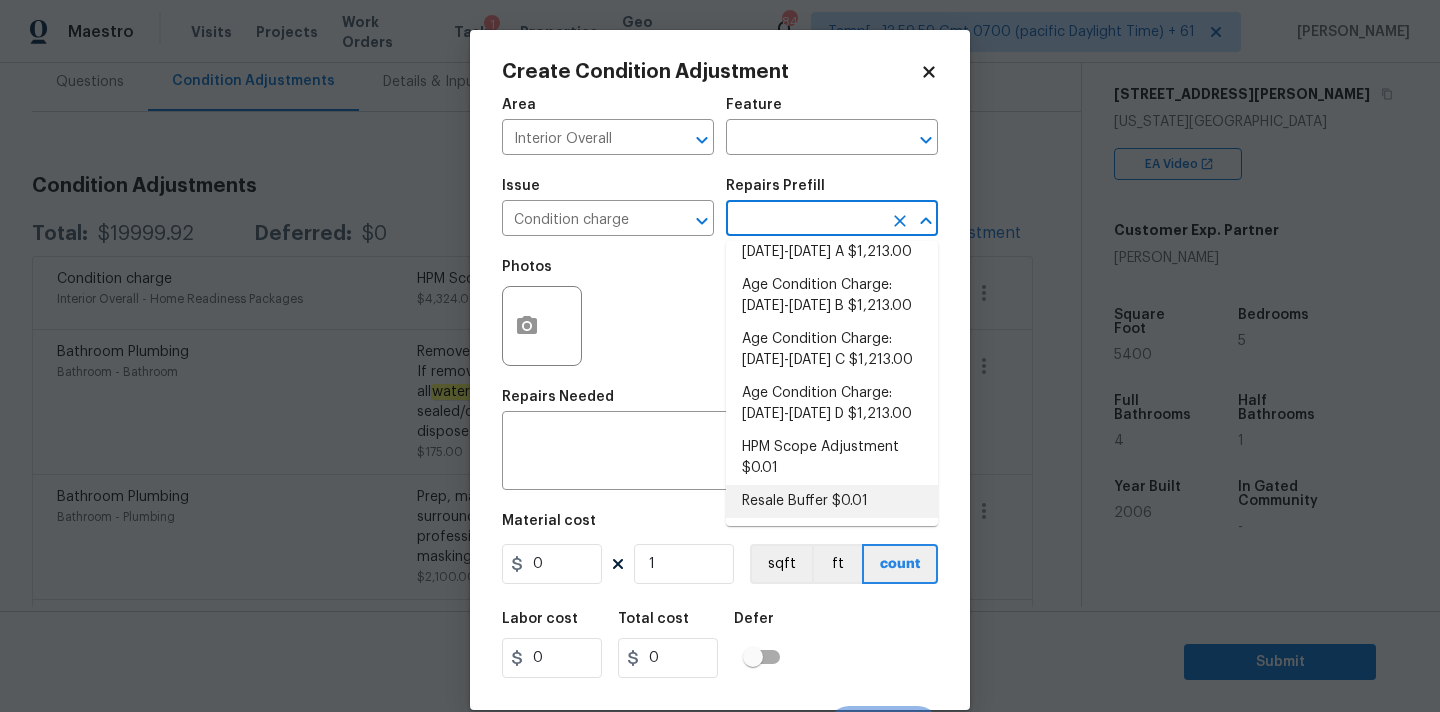click on "Resale Buffer $0.01" at bounding box center (832, 501) 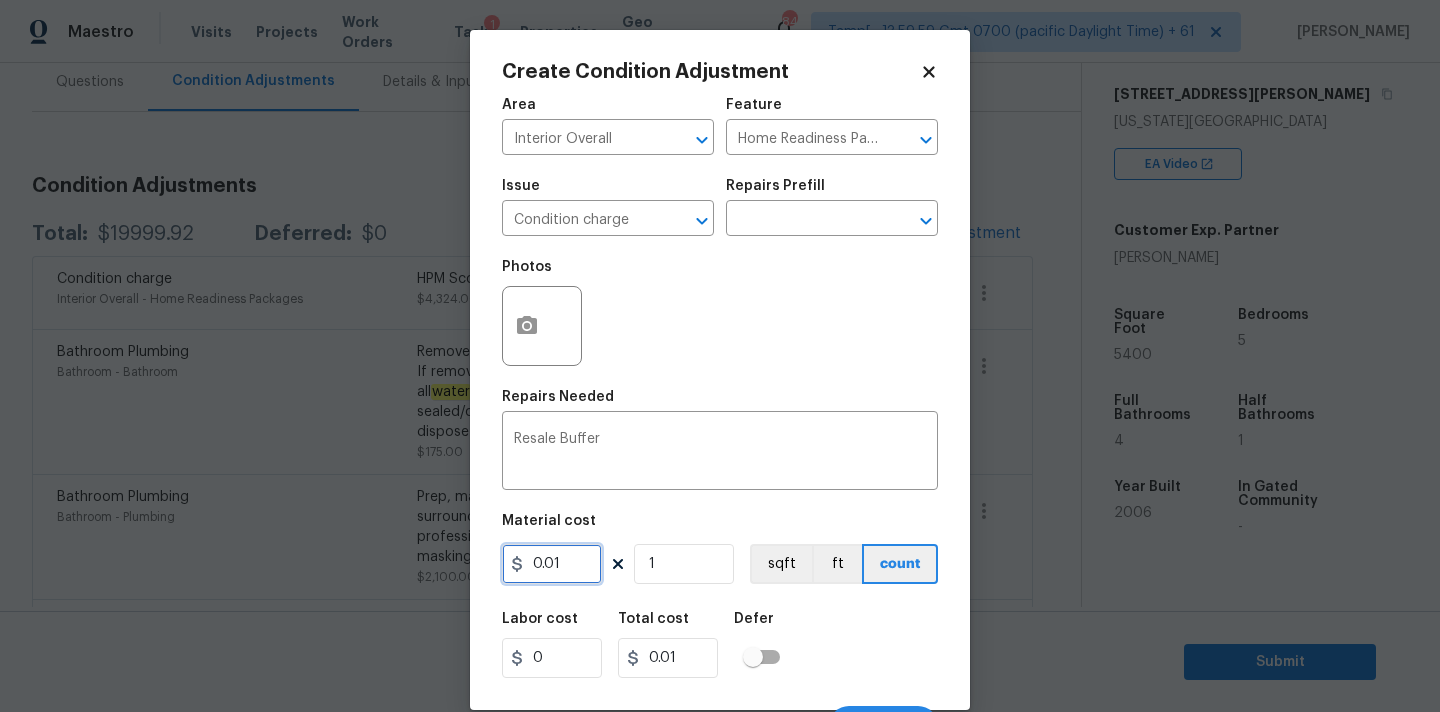click on "0.01" at bounding box center [552, 564] 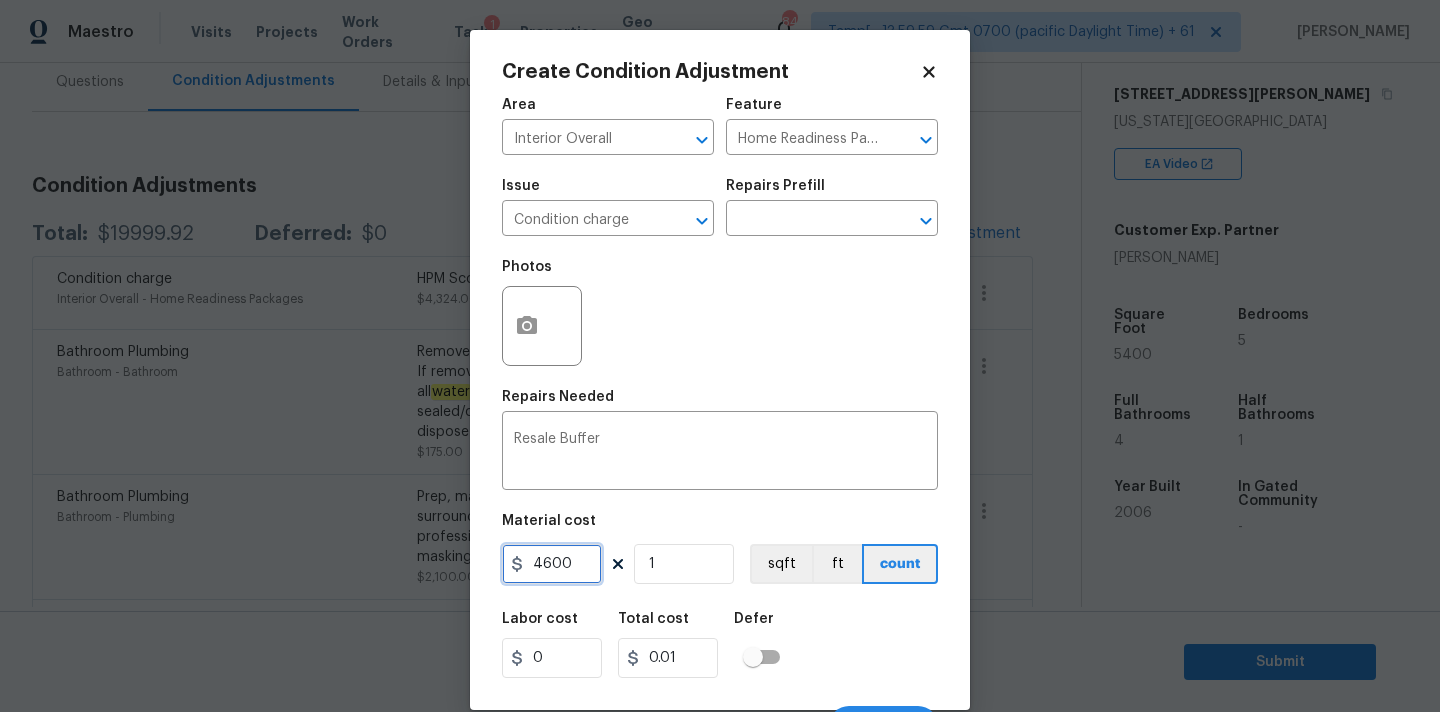 type on "4600" 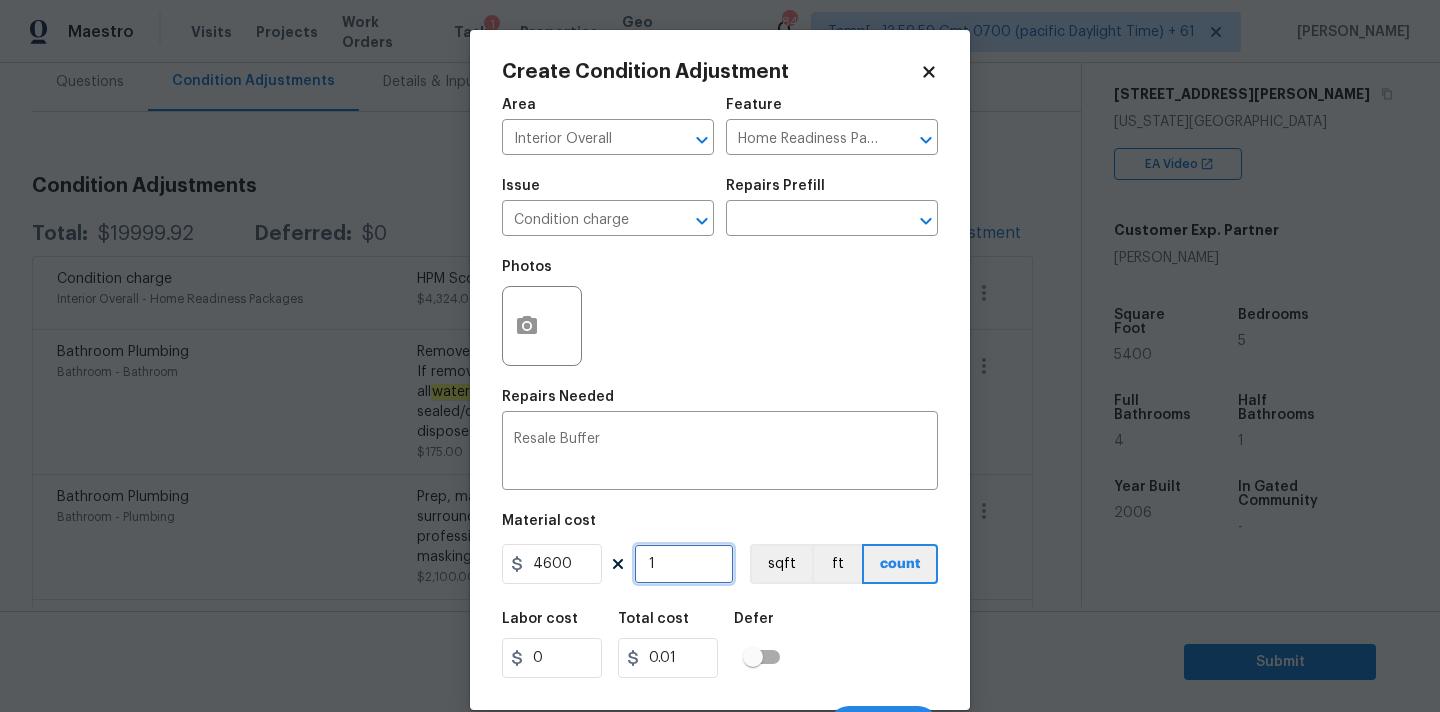 type on "4600" 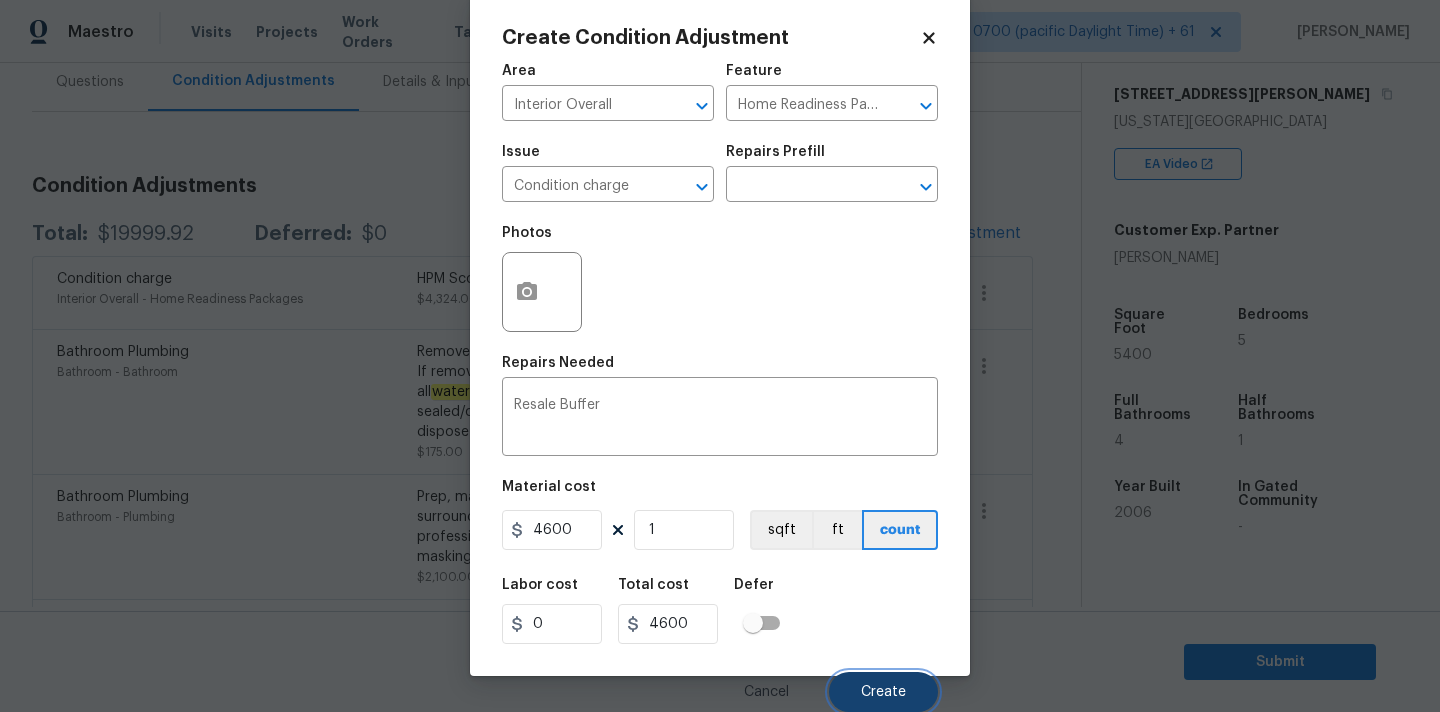 click on "Create" at bounding box center (883, 692) 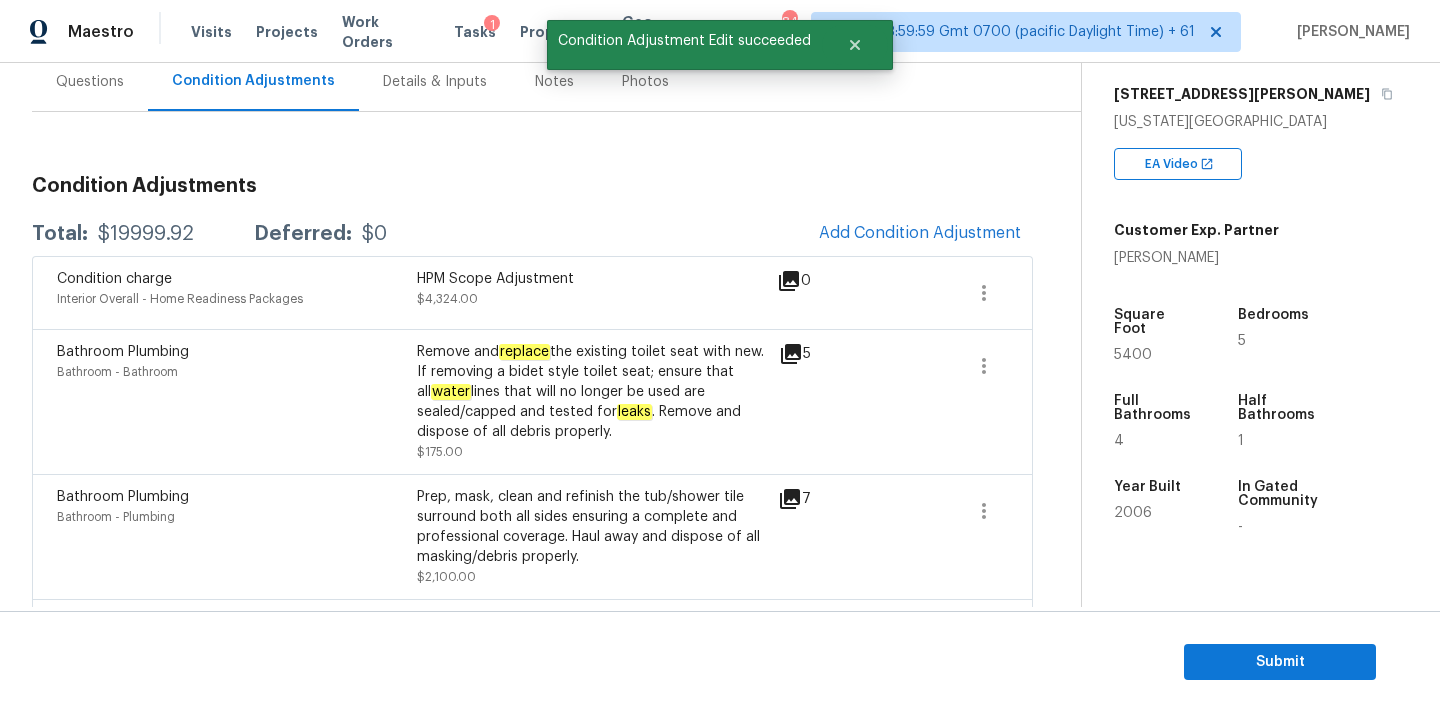 scroll, scrollTop: 28, scrollLeft: 0, axis: vertical 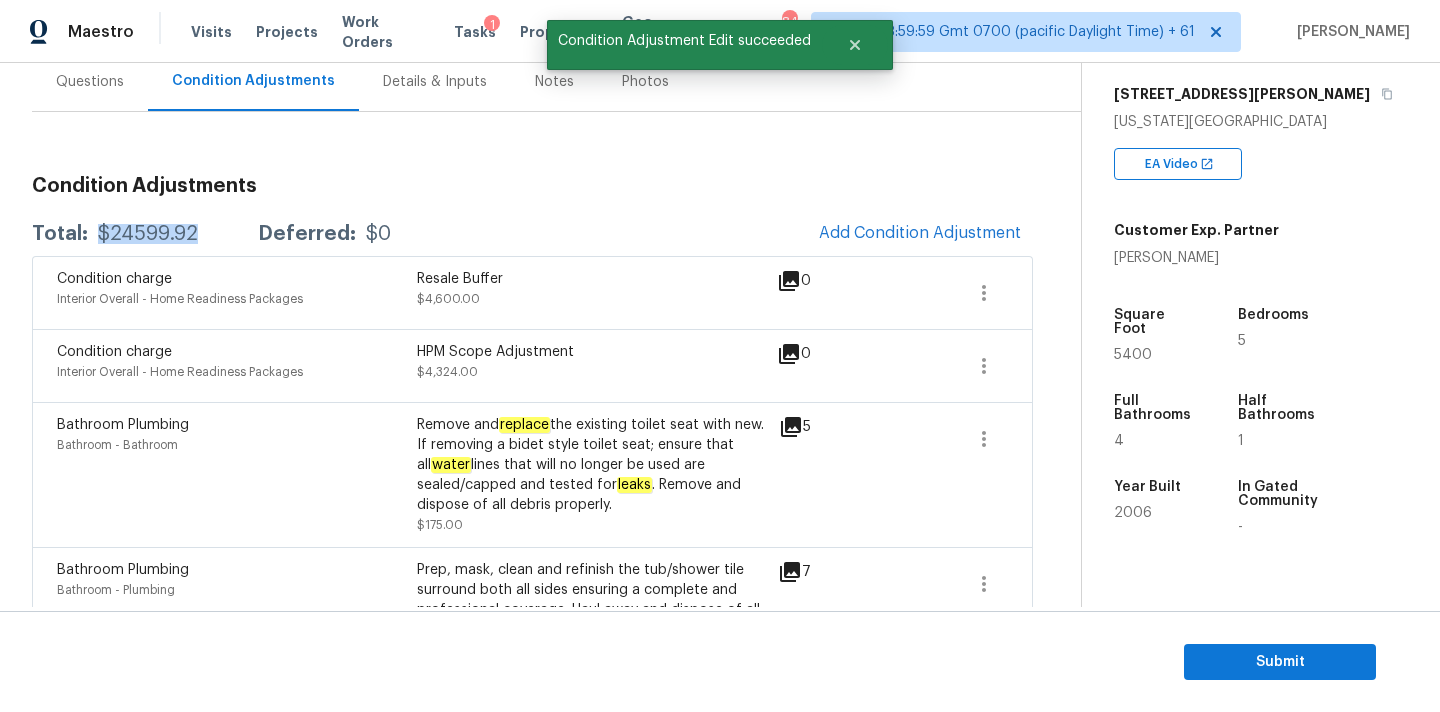 copy on "$24599.92" 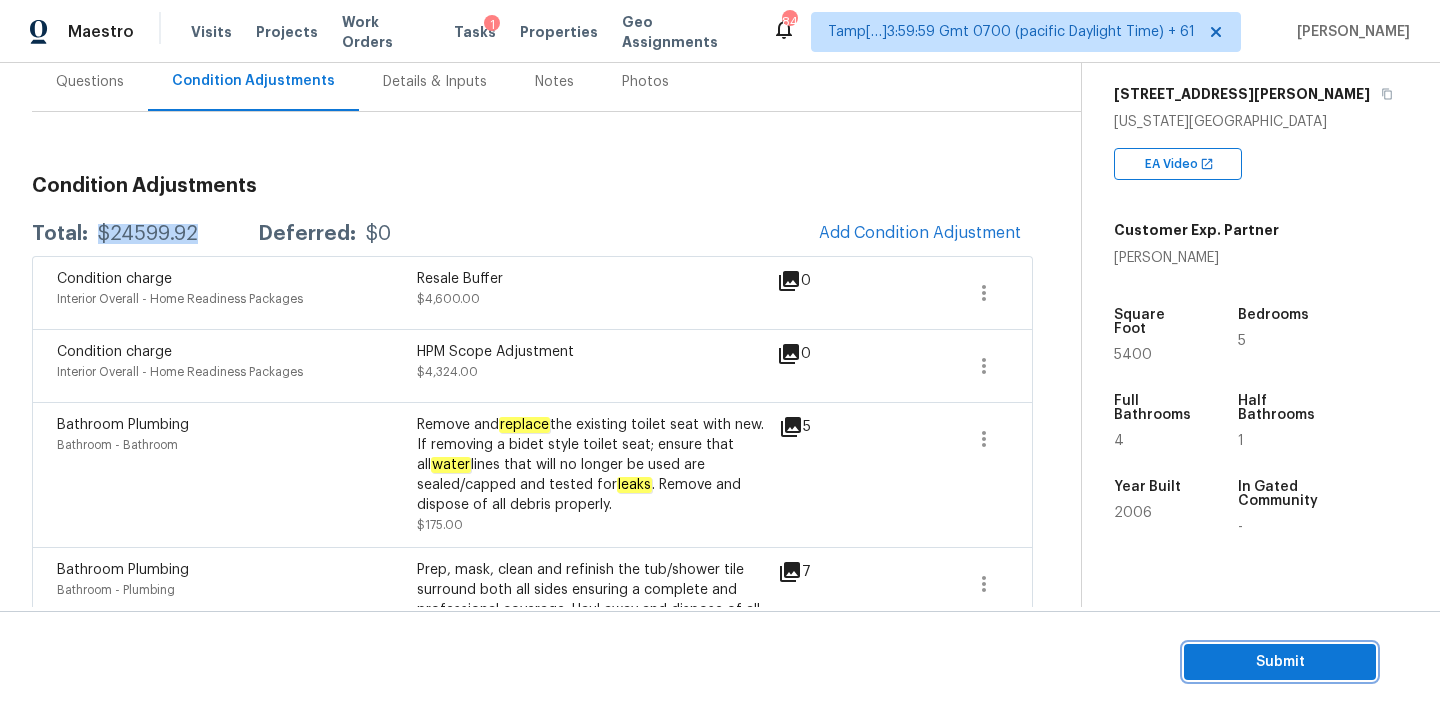 click on "Submit" at bounding box center (1280, 662) 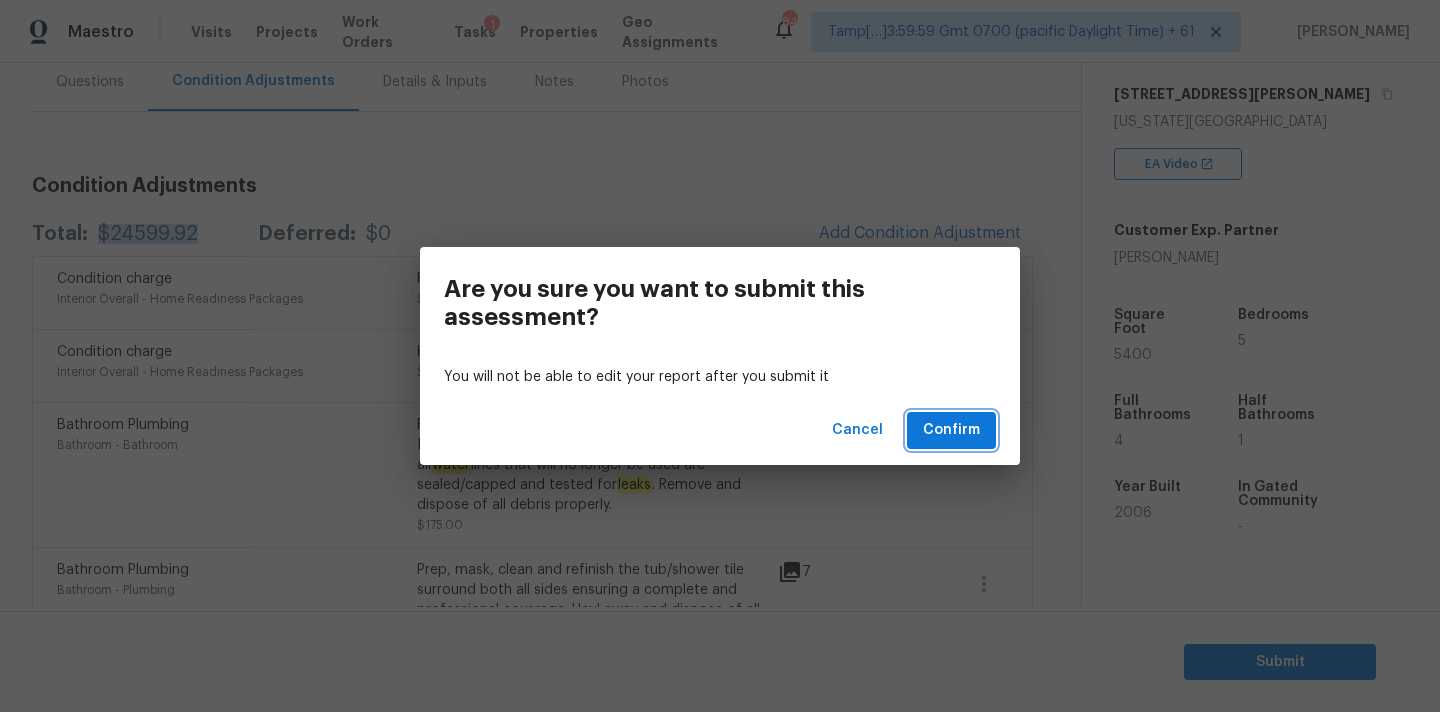 click on "Confirm" at bounding box center [951, 430] 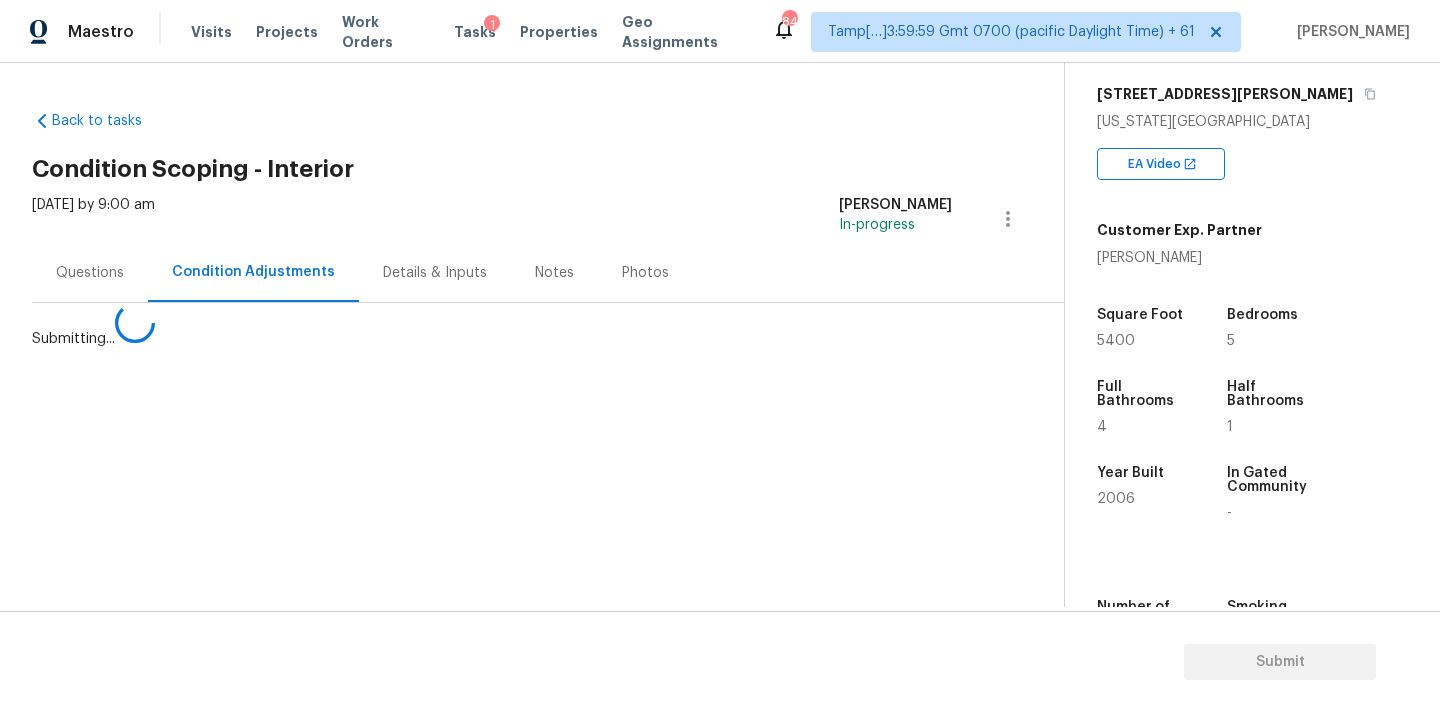 scroll, scrollTop: 0, scrollLeft: 0, axis: both 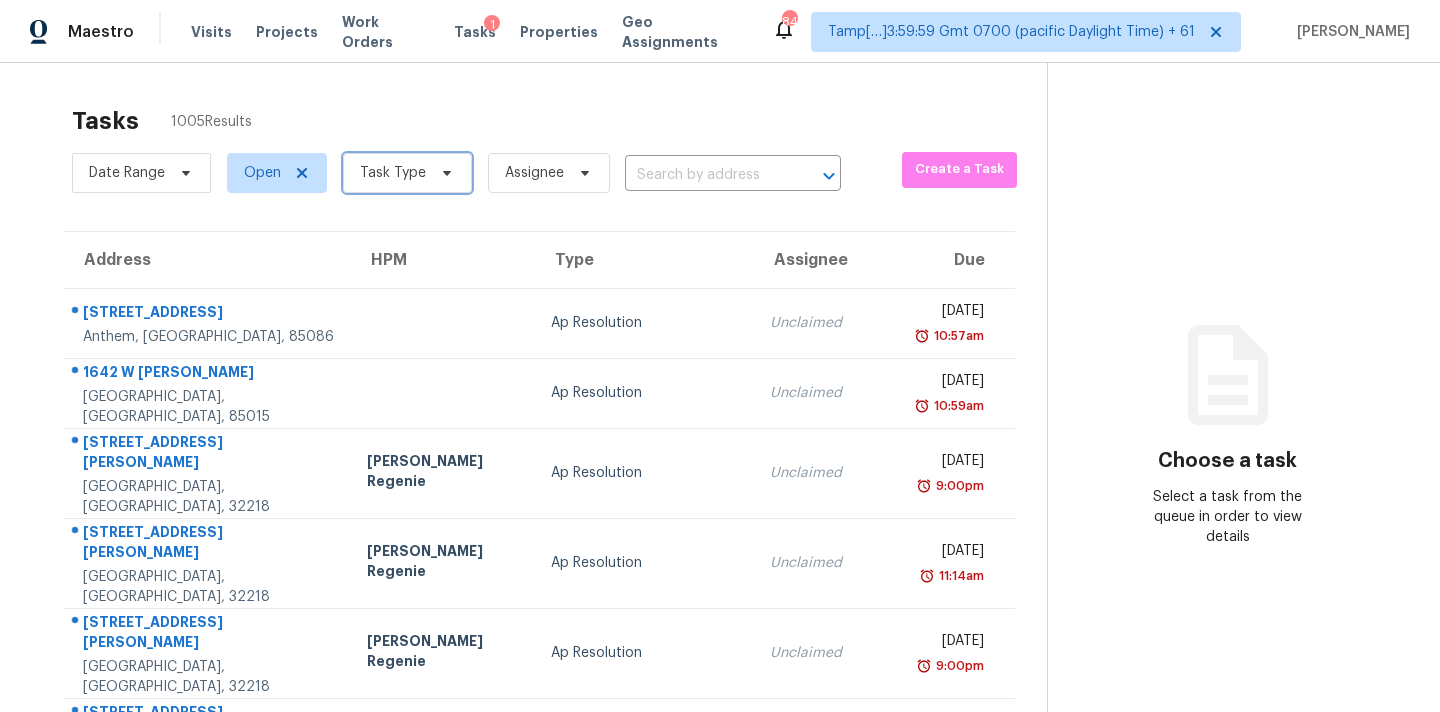 click on "Task Type" at bounding box center [393, 173] 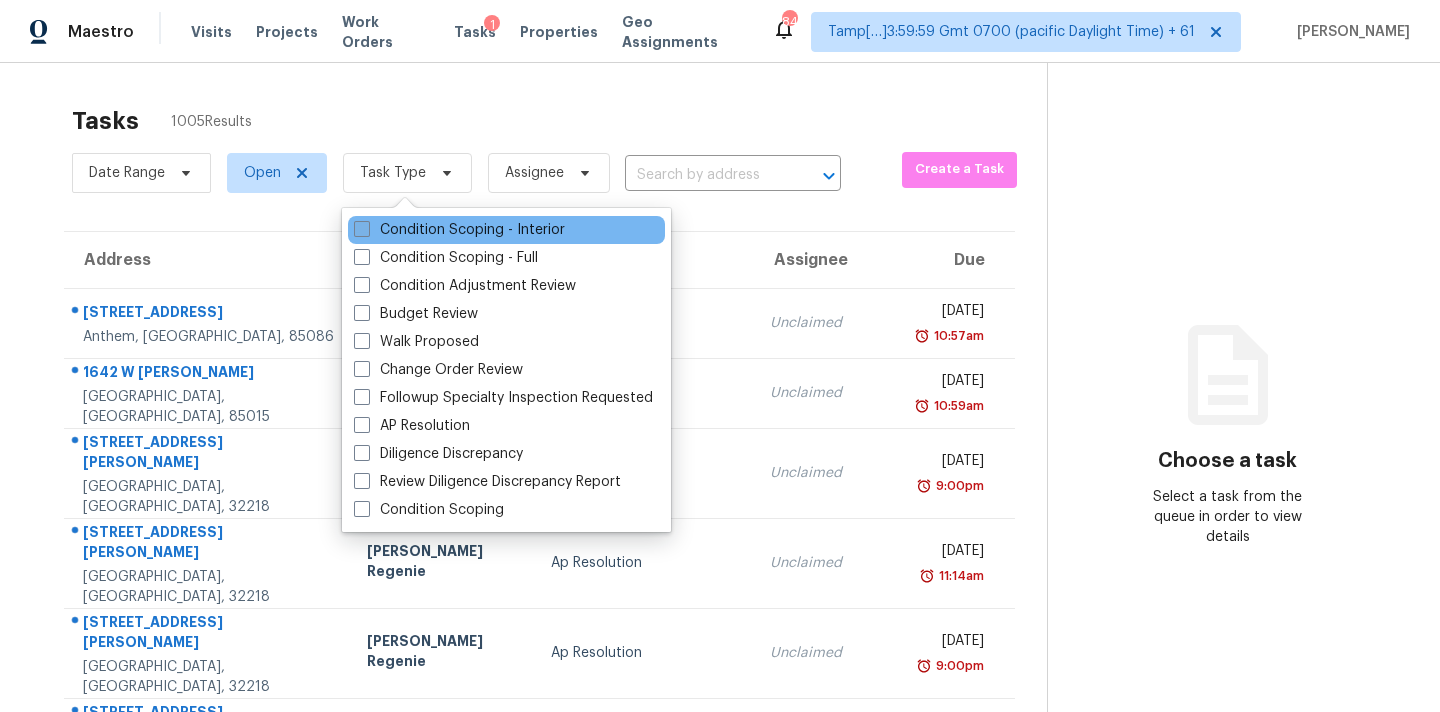 click on "Condition Scoping - Interior" at bounding box center (459, 230) 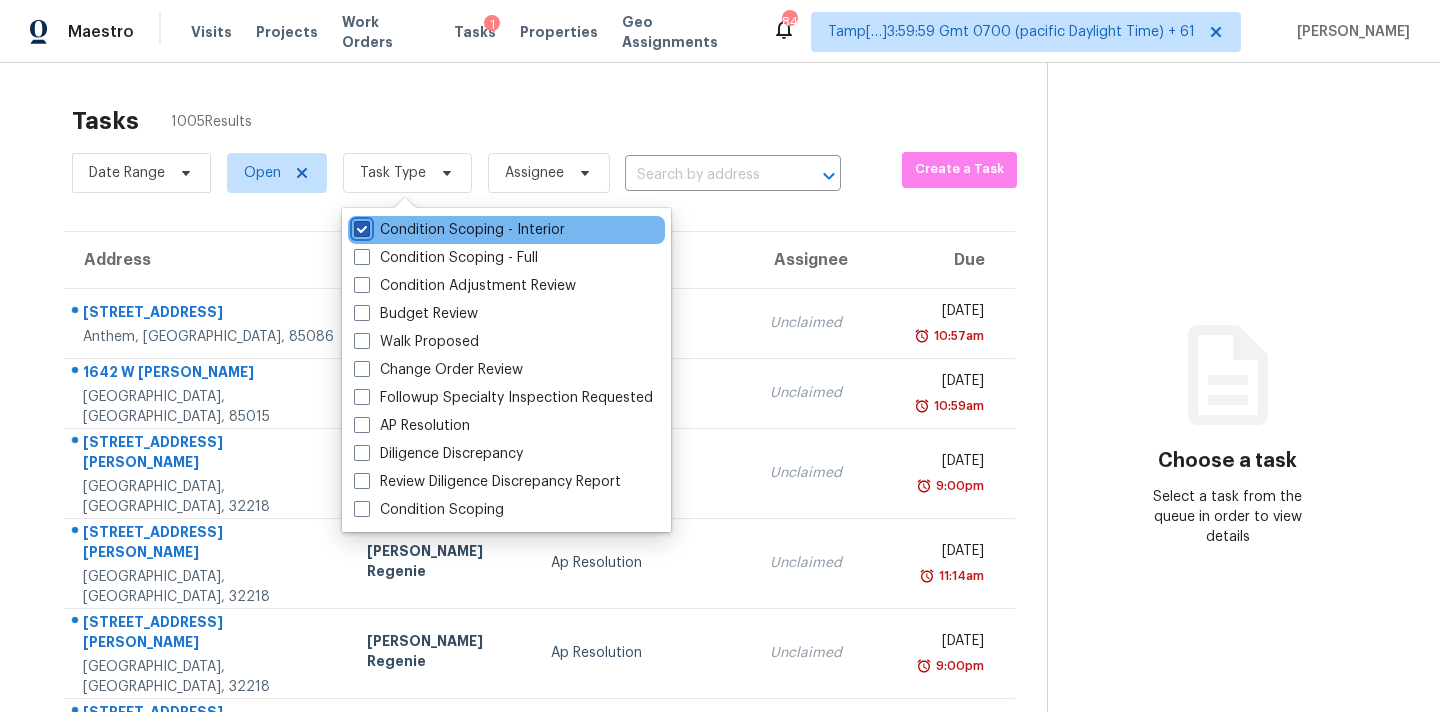 checkbox on "true" 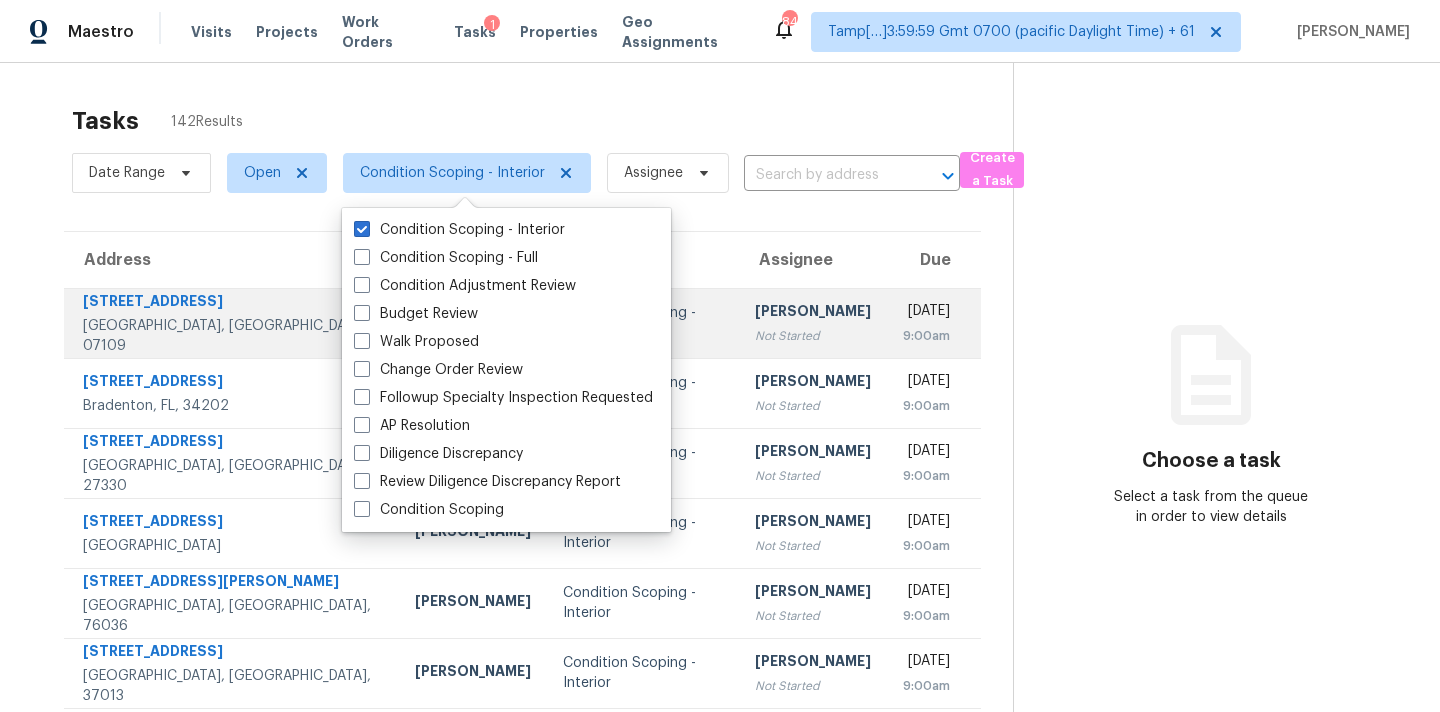 click on "Sakthivel Chandran" at bounding box center (813, 313) 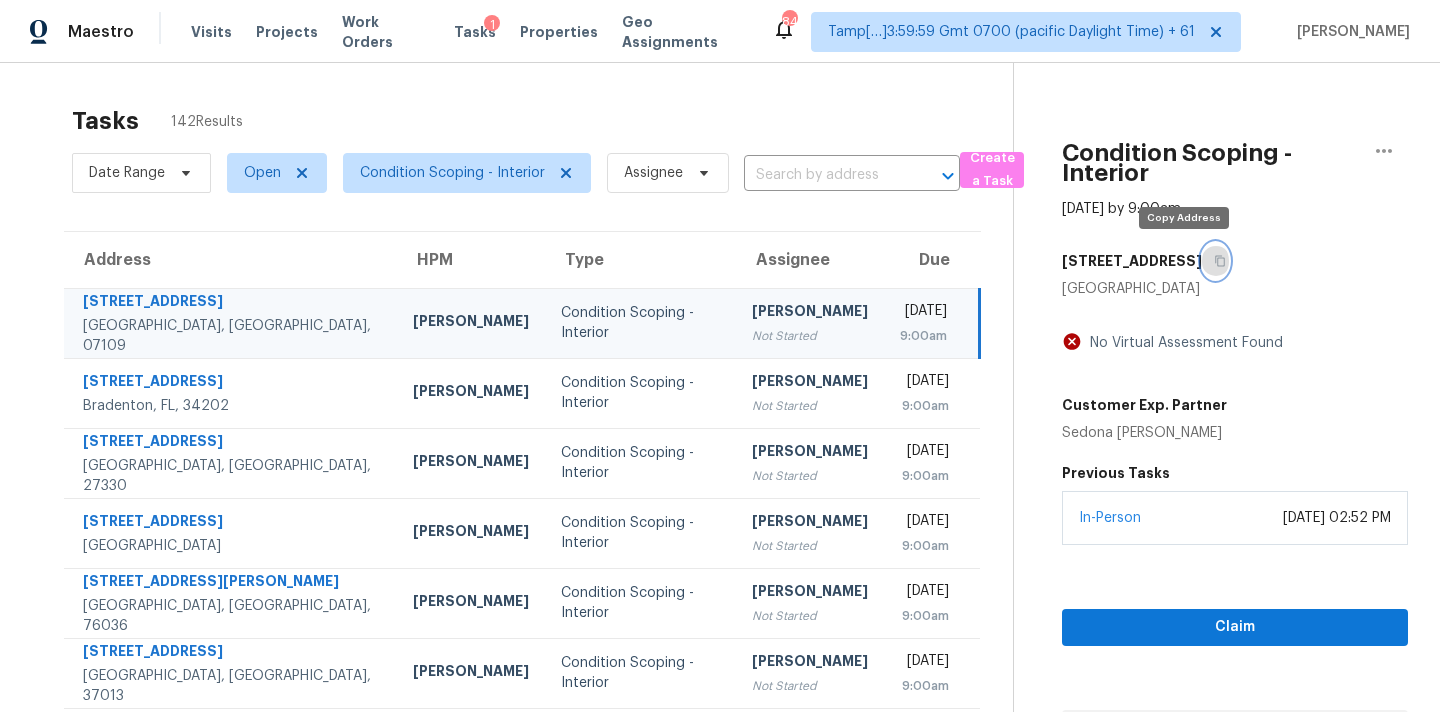click at bounding box center (1215, 261) 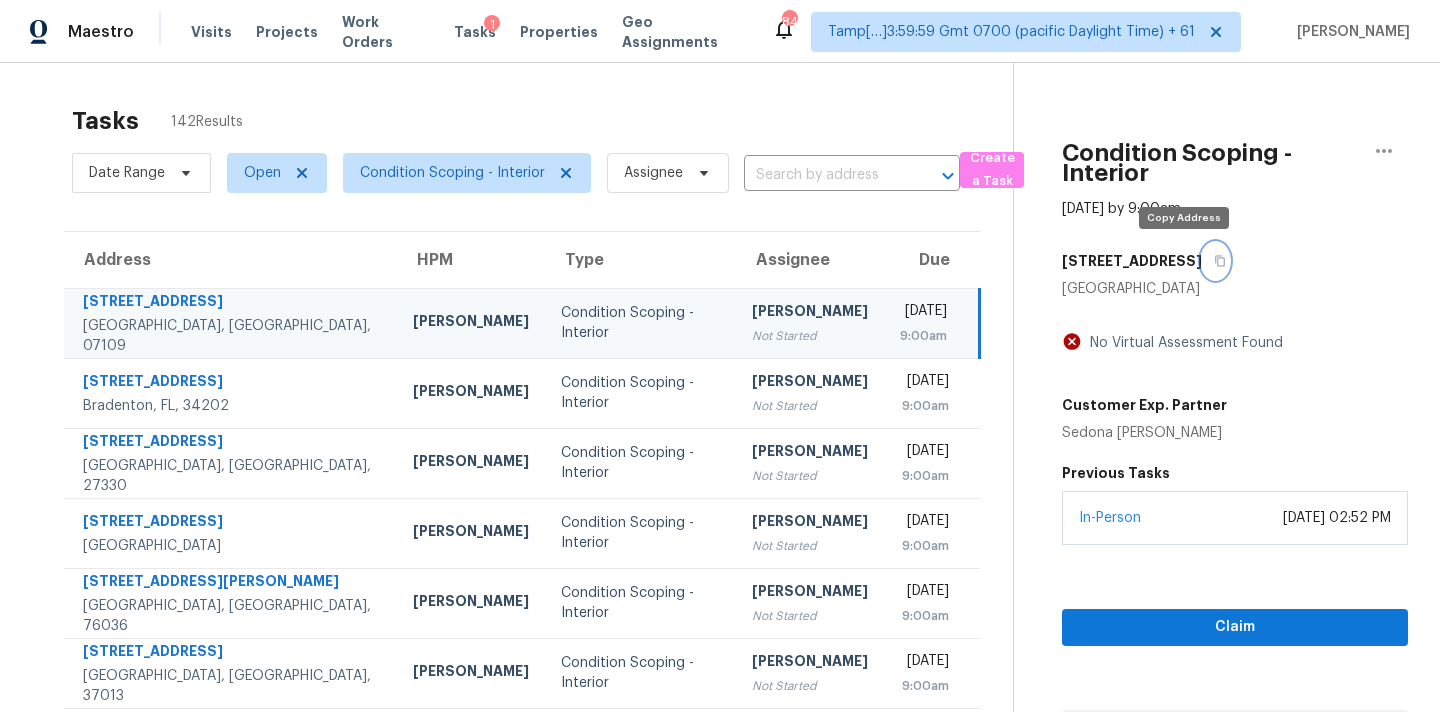 click 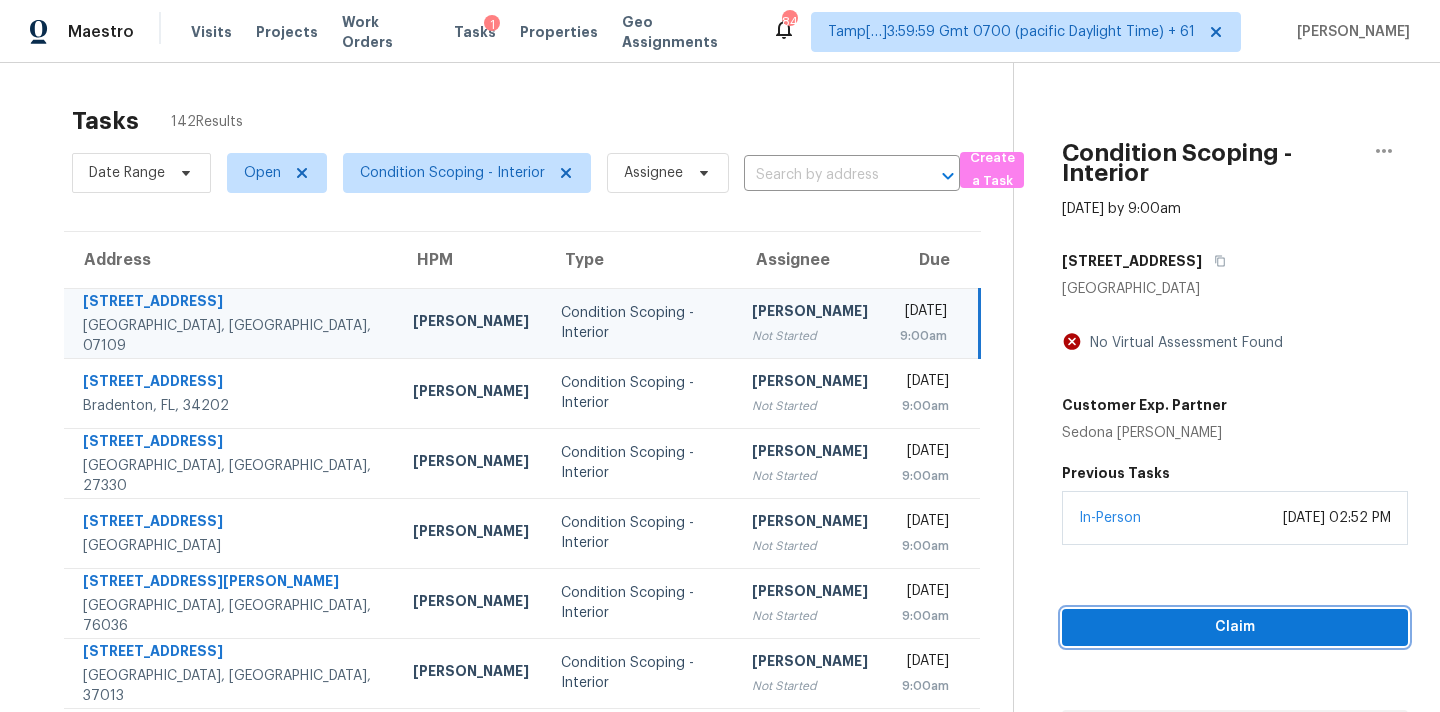 click on "Claim" at bounding box center (1235, 627) 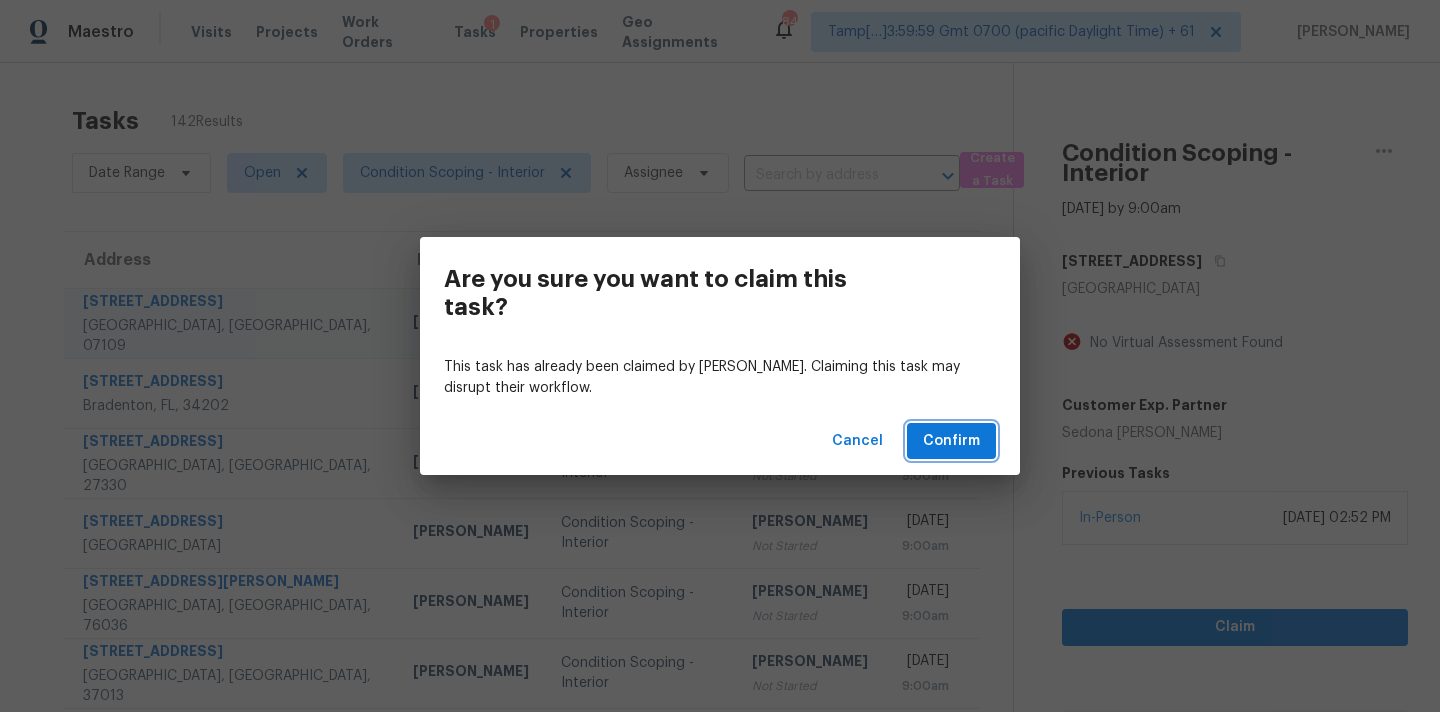 click on "Confirm" at bounding box center (951, 441) 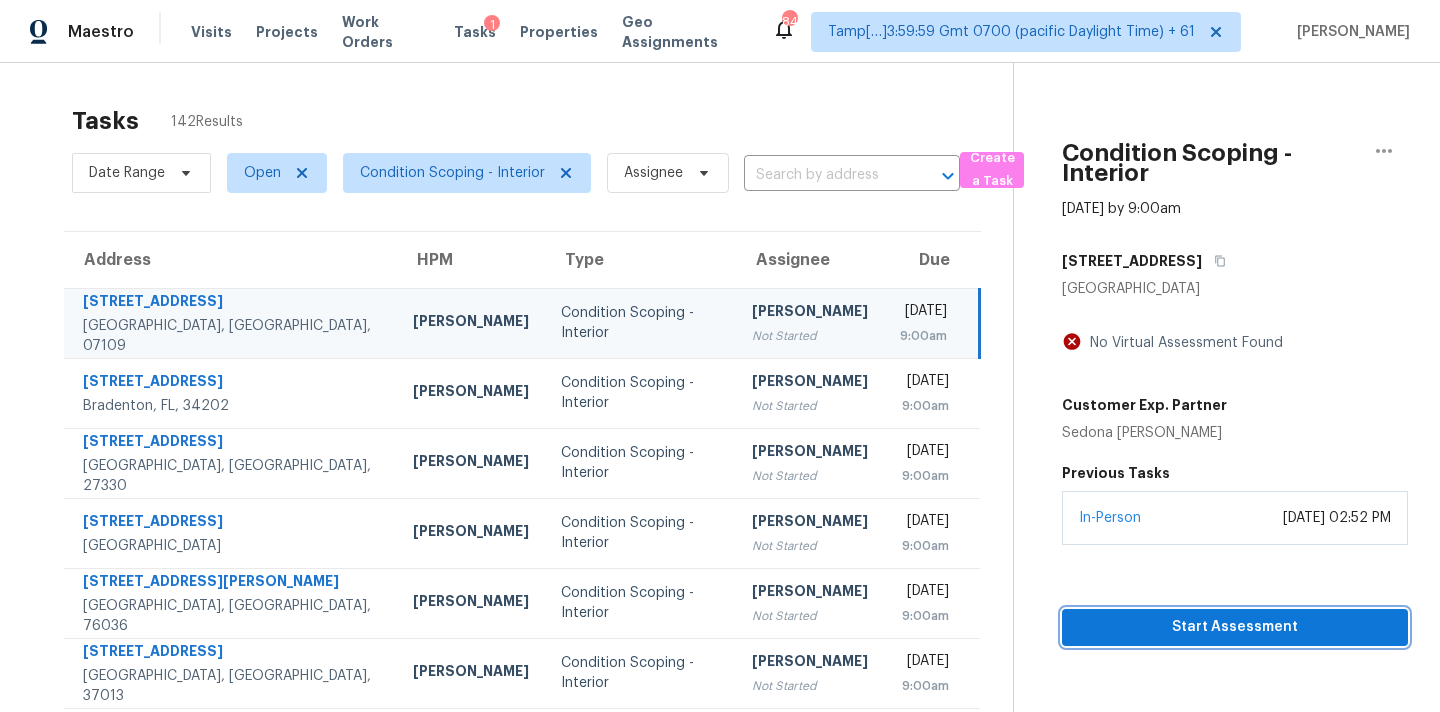 click on "Start Assessment" at bounding box center (1235, 627) 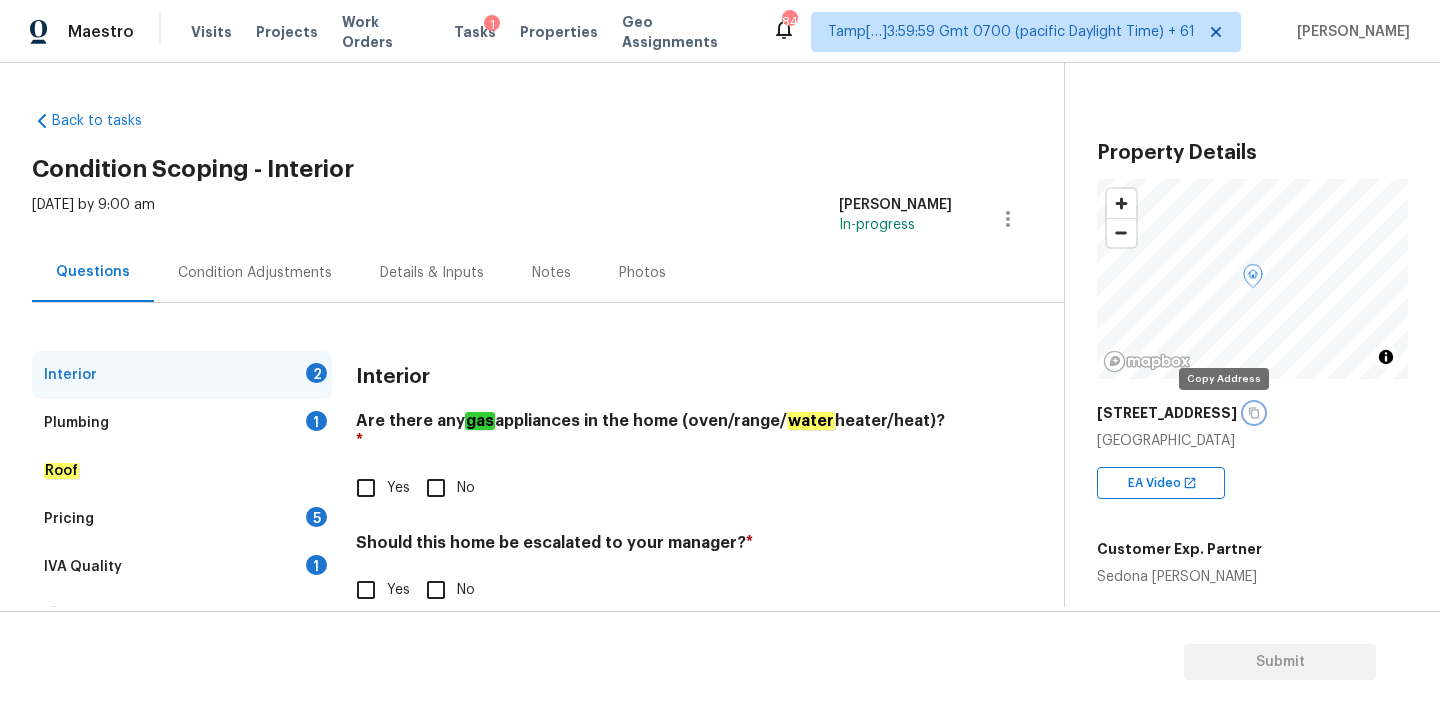 click 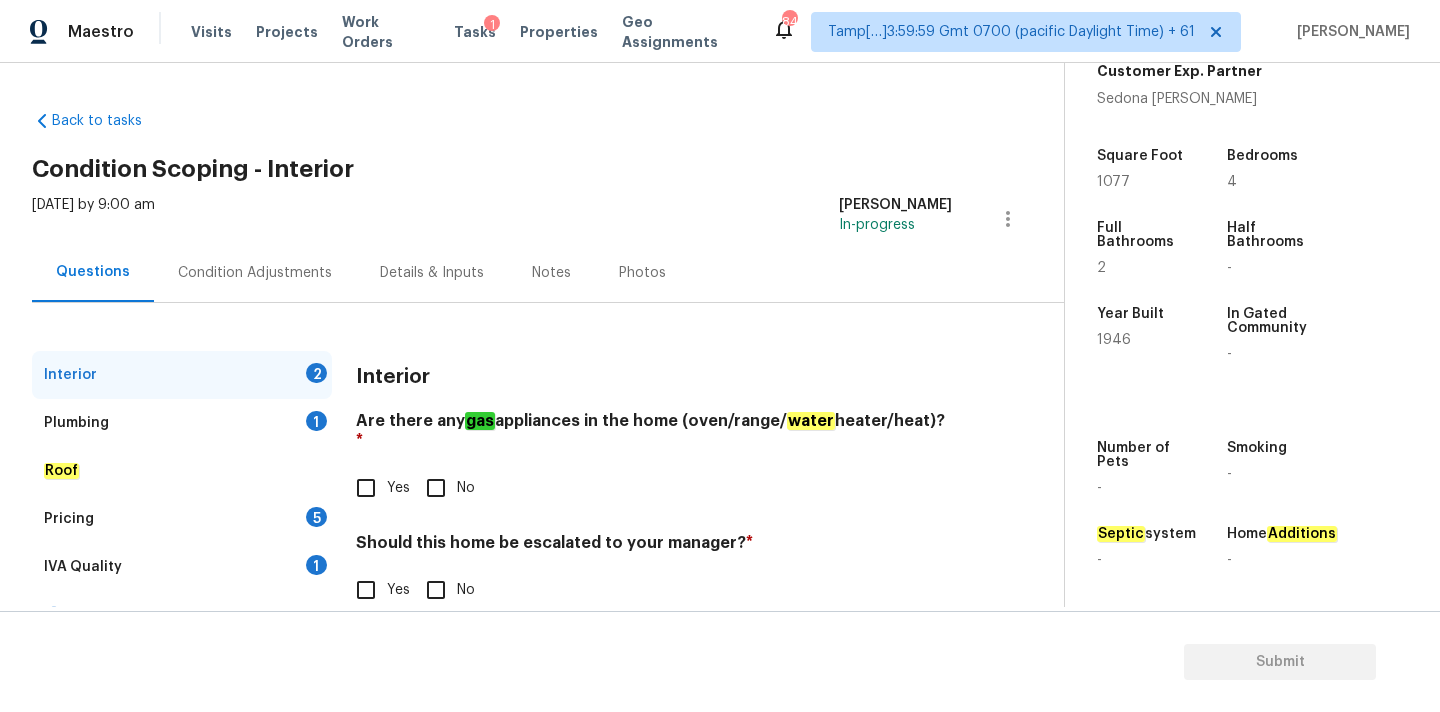 scroll, scrollTop: 492, scrollLeft: 0, axis: vertical 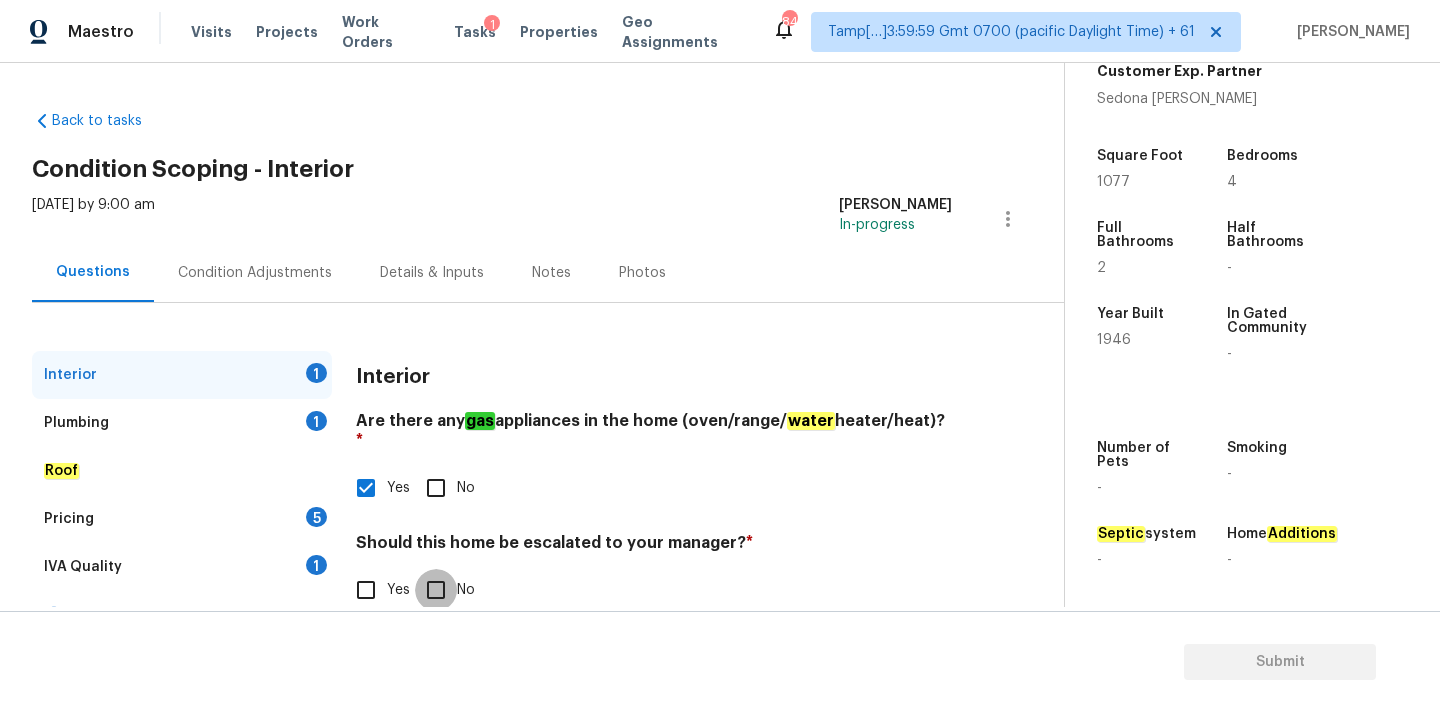 click on "No" at bounding box center [436, 590] 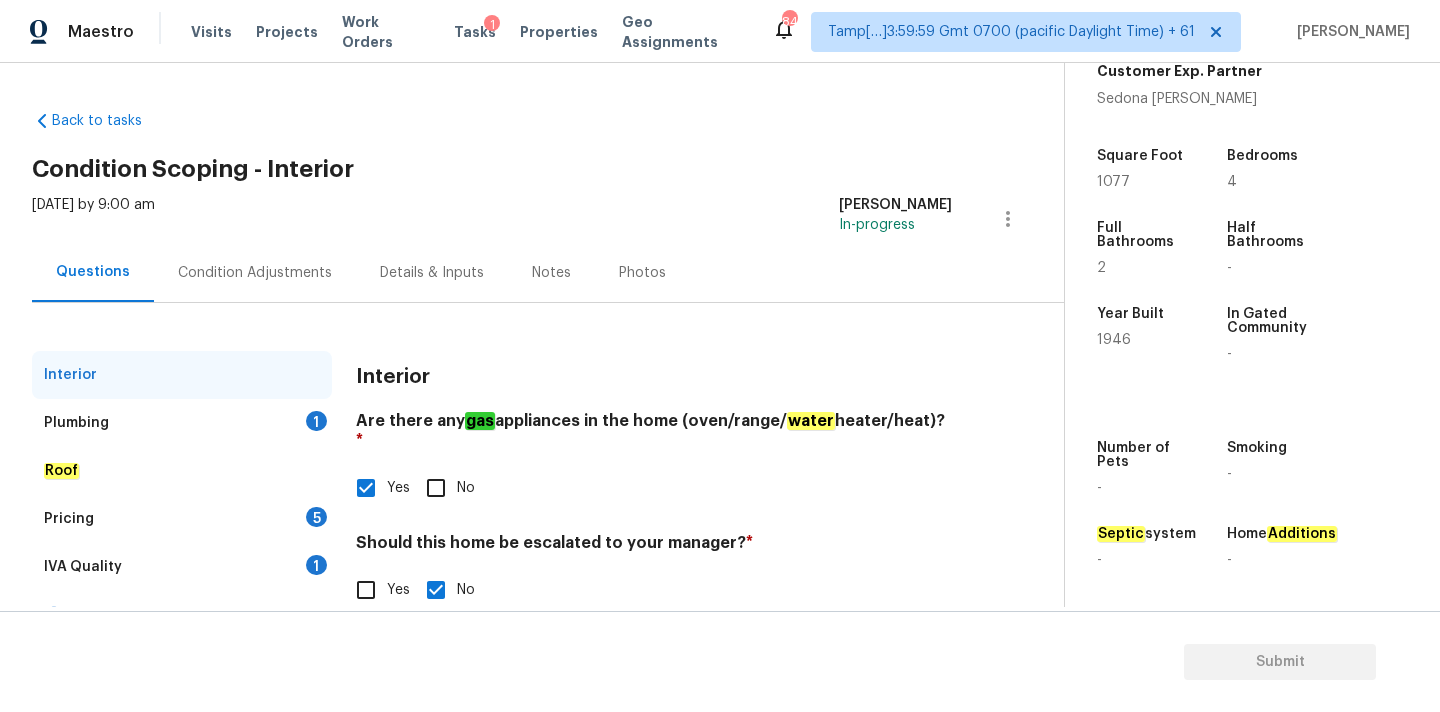click on "Plumbing 1" at bounding box center (182, 423) 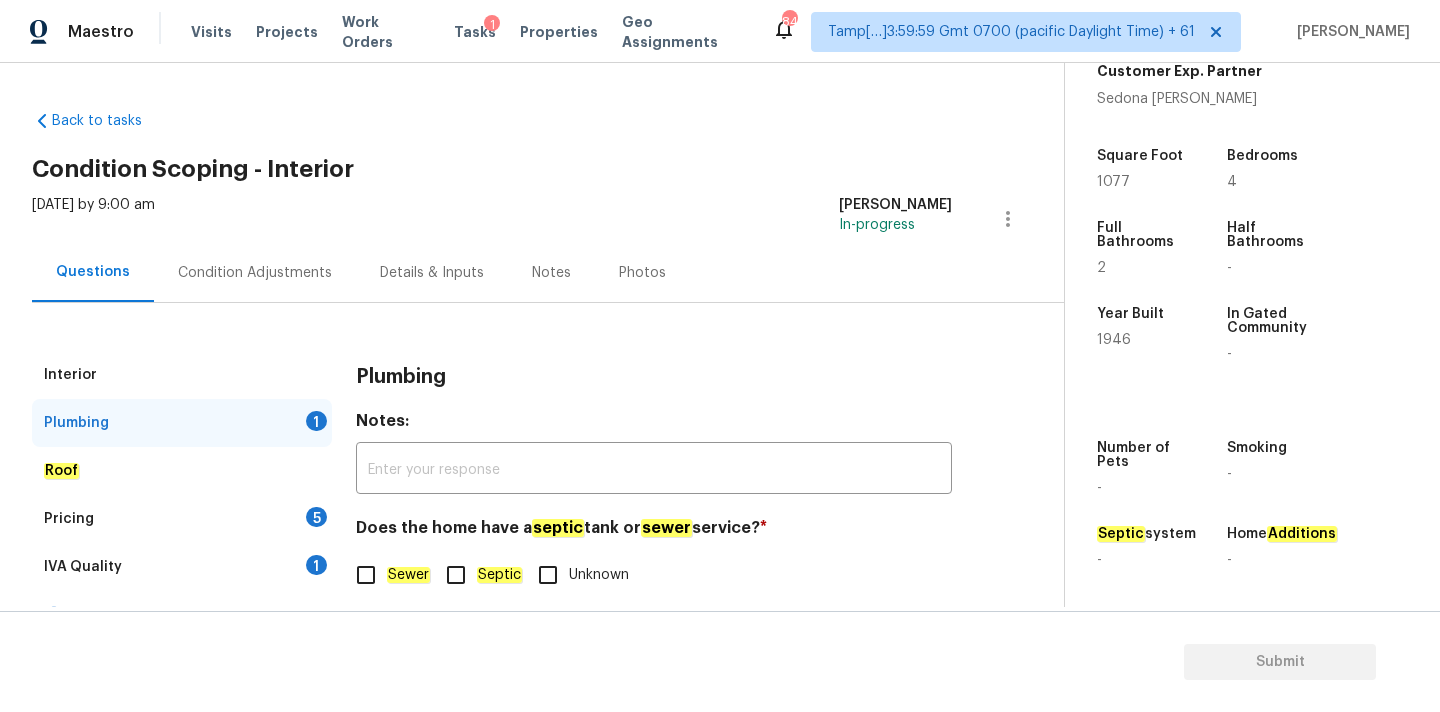 click on "Sewer" 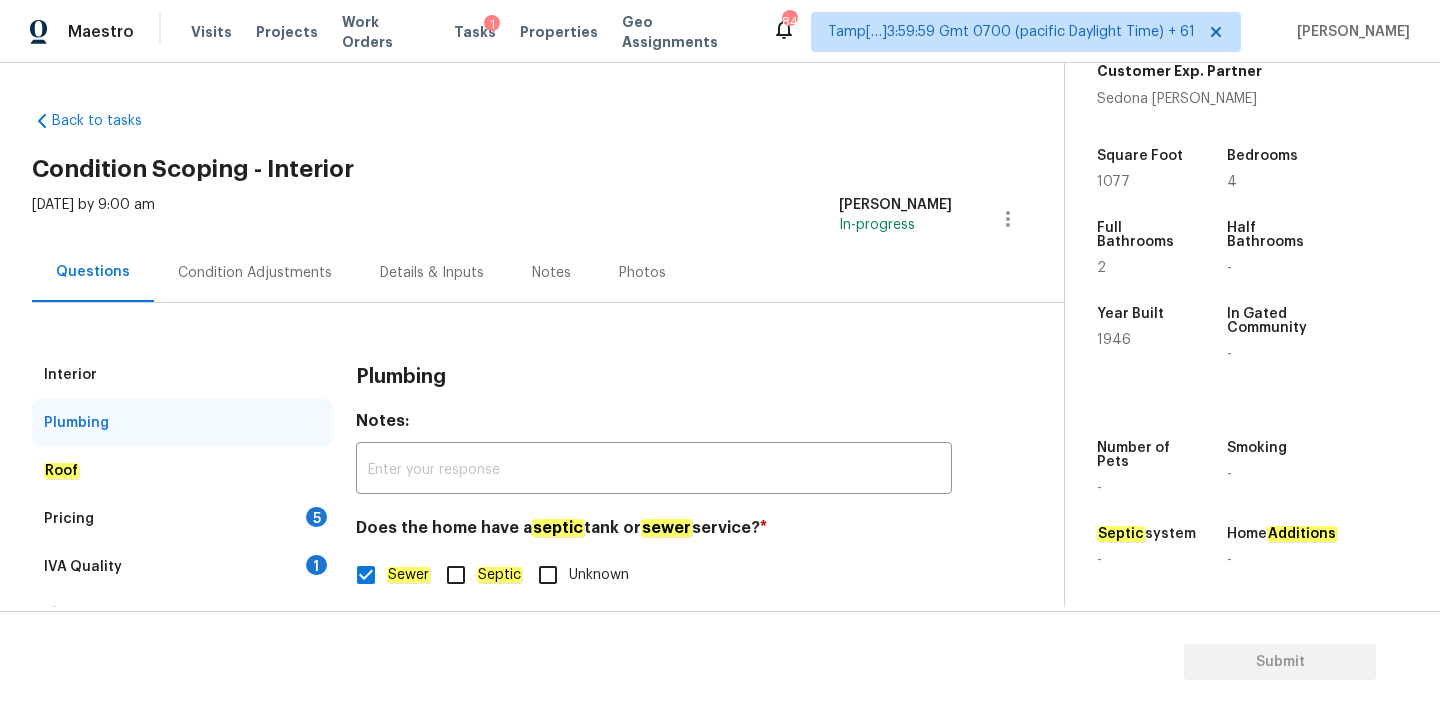 click on "IVA Quality 1" at bounding box center (182, 567) 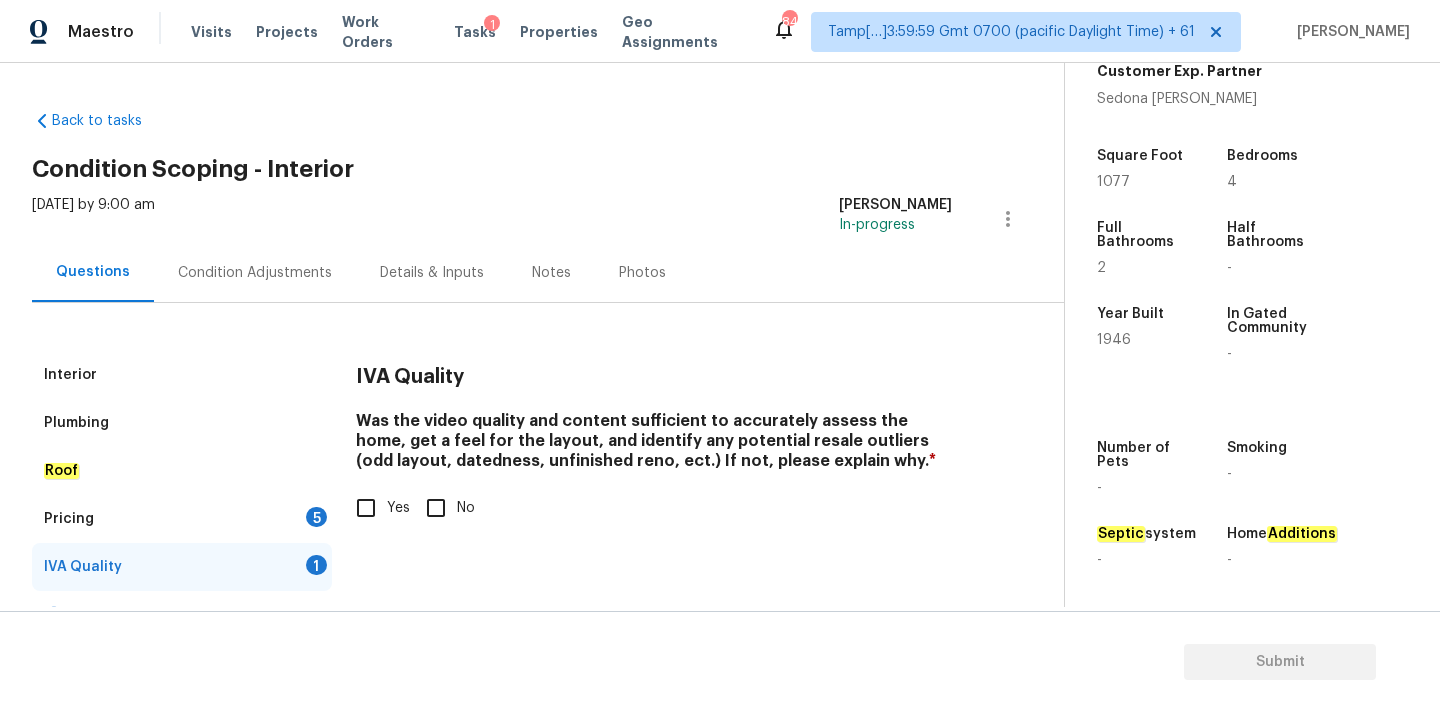 click on "IVA Quality Was the video quality and content sufficient to accurately assess the home, get a feel for the layout, and identify any potential resale outliers (odd layout, datedness, unfinished reno, ect.) If not, please explain why.  * Yes No" at bounding box center [654, 452] 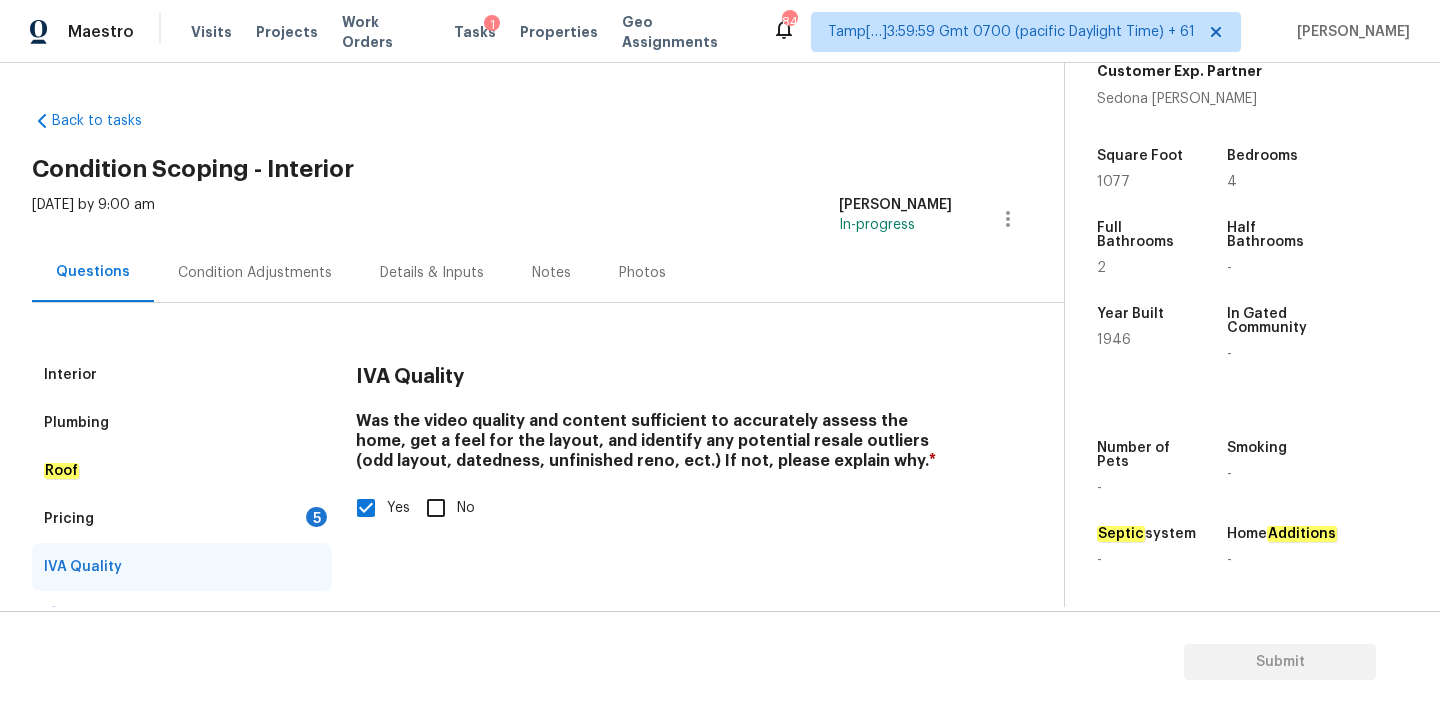 click on "Pricing 5" at bounding box center [182, 519] 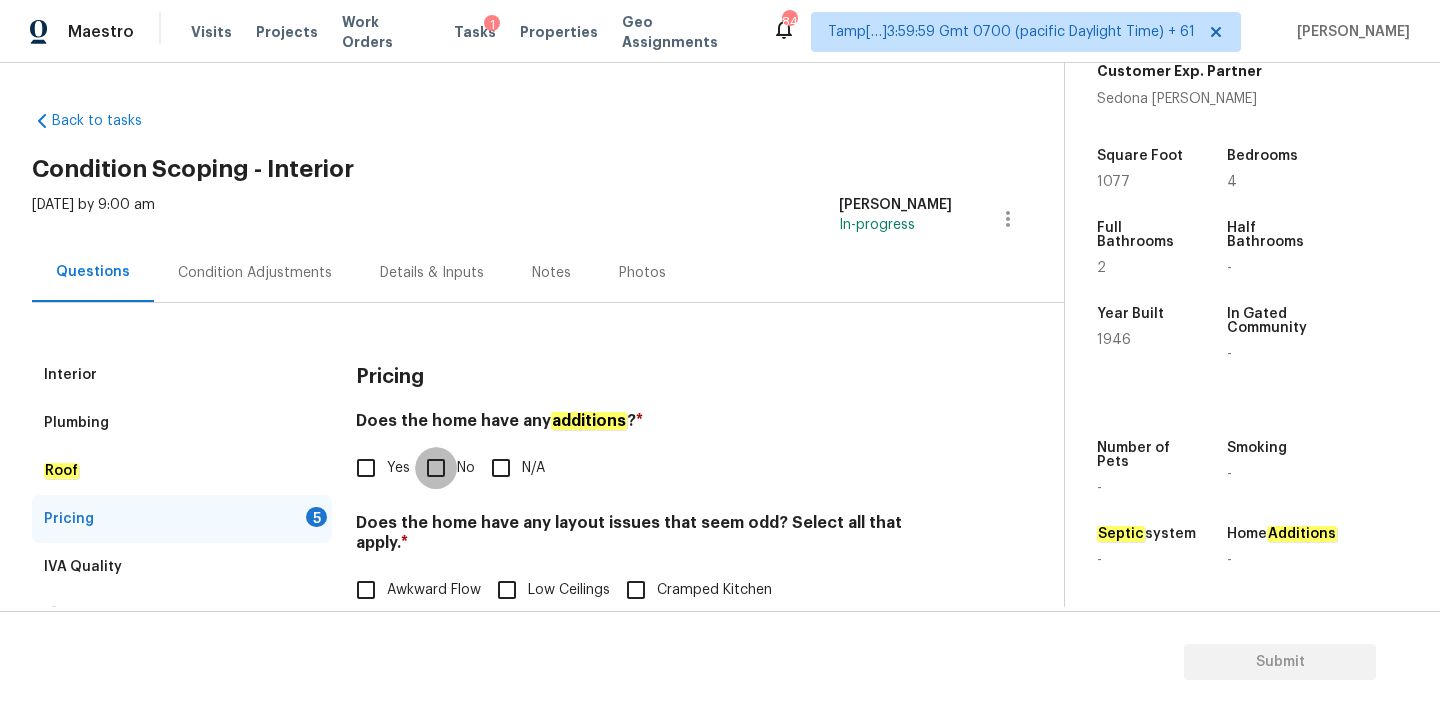 click on "No" at bounding box center [436, 468] 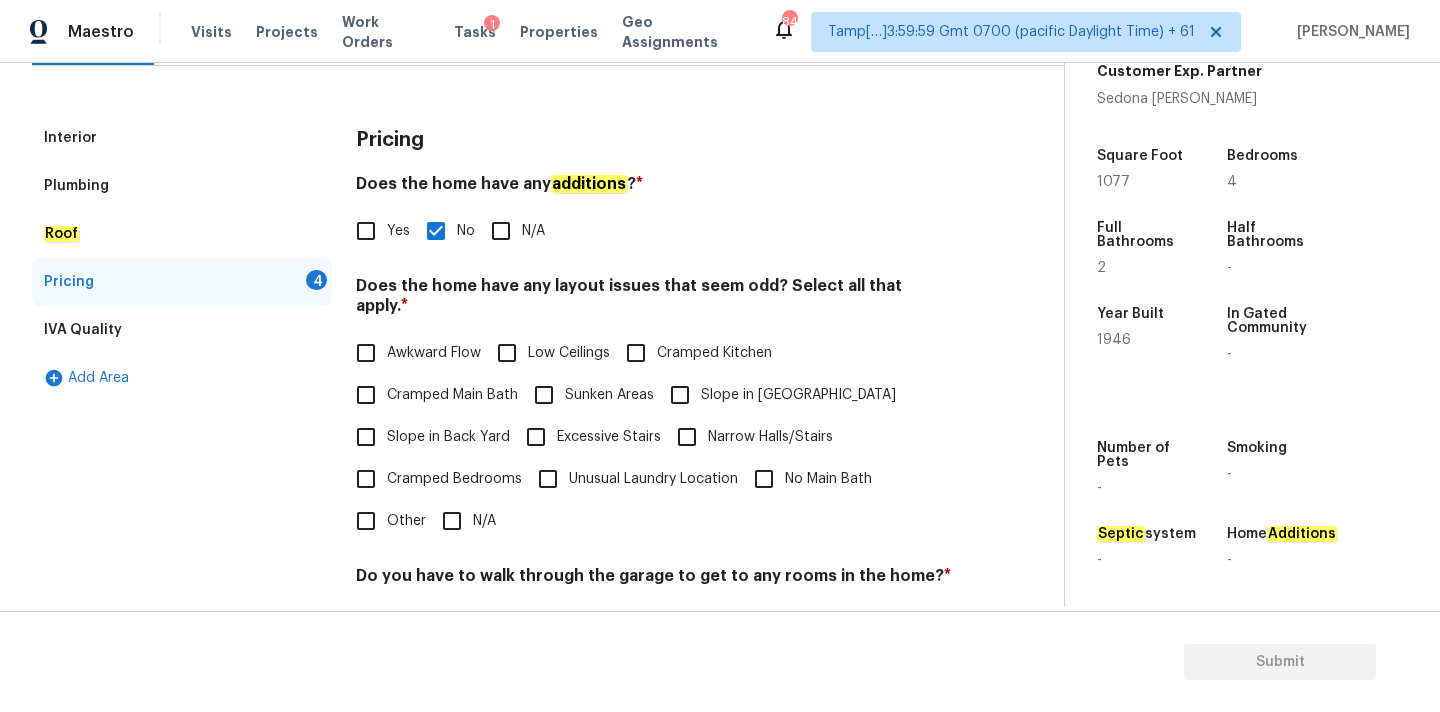 scroll, scrollTop: 249, scrollLeft: 0, axis: vertical 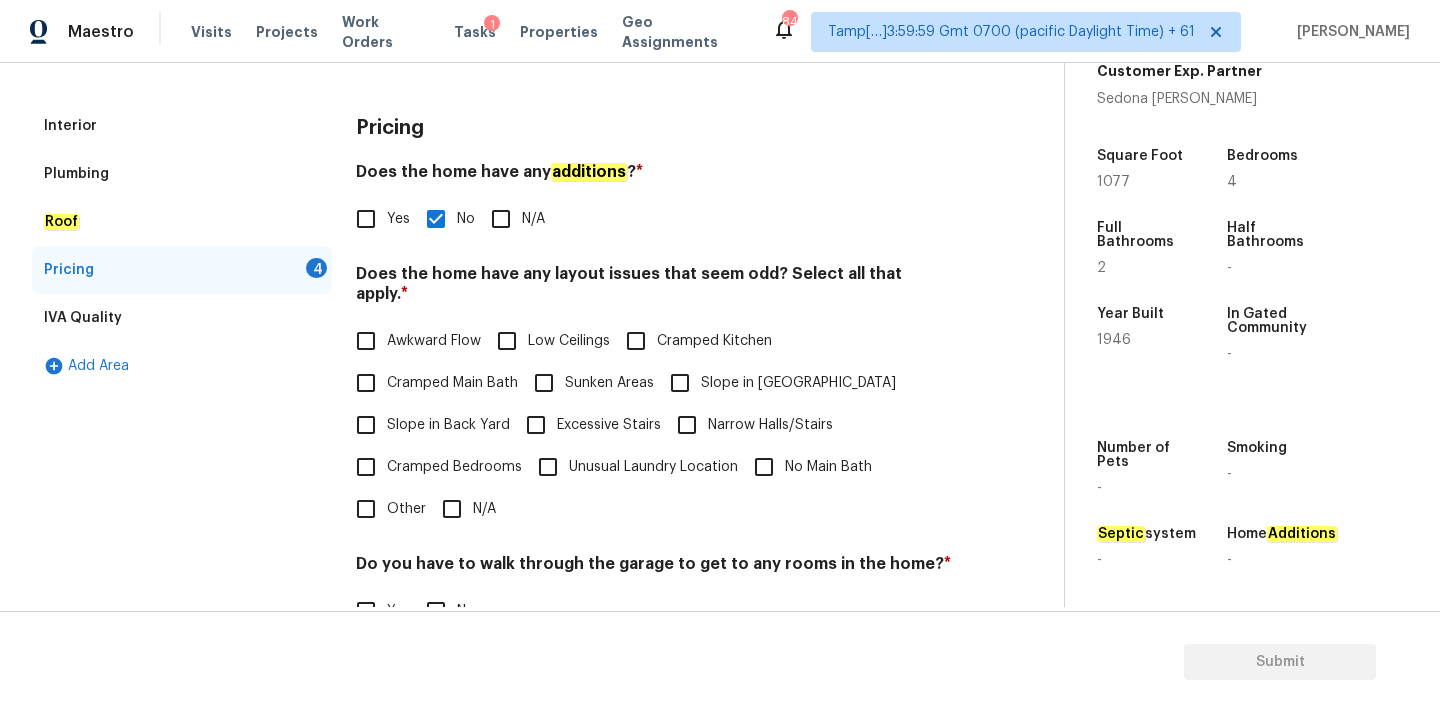 click on "N/A" at bounding box center [484, 509] 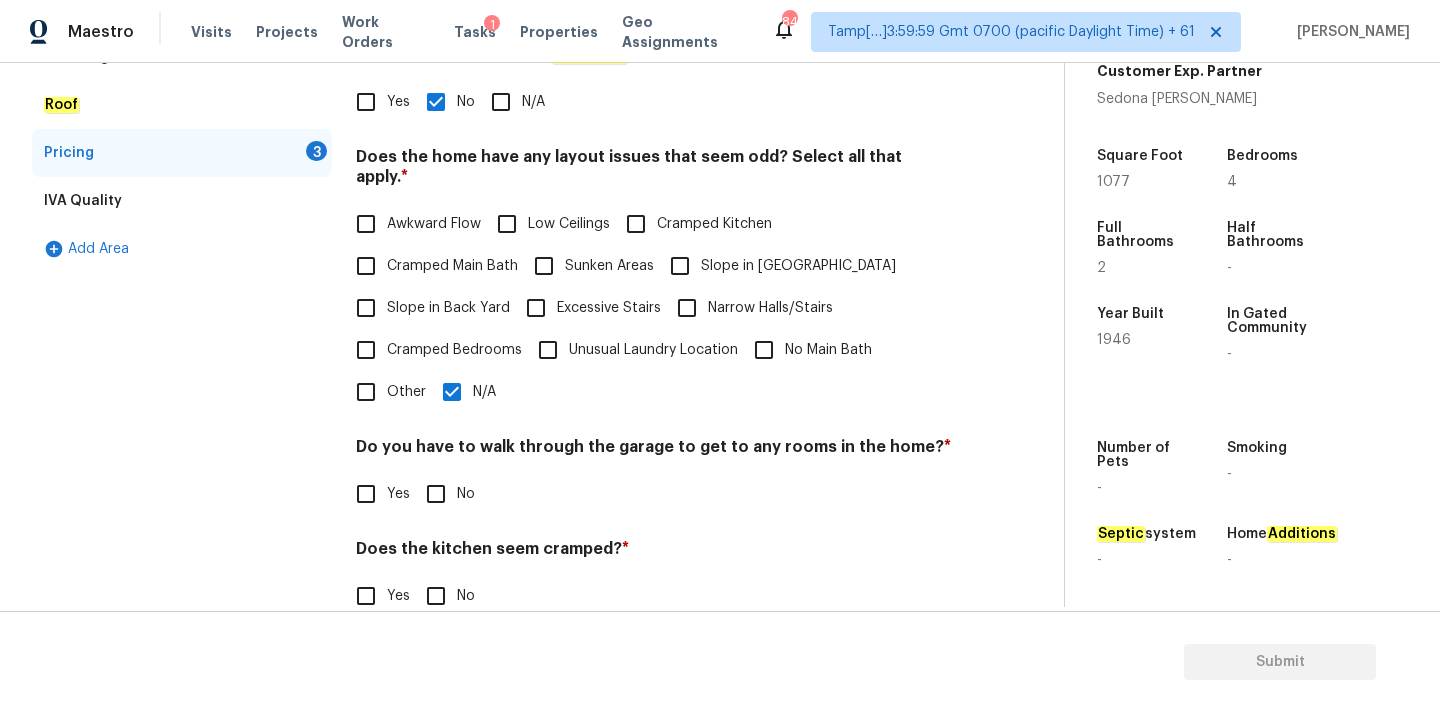 scroll, scrollTop: 488, scrollLeft: 0, axis: vertical 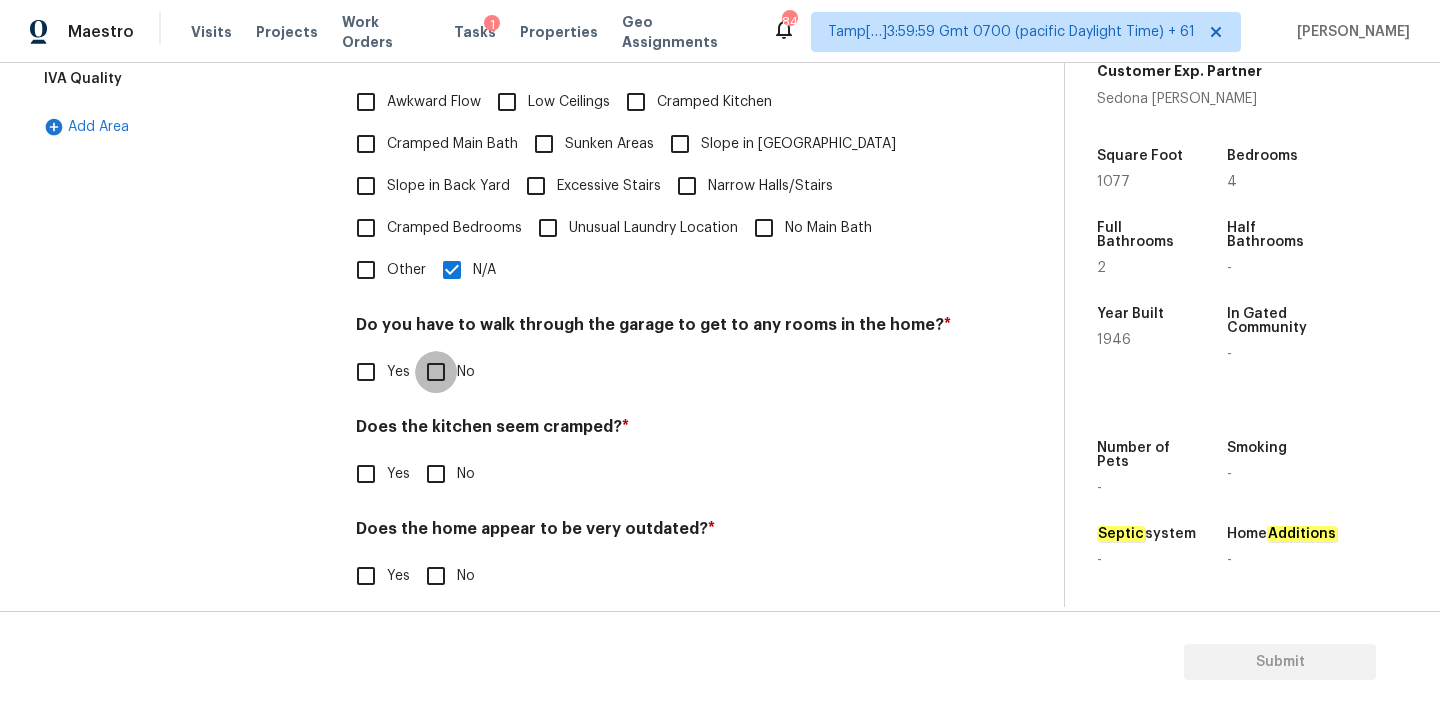 click on "No" at bounding box center (436, 372) 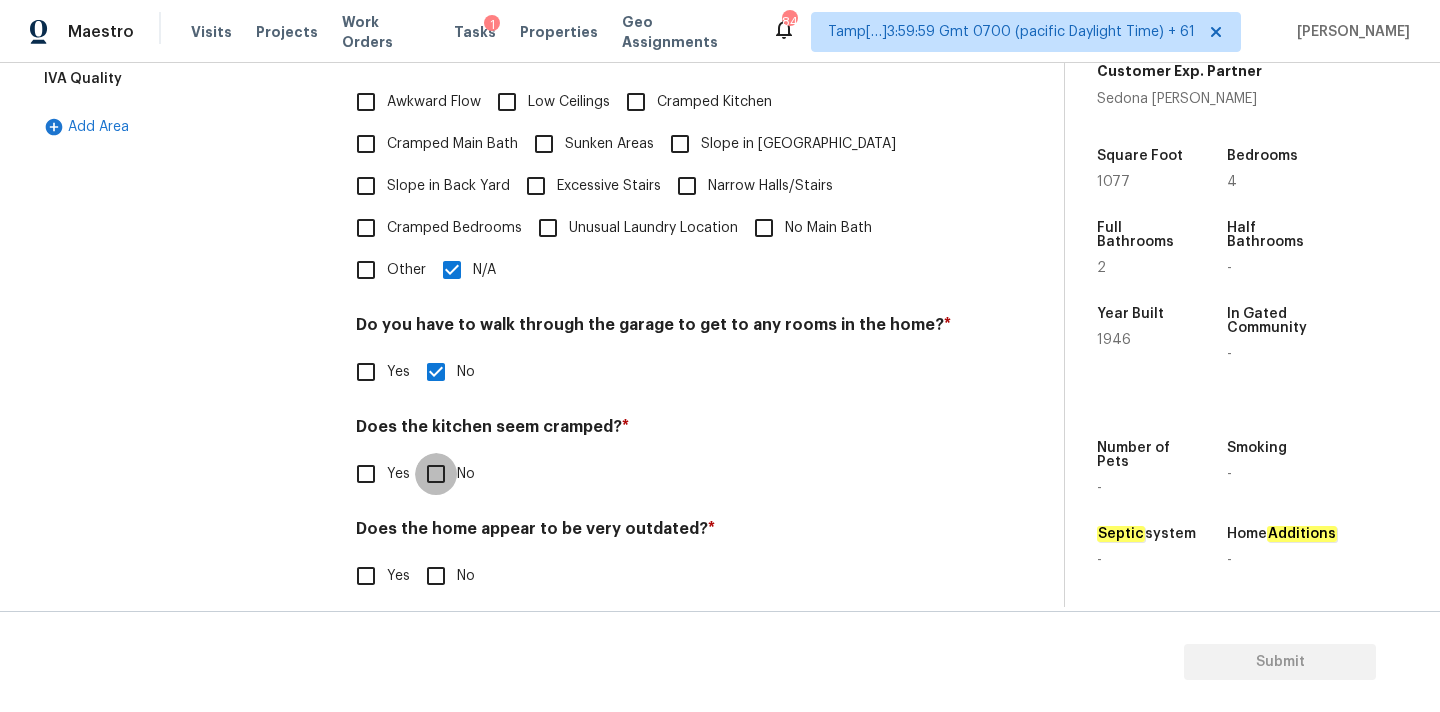 click on "No" at bounding box center (436, 474) 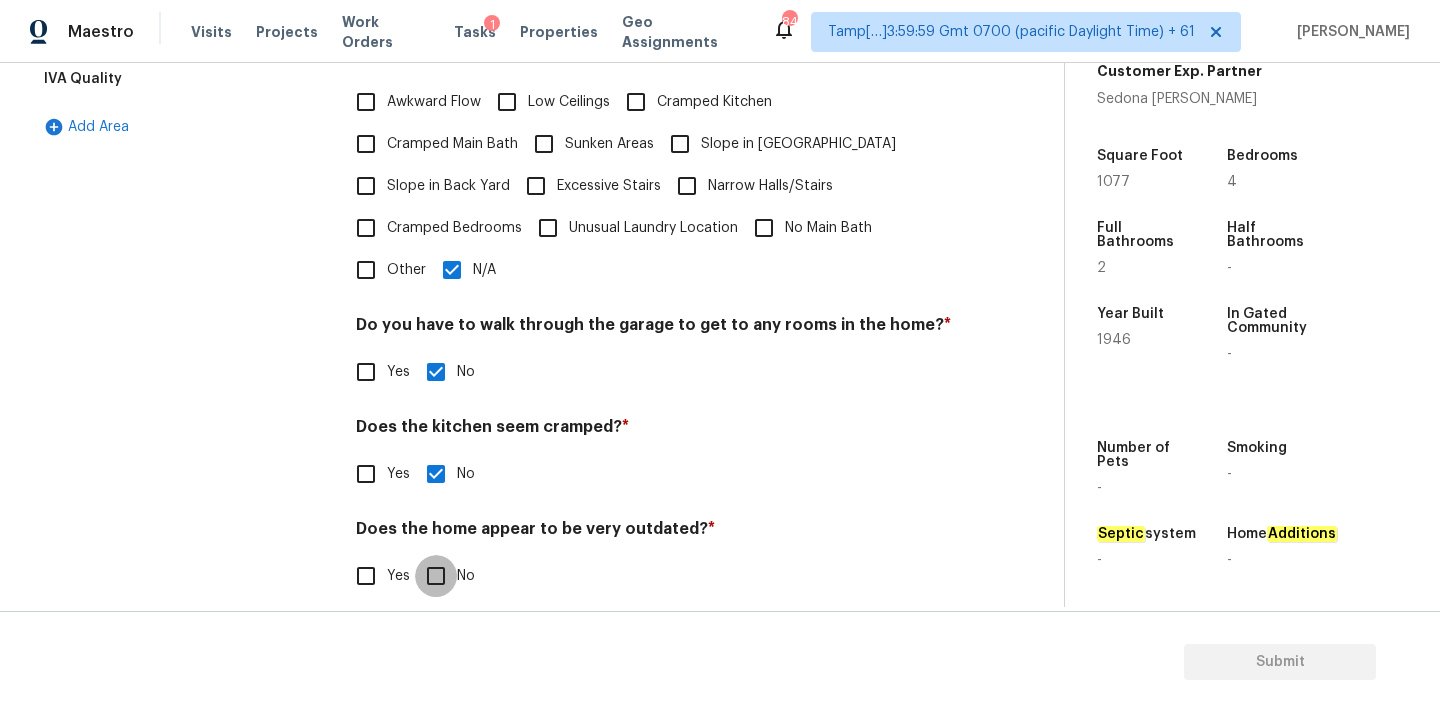 click on "No" at bounding box center [436, 576] 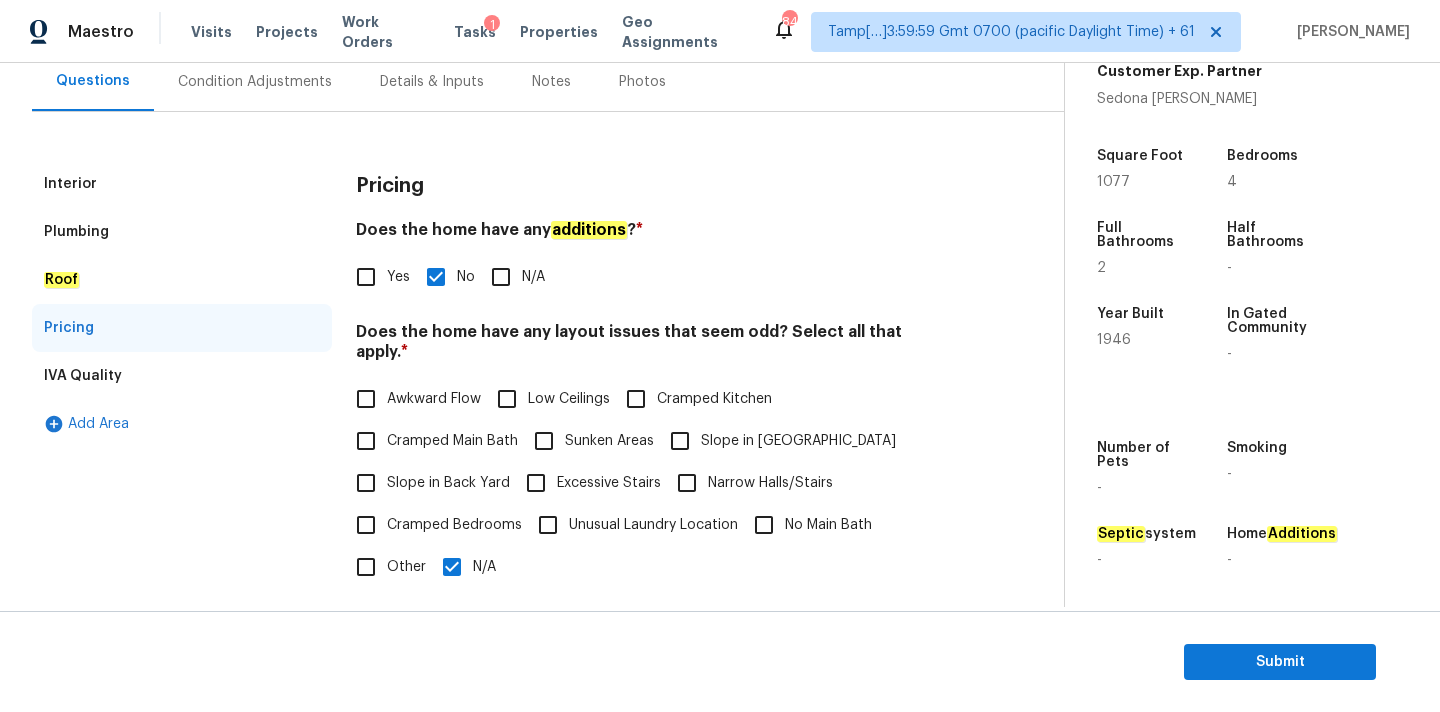 scroll, scrollTop: 0, scrollLeft: 0, axis: both 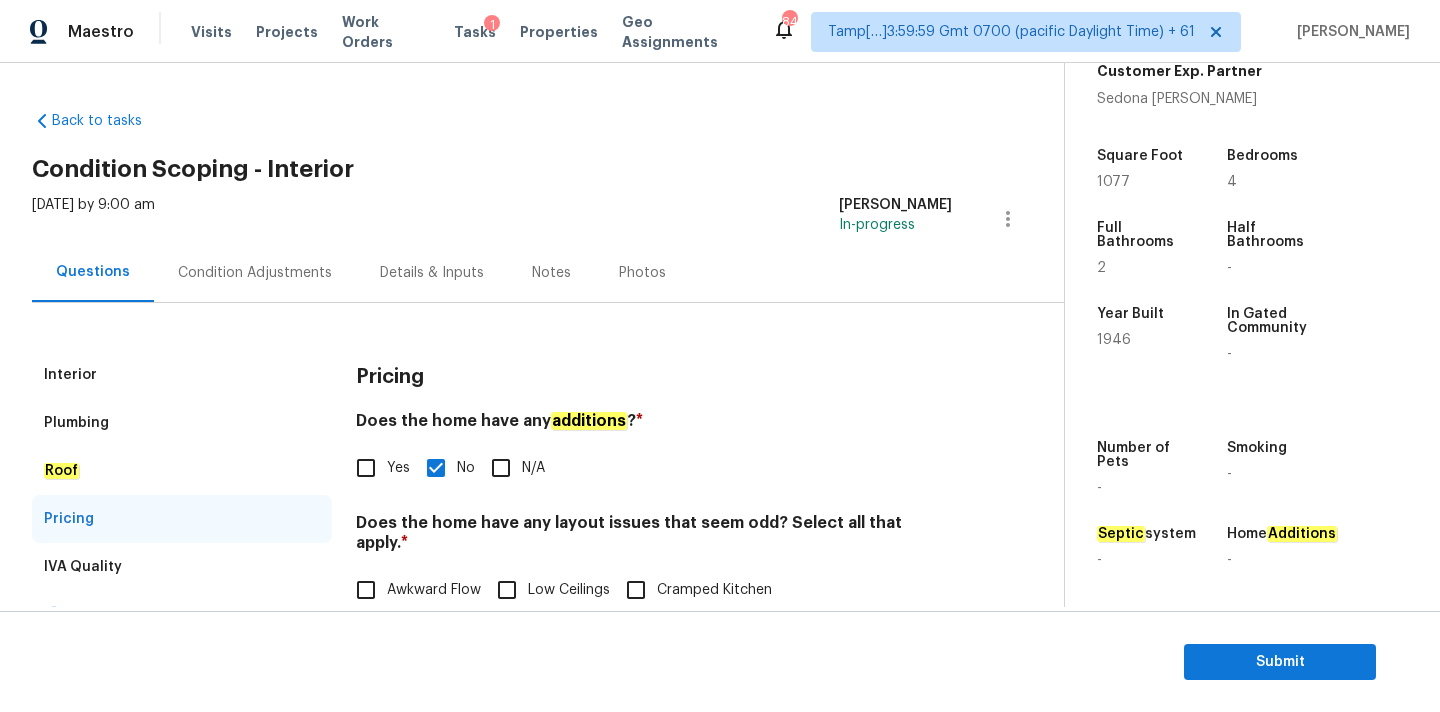 click on "Condition Adjustments" at bounding box center [255, 273] 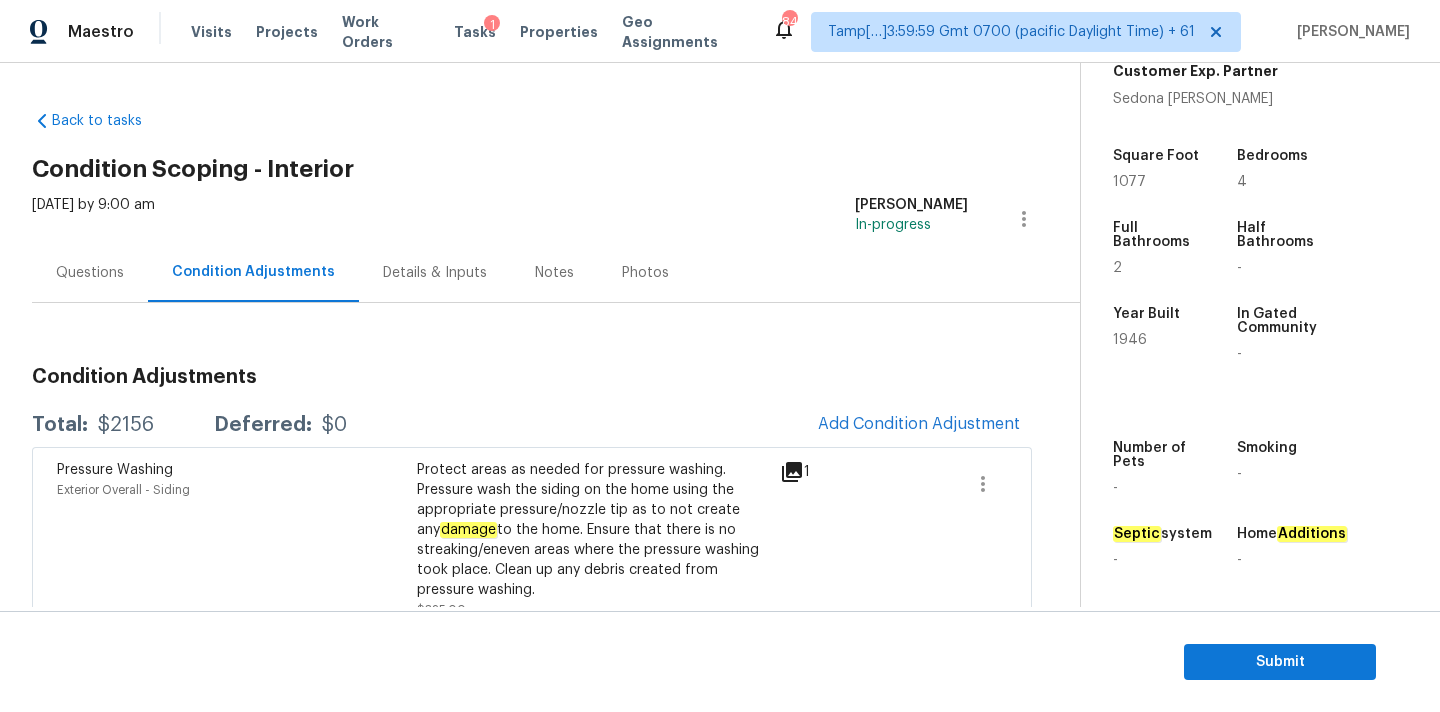 click on "Questions" at bounding box center [90, 272] 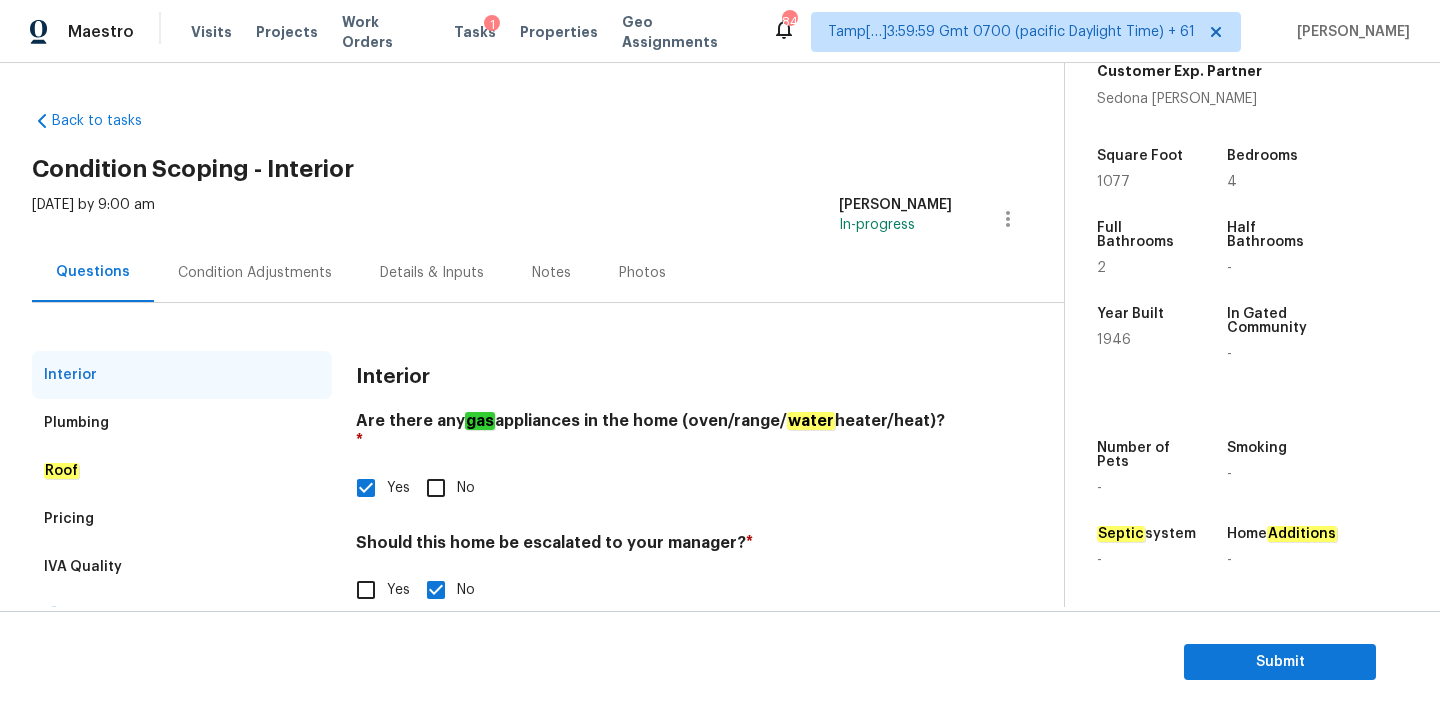 click on "Pricing" at bounding box center [182, 519] 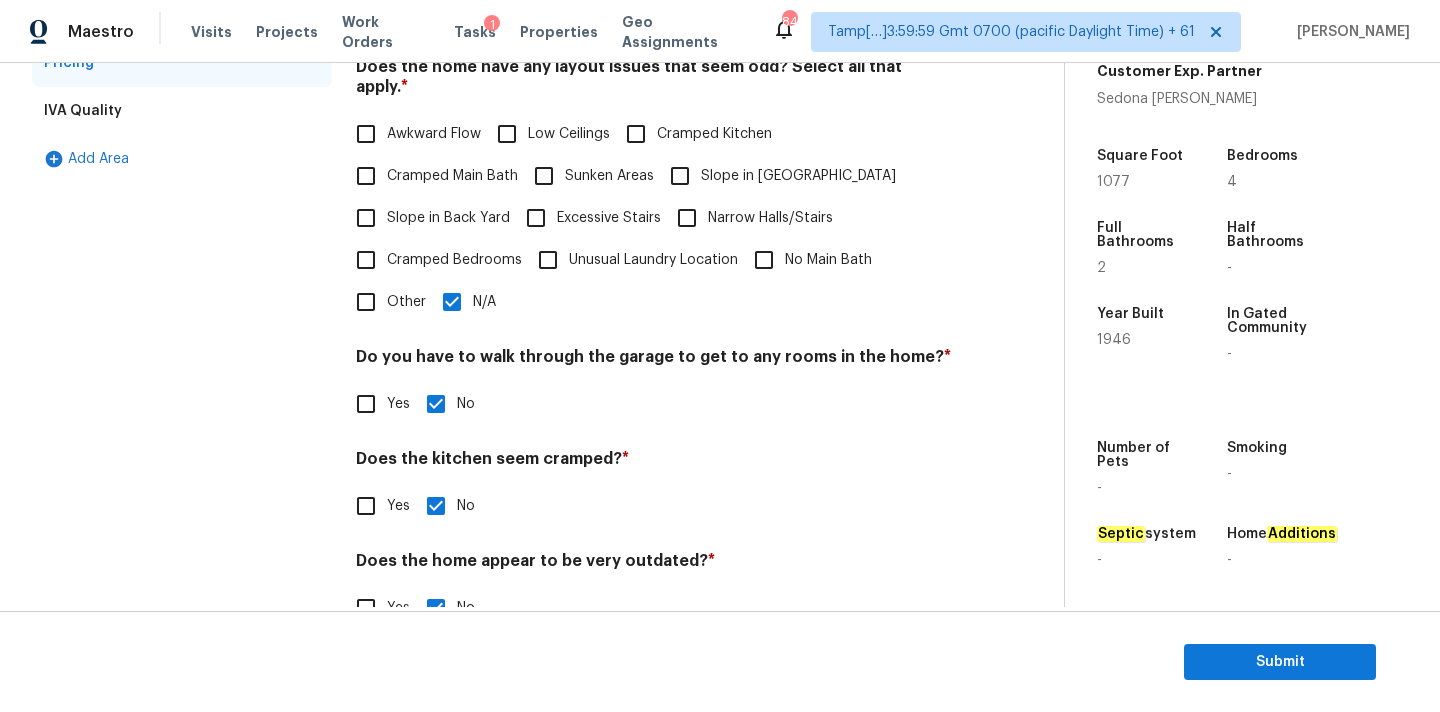 scroll, scrollTop: 488, scrollLeft: 0, axis: vertical 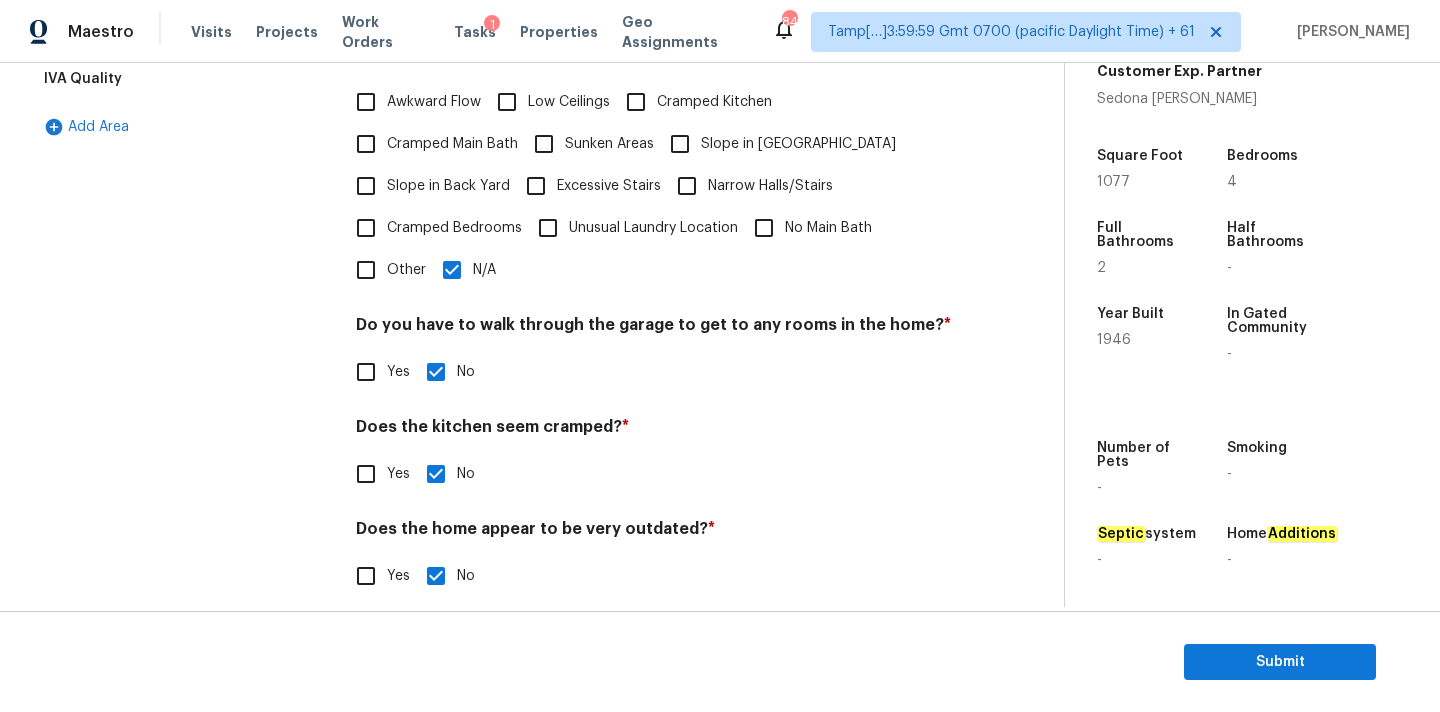 click on "Other" at bounding box center [406, 270] 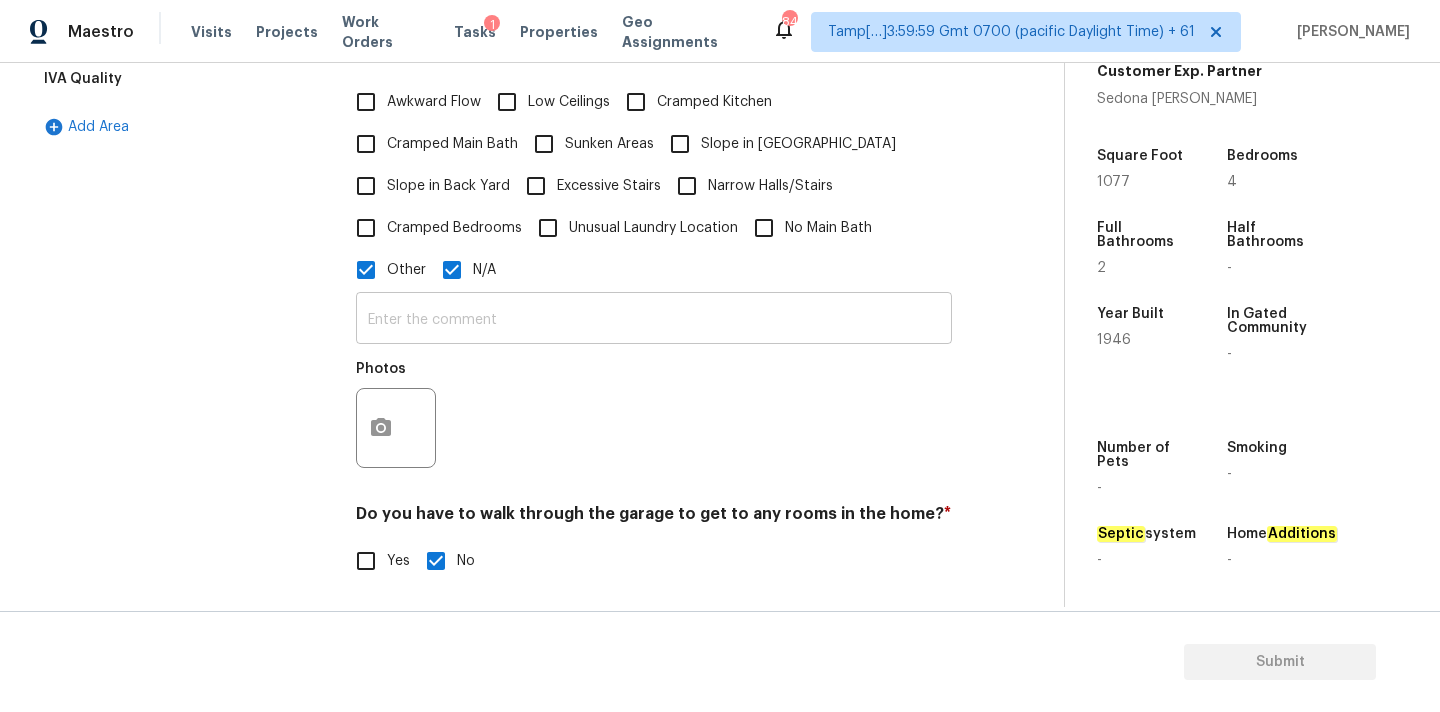 click at bounding box center (654, 320) 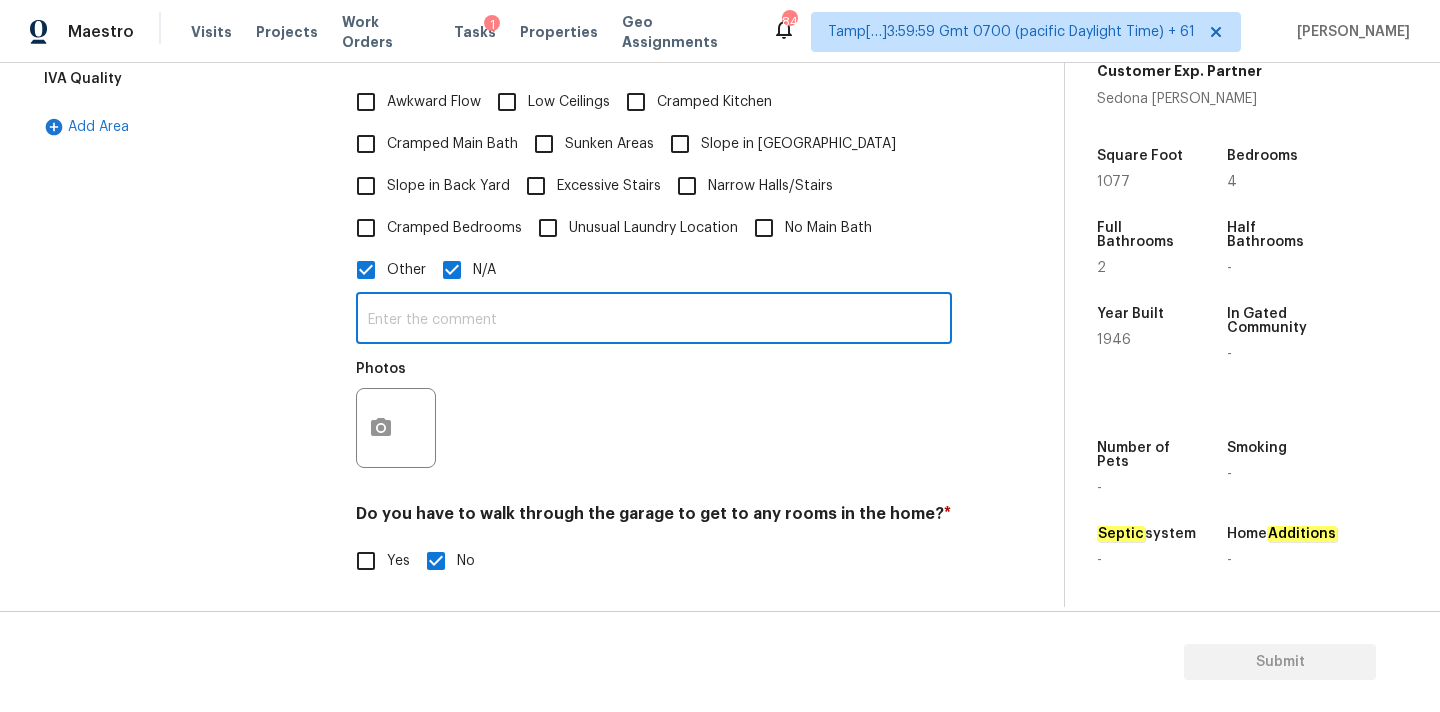 paste on "The basement is also half finished with hvac and plumbing on one side. Now I believe this finished area is what the seller is counting as a bedroom. There is a wardrobe in there but not built in" 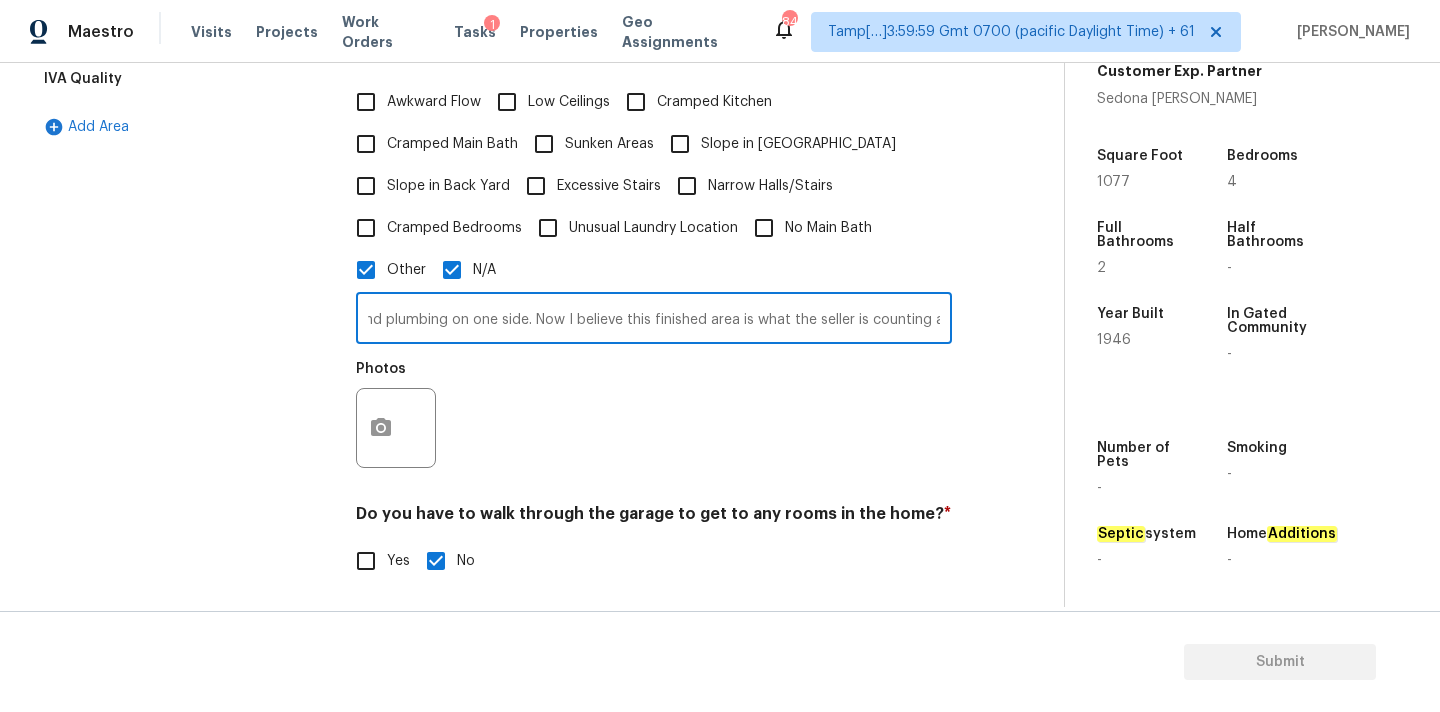 scroll, scrollTop: 0, scrollLeft: 310, axis: horizontal 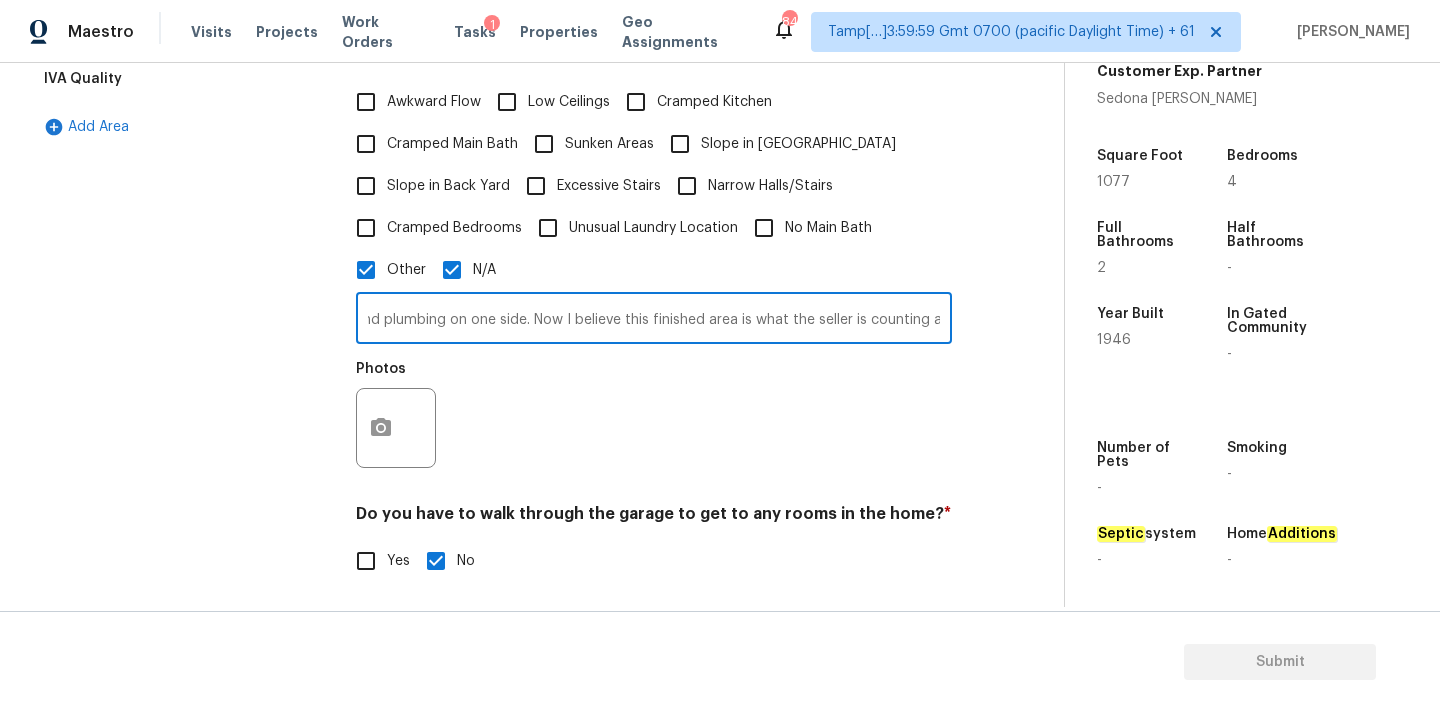 drag, startPoint x: 641, startPoint y: 300, endPoint x: 531, endPoint y: 298, distance: 110.01818 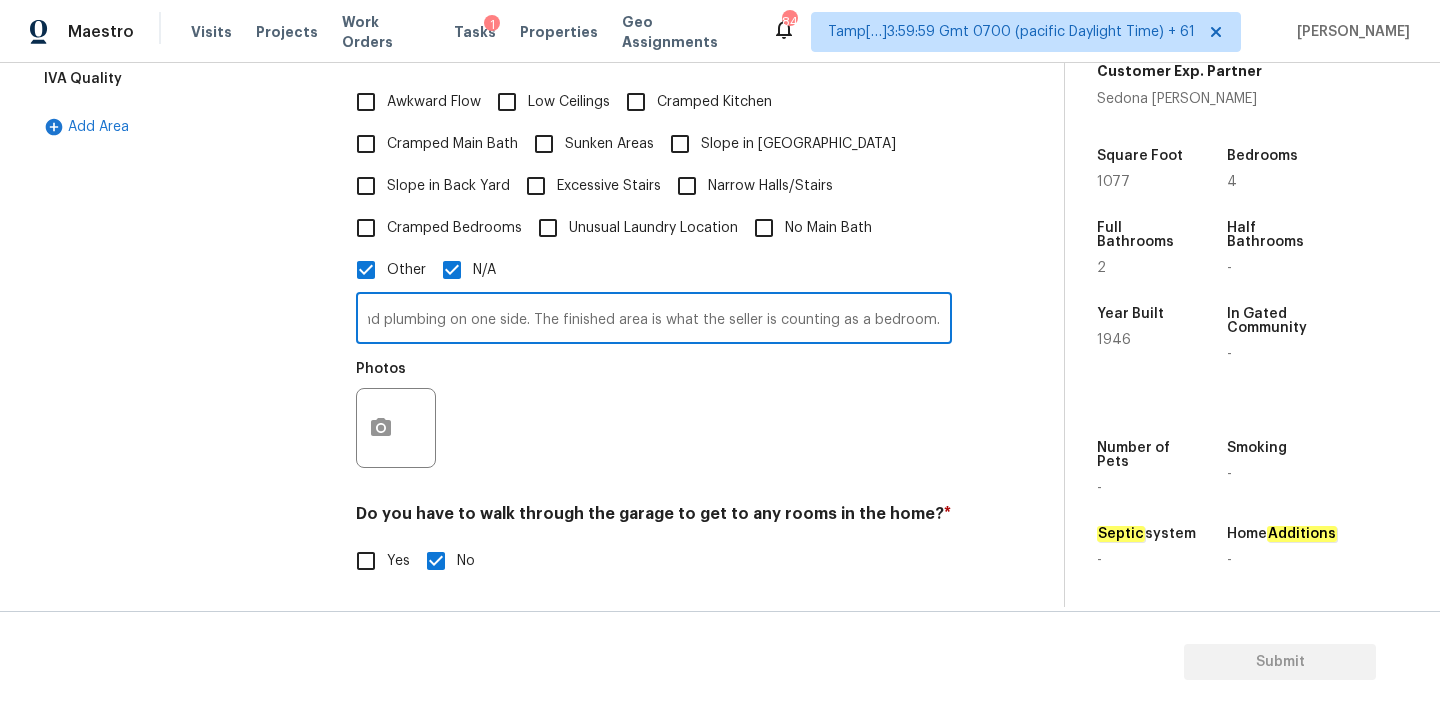type on "The basement is also half finished with hvac and plumbing on one side. The finished area is what the seller is counting as a bedroom. There is a wardrobe in there but not built in" 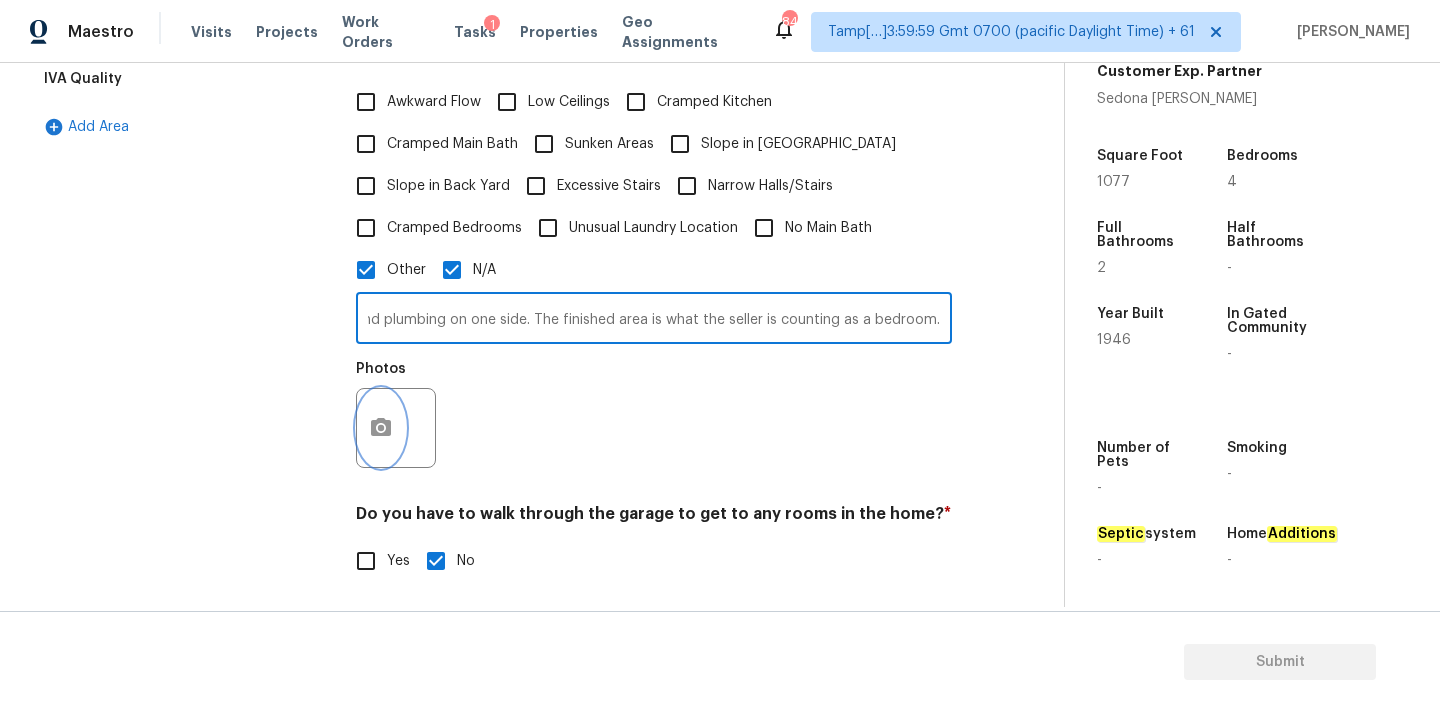 click at bounding box center (381, 428) 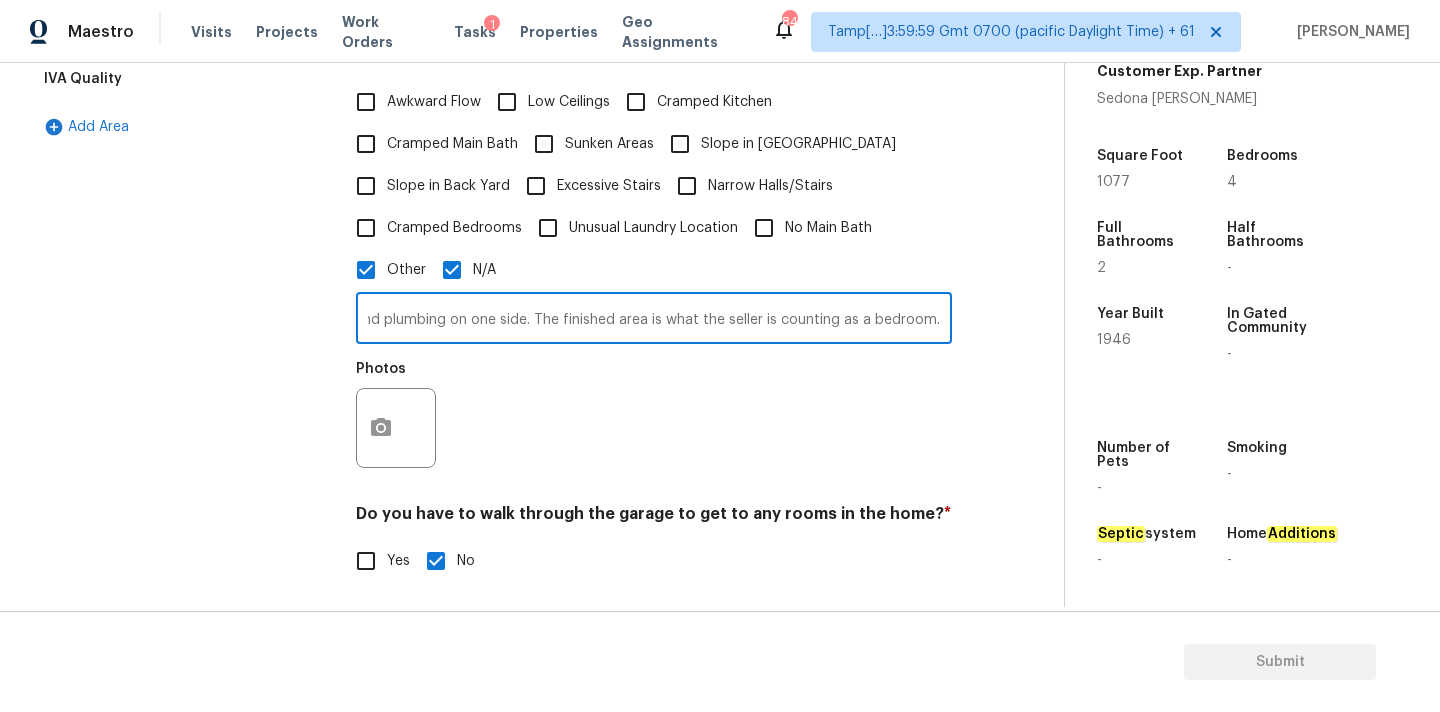 scroll, scrollTop: 0, scrollLeft: 0, axis: both 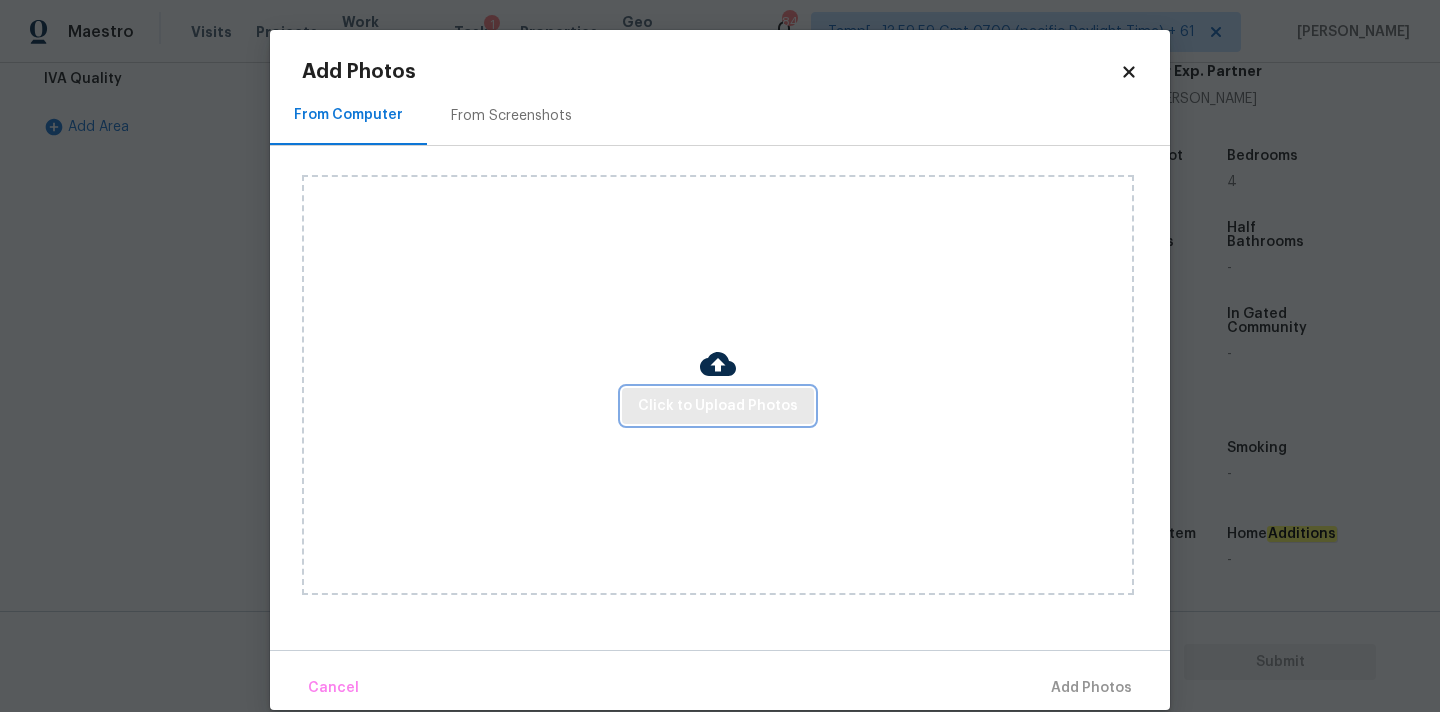 click on "Click to Upload Photos" at bounding box center [718, 406] 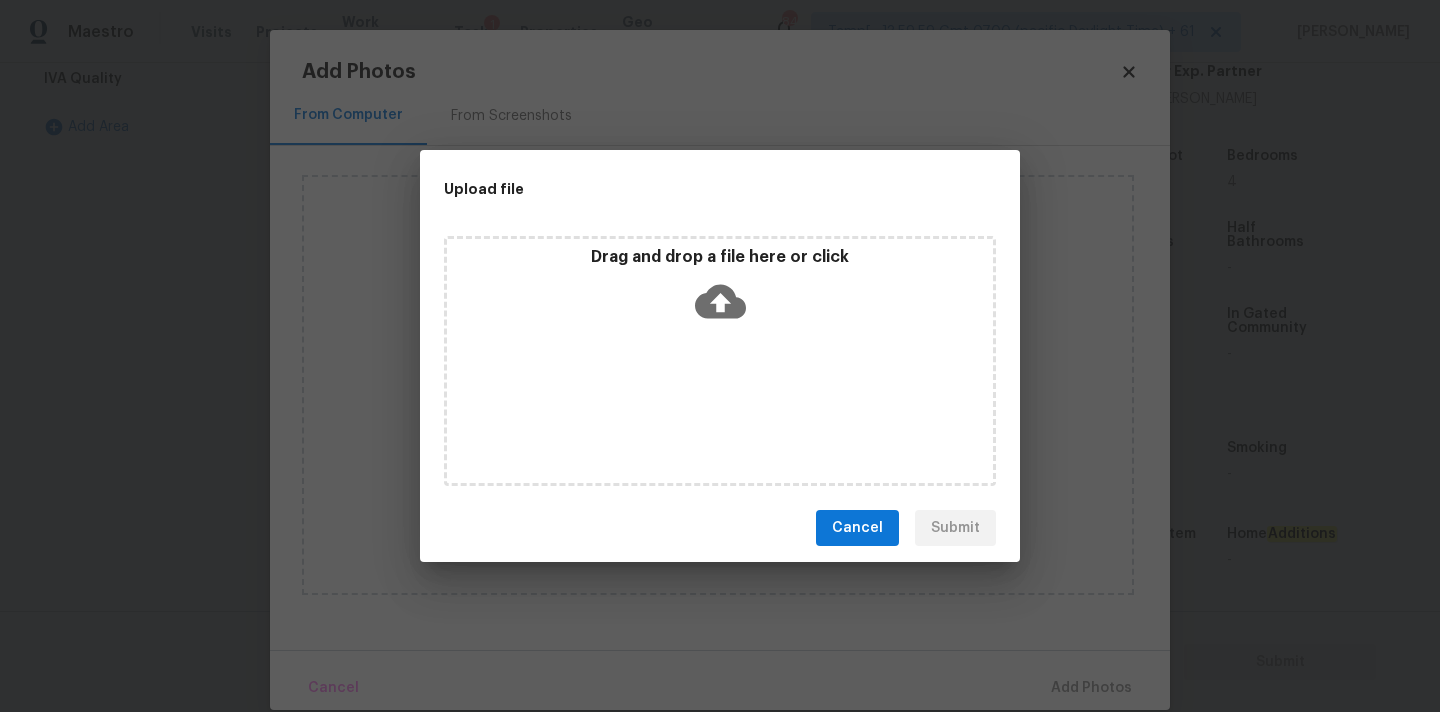click 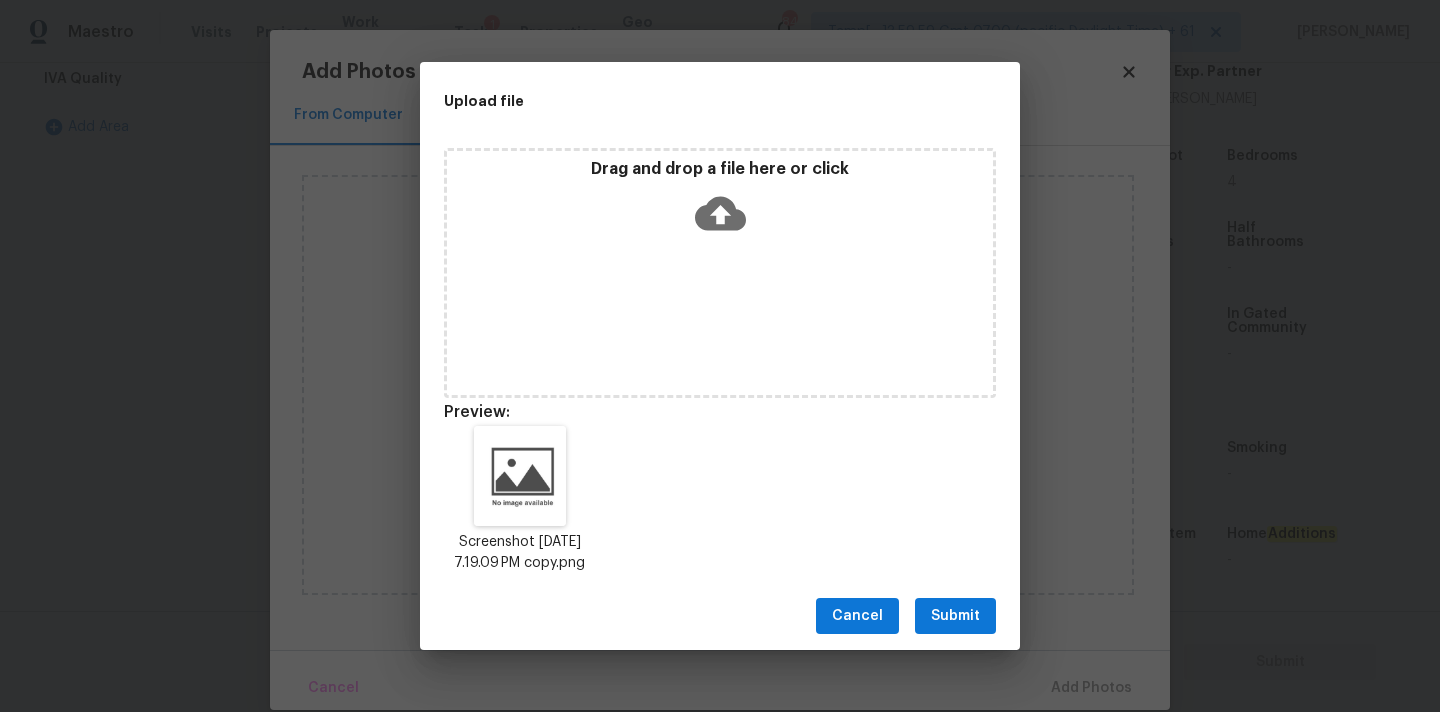 click on "Submit" at bounding box center (955, 616) 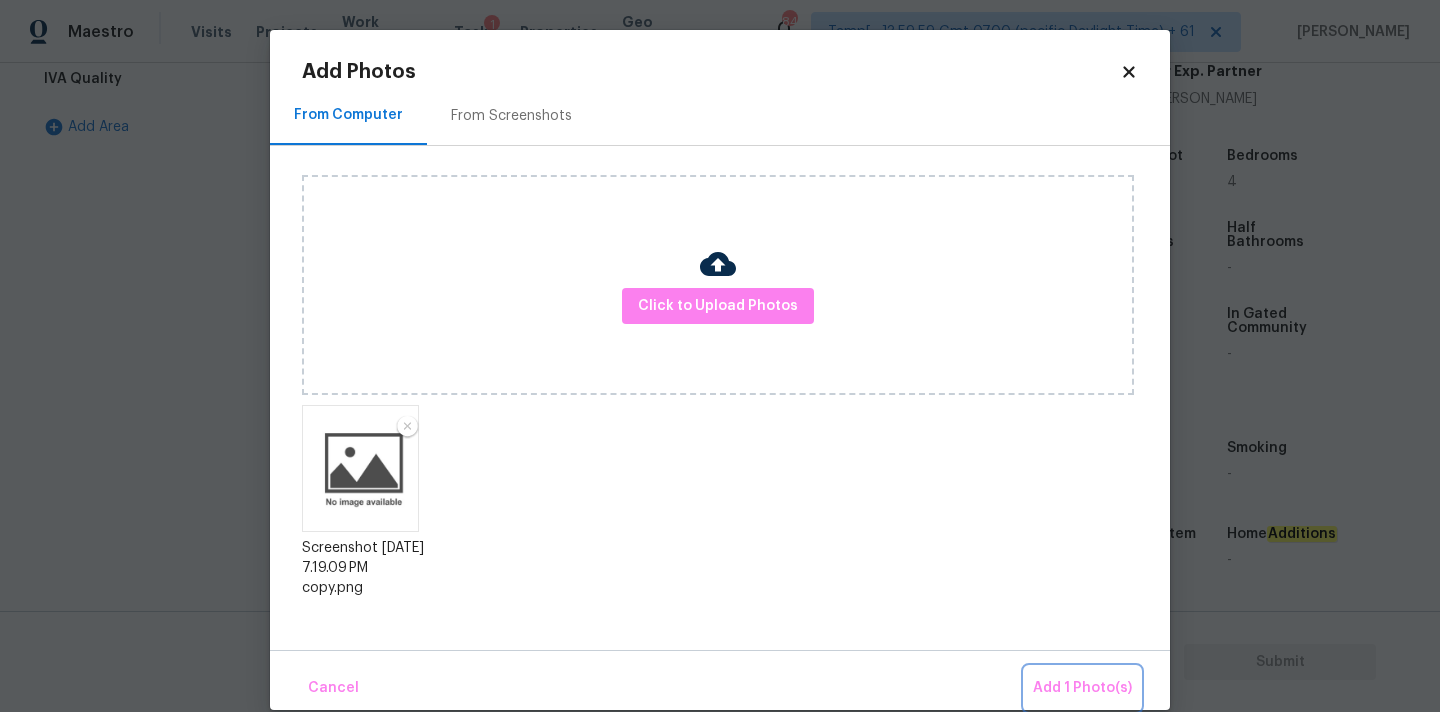 click on "Add 1 Photo(s)" at bounding box center (1082, 688) 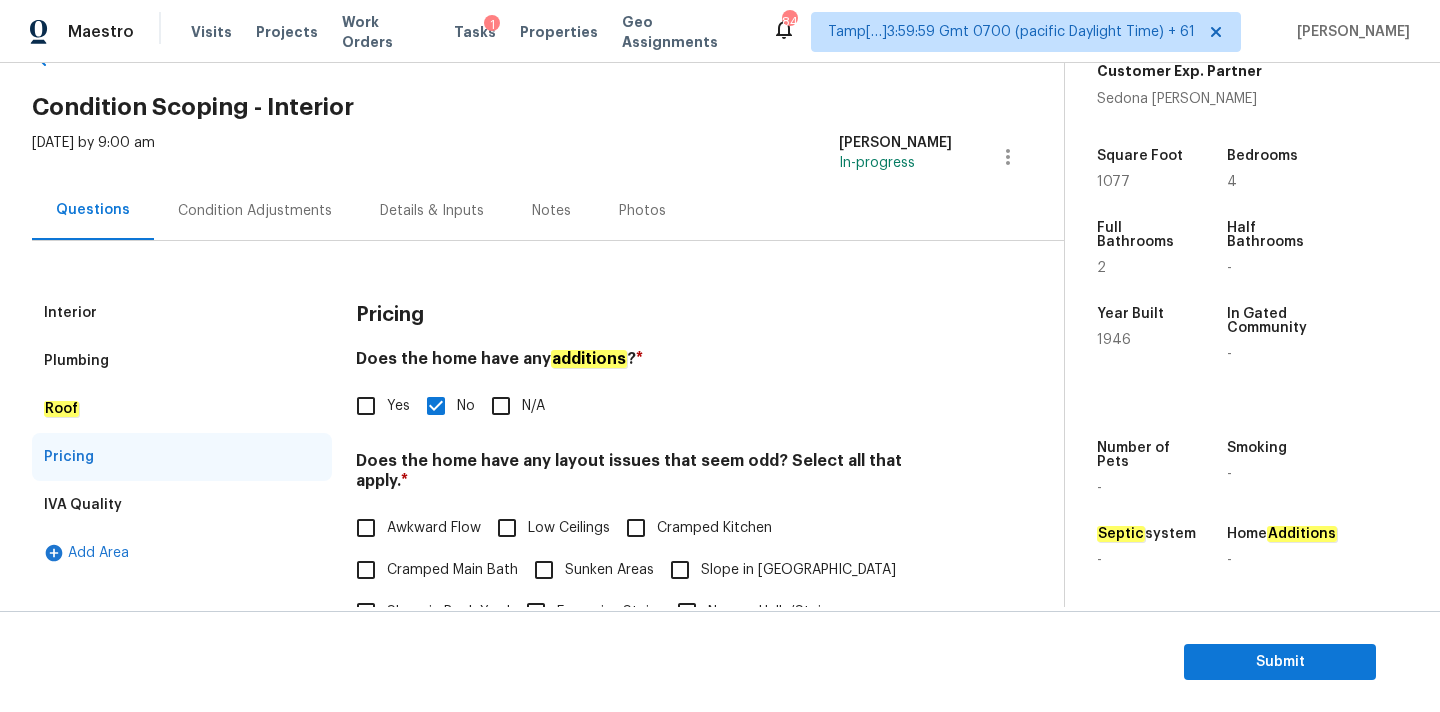 scroll, scrollTop: 0, scrollLeft: 0, axis: both 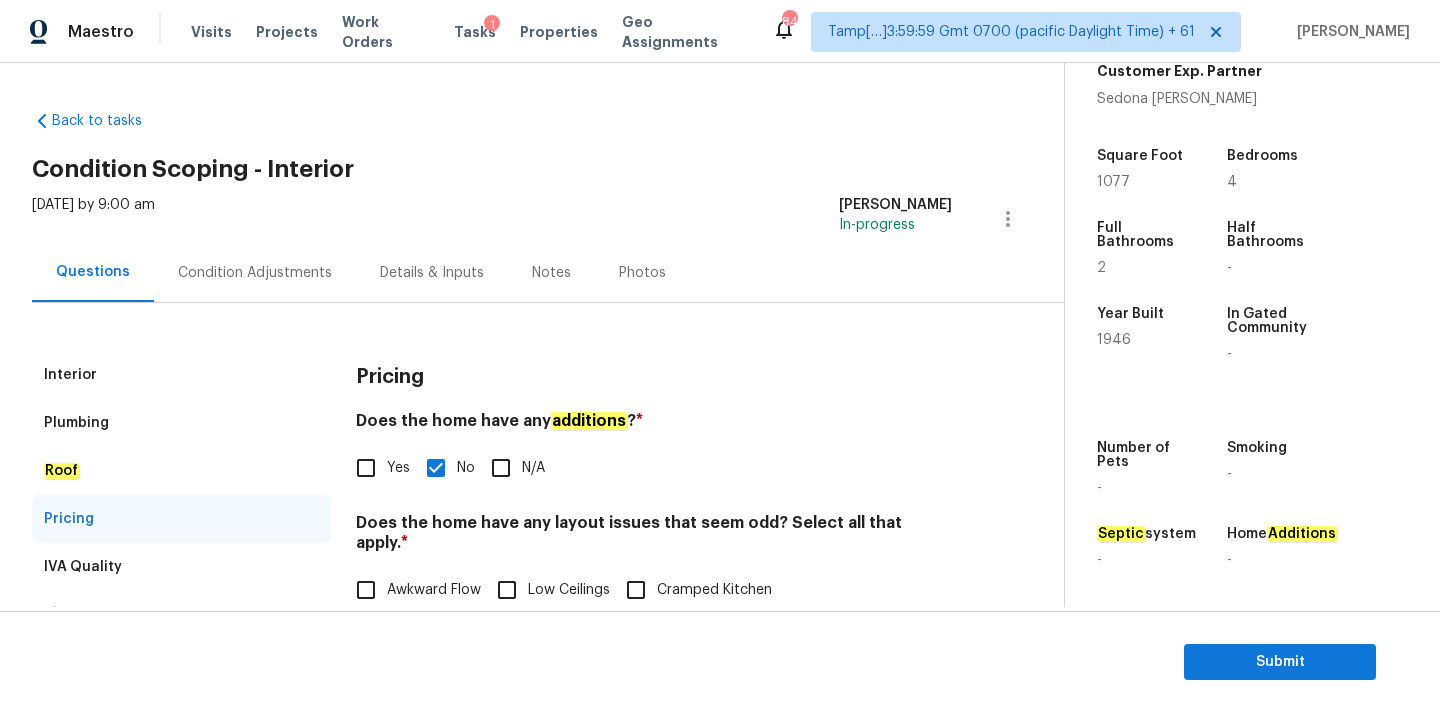 click on "Condition Adjustments" at bounding box center [255, 273] 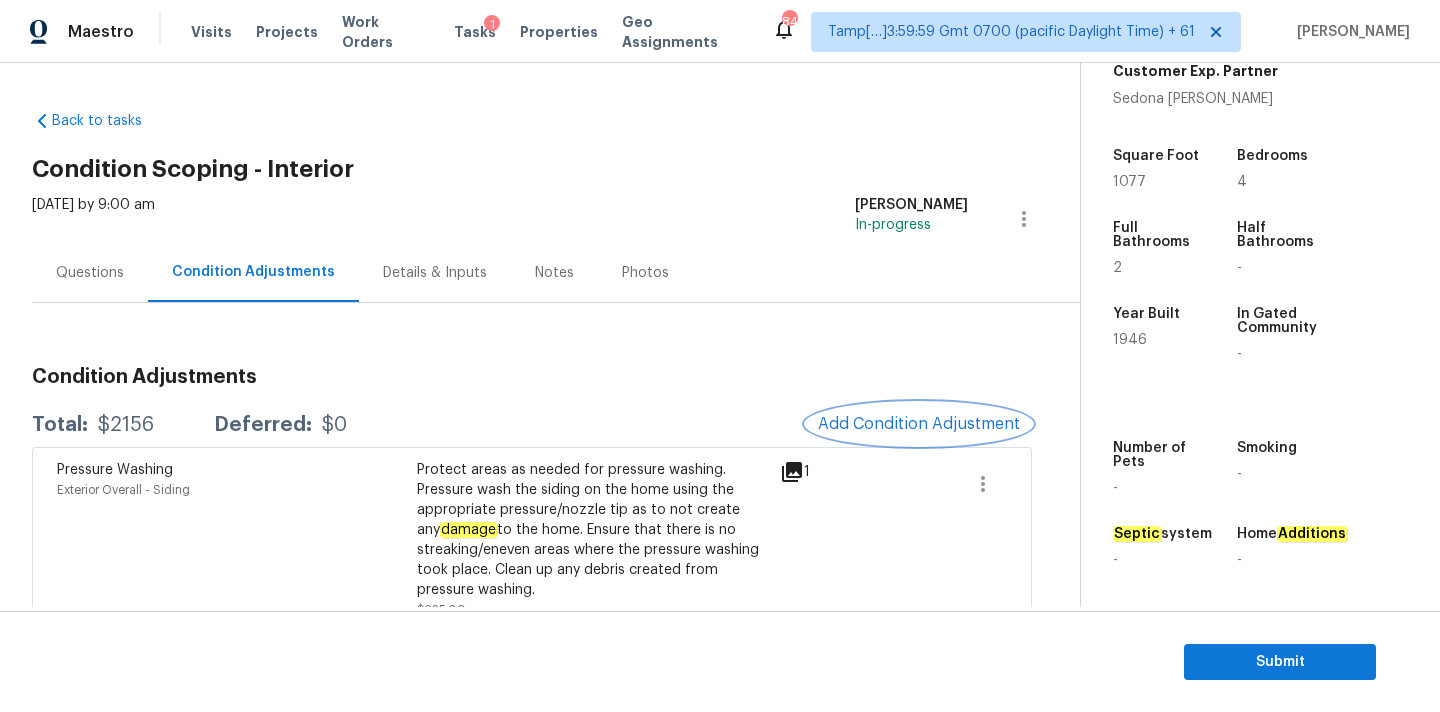 click on "Add Condition Adjustment" at bounding box center (919, 424) 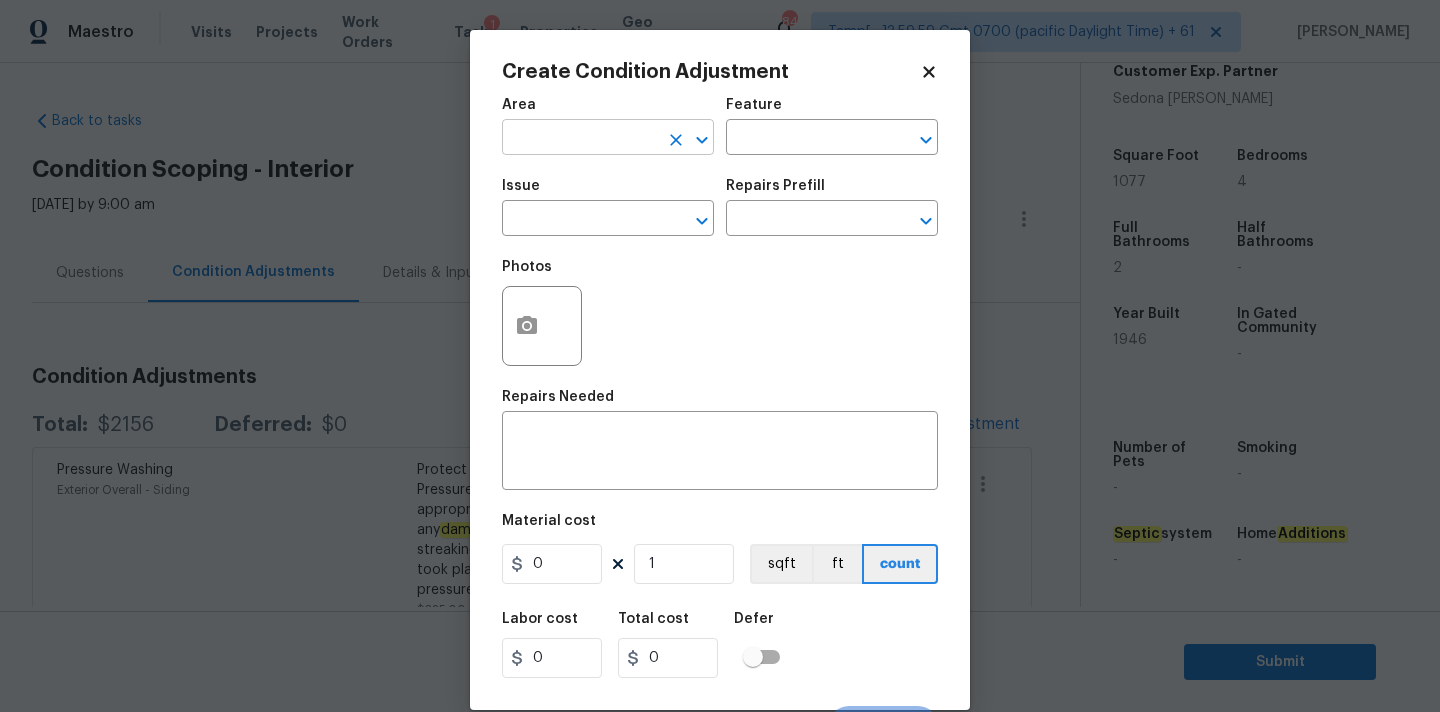 click at bounding box center [580, 139] 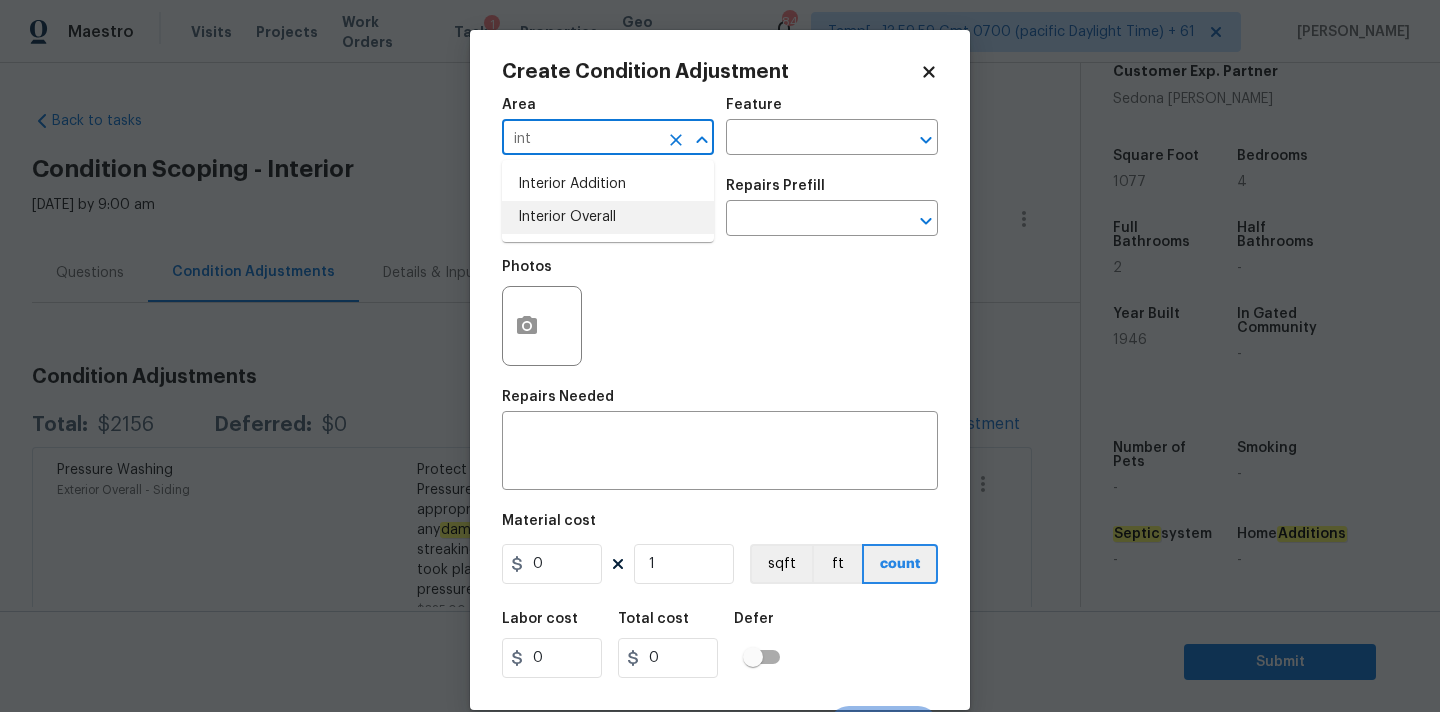 click on "Interior Overall" at bounding box center (608, 217) 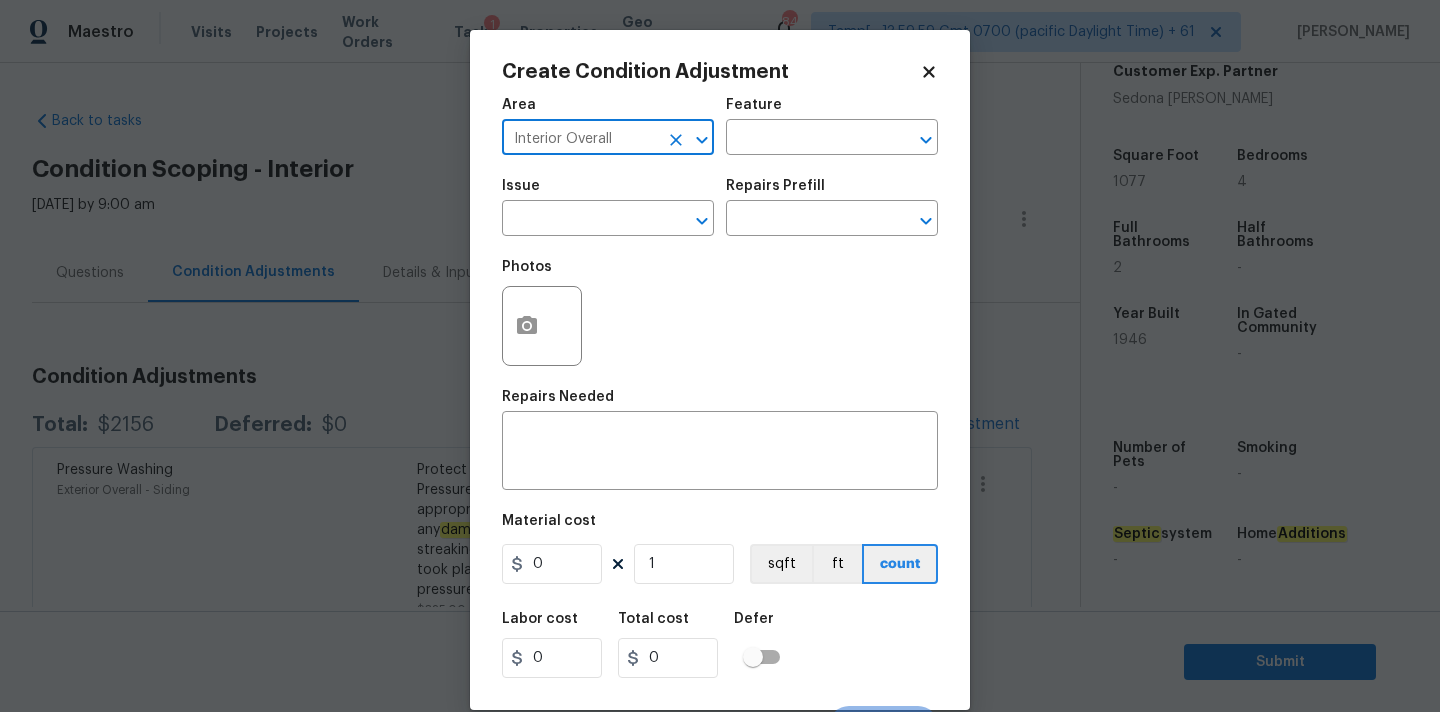 type on "Interior Overall" 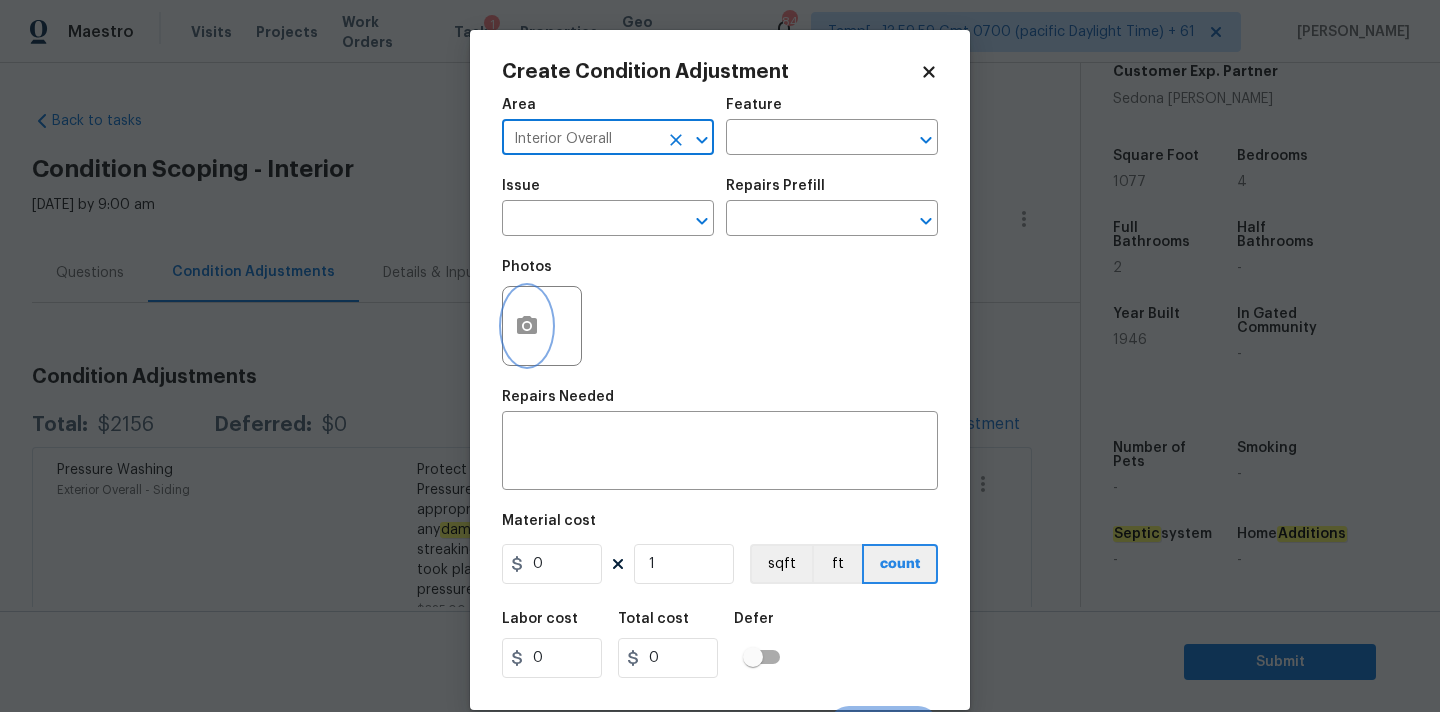 click 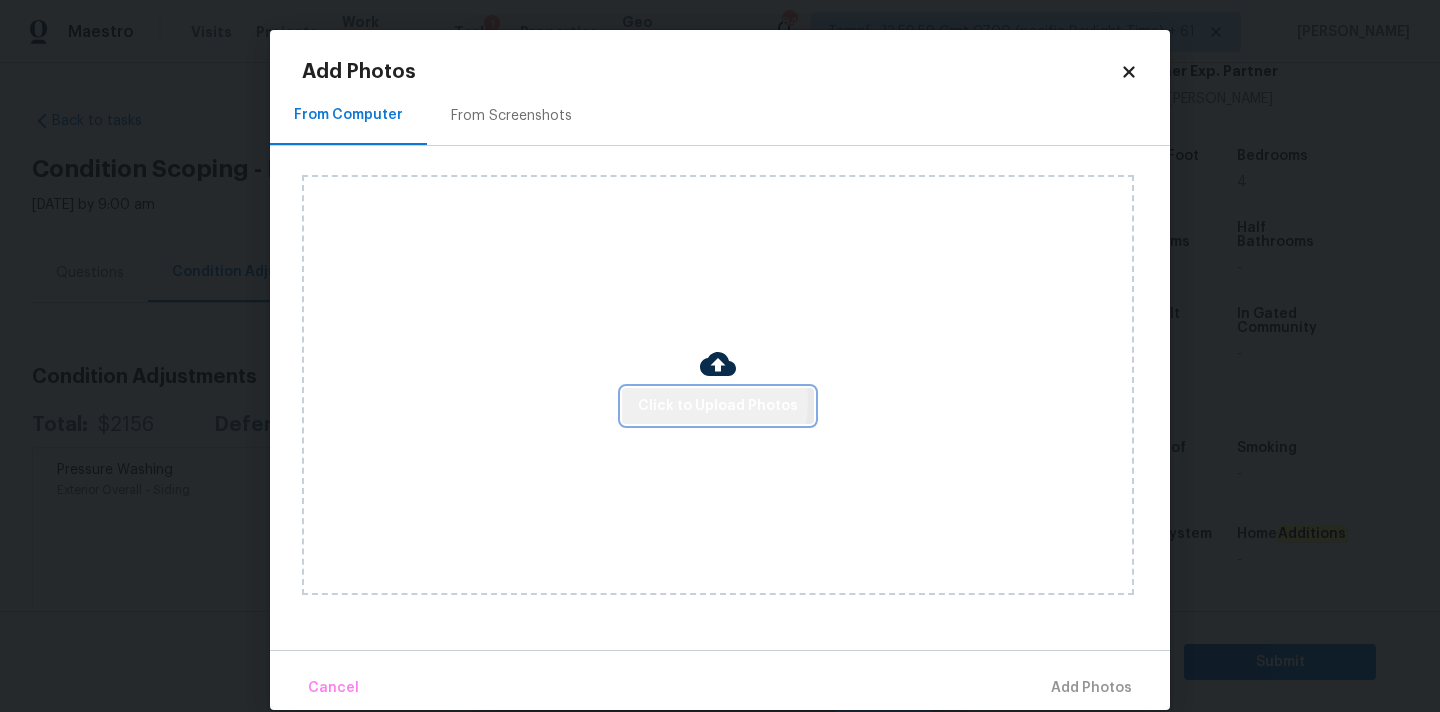 click on "Click to Upload Photos" at bounding box center (718, 406) 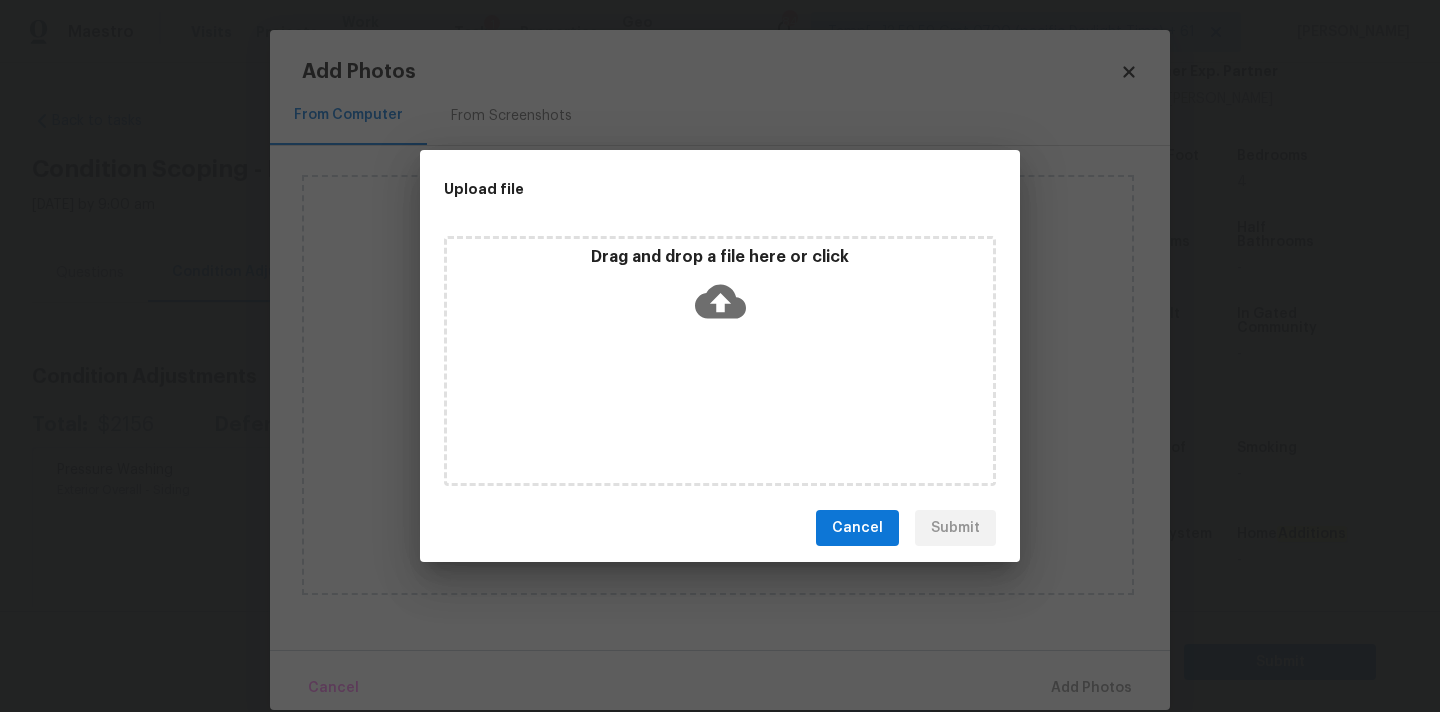 click 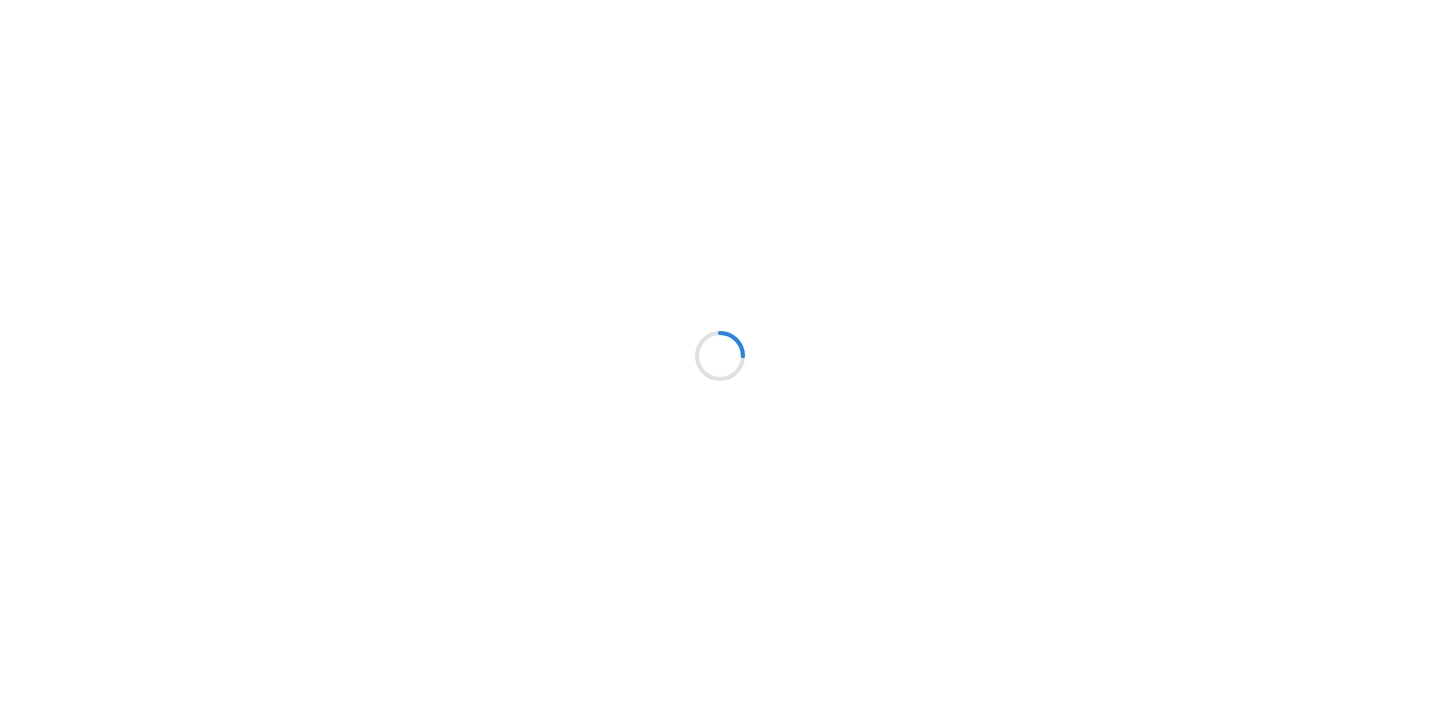 scroll, scrollTop: 0, scrollLeft: 0, axis: both 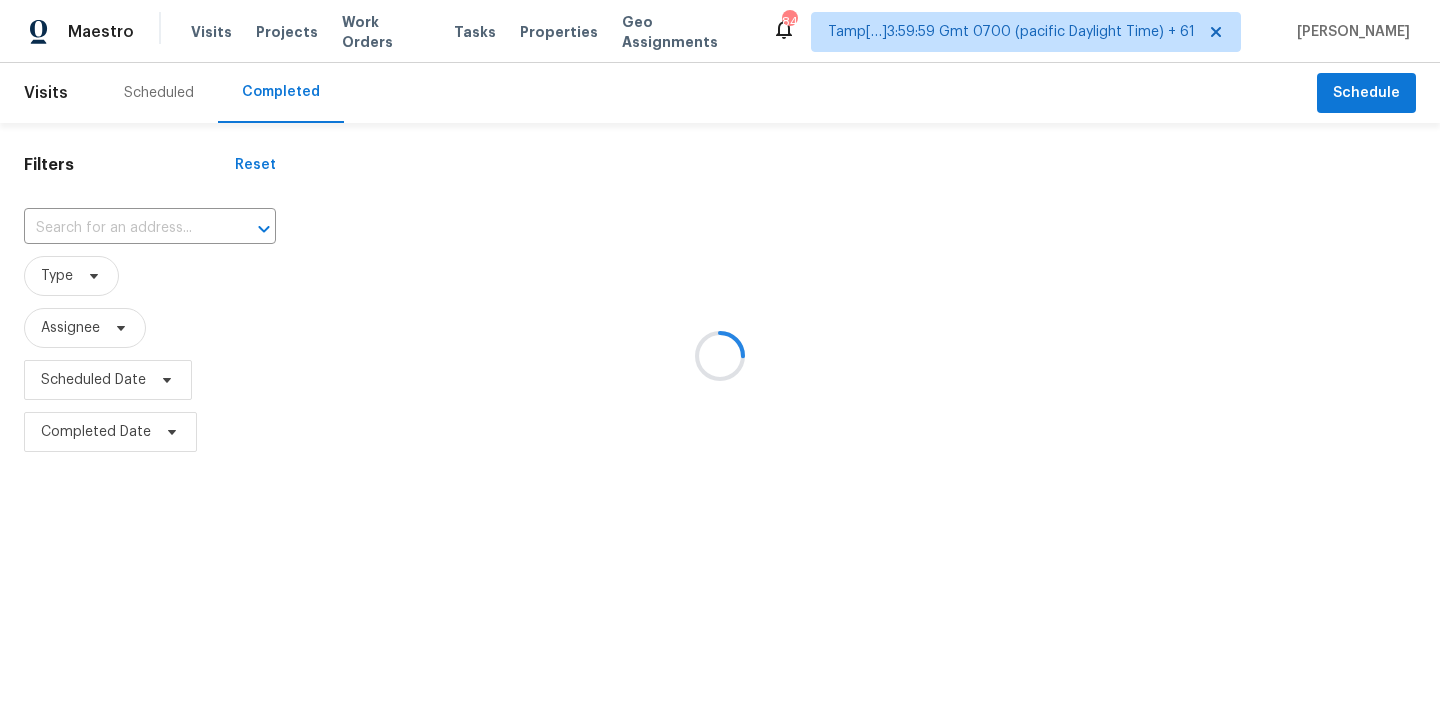click at bounding box center (720, 356) 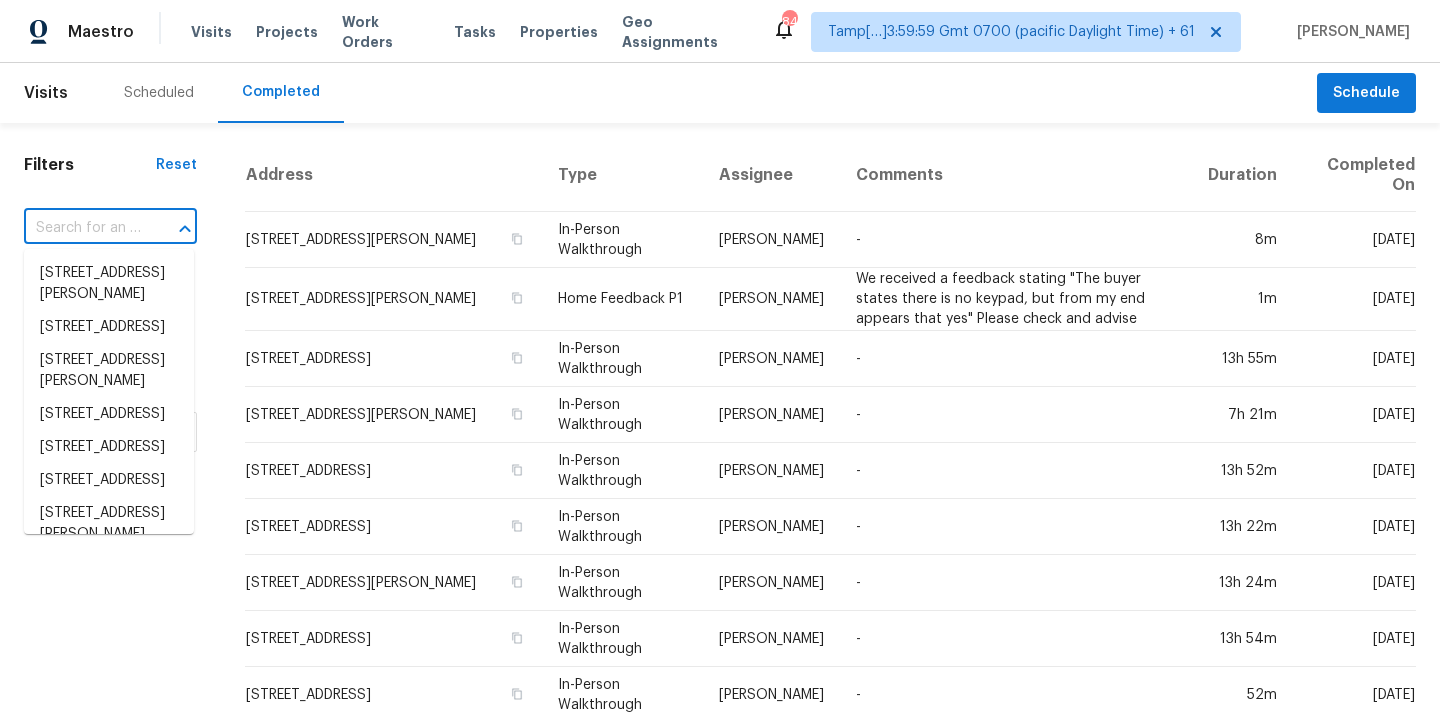 click at bounding box center (82, 228) 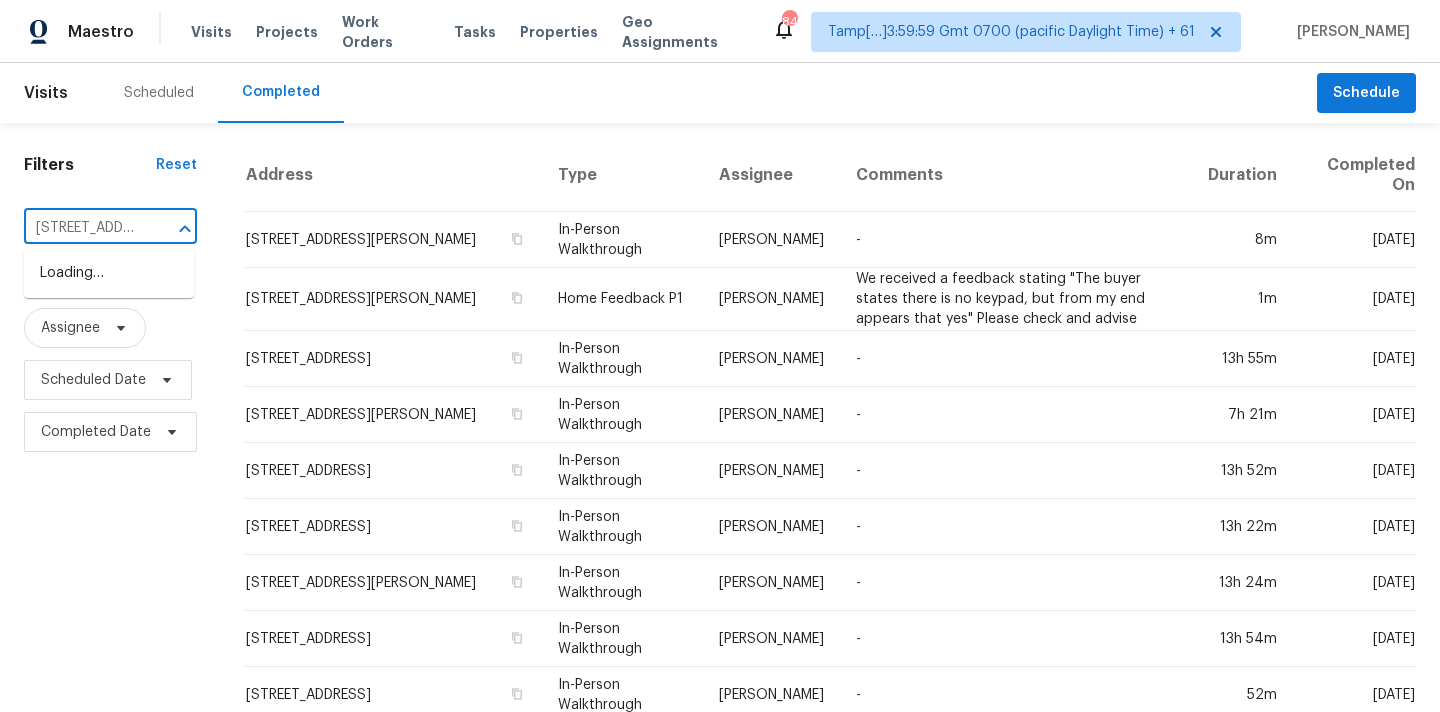 scroll, scrollTop: 0, scrollLeft: 195, axis: horizontal 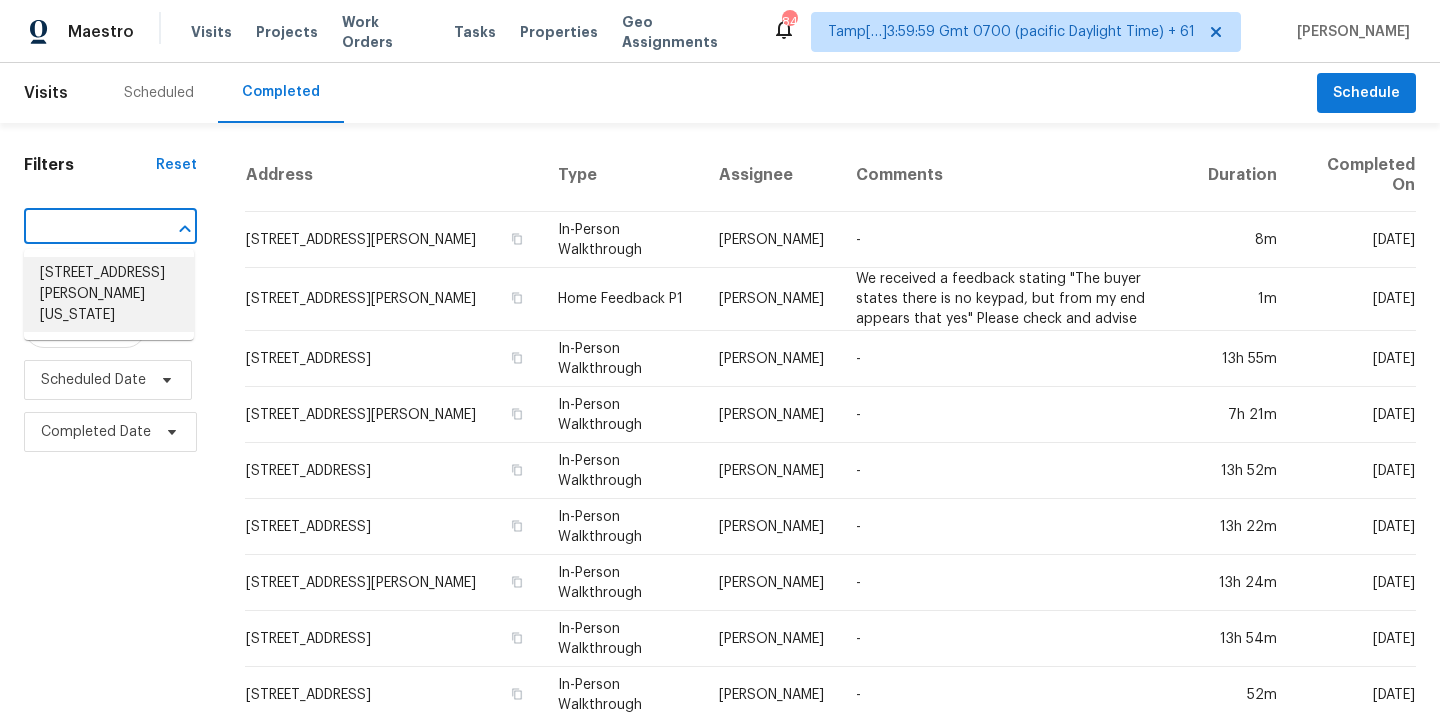 click on "8835 Stowe Creek Ln, Missouri City, TX 77459" at bounding box center (109, 294) 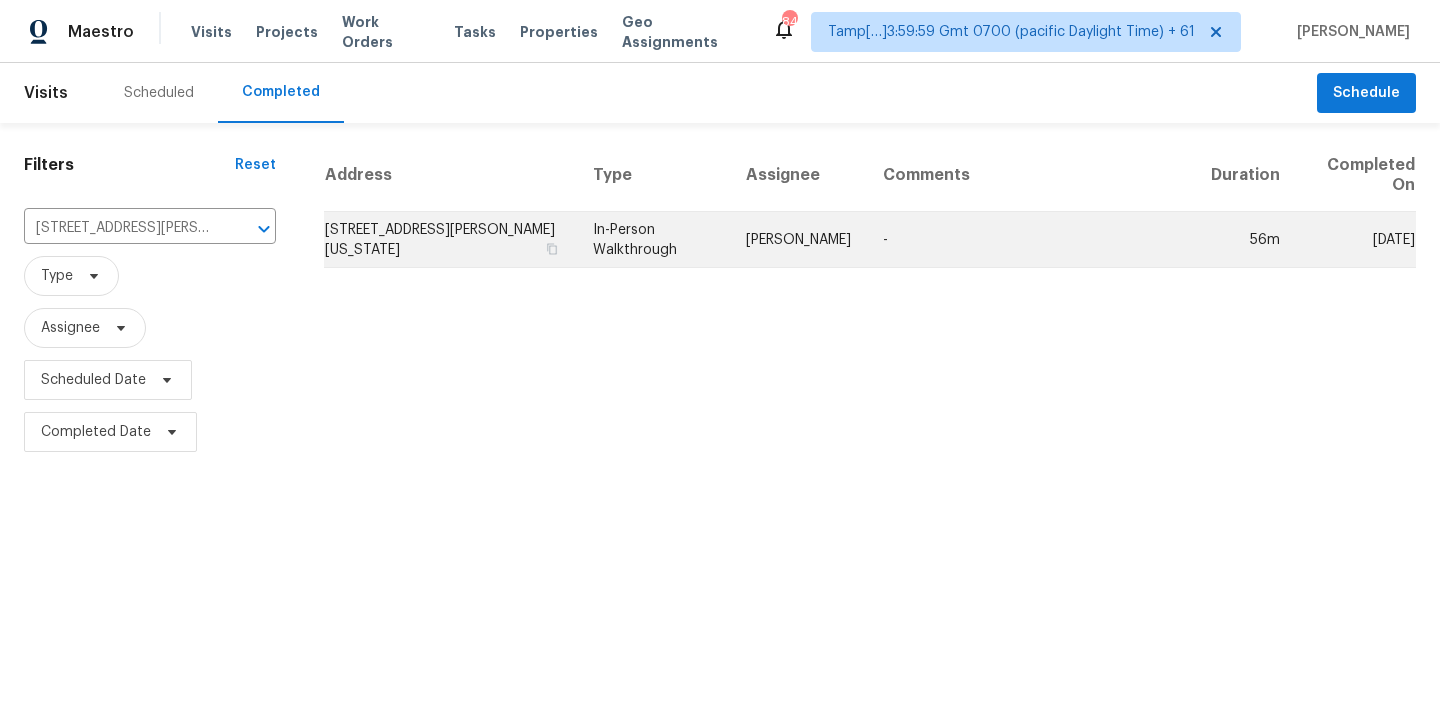 click on "In-Person Walkthrough" at bounding box center (653, 240) 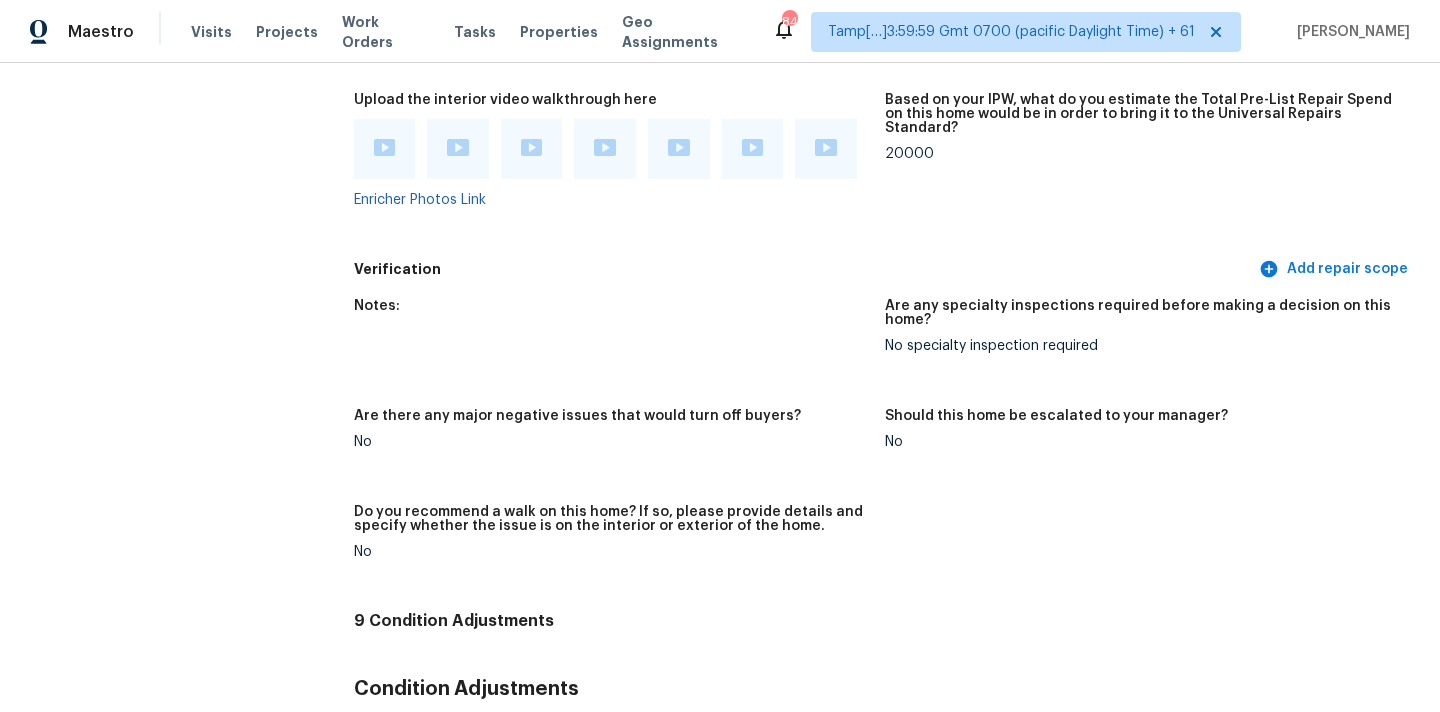 scroll, scrollTop: 99, scrollLeft: 0, axis: vertical 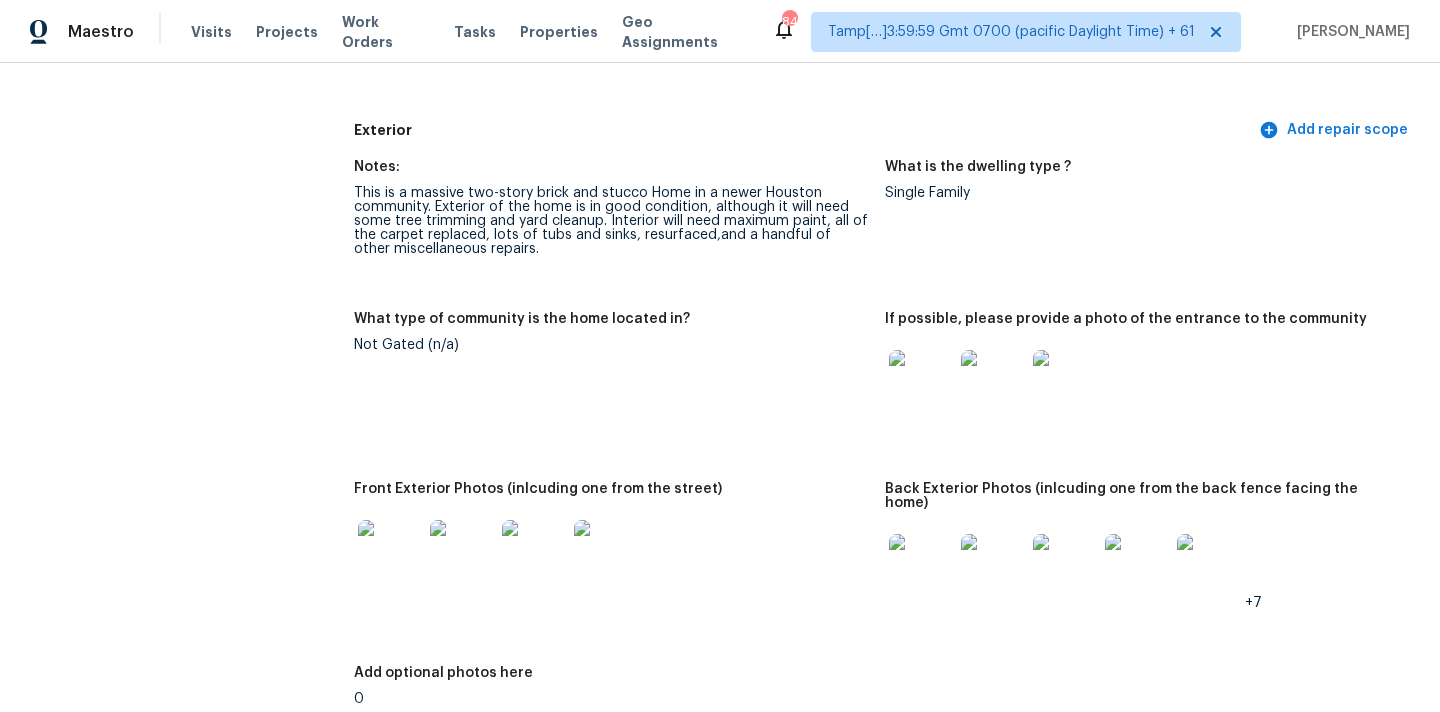 click at bounding box center (921, 382) 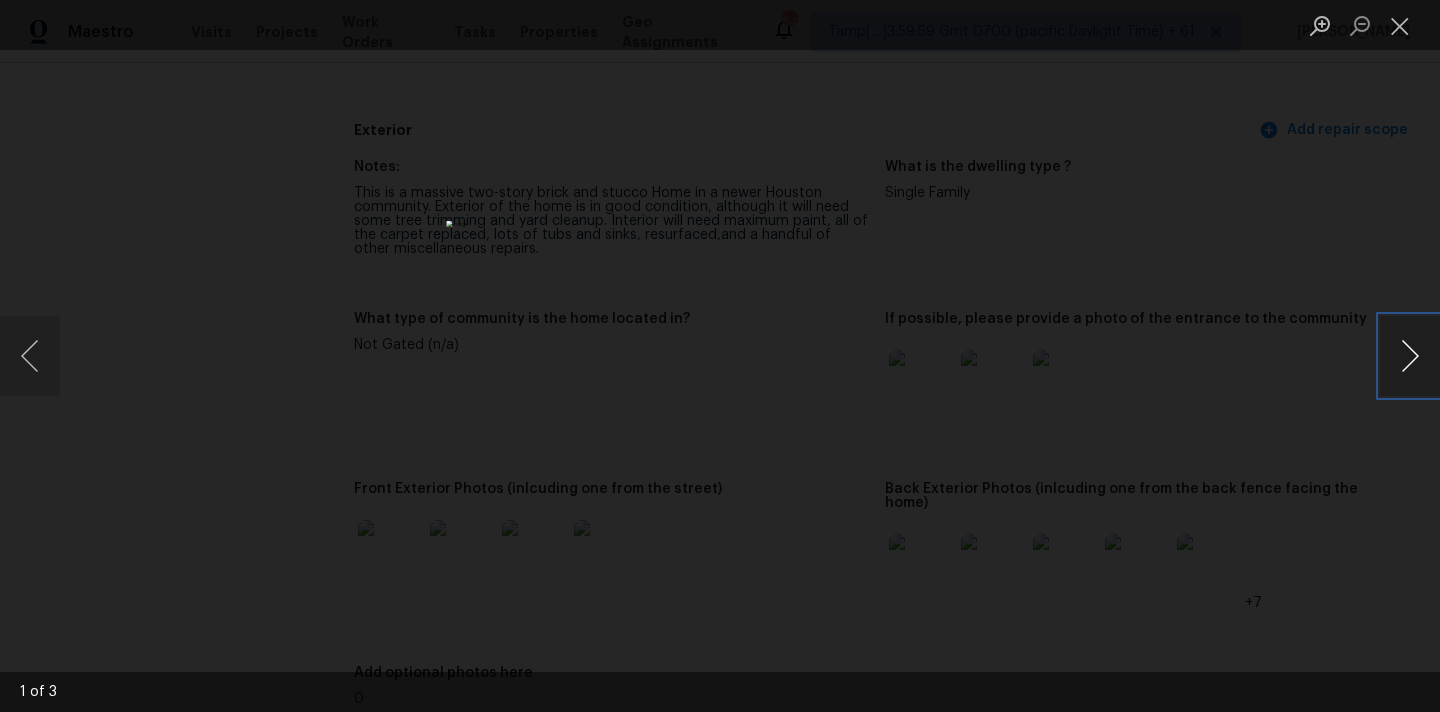 click at bounding box center (1410, 356) 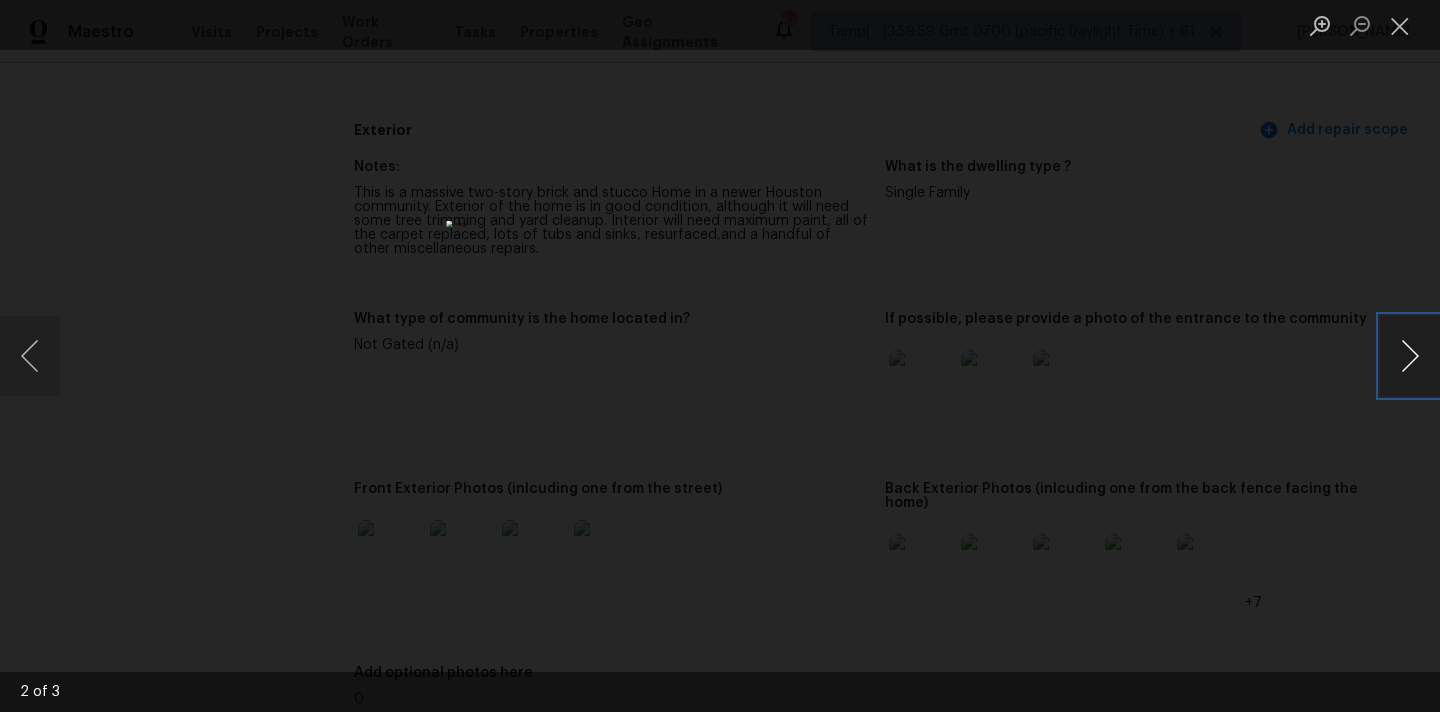 click at bounding box center (1410, 356) 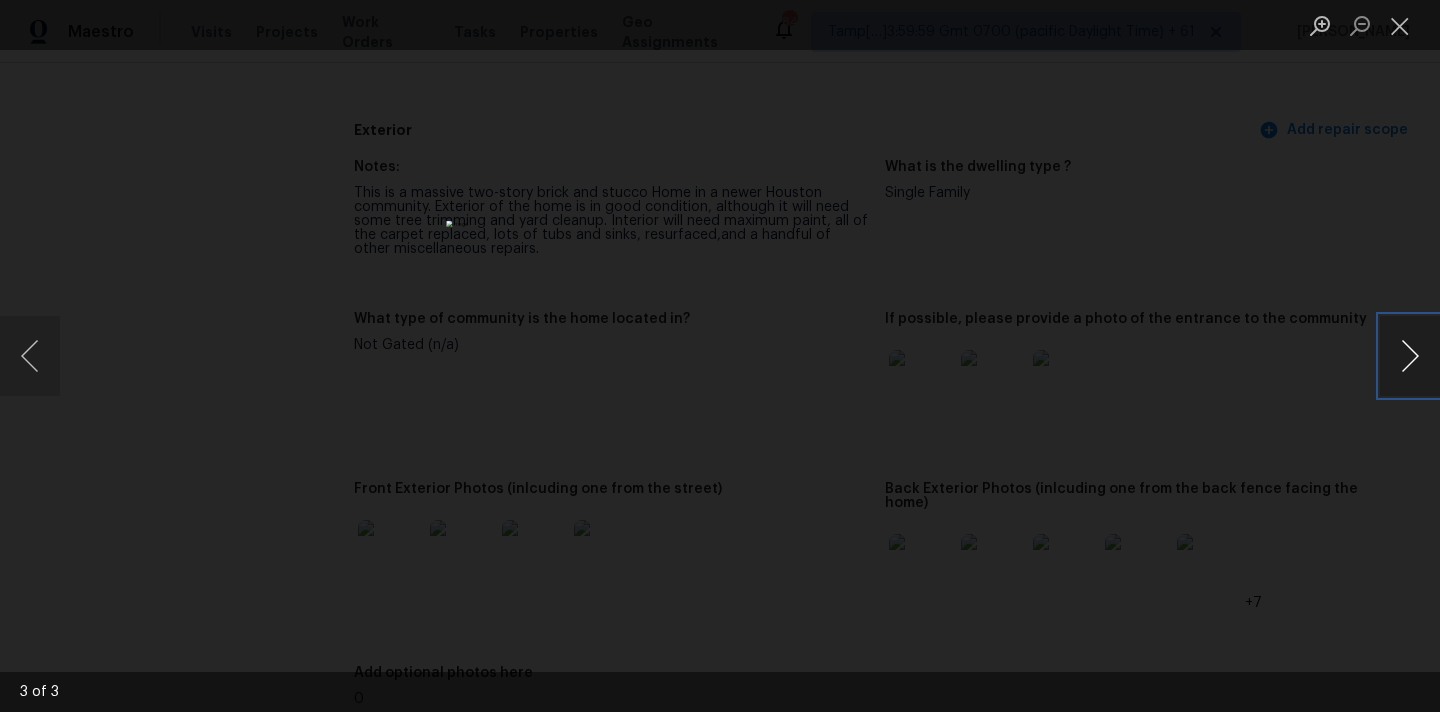 click at bounding box center [1410, 356] 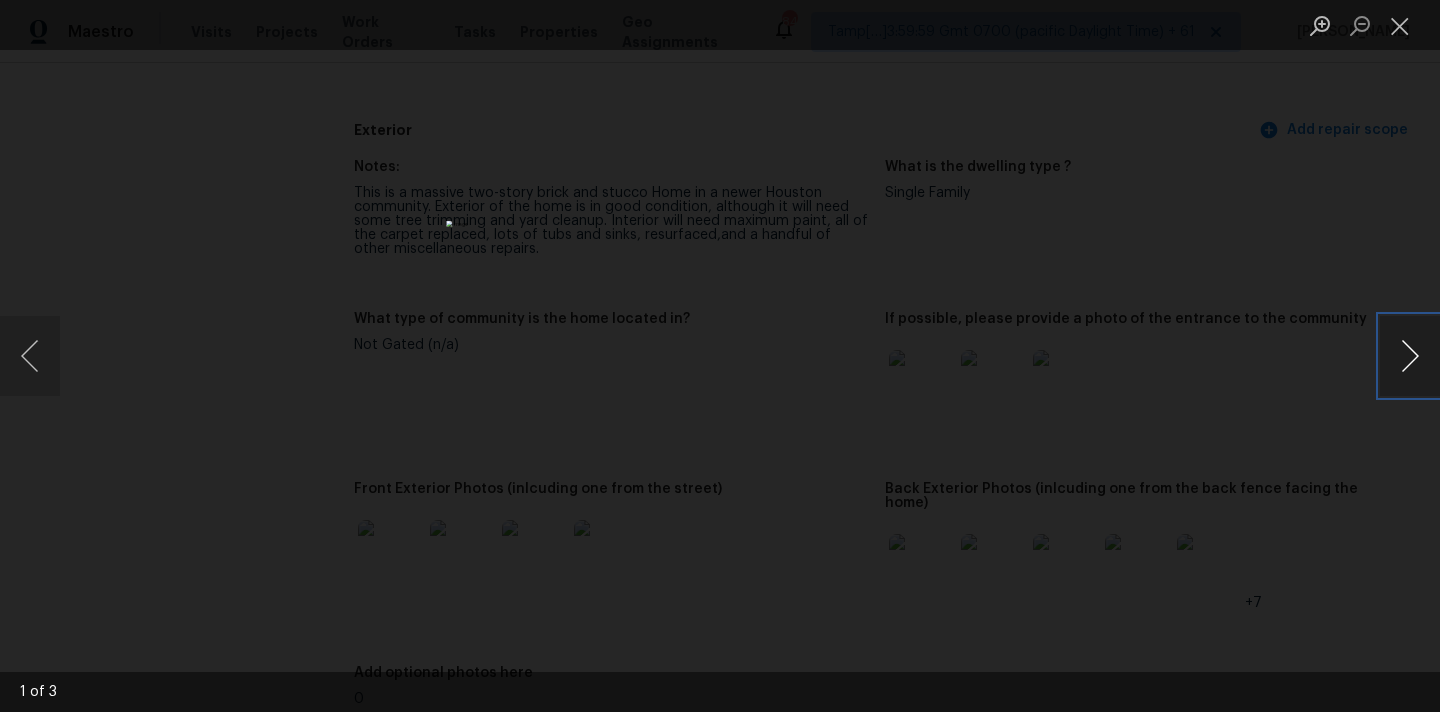 click at bounding box center [1410, 356] 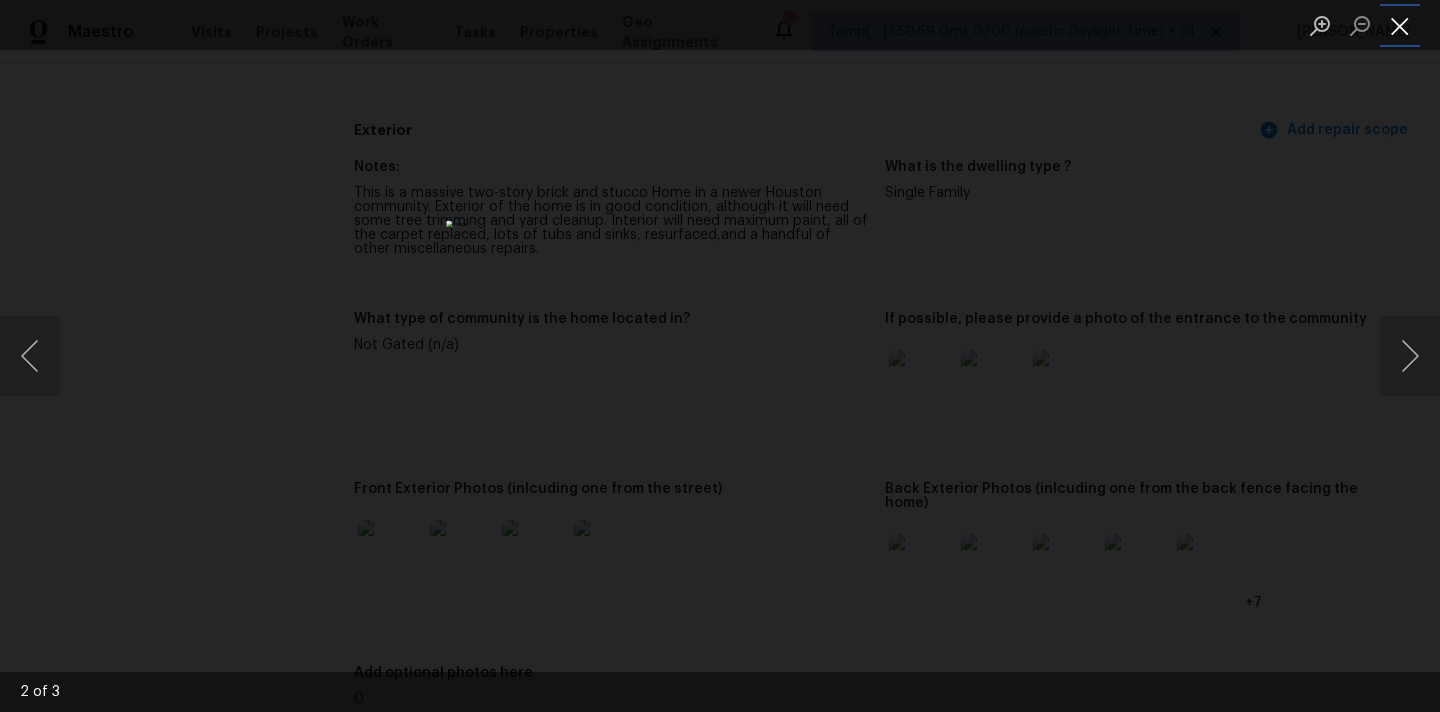 click at bounding box center (1400, 25) 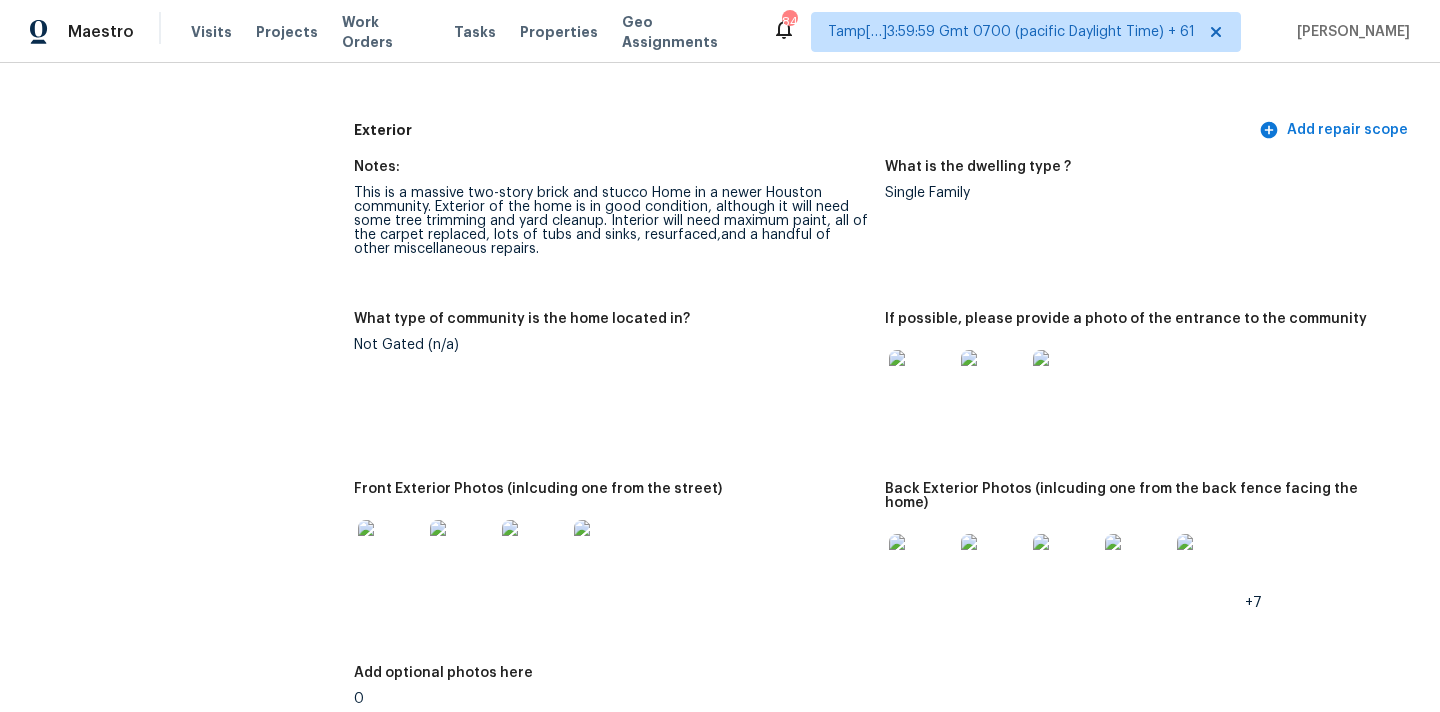 click at bounding box center [390, 552] 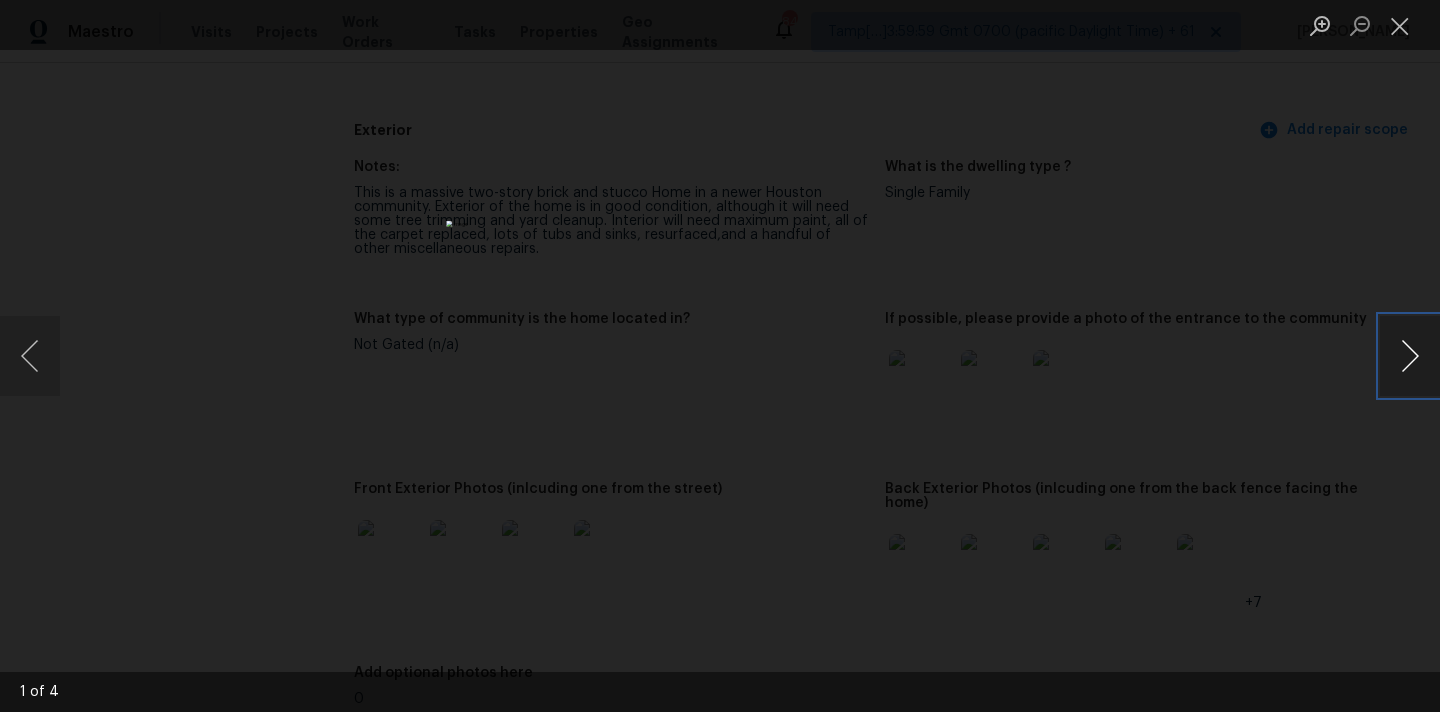 click at bounding box center (1410, 356) 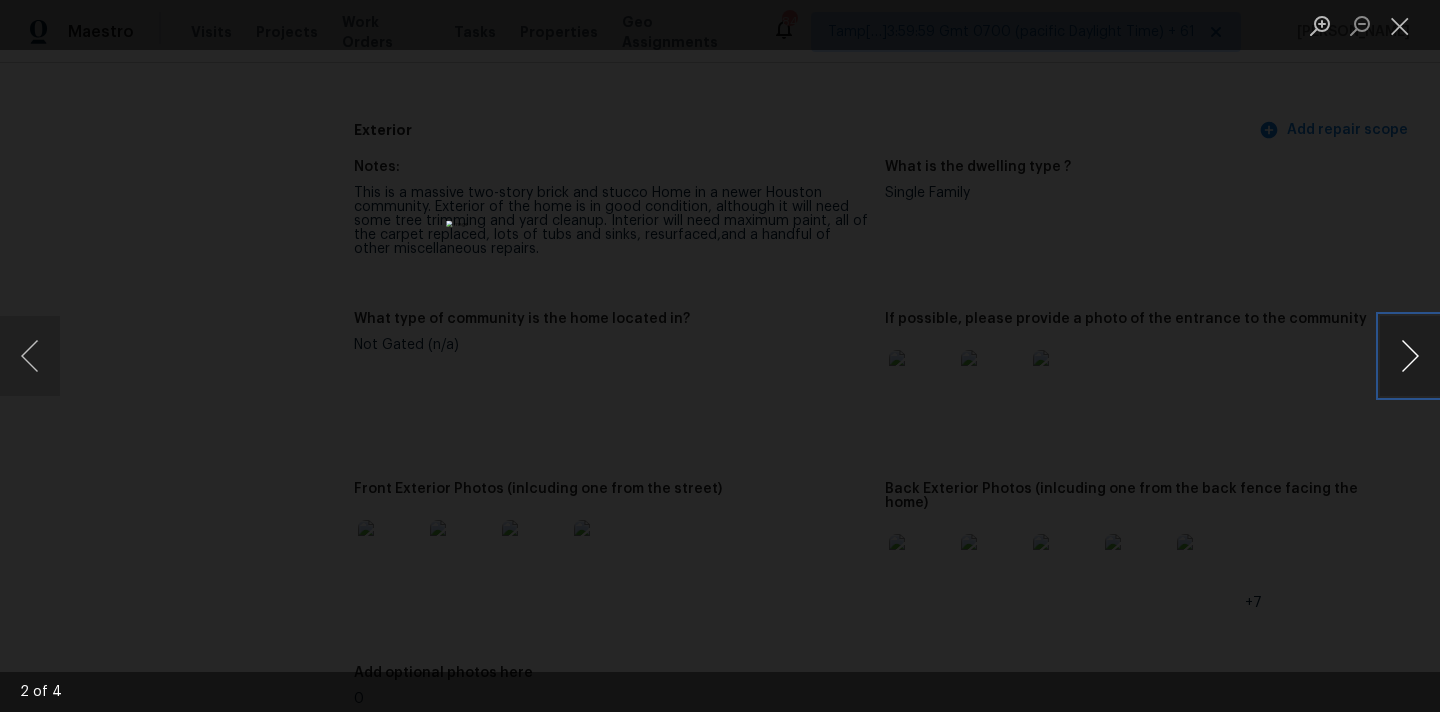 click at bounding box center (1410, 356) 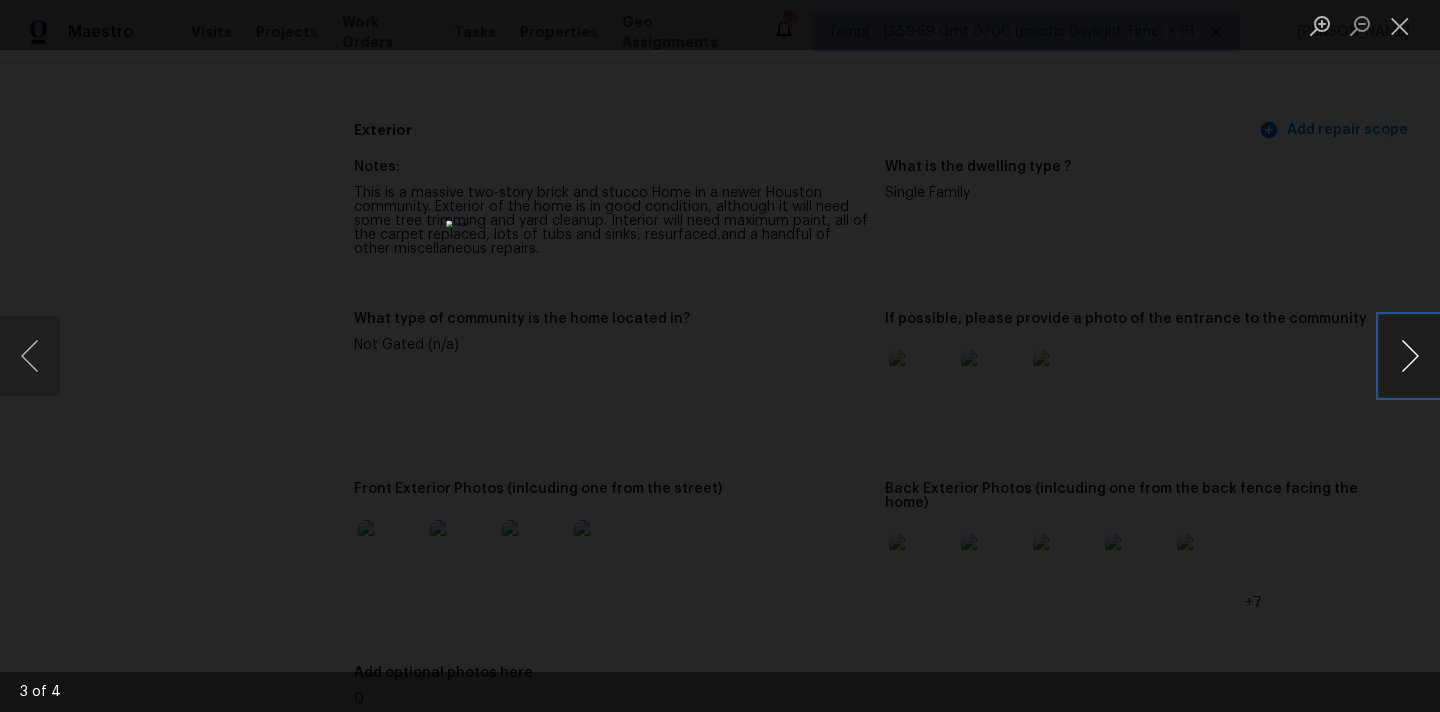 click at bounding box center (1410, 356) 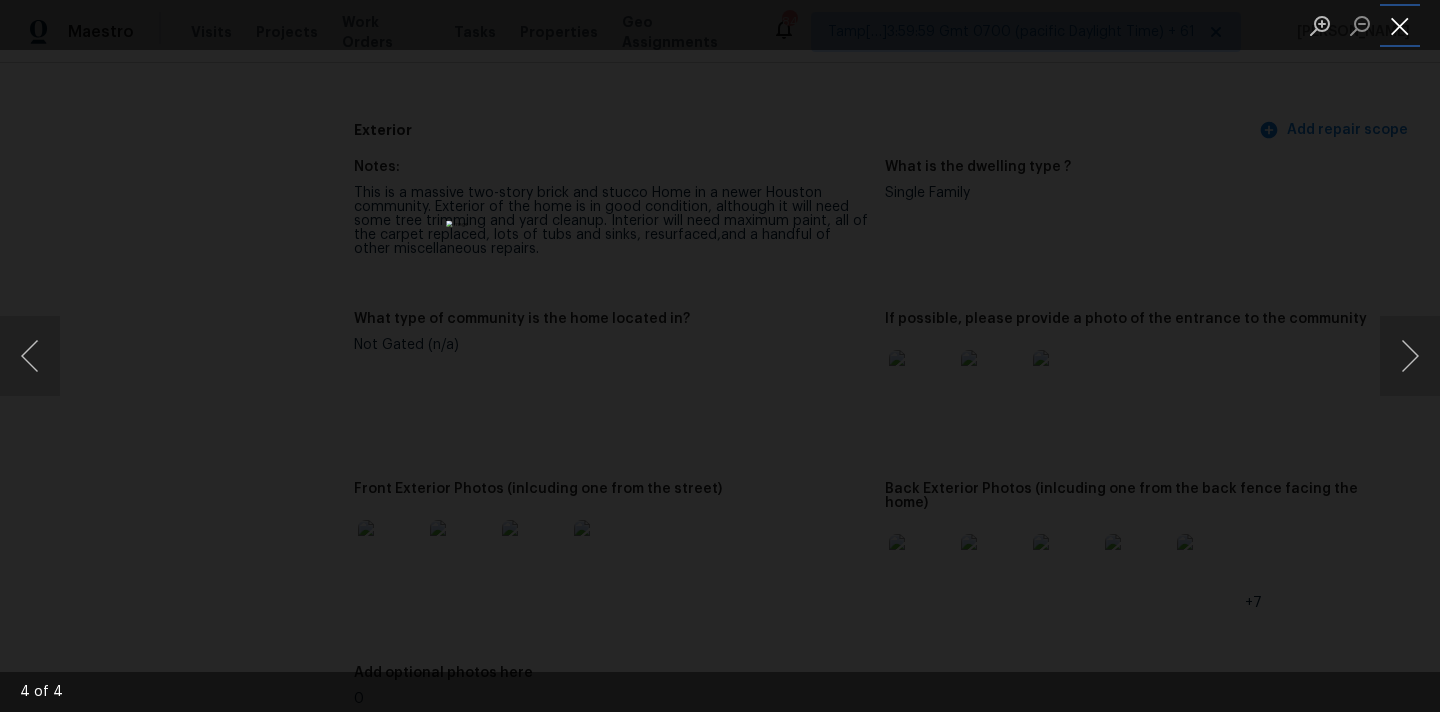 click at bounding box center (1400, 25) 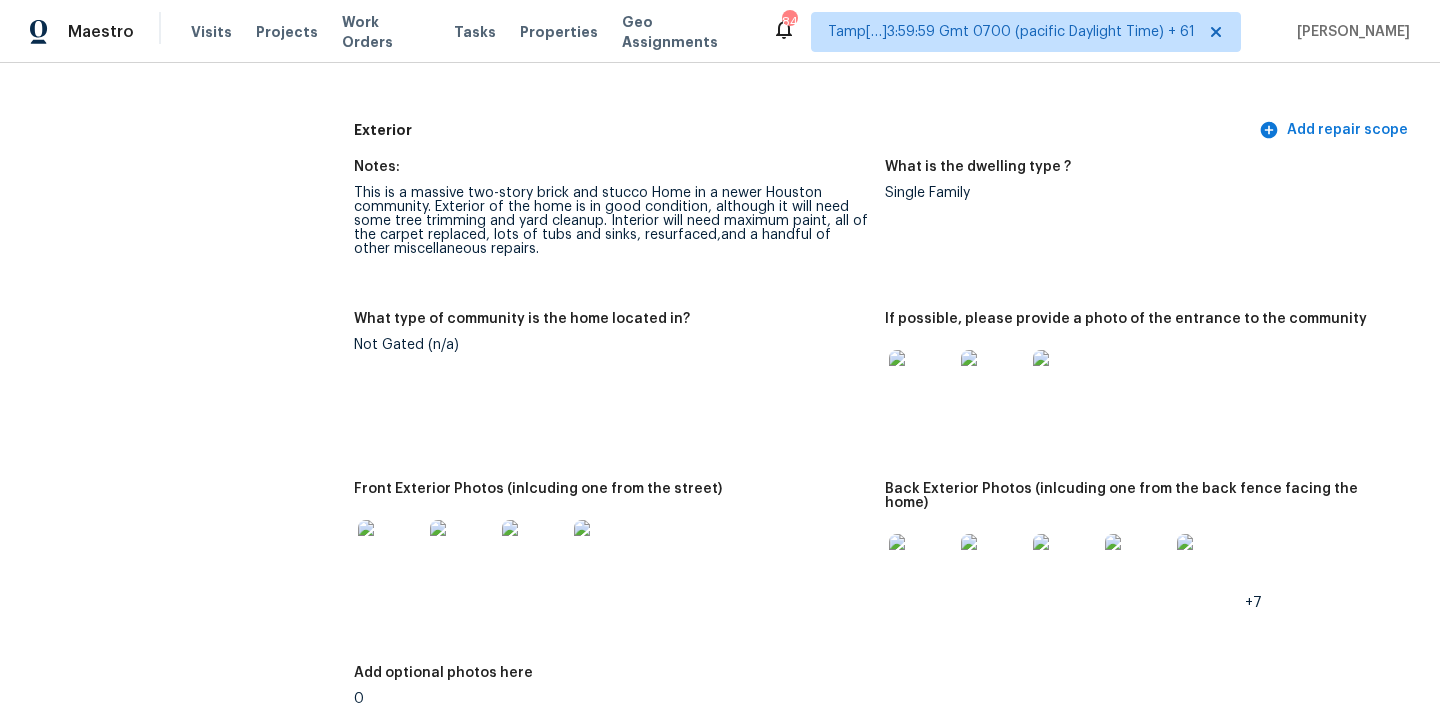 click at bounding box center [921, 566] 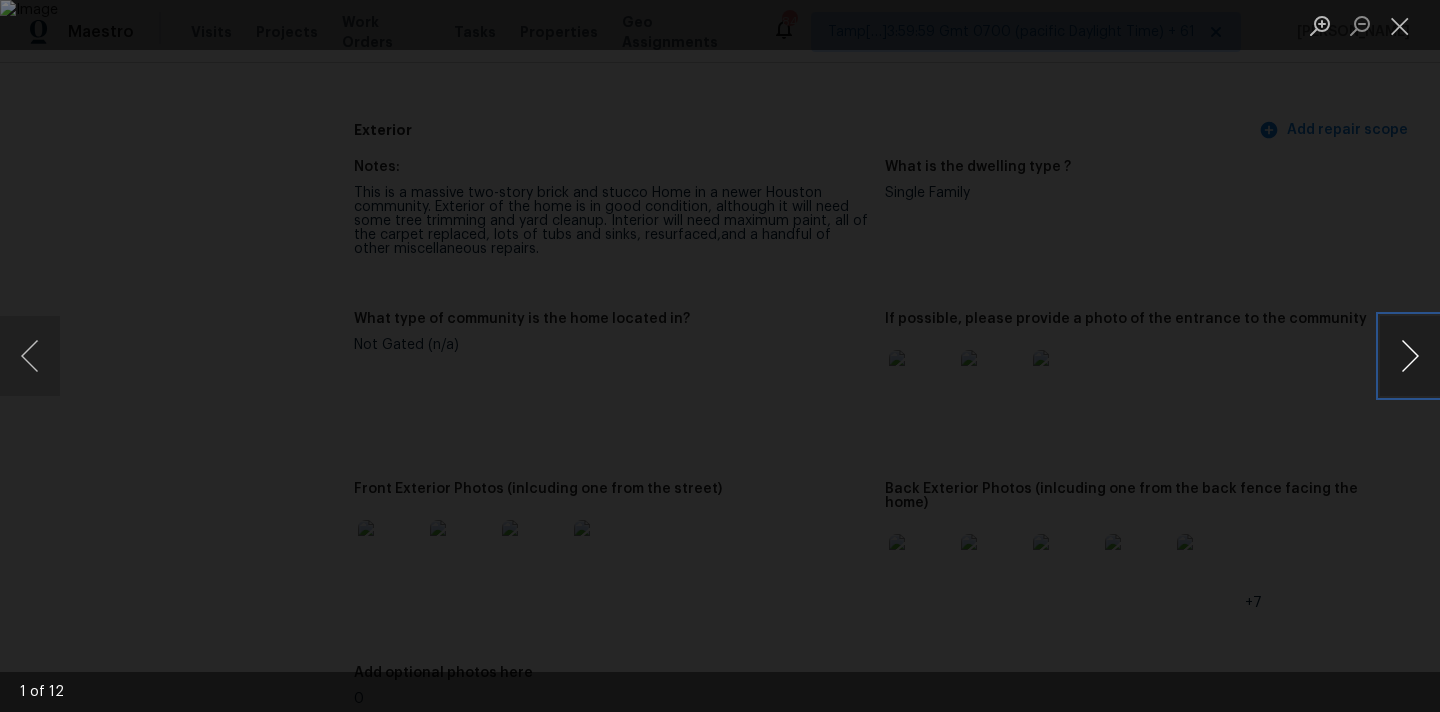 click at bounding box center [1410, 356] 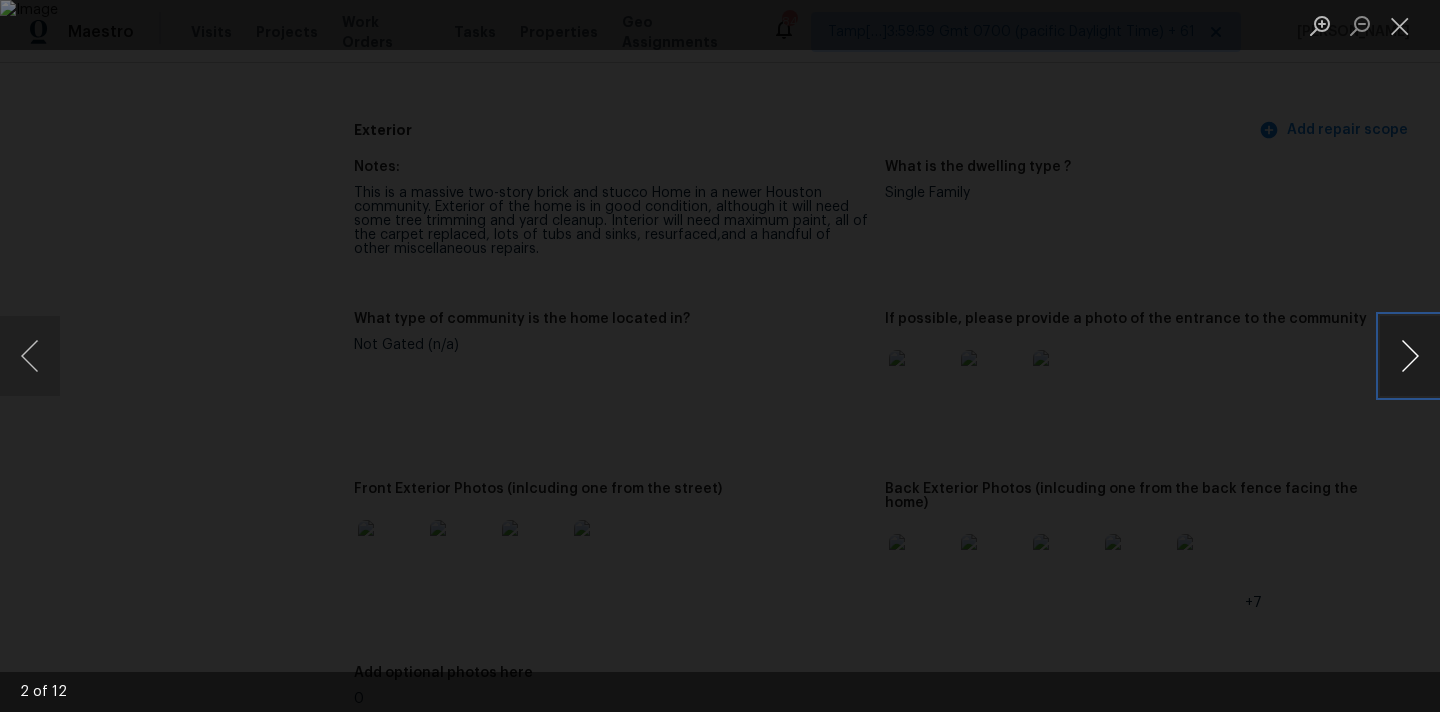 click at bounding box center (1410, 356) 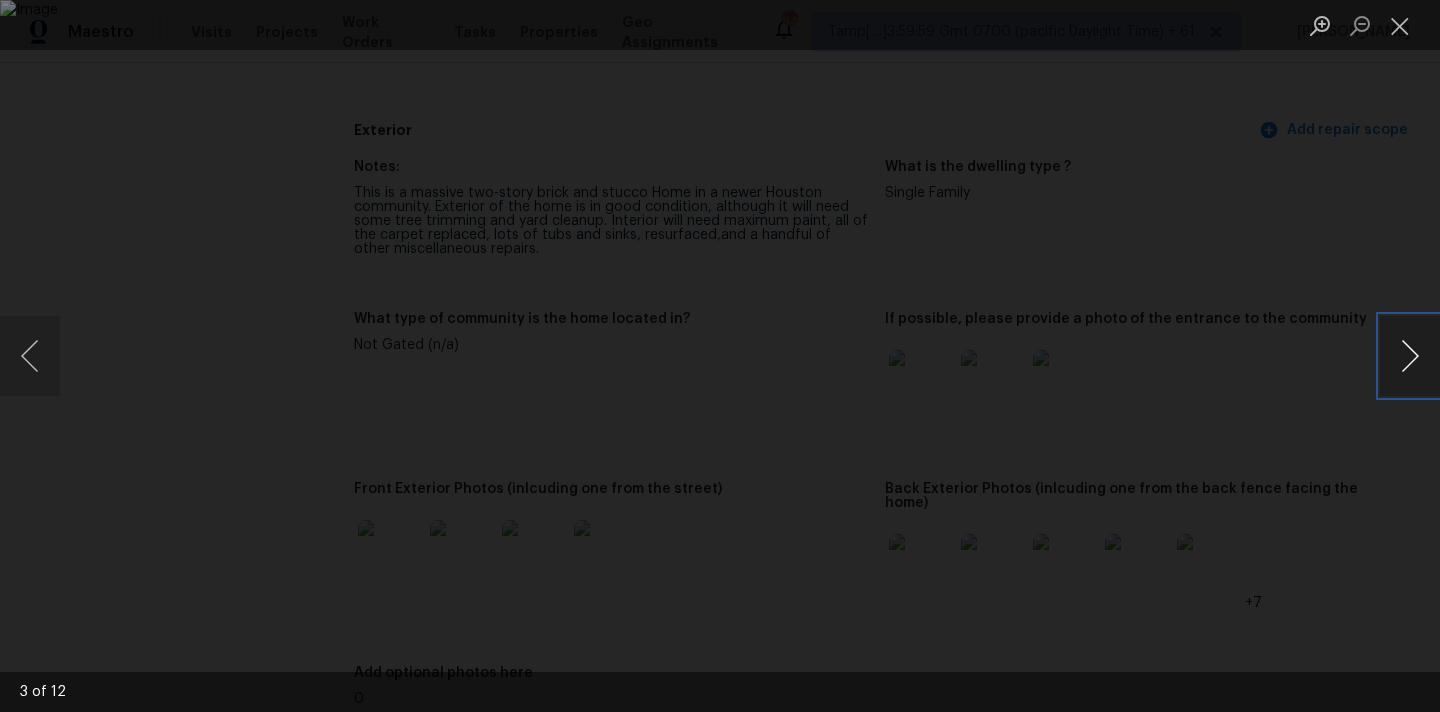 click at bounding box center [1410, 356] 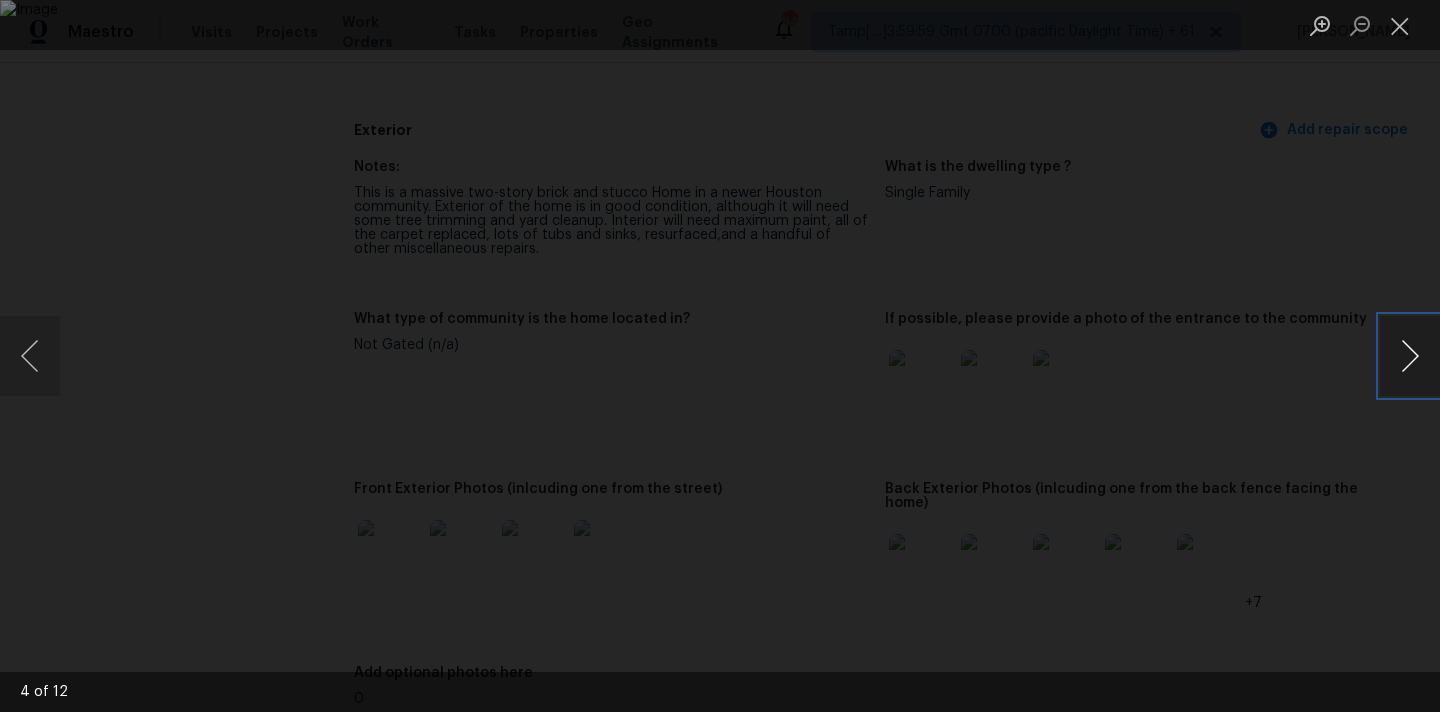 click at bounding box center (1410, 356) 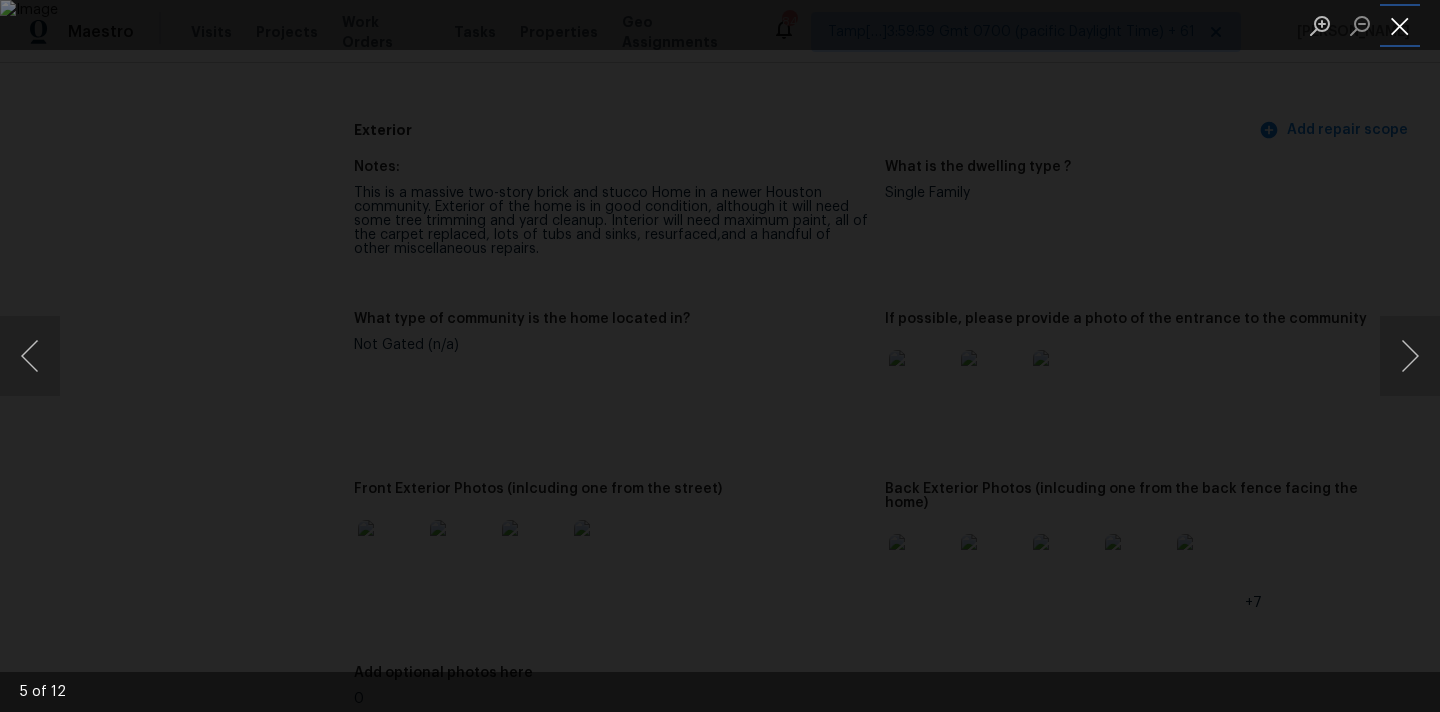 click at bounding box center [1400, 25] 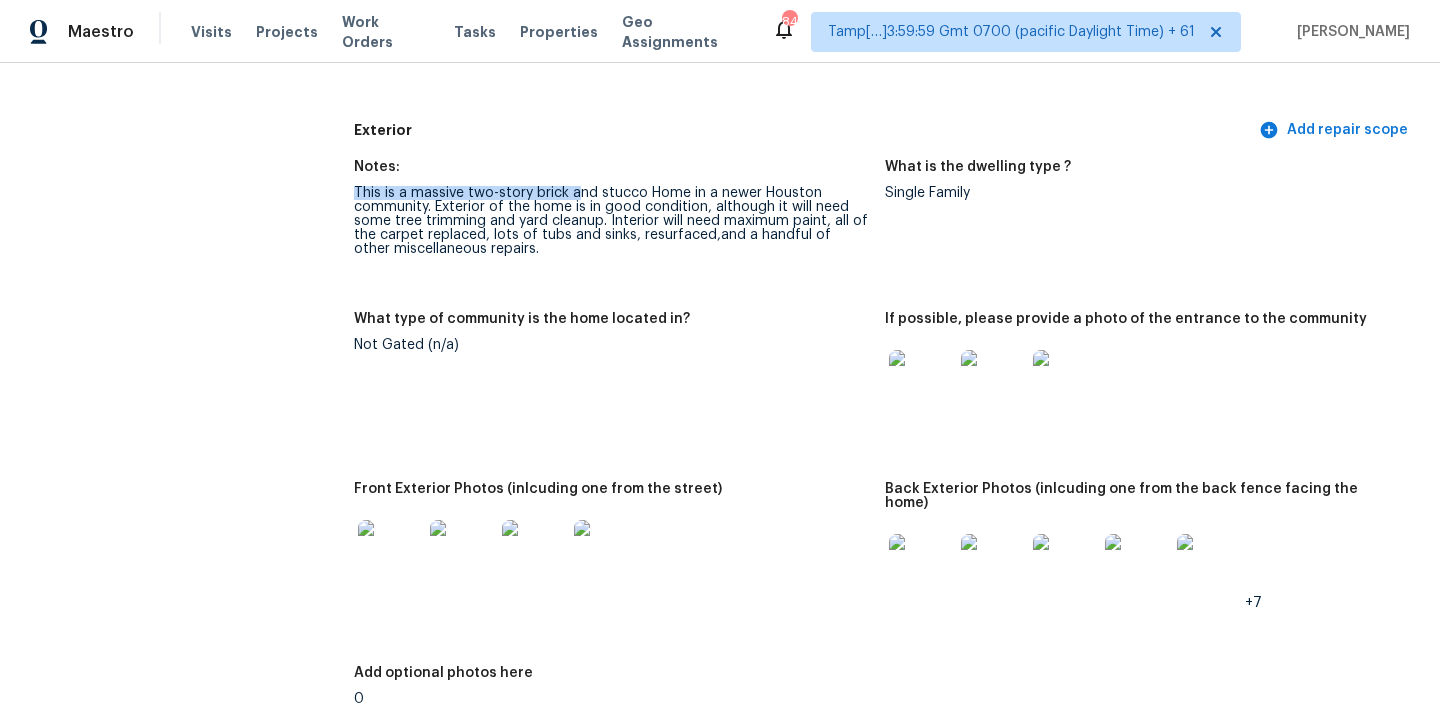 drag, startPoint x: 353, startPoint y: 192, endPoint x: 578, endPoint y: 192, distance: 225 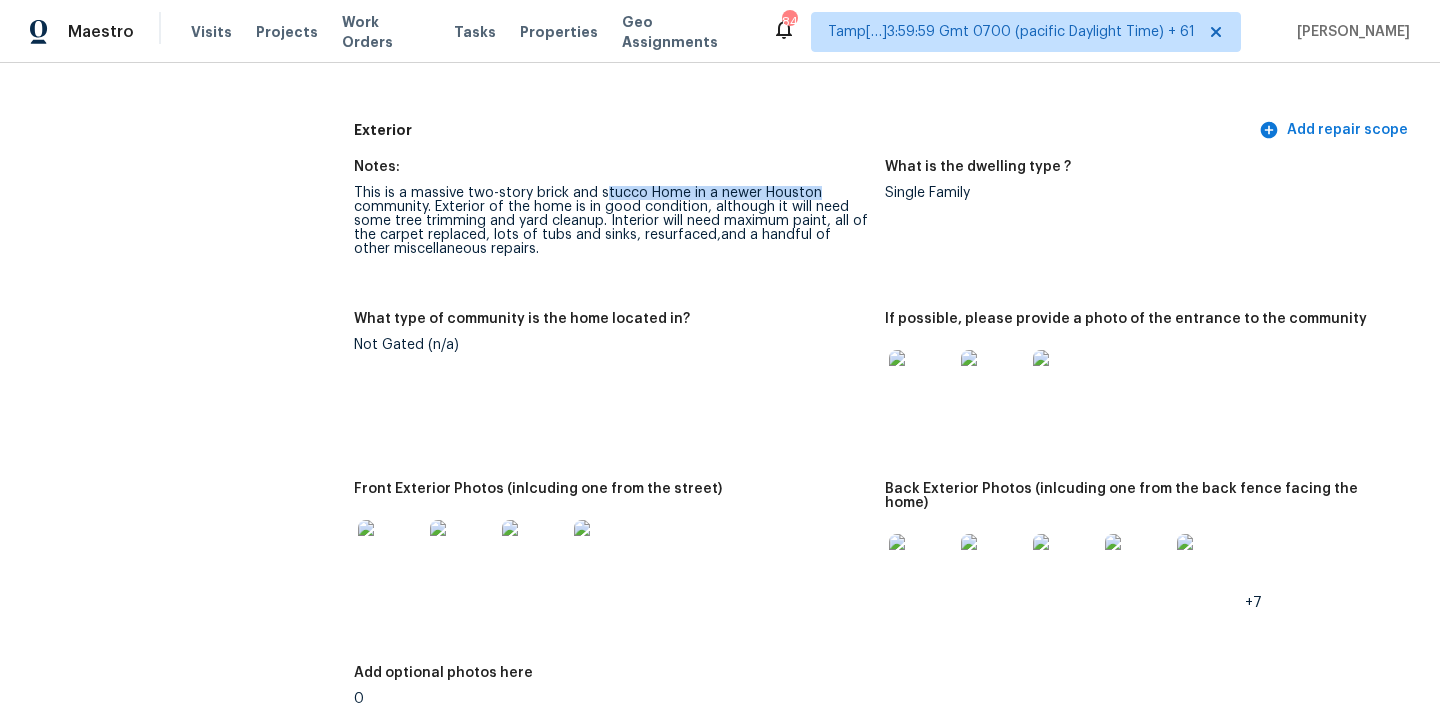 drag, startPoint x: 601, startPoint y: 191, endPoint x: 814, endPoint y: 195, distance: 213.03755 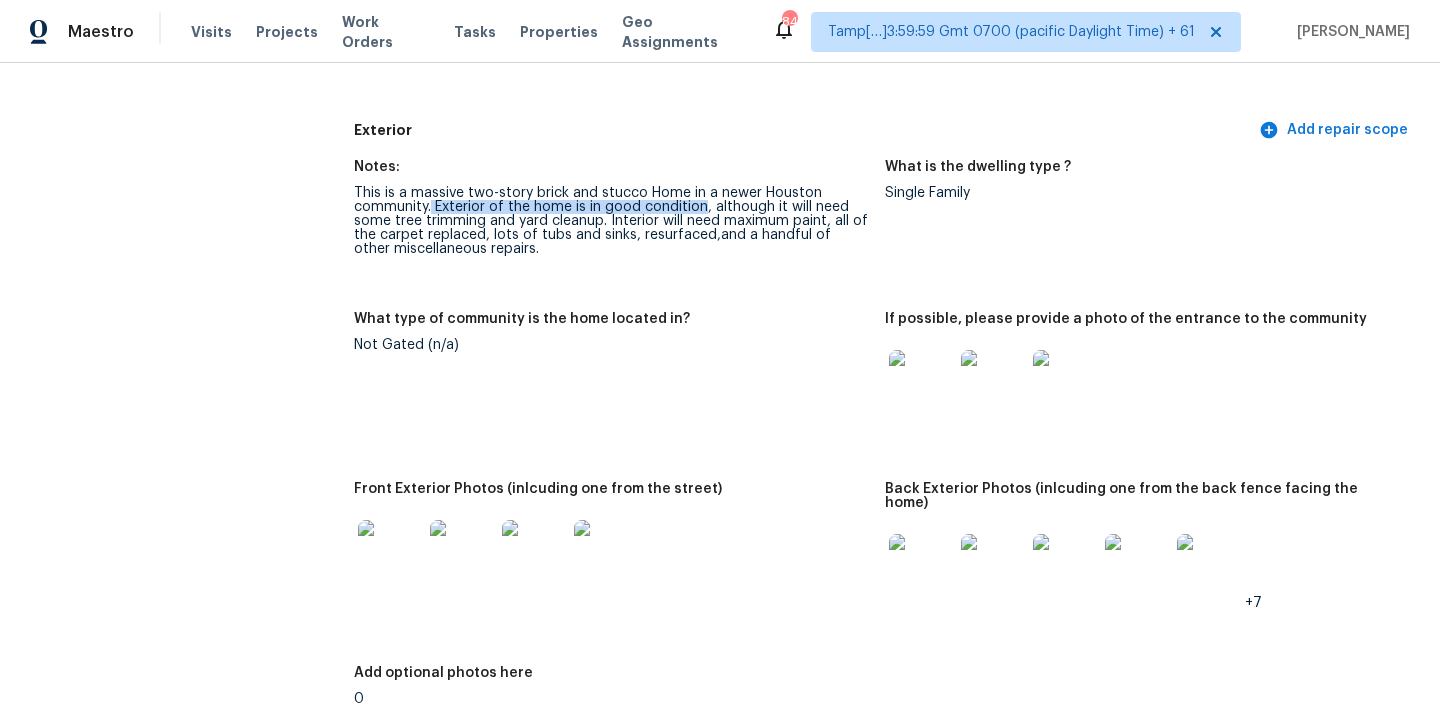 drag, startPoint x: 430, startPoint y: 206, endPoint x: 702, endPoint y: 210, distance: 272.02942 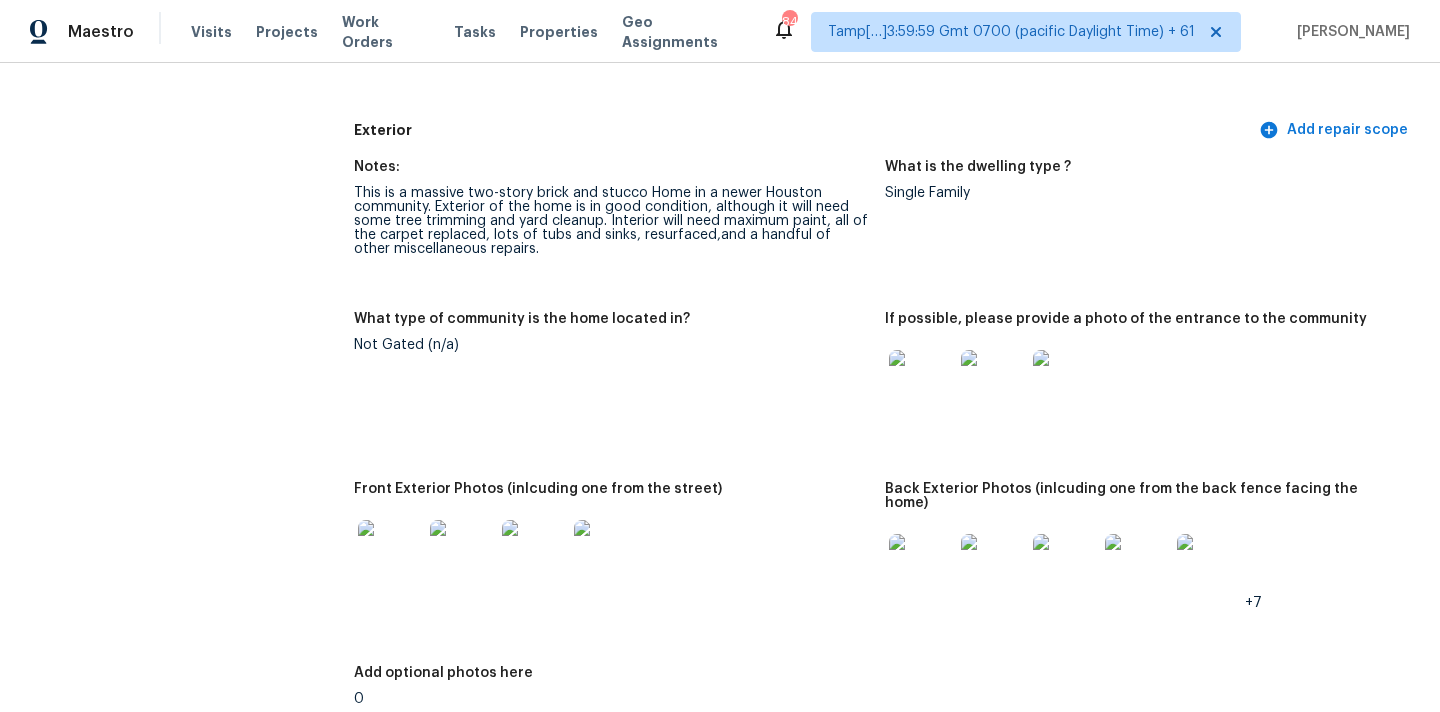 click on "All visits 8835 Stowe Creek Ln Missouri City, TX 77459 Home details Other Visits No previous visits In-Person Walkthrough Completed:  7/11/2025, 9:51 AM  to   7/11/2025, 10:47 AM Assignee Andy Taylor Total Scopes 9 Due Date Fri, Jul 11 Questions Pricing Add repair scope Is there any noticeable new construction in the immediate or neighboring subdivision of the home? No Did you notice any neighbors who haven't kept up with their homes (ex. lots of debris, etc.), loud barking dogs, or is there noticeable traffic noise at the home? No Does either the front yard or back yard have a severe slope? No Rate the curb appeal of the home from 1-9 (1 being the worst home on the street, 9 being the best home on the street)? 5 If the home has a pool, what condition is it in? Standard Is there a strong odor that doesn't go away as your nose adjusts? (4+ on a 5 point scale) Please specify where the odor exists and provide details. No Please rate the quality of the neighborhood from 1-5 4 Exterior Add repair scope Notes:  +7" at bounding box center (720, 2545) 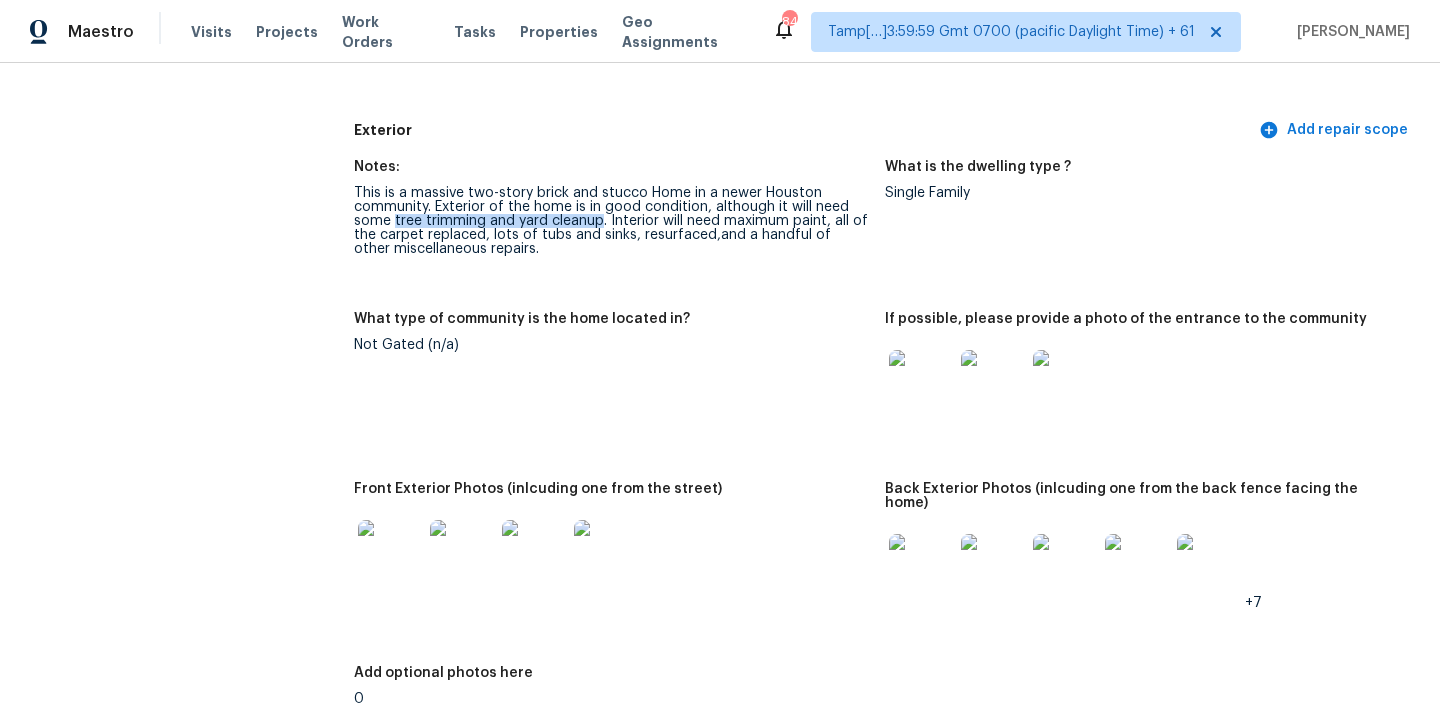 drag, startPoint x: 392, startPoint y: 219, endPoint x: 601, endPoint y: 217, distance: 209.00957 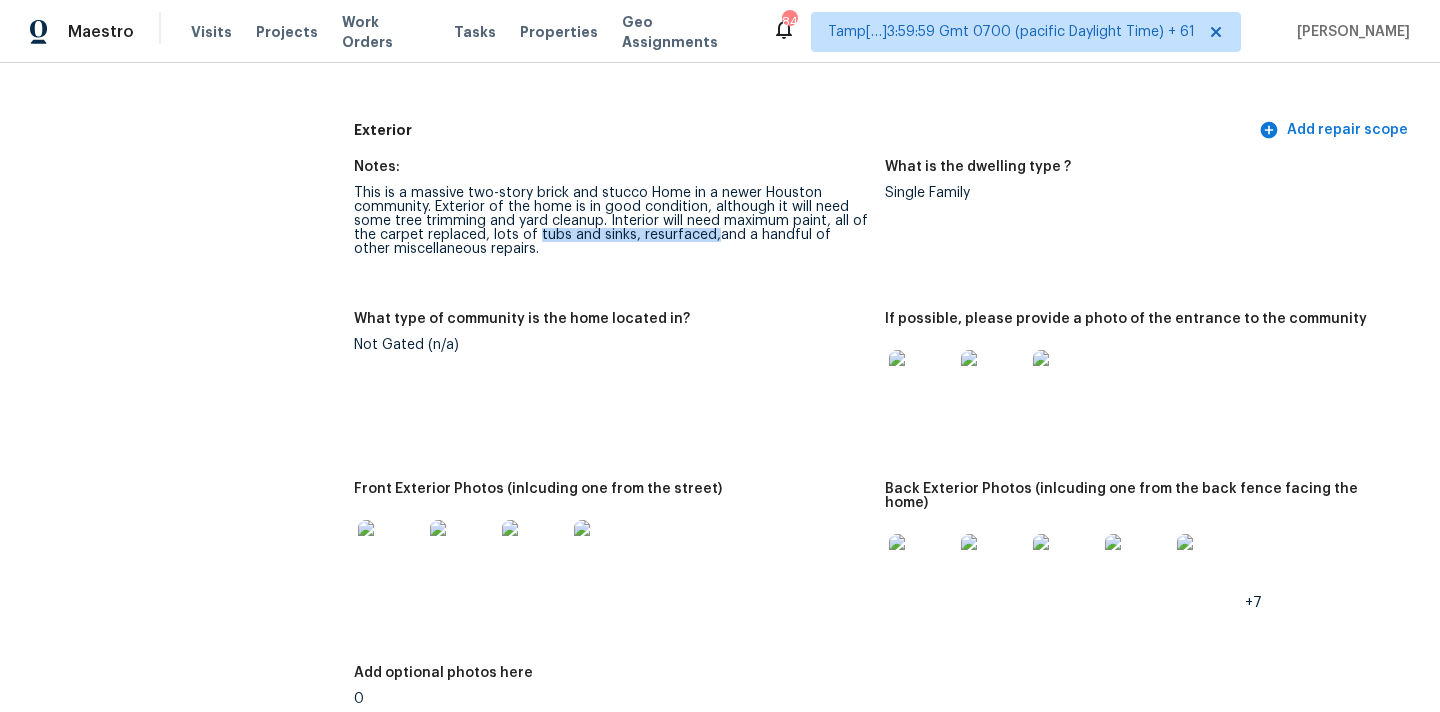 copy on "tubs and sinks, resurfaced," 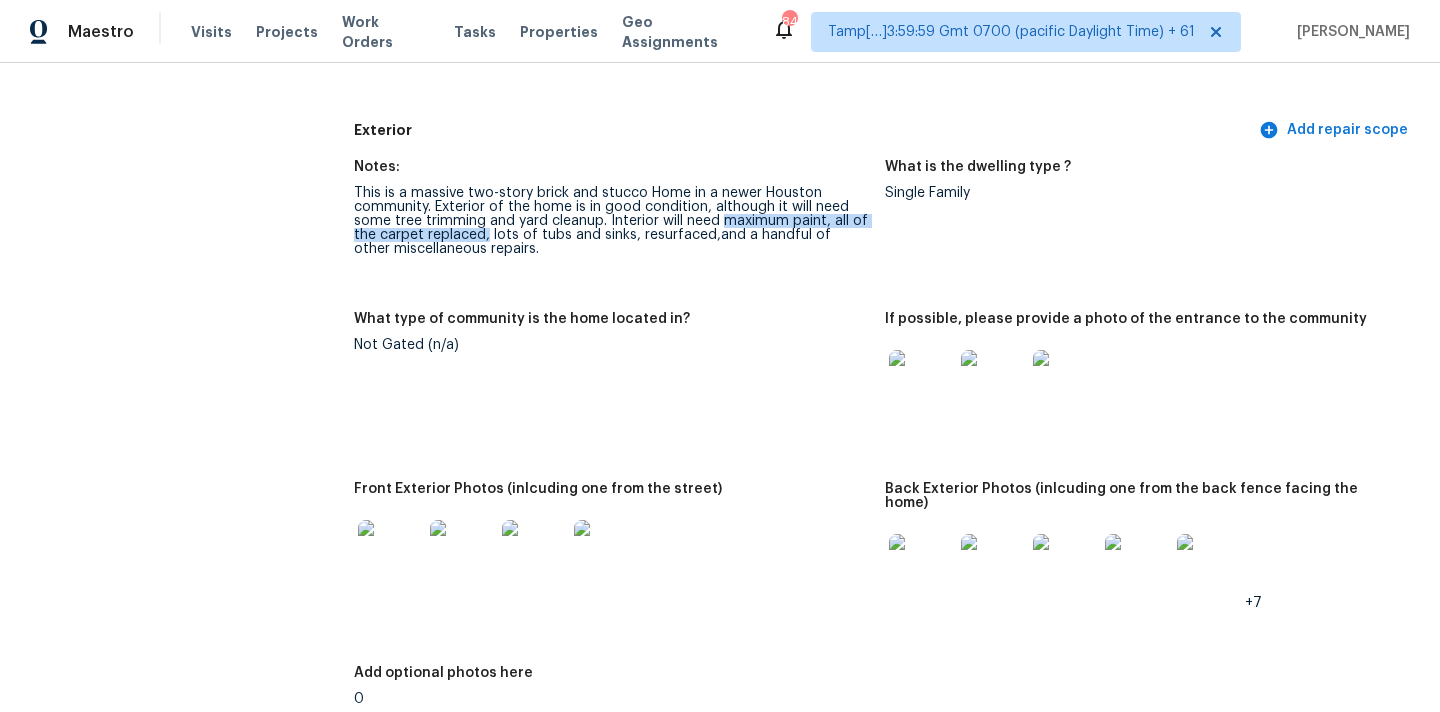 copy on "maximum paint, all of the carpet replaced," 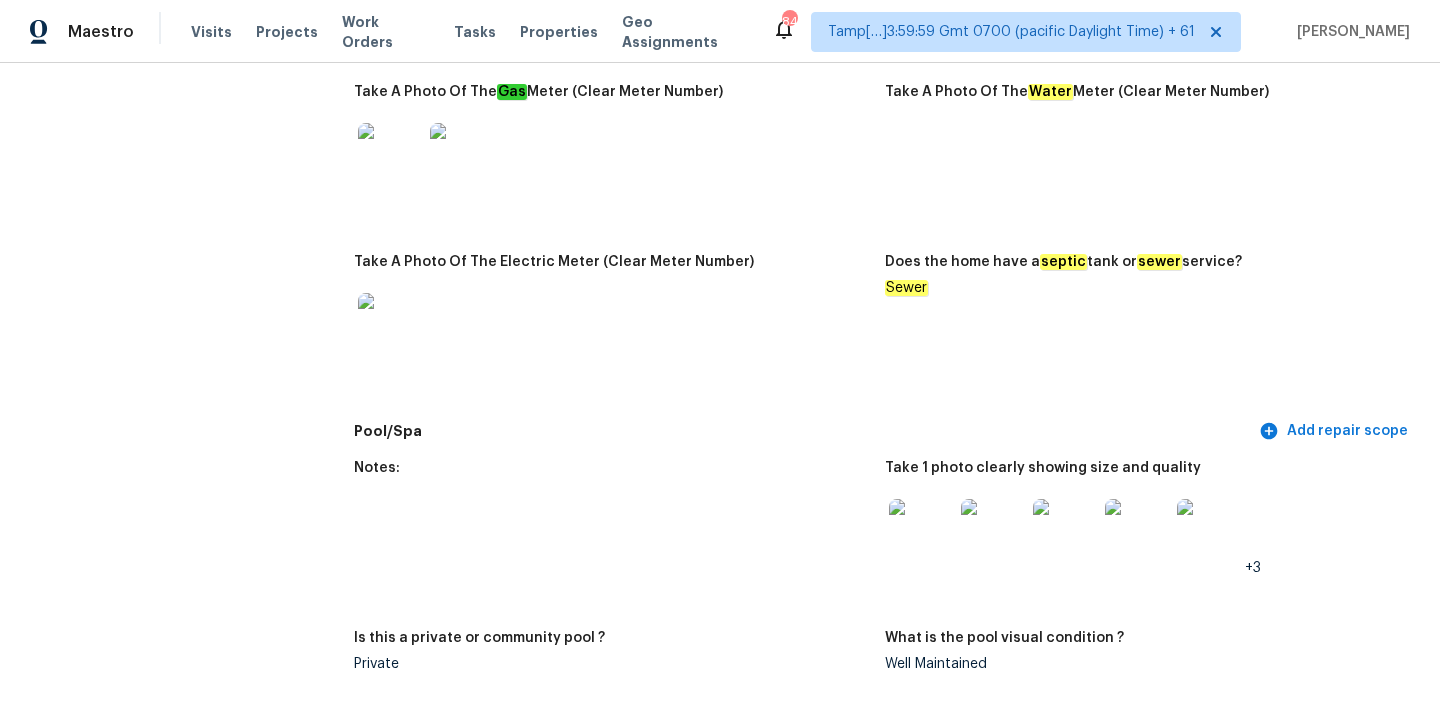 scroll, scrollTop: 1638, scrollLeft: 0, axis: vertical 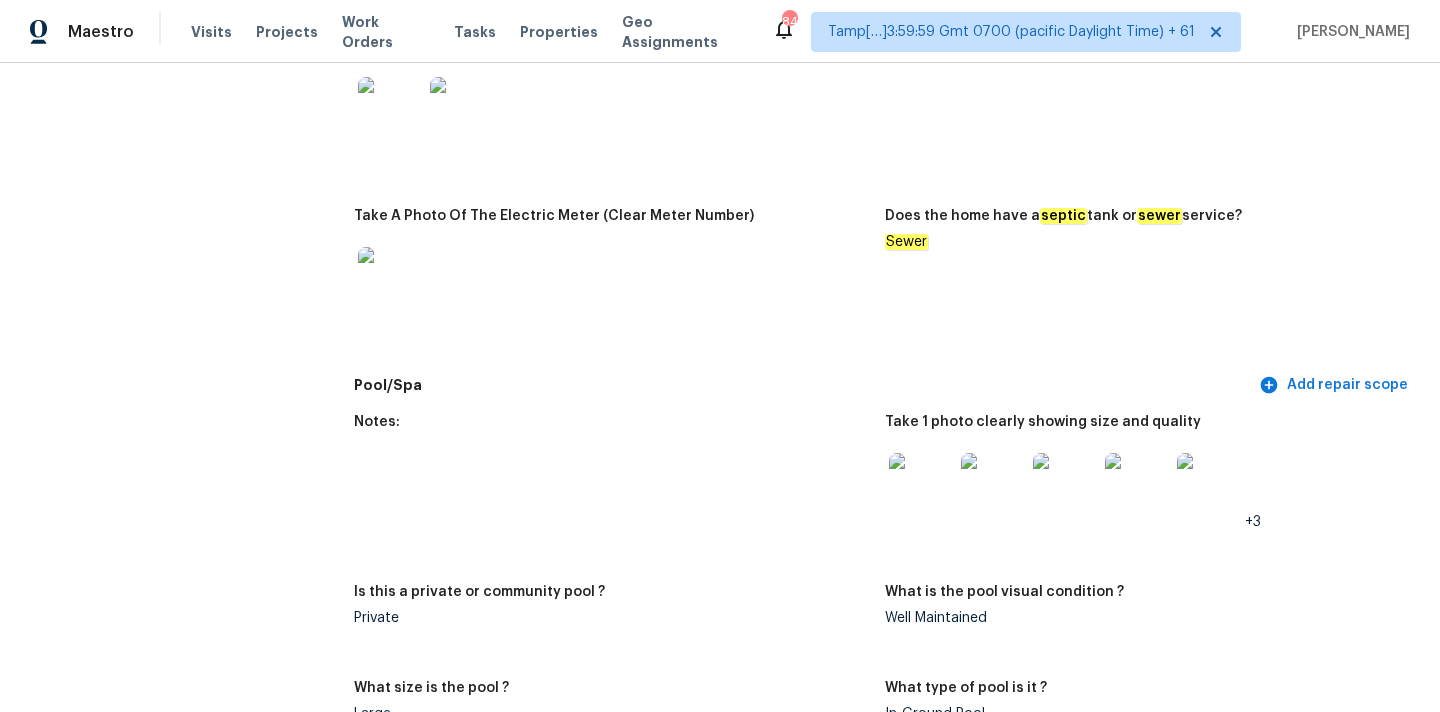 click at bounding box center (462, 109) 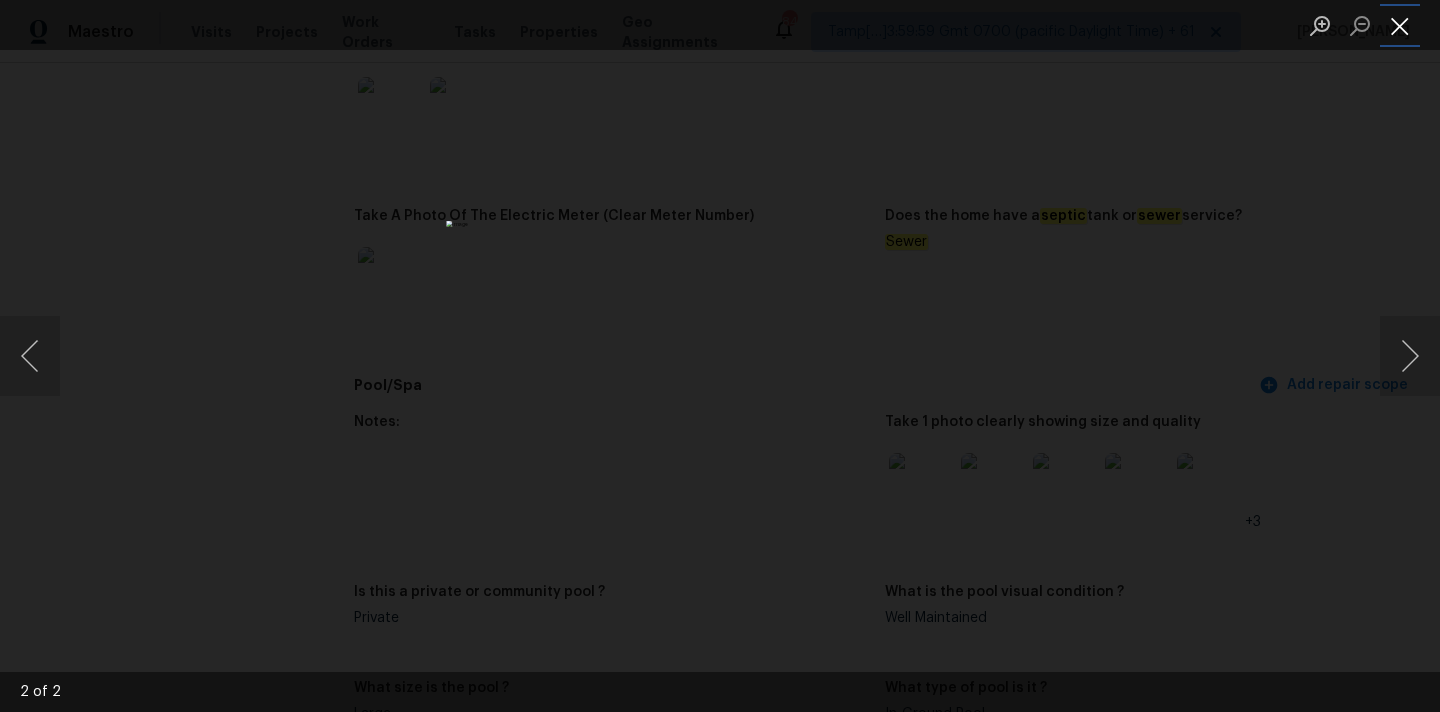 click at bounding box center (1400, 25) 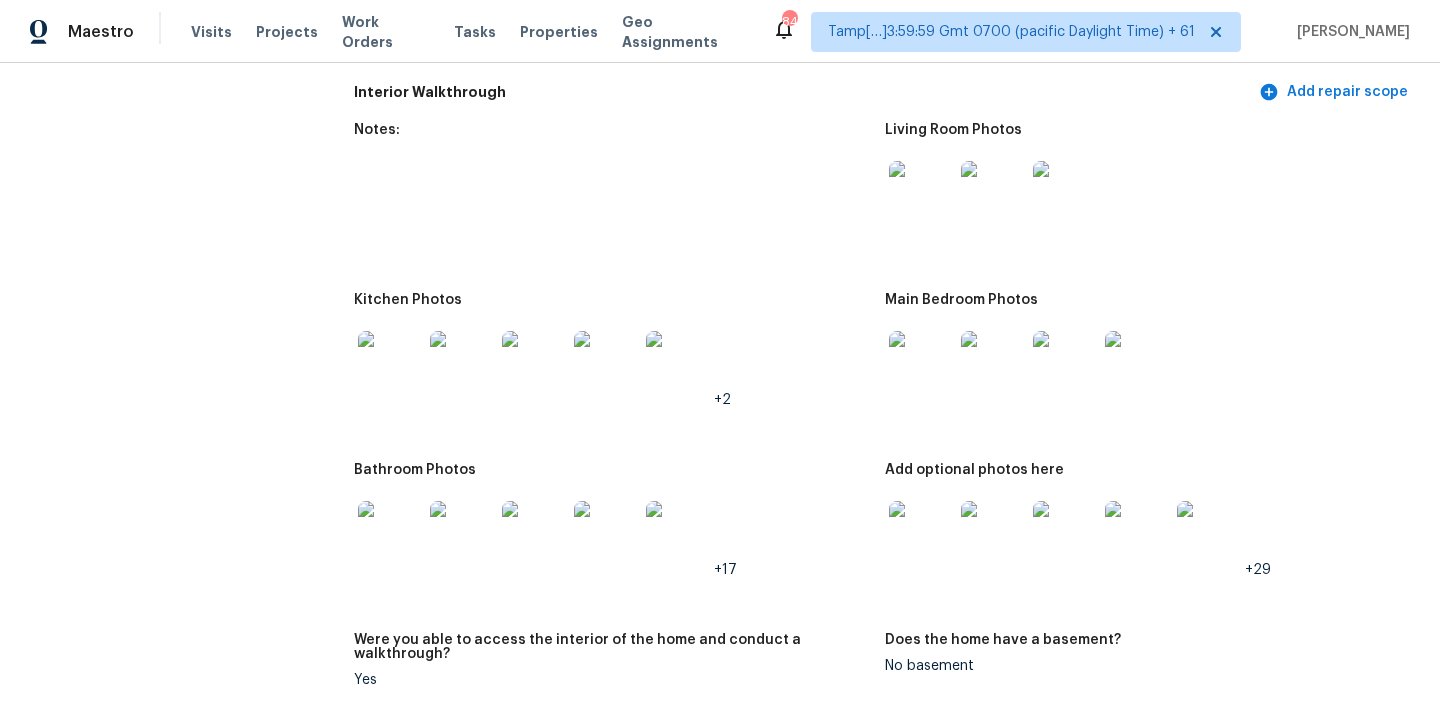 scroll, scrollTop: 2855, scrollLeft: 0, axis: vertical 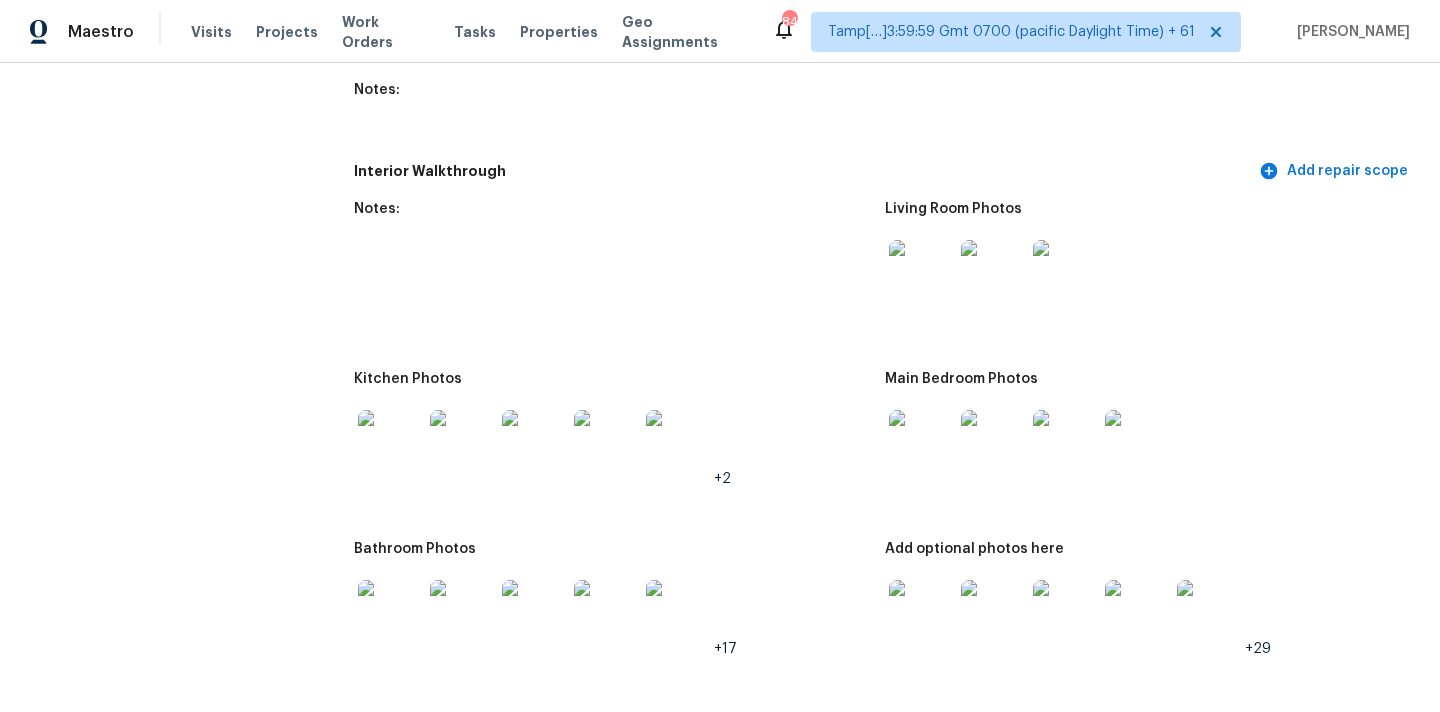 click at bounding box center [921, 272] 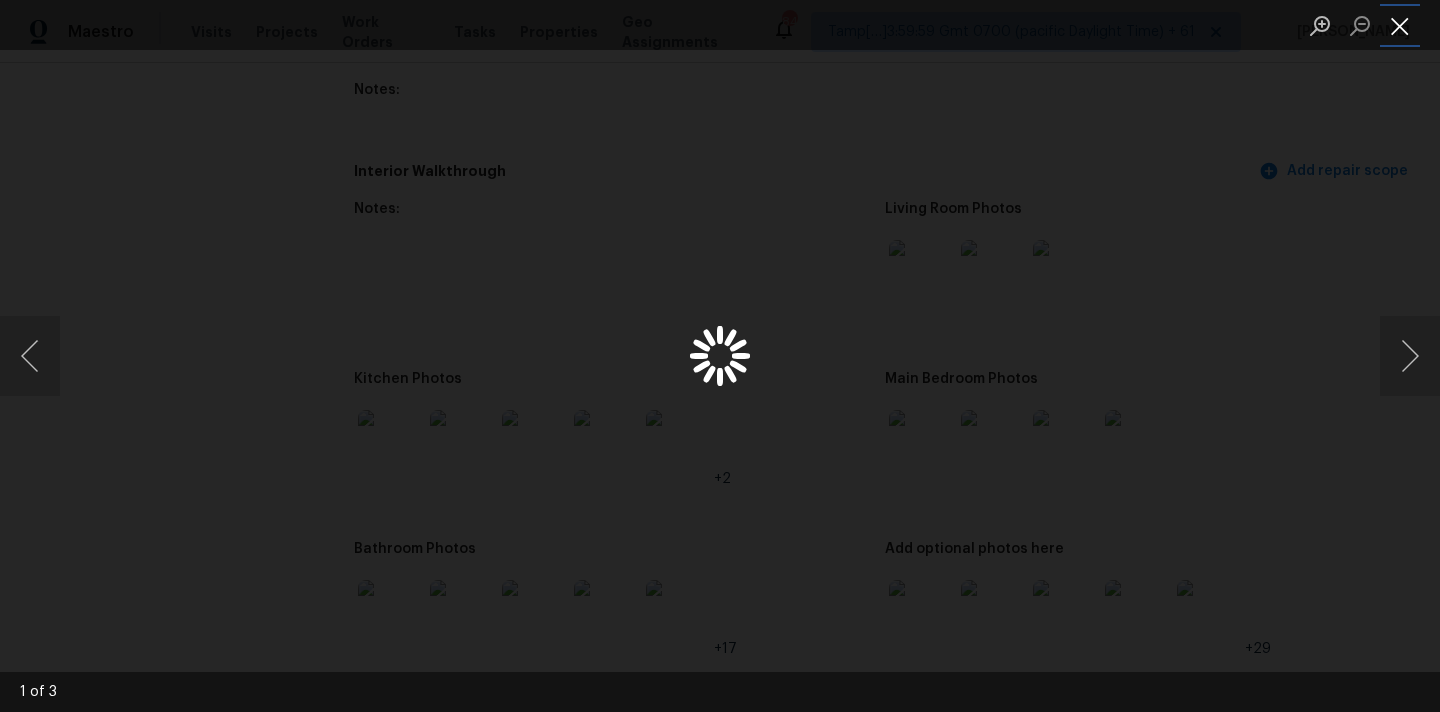 click at bounding box center (1400, 25) 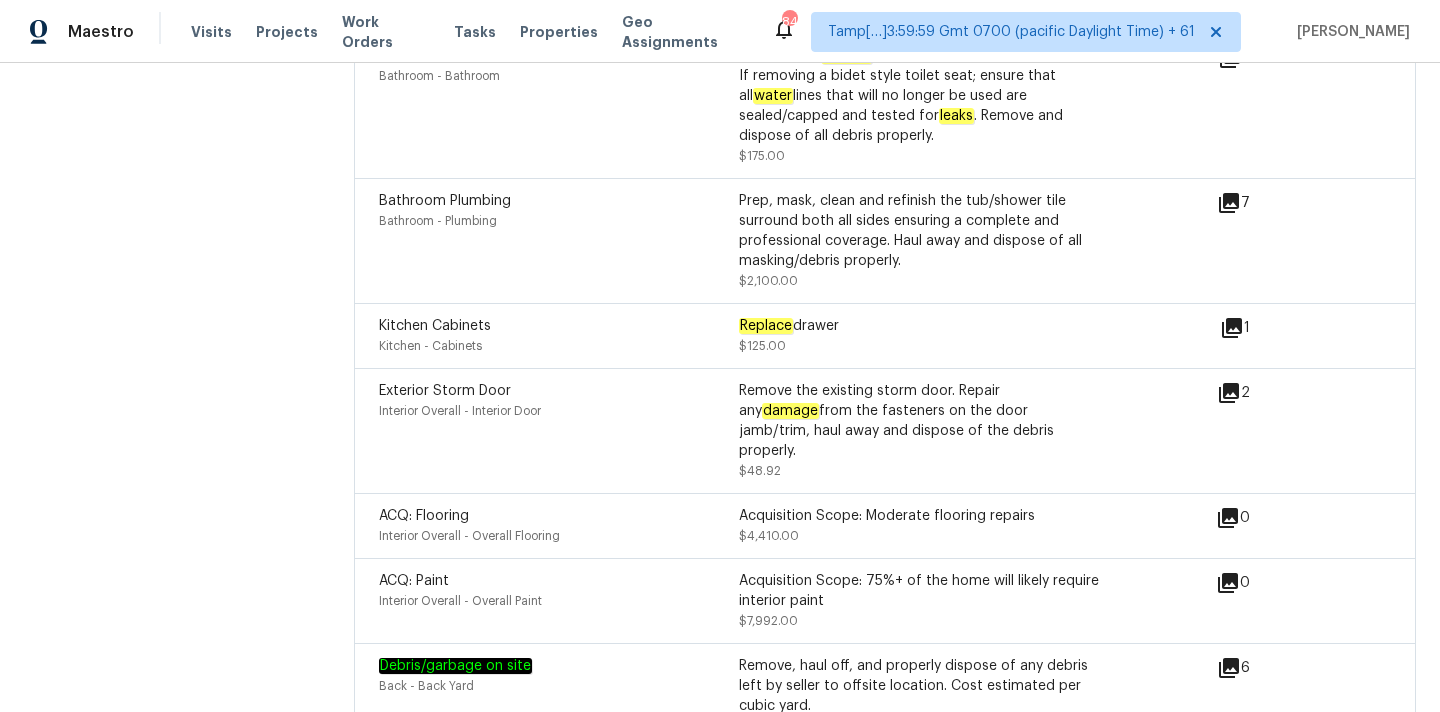 scroll, scrollTop: 5364, scrollLeft: 0, axis: vertical 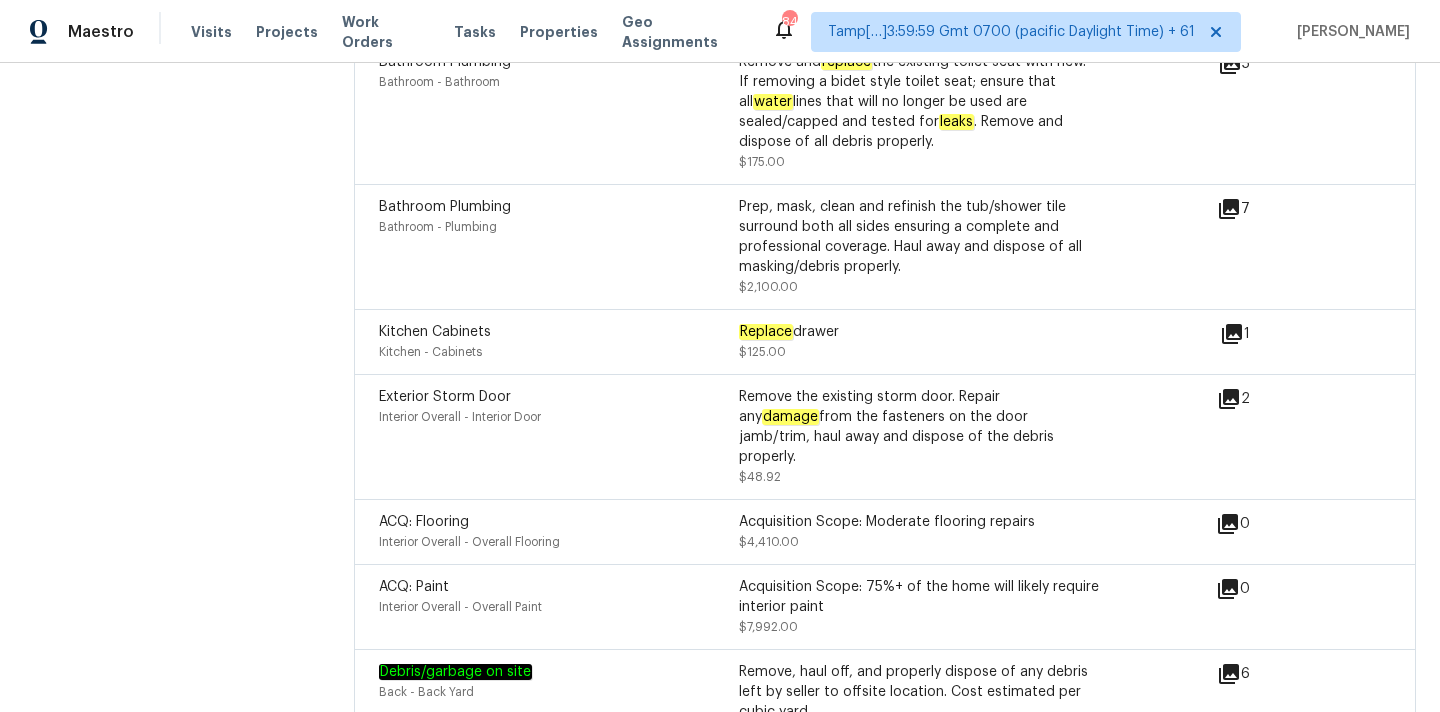 click 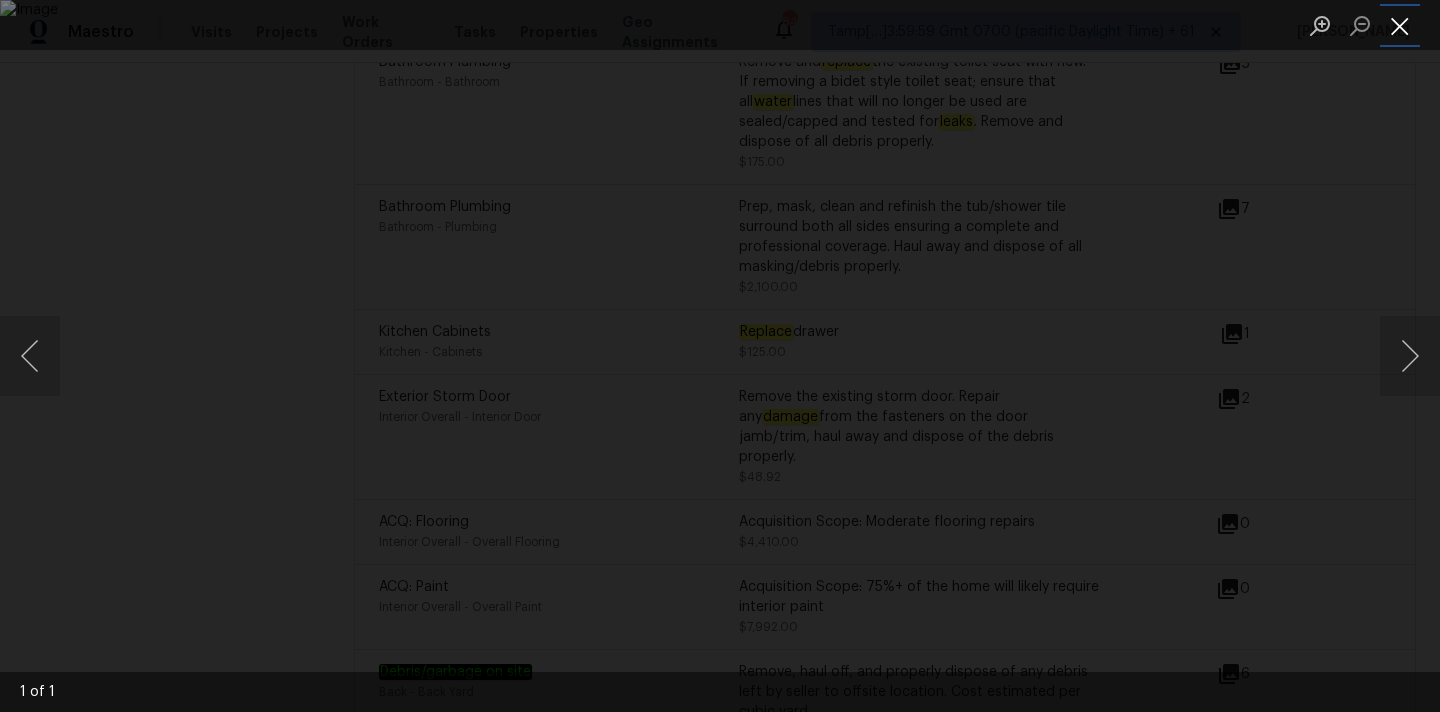 click at bounding box center [1400, 25] 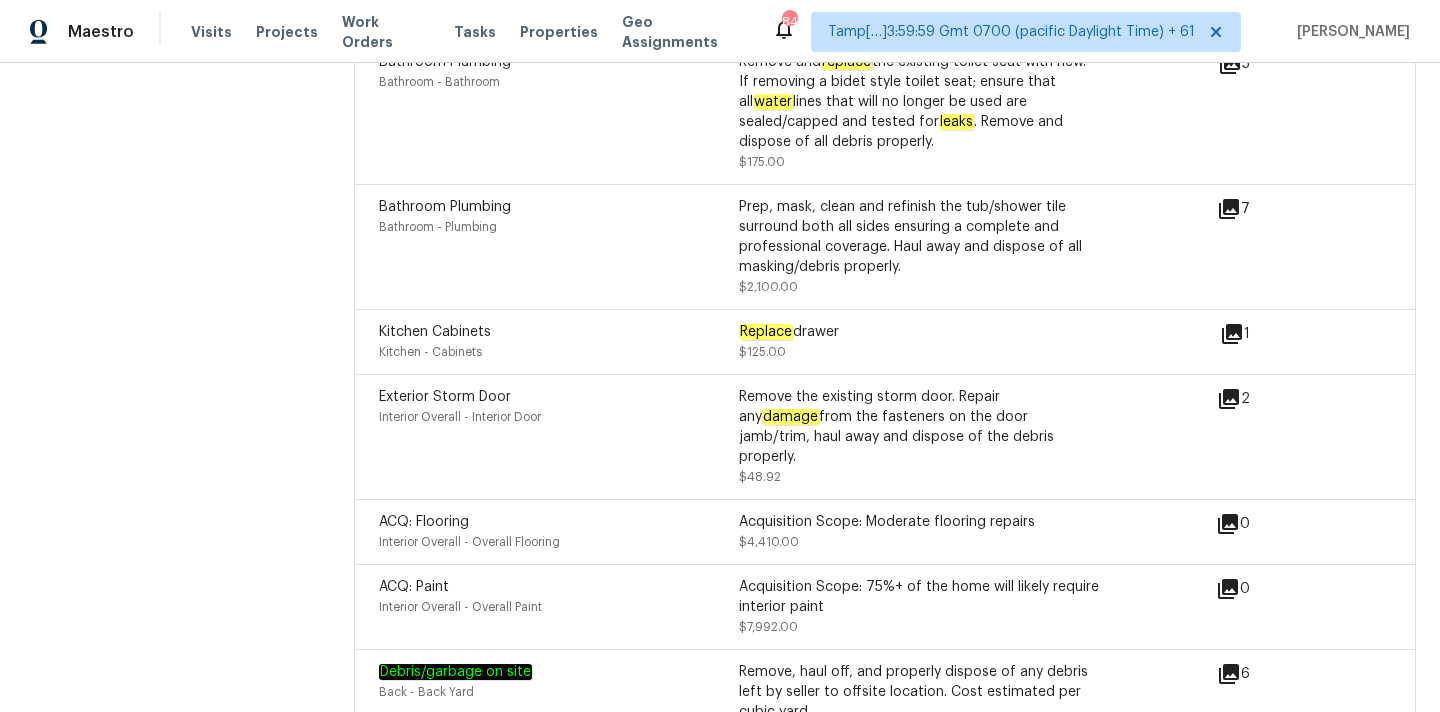 click 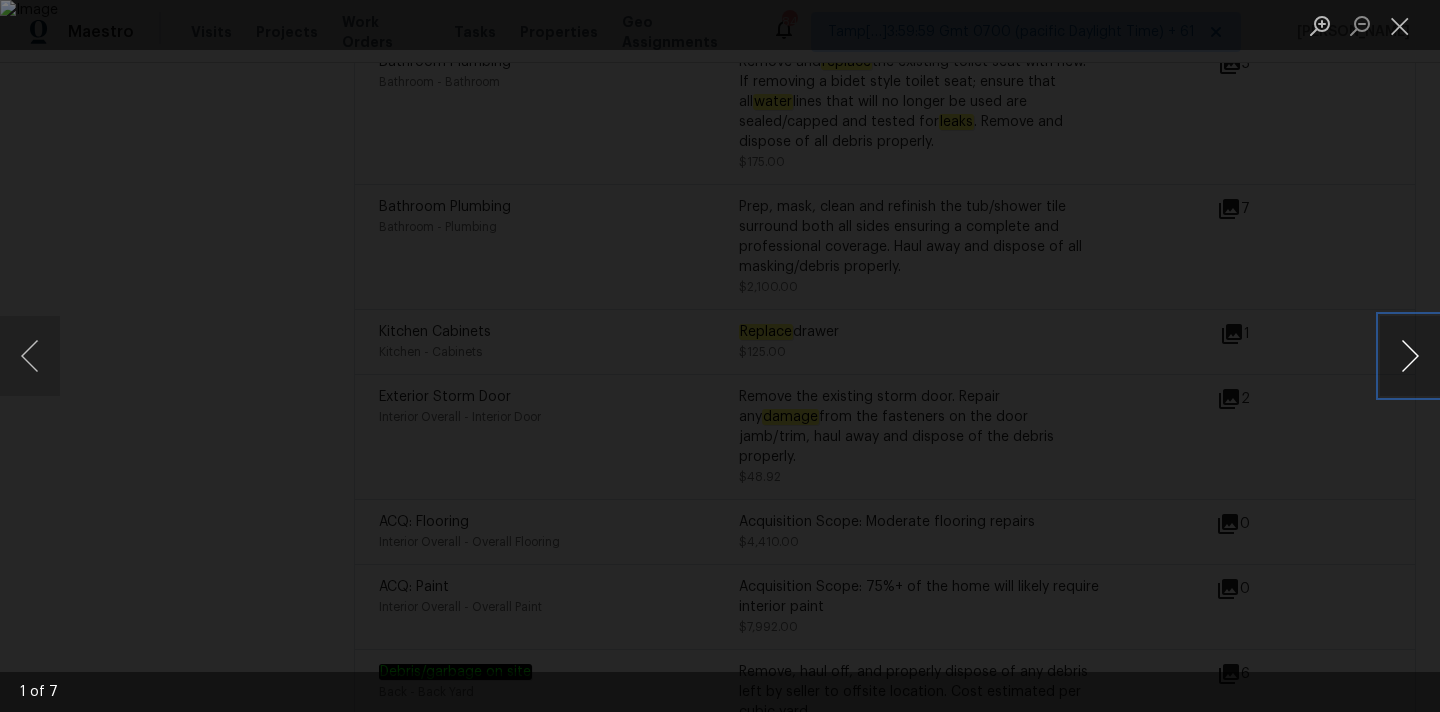 click at bounding box center (1410, 356) 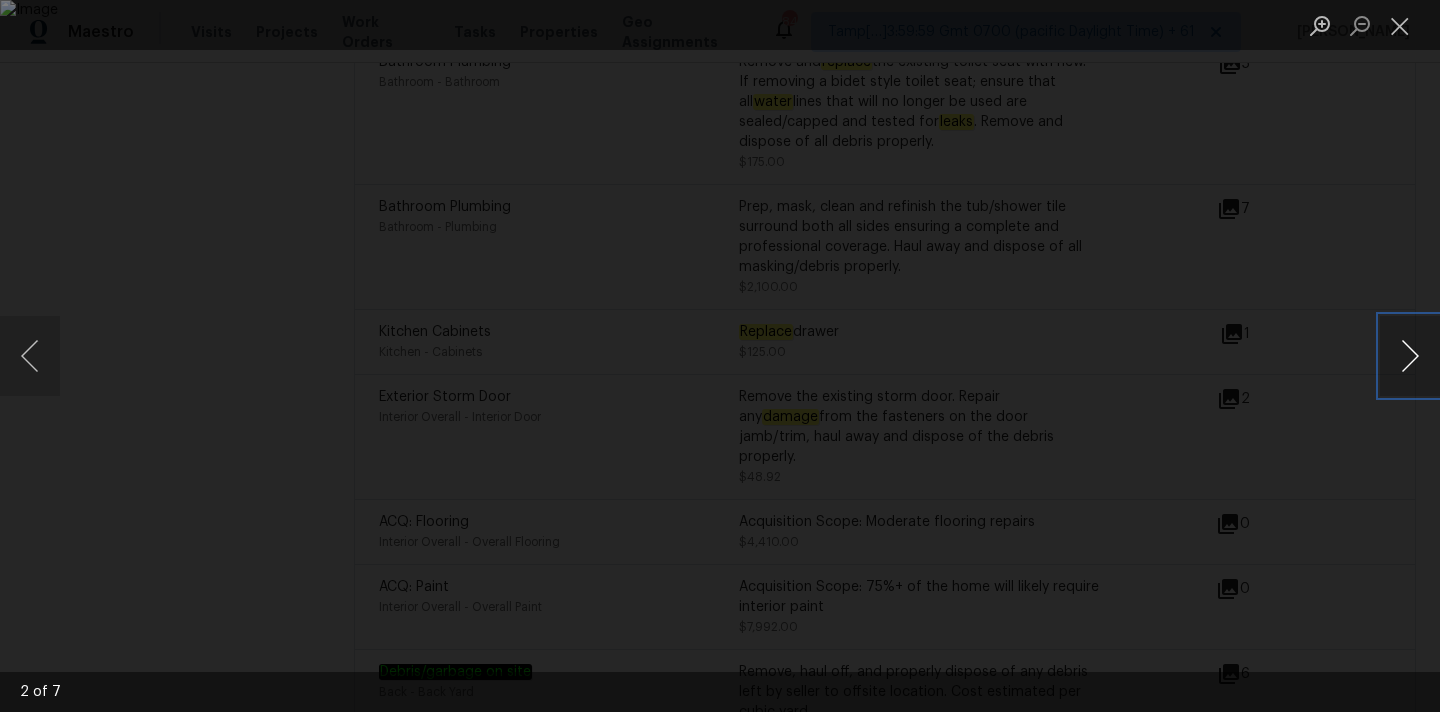 click at bounding box center (1410, 356) 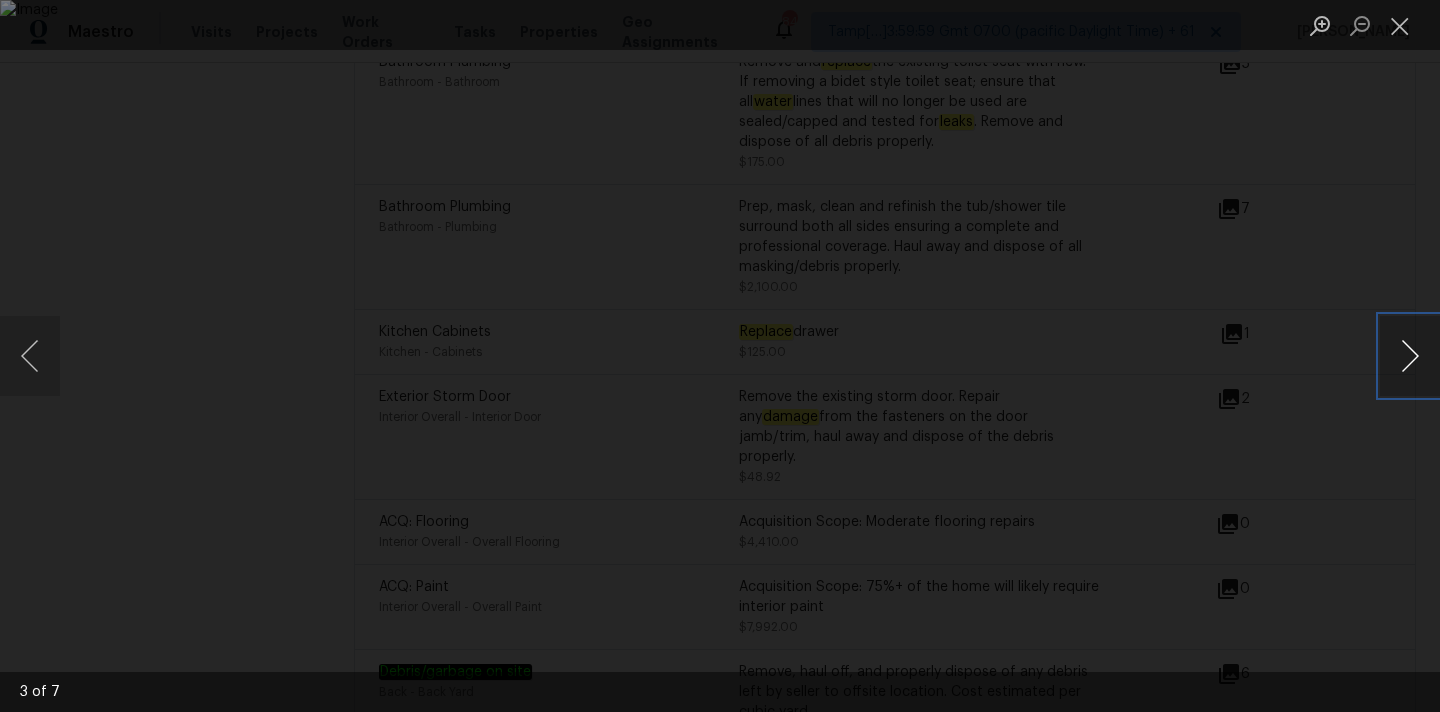 click at bounding box center [1410, 356] 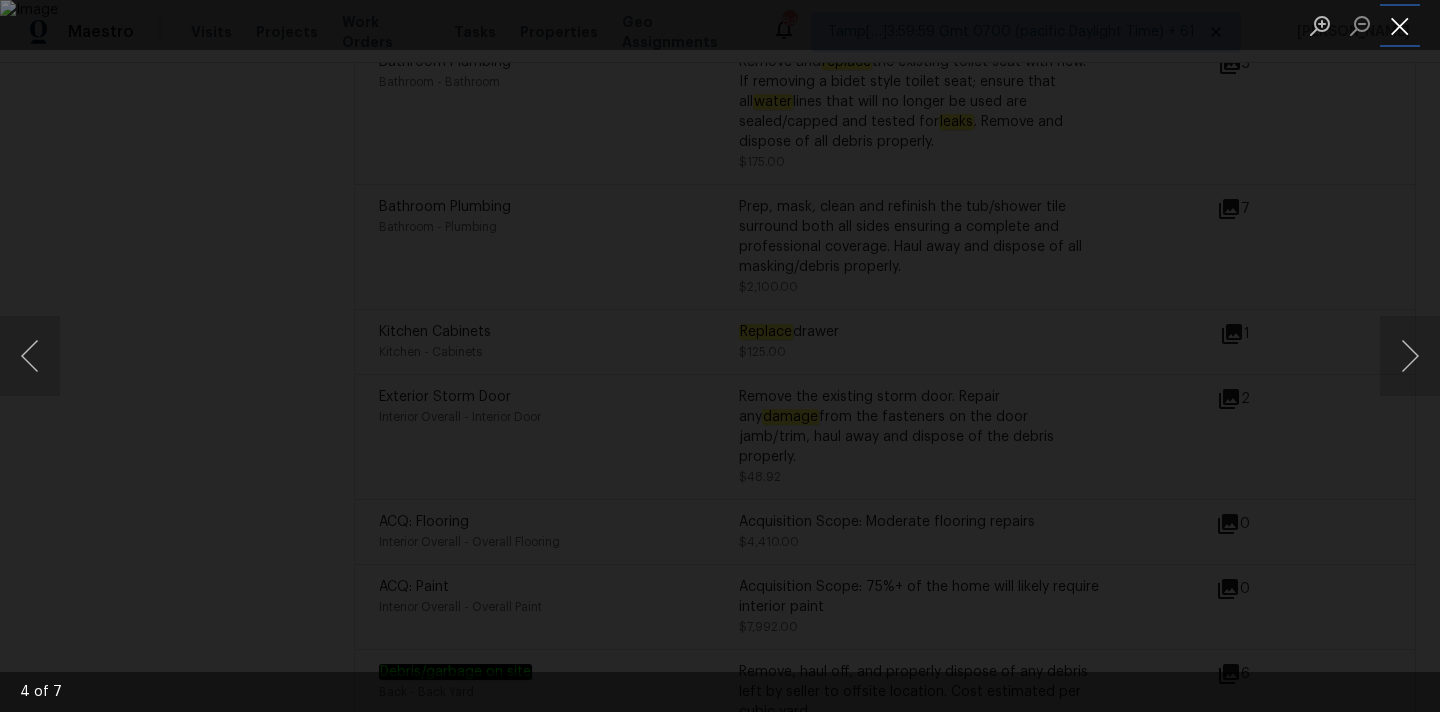 click at bounding box center (1400, 25) 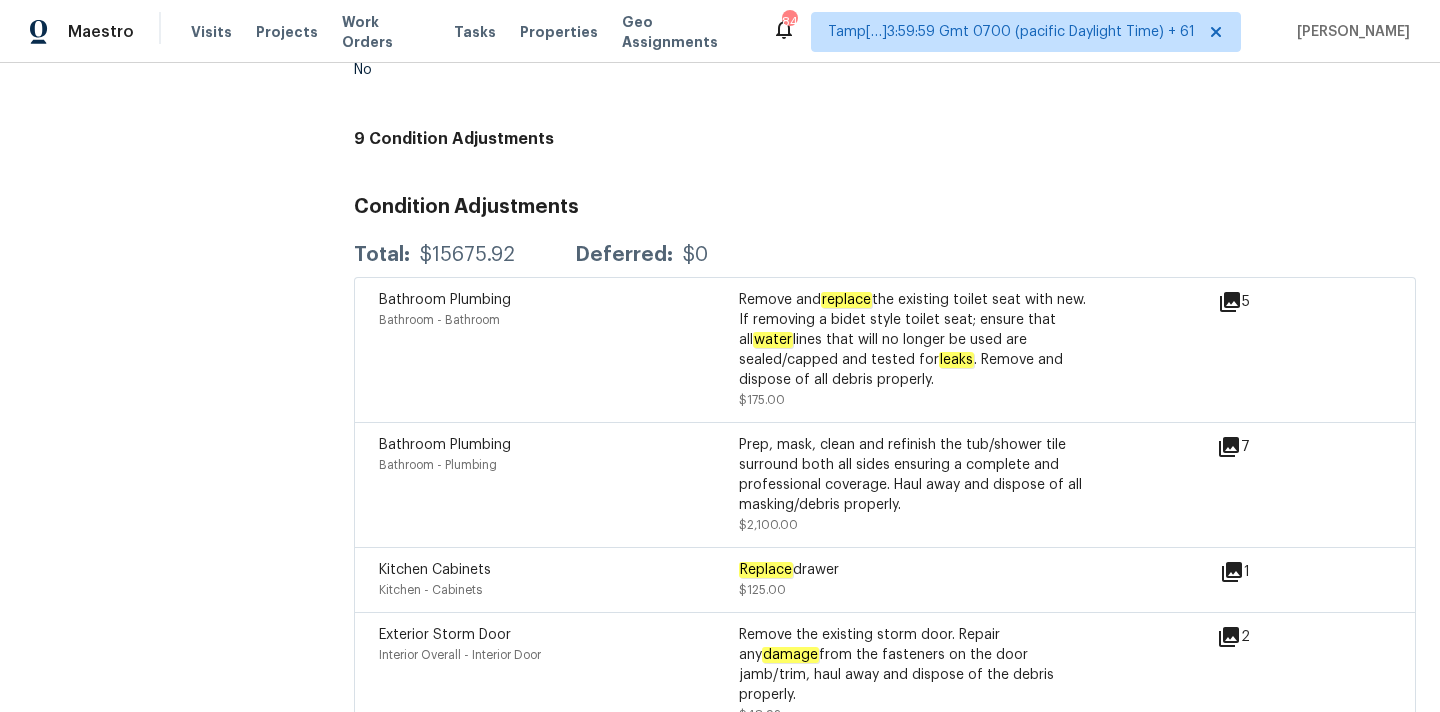 scroll, scrollTop: 5122, scrollLeft: 0, axis: vertical 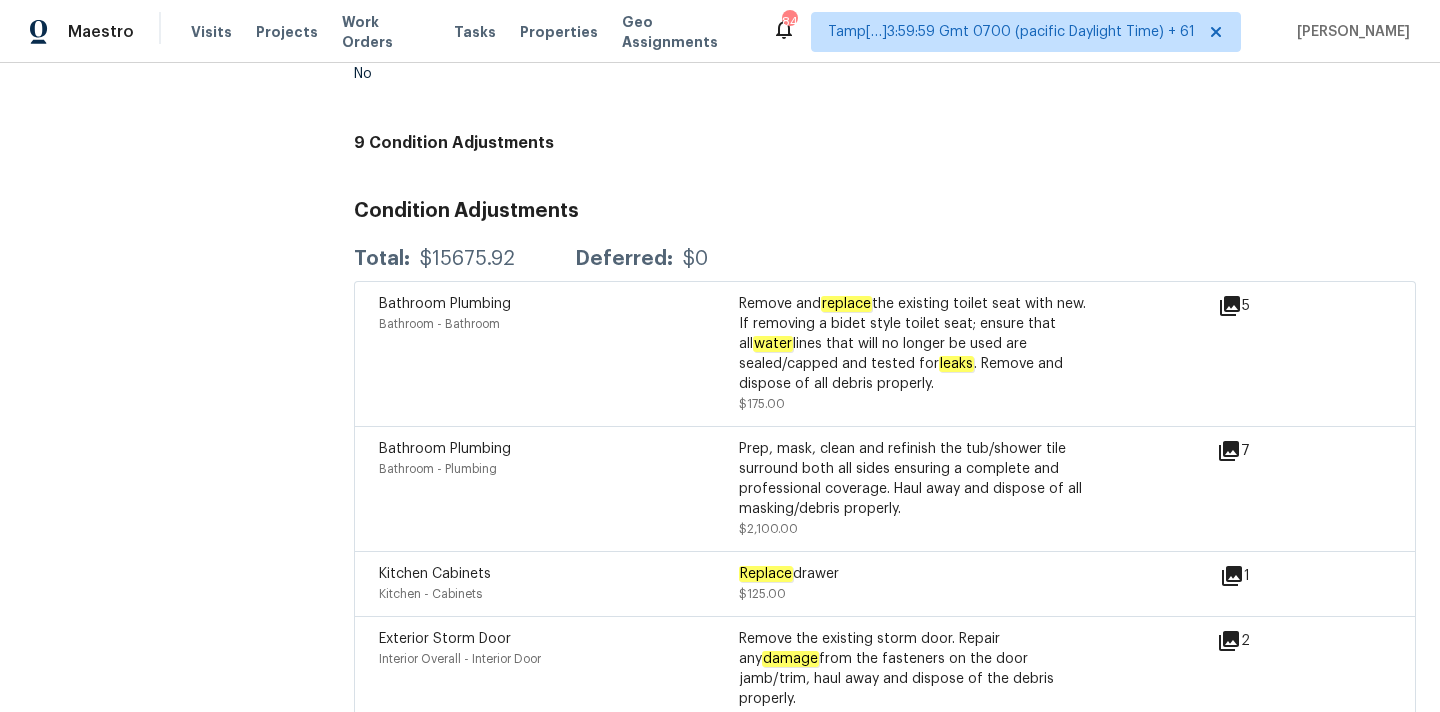 click 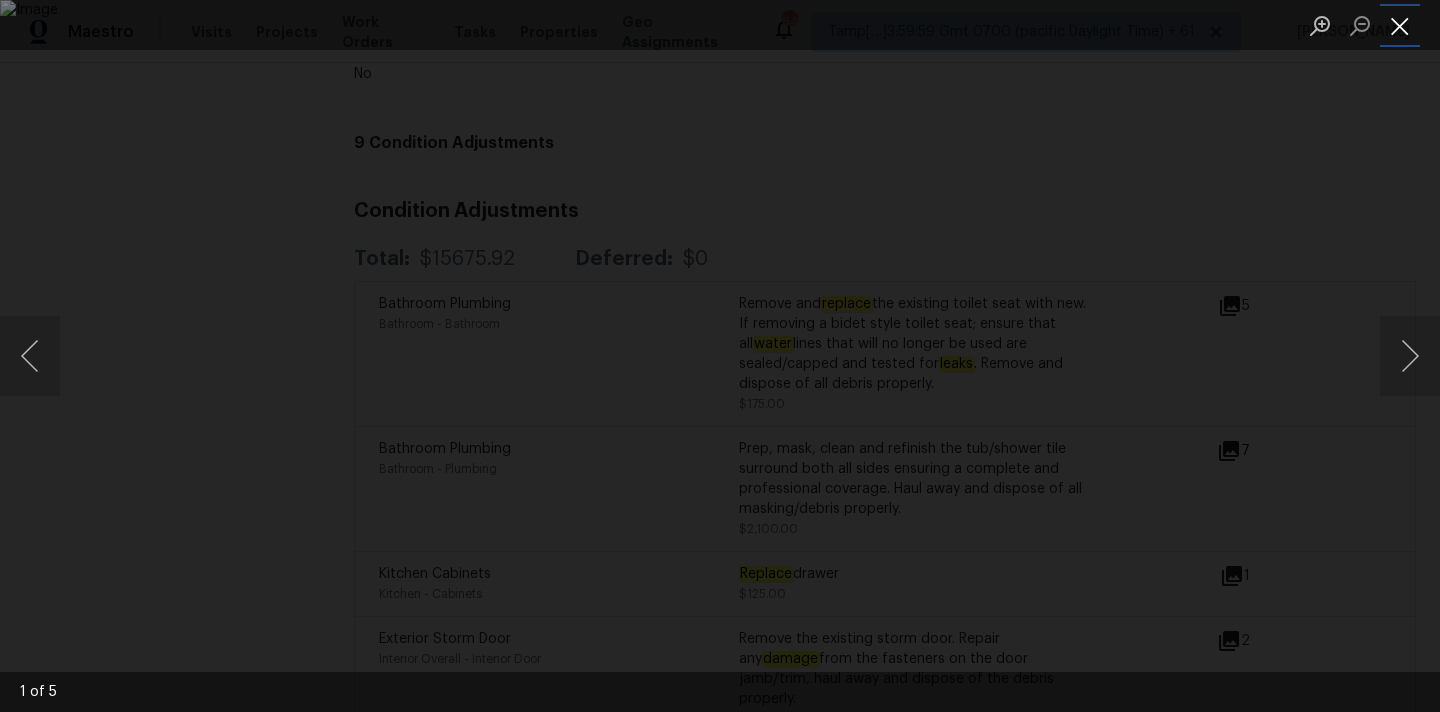 click at bounding box center (1400, 25) 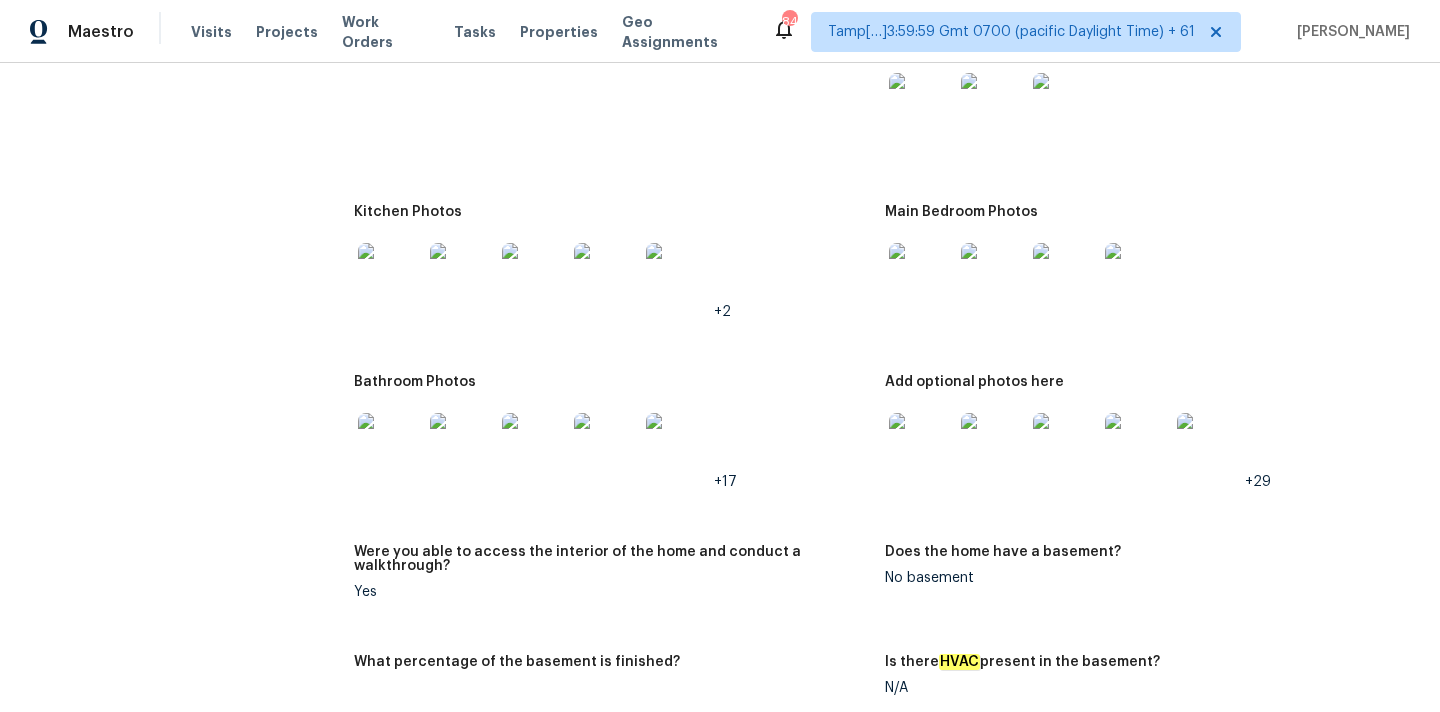 scroll, scrollTop: 3006, scrollLeft: 0, axis: vertical 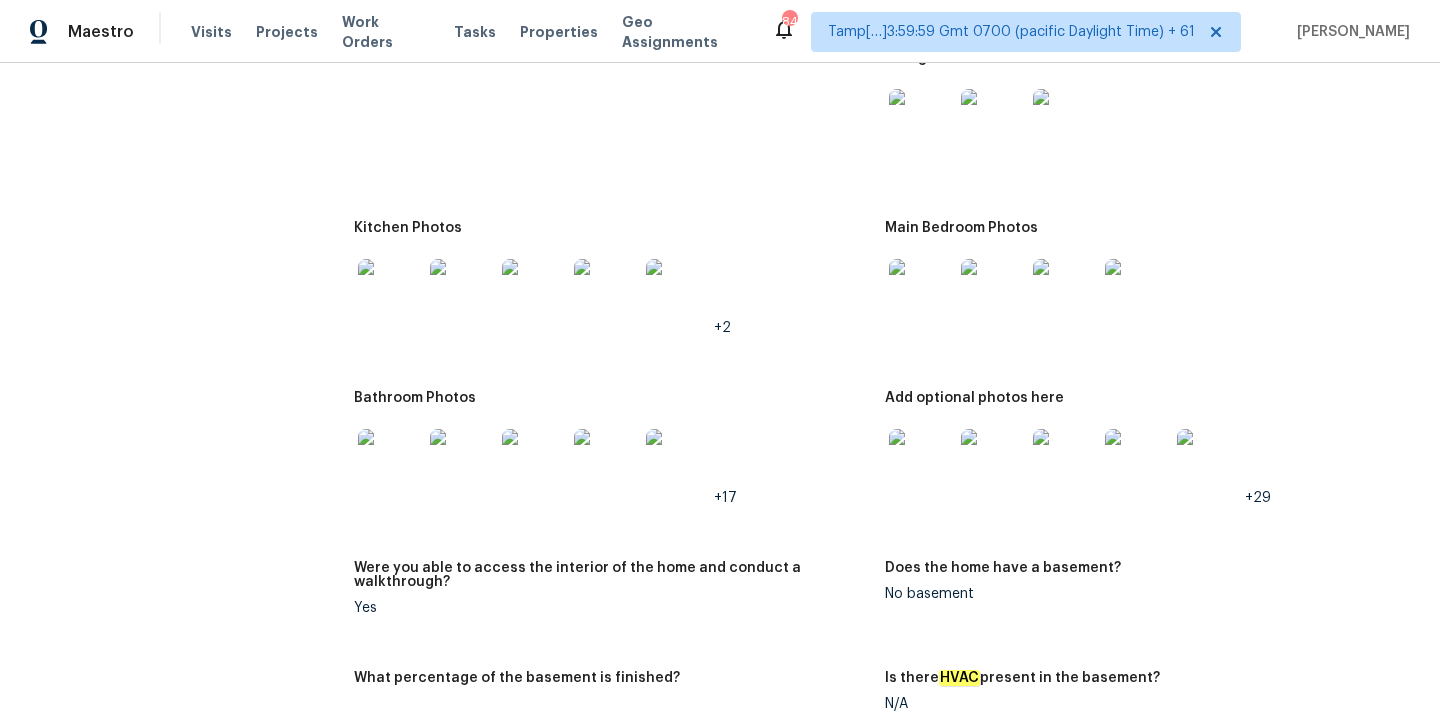 click at bounding box center [921, 121] 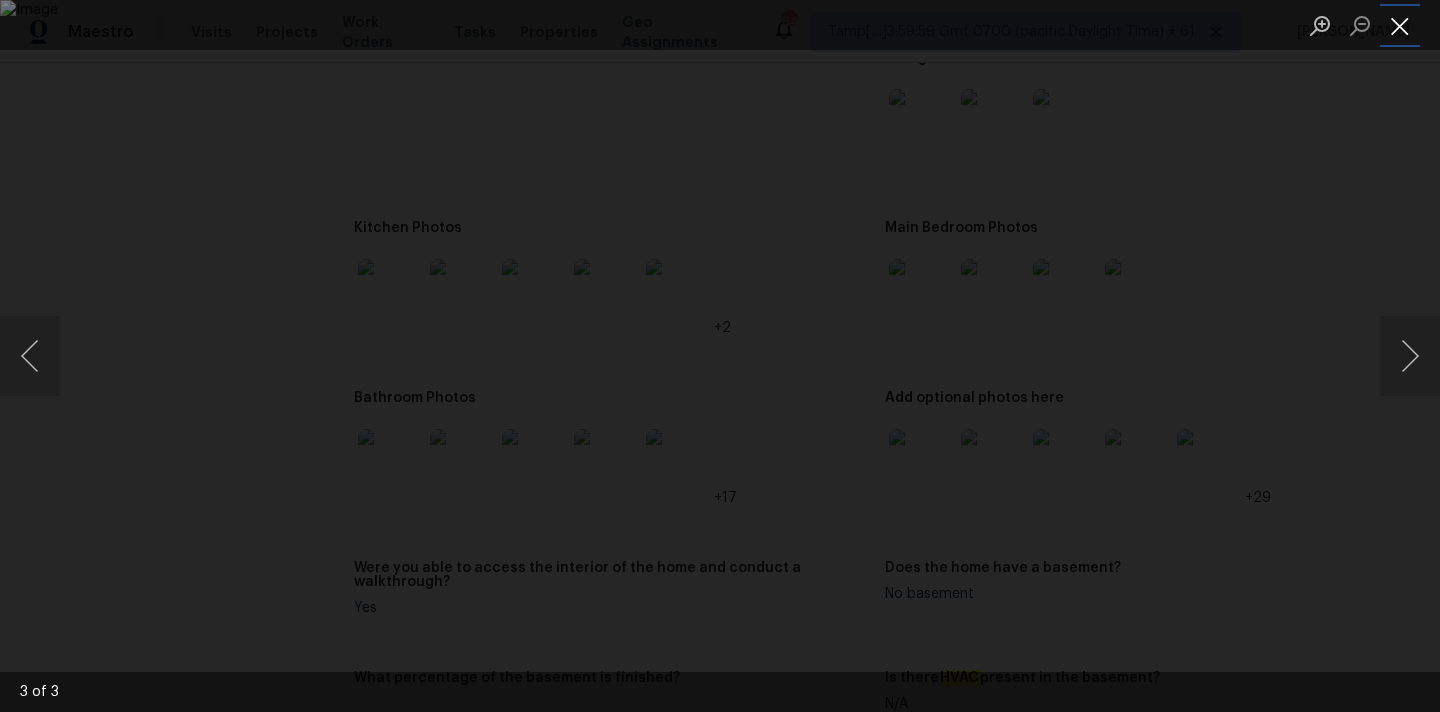 click at bounding box center [1400, 25] 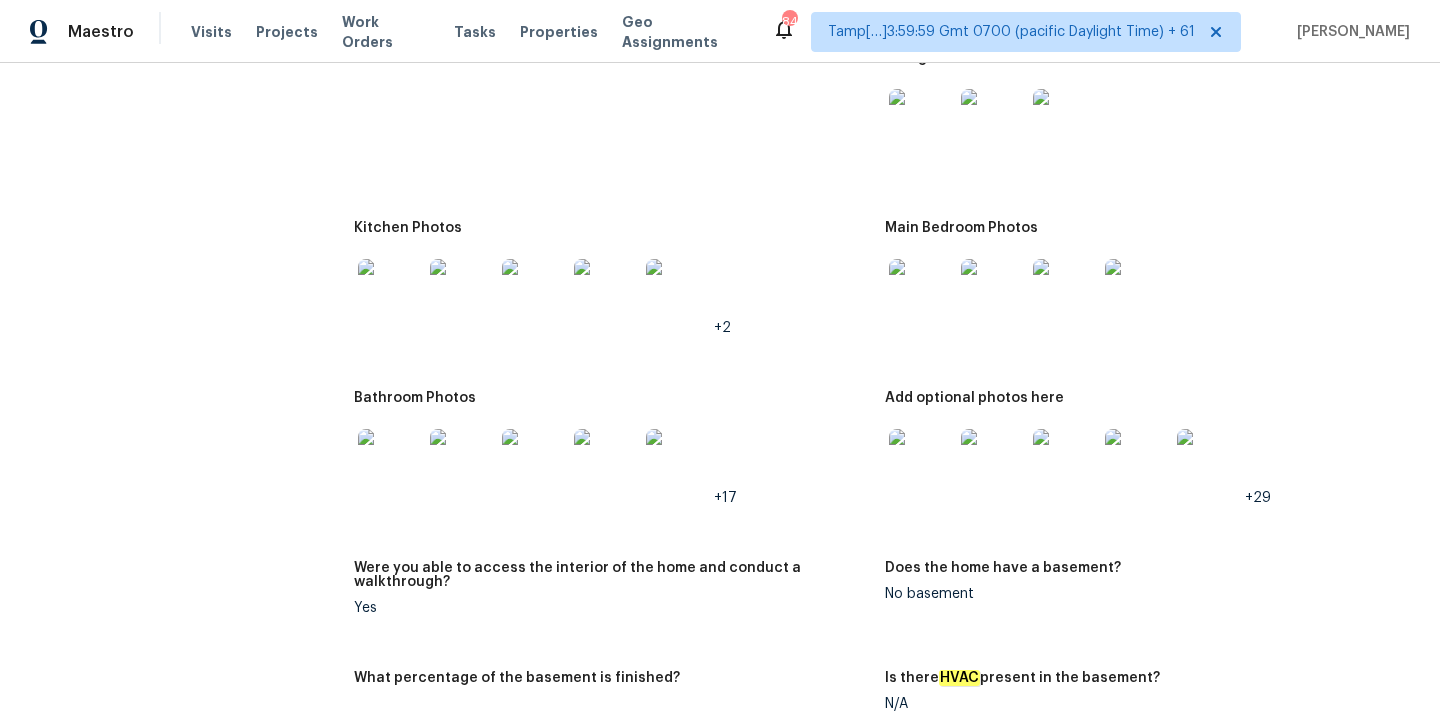 click at bounding box center (921, 291) 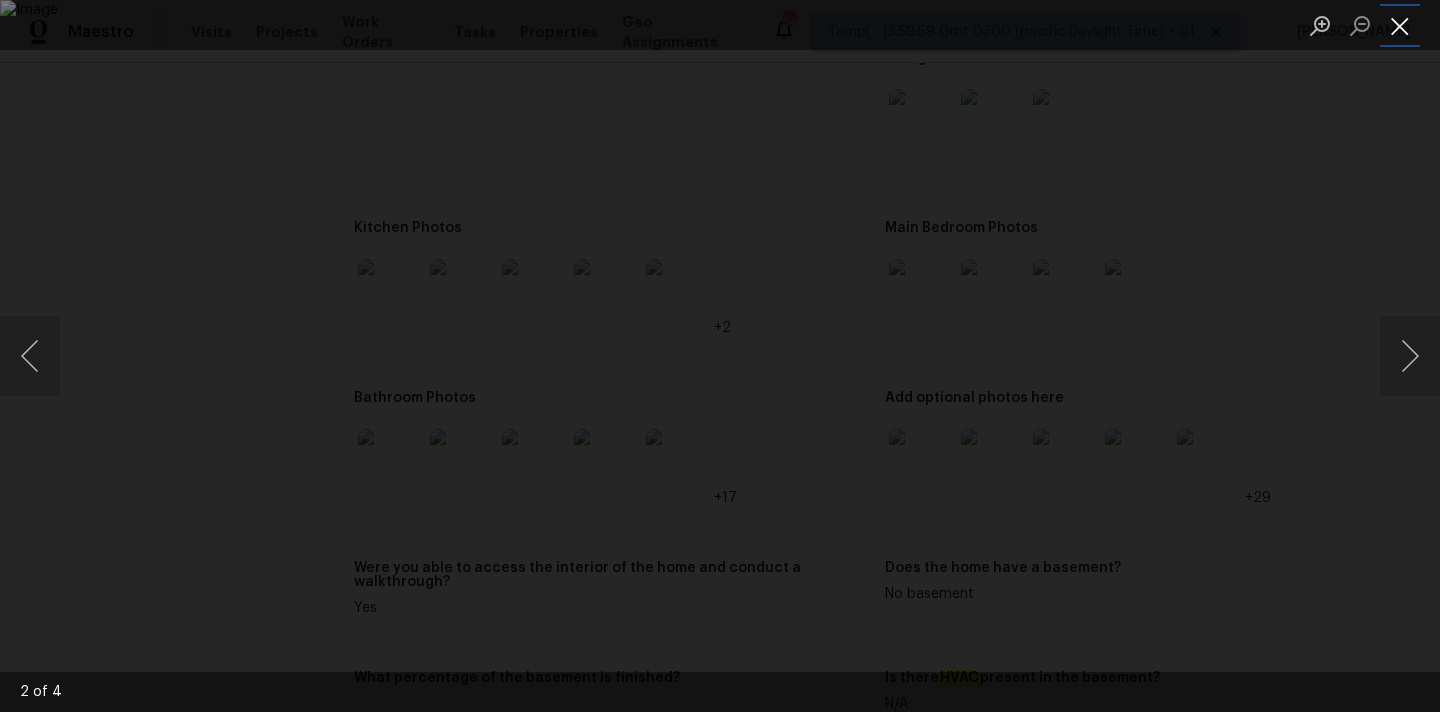 click at bounding box center (1400, 25) 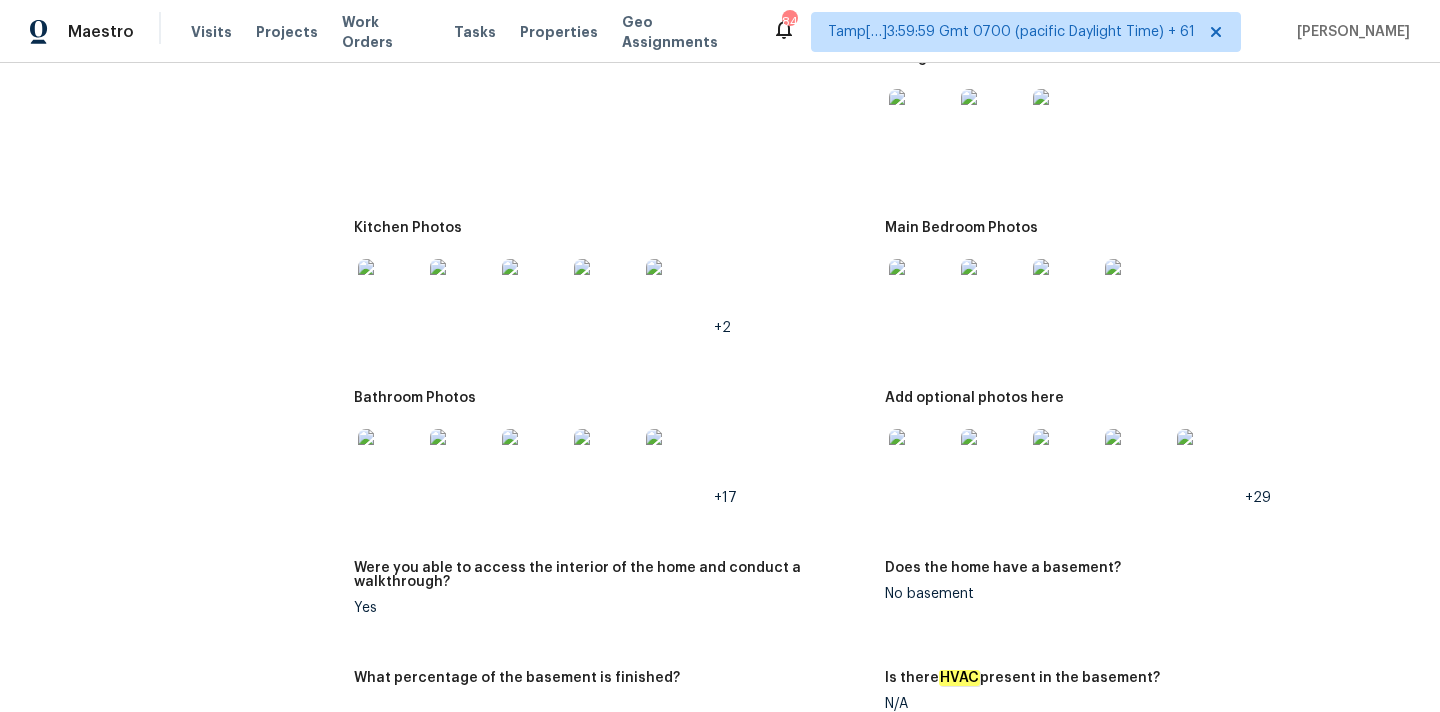 click at bounding box center [390, 291] 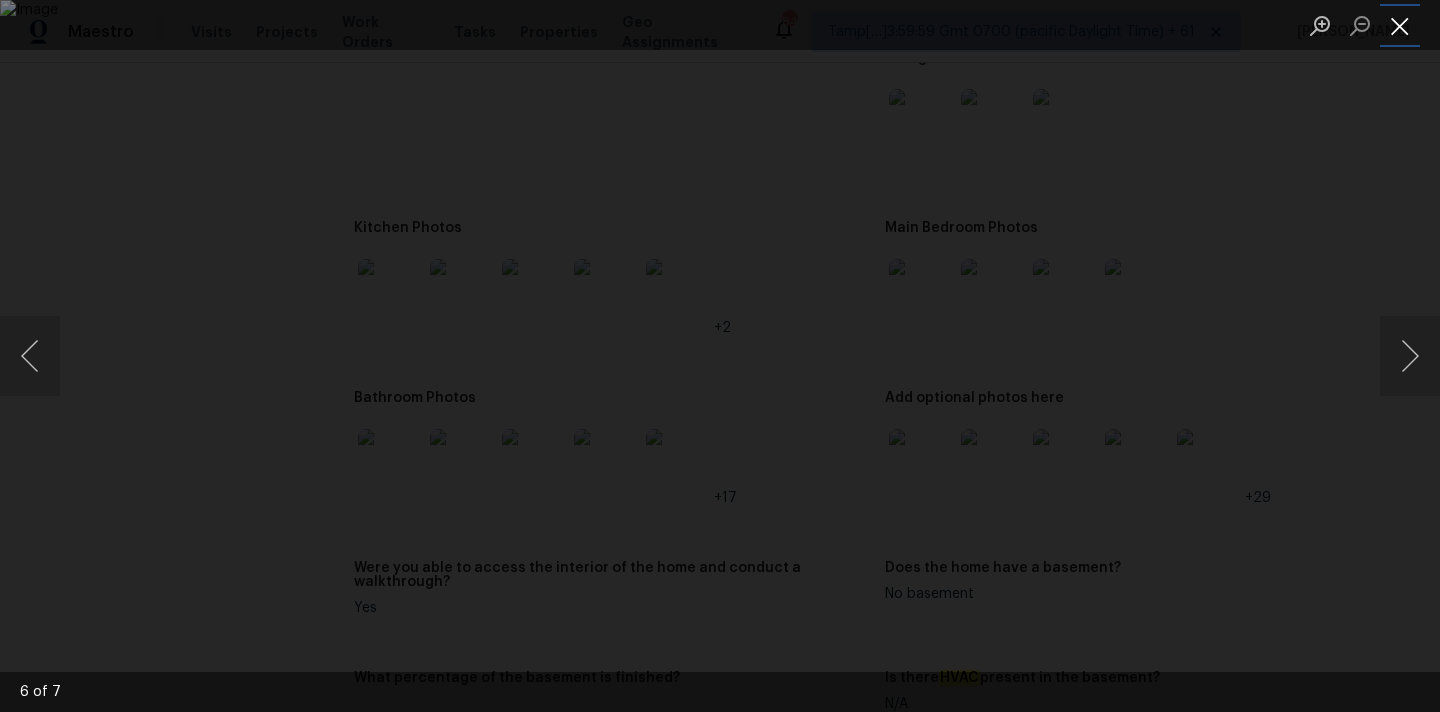 click at bounding box center (1400, 25) 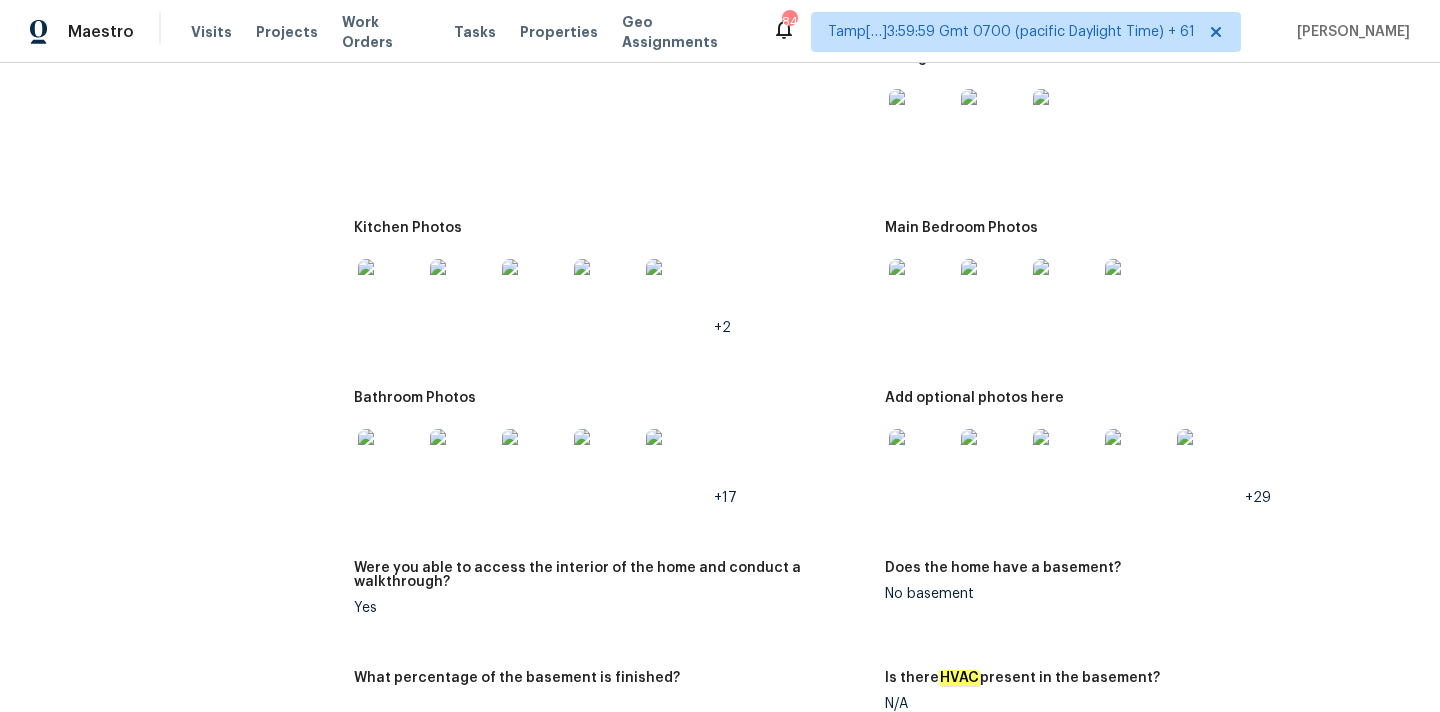 click at bounding box center (390, 461) 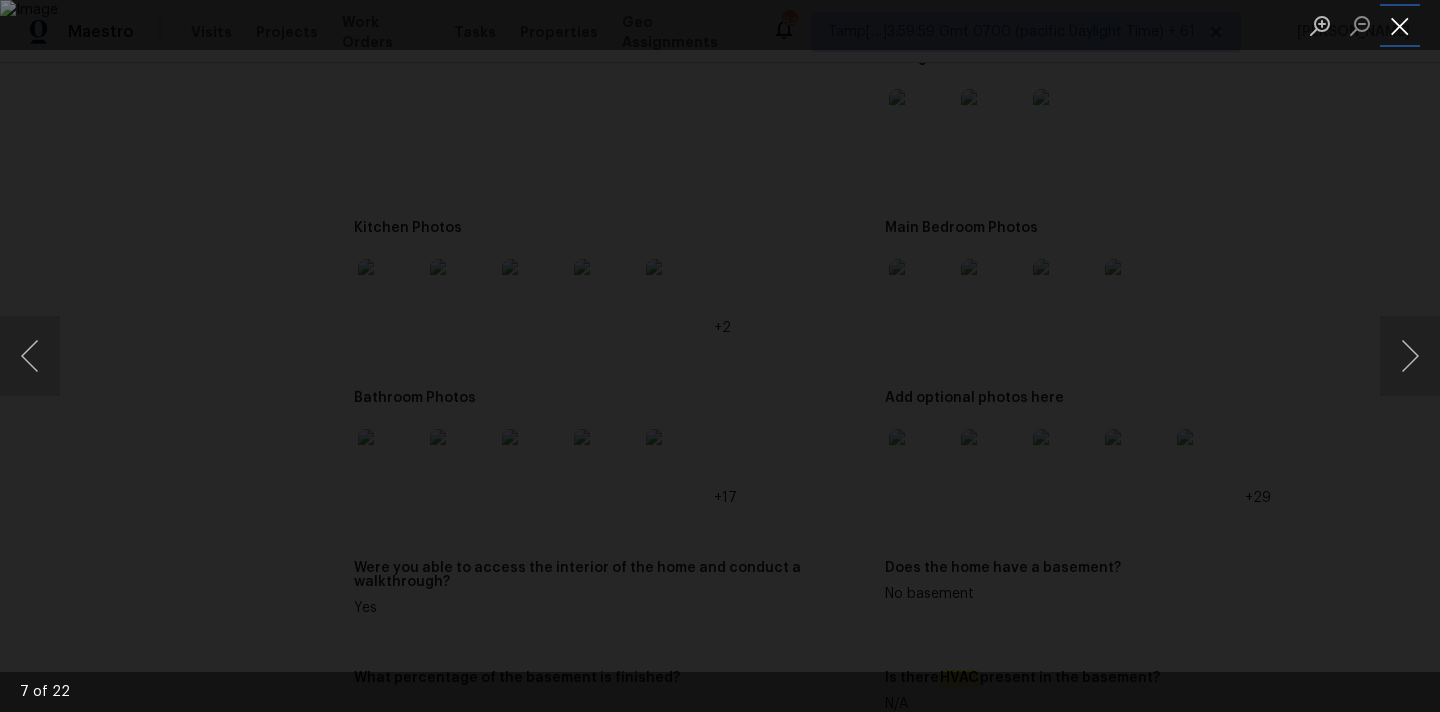 click at bounding box center (1400, 25) 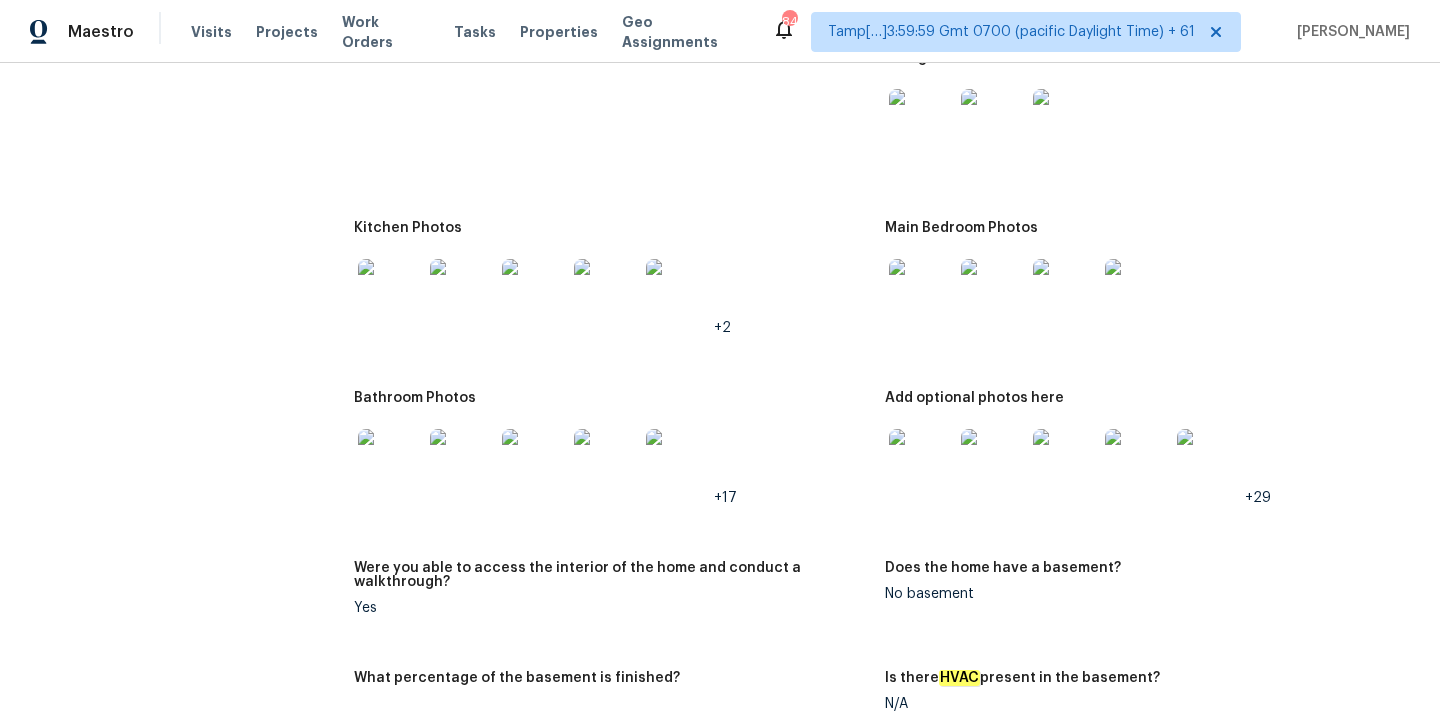click at bounding box center [921, 461] 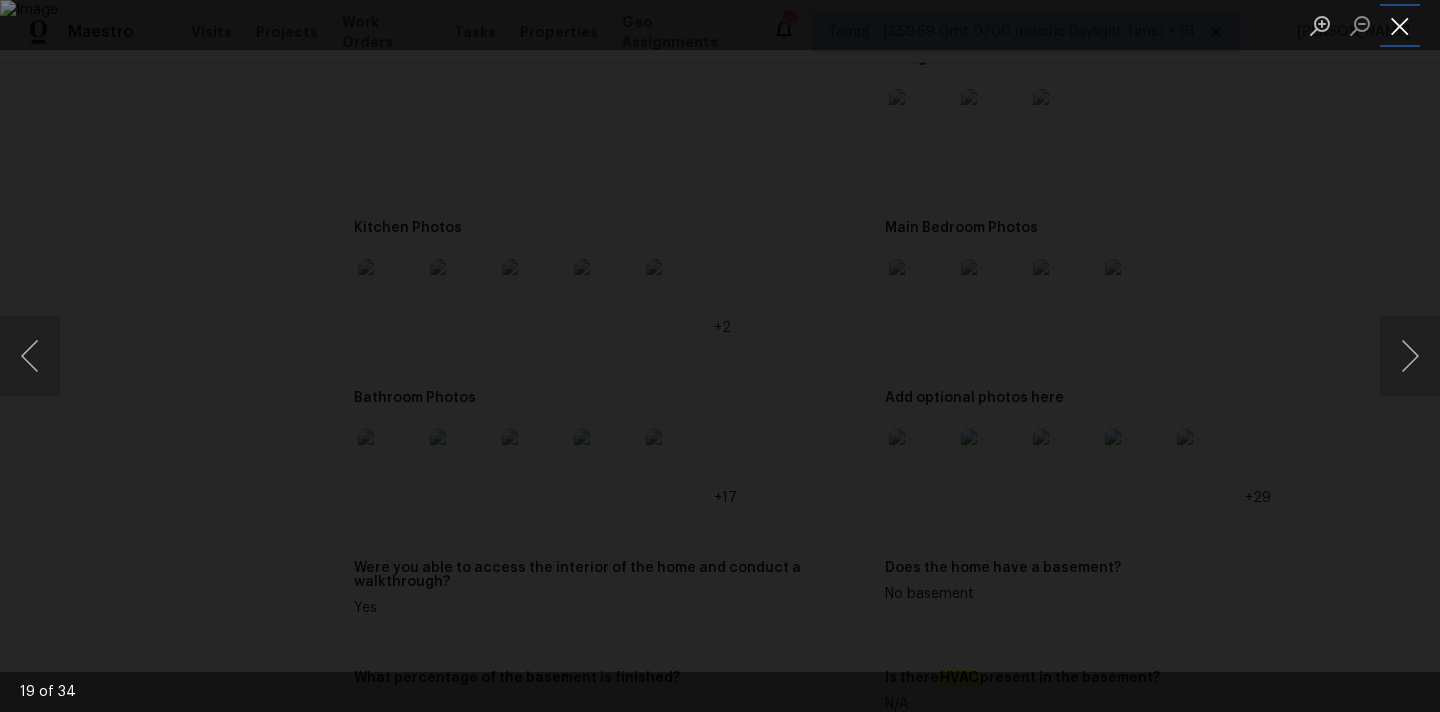 click at bounding box center (1400, 25) 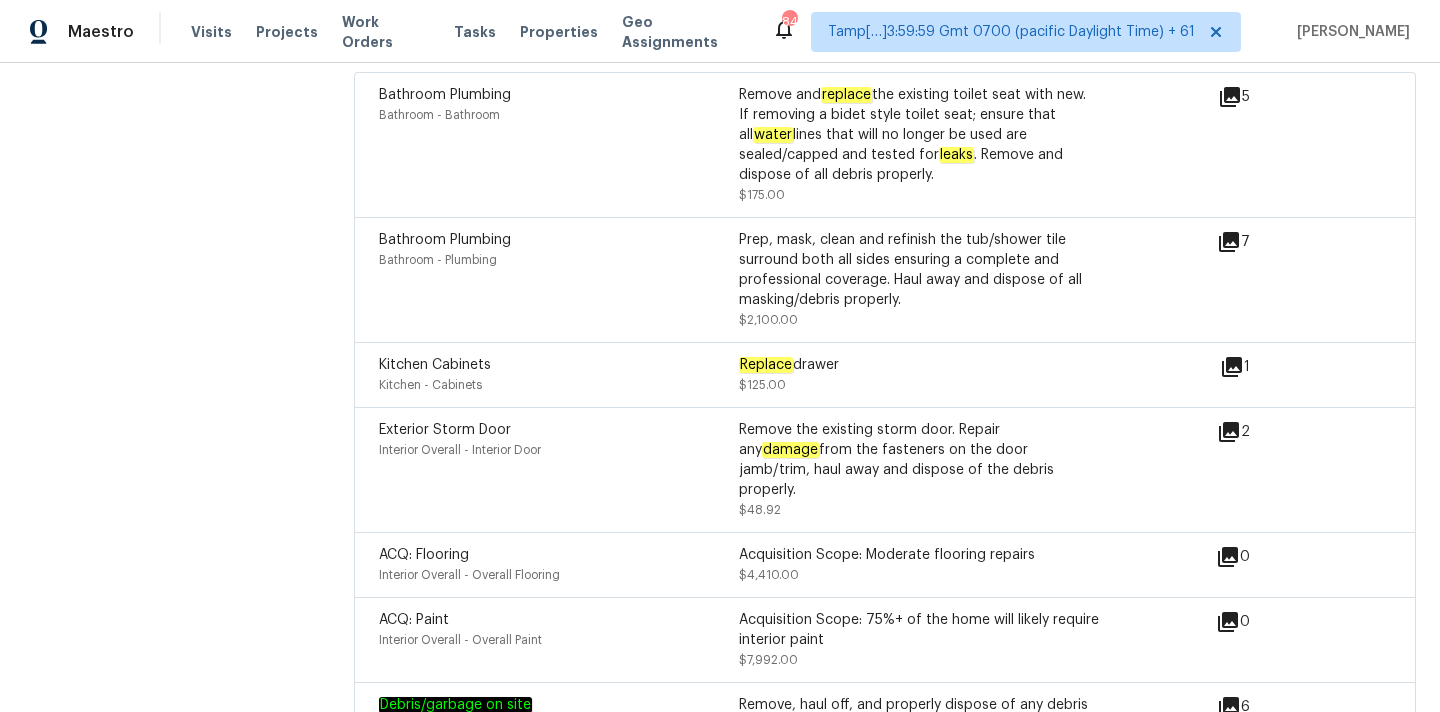 scroll, scrollTop: 5314, scrollLeft: 0, axis: vertical 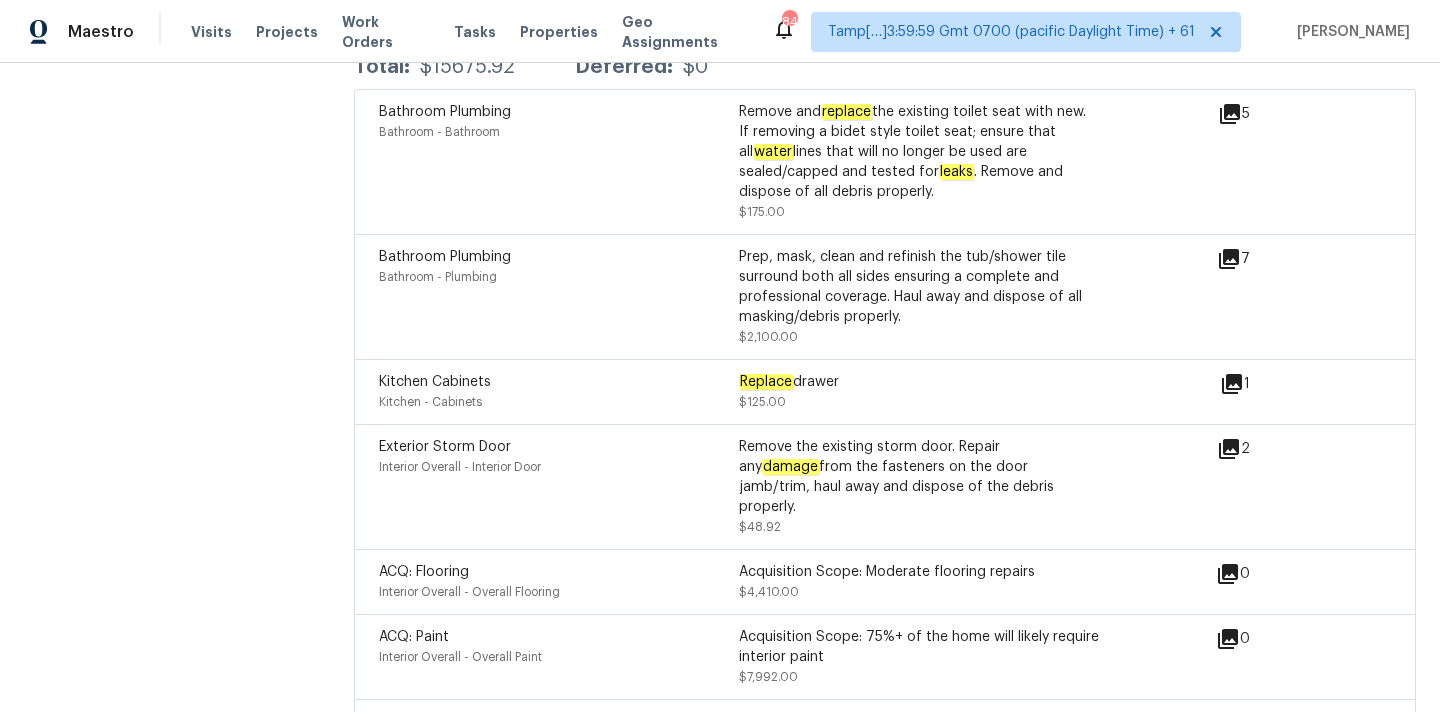 drag, startPoint x: 740, startPoint y: 351, endPoint x: 882, endPoint y: 349, distance: 142.01408 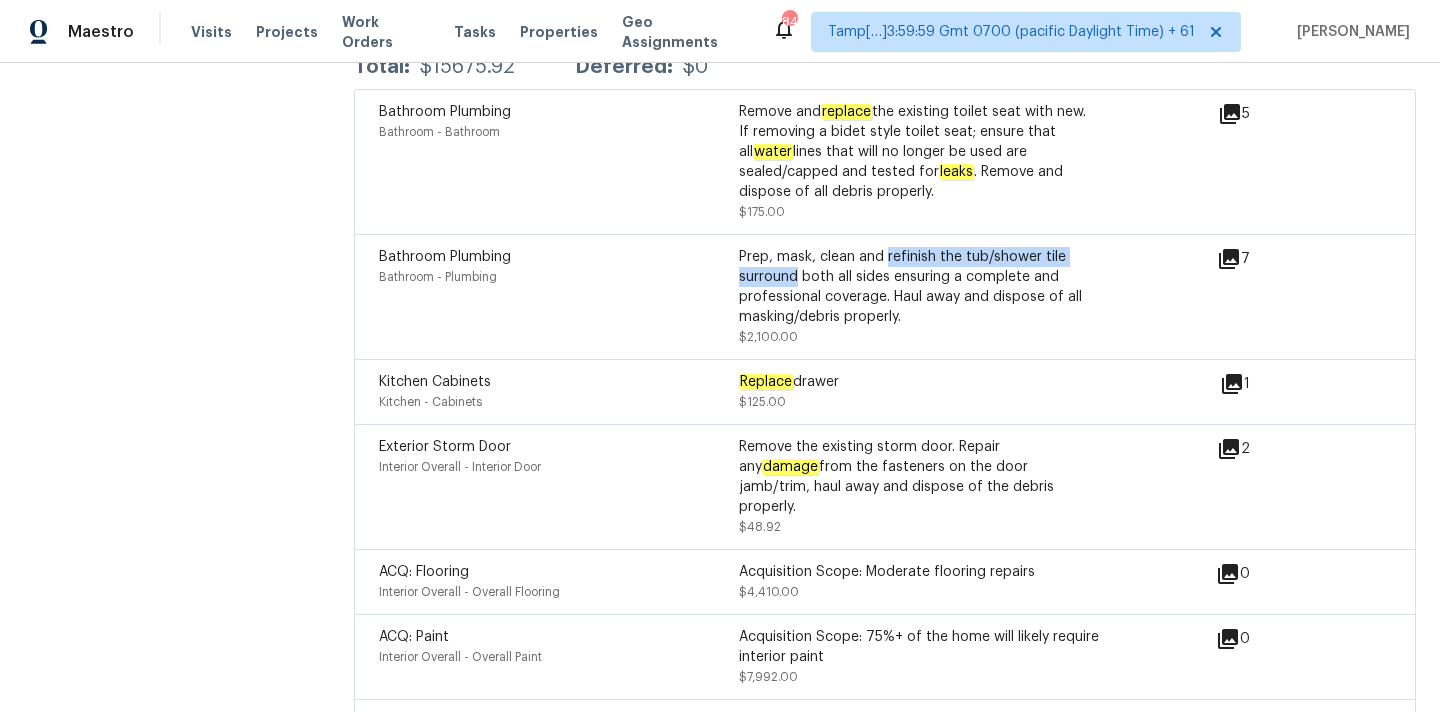 copy on "refinish the tub/shower tile surround" 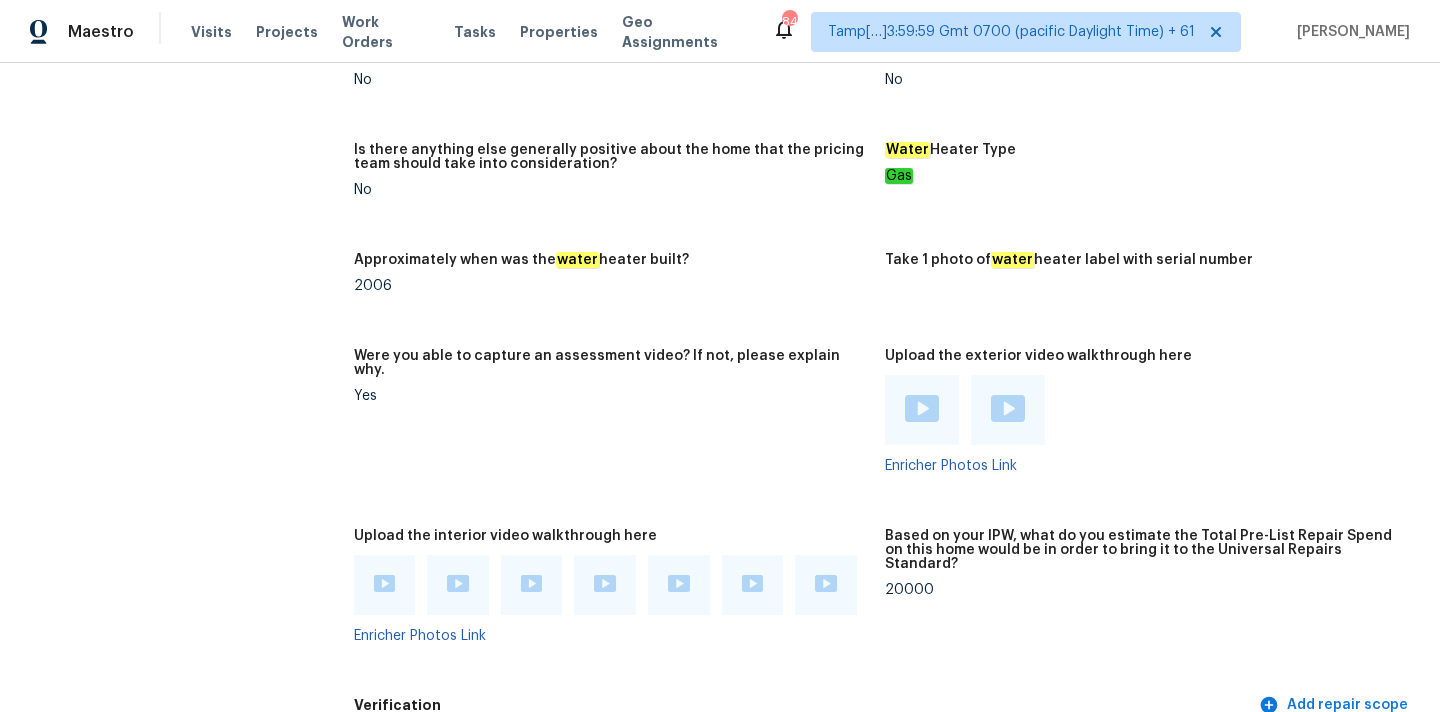 scroll, scrollTop: 4440, scrollLeft: 0, axis: vertical 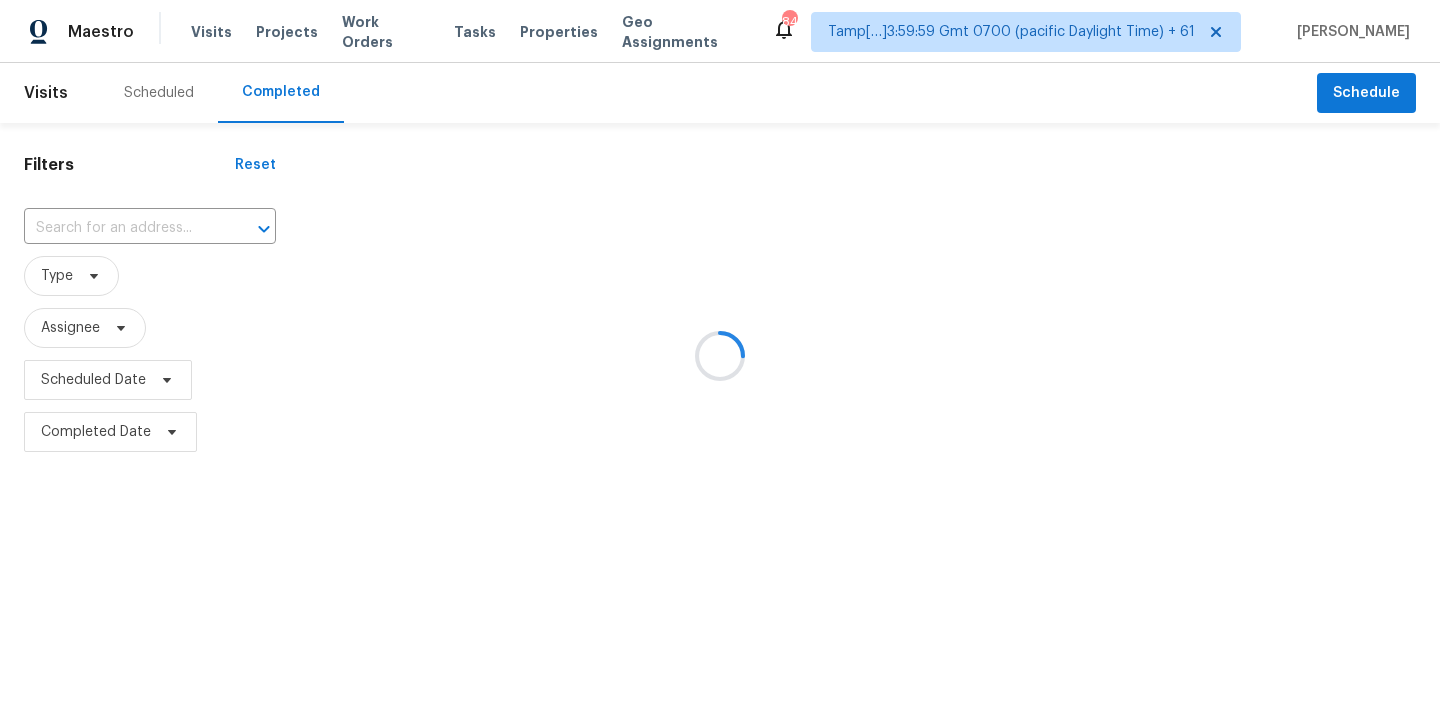 click at bounding box center [720, 356] 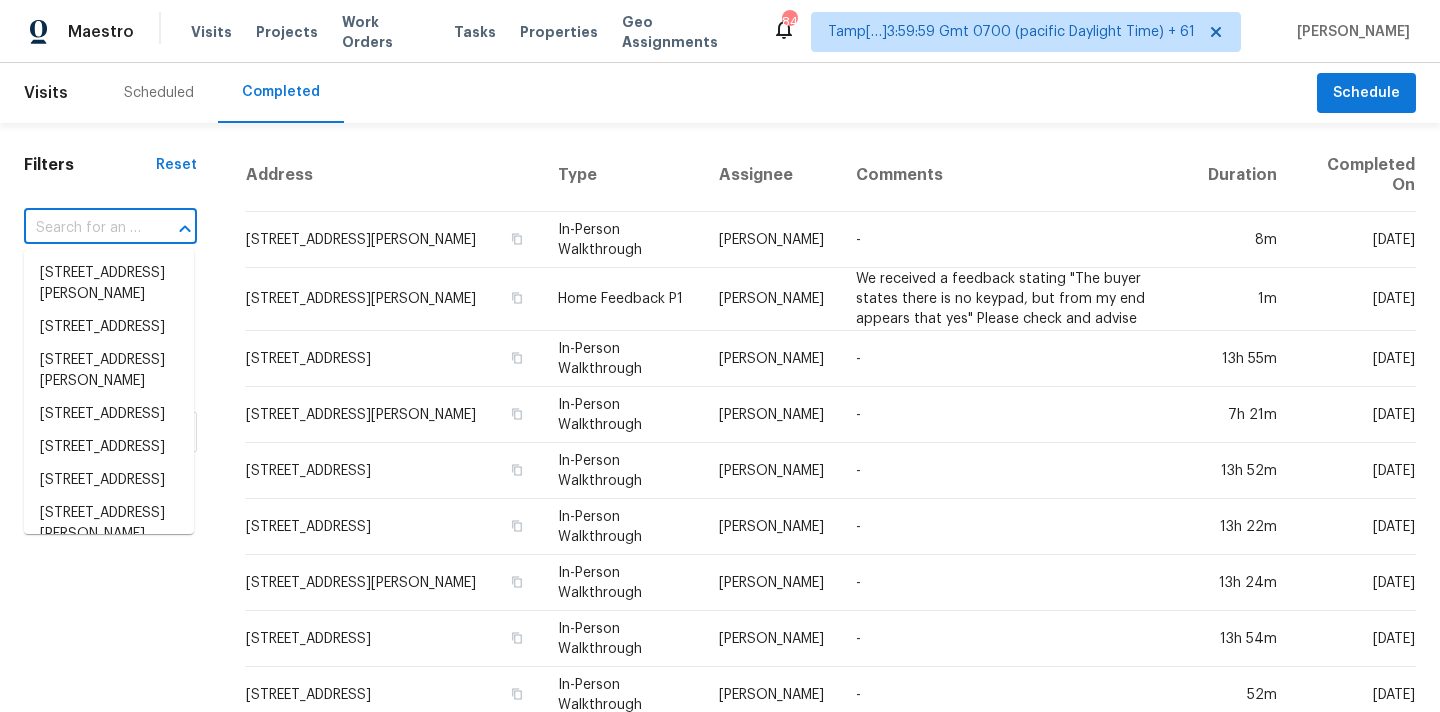 click at bounding box center [82, 228] 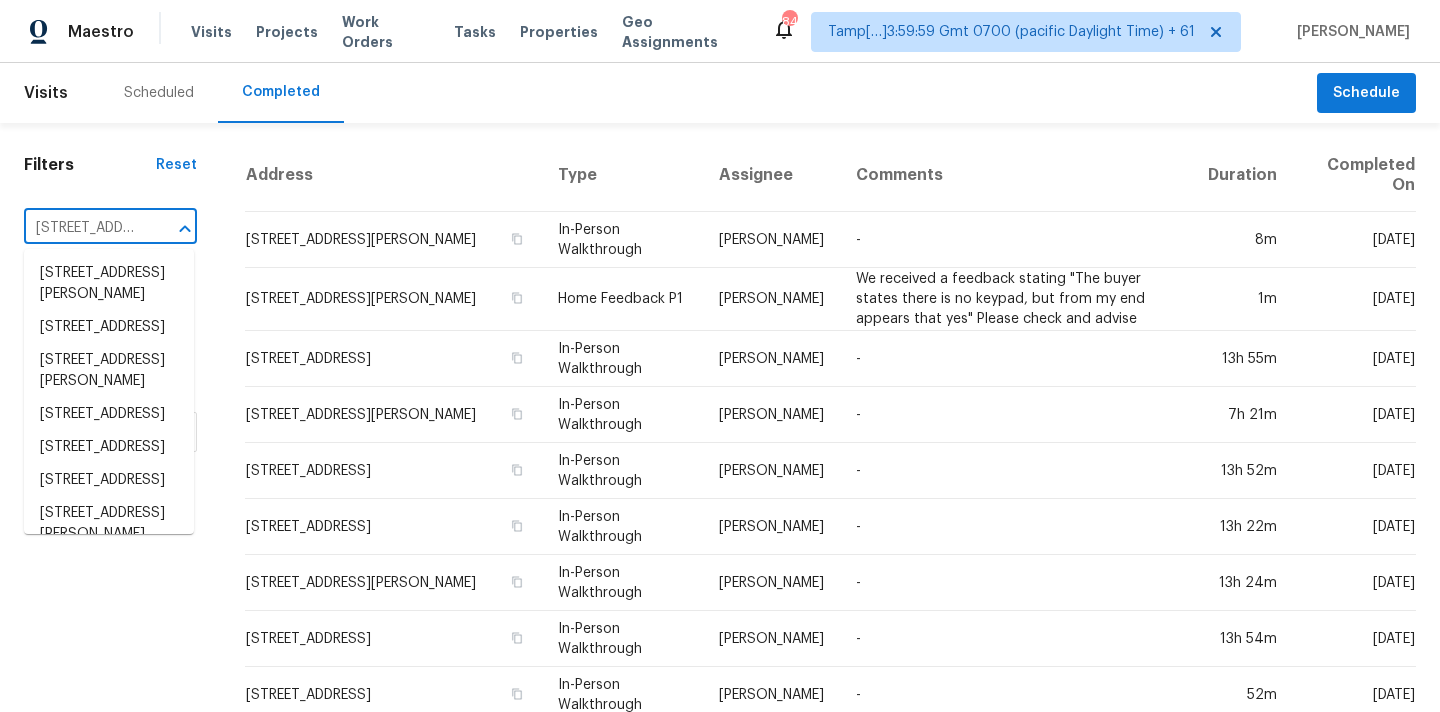 scroll, scrollTop: 0, scrollLeft: 134, axis: horizontal 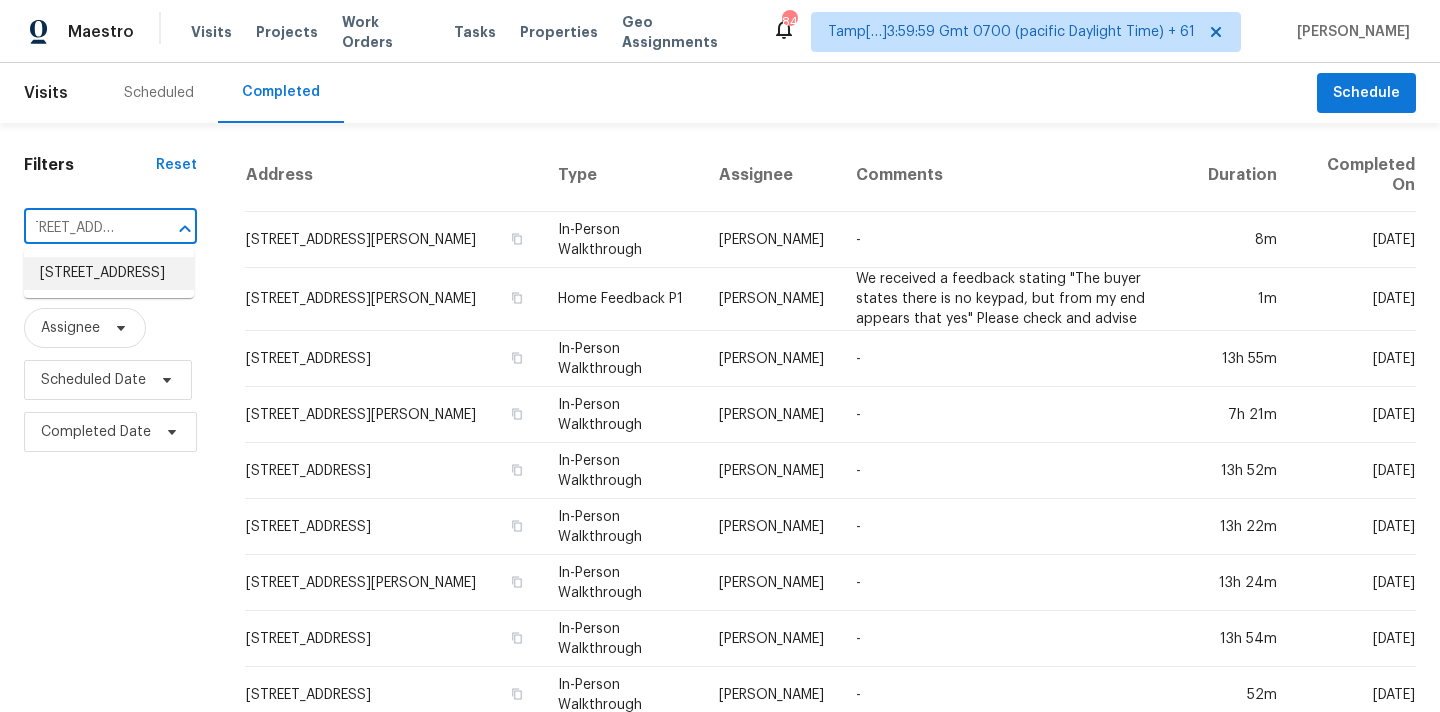 click on "144 Bremond St, Belleville, NJ 07109" at bounding box center (109, 273) 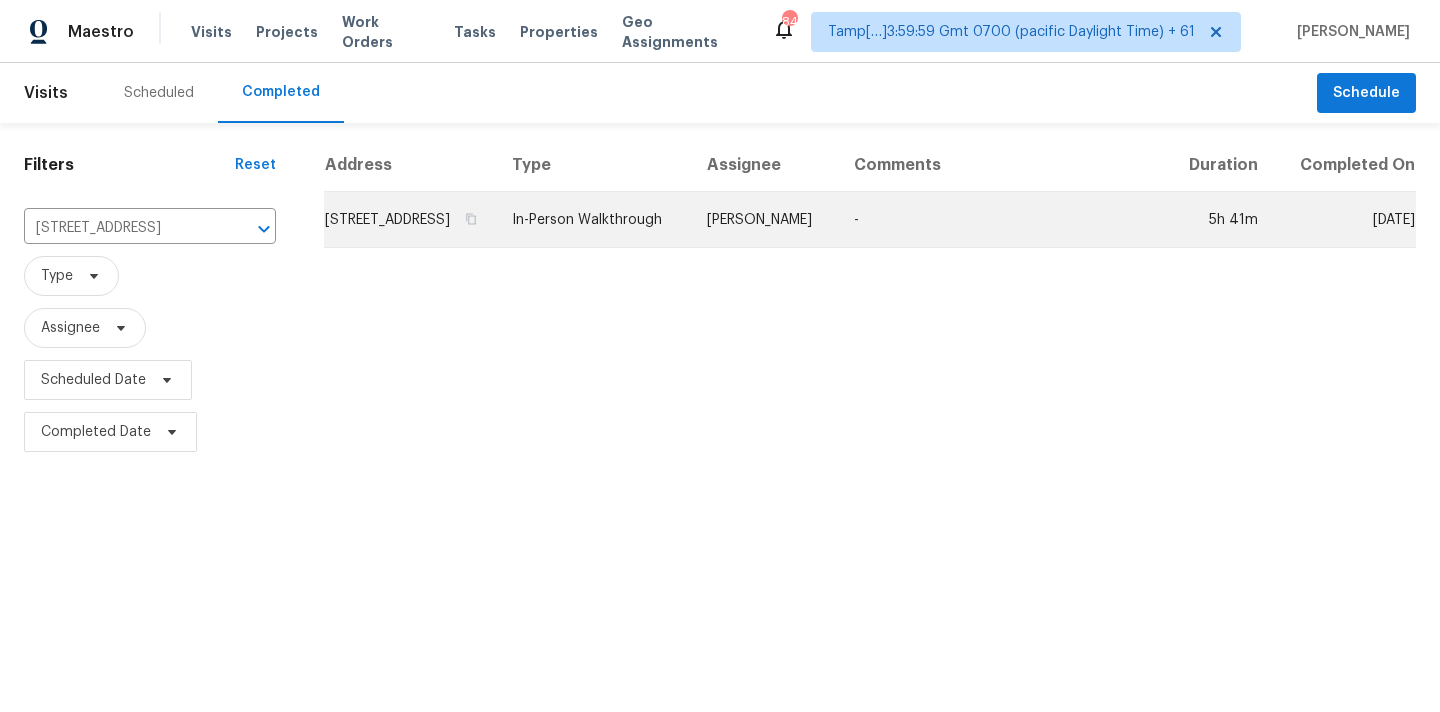click on "In-Person Walkthrough" at bounding box center (593, 220) 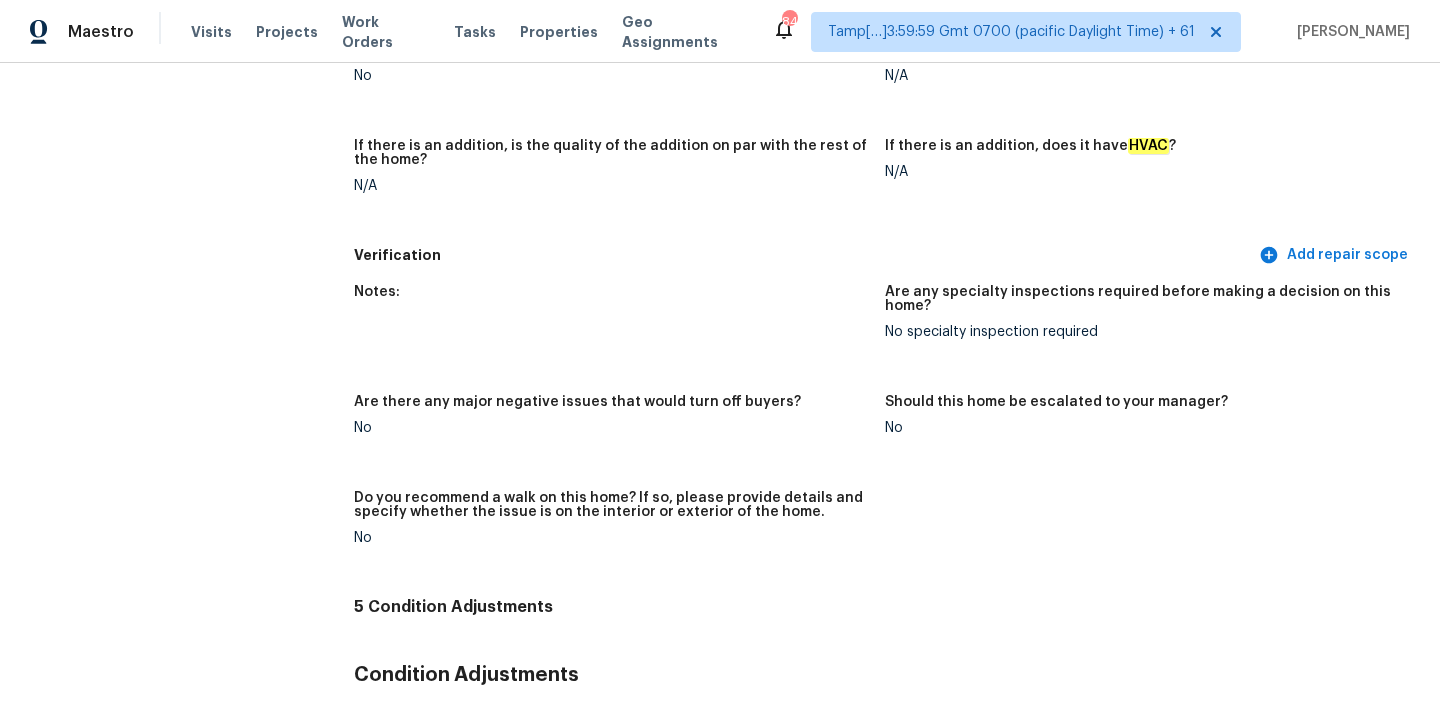 scroll, scrollTop: 99, scrollLeft: 0, axis: vertical 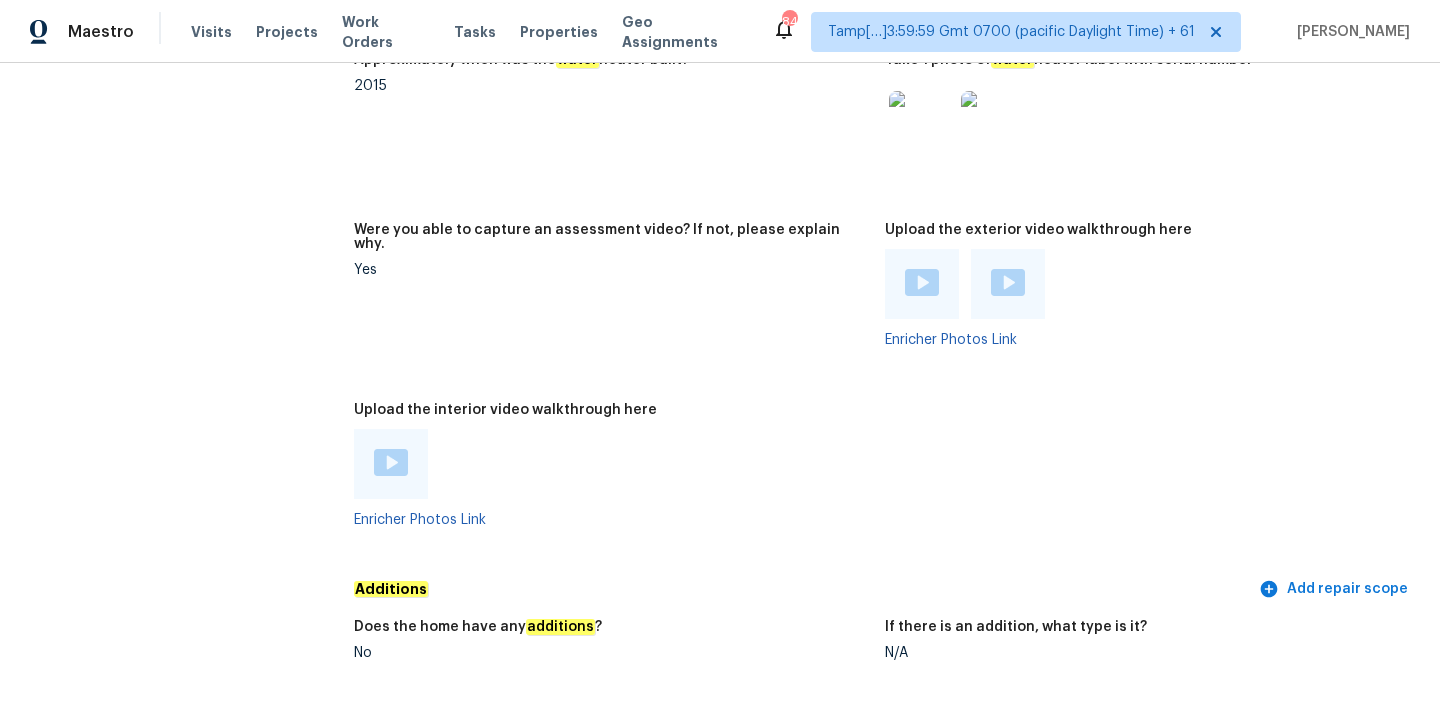 click at bounding box center (391, 462) 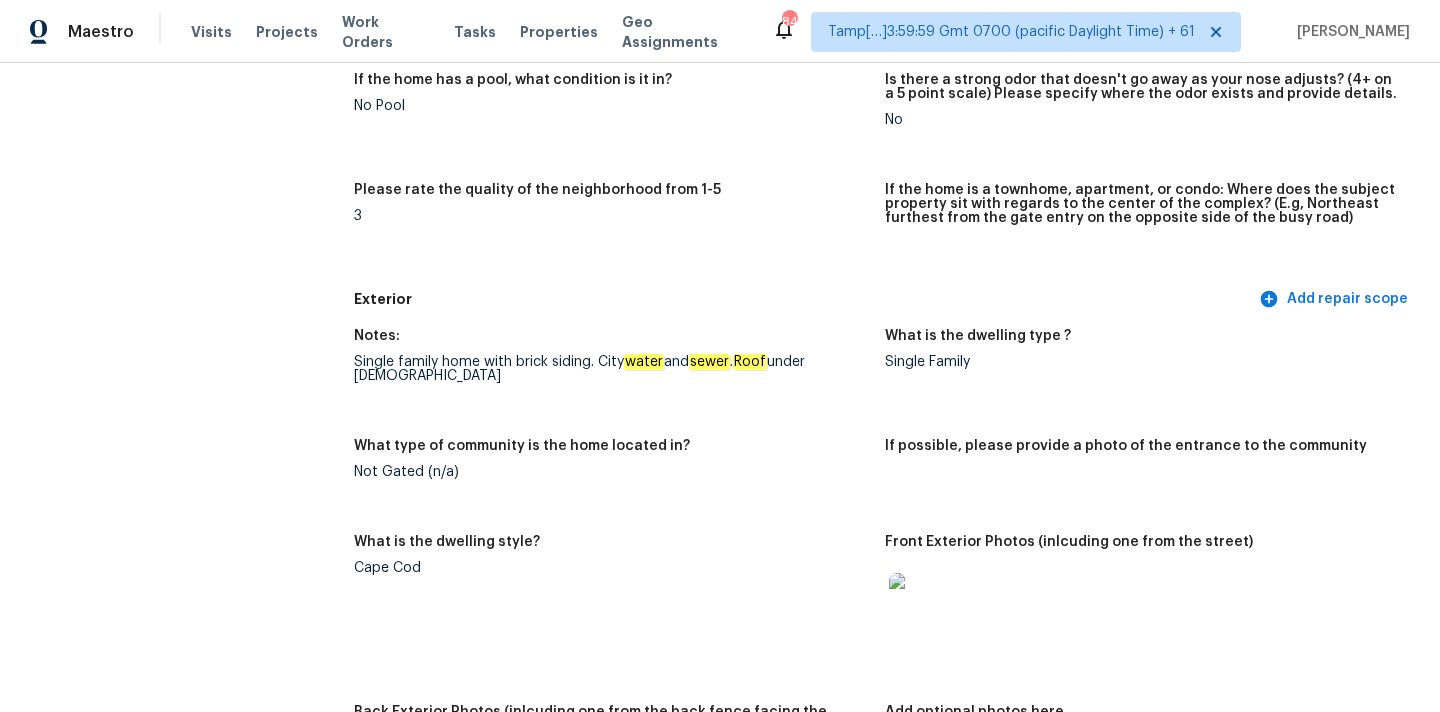 scroll, scrollTop: 544, scrollLeft: 0, axis: vertical 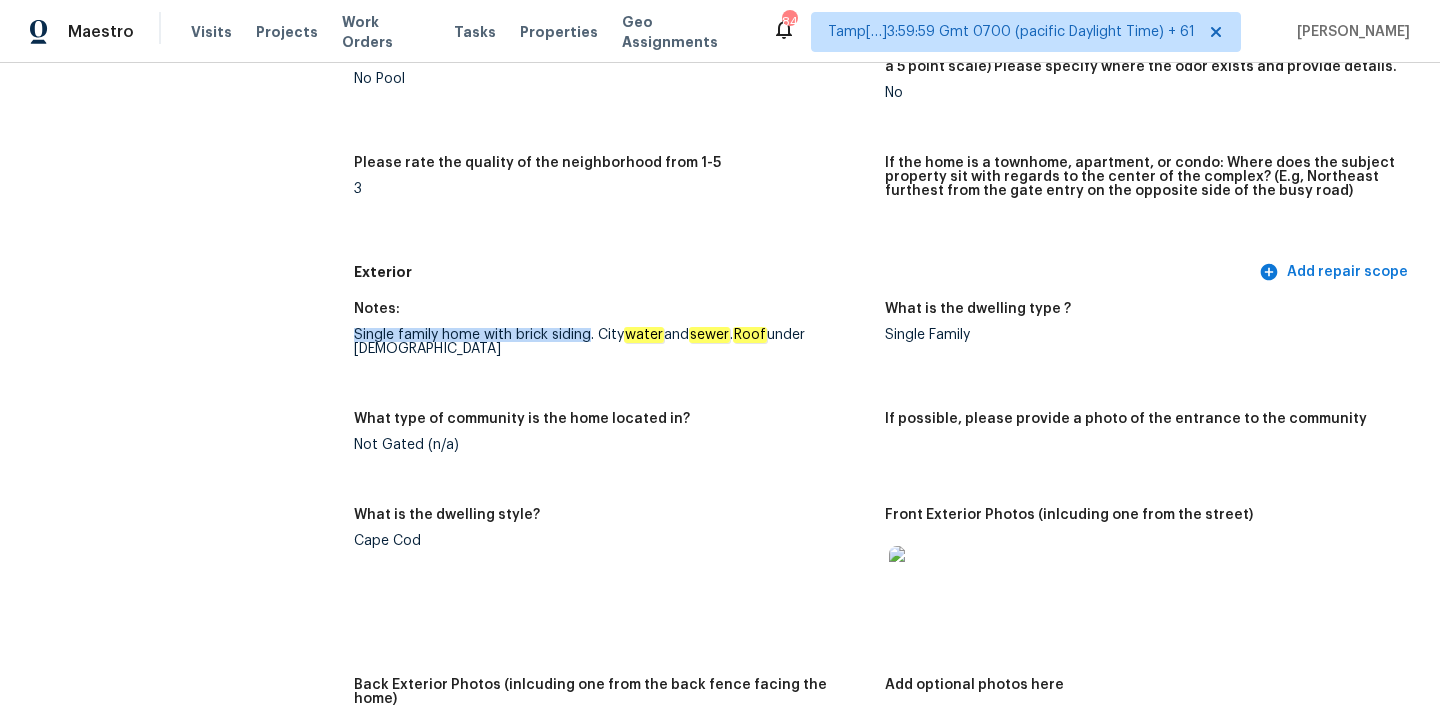 drag, startPoint x: 356, startPoint y: 337, endPoint x: 589, endPoint y: 334, distance: 233.01932 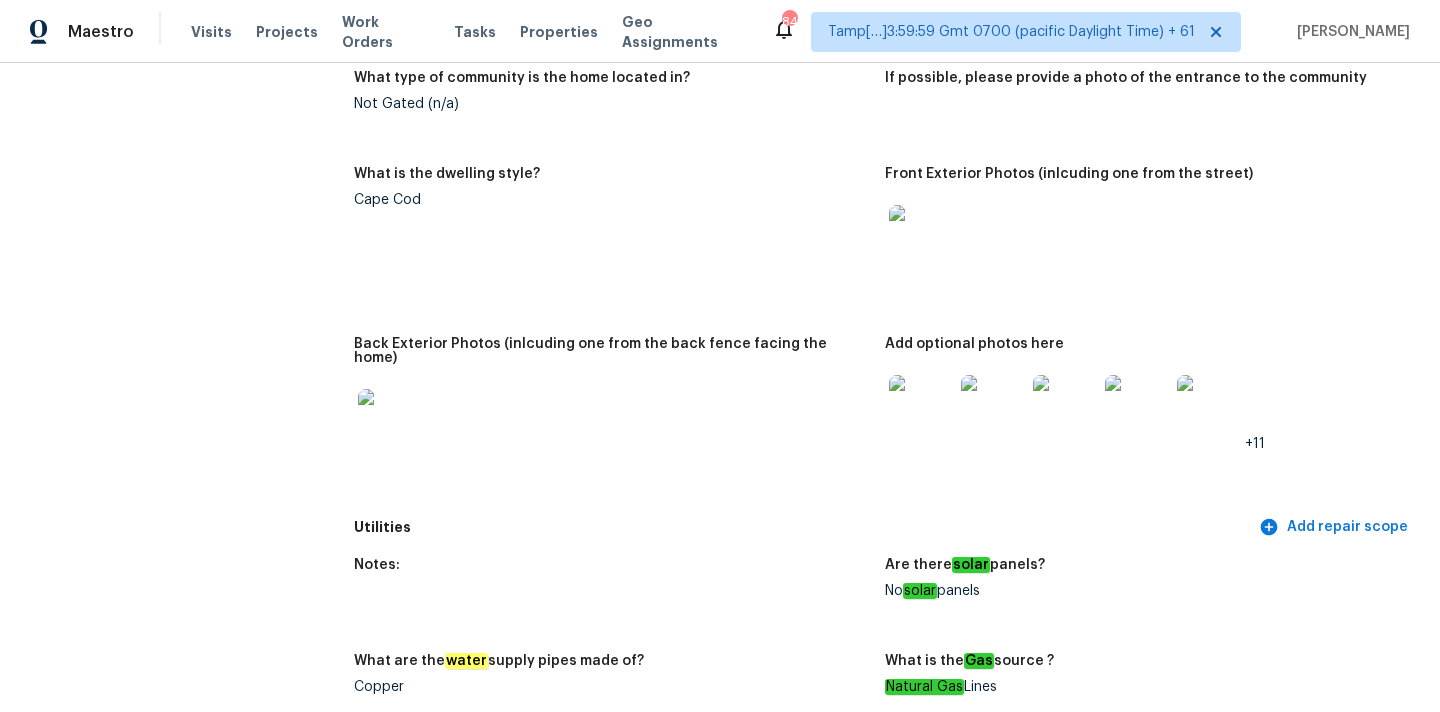 scroll, scrollTop: 906, scrollLeft: 0, axis: vertical 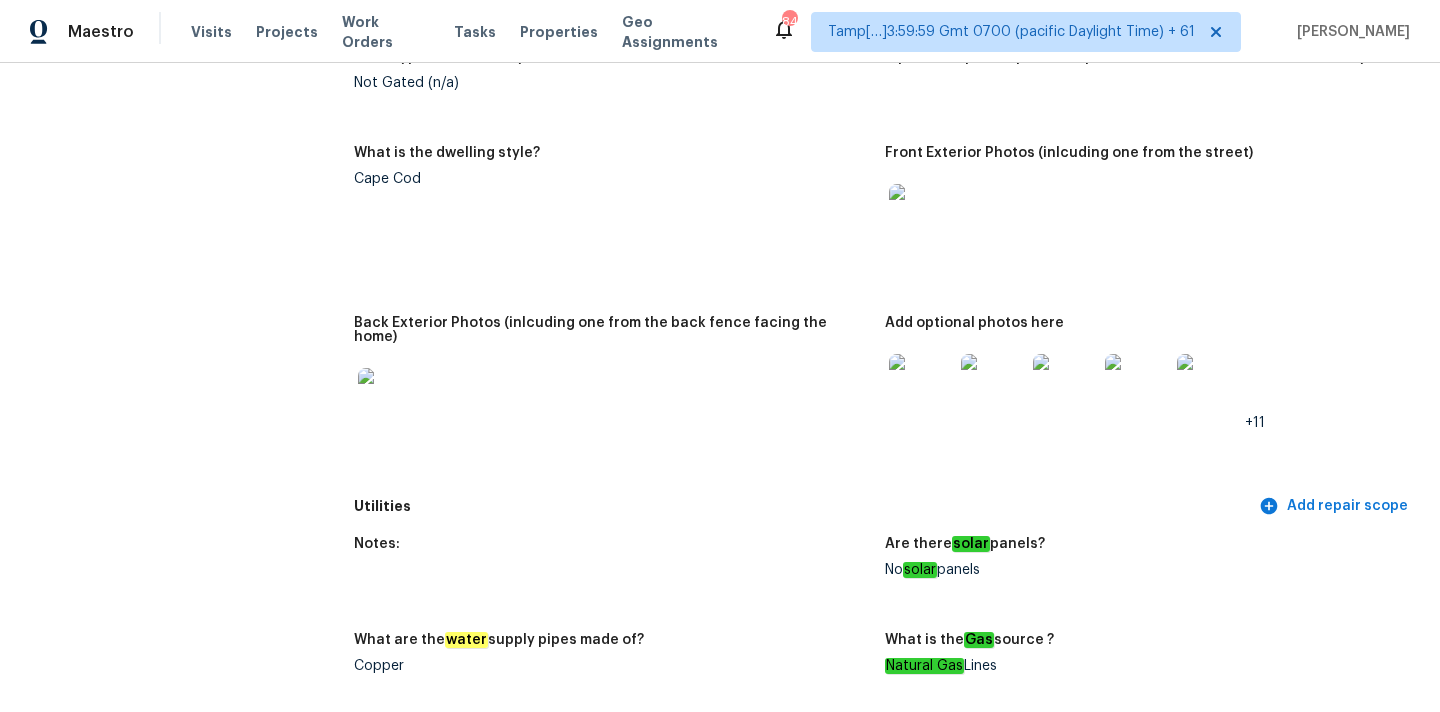 click at bounding box center [921, 216] 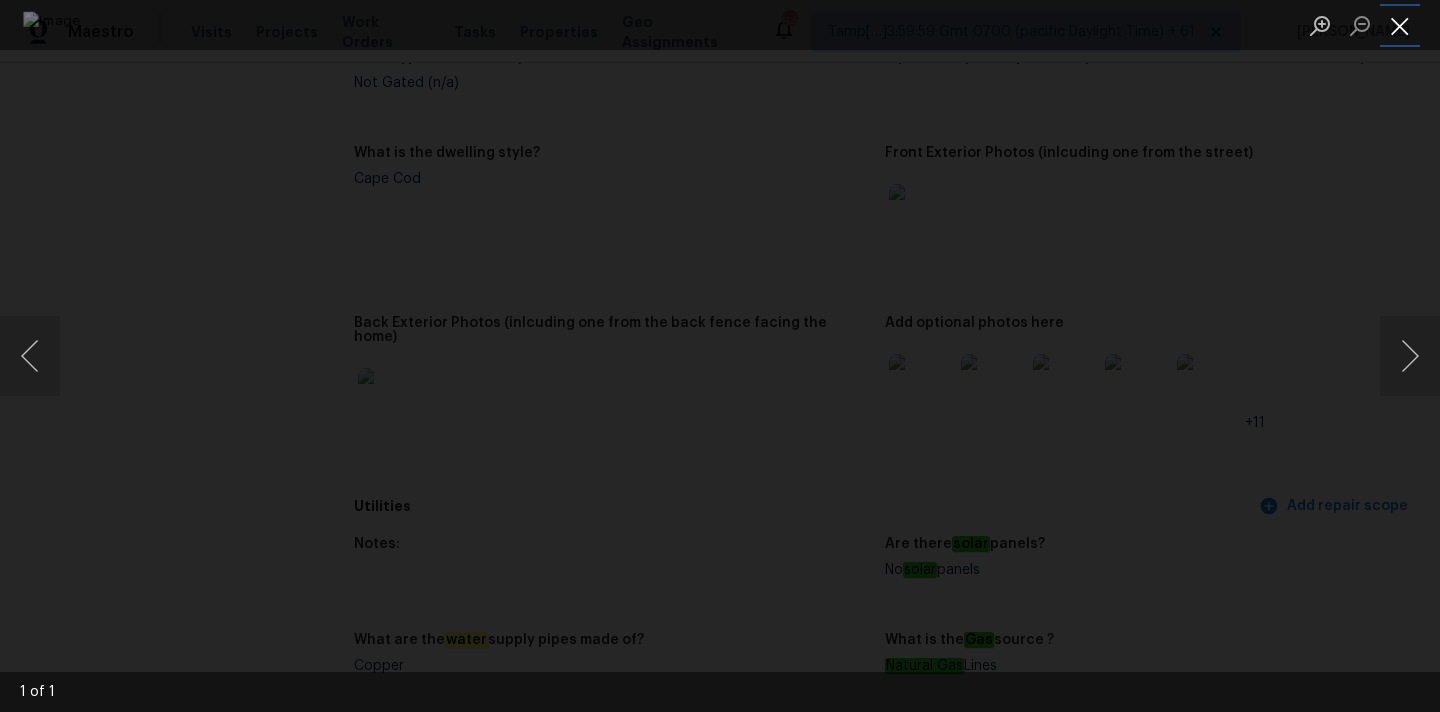 click at bounding box center (1400, 25) 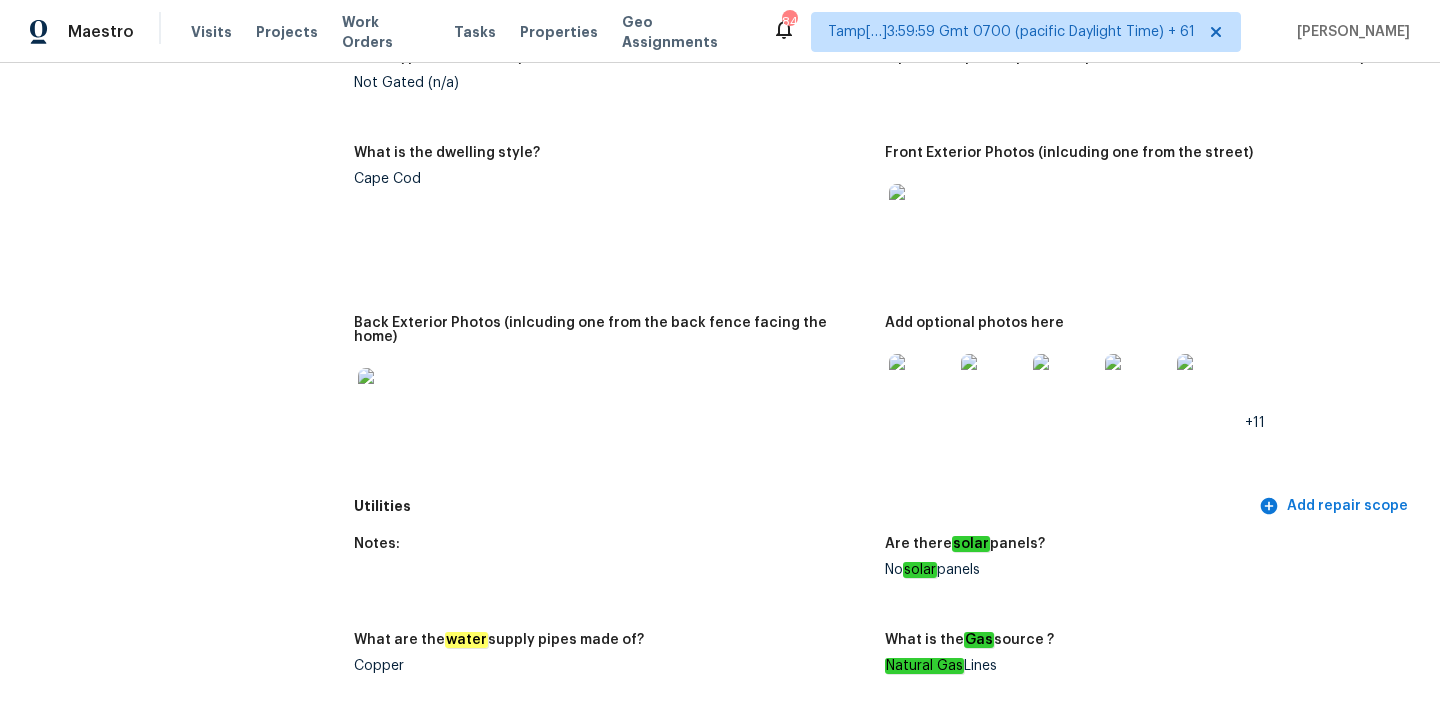 click at bounding box center [390, 400] 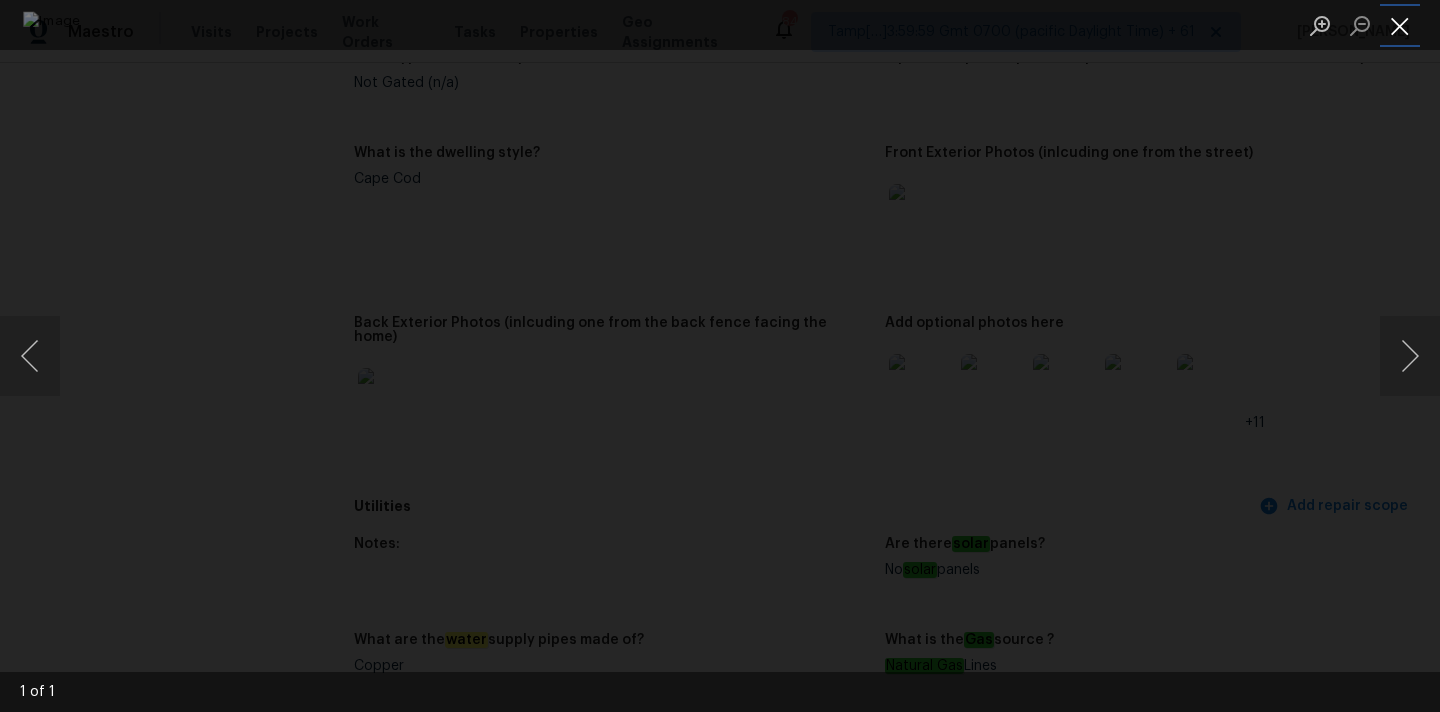 click at bounding box center [1400, 25] 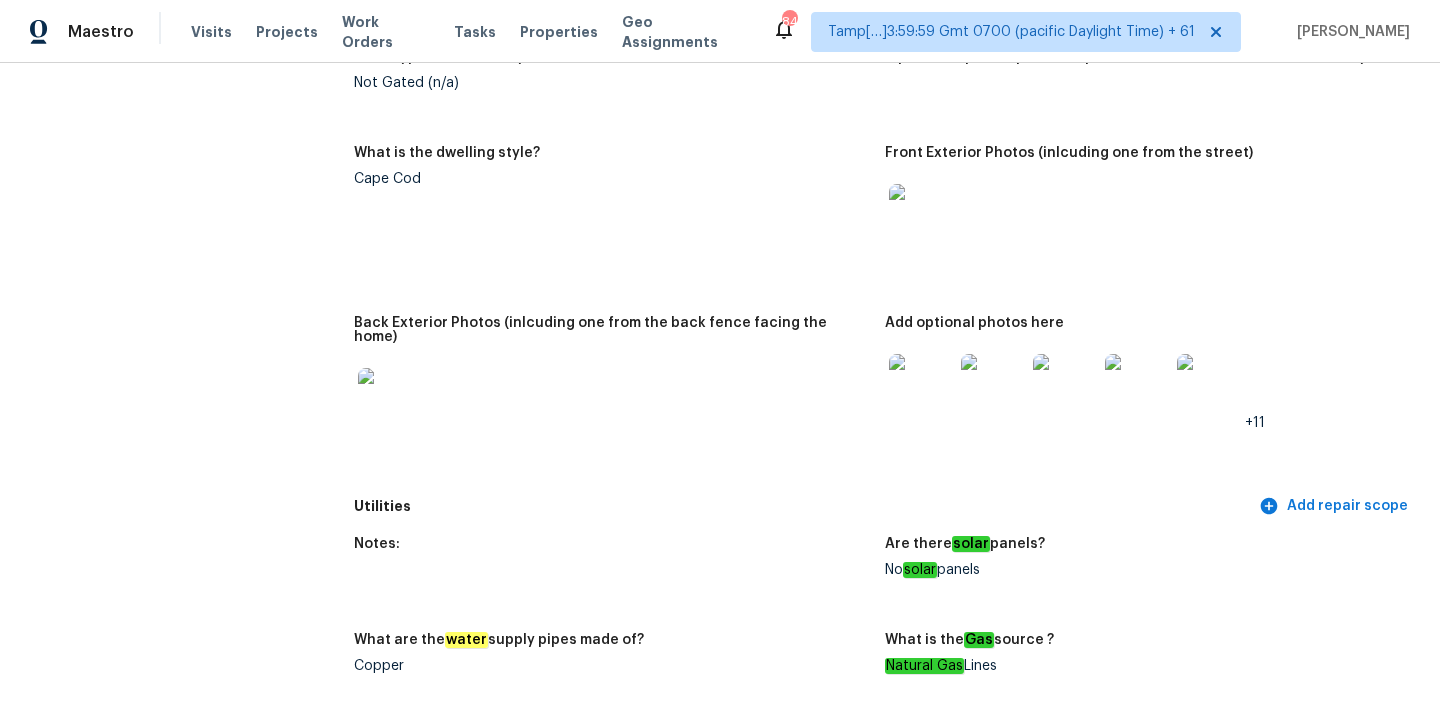 click at bounding box center (921, 386) 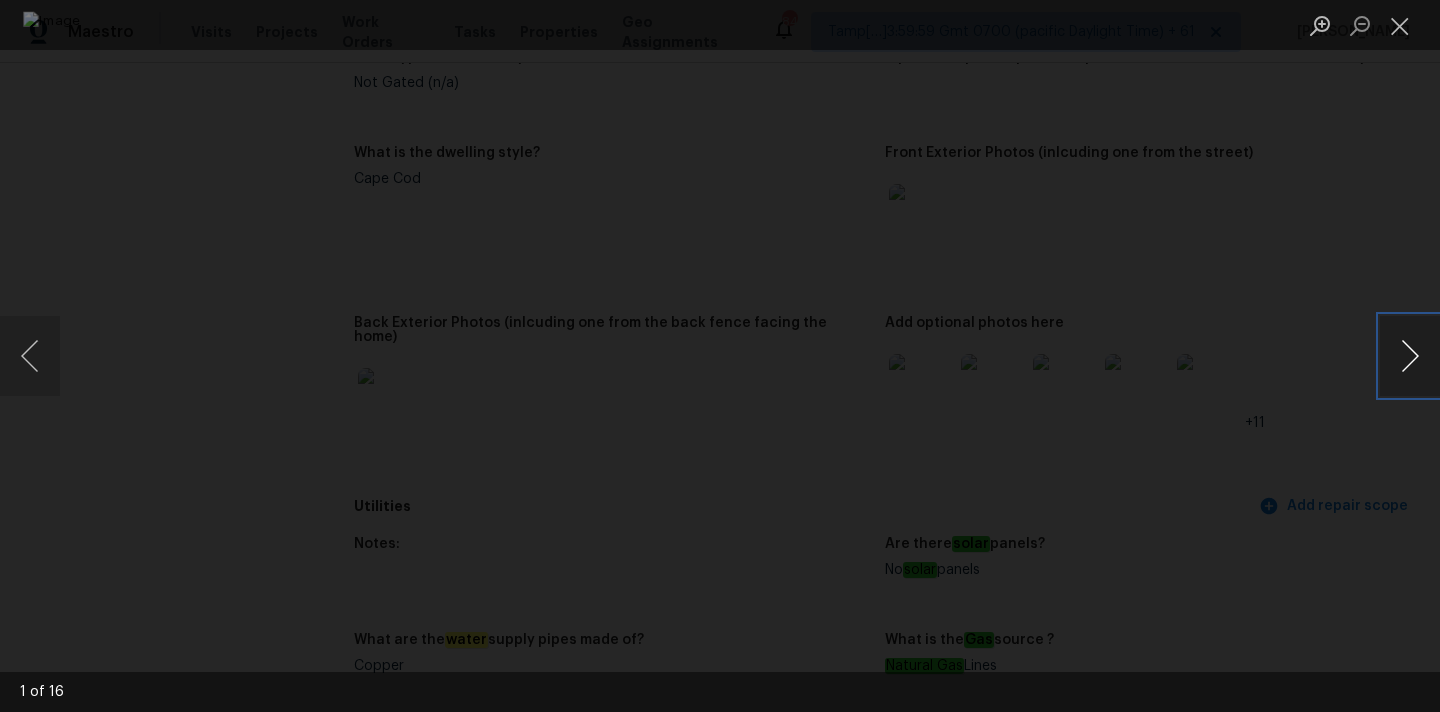 click at bounding box center [1410, 356] 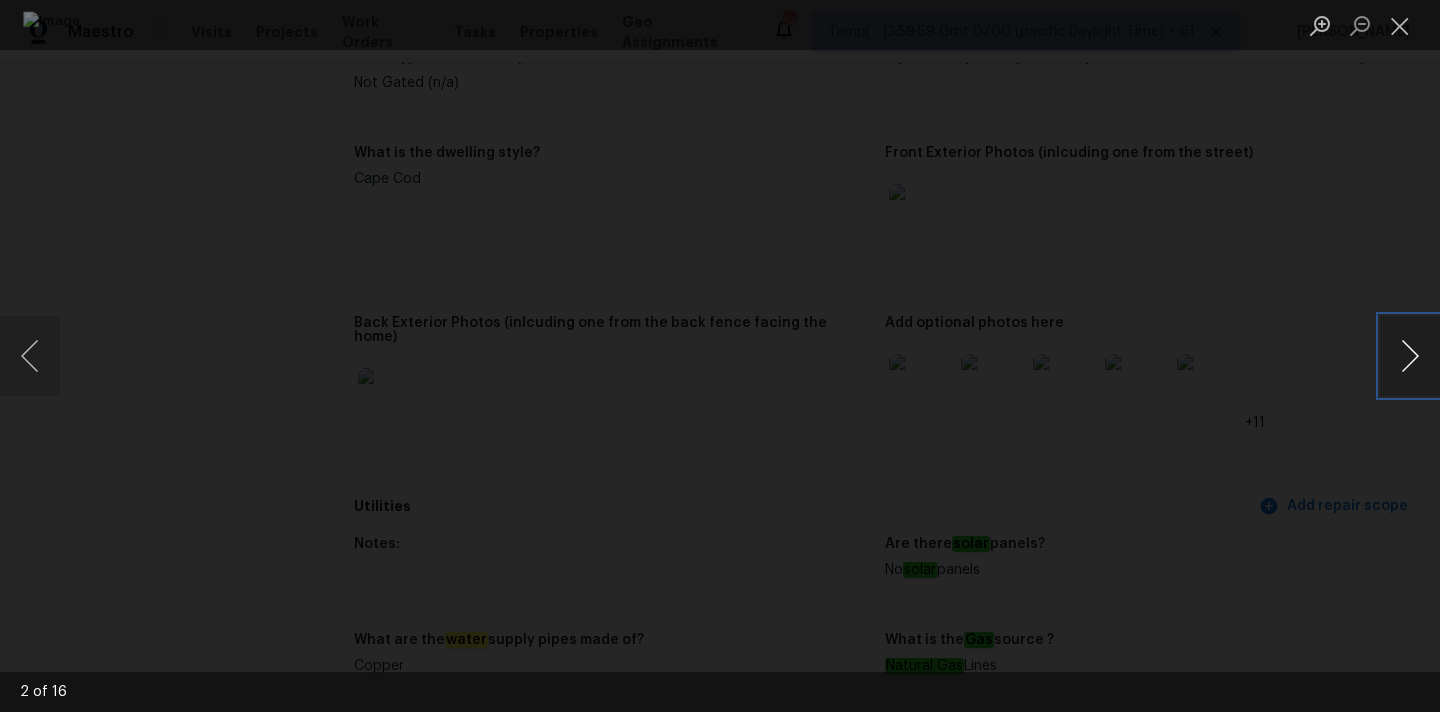 click at bounding box center (1410, 356) 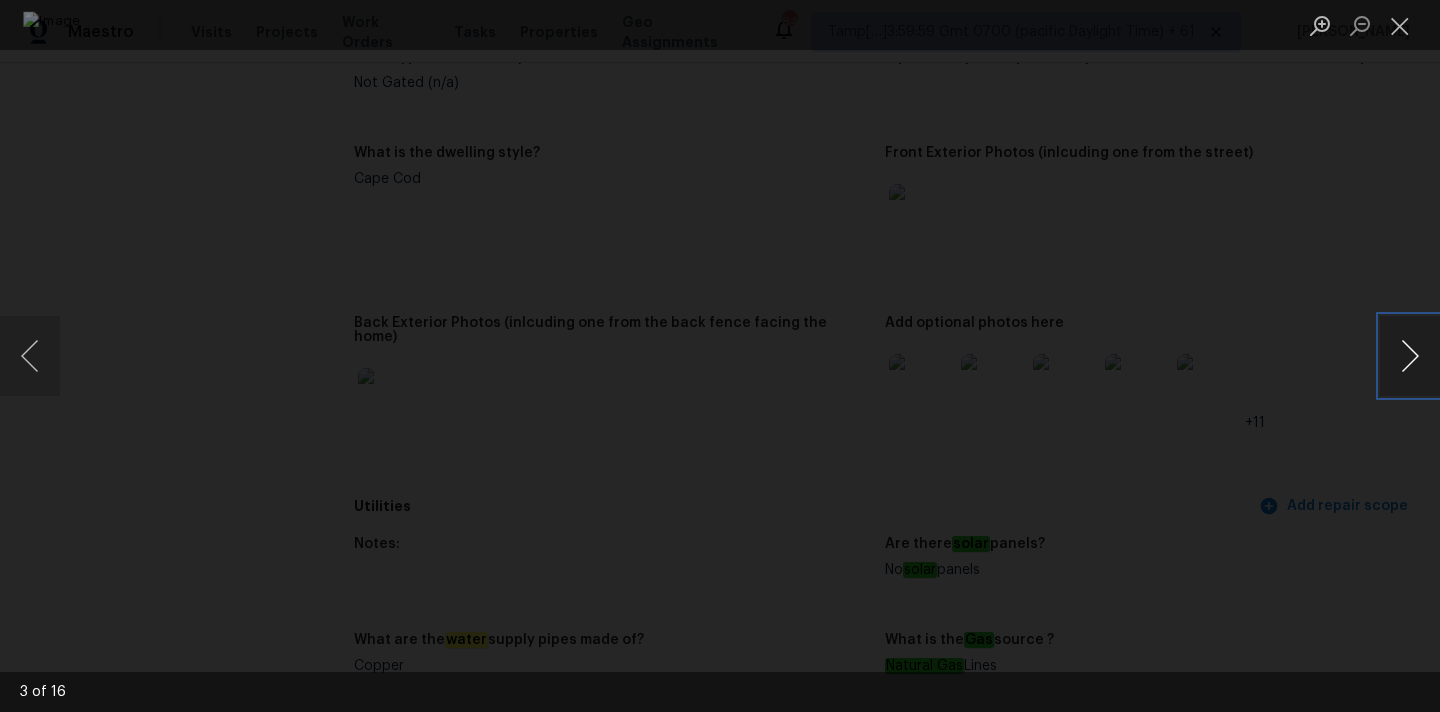 click at bounding box center (1410, 356) 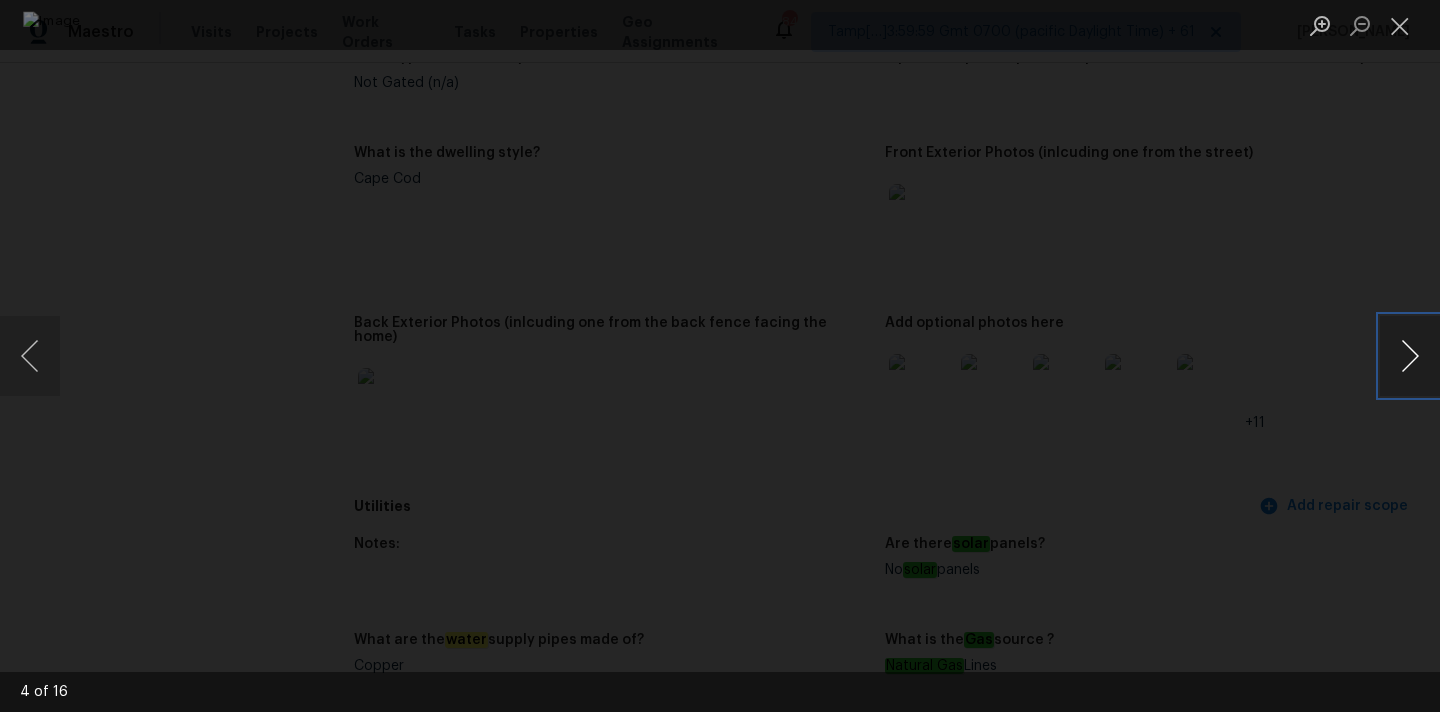 click at bounding box center [1410, 356] 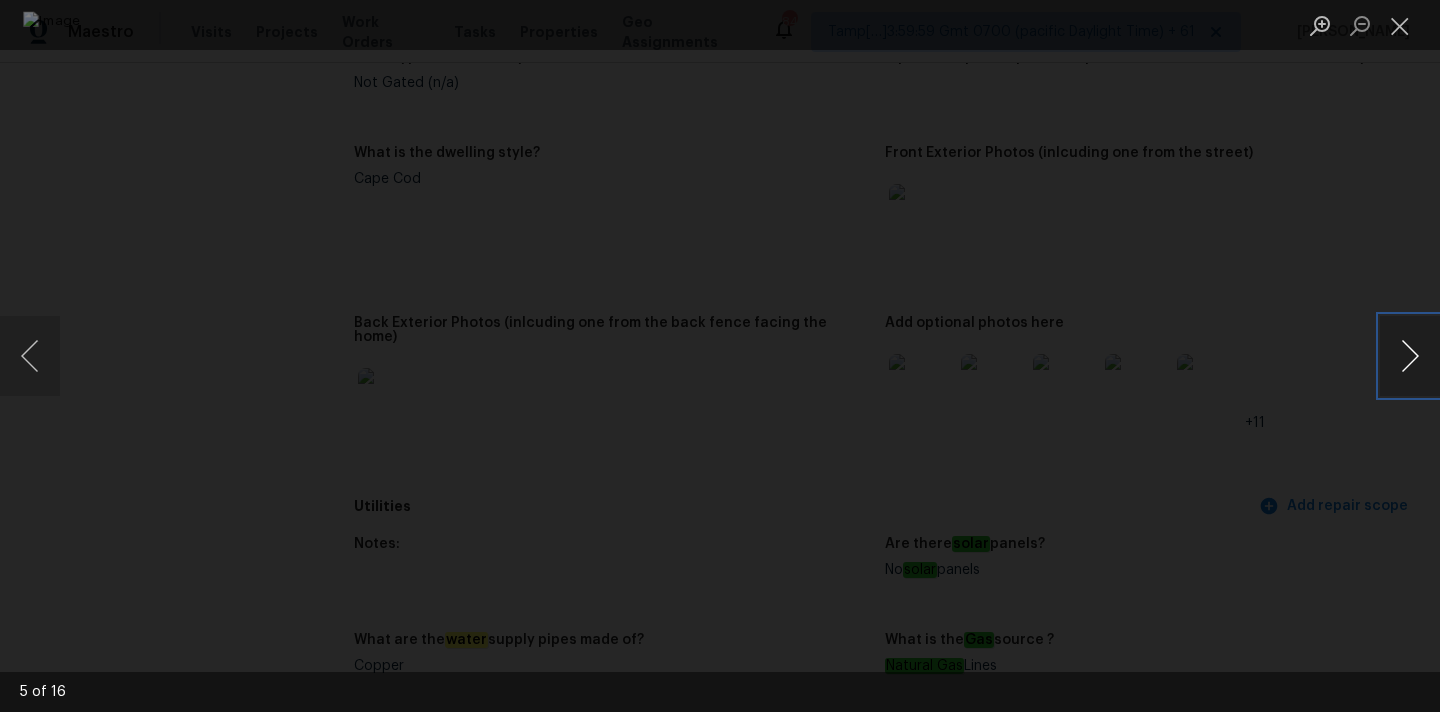 click at bounding box center (1410, 356) 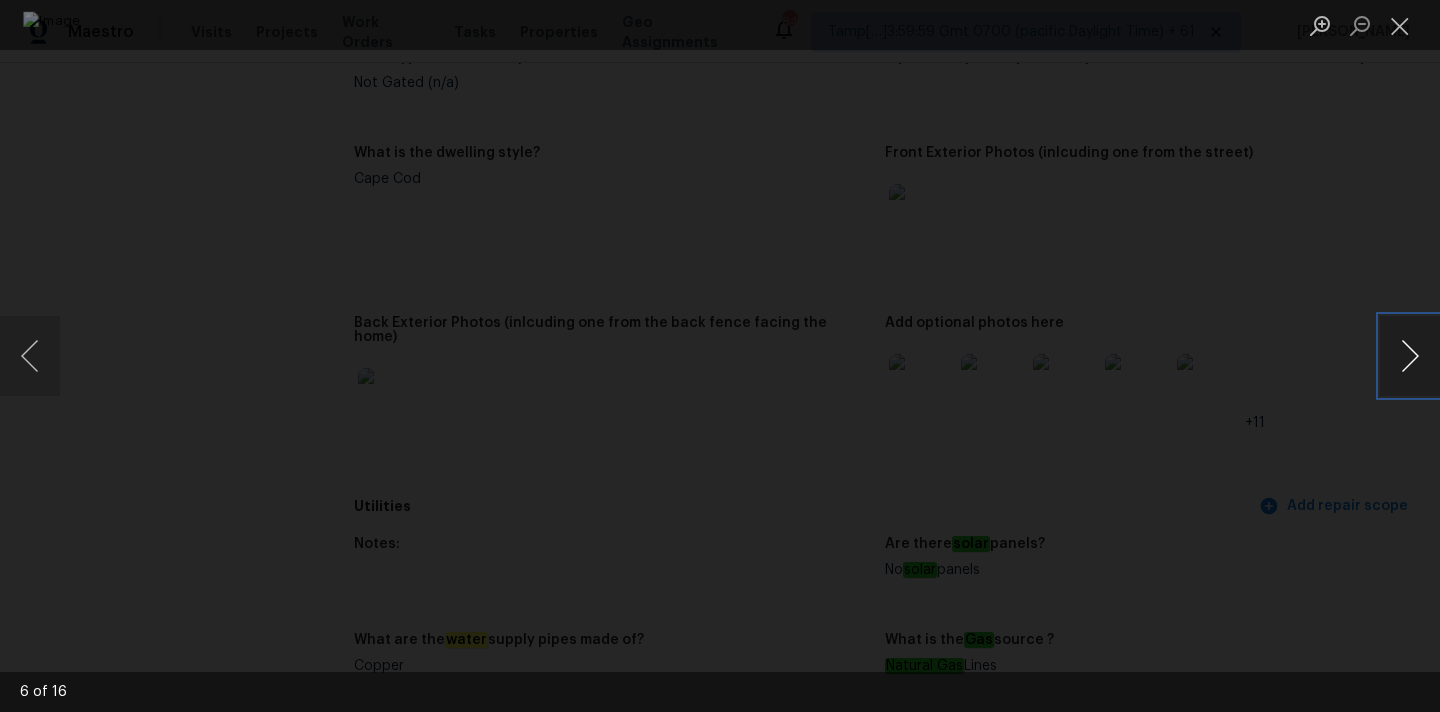 click at bounding box center [1410, 356] 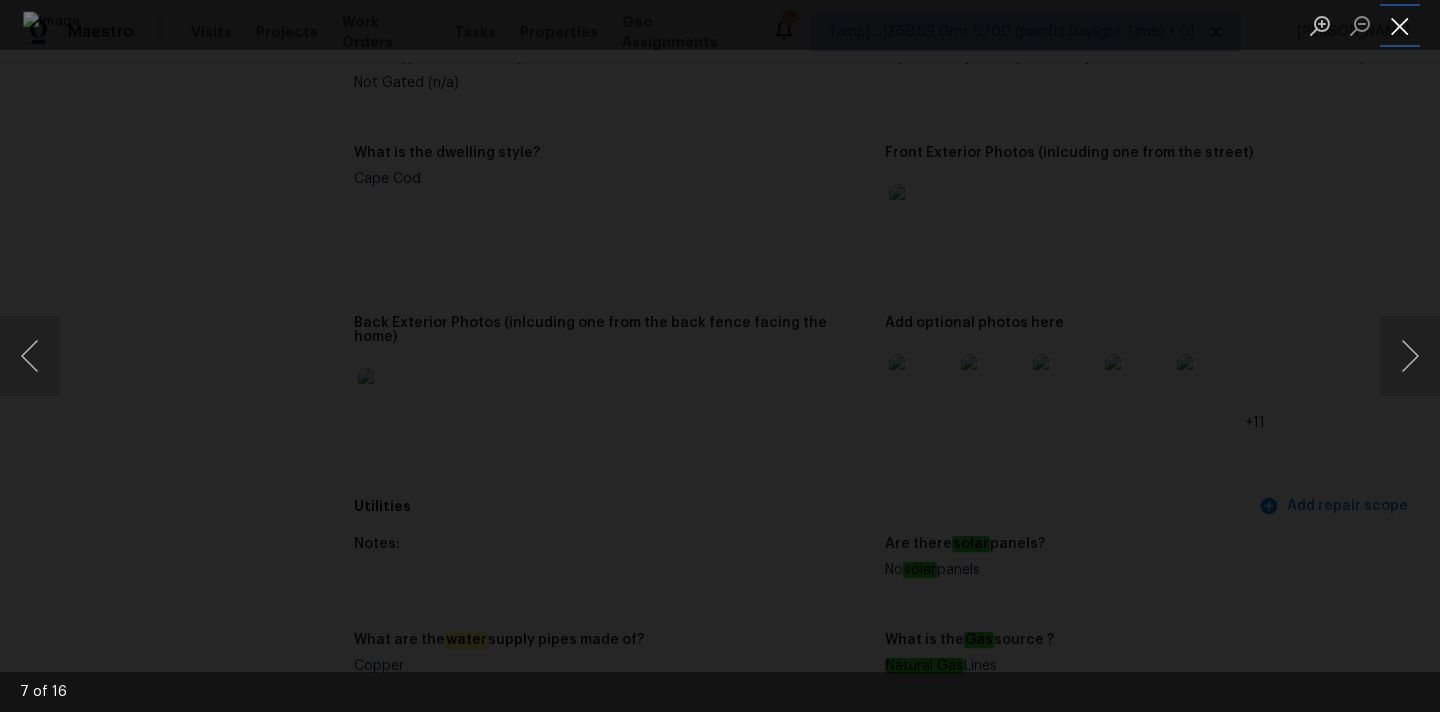 click at bounding box center [1400, 25] 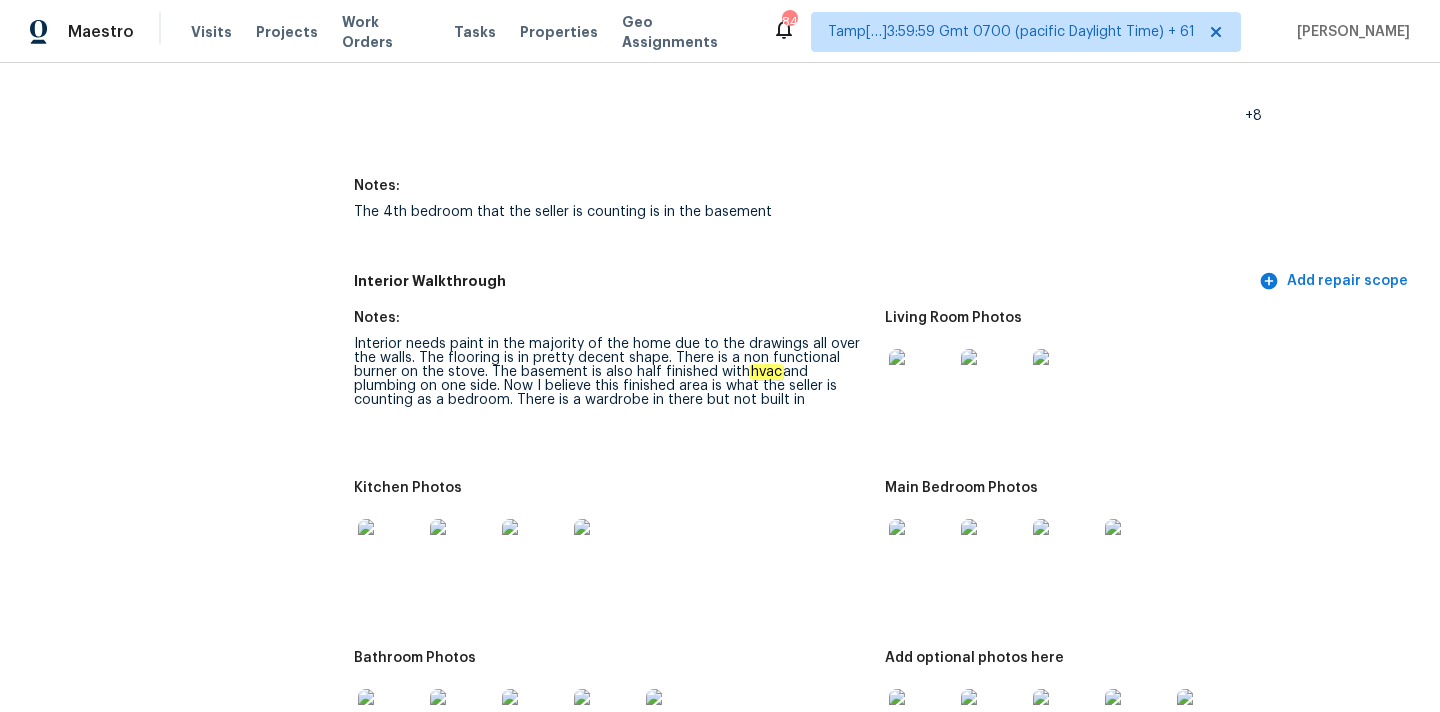 scroll, scrollTop: 2320, scrollLeft: 0, axis: vertical 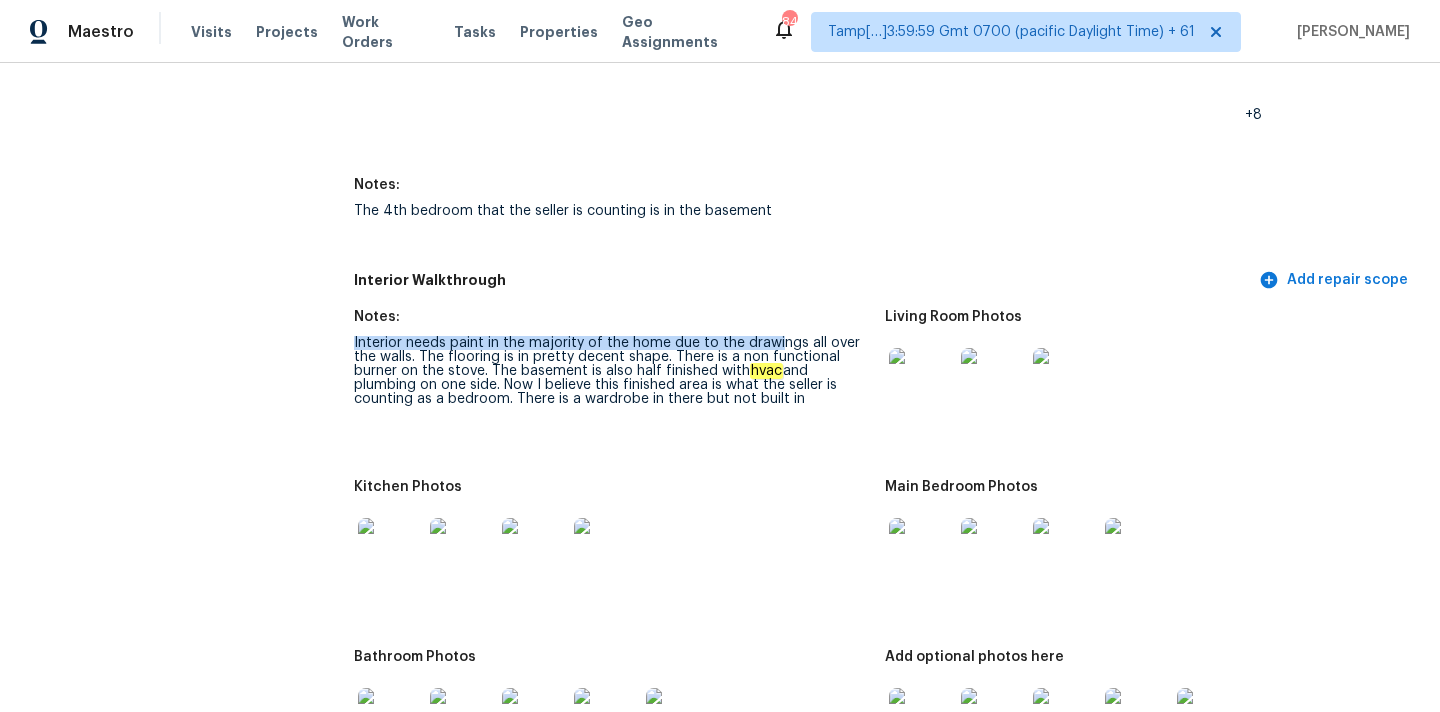 drag, startPoint x: 352, startPoint y: 330, endPoint x: 777, endPoint y: 332, distance: 425.0047 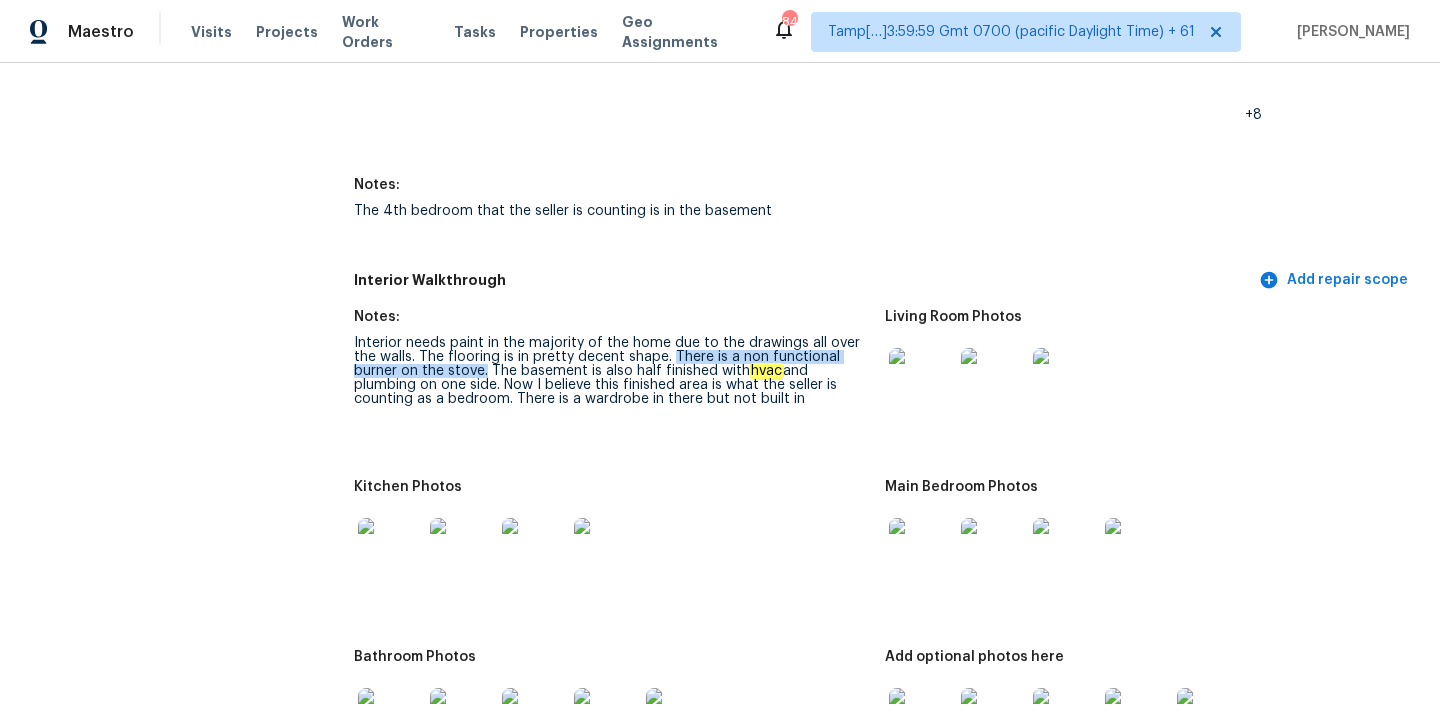 drag, startPoint x: 672, startPoint y: 343, endPoint x: 486, endPoint y: 359, distance: 186.6869 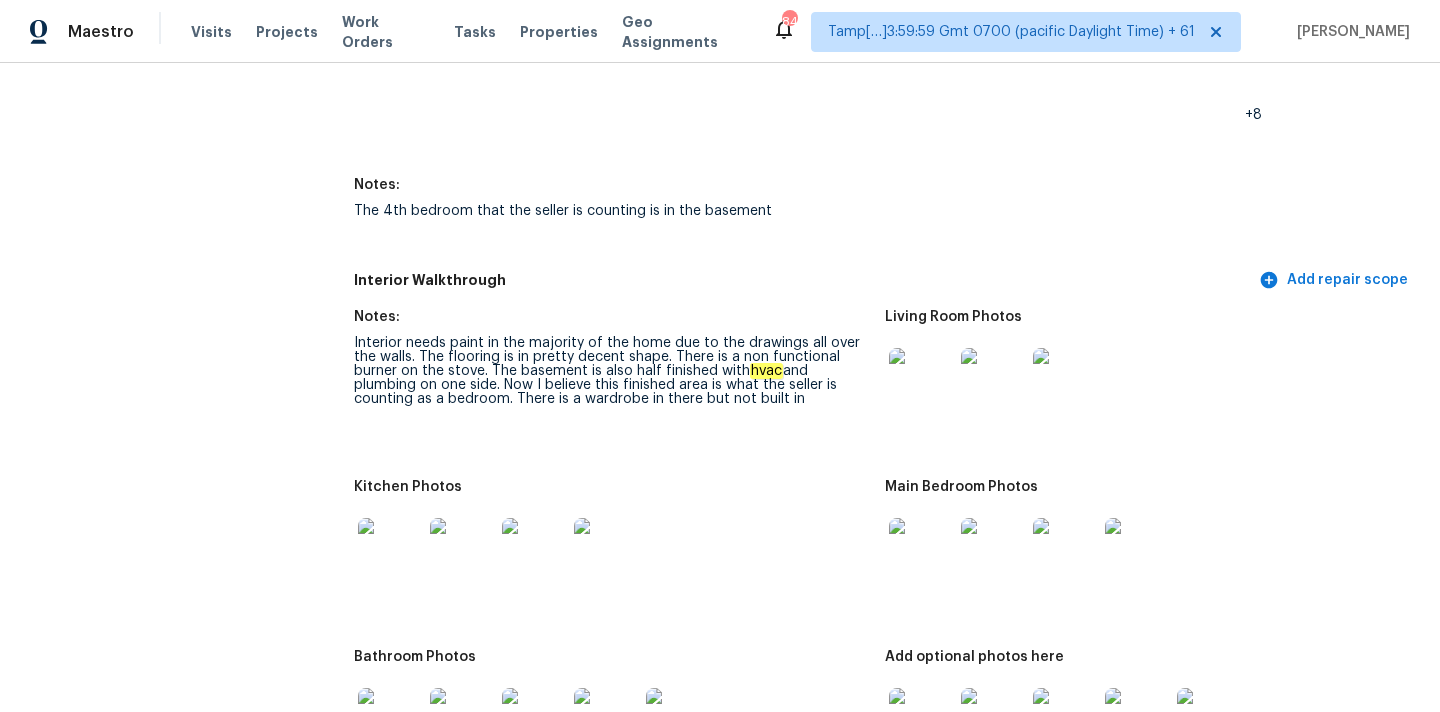 click on "Interior needs paint in the majority of the home due to the drawings all over the walls. The flooring is in pretty decent shape. There is a non functional burner on the stove. The basement is also half finished with  hvac  and plumbing on one side. Now I believe this finished area is what the seller is counting as a bedroom. There is a wardrobe in there but not built in" at bounding box center (611, 371) 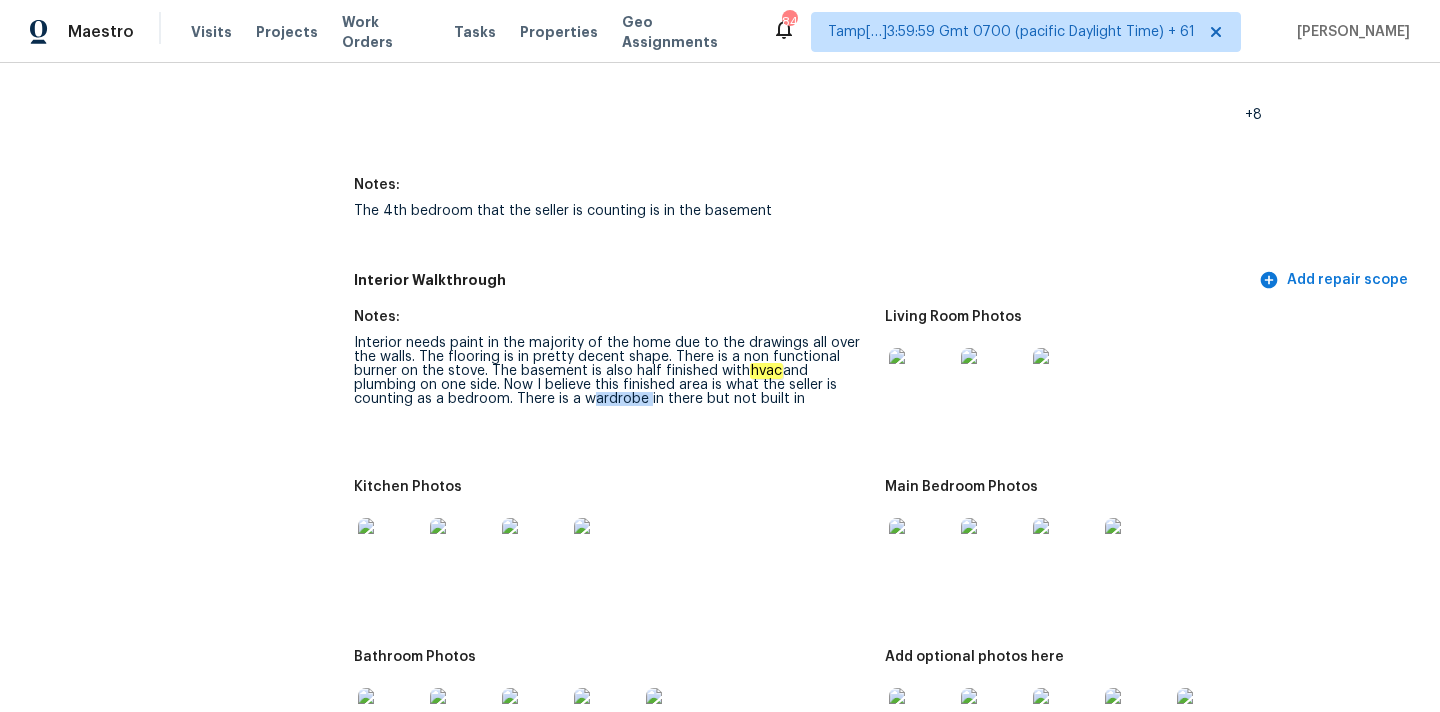 click on "Interior needs paint in the majority of the home due to the drawings all over the walls. The flooring is in pretty decent shape. There is a non functional burner on the stove. The basement is also half finished with  hvac  and plumbing on one side. Now I believe this finished area is what the seller is counting as a bedroom. There is a wardrobe in there but not built in" at bounding box center [611, 371] 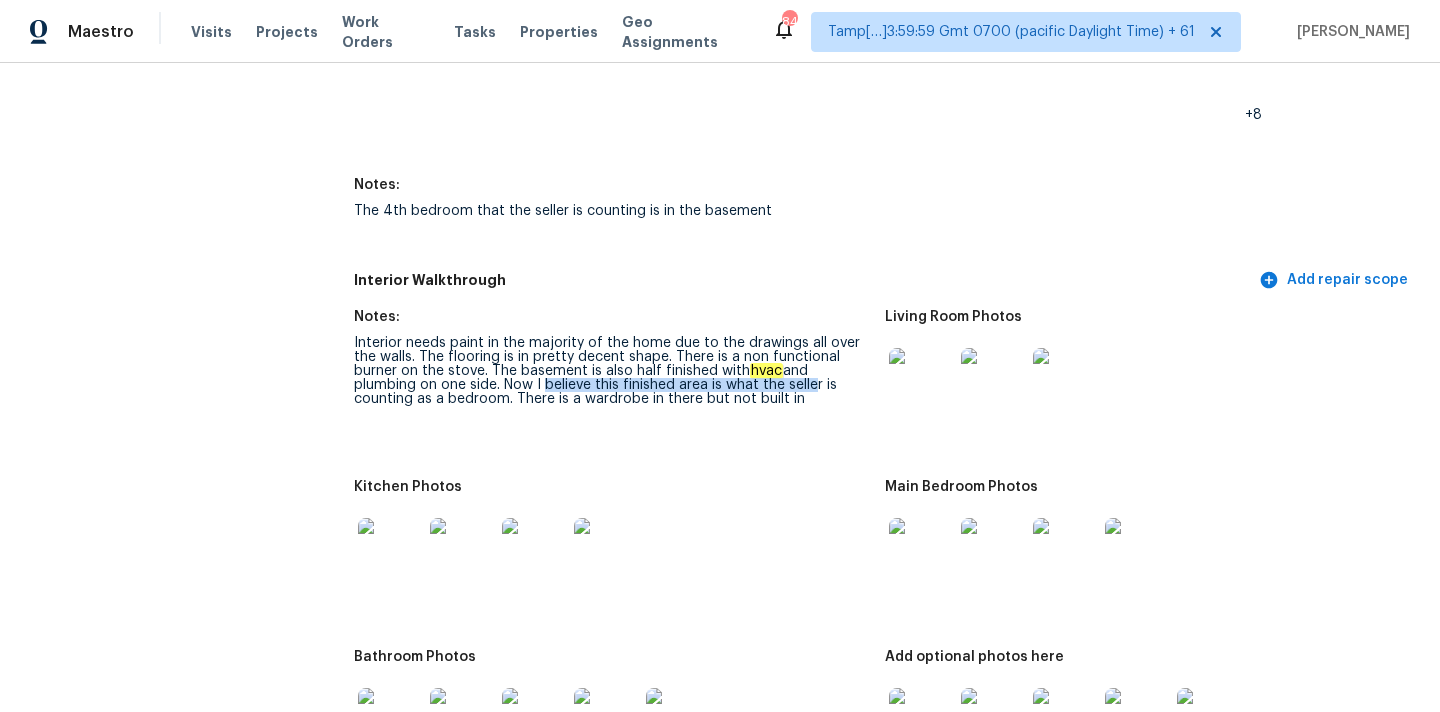drag, startPoint x: 540, startPoint y: 371, endPoint x: 809, endPoint y: 372, distance: 269.00186 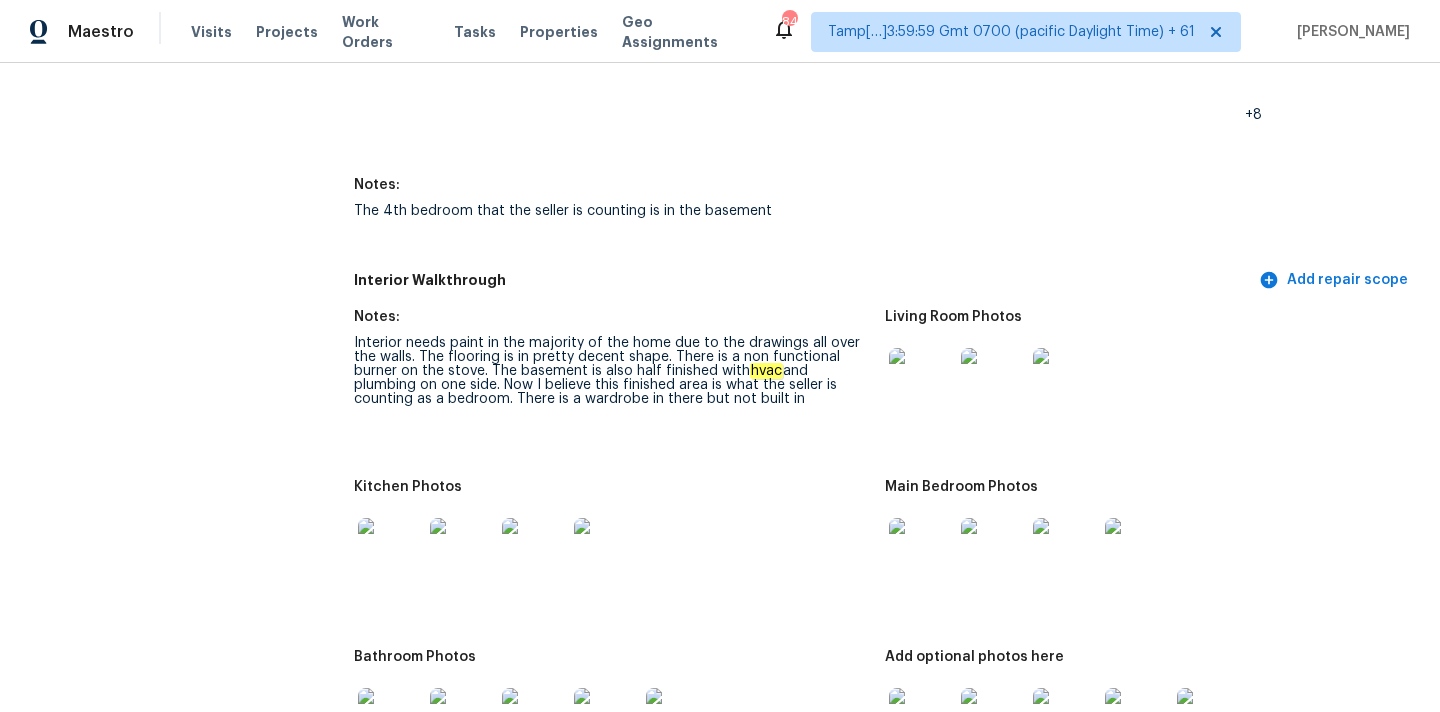 click on "Notes: Interior needs paint in the majority of the home due to the drawings all over the walls. The flooring is in pretty decent shape. There is a non functional burner on the stove. The basement is also half finished with  hvac  and plumbing on one side. Now I believe this finished area is what the seller is counting as a bedroom. There is a wardrobe in there but not built in" at bounding box center (619, 383) 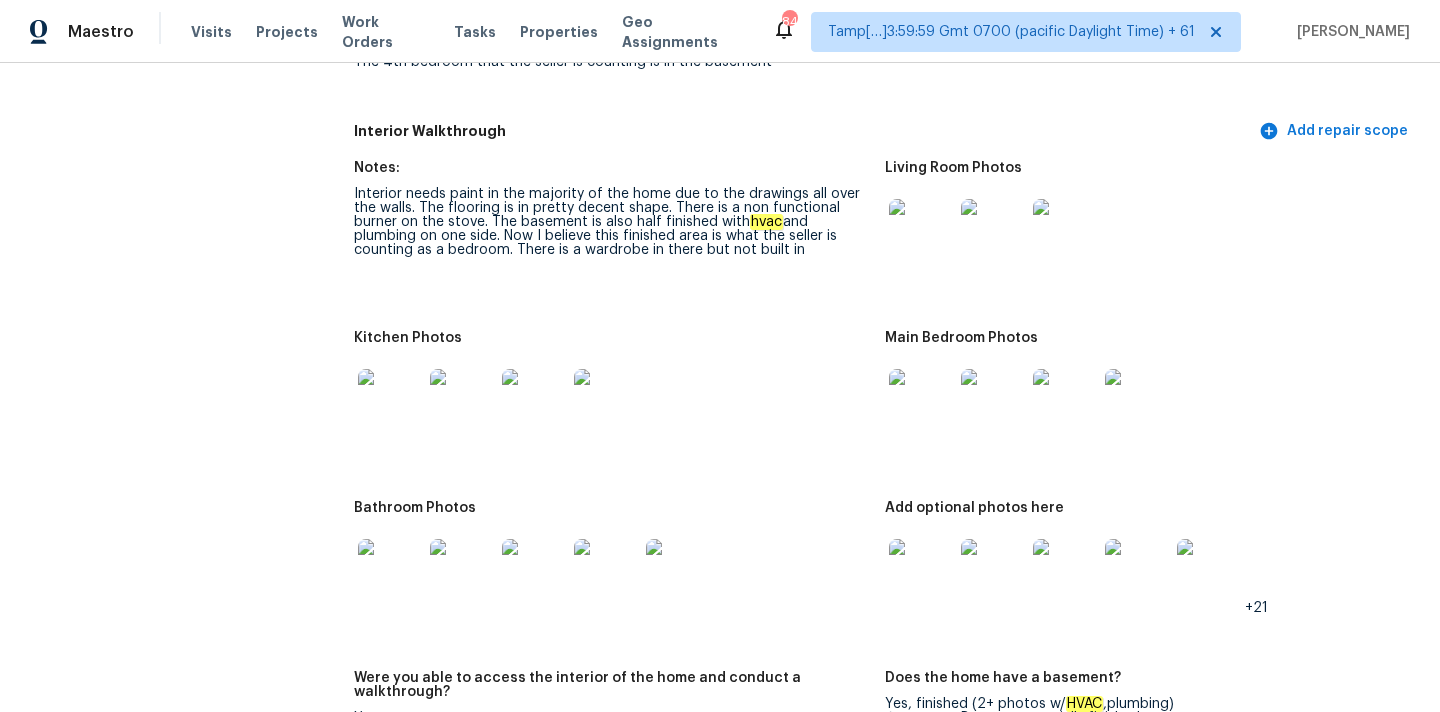 scroll, scrollTop: 2455, scrollLeft: 0, axis: vertical 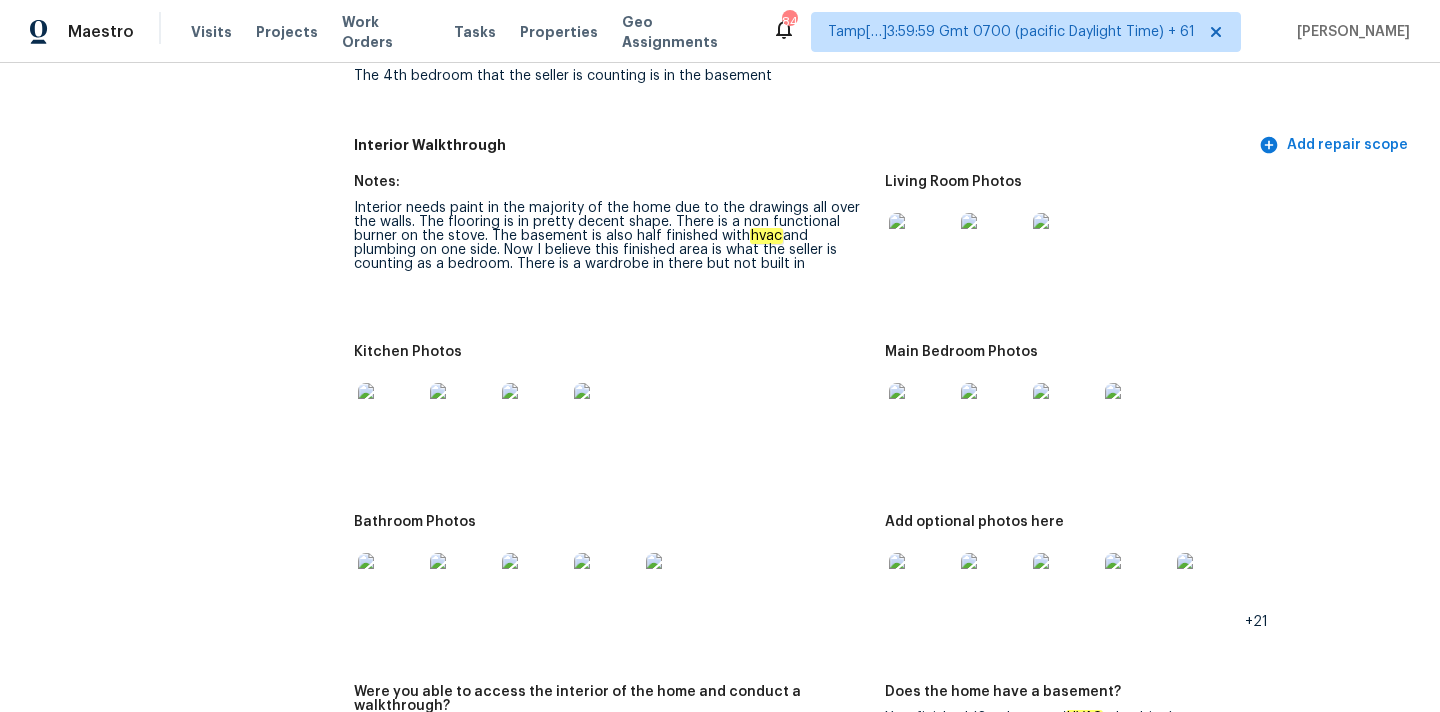 click on "All visits 144 Bremond St Belleville, NJ 07109 Home details Other Visits No previous visits In-Person Walkthrough Completed:  7/11/2025, 9:11 AM  to   7/11/2025, 14:52 PM Assignee Ryan Johnson Total Scopes 5 Due Date Fri, Jul 11 Questions Pricing Add repair scope Is there any noticeable new construction in the immediate or neighboring subdivision of the home? No Did you notice any neighbors who haven't kept up with their homes (ex. lots of debris, etc.), loud barking dogs, or is there noticeable traffic noise at the home? No Does either the front yard or back yard have a severe slope? No Rate the curb appeal of the home from 1-9 (1 being the worst home on the street, 9 being the best home on the street)? 5 If the home has a pool, what condition is it in? No Pool Is there a strong odor that doesn't go away as your nose adjusts? (4+ on a 5 point scale) Please specify where the odor exists and provide details. No Please rate the quality of the neighborhood from 1-5 3 Exterior Add repair scope Notes: water  and" at bounding box center (720, 608) 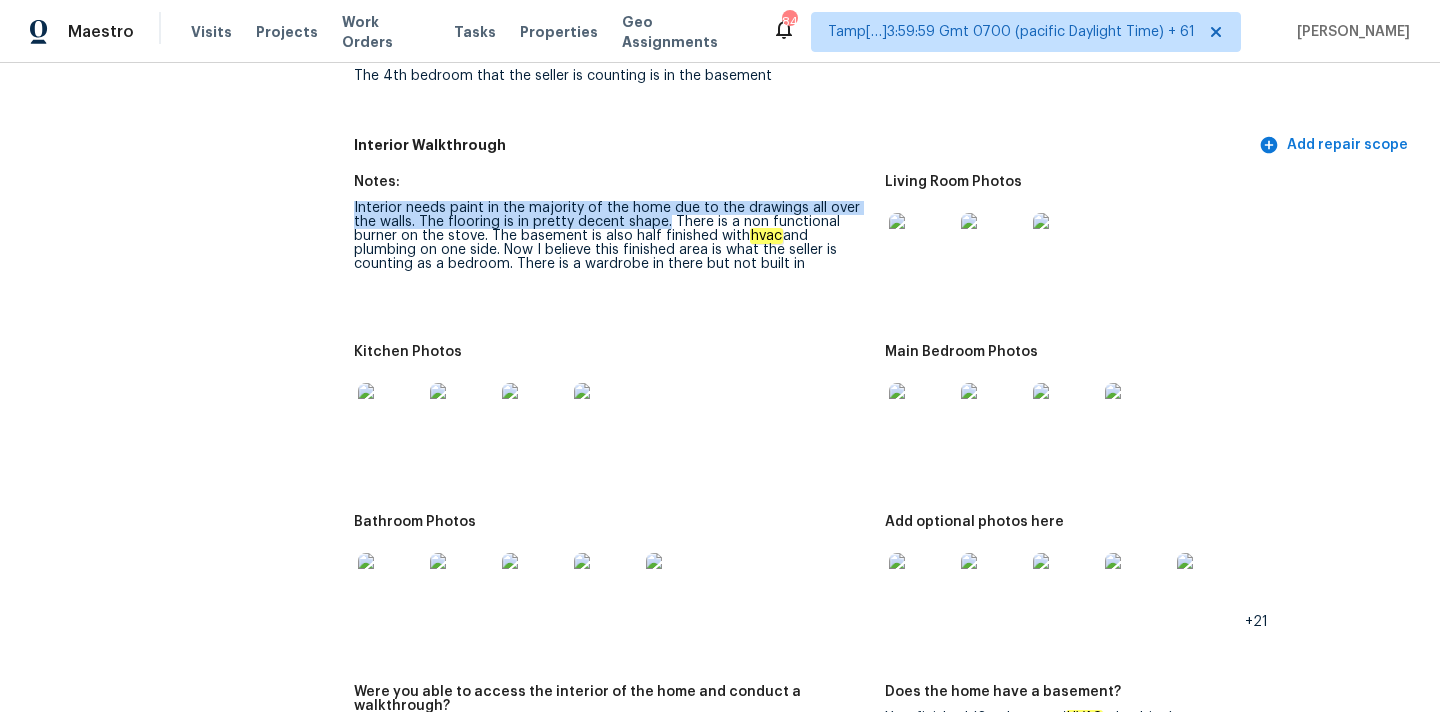 copy on "Interior needs paint in the majority of the home due to the drawings all over the walls. The flooring is in pretty decent shape." 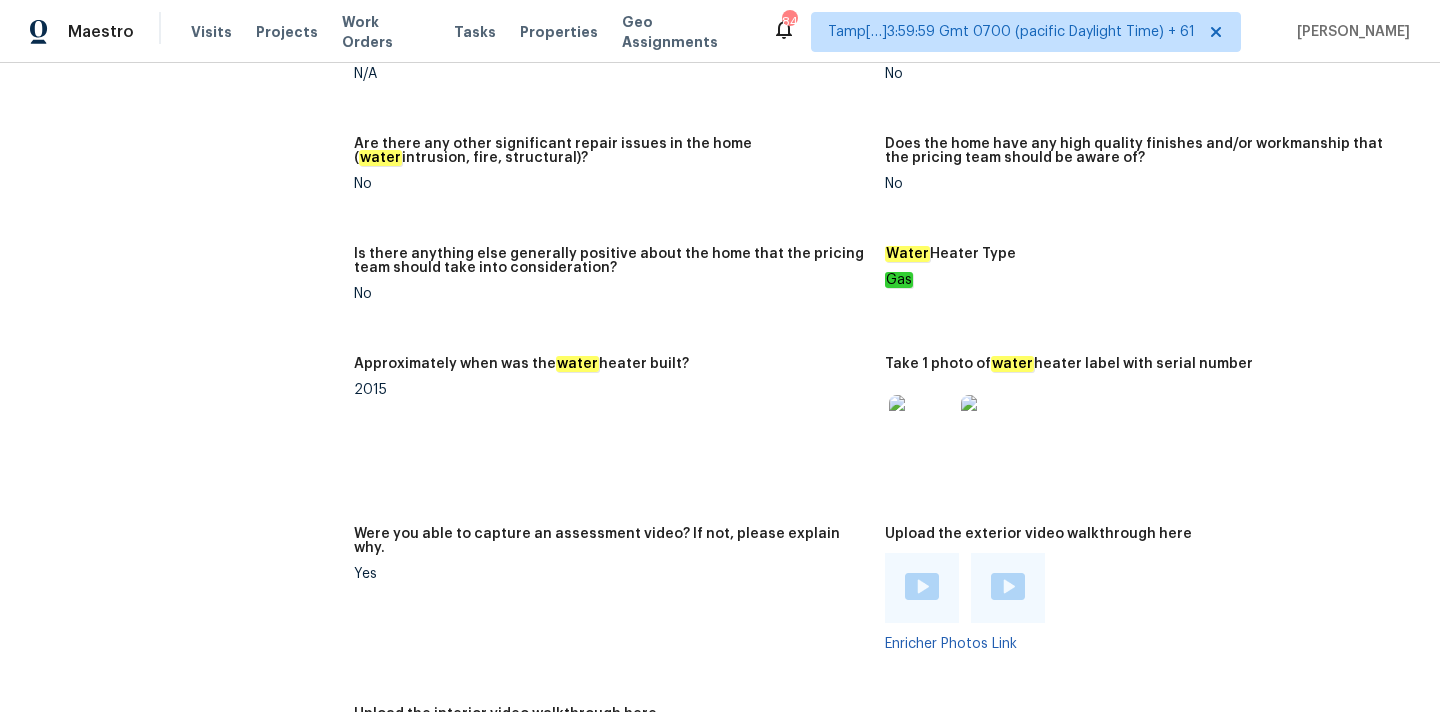 scroll, scrollTop: 3937, scrollLeft: 0, axis: vertical 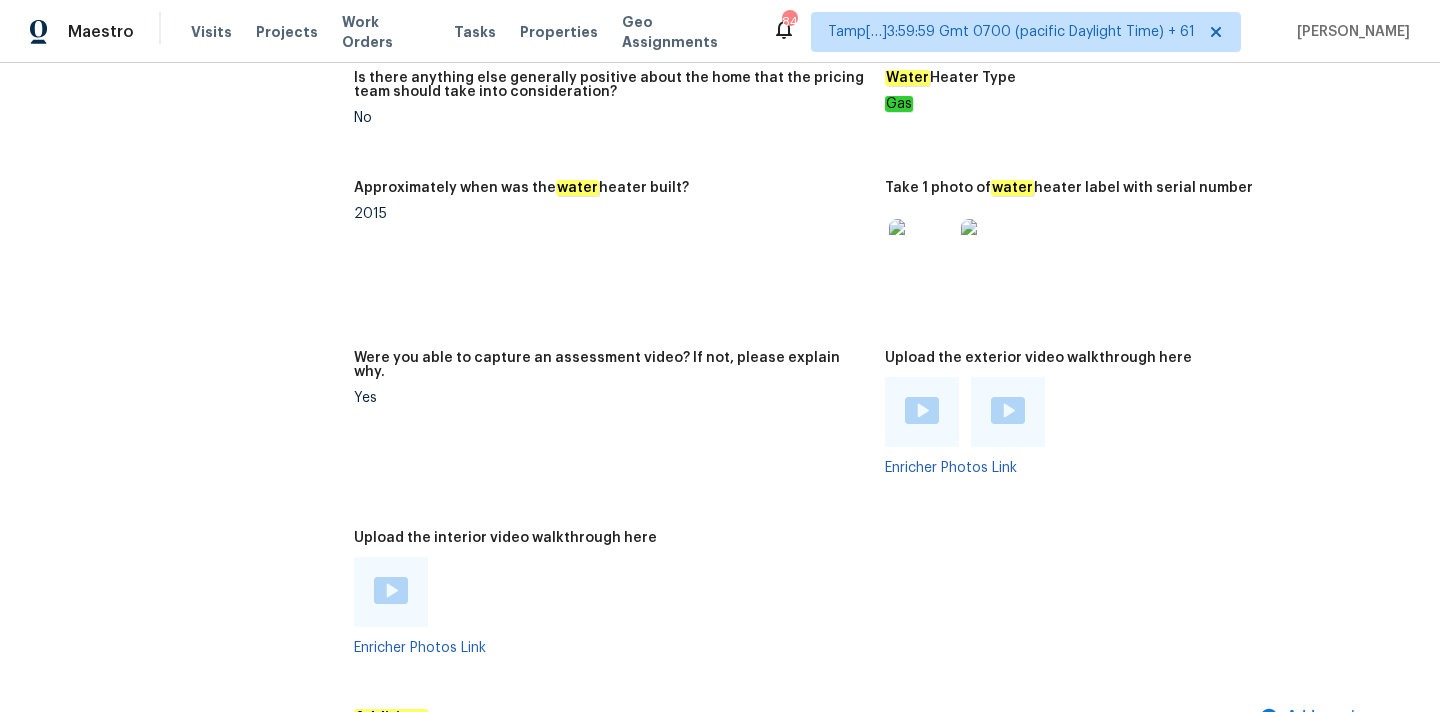 click at bounding box center (922, 410) 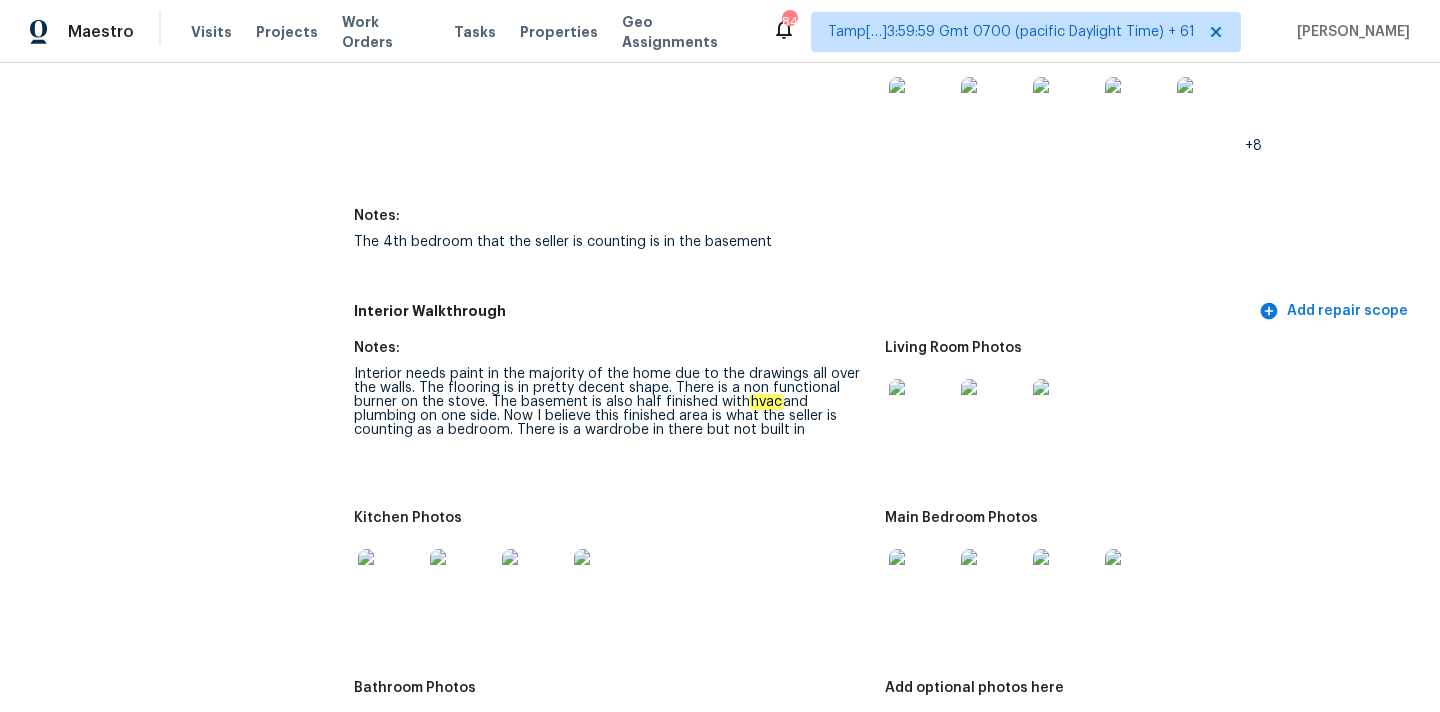 scroll, scrollTop: 2745, scrollLeft: 0, axis: vertical 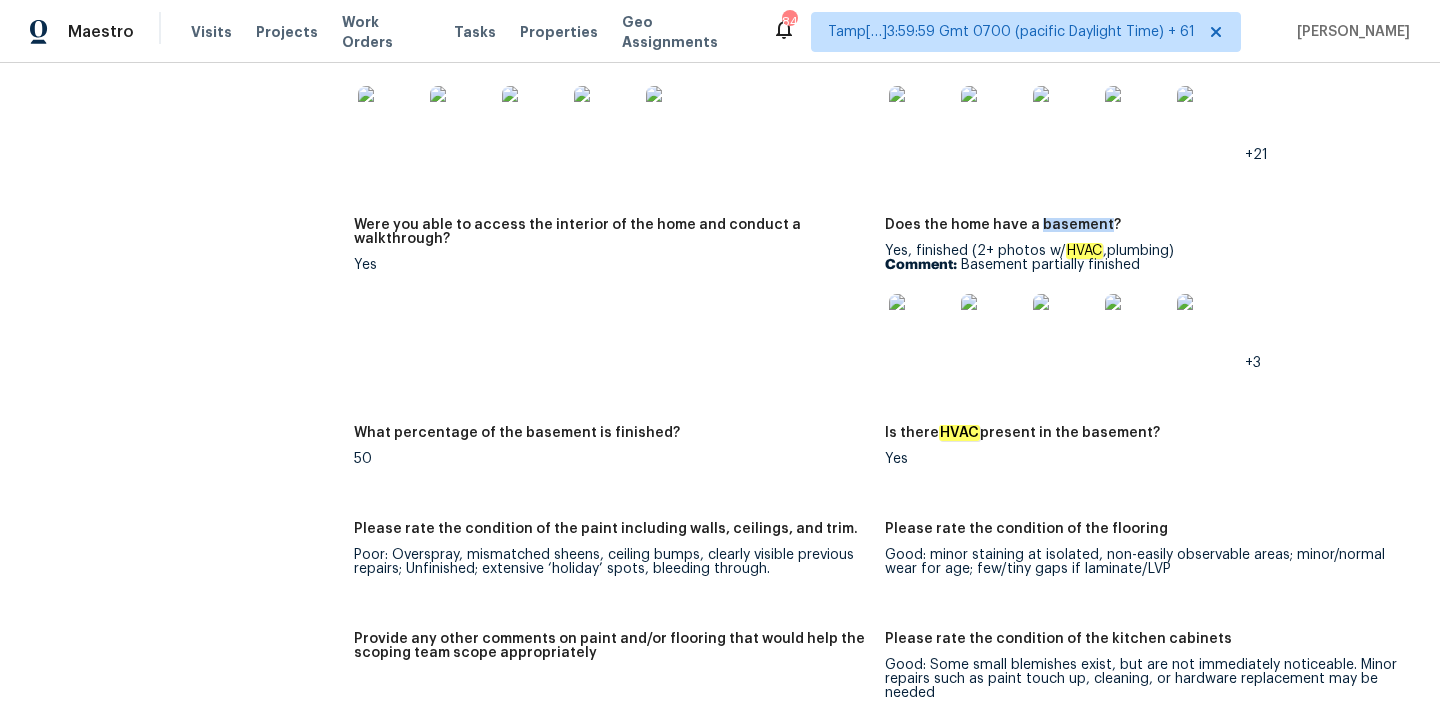 click at bounding box center [921, 326] 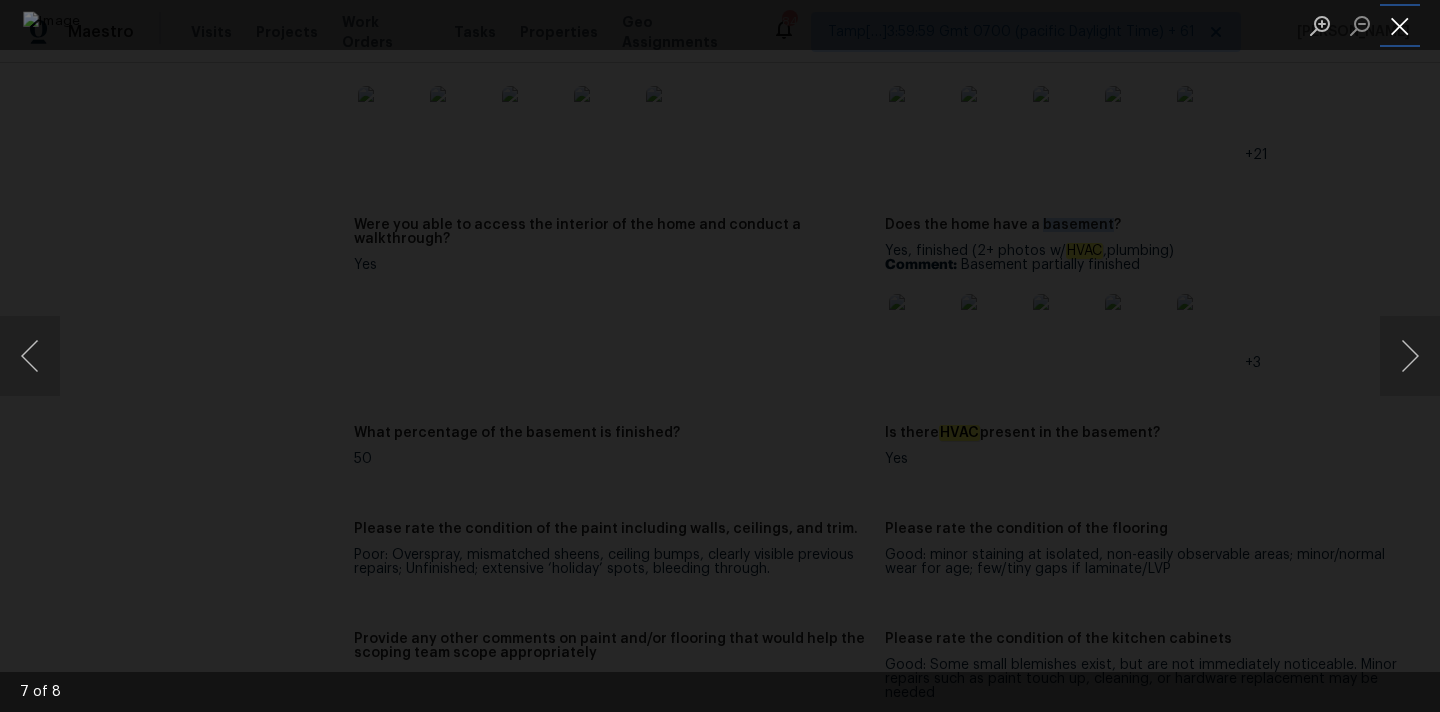 click at bounding box center [1400, 25] 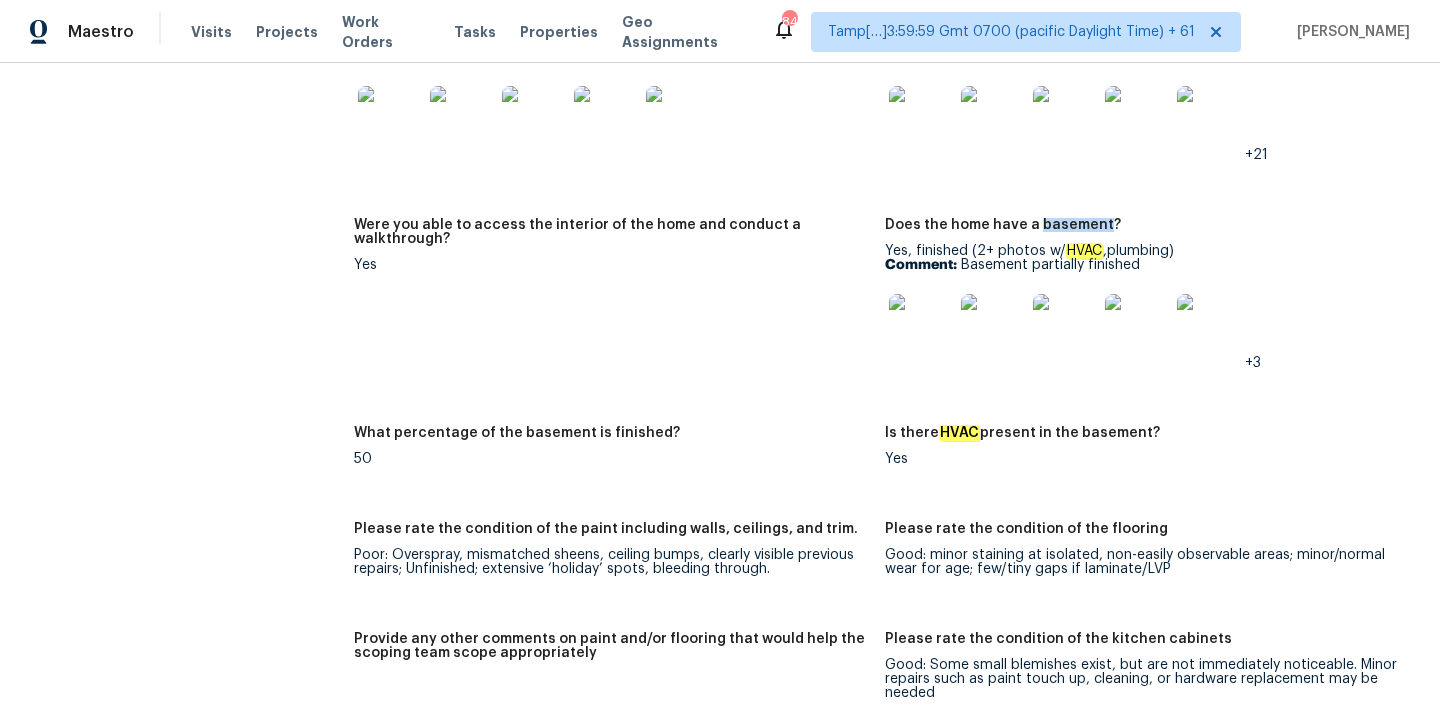 click at bounding box center (921, 326) 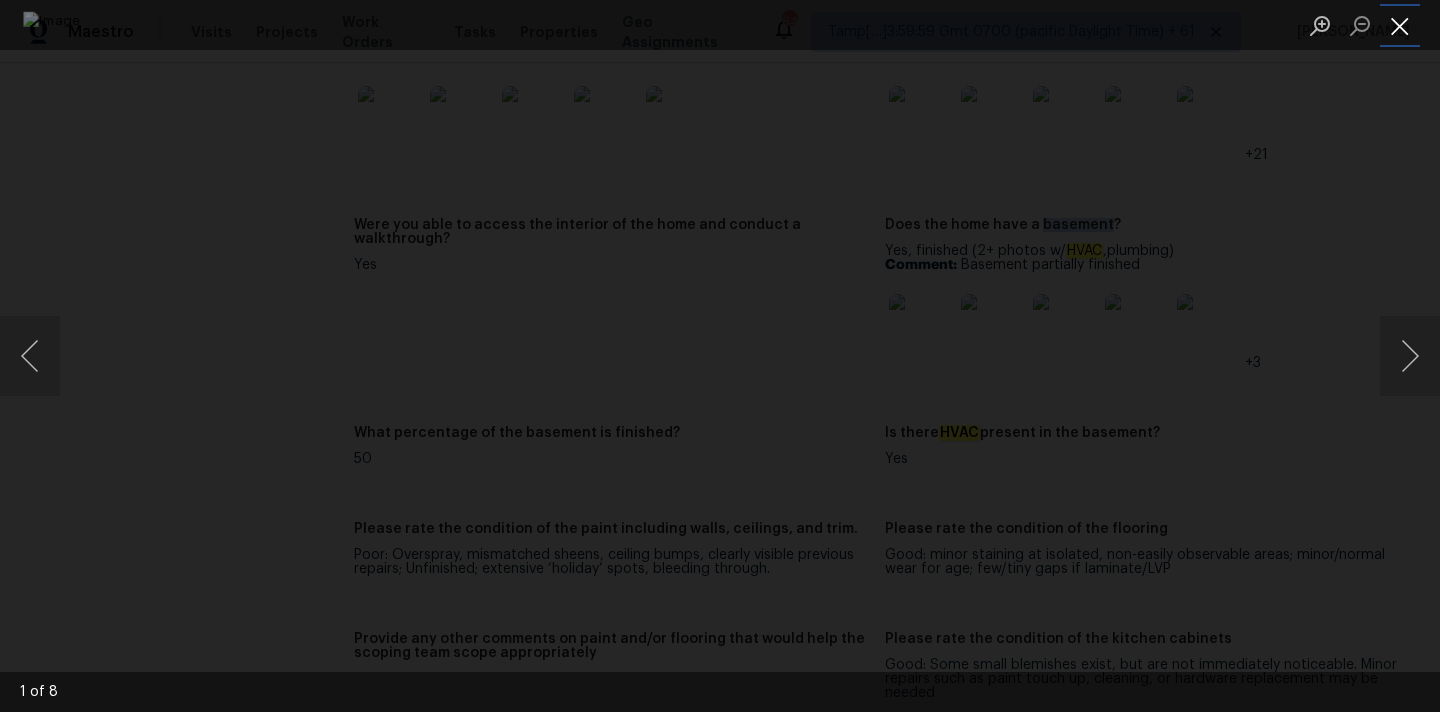 click at bounding box center [1400, 25] 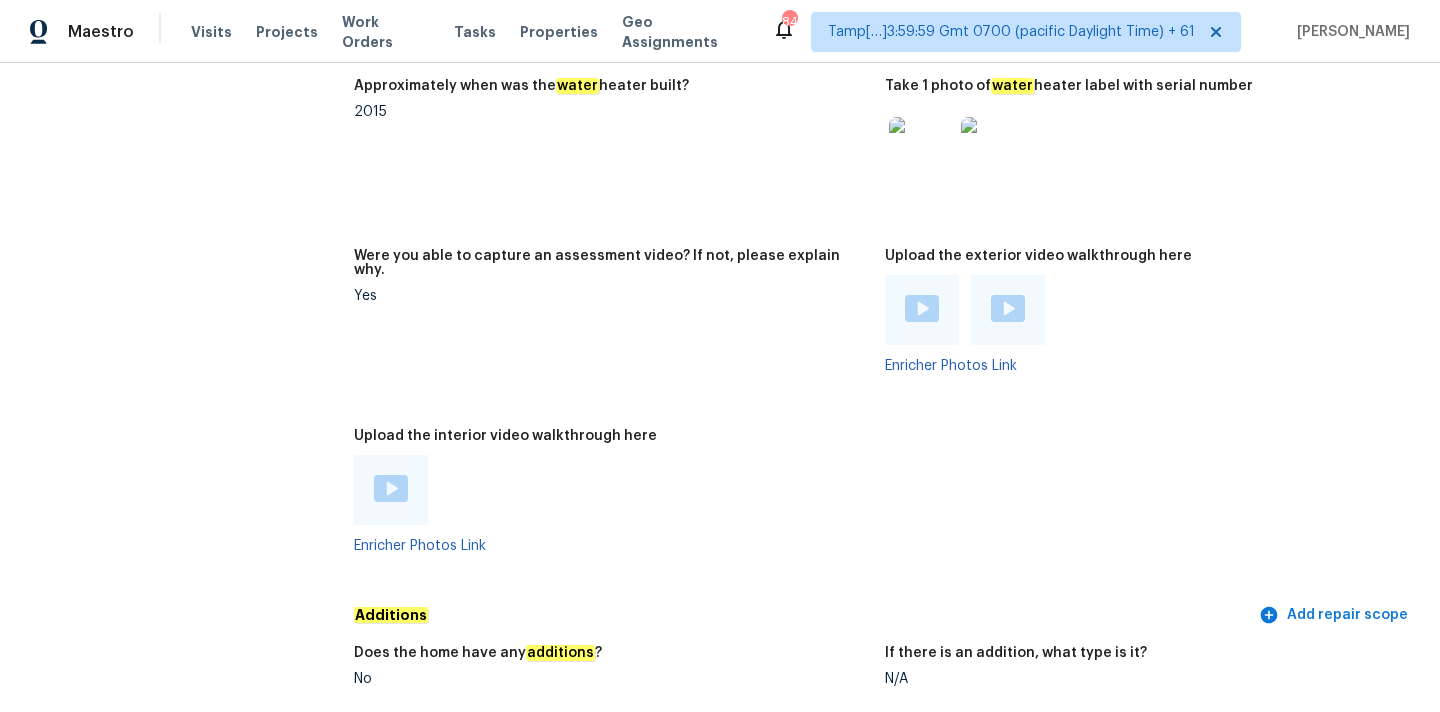 scroll, scrollTop: 3897, scrollLeft: 0, axis: vertical 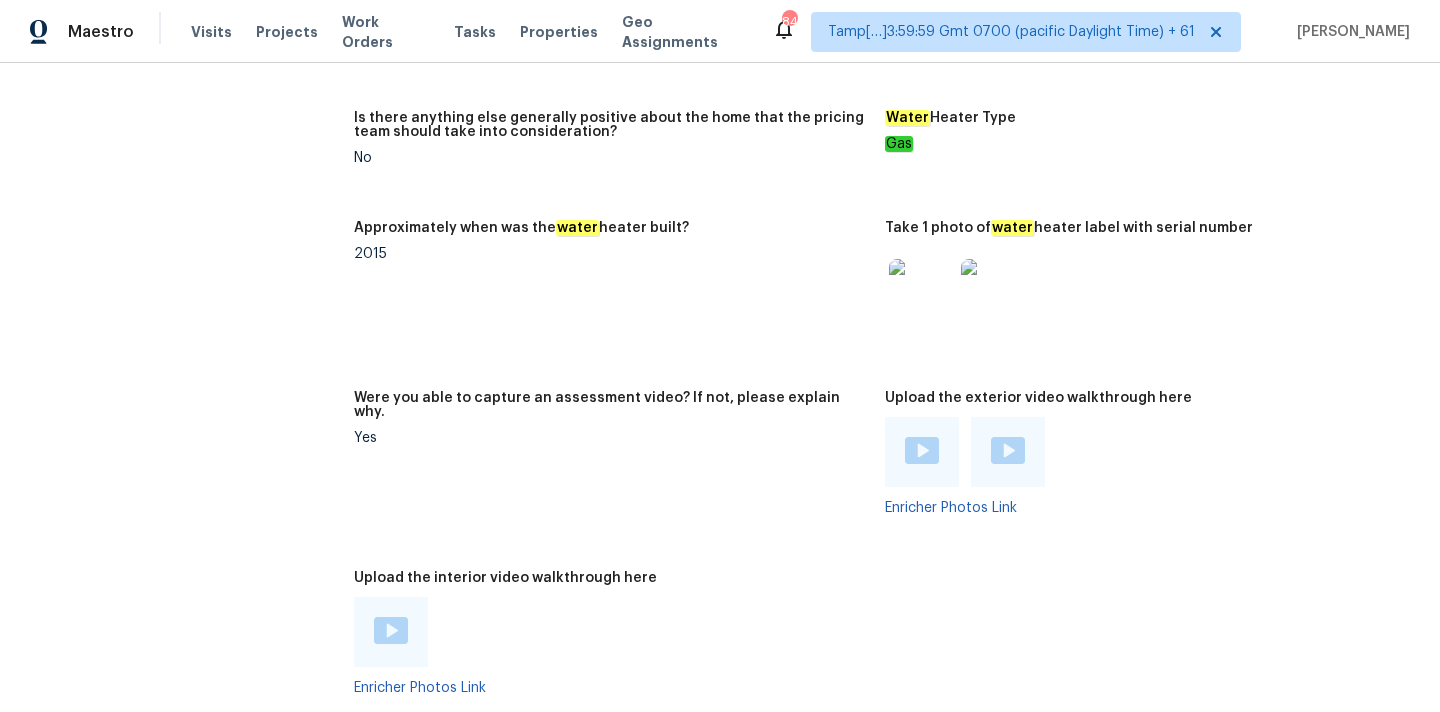 click at bounding box center [922, 452] 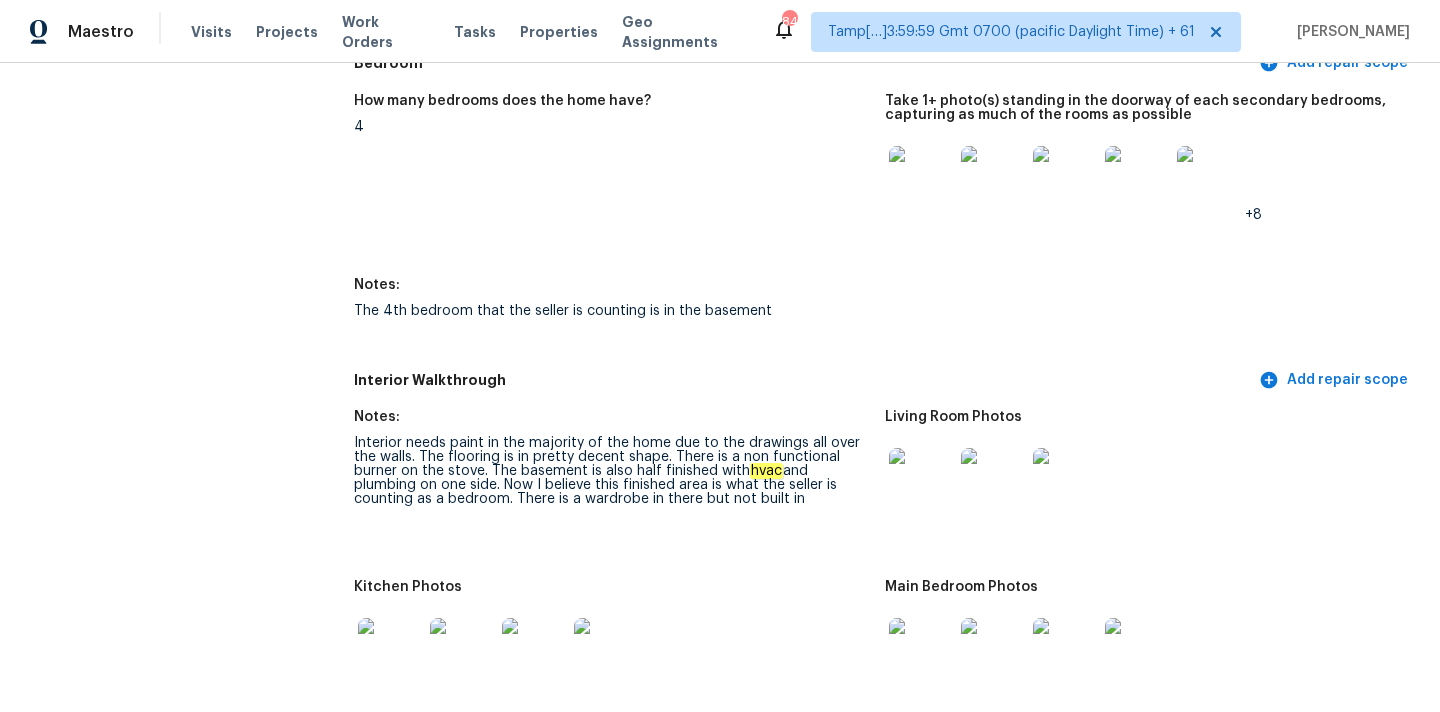 scroll, scrollTop: 2222, scrollLeft: 0, axis: vertical 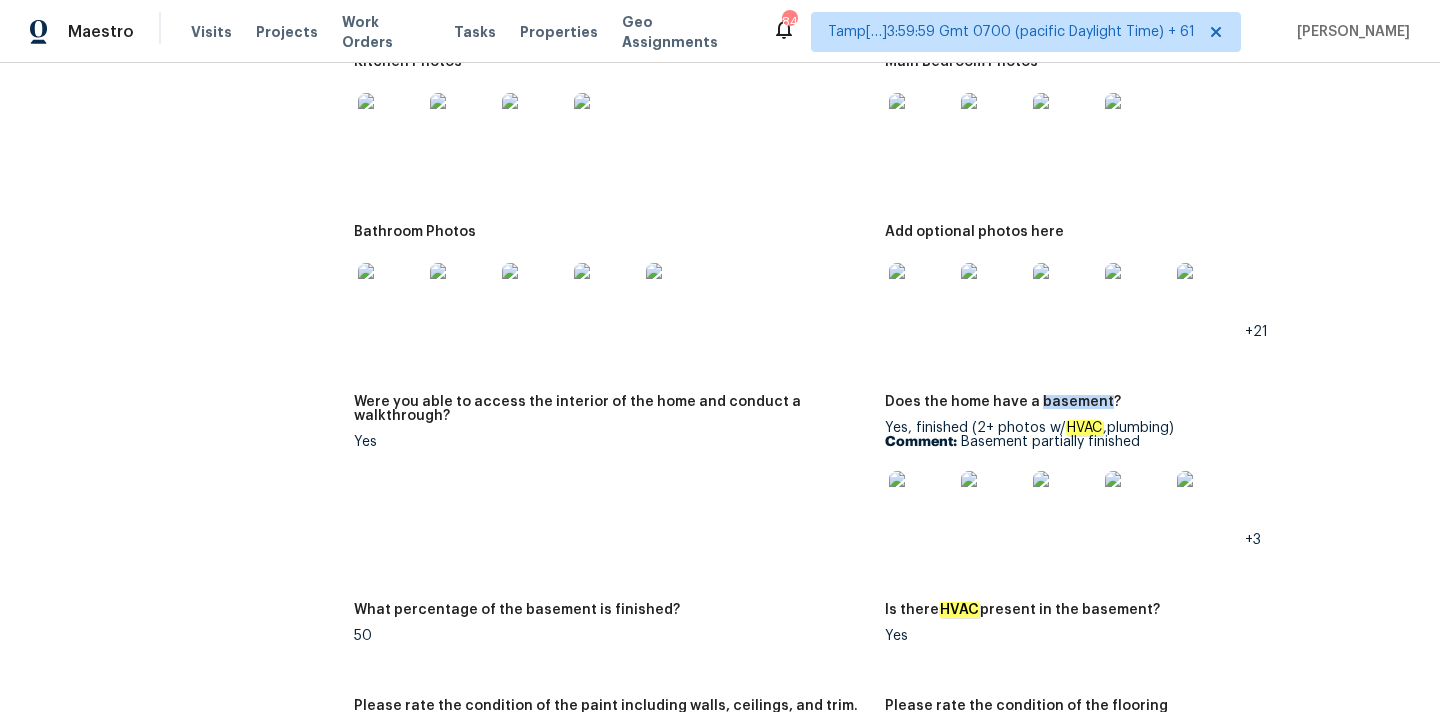 click at bounding box center [921, 503] 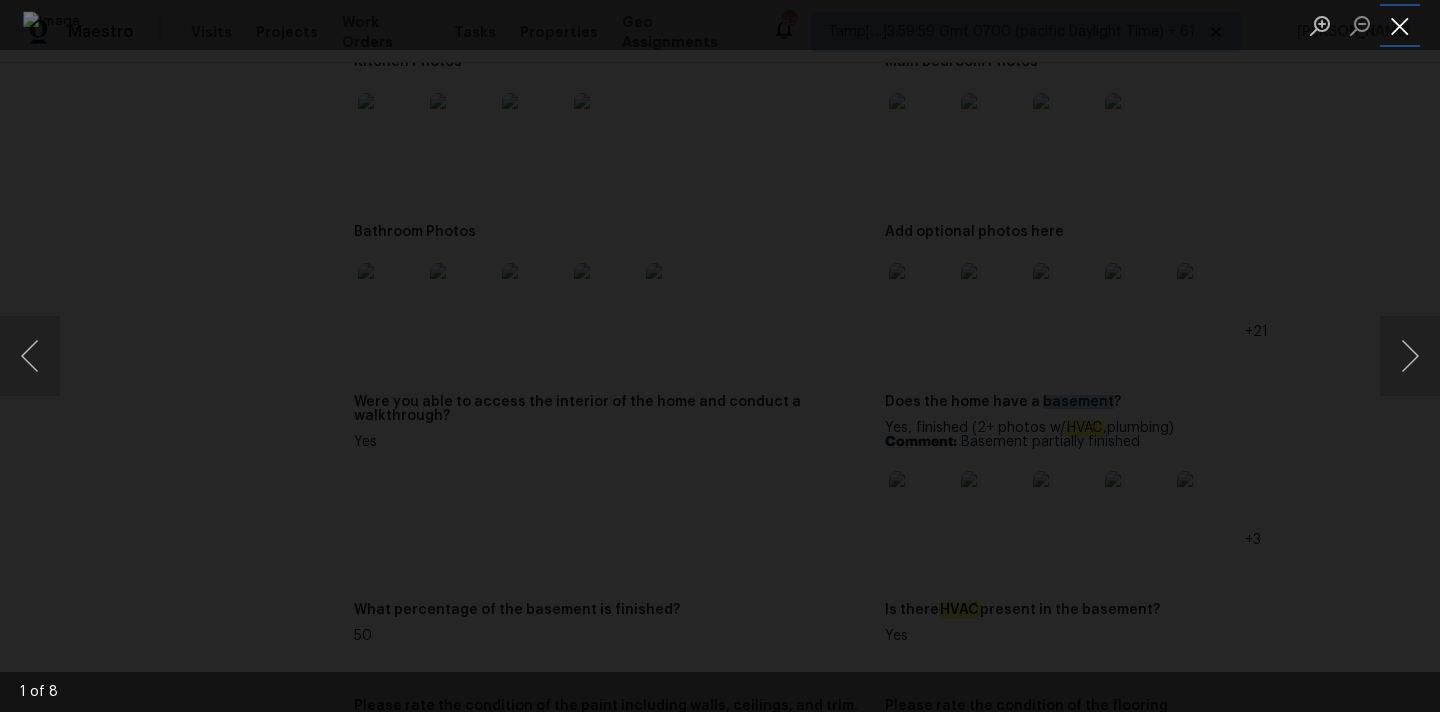 click at bounding box center [1400, 25] 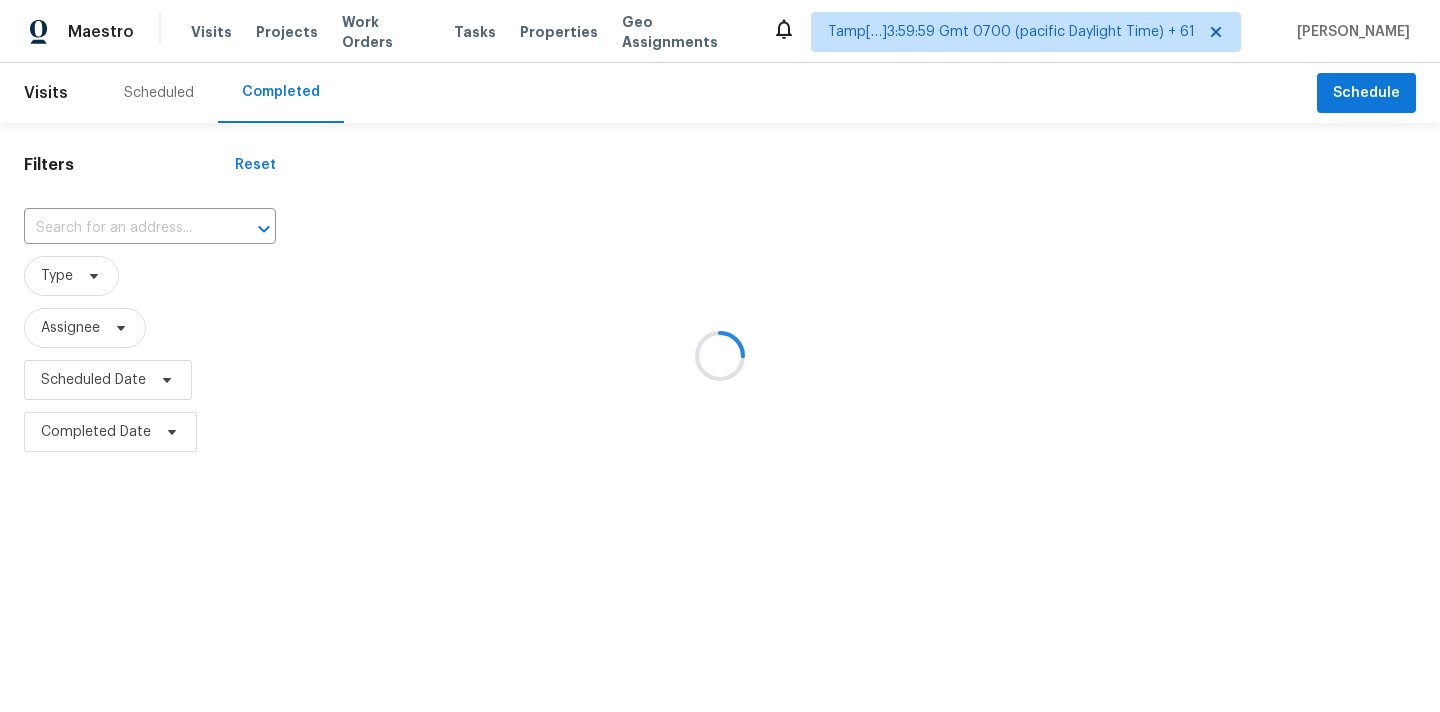 scroll, scrollTop: 0, scrollLeft: 0, axis: both 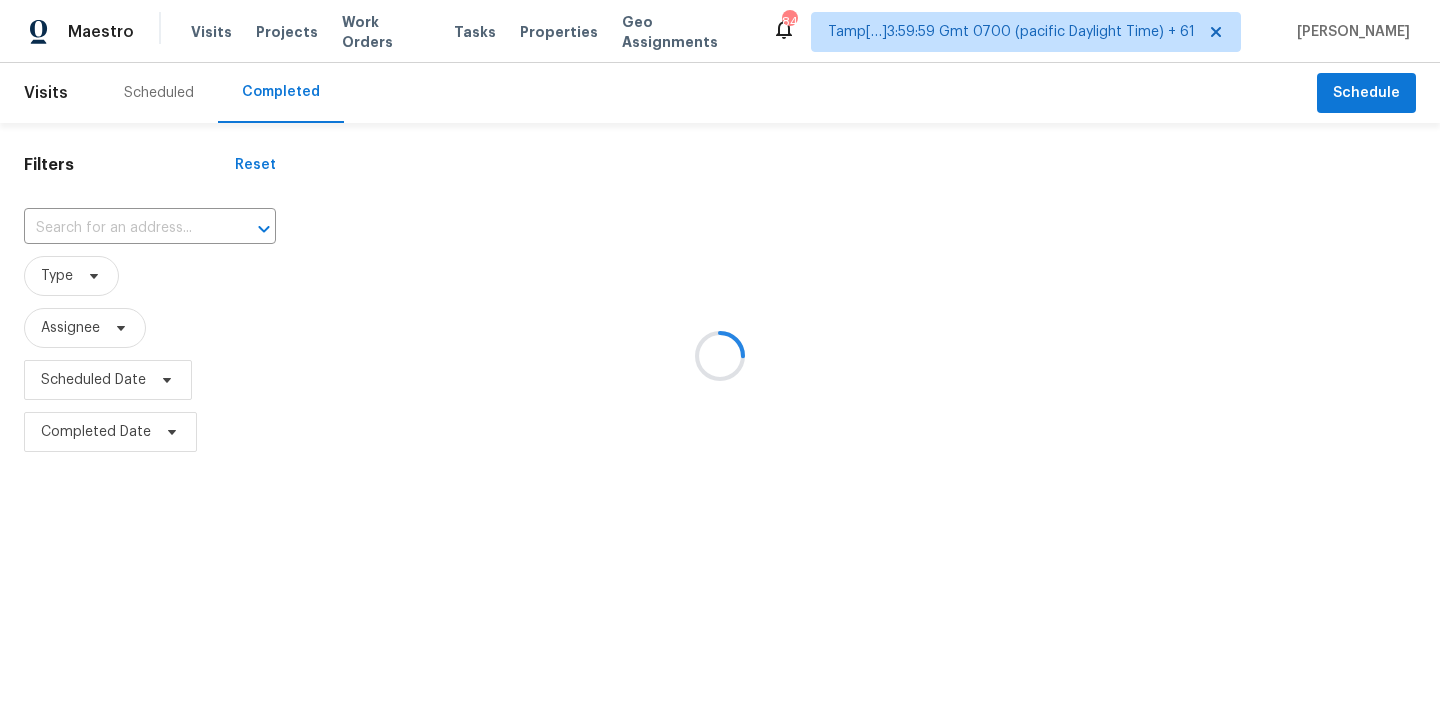 click at bounding box center (720, 356) 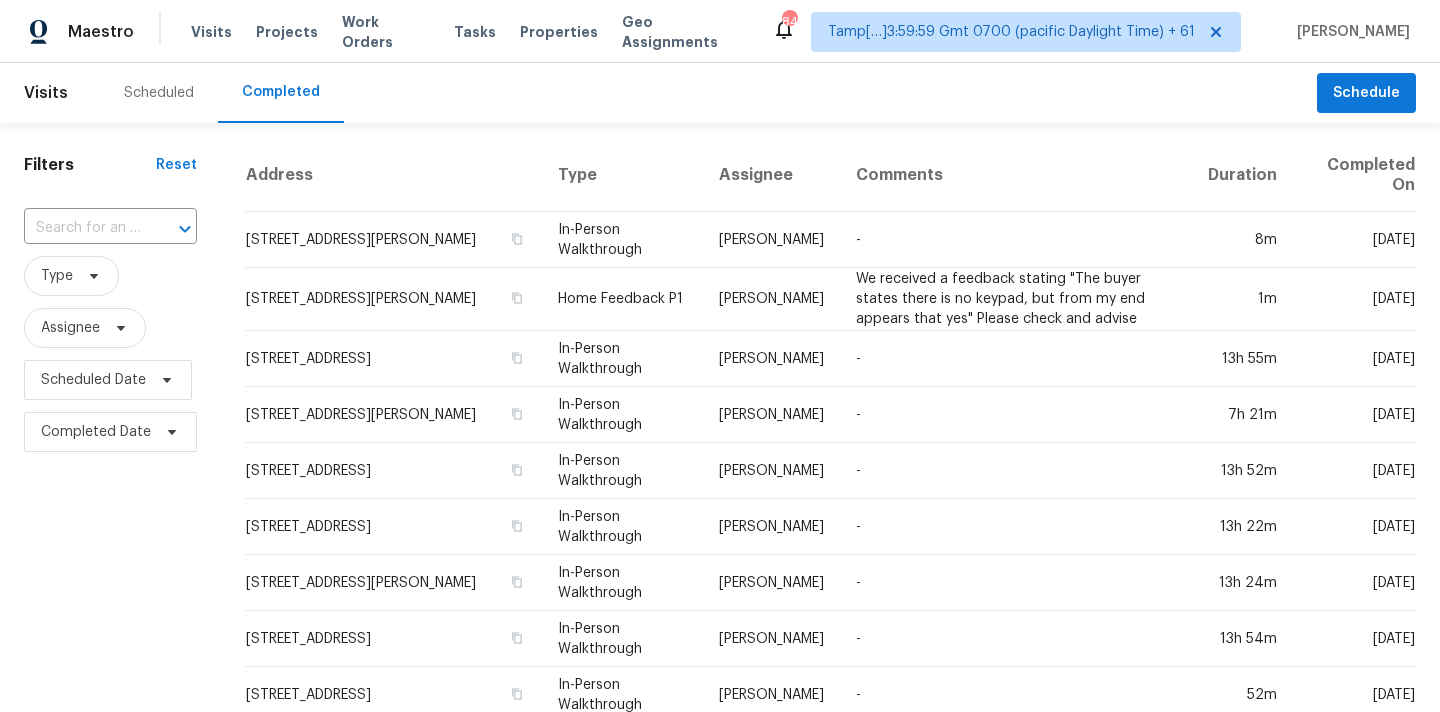 click at bounding box center (82, 228) 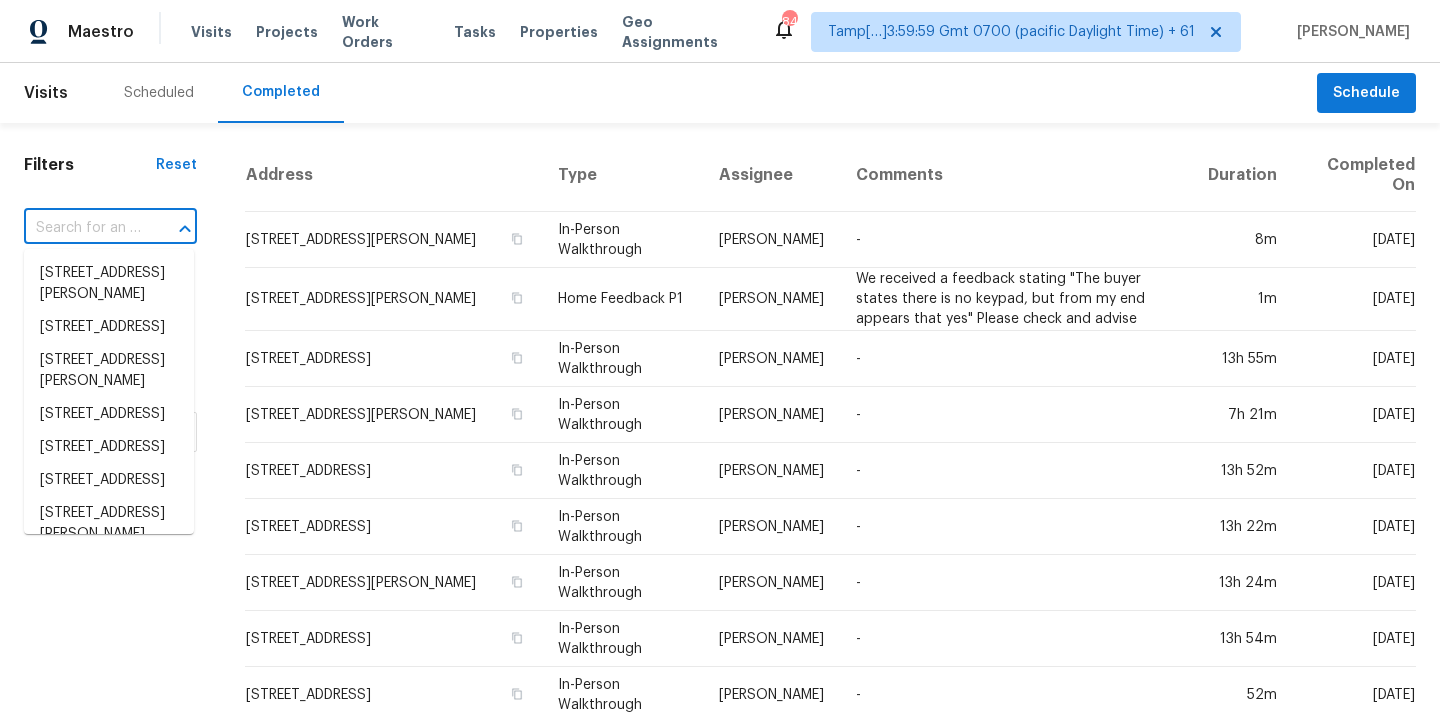 click at bounding box center (82, 228) 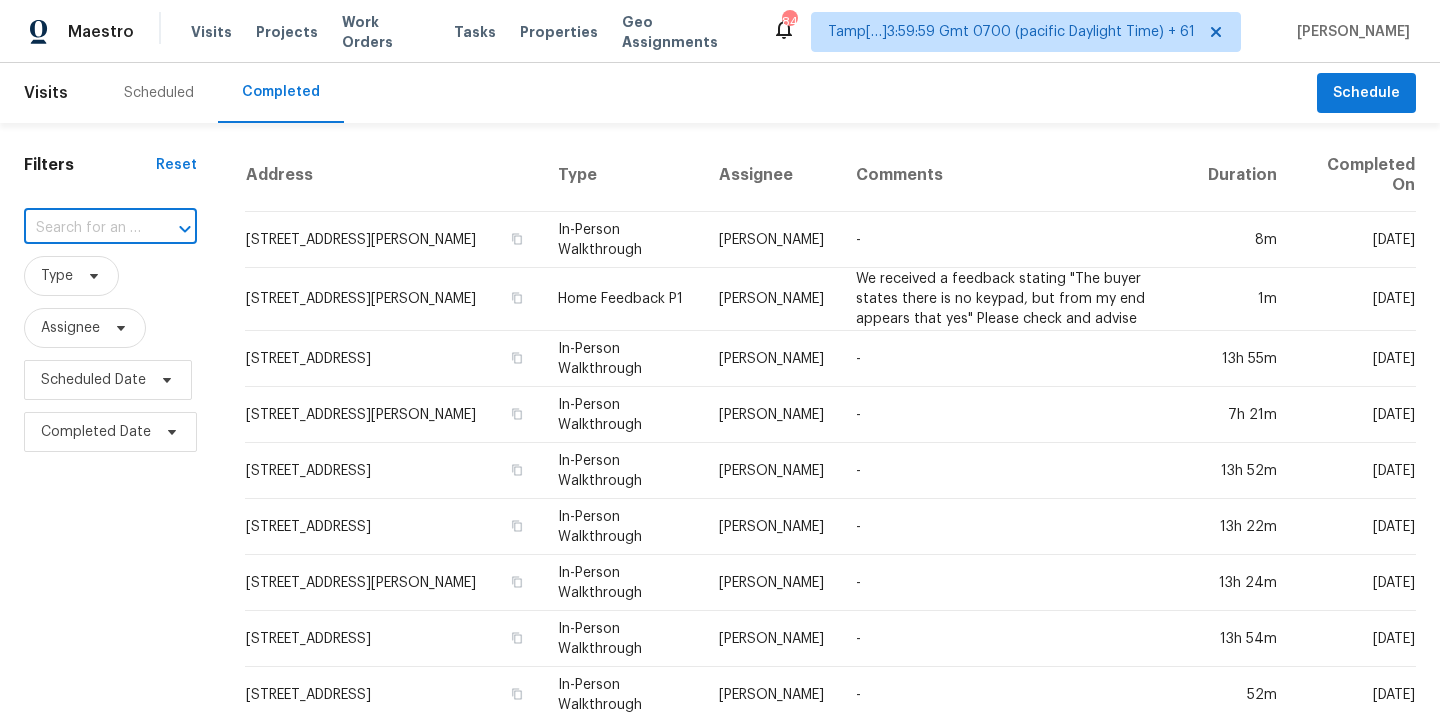 paste on "[STREET_ADDRESS]" 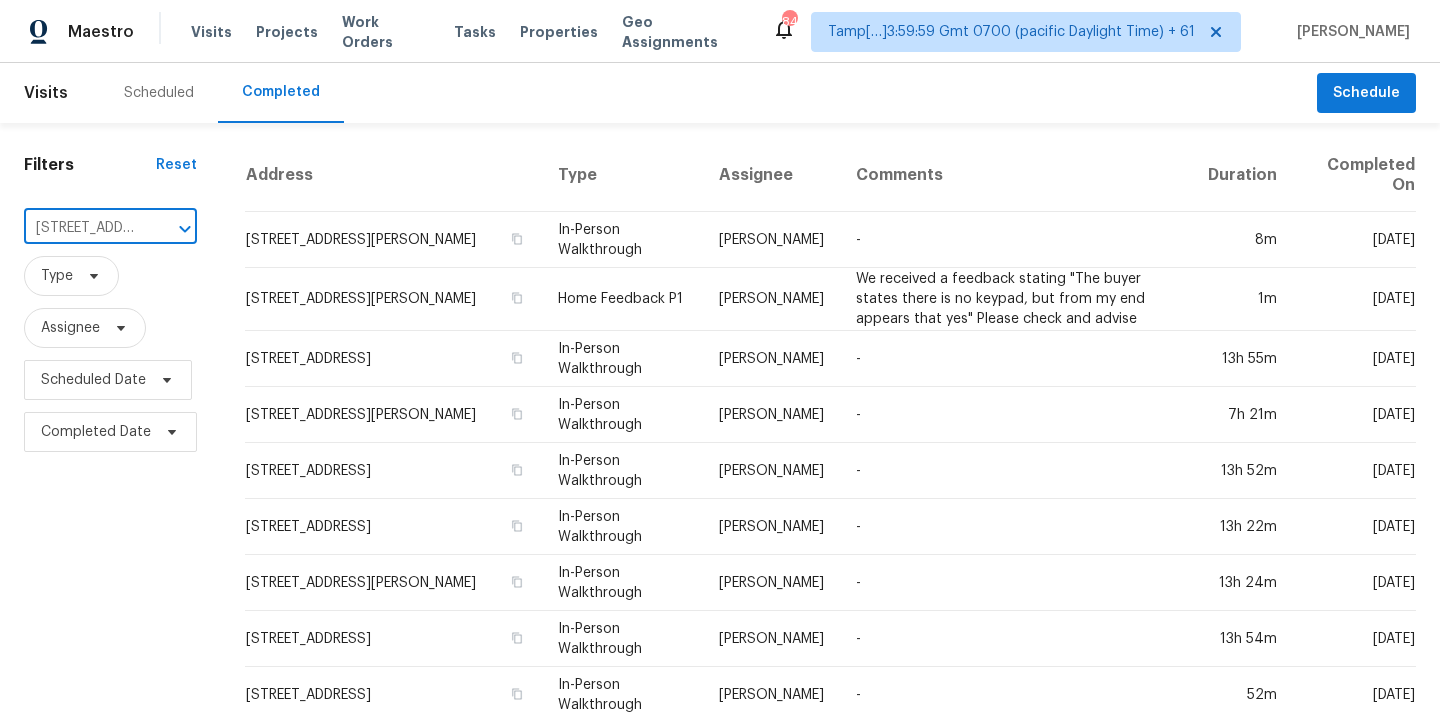 scroll, scrollTop: 0, scrollLeft: 178, axis: horizontal 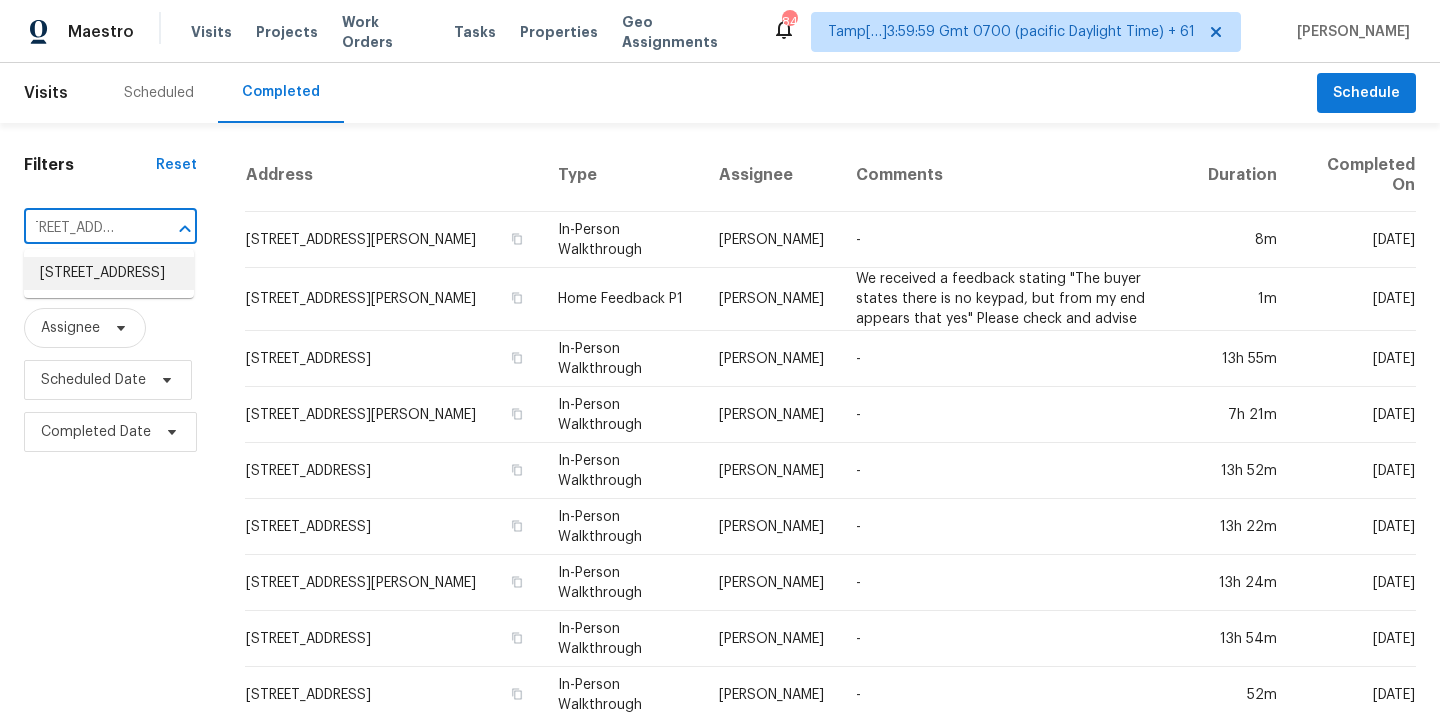 click on "[STREET_ADDRESS]" at bounding box center (109, 273) 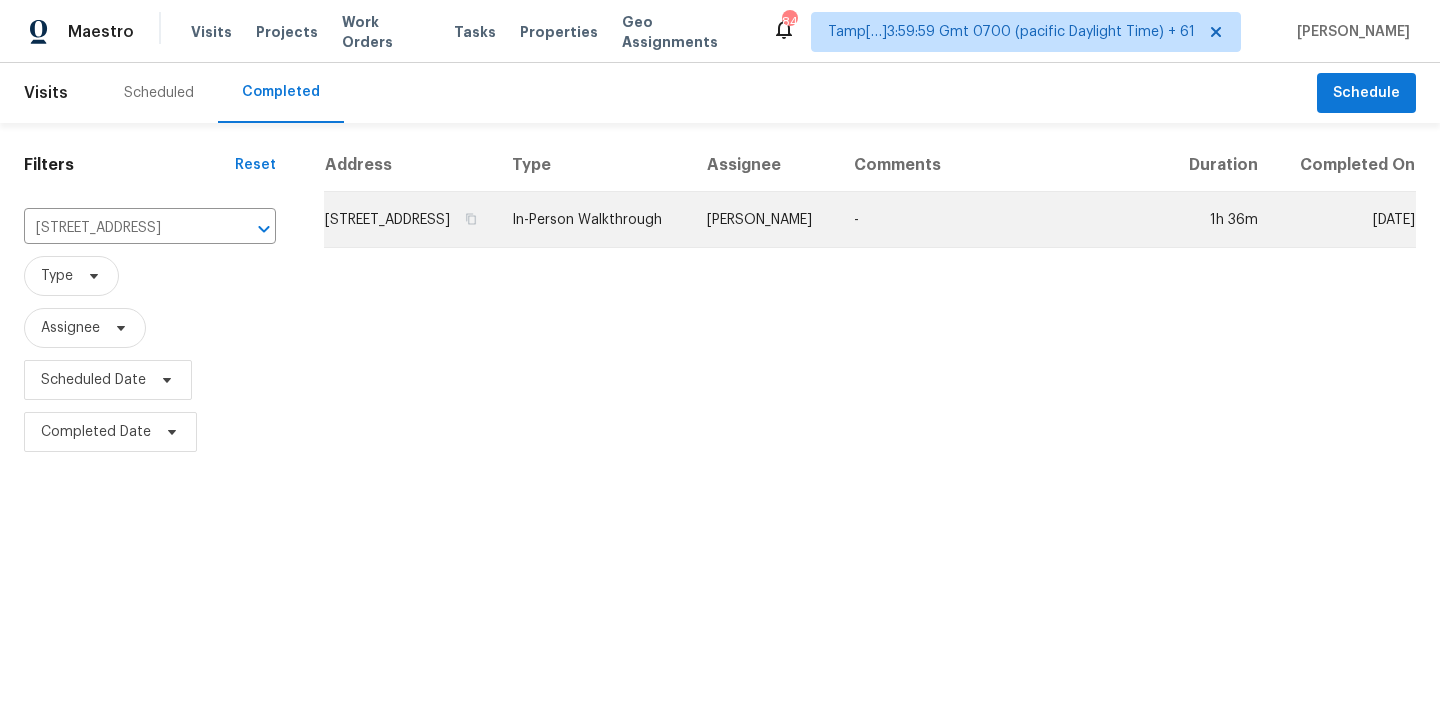 click on "In-Person Walkthrough" at bounding box center [593, 220] 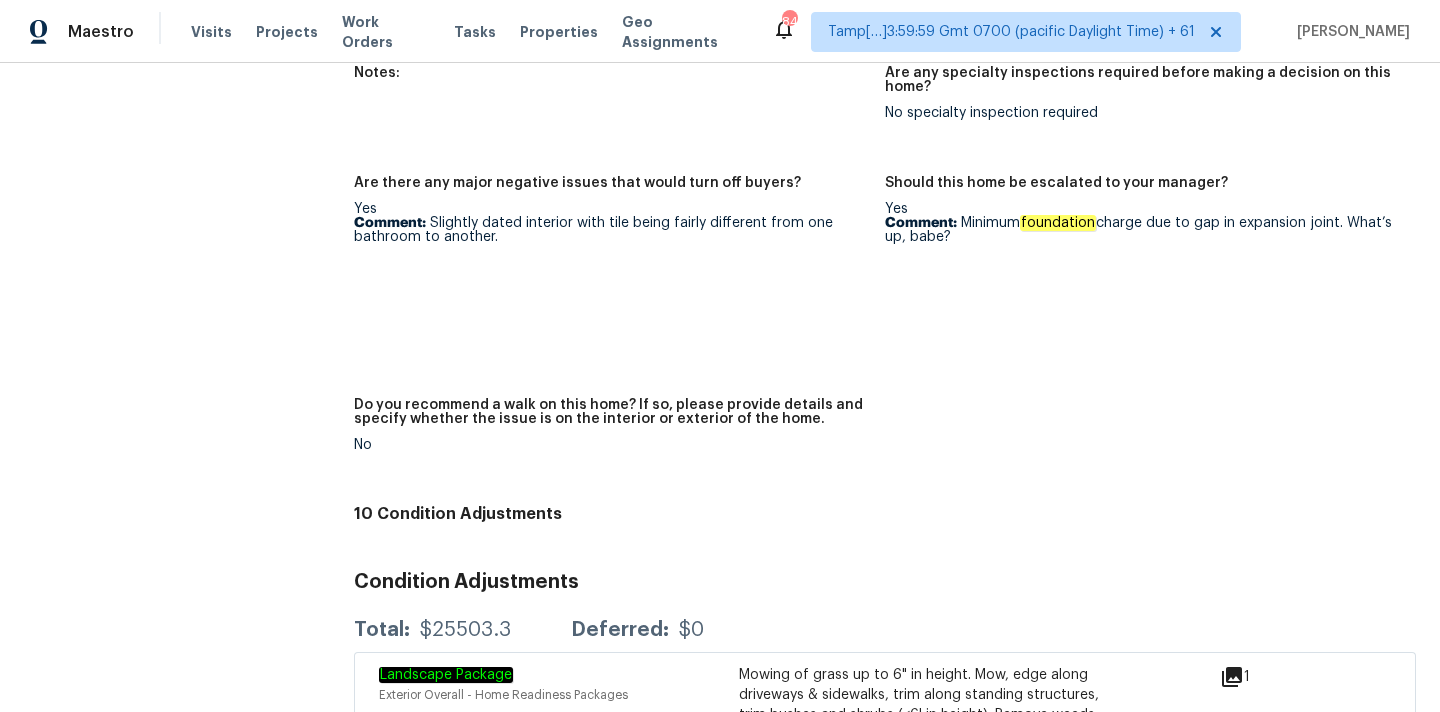 scroll, scrollTop: 4373, scrollLeft: 0, axis: vertical 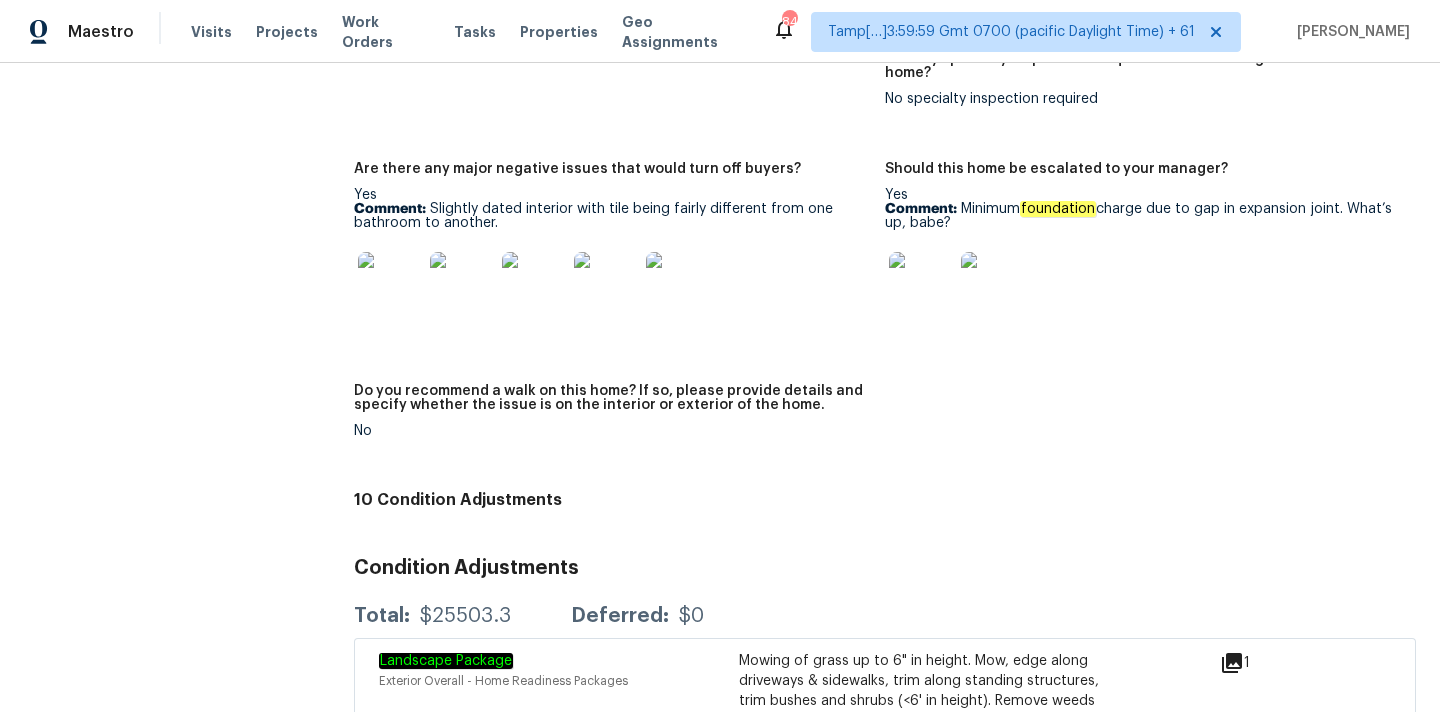 click at bounding box center [921, 284] 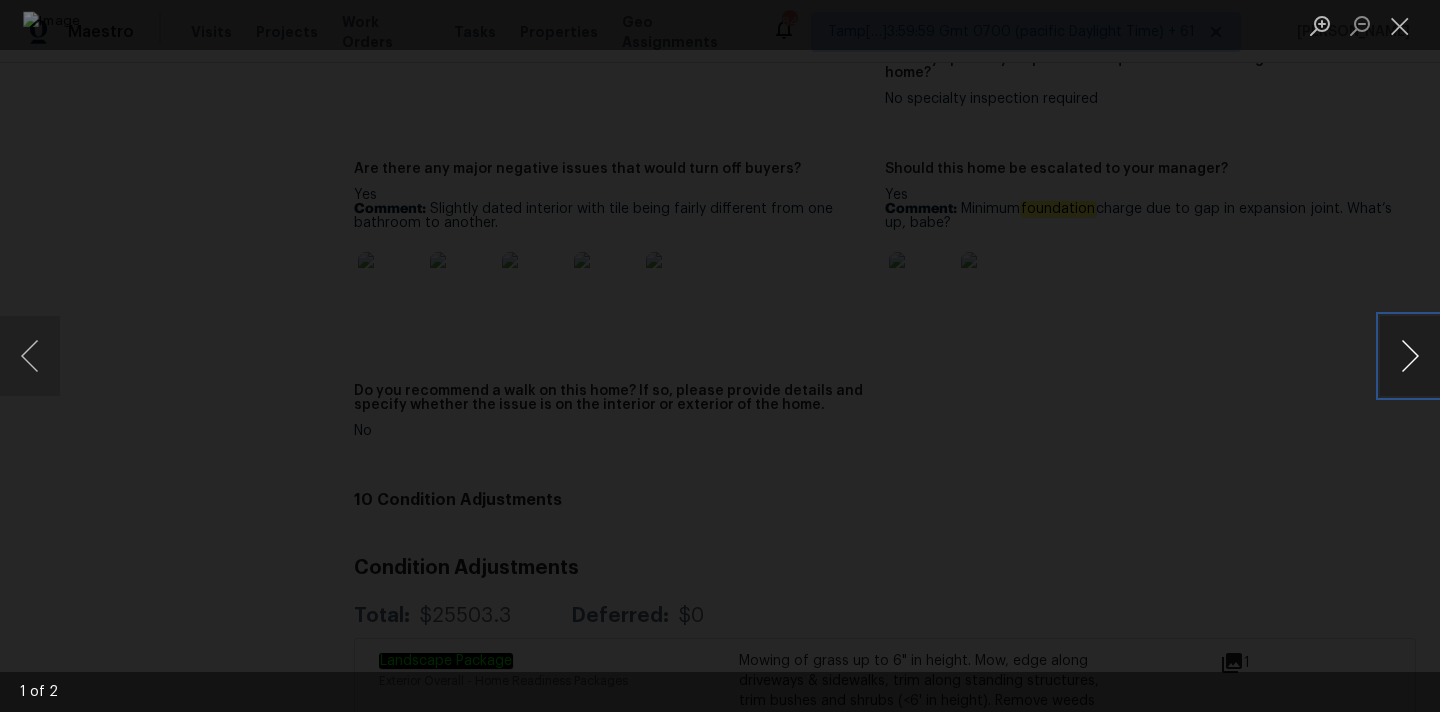 click at bounding box center [1410, 356] 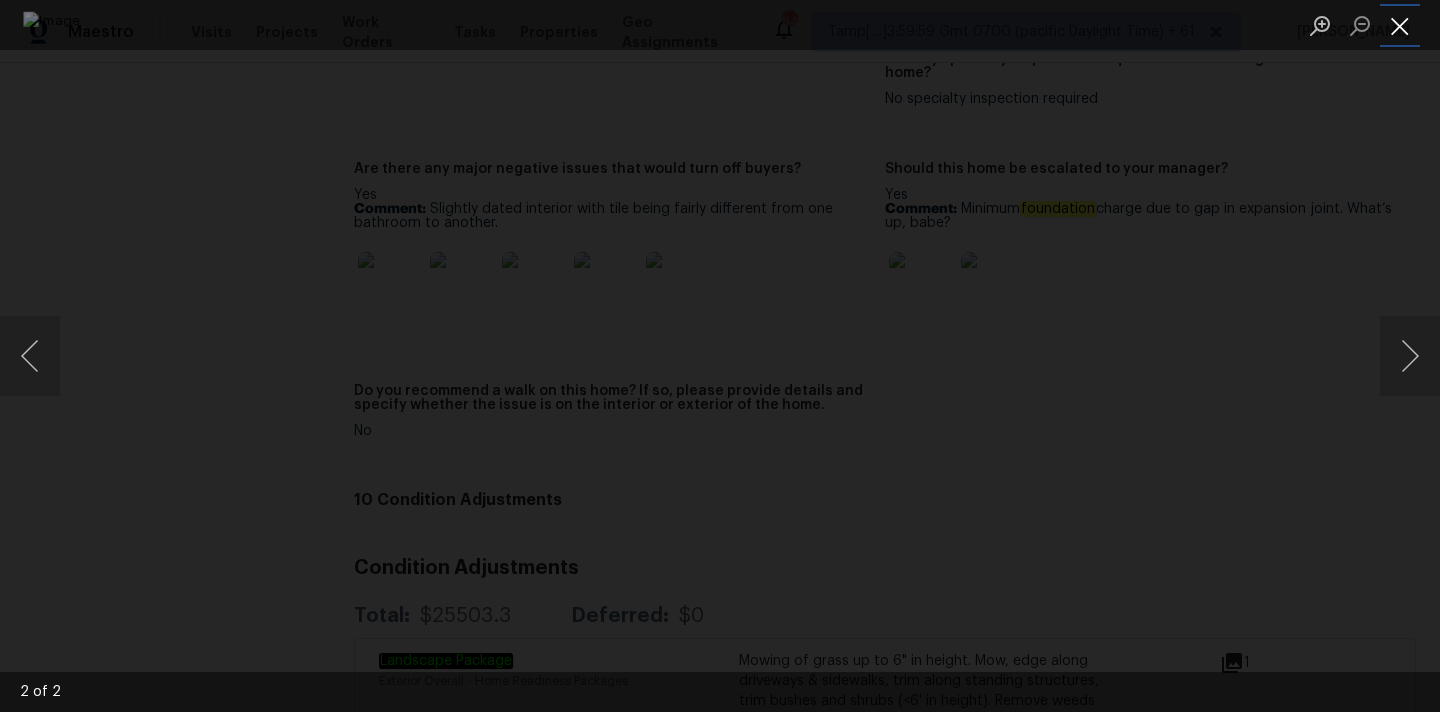 click at bounding box center (1400, 25) 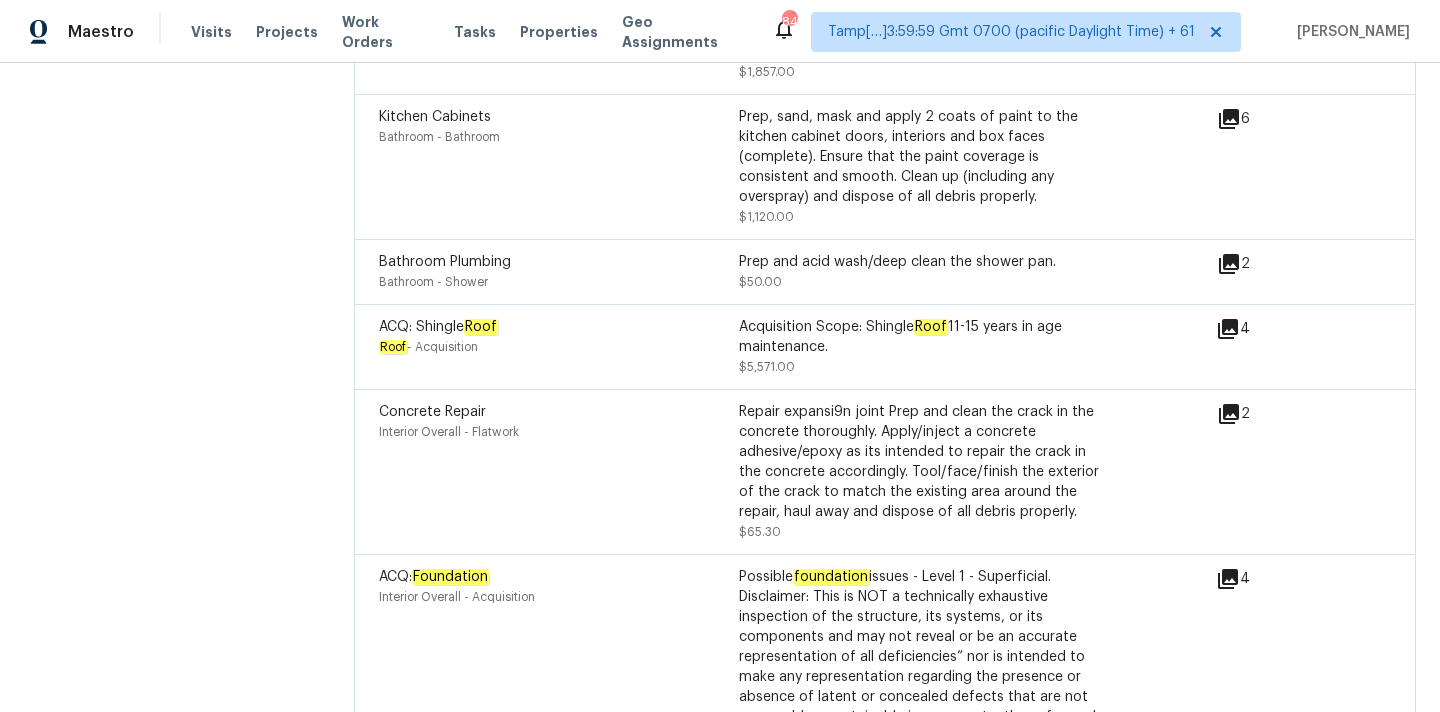 scroll, scrollTop: 5716, scrollLeft: 0, axis: vertical 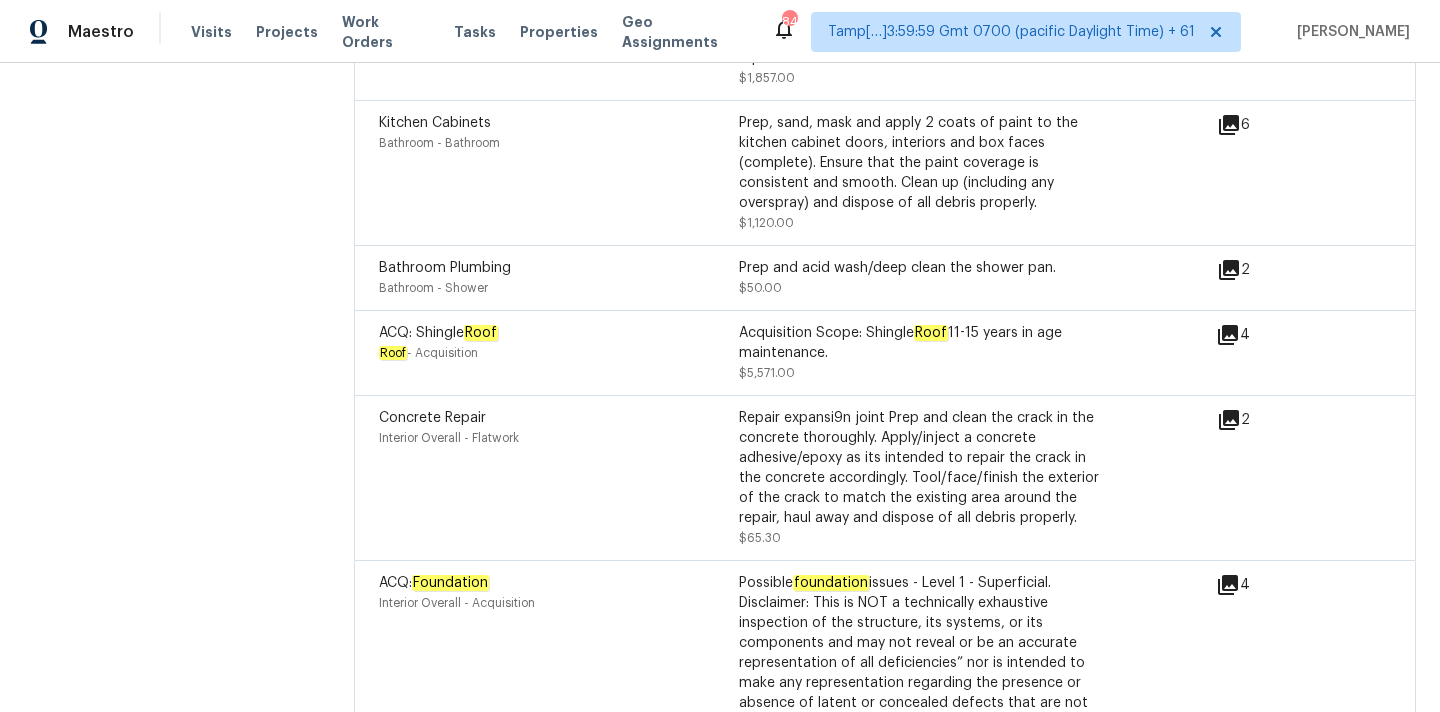 click 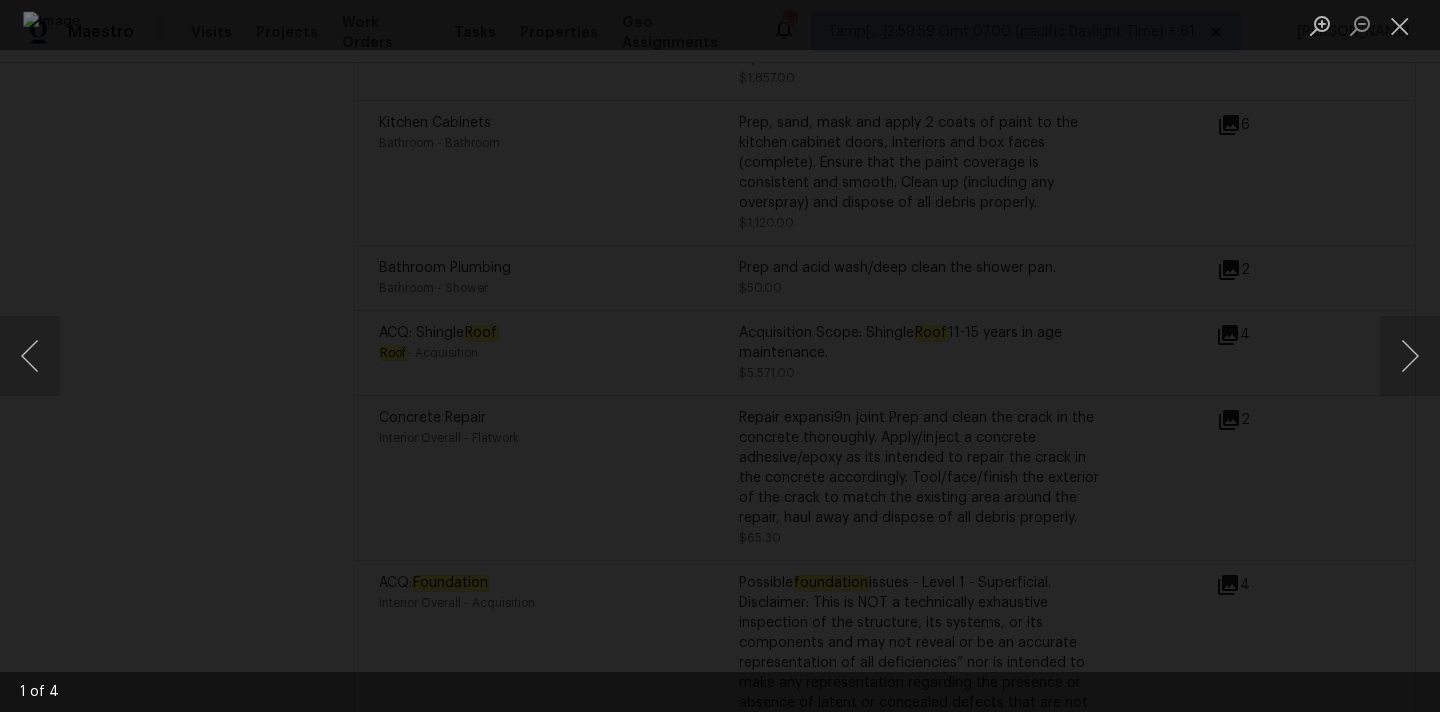 click at bounding box center [720, 356] 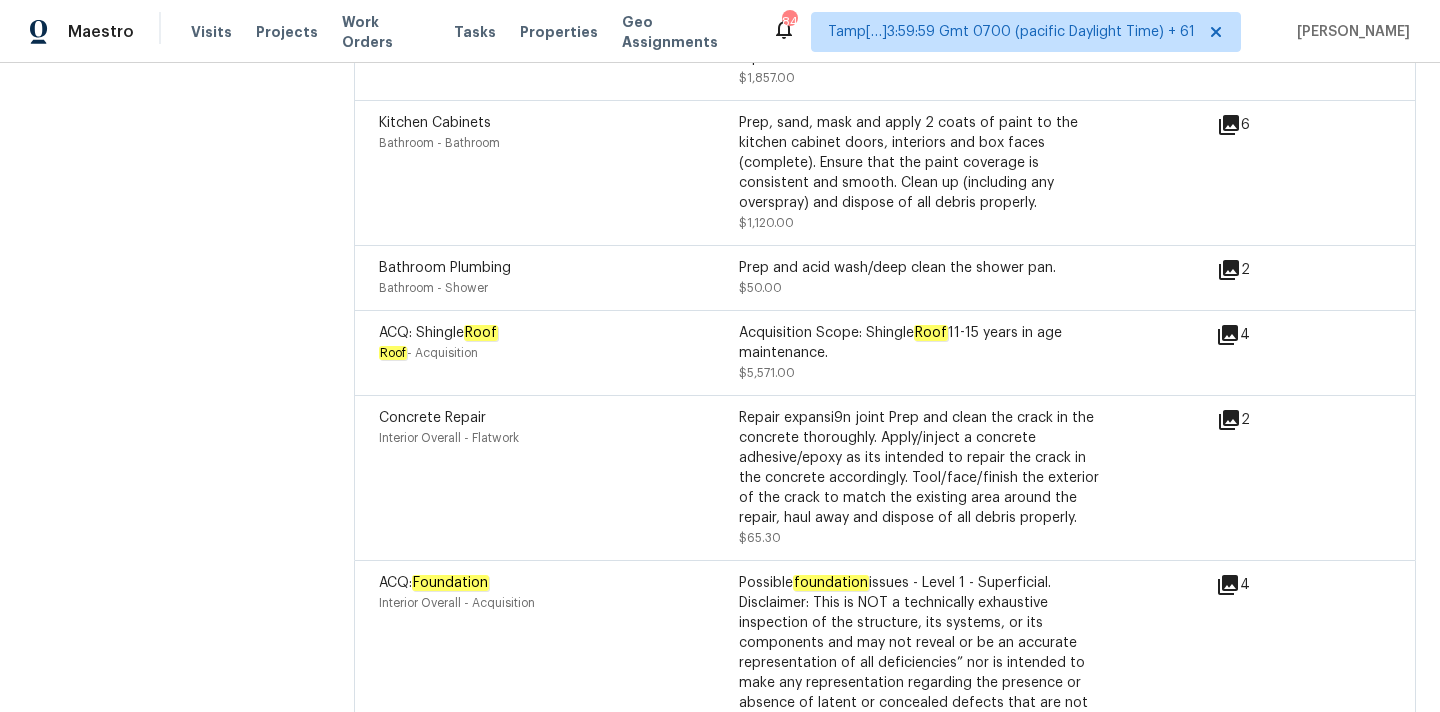 click on "4" at bounding box center (1265, 683) 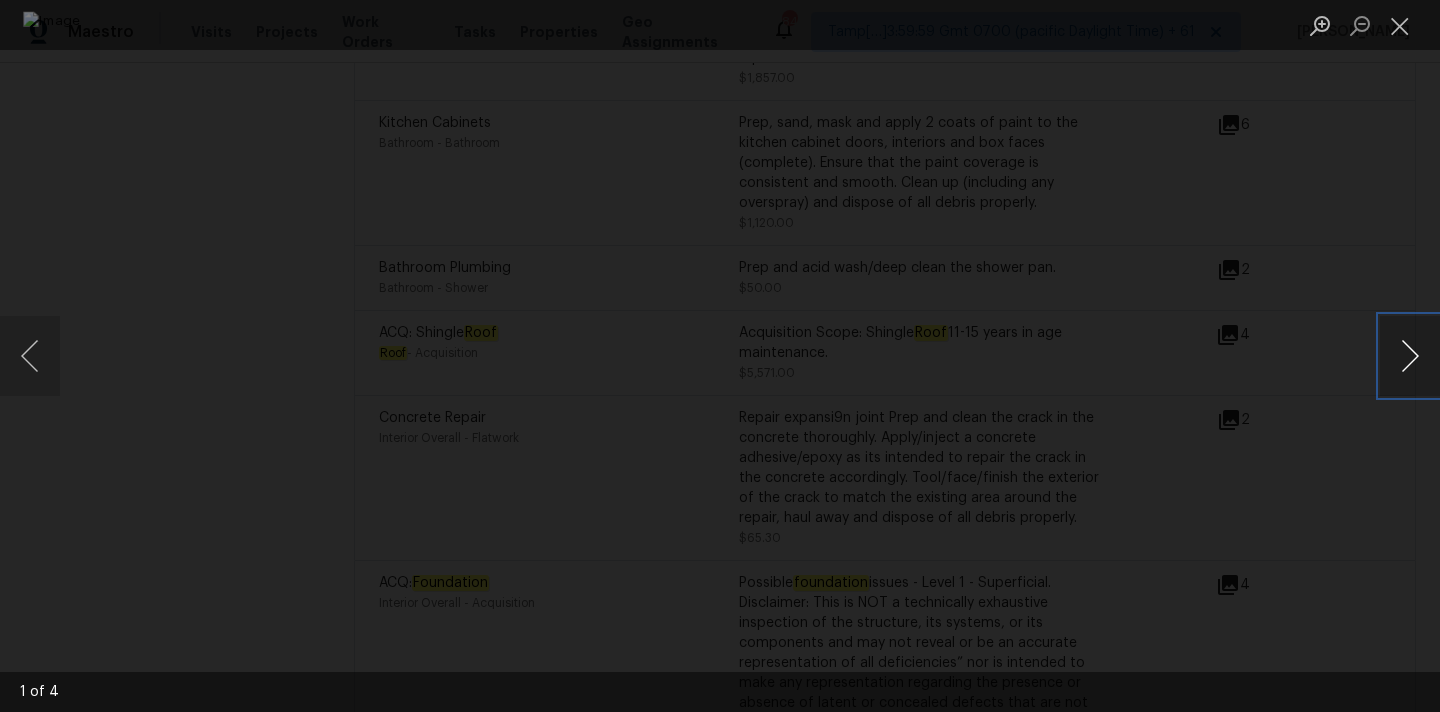 click at bounding box center [1410, 356] 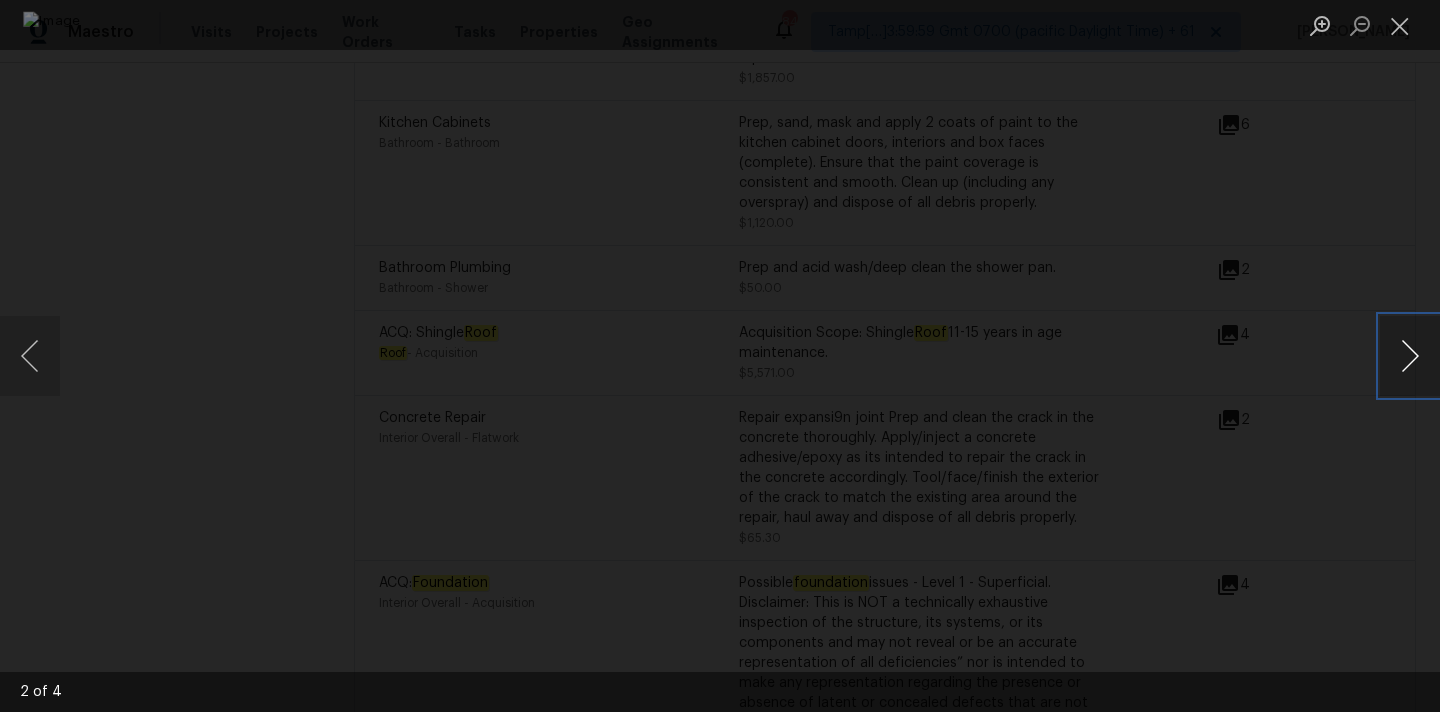 click at bounding box center [1410, 356] 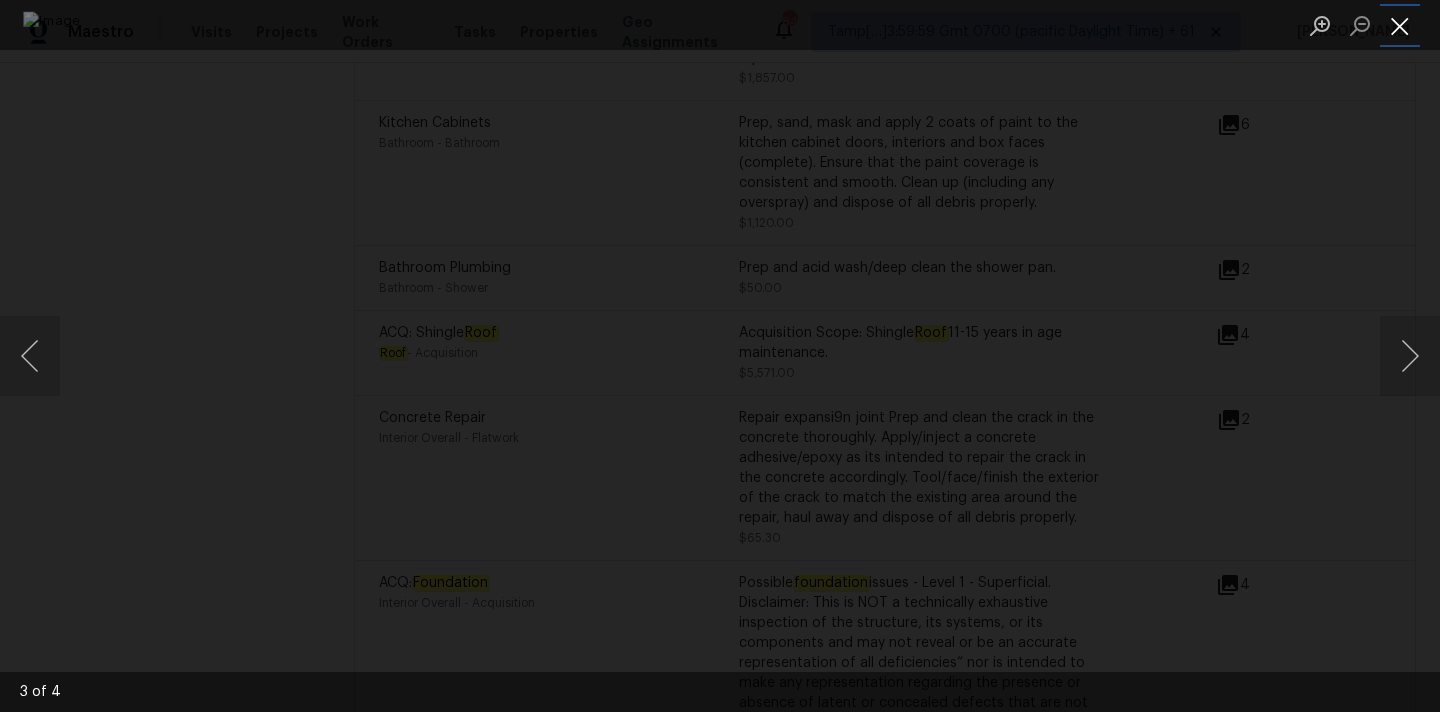 click at bounding box center [1400, 25] 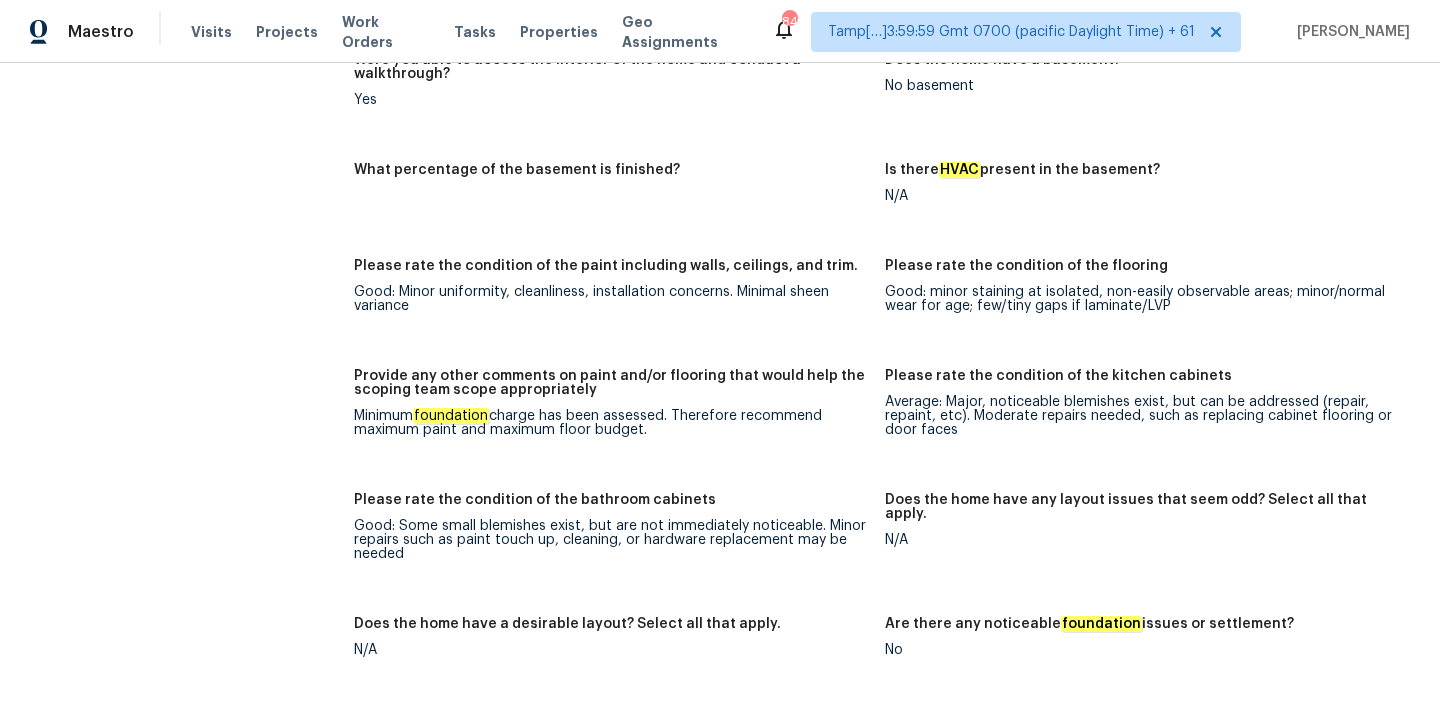 scroll, scrollTop: 4165, scrollLeft: 0, axis: vertical 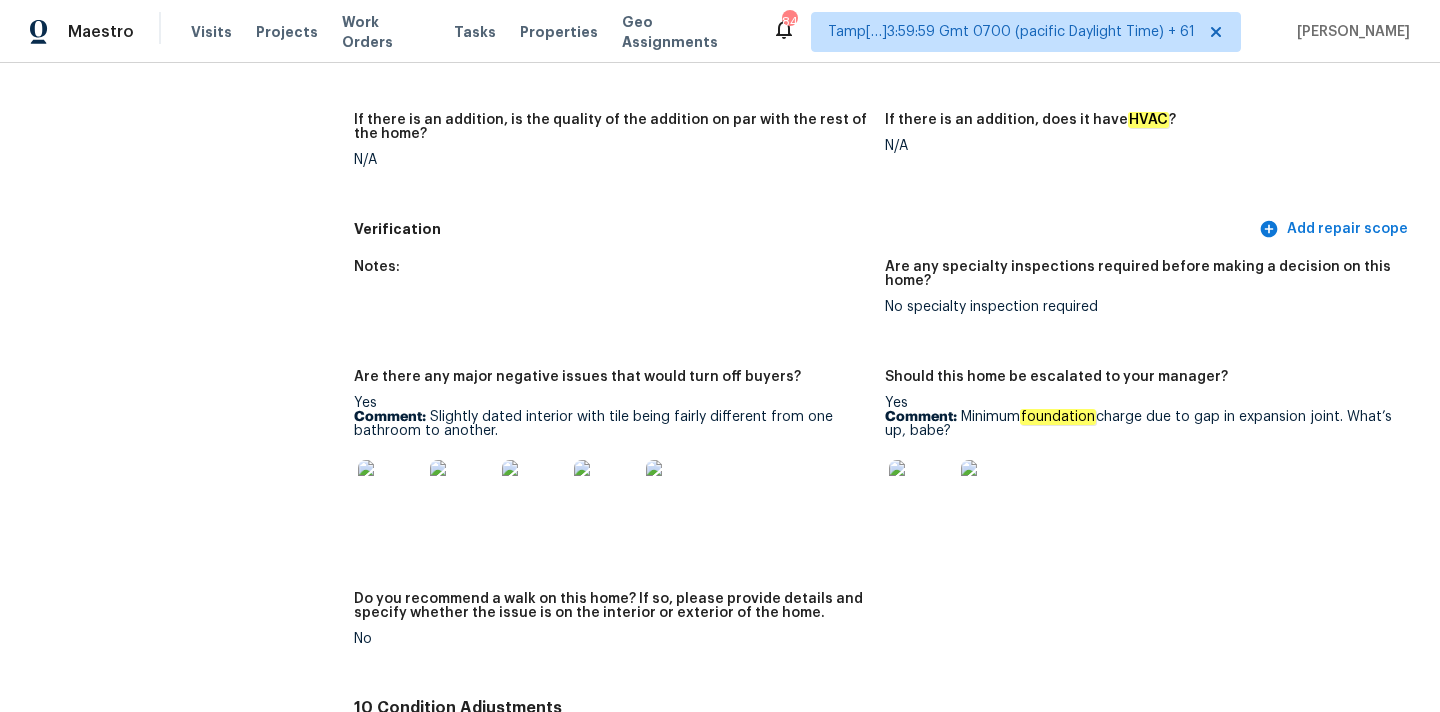 click on "Comment:   Minimum  foundation  charge due to gap in expansion joint. What’s up, babe?" at bounding box center [1142, 424] 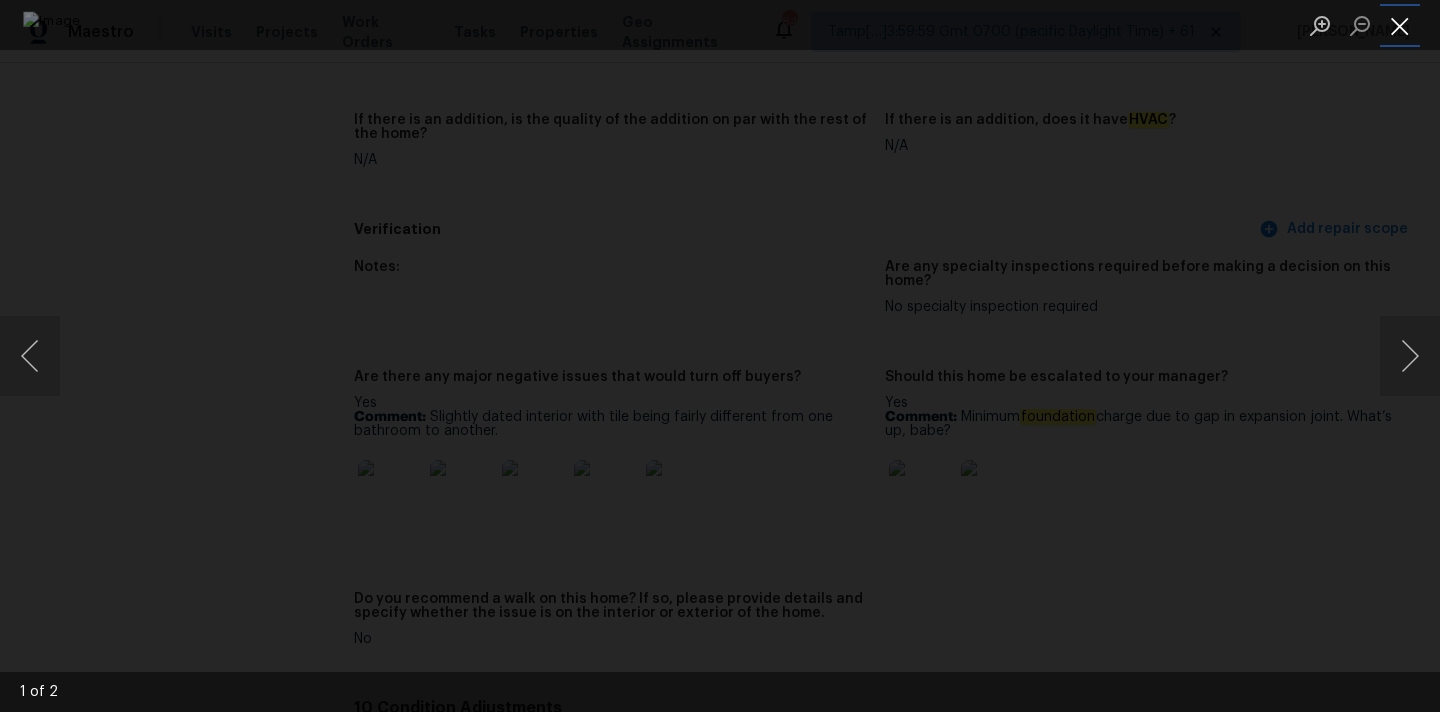 click at bounding box center (1400, 25) 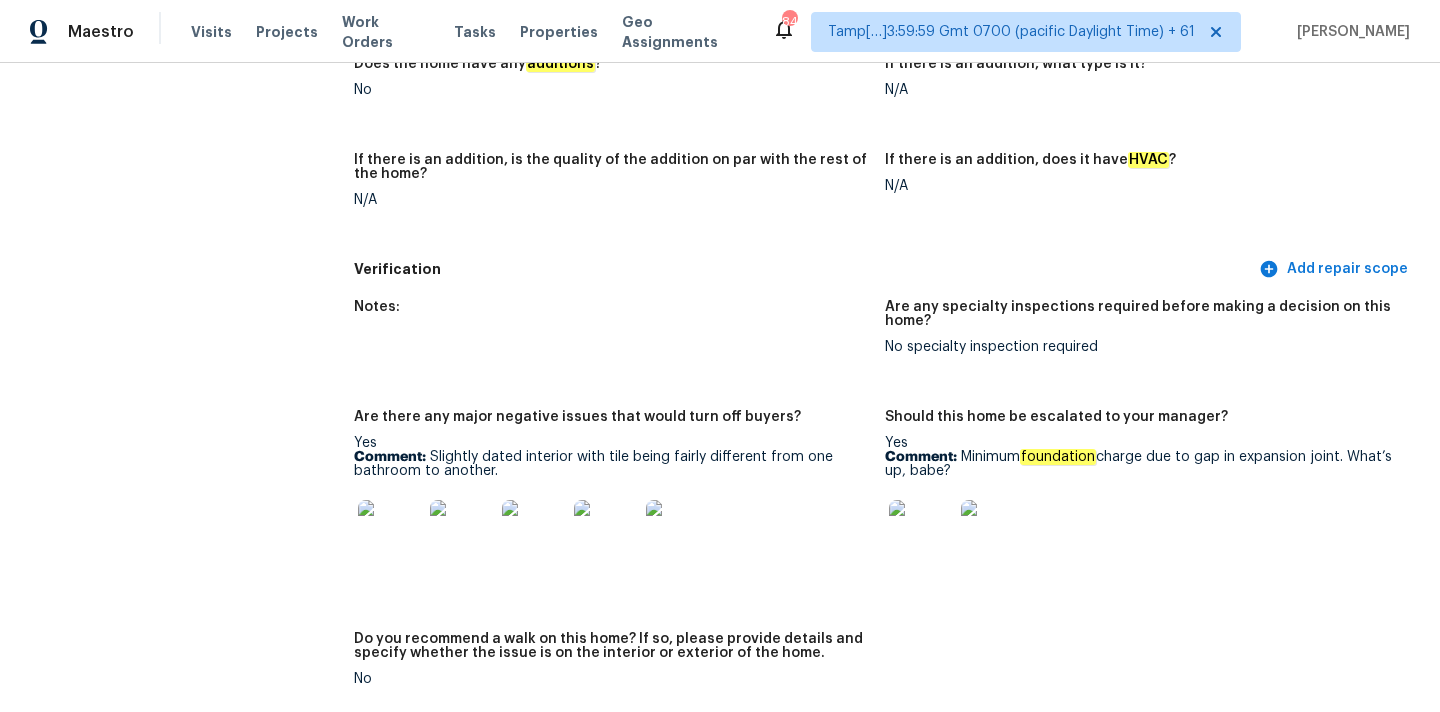 scroll, scrollTop: 99, scrollLeft: 0, axis: vertical 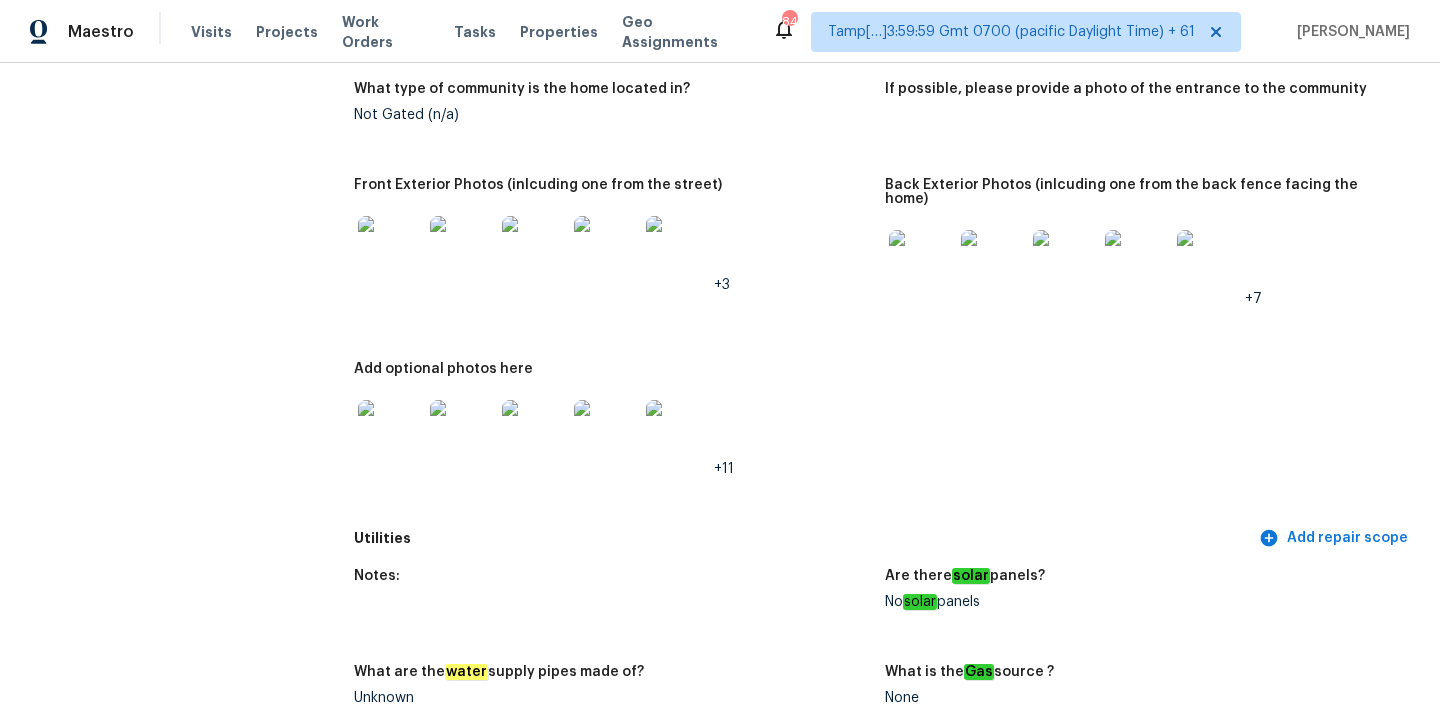 click at bounding box center (390, 248) 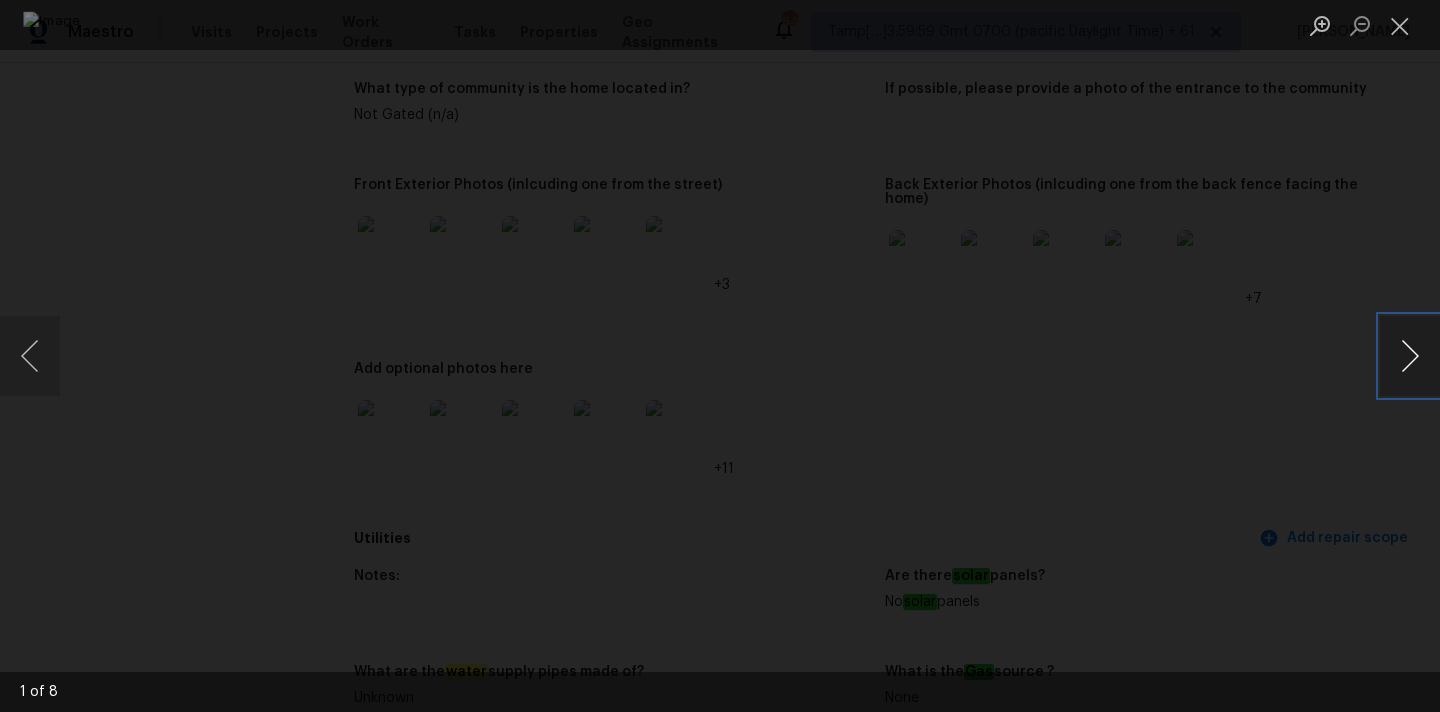 click at bounding box center (1410, 356) 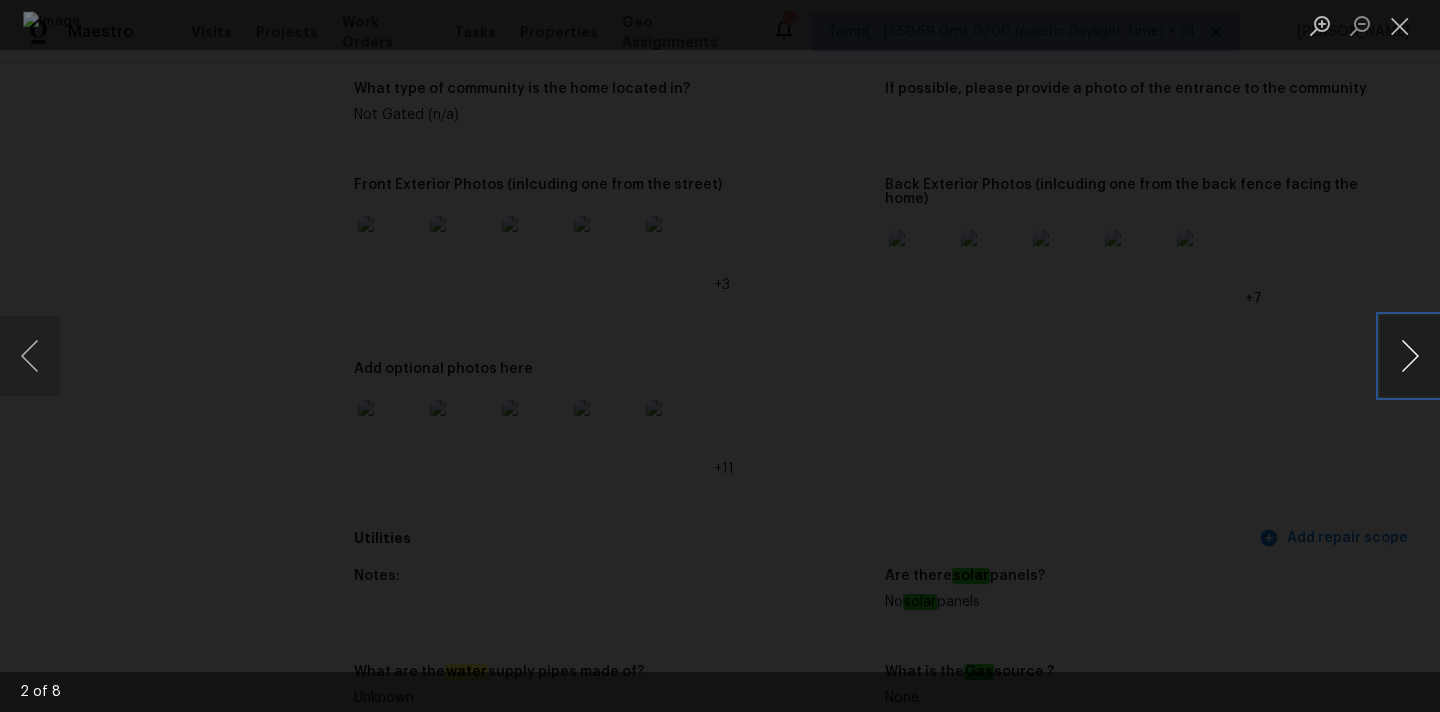 click at bounding box center (1410, 356) 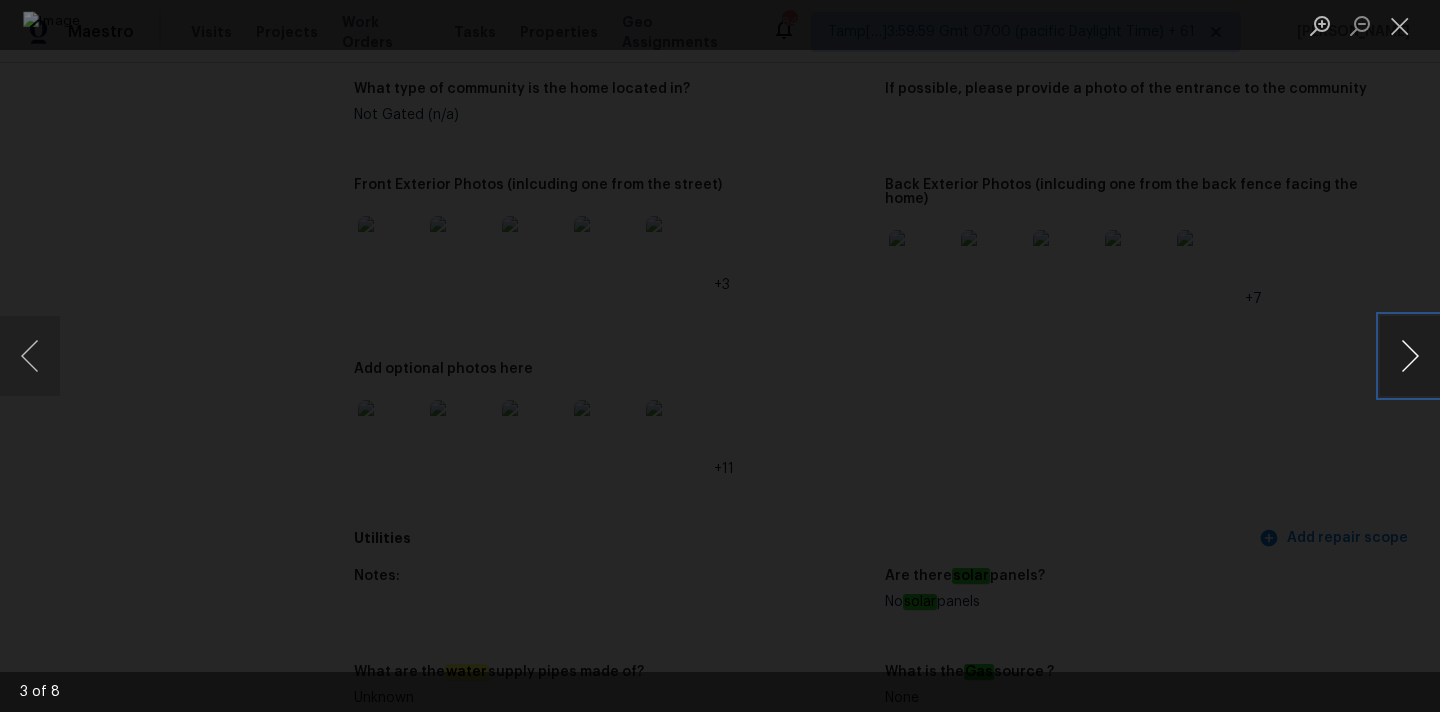 click at bounding box center (1410, 356) 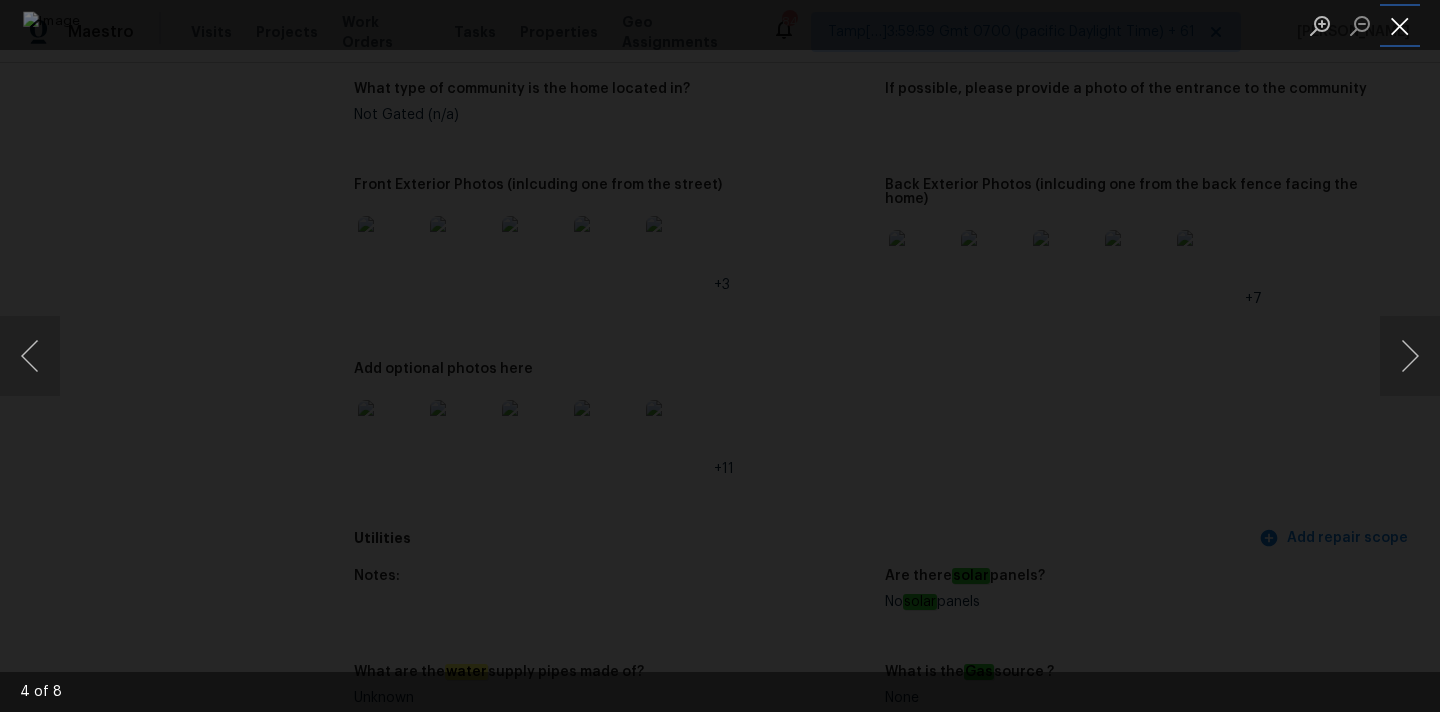 click at bounding box center [1400, 25] 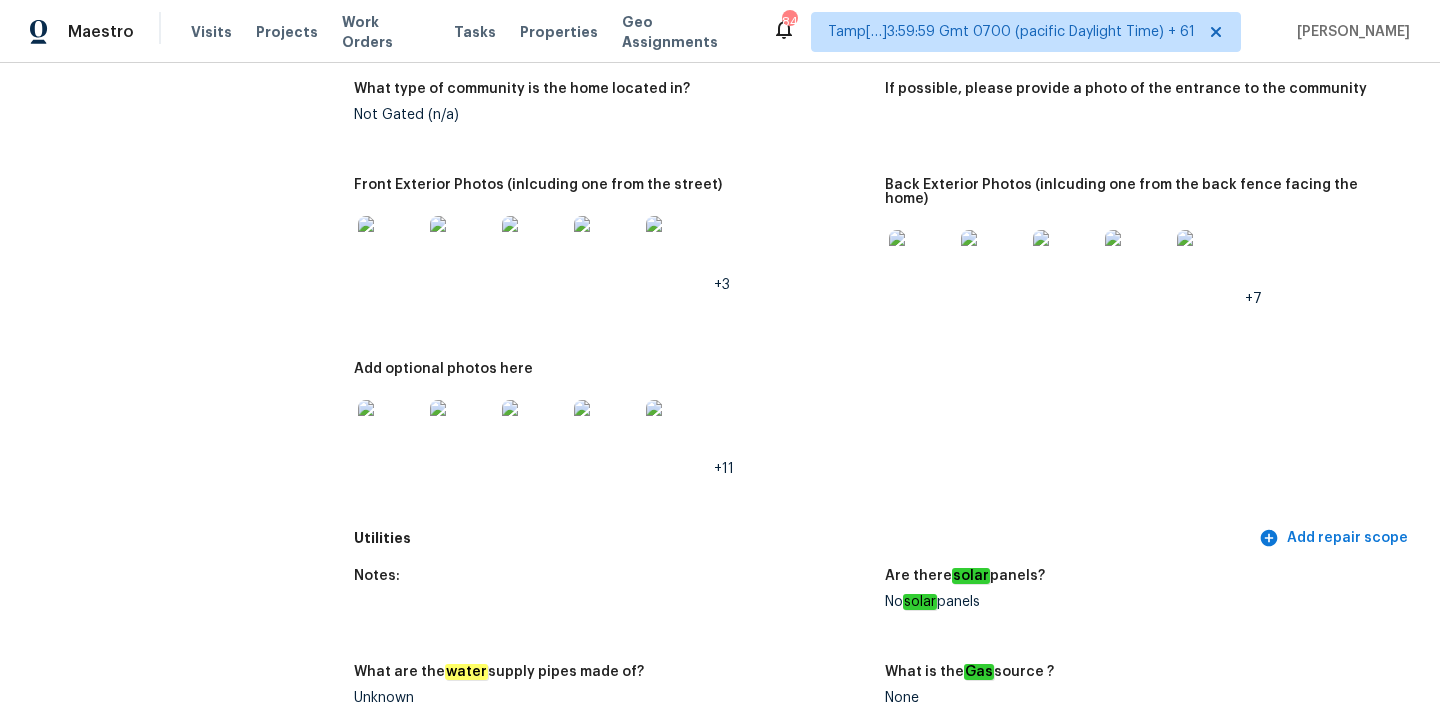 click at bounding box center (606, 432) 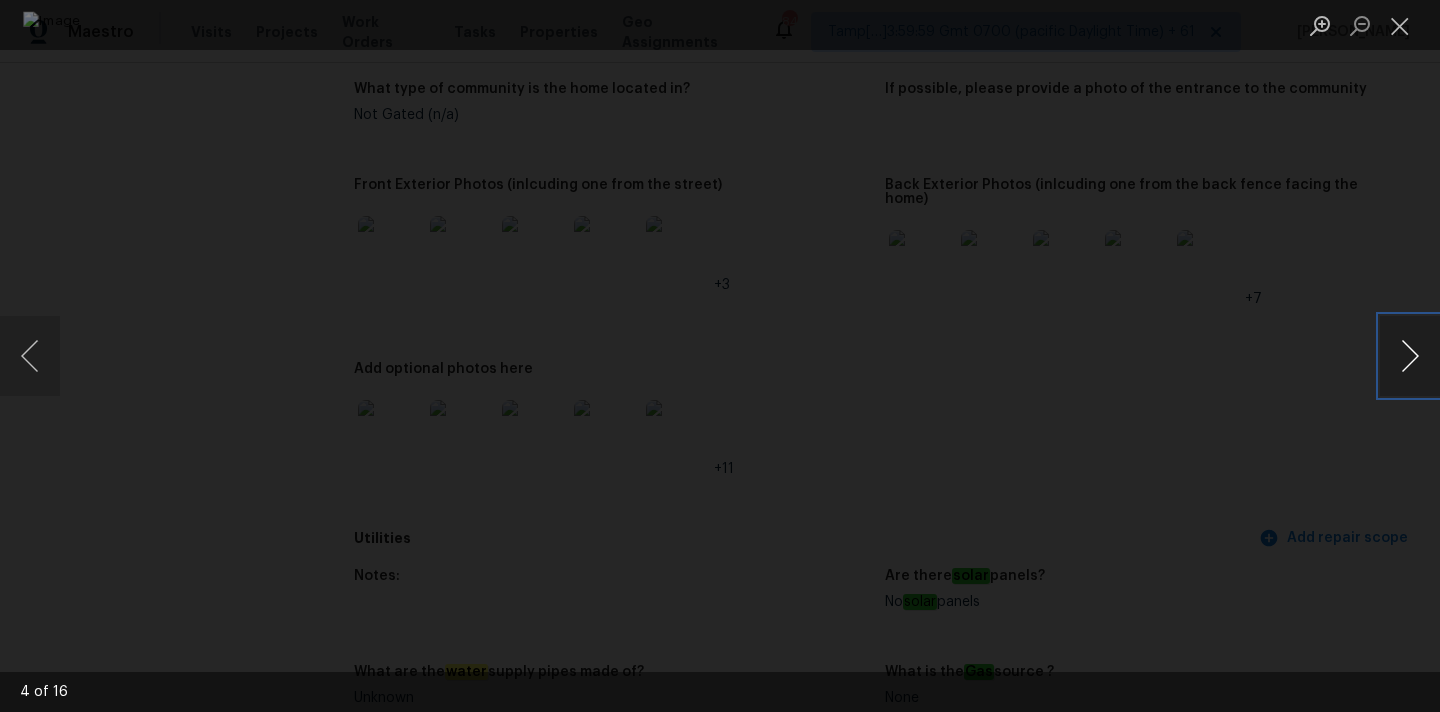 click at bounding box center (1410, 356) 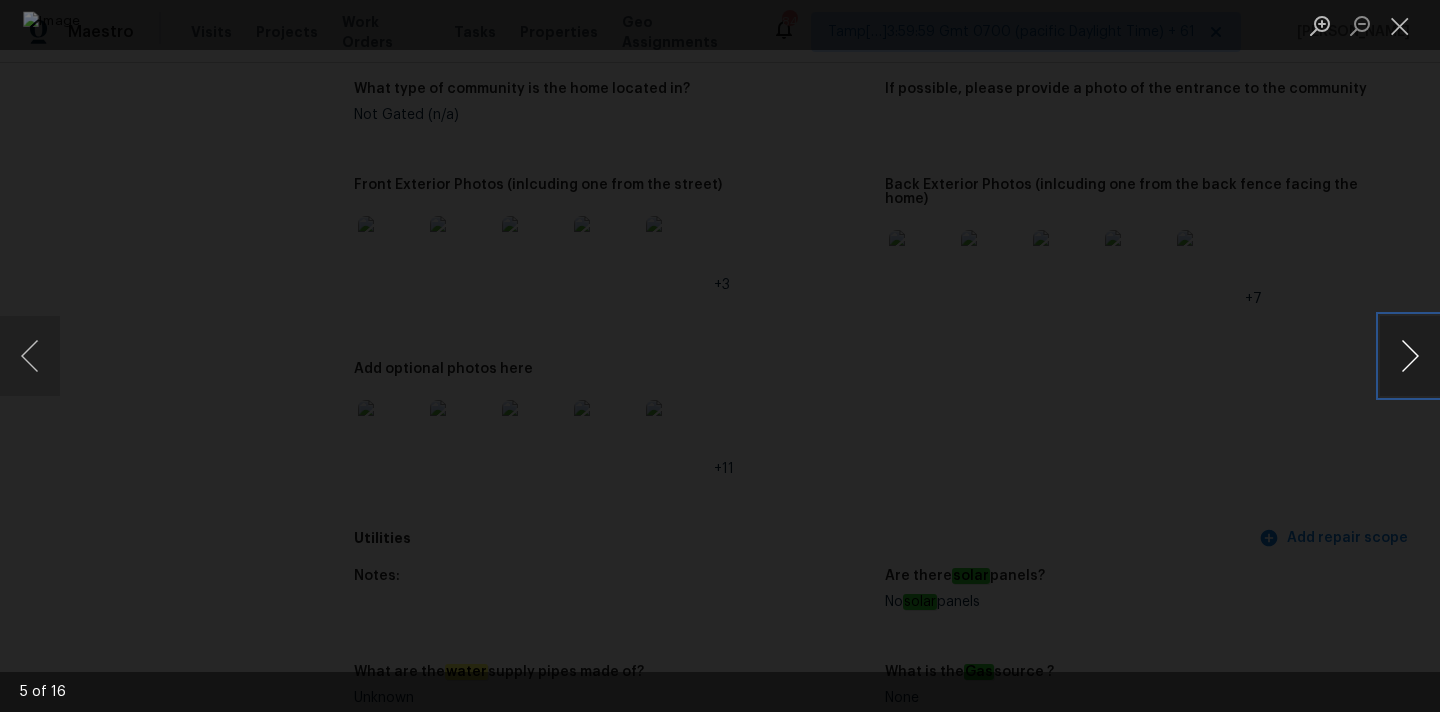 click at bounding box center [1410, 356] 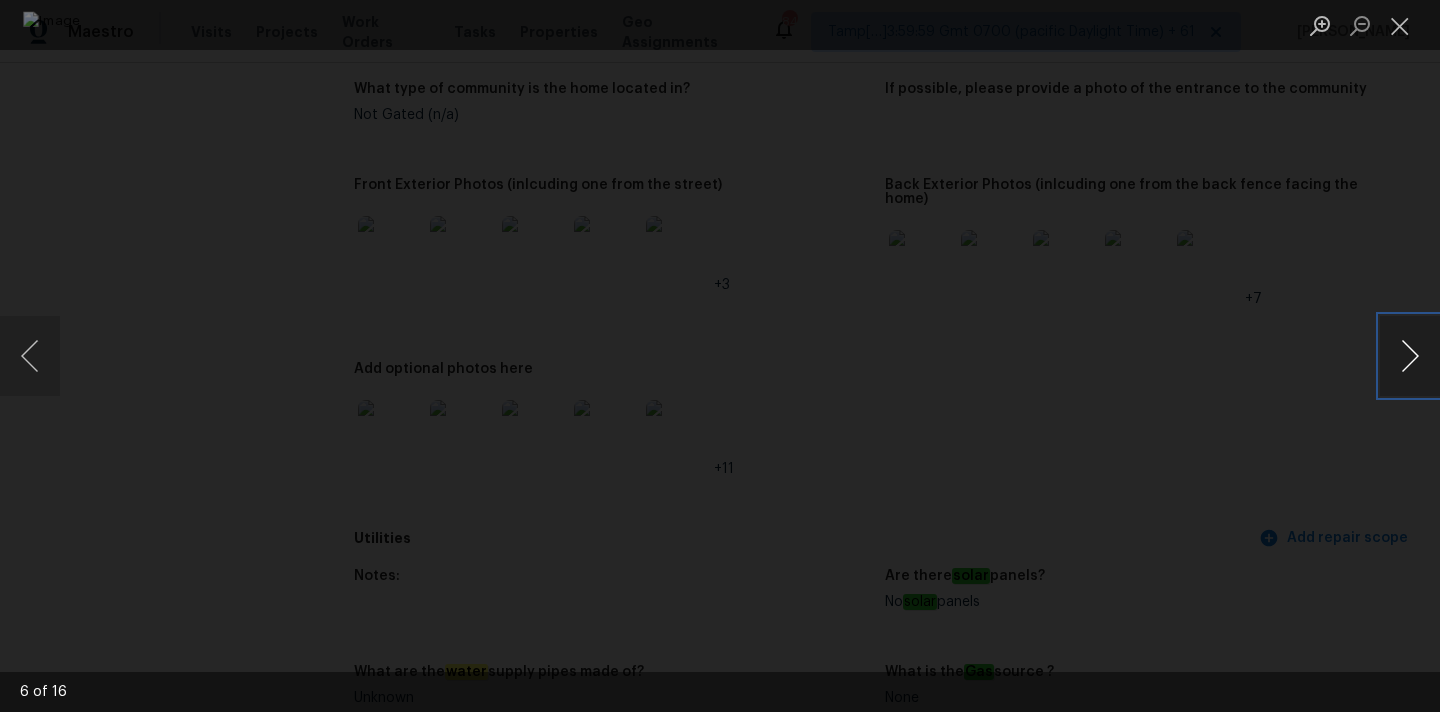 click at bounding box center [1410, 356] 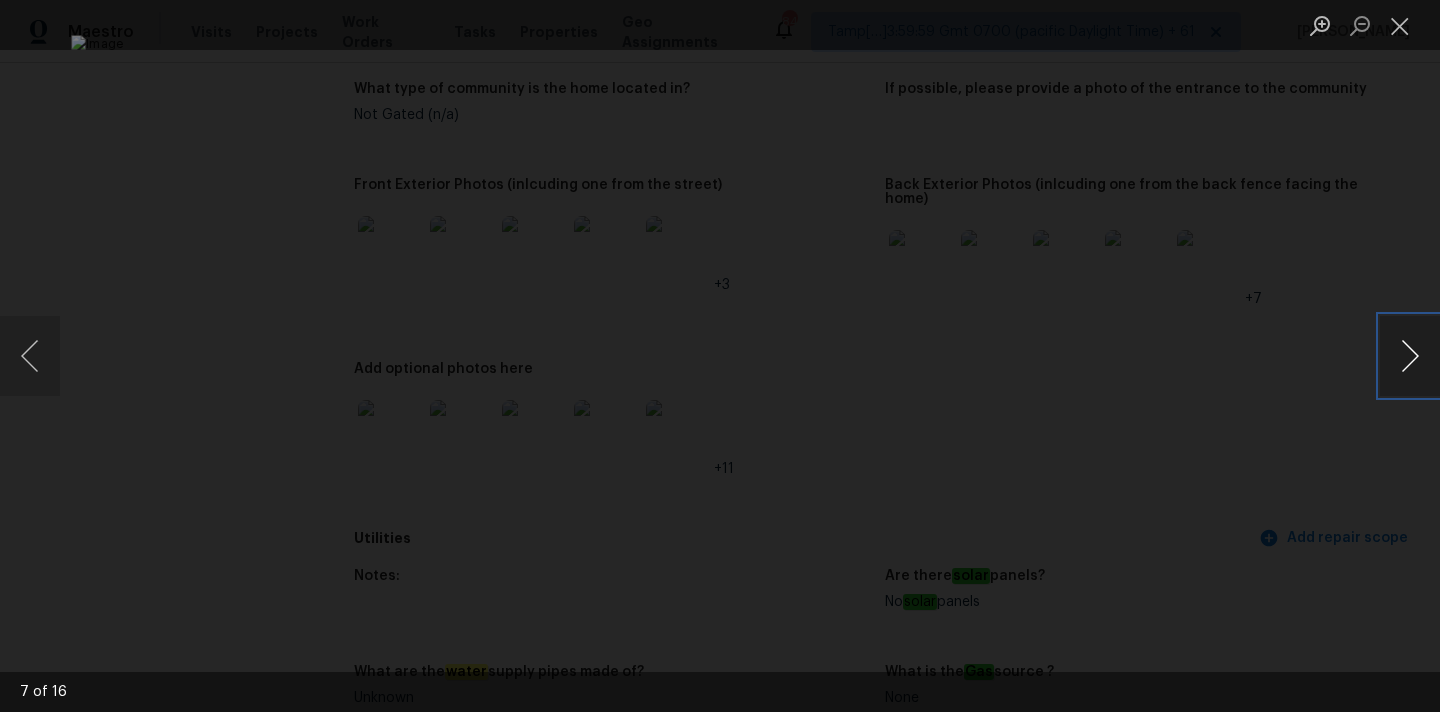 click at bounding box center [1410, 356] 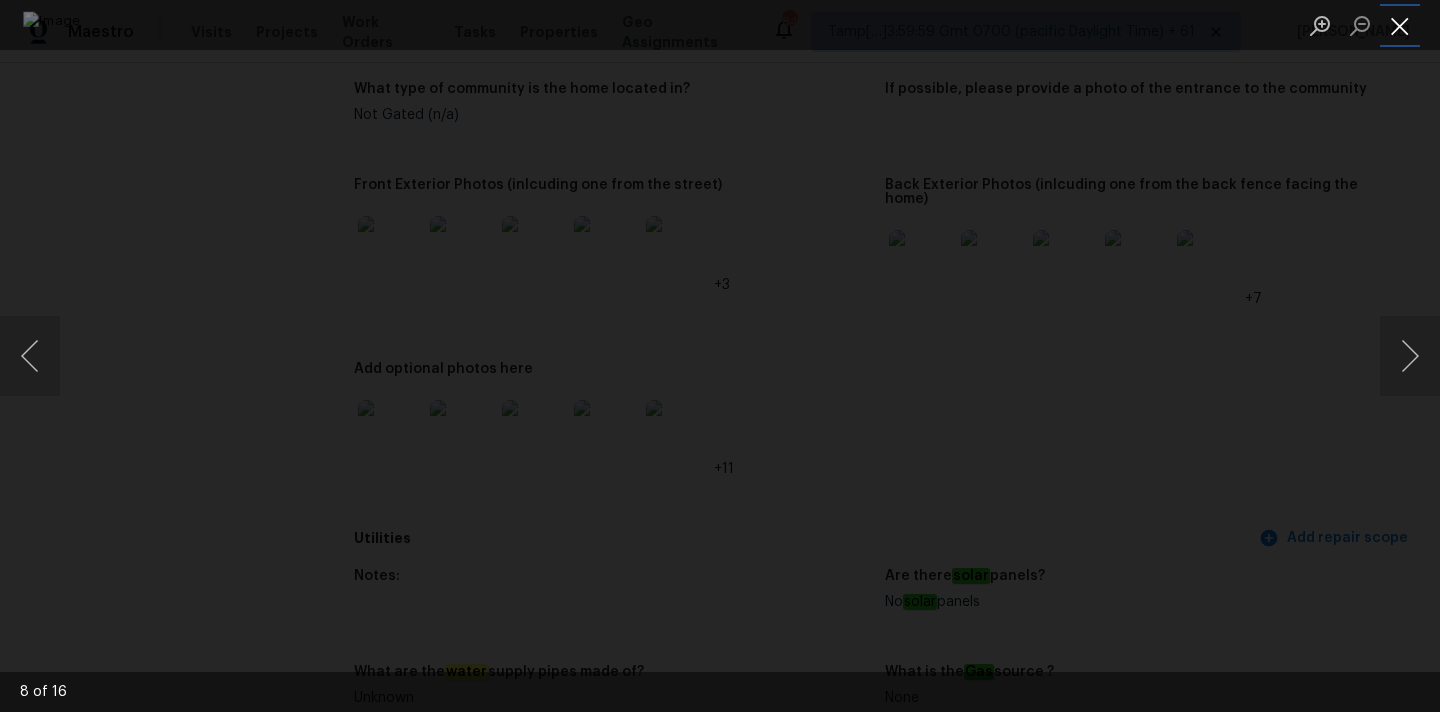 click at bounding box center (1400, 25) 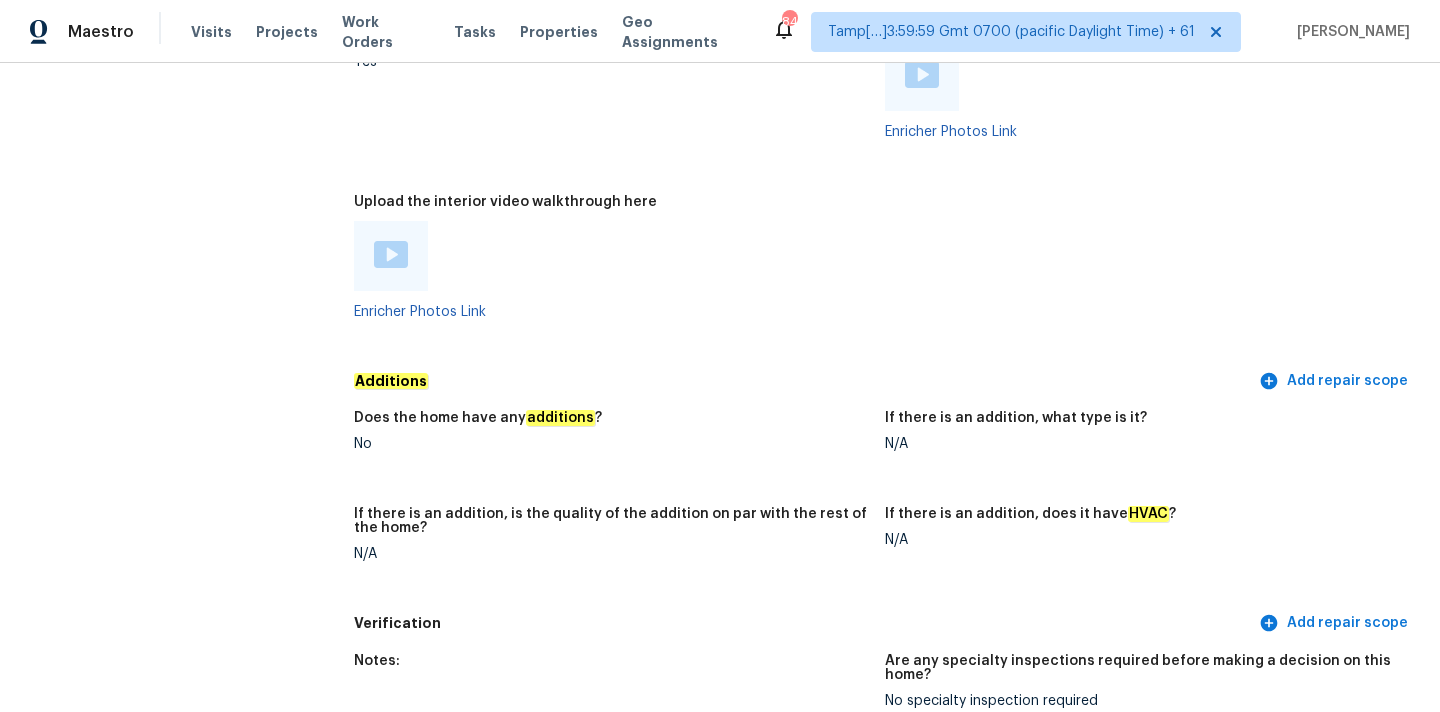 scroll, scrollTop: 3853, scrollLeft: 0, axis: vertical 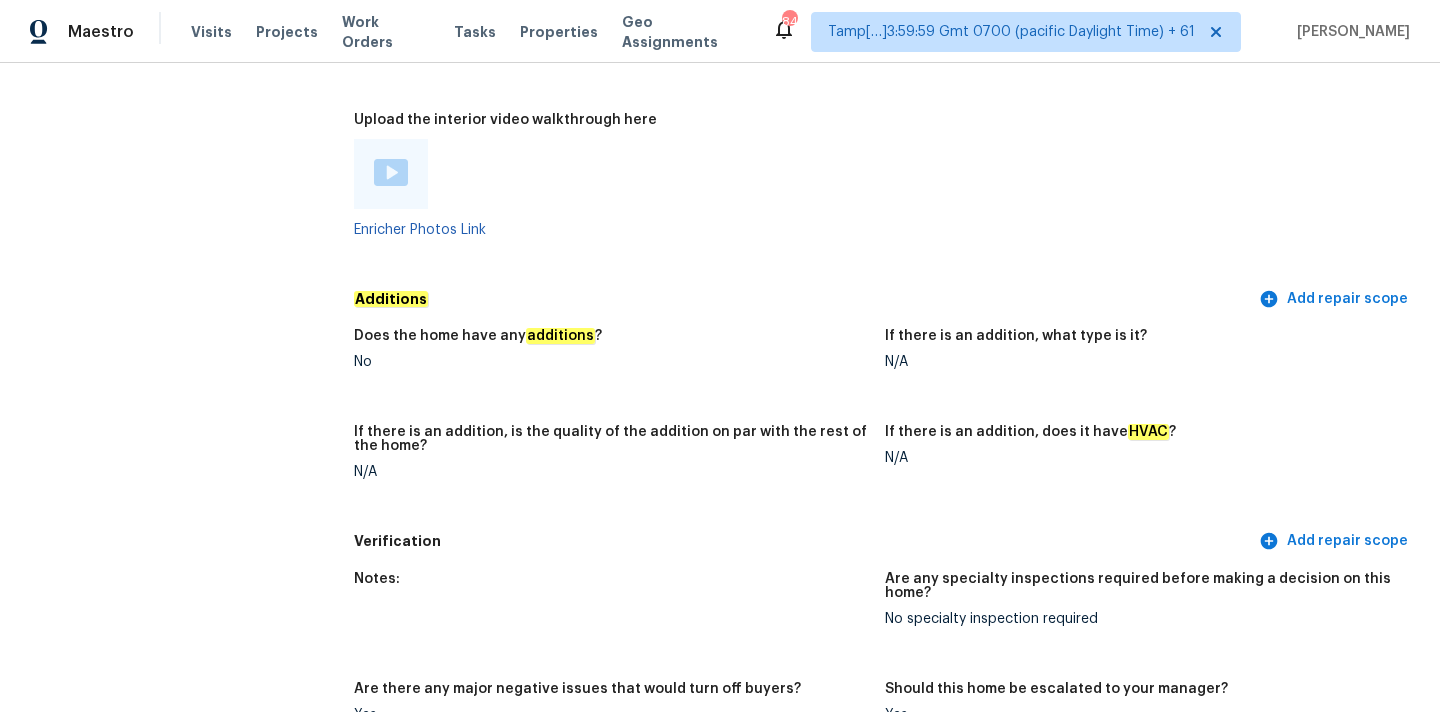 click at bounding box center (391, 172) 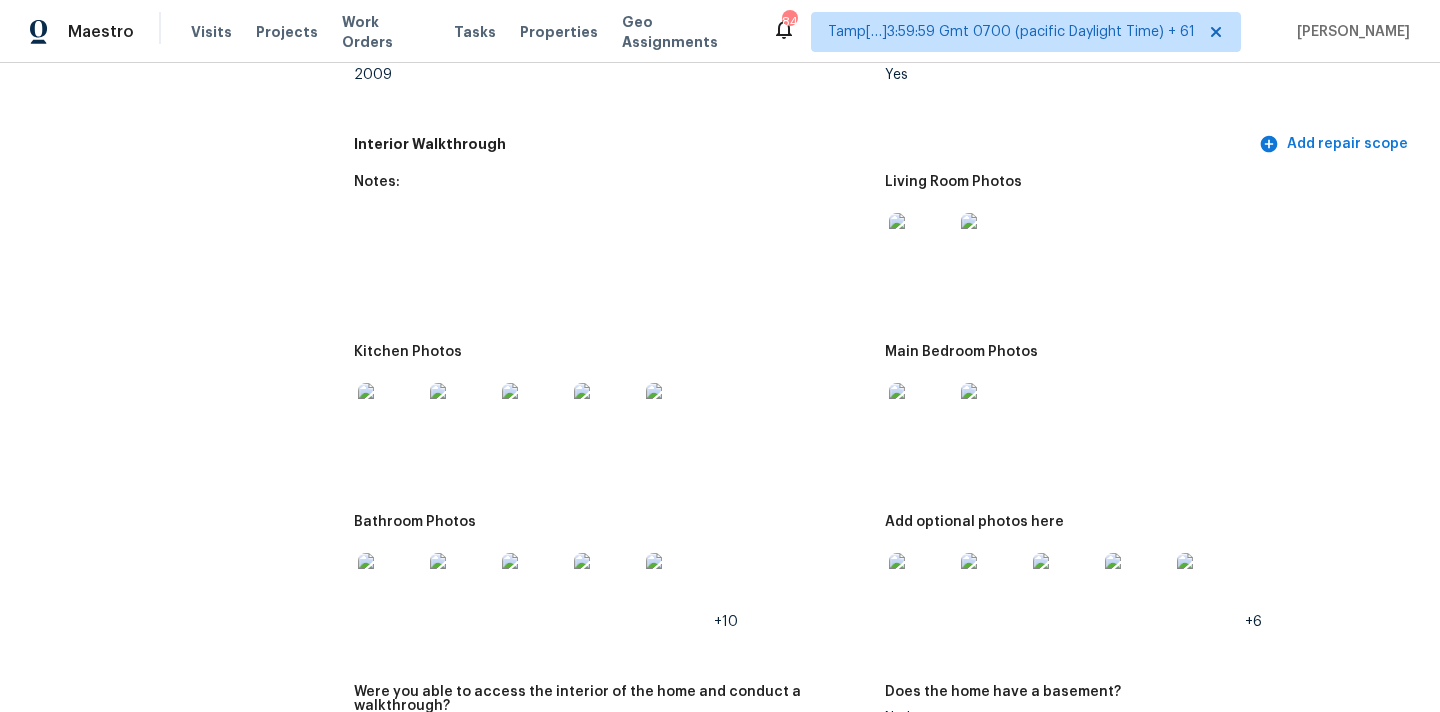 scroll, scrollTop: 2124, scrollLeft: 0, axis: vertical 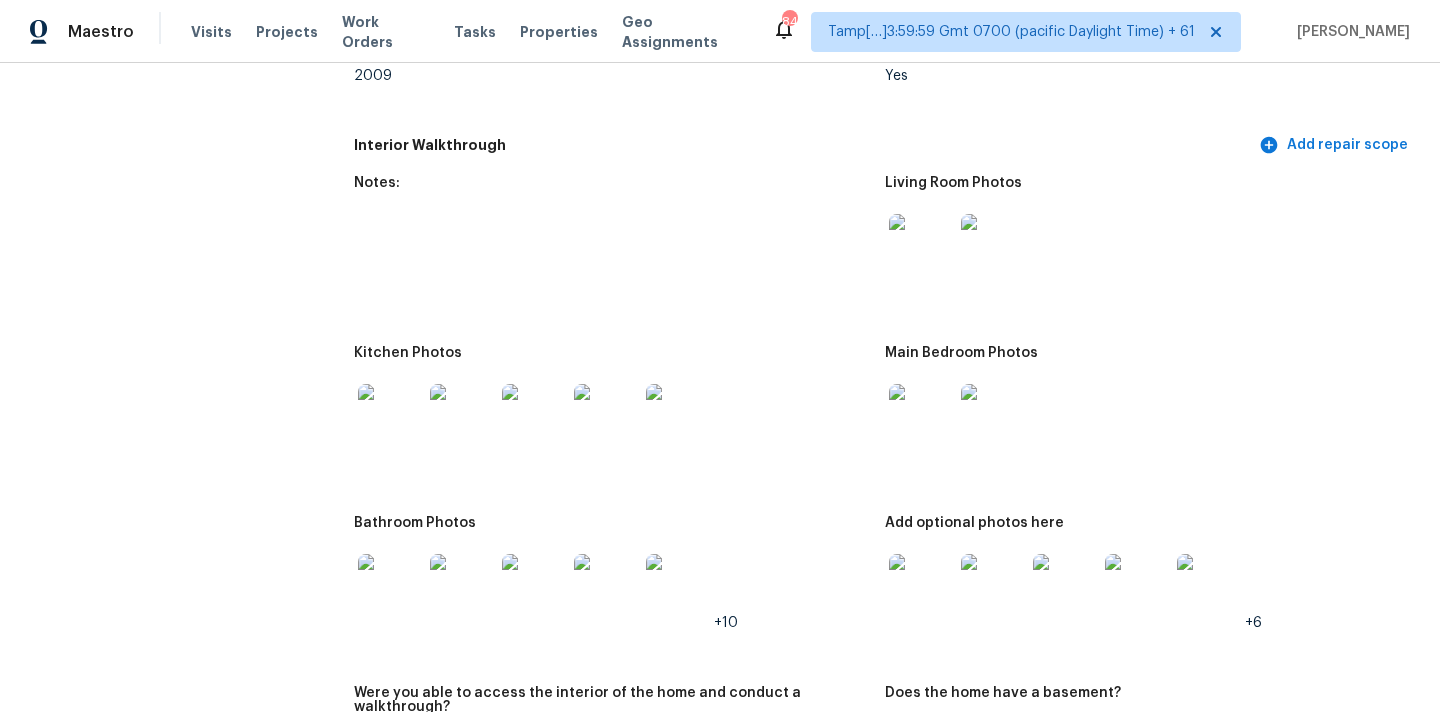 click at bounding box center [921, 246] 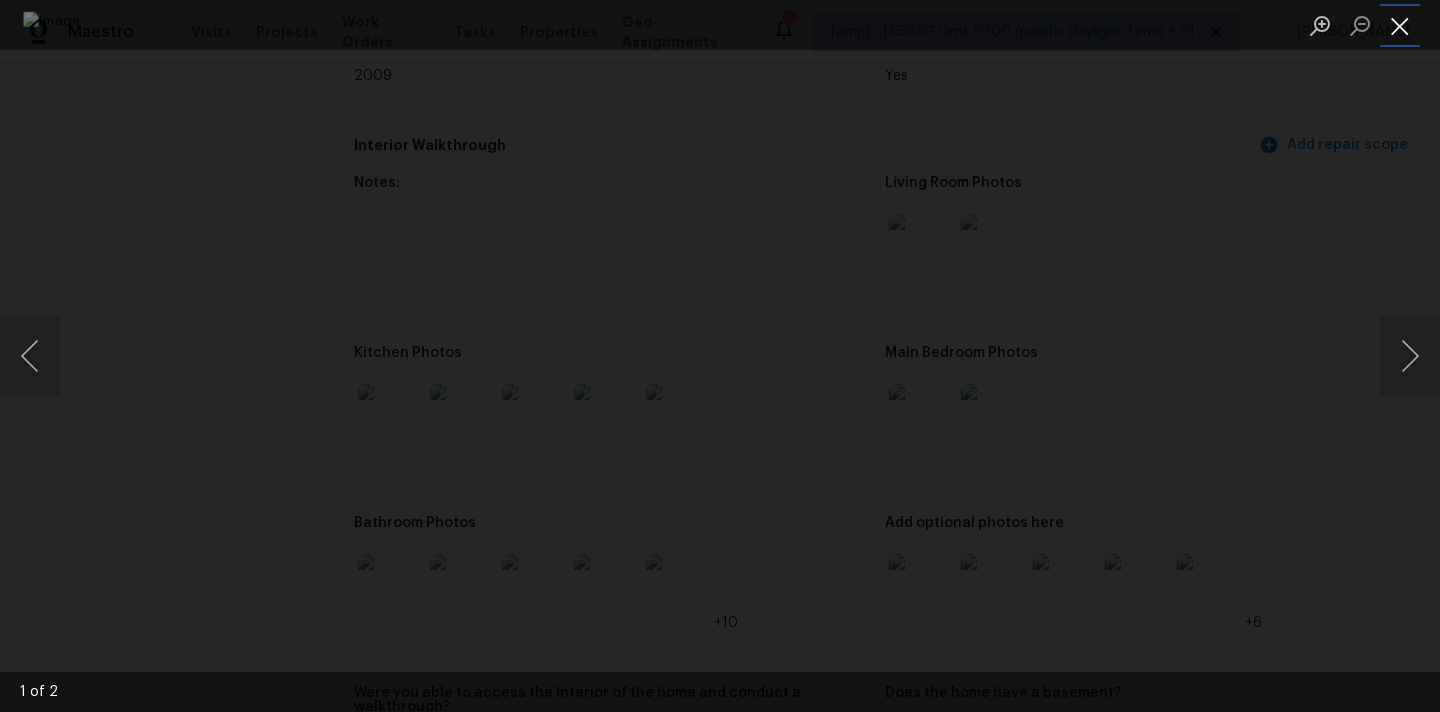 click at bounding box center [1400, 25] 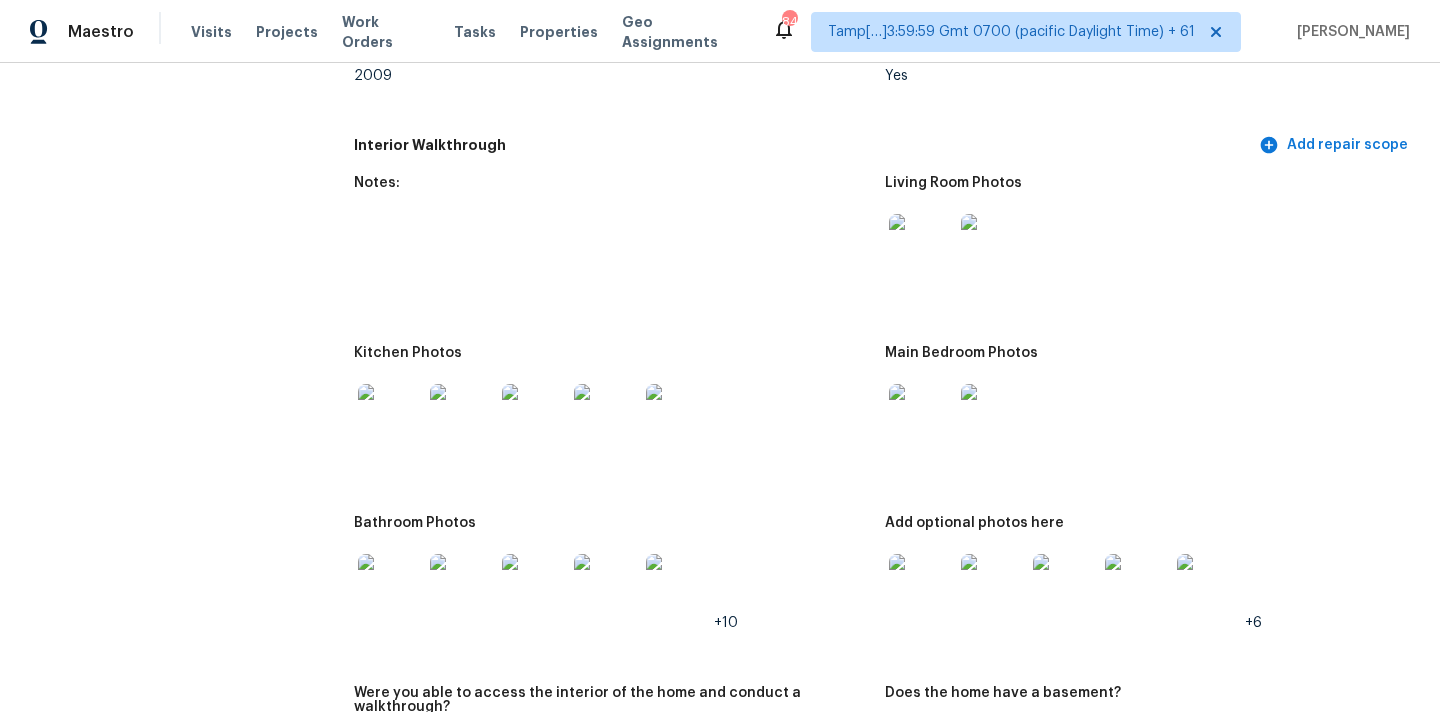 click at bounding box center (921, 416) 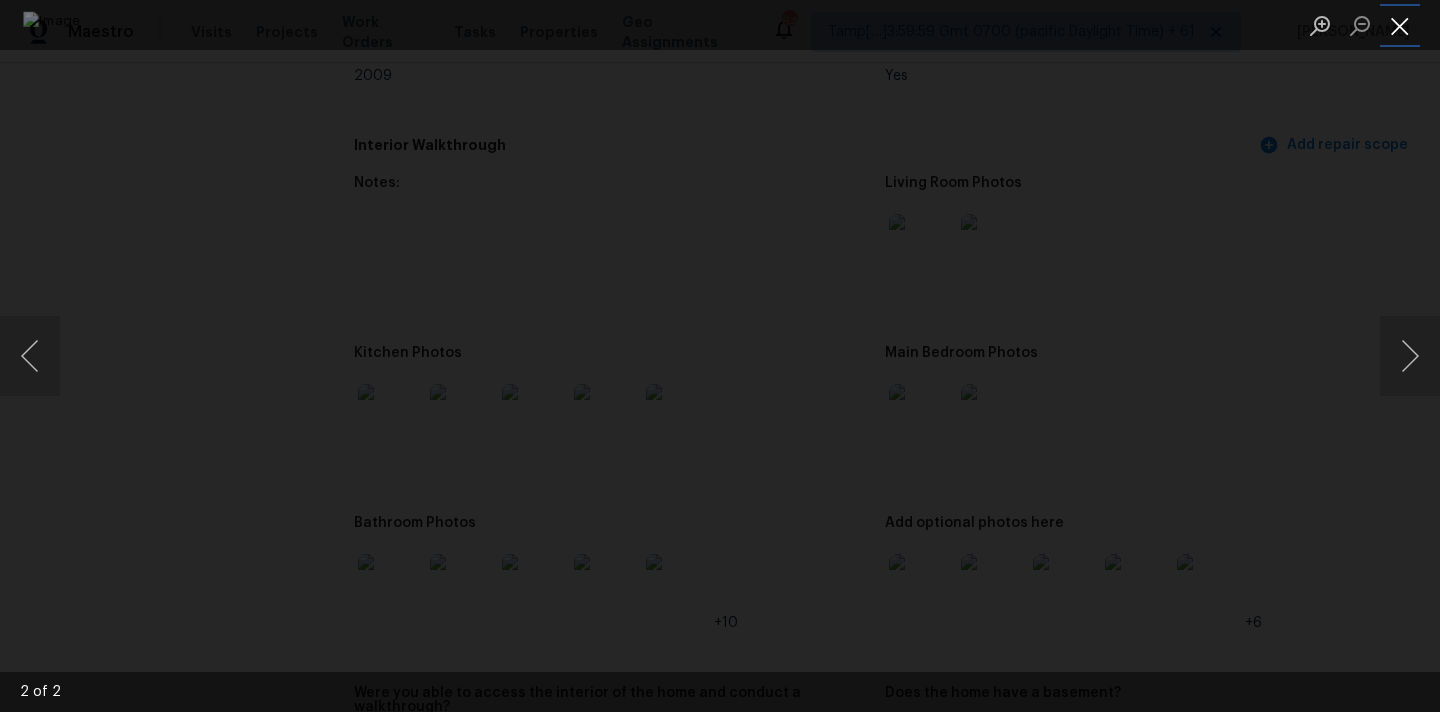 click at bounding box center (1400, 25) 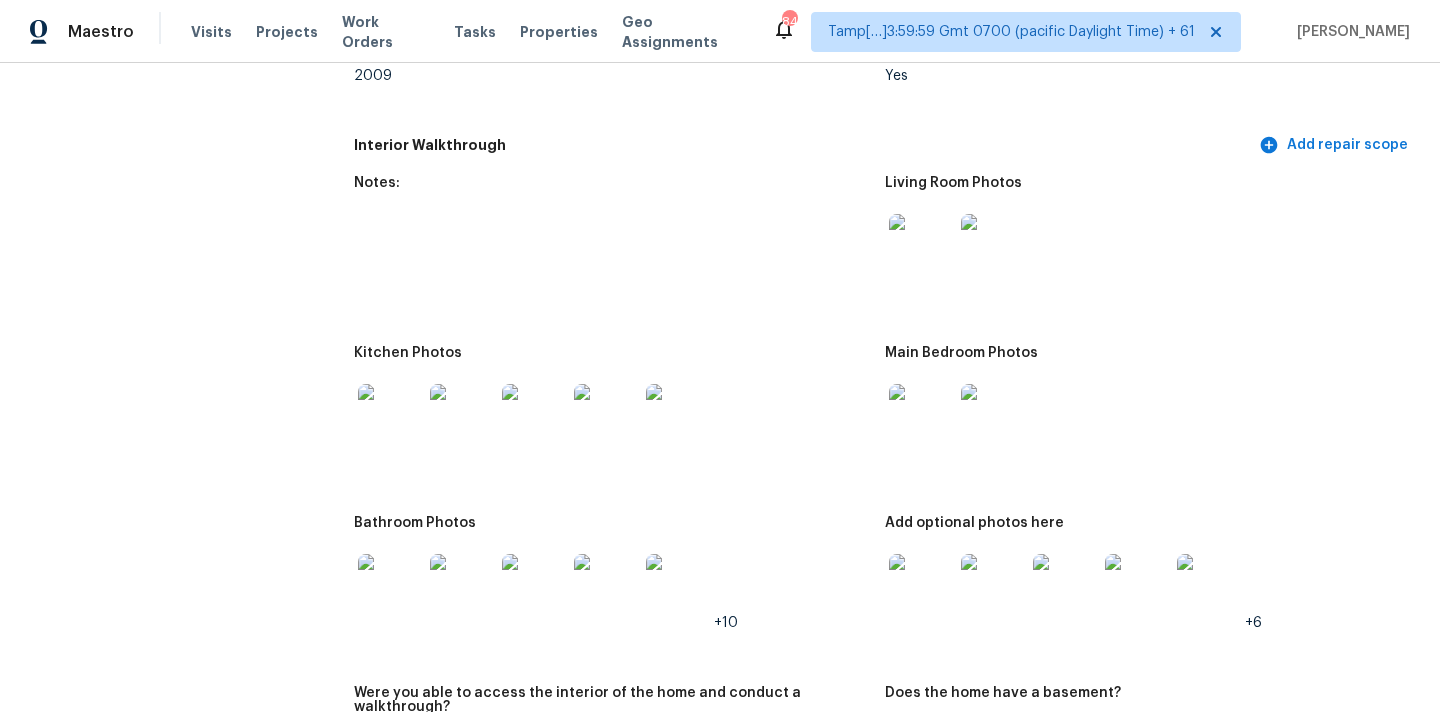 click at bounding box center (390, 416) 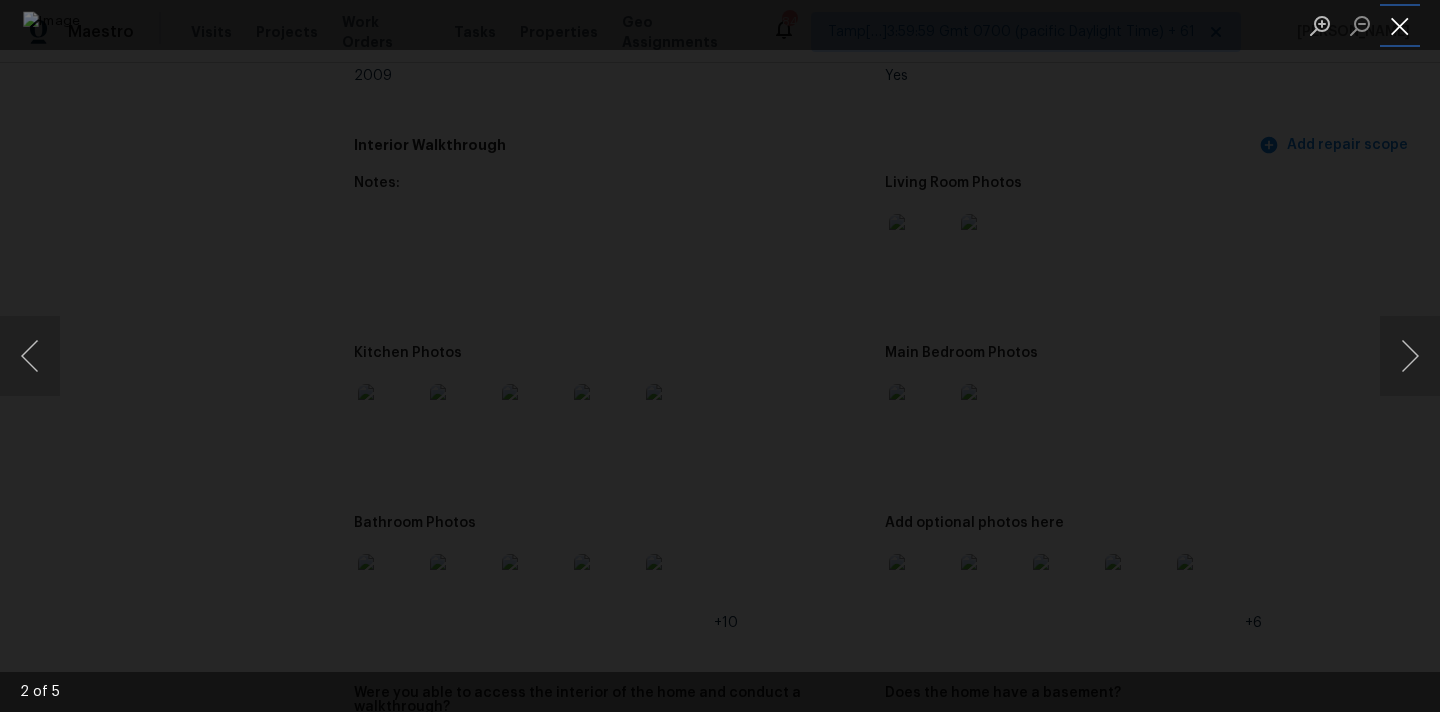 click at bounding box center [1400, 25] 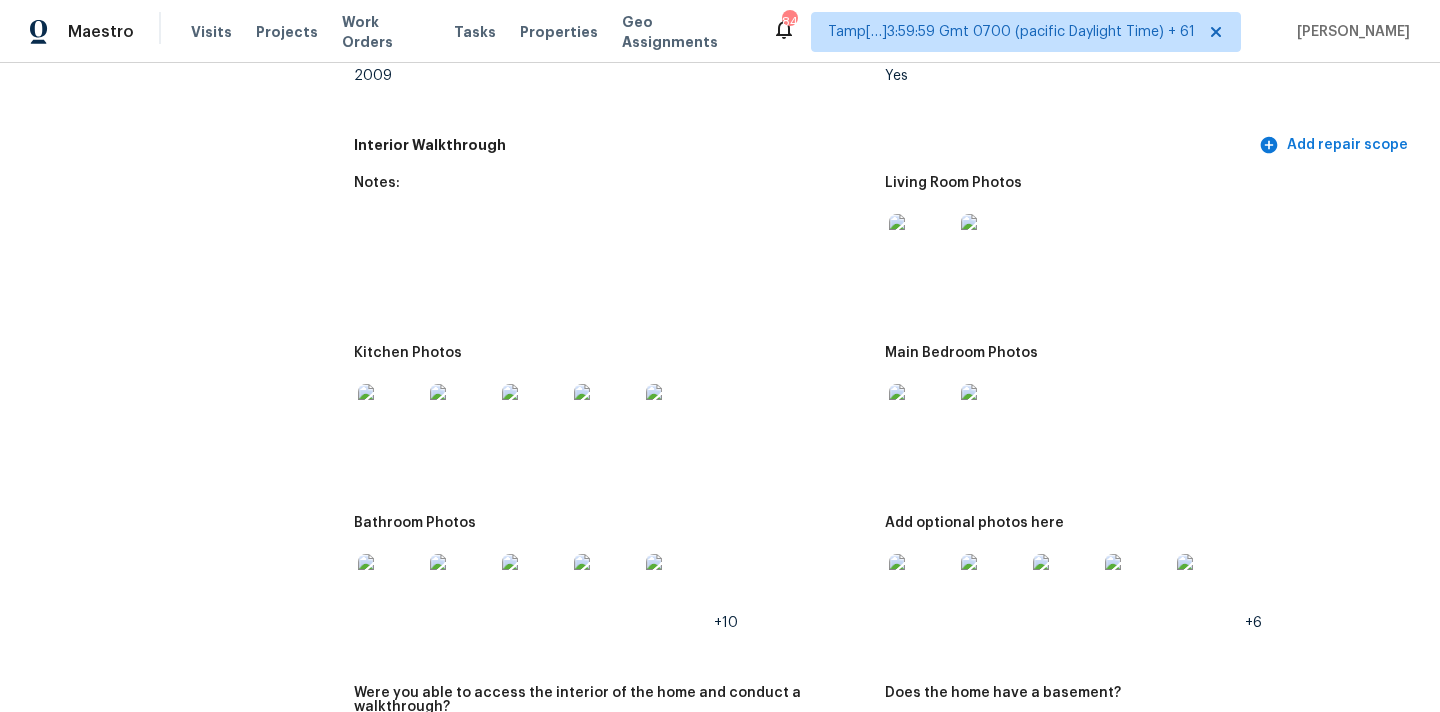 click at bounding box center (390, 586) 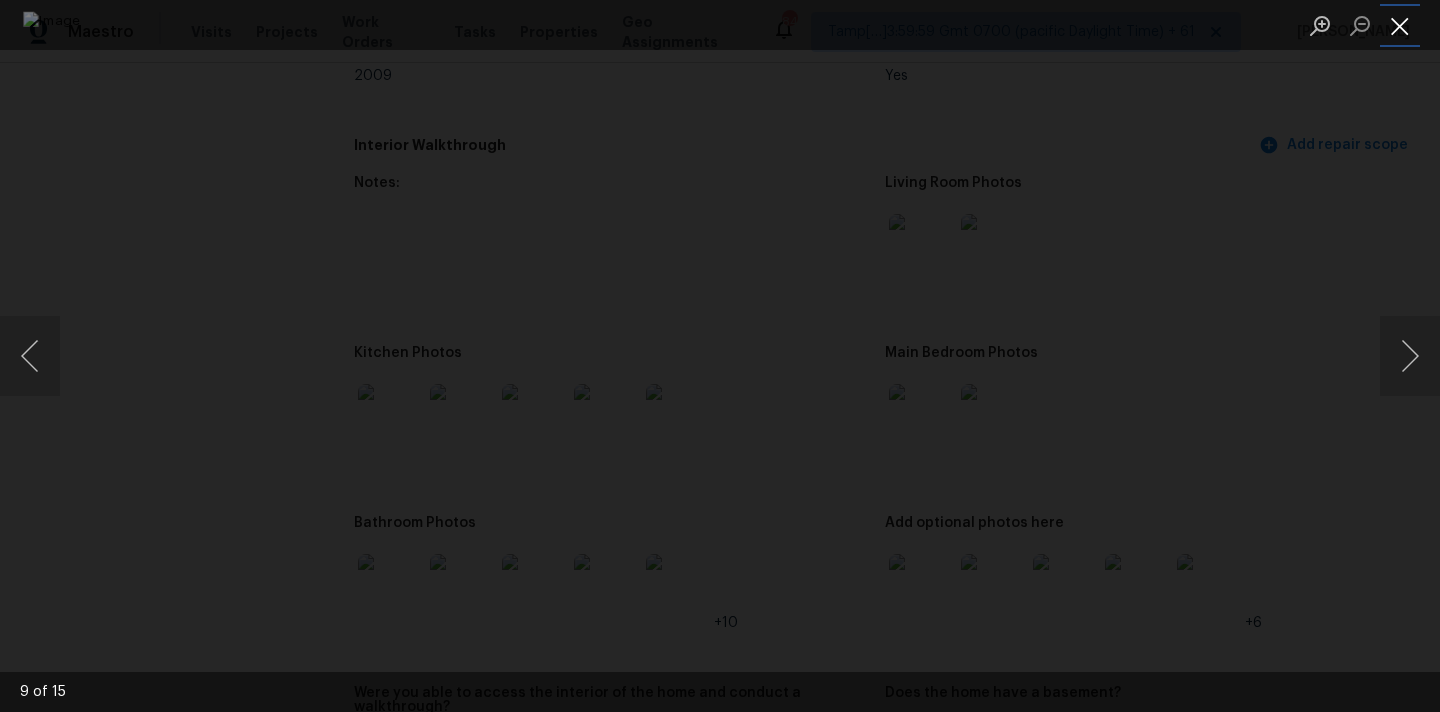 click at bounding box center [1400, 25] 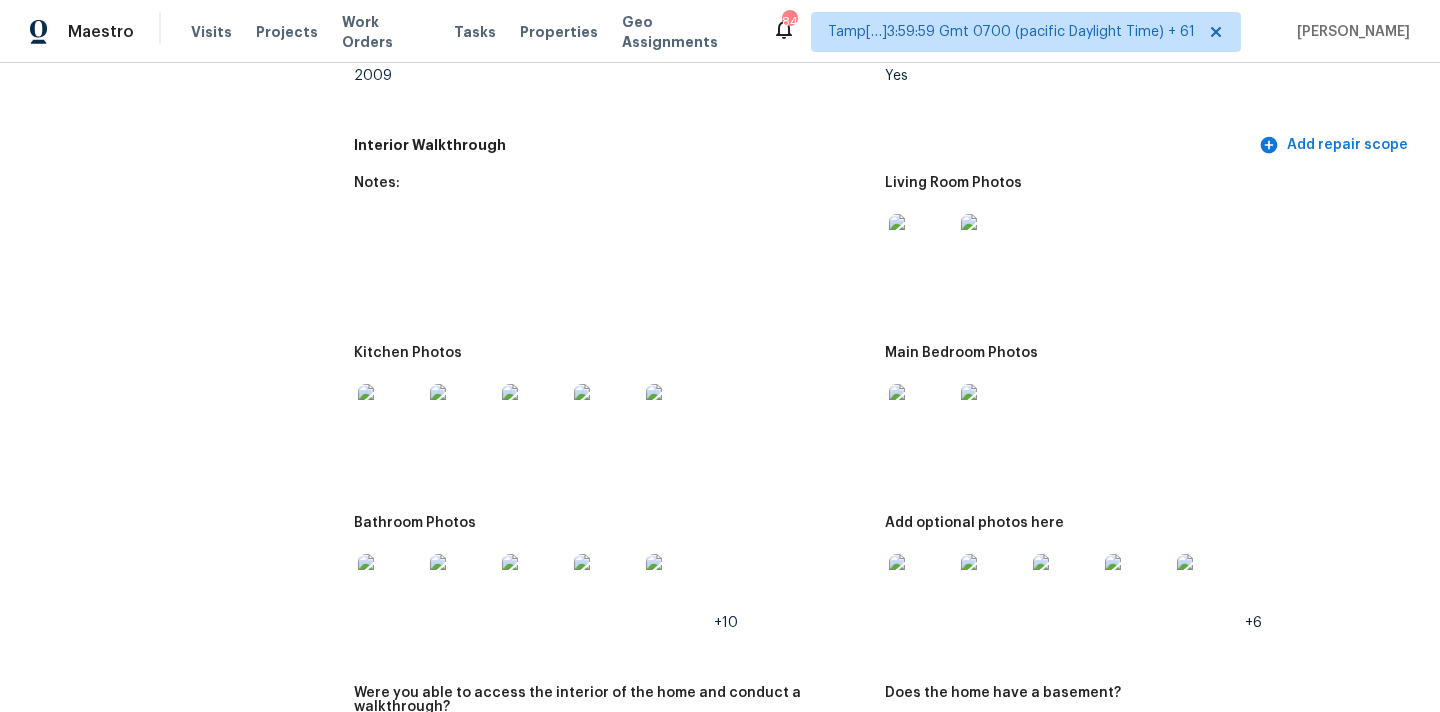 click at bounding box center [921, 586] 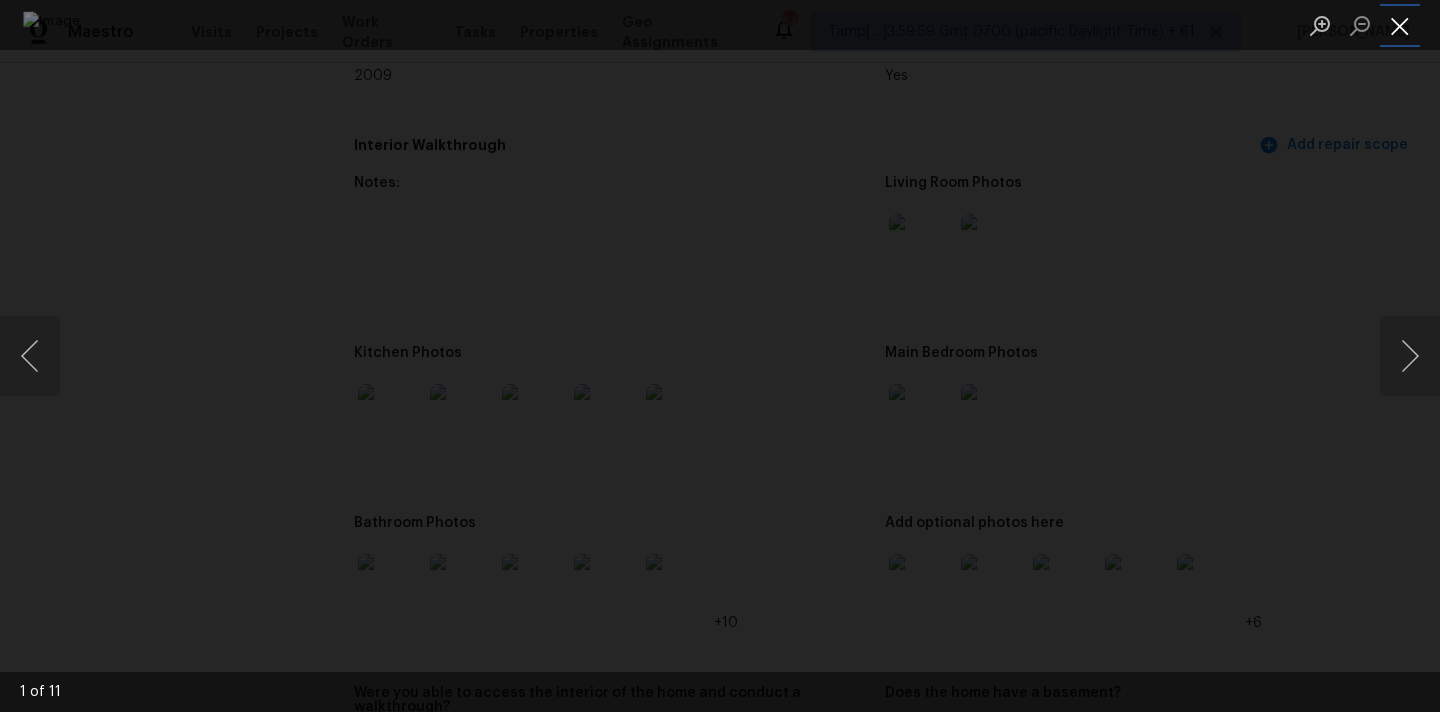 click at bounding box center (1400, 25) 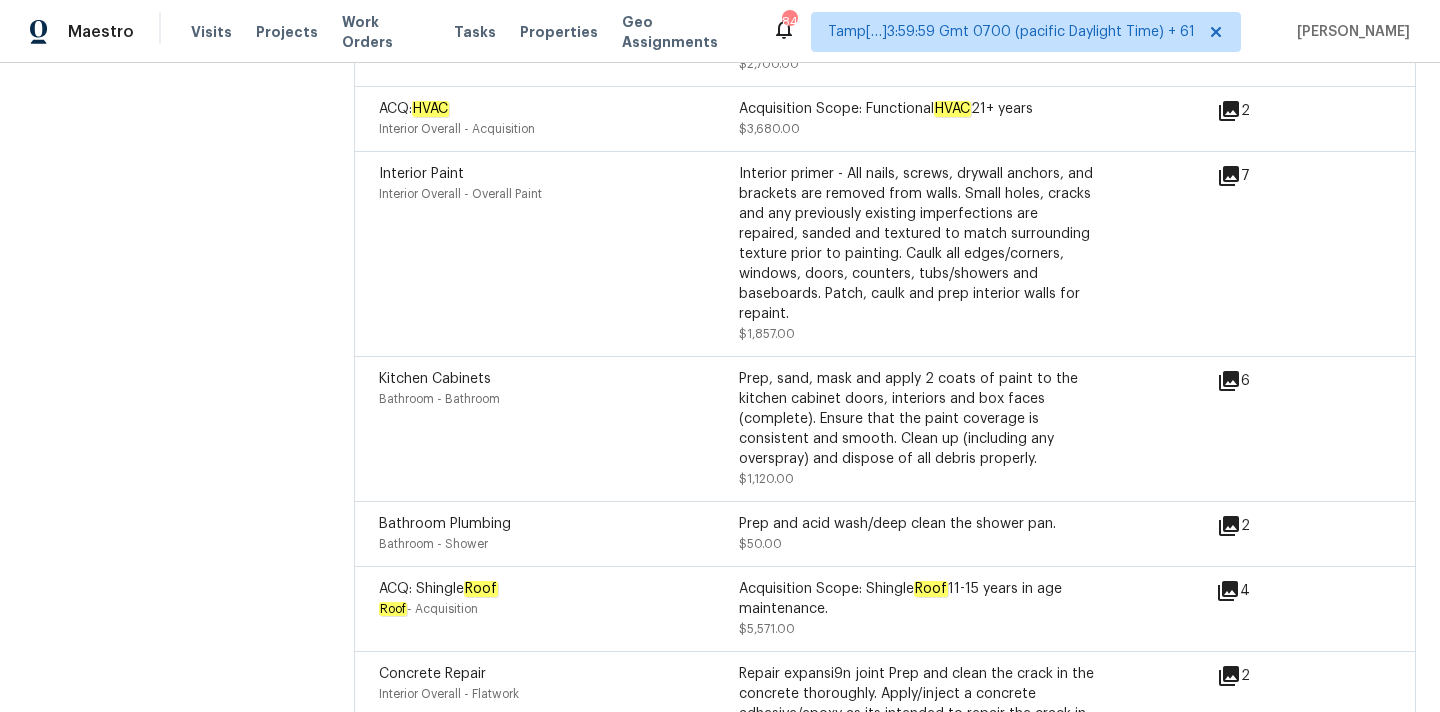 scroll, scrollTop: 5454, scrollLeft: 0, axis: vertical 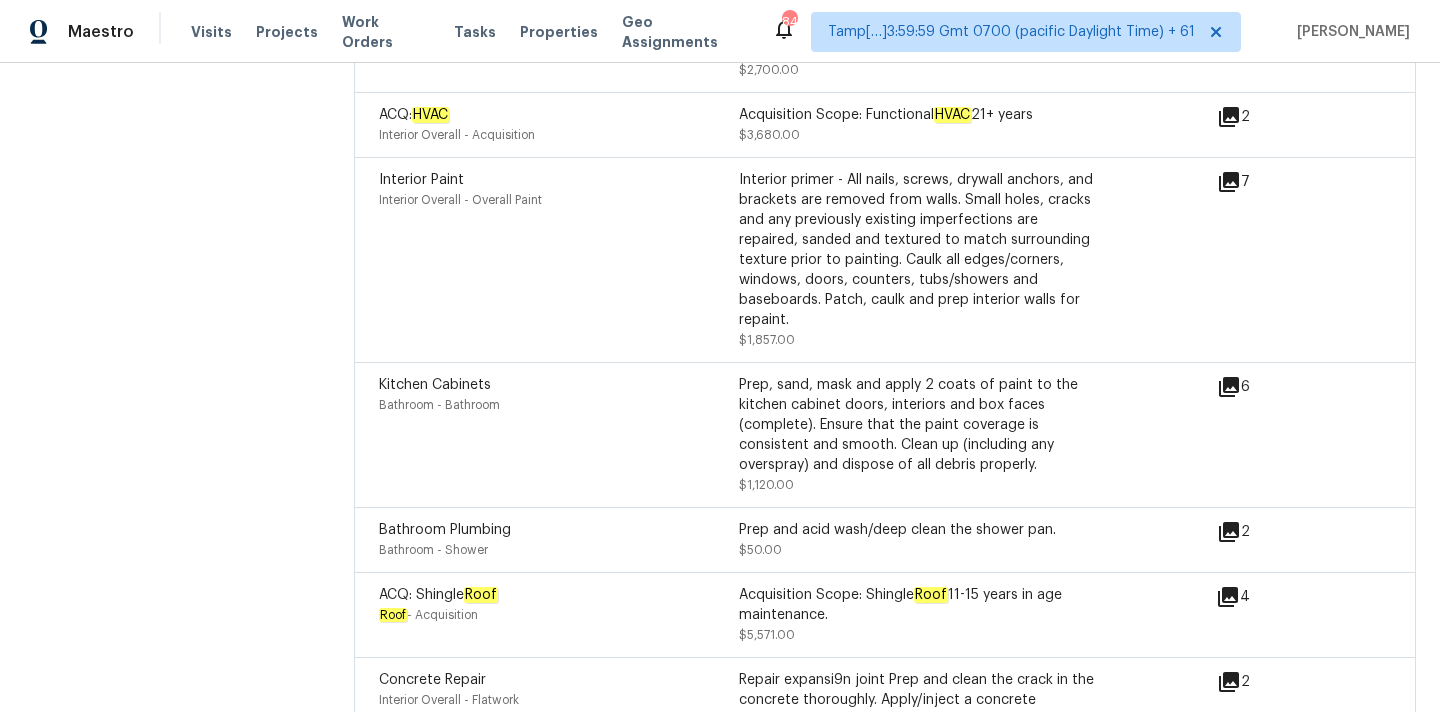 click 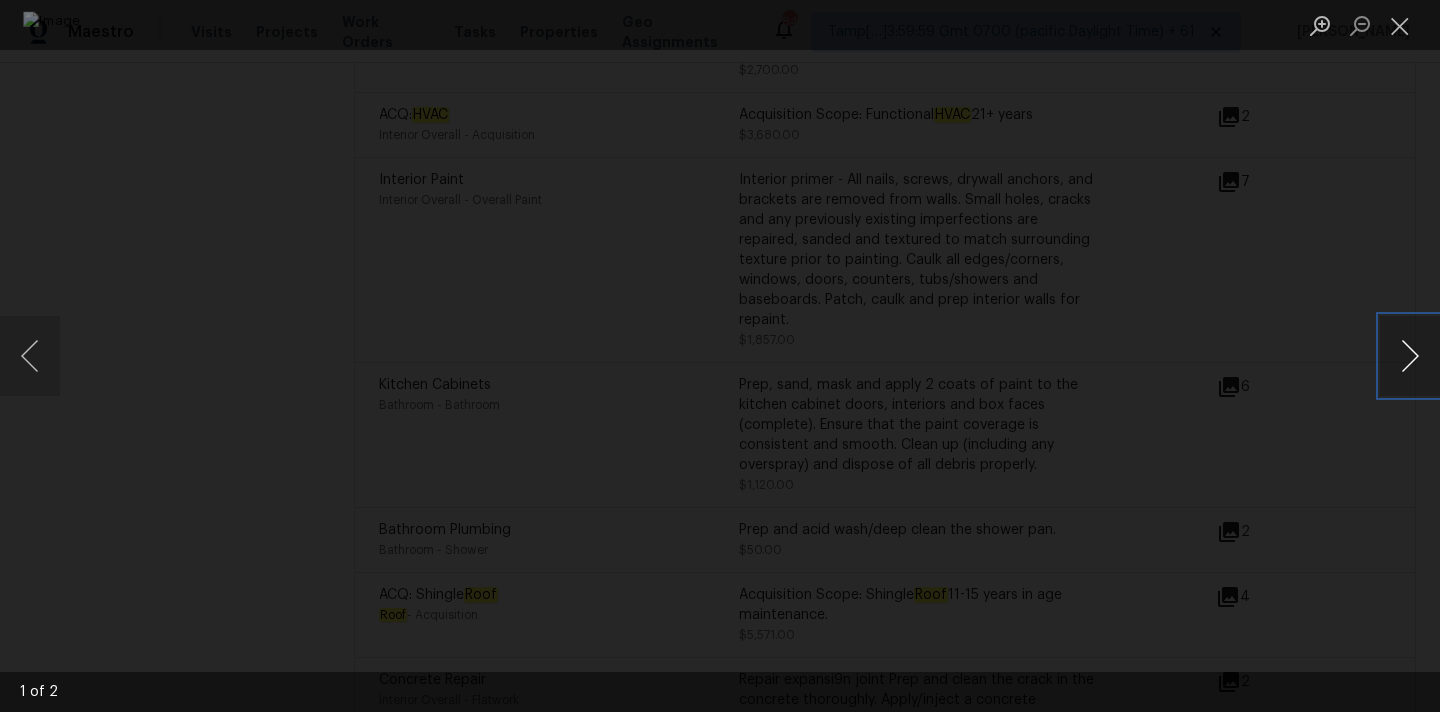 click at bounding box center [1410, 356] 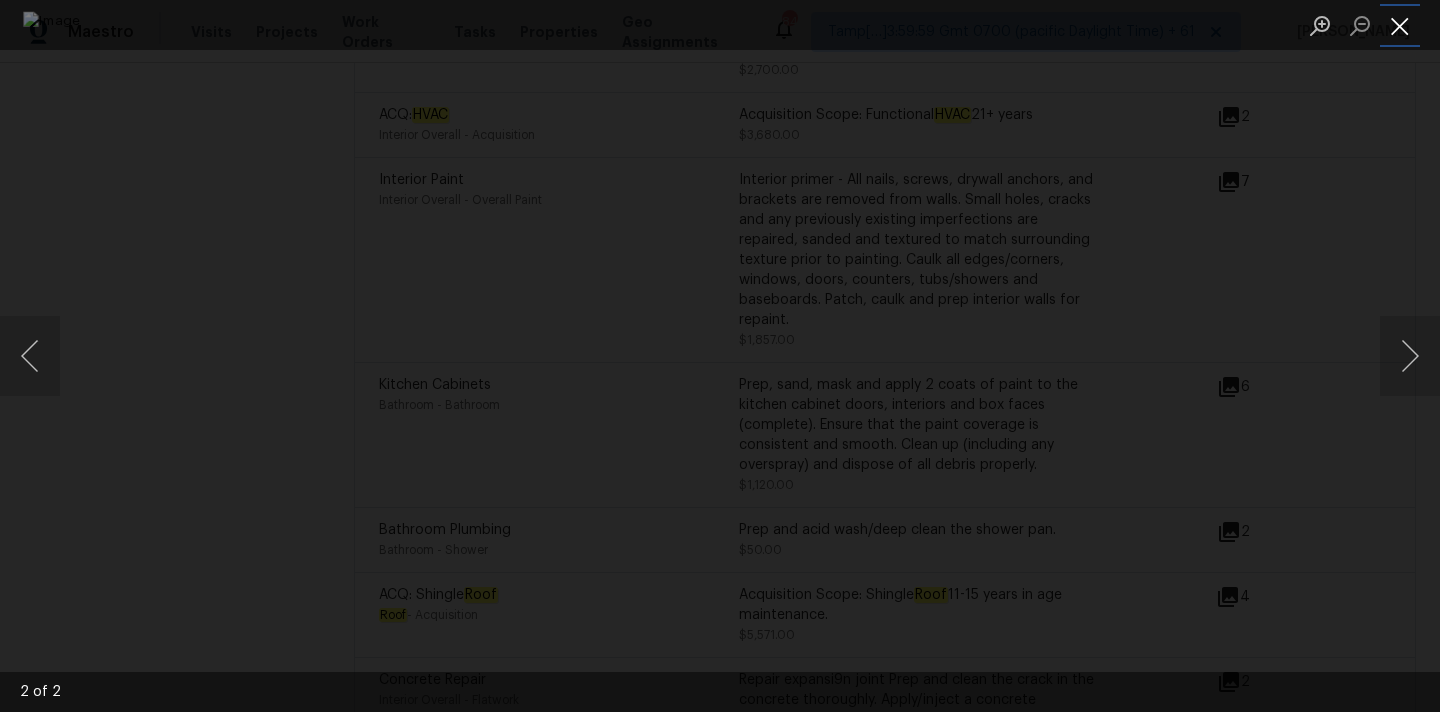 click at bounding box center (1400, 25) 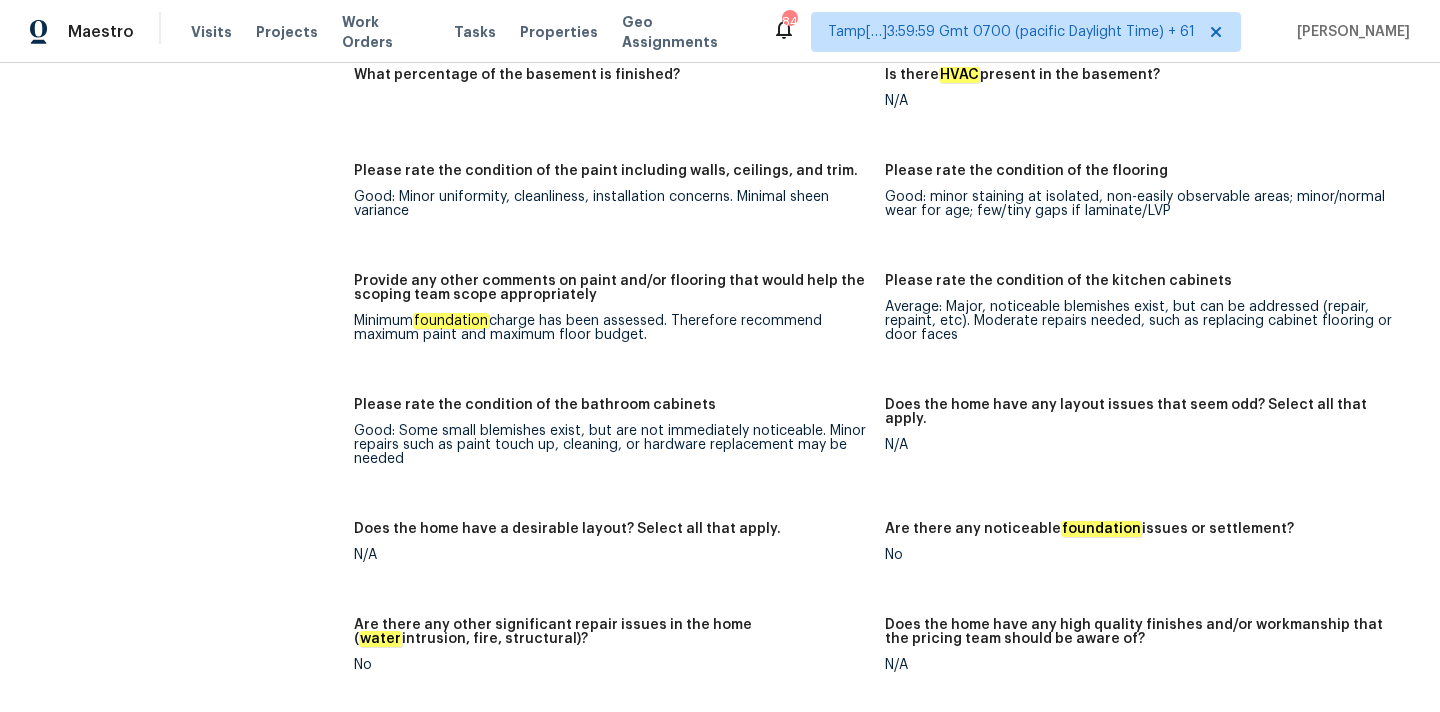 scroll, scrollTop: 2810, scrollLeft: 0, axis: vertical 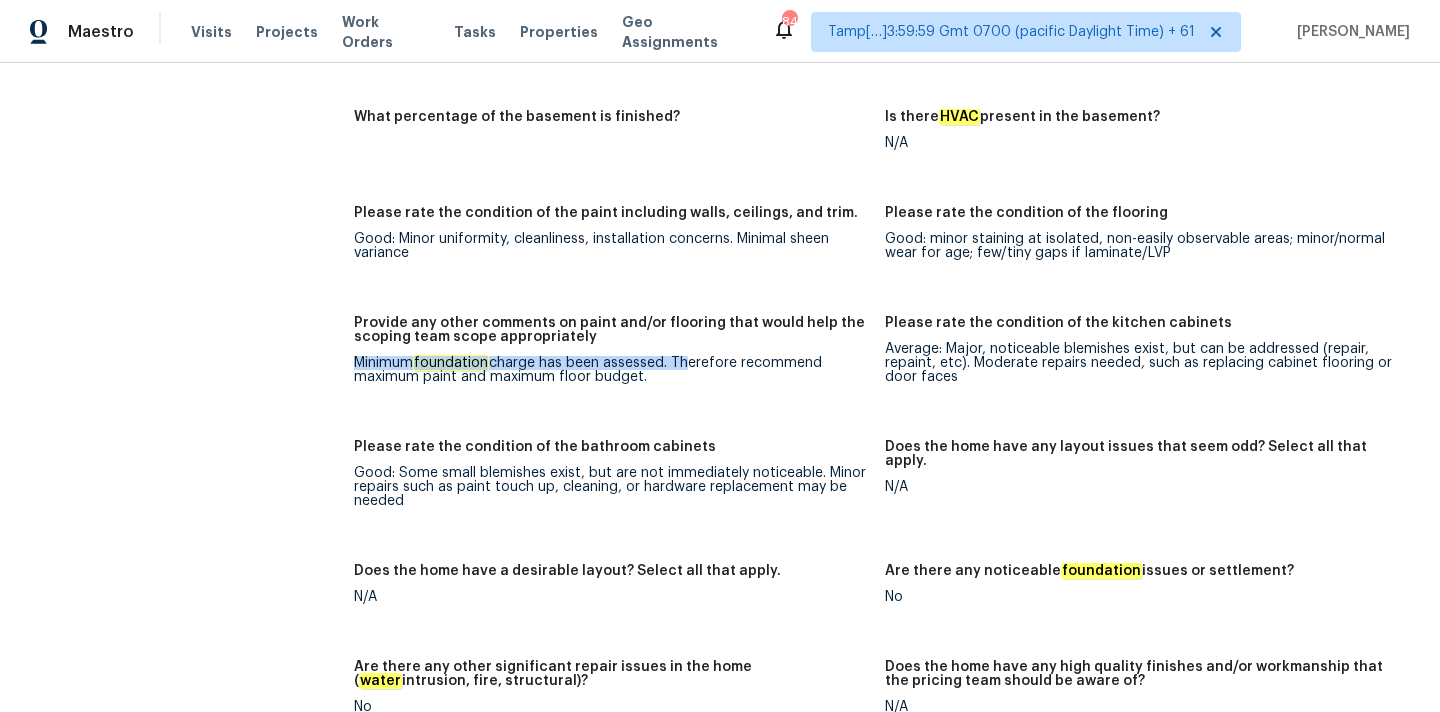 drag, startPoint x: 355, startPoint y: 337, endPoint x: 679, endPoint y: 337, distance: 324 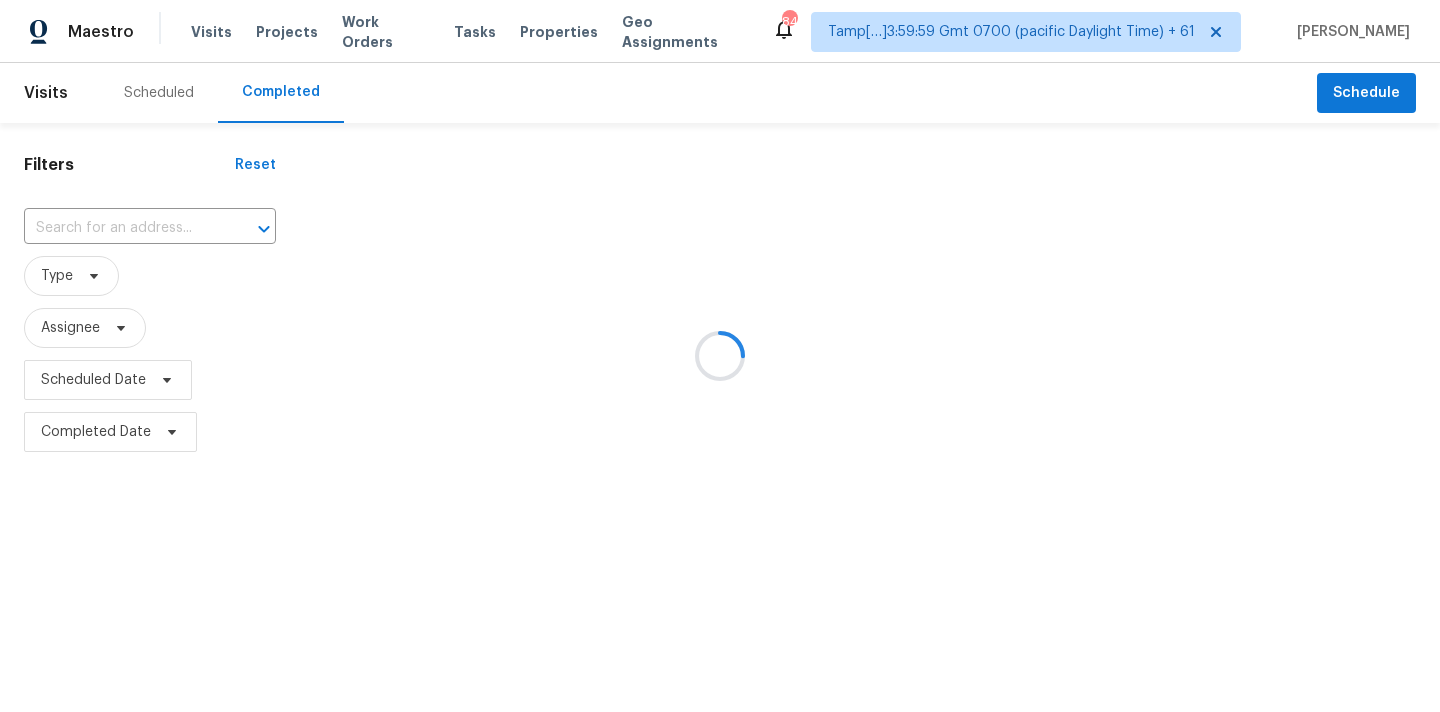 scroll, scrollTop: 0, scrollLeft: 0, axis: both 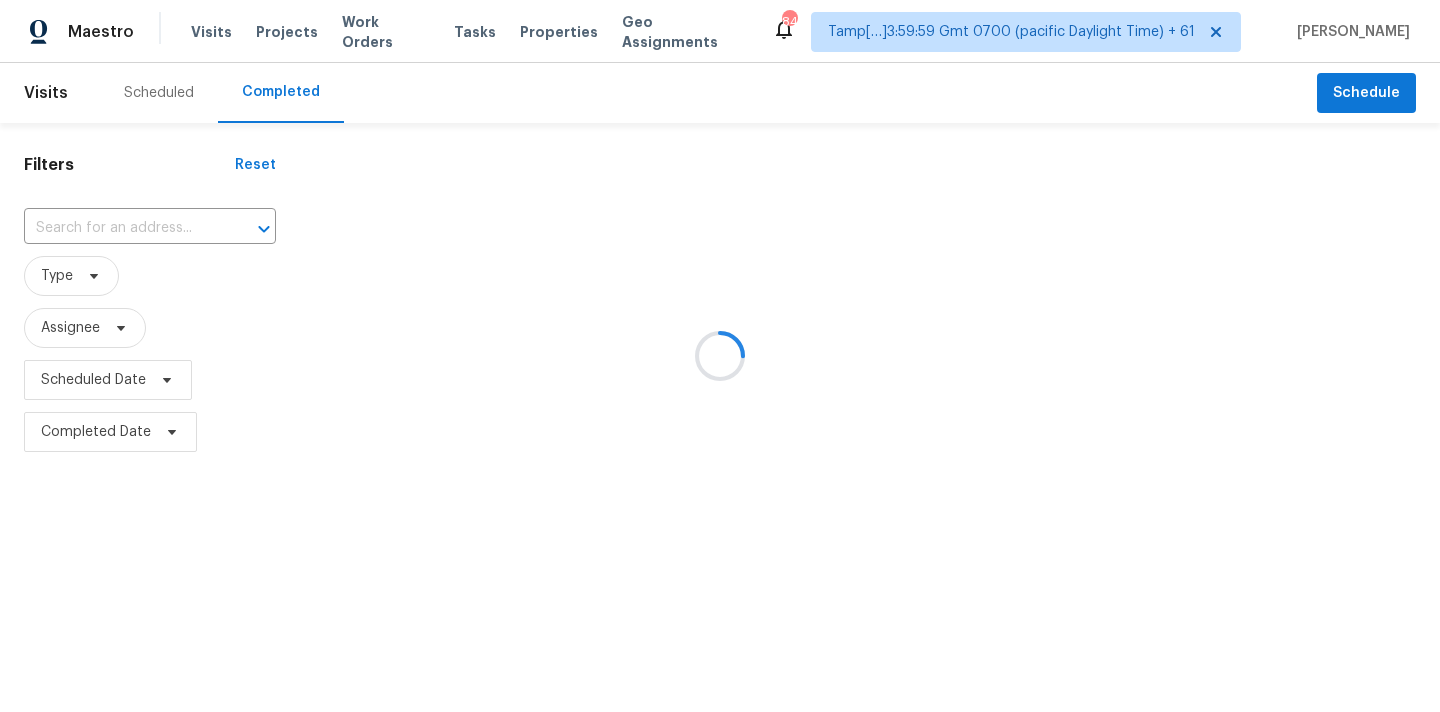 click at bounding box center (720, 356) 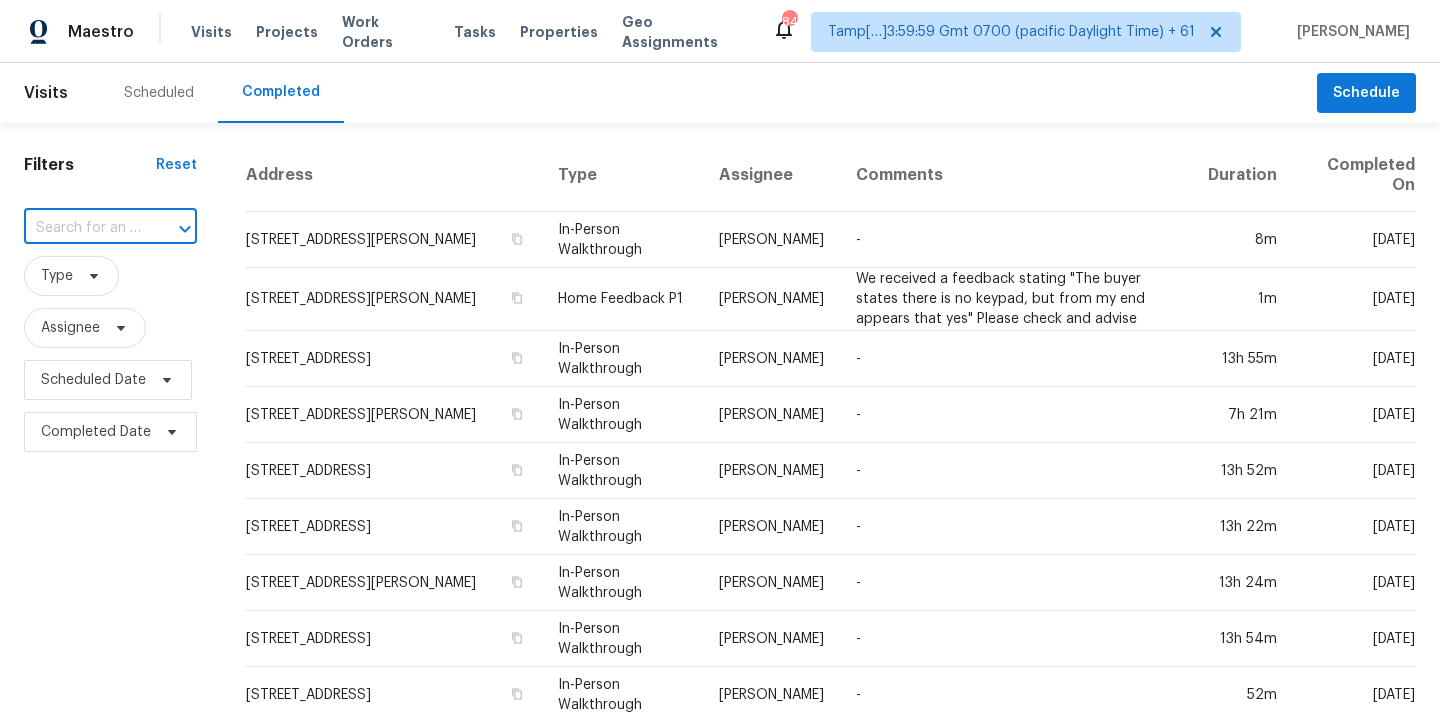 click at bounding box center (82, 228) 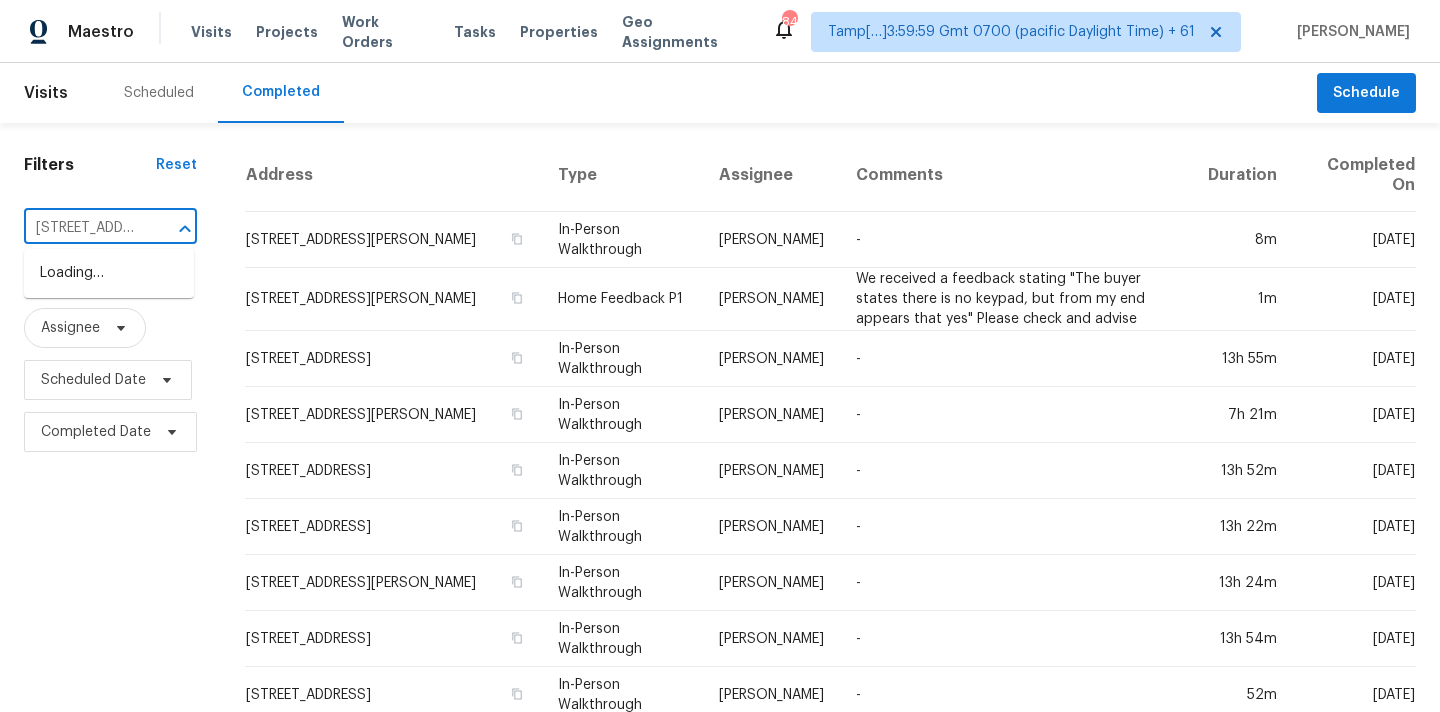 scroll, scrollTop: 0, scrollLeft: 125, axis: horizontal 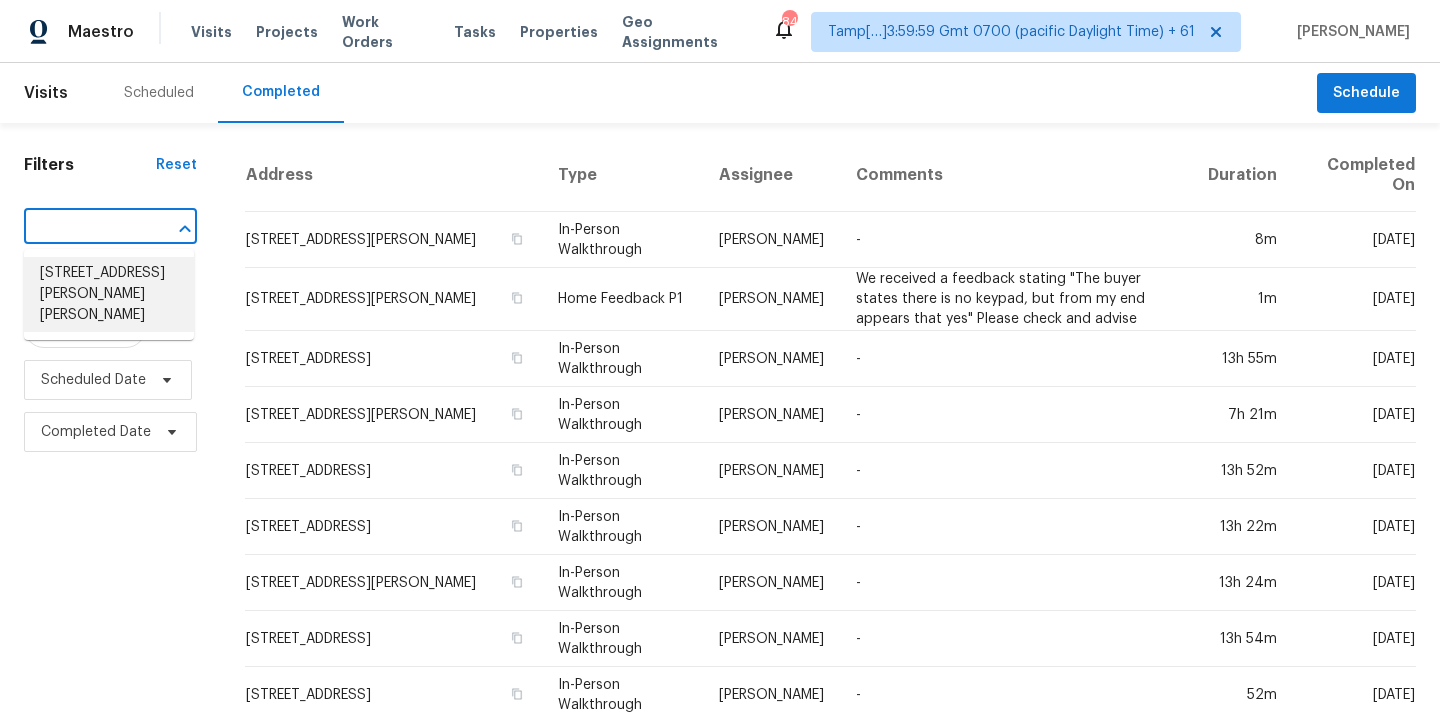 click on "[STREET_ADDRESS][PERSON_NAME][PERSON_NAME]" at bounding box center [109, 294] 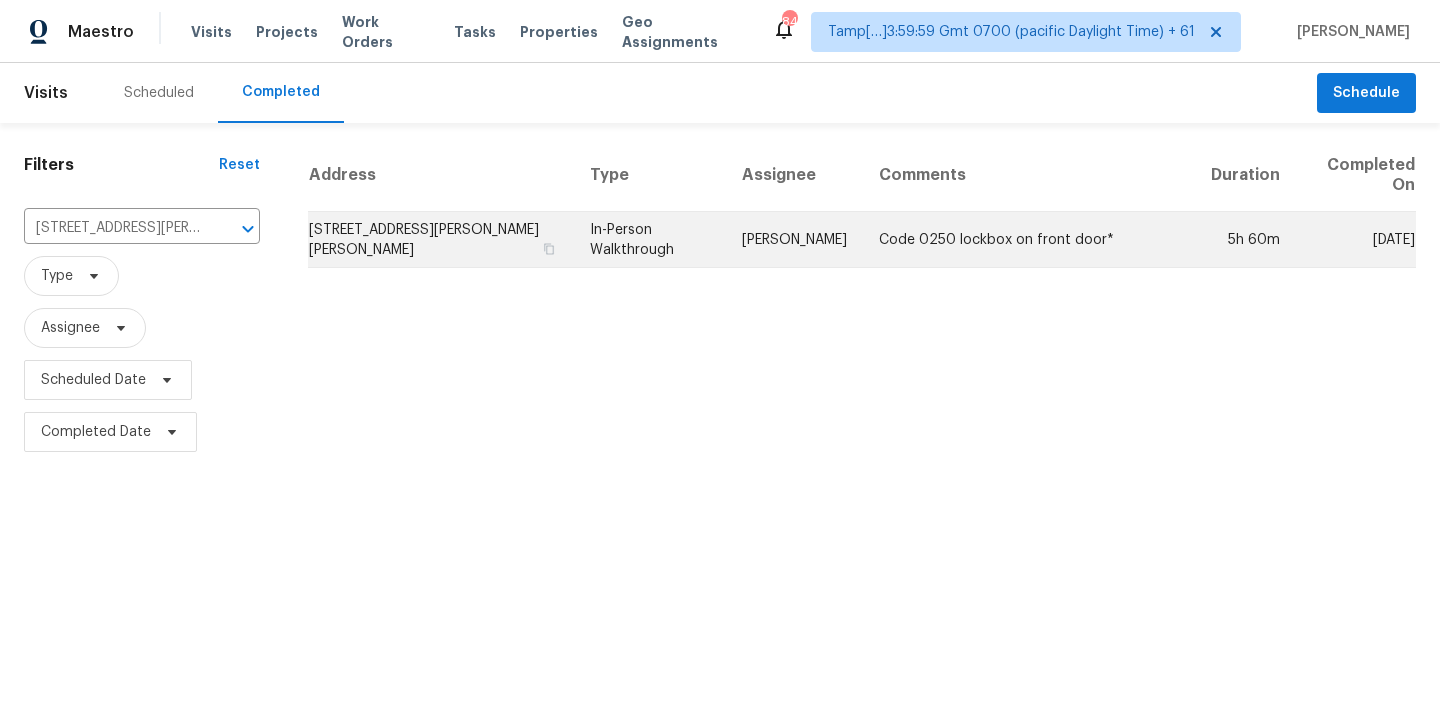 click on "[PERSON_NAME]" at bounding box center (794, 240) 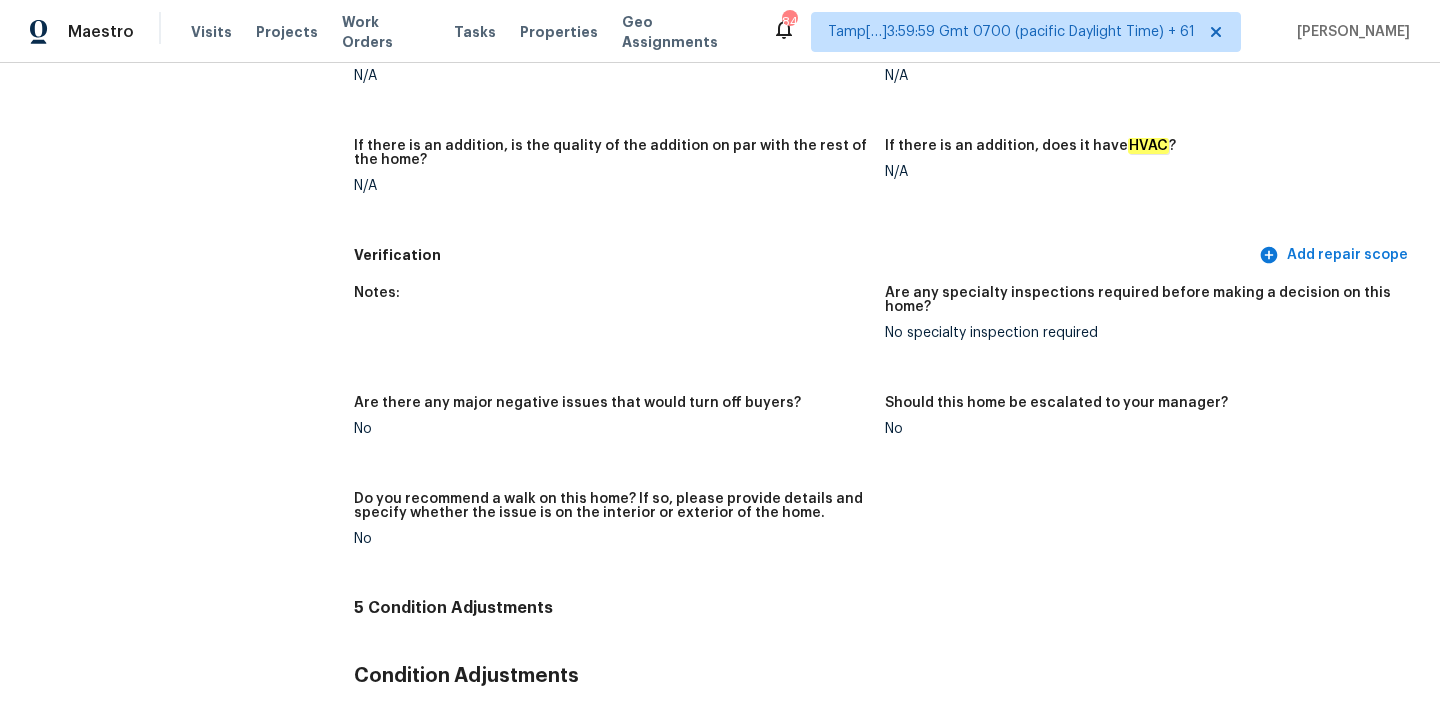 scroll, scrollTop: 2669, scrollLeft: 0, axis: vertical 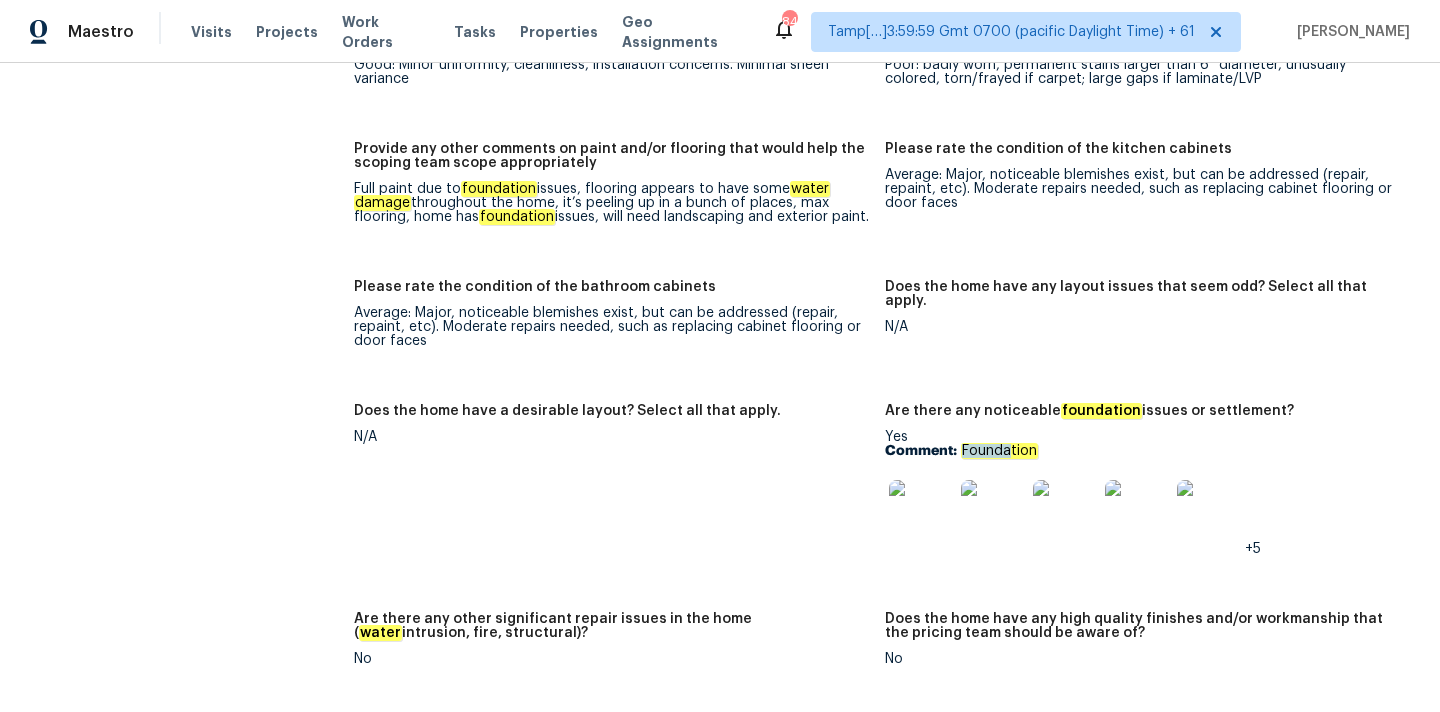 click at bounding box center (921, 512) 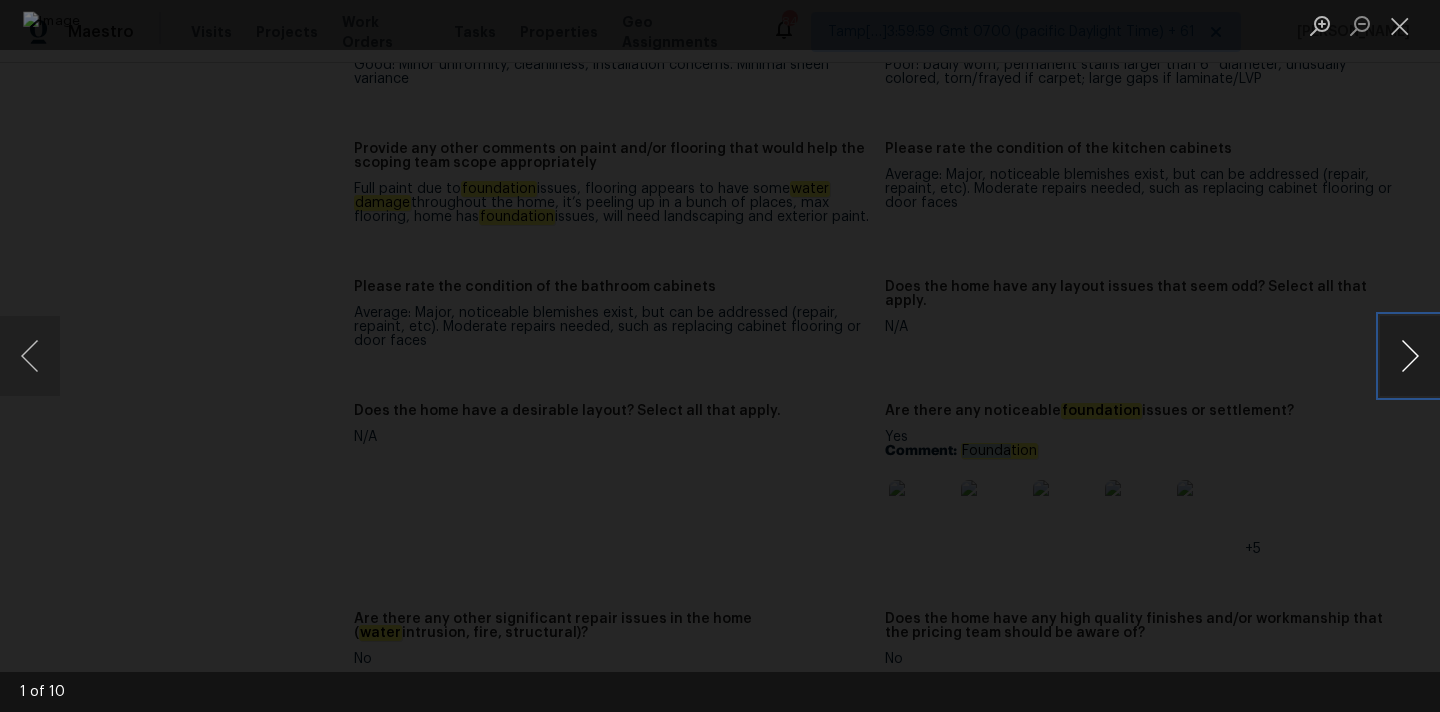 click at bounding box center (1410, 356) 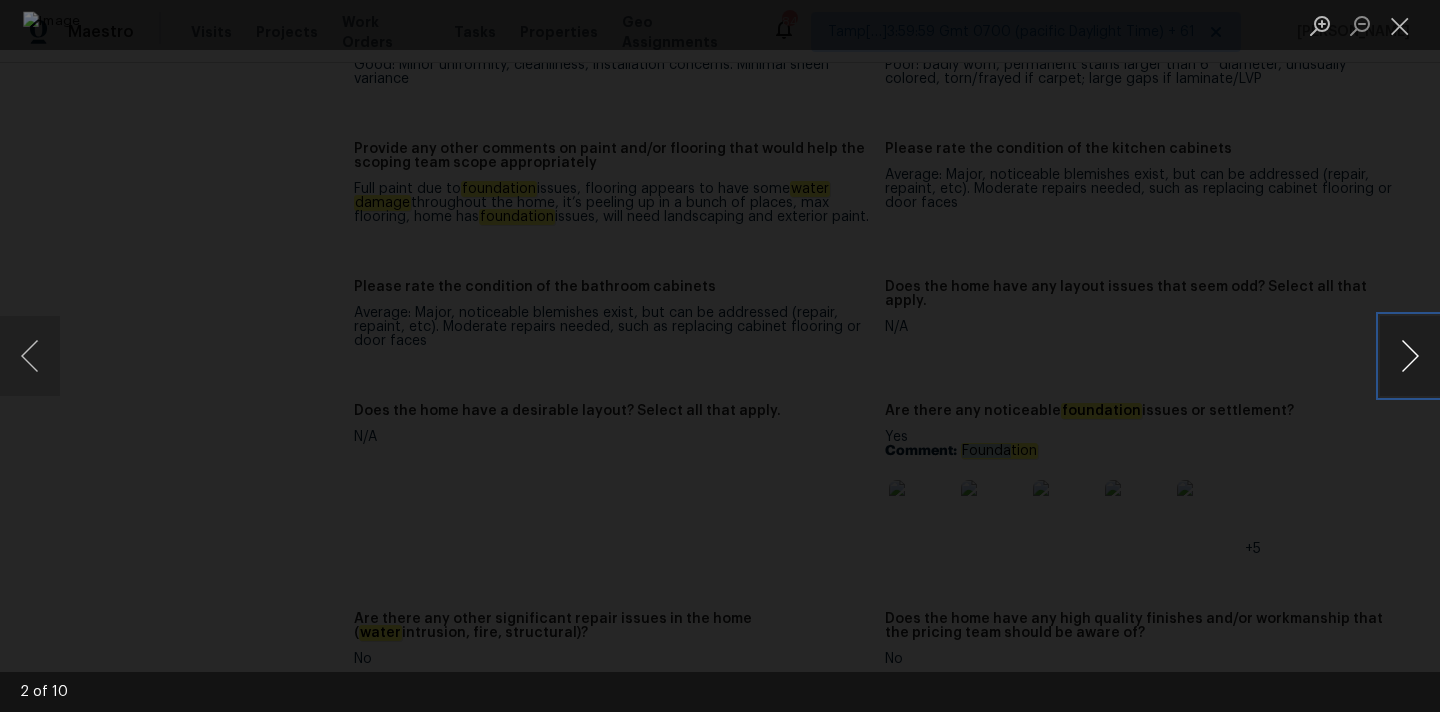 click at bounding box center [1410, 356] 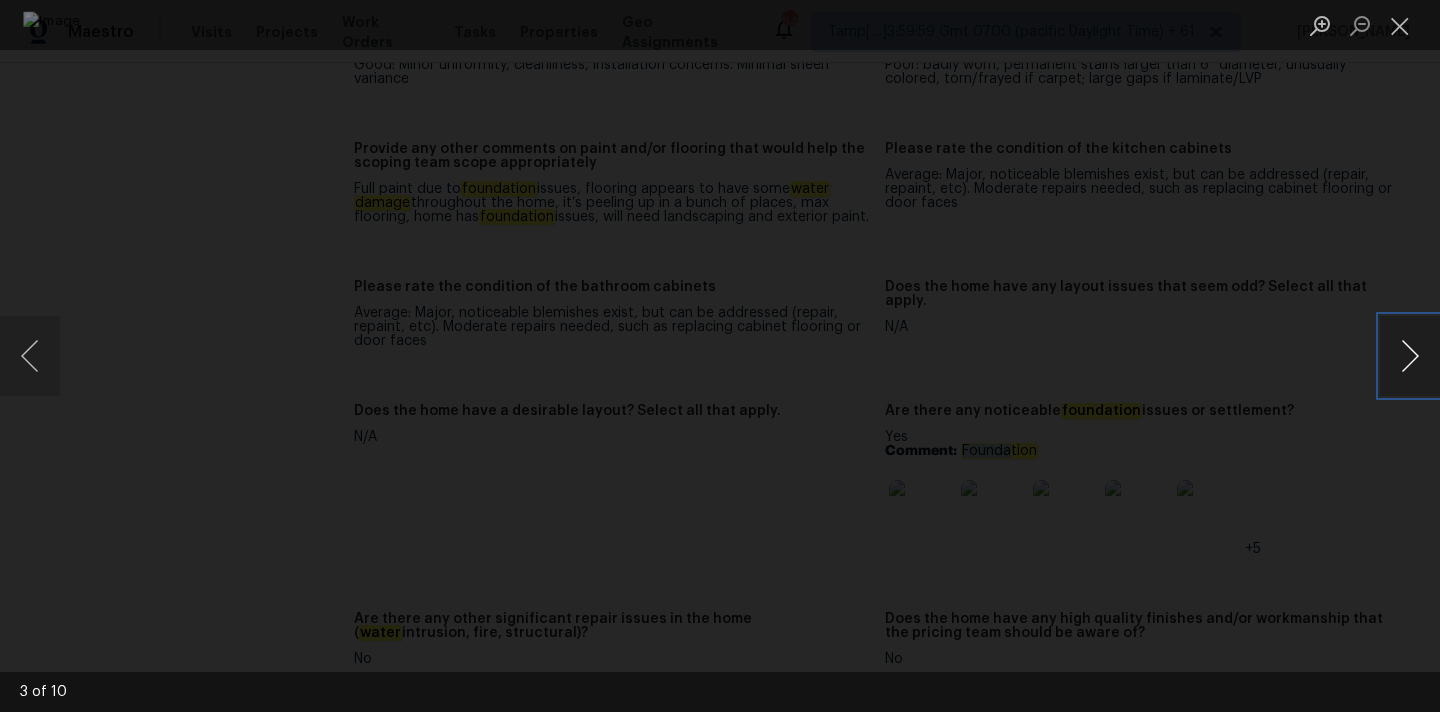 click at bounding box center (1410, 356) 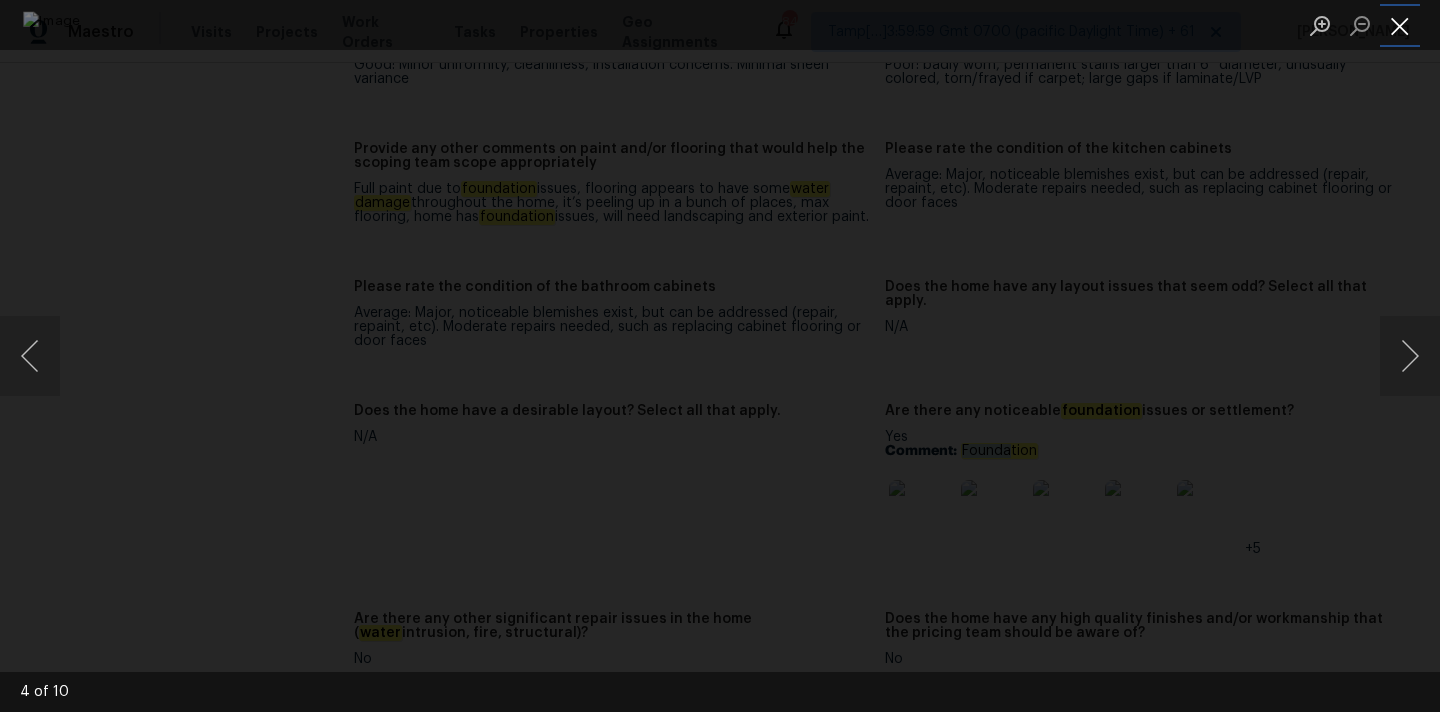 click at bounding box center [1400, 25] 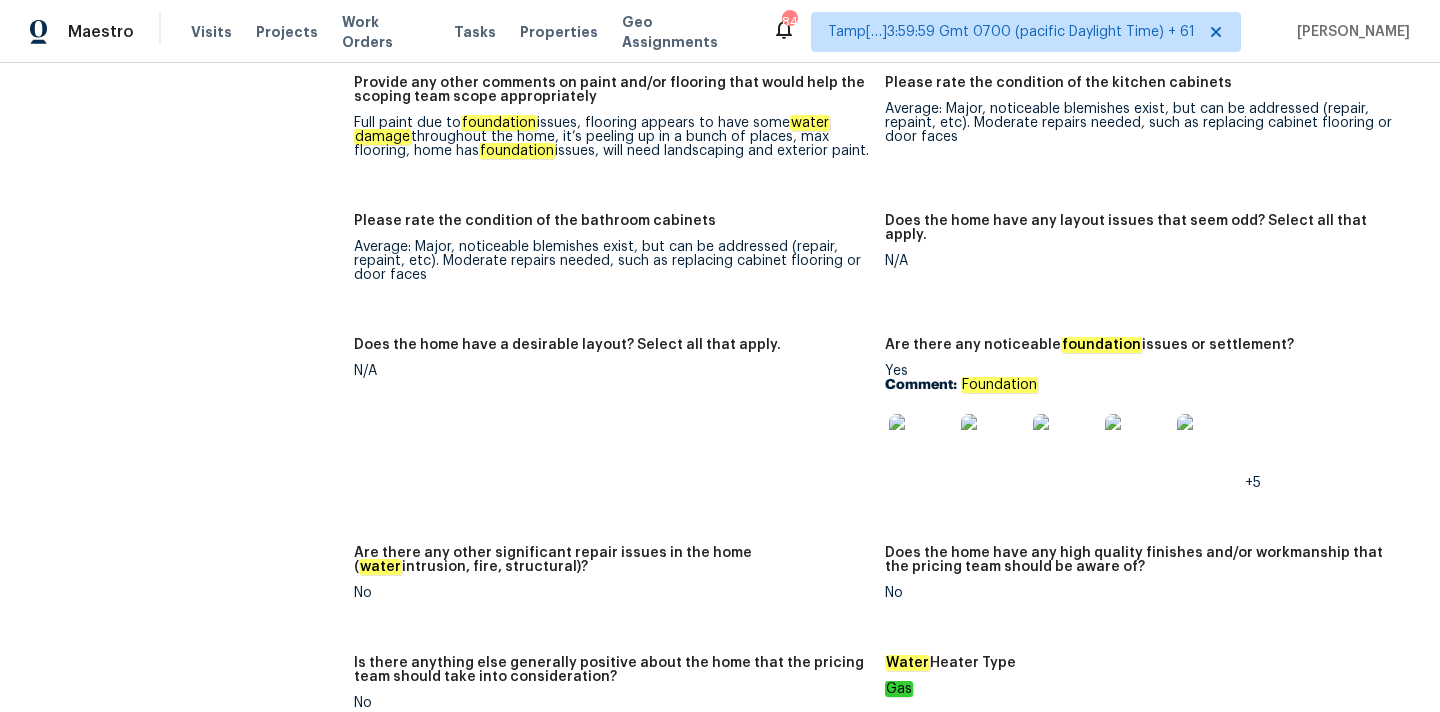 scroll, scrollTop: 2969, scrollLeft: 0, axis: vertical 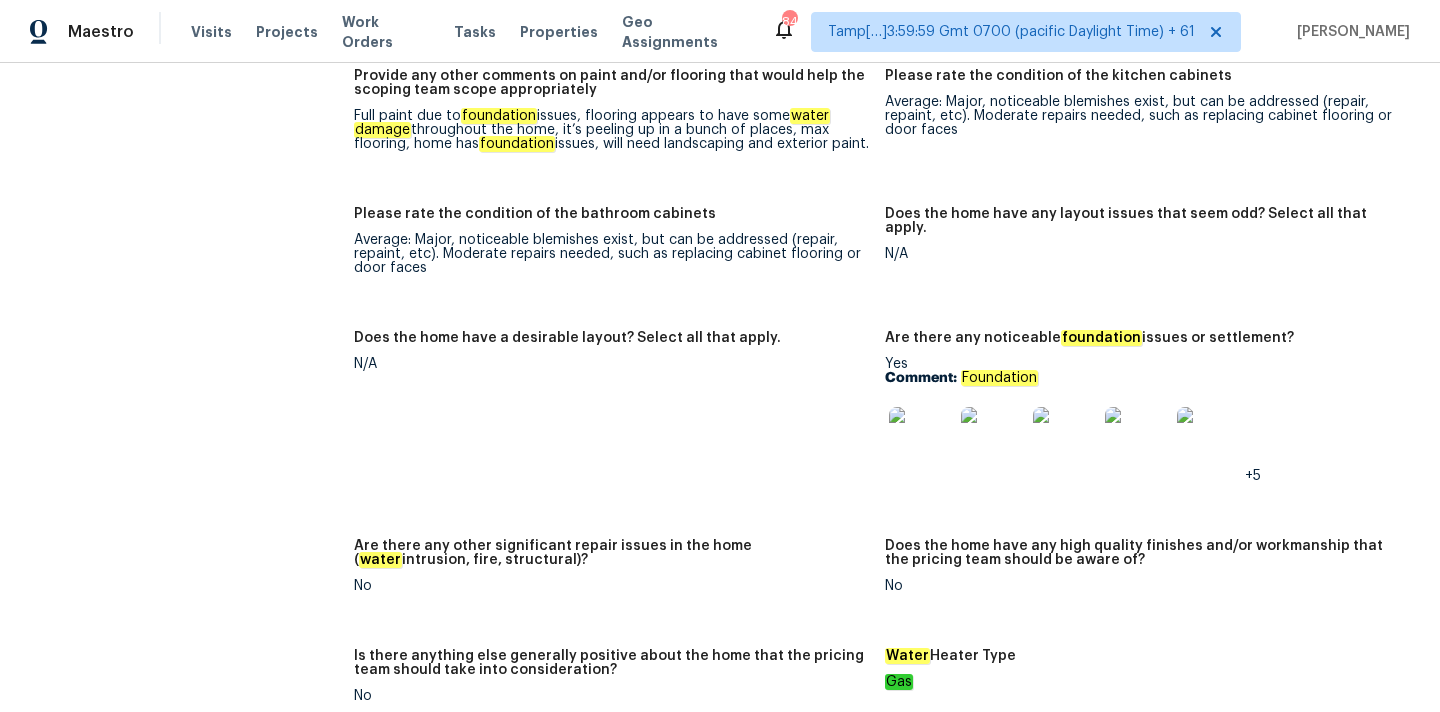 click at bounding box center (921, 439) 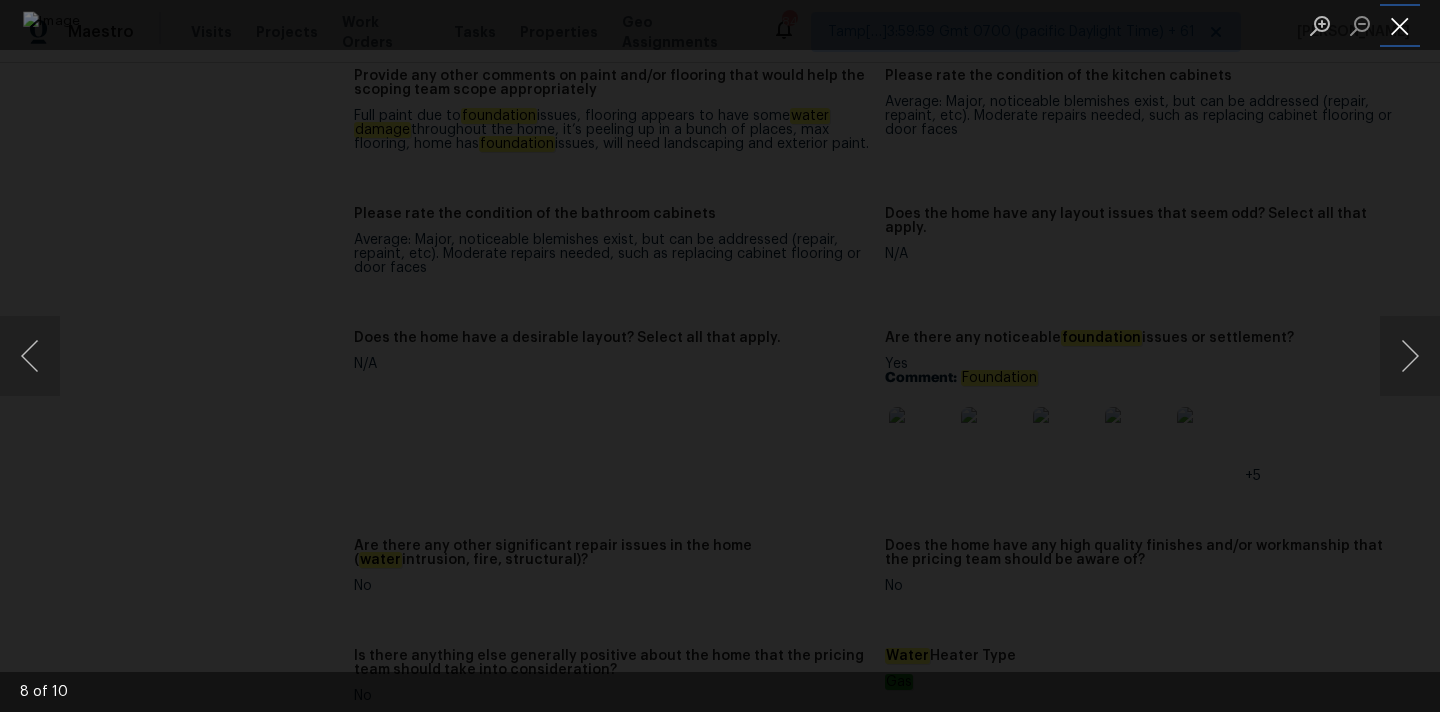 click at bounding box center (1400, 25) 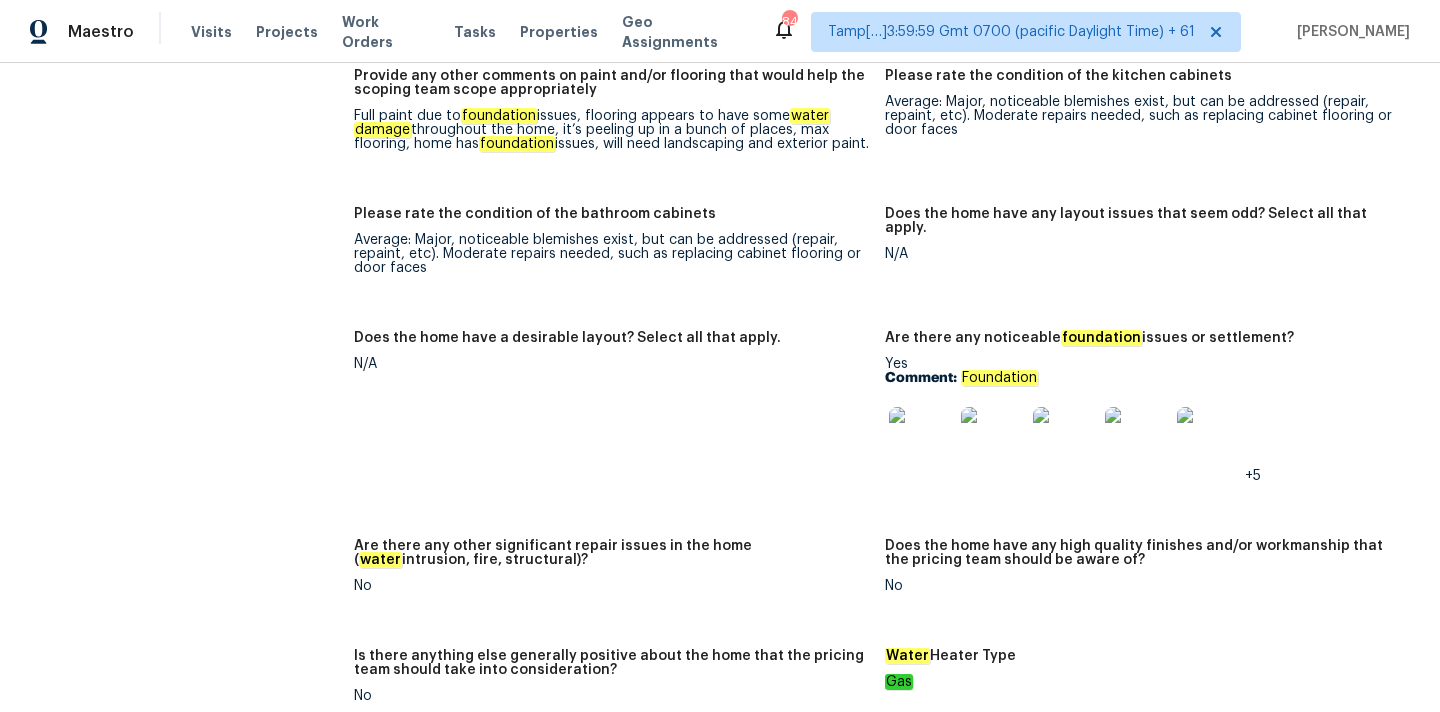 click at bounding box center [921, 439] 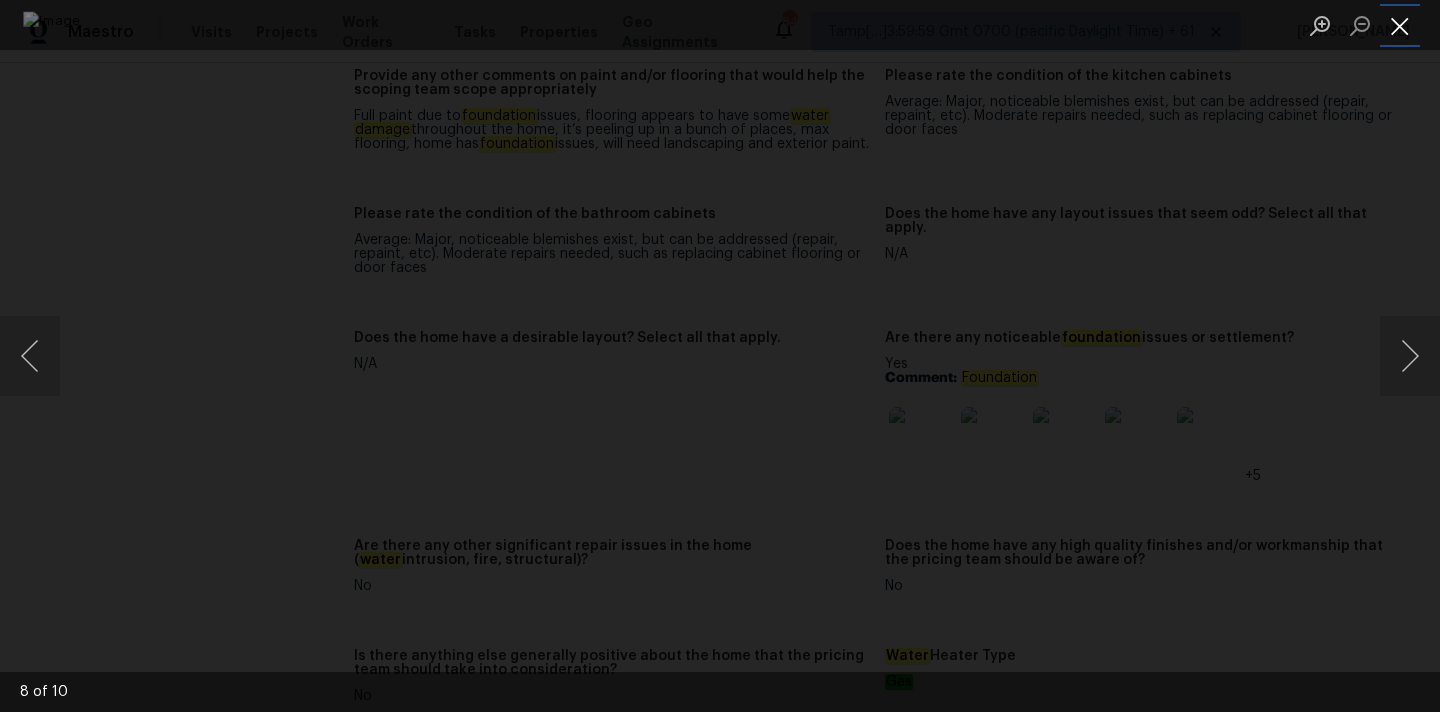 click at bounding box center [1400, 25] 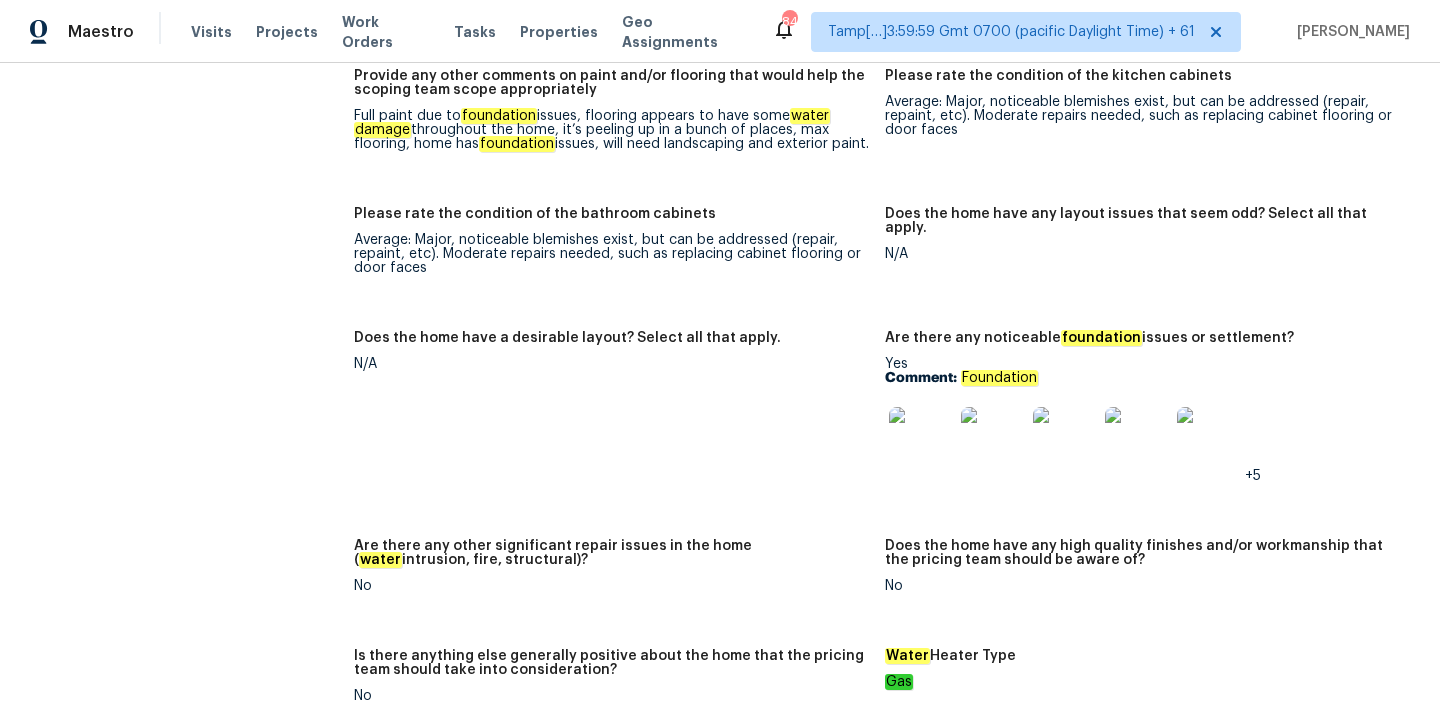 click at bounding box center (921, 439) 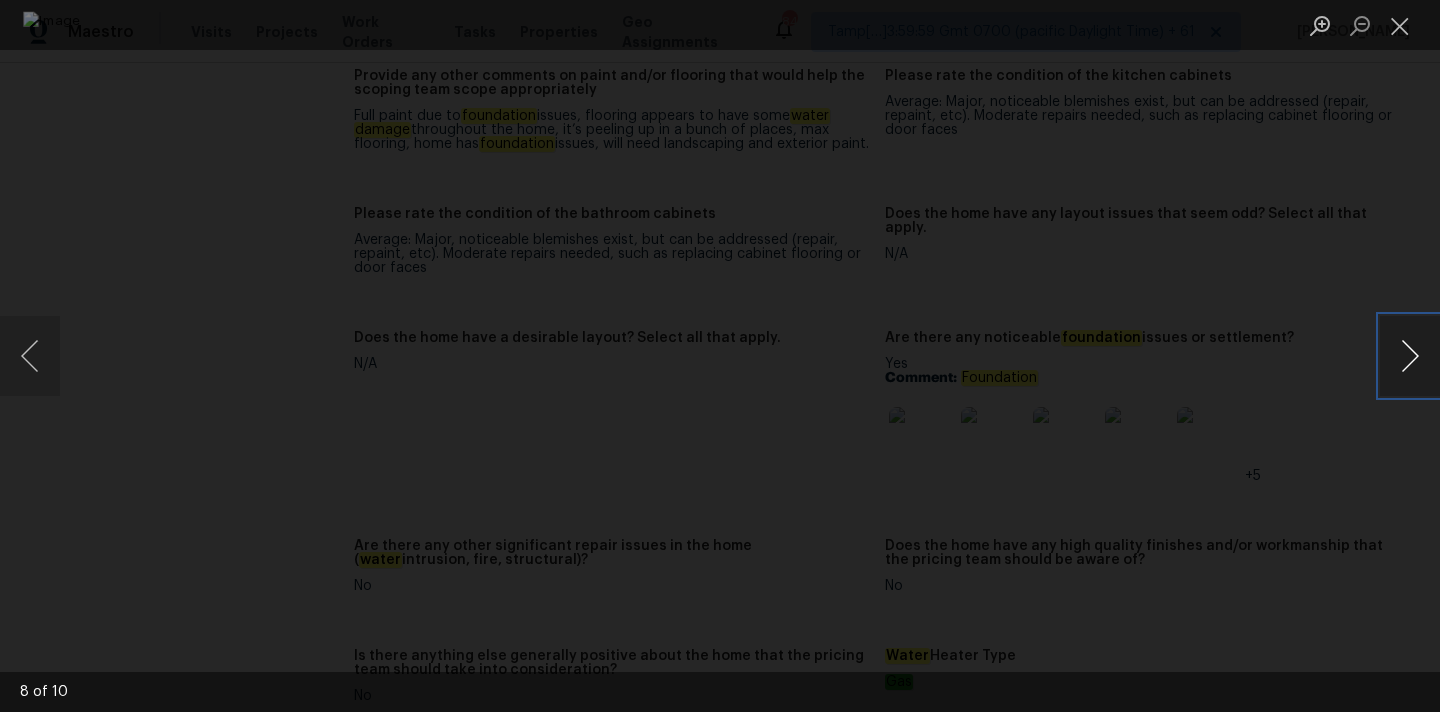click at bounding box center [1410, 356] 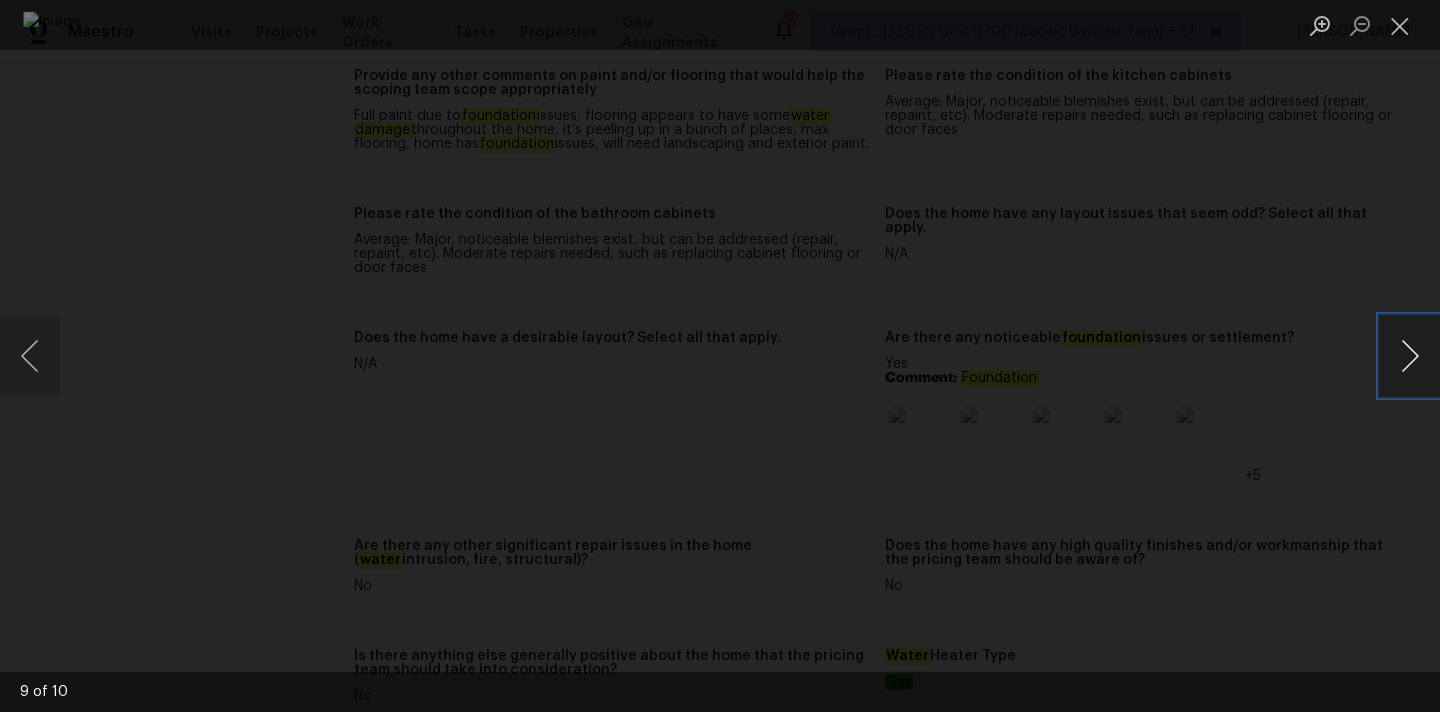 type 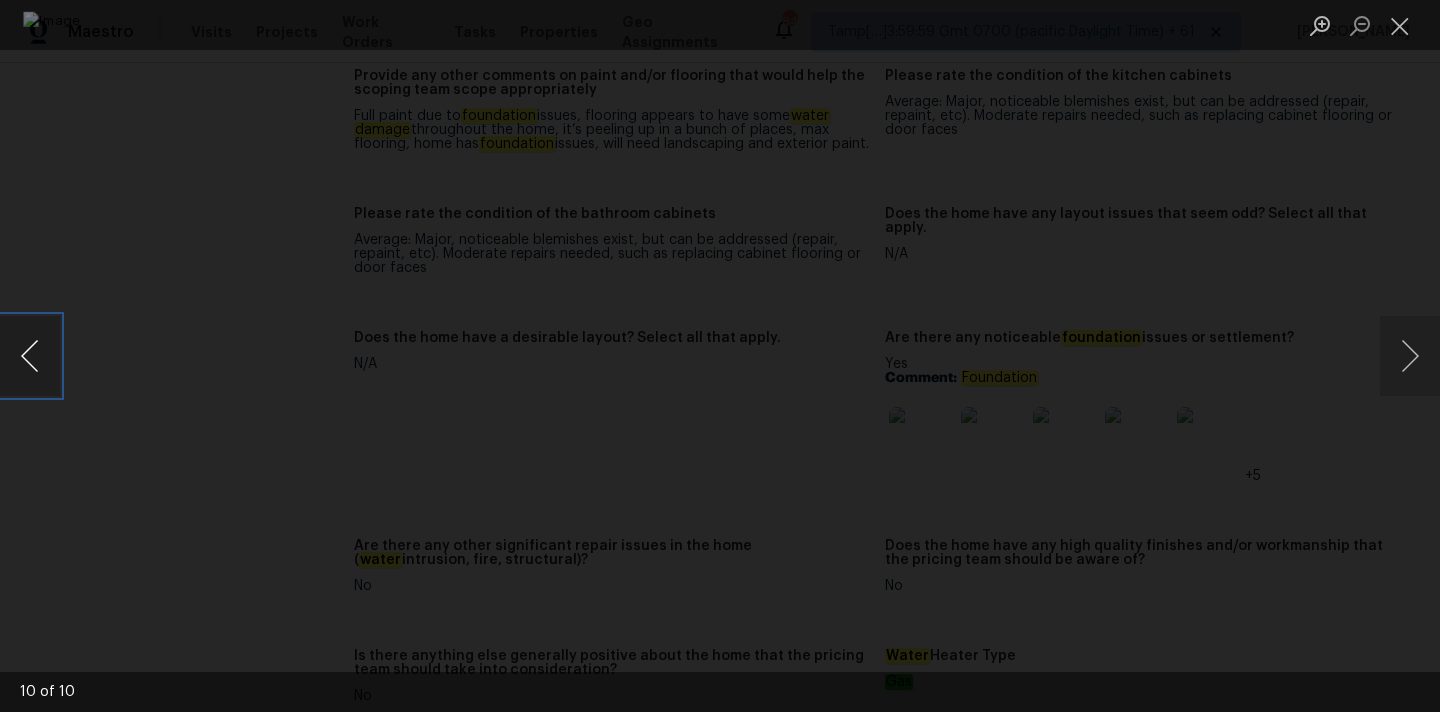 click at bounding box center (30, 356) 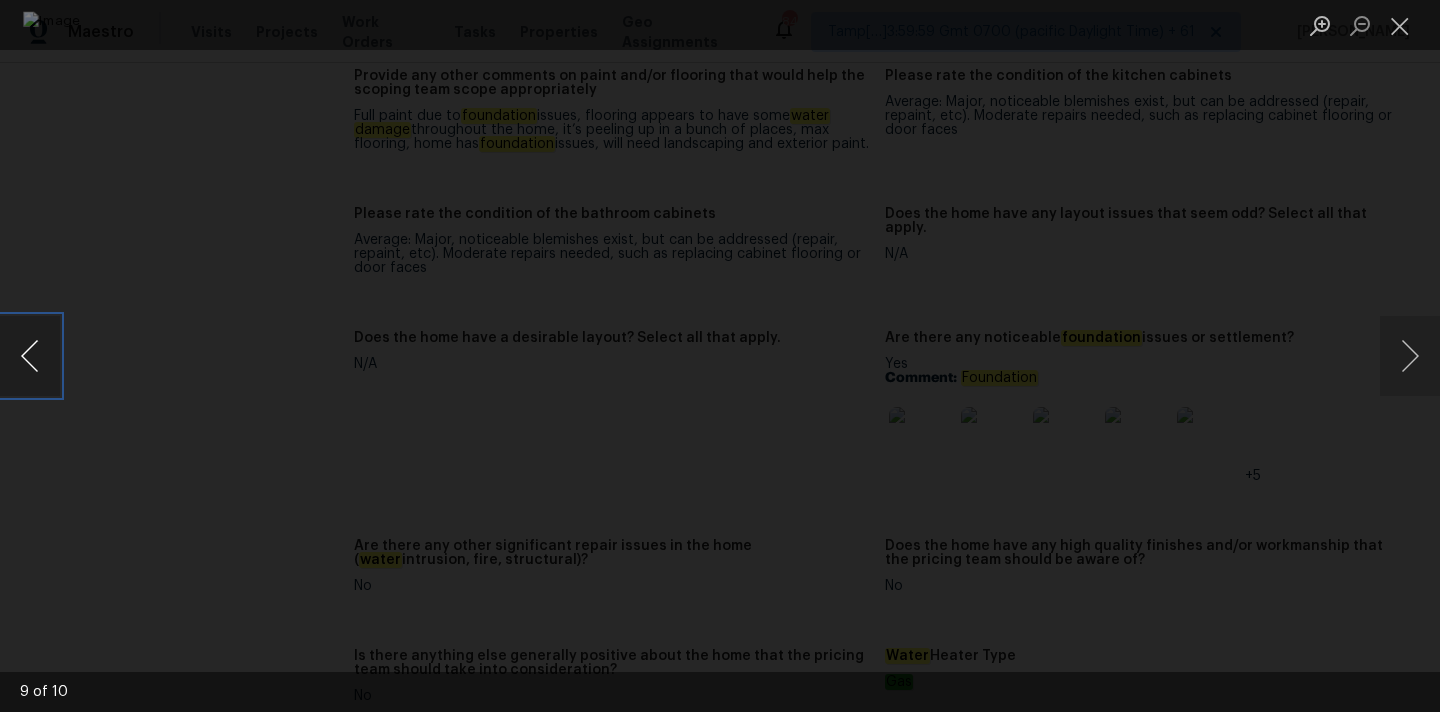 click at bounding box center [30, 356] 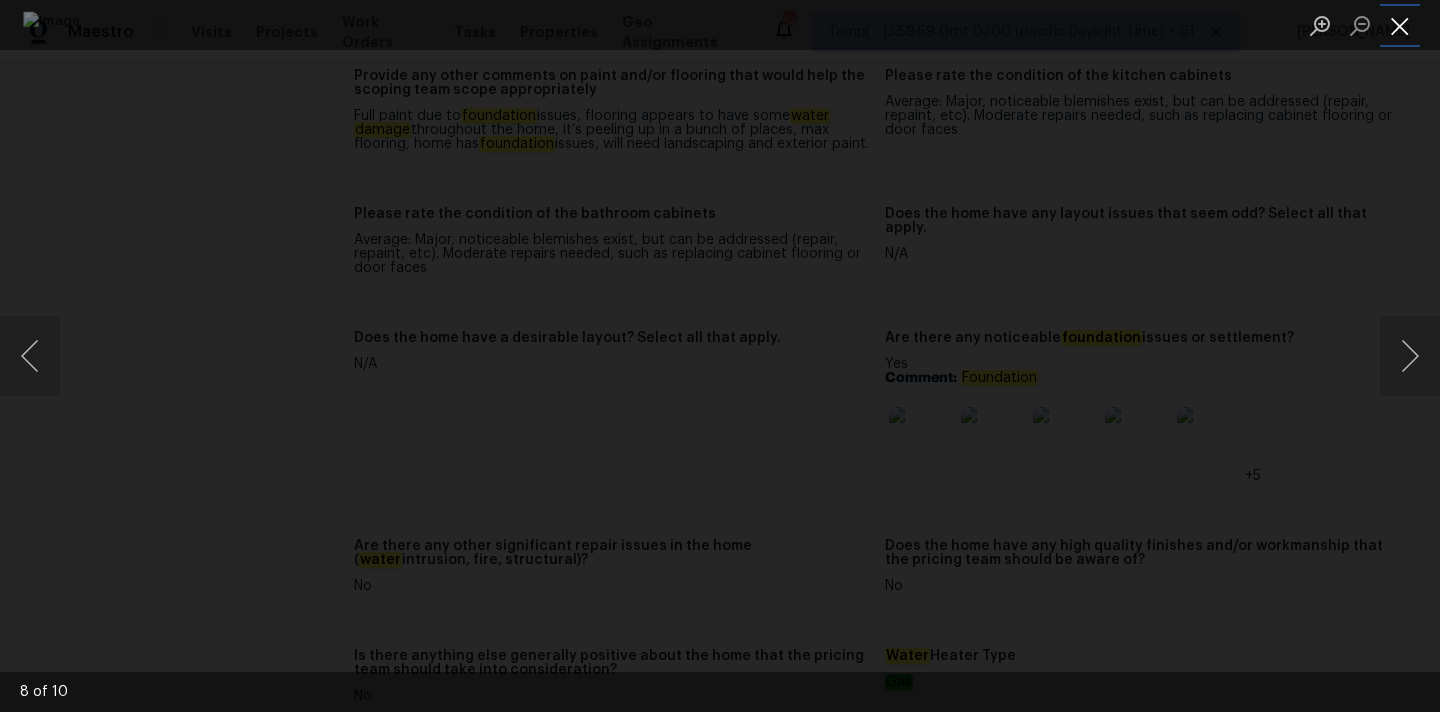 click at bounding box center (1400, 25) 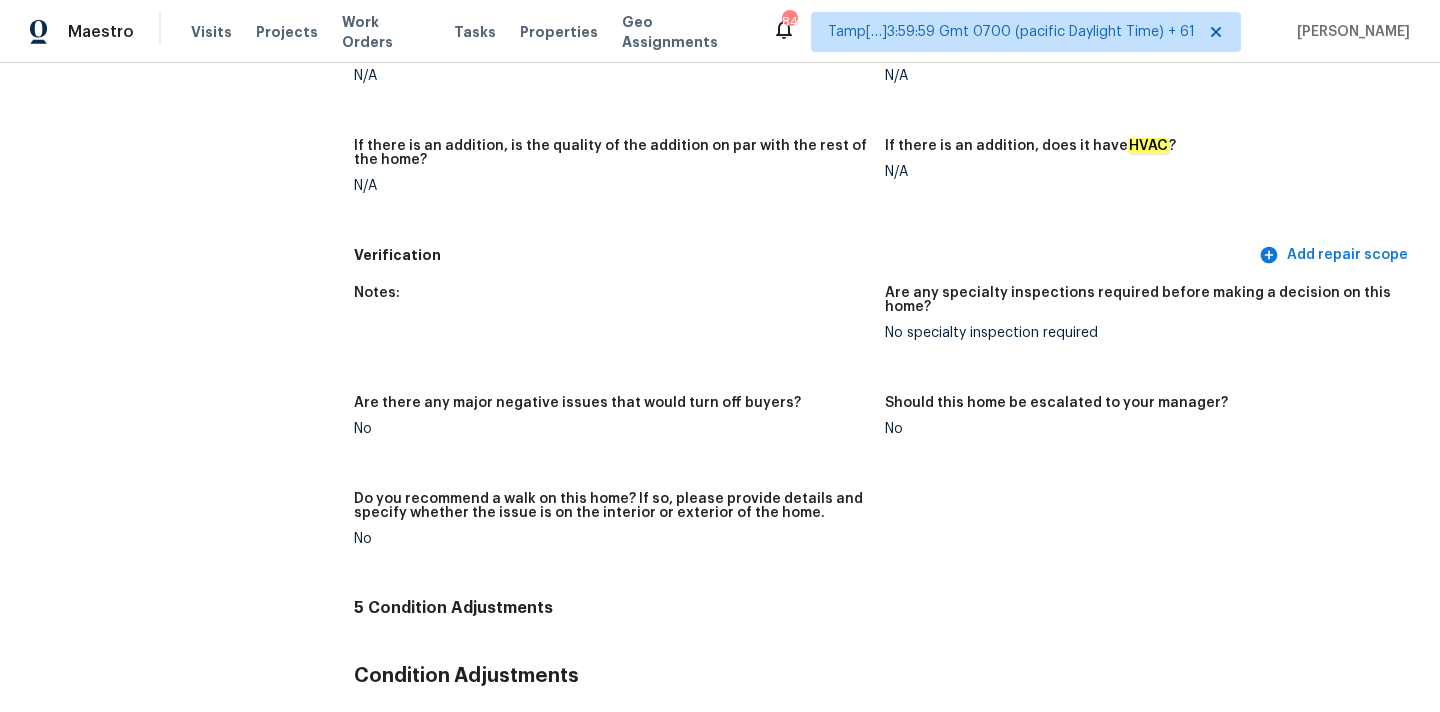 scroll, scrollTop: 99, scrollLeft: 0, axis: vertical 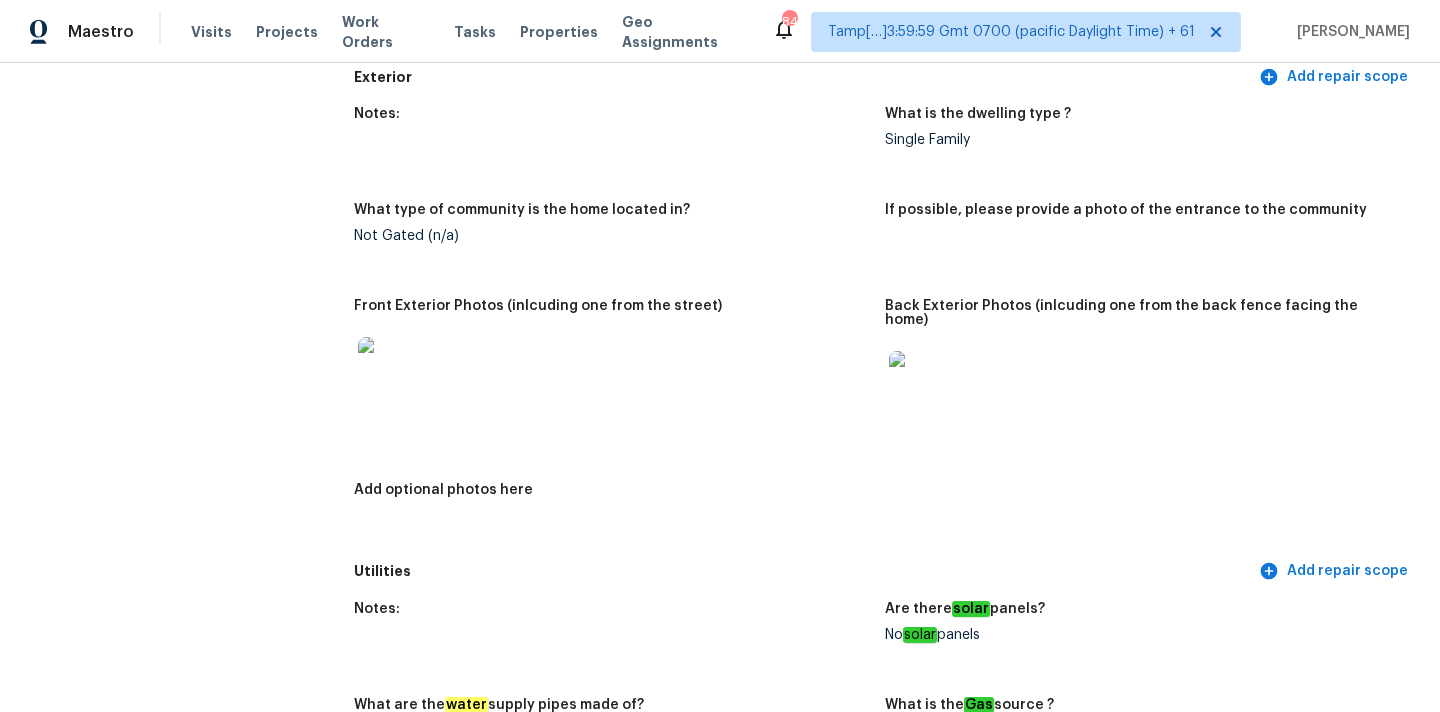 click at bounding box center (390, 369) 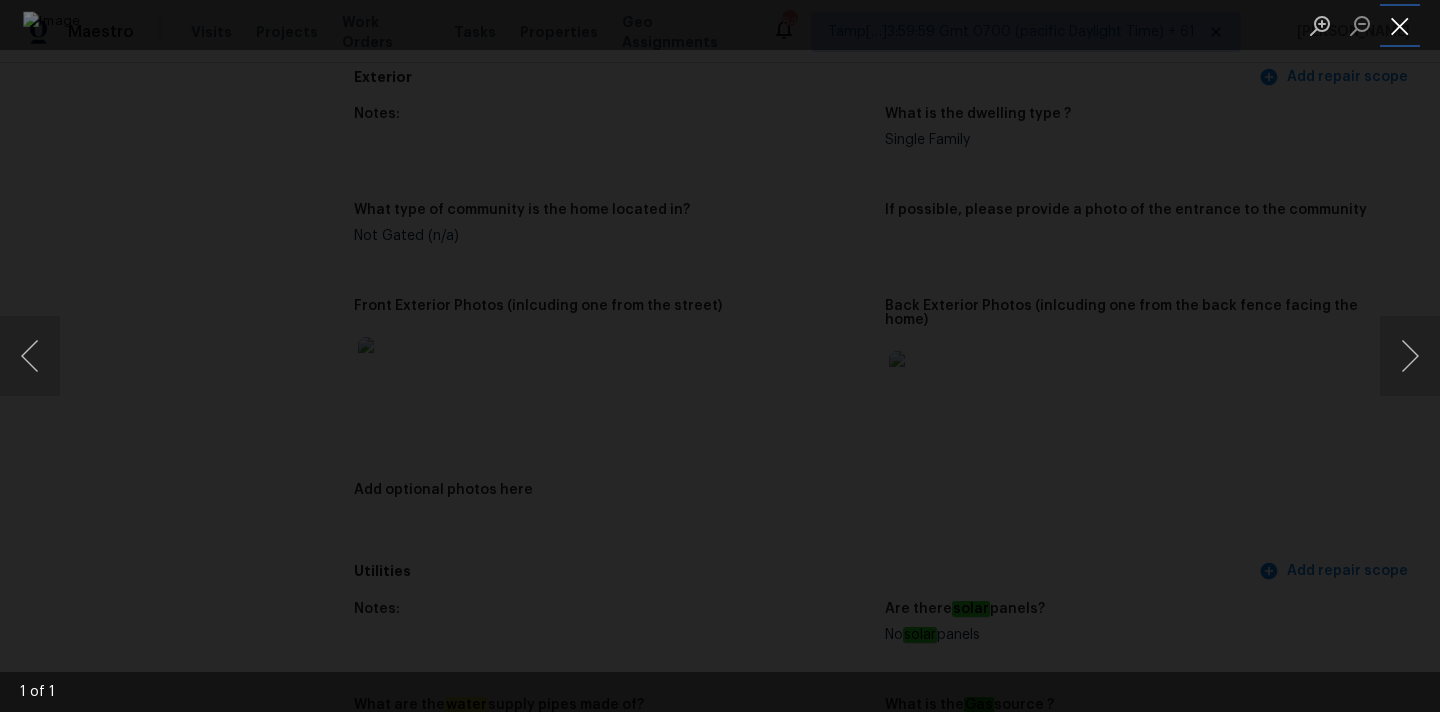 click at bounding box center (1400, 25) 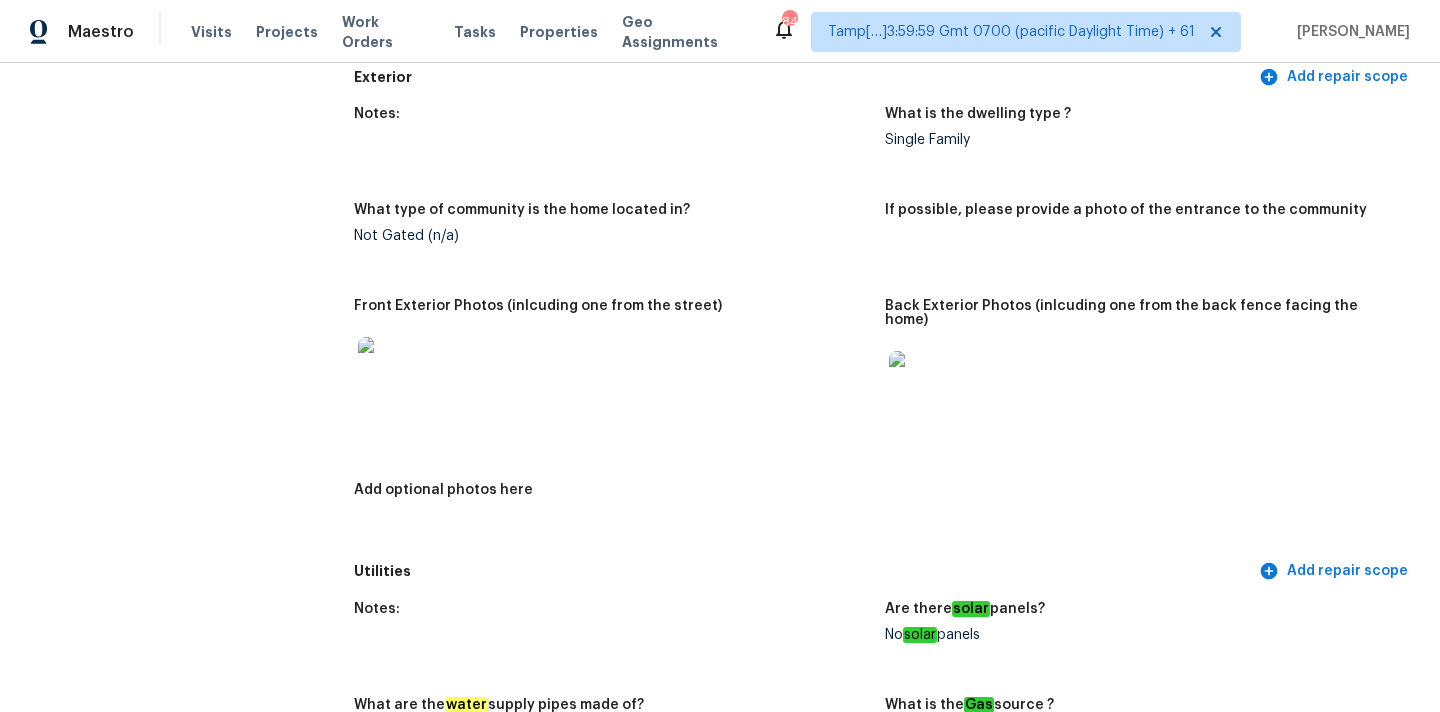click at bounding box center (921, 383) 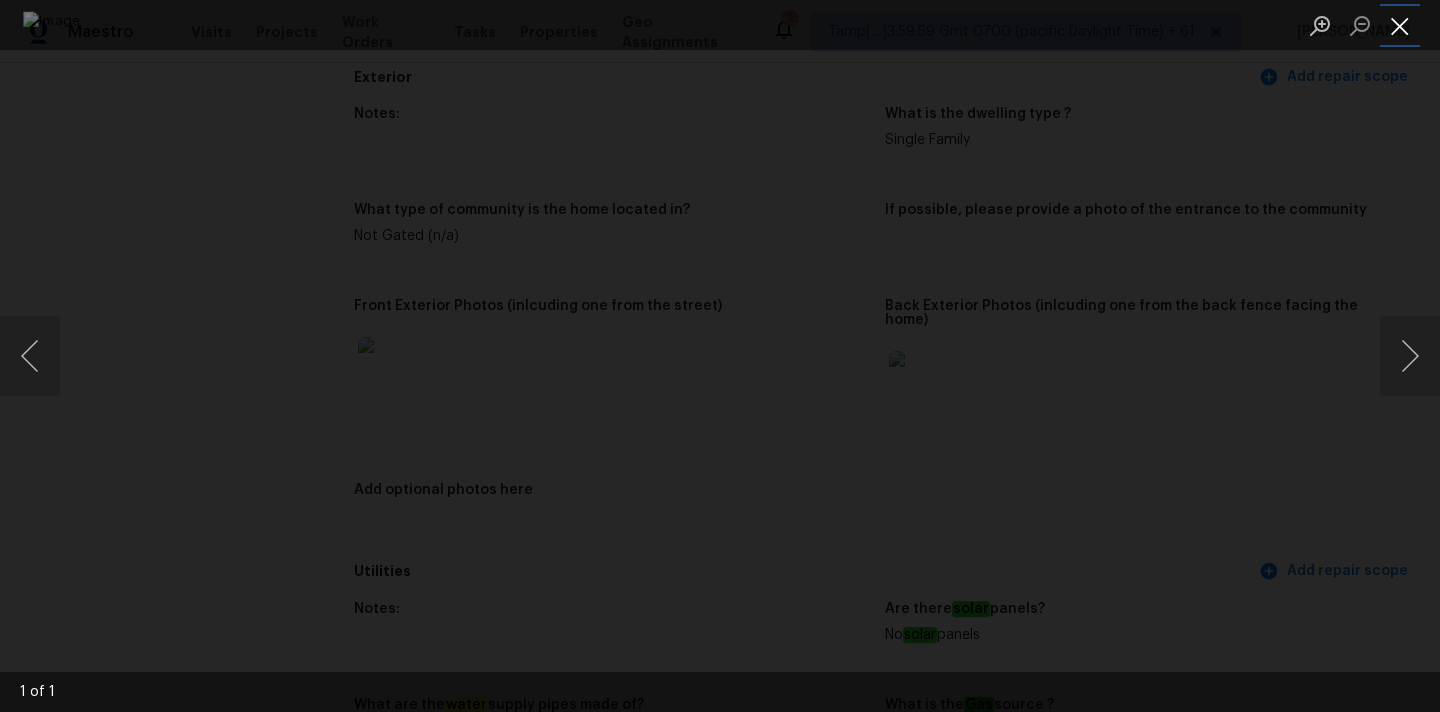 click at bounding box center [1400, 25] 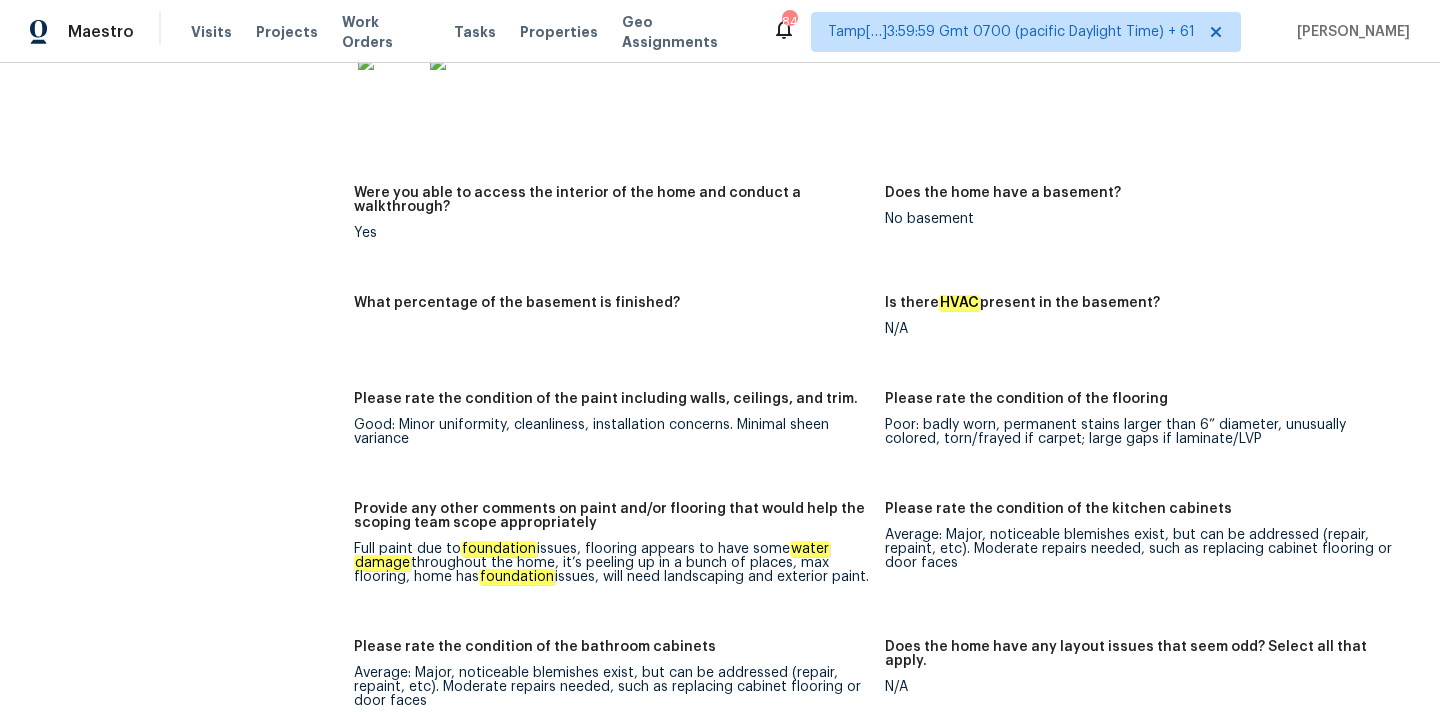scroll, scrollTop: 2555, scrollLeft: 0, axis: vertical 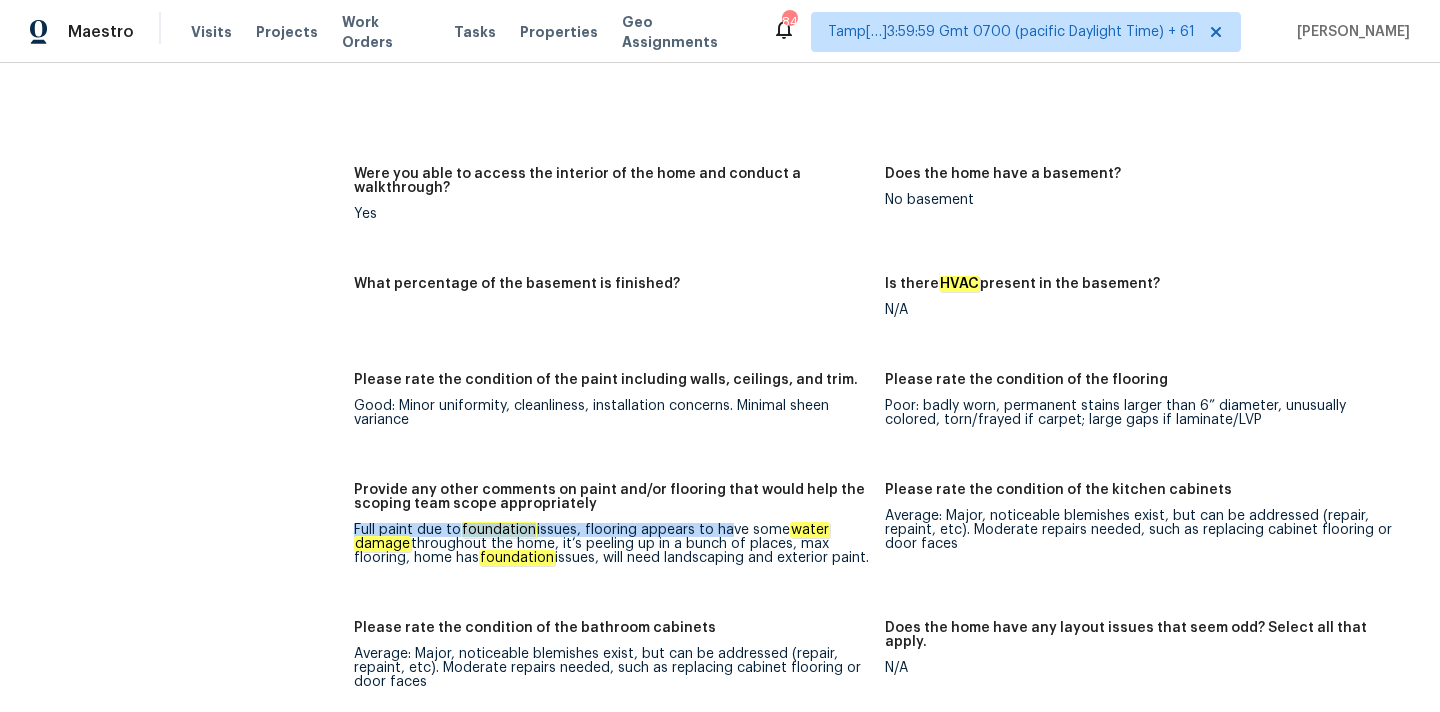 drag, startPoint x: 353, startPoint y: 501, endPoint x: 724, endPoint y: 505, distance: 371.02158 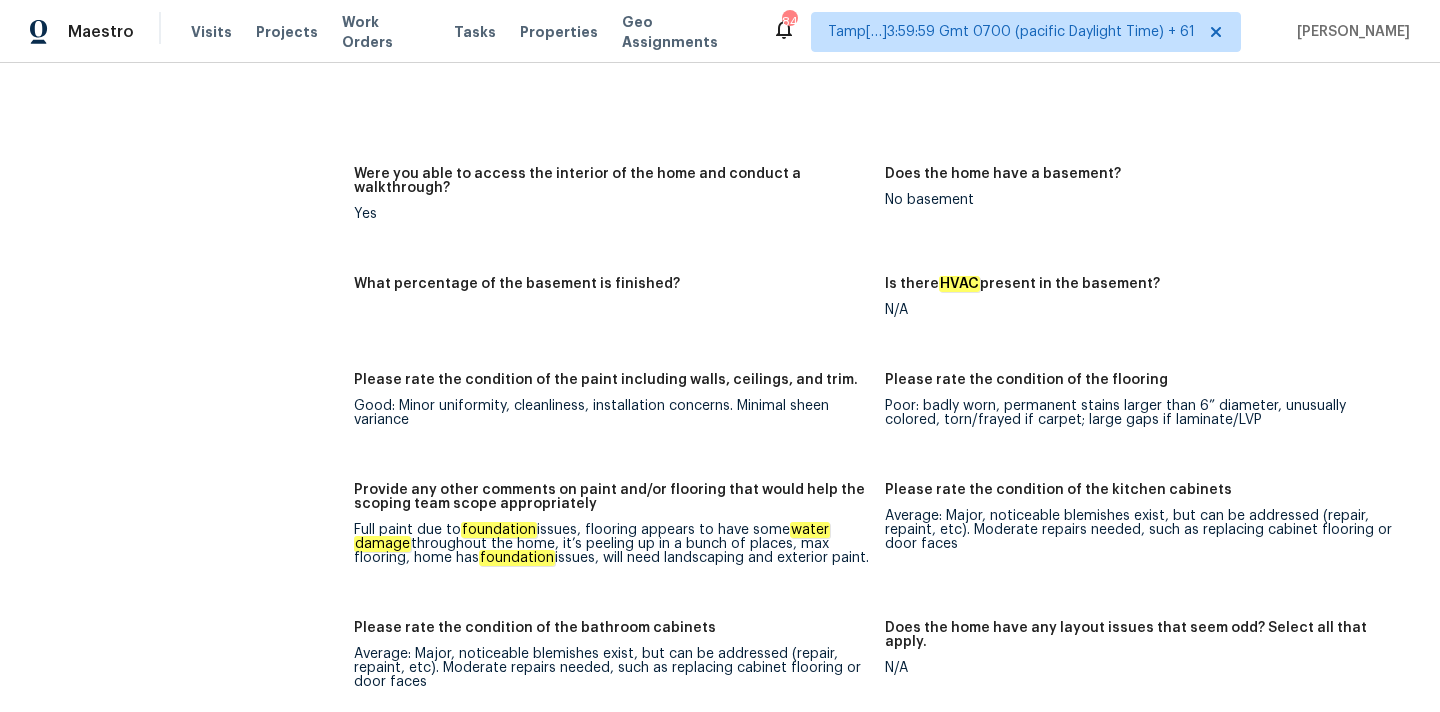 click on "Full paint due to  foundation  issues, flooring appears to have some  water   damage  throughout the home, it’s peeling up in a bunch of places, max flooring, home has  foundation  issues, will need landscaping and exterior paint." at bounding box center (611, 544) 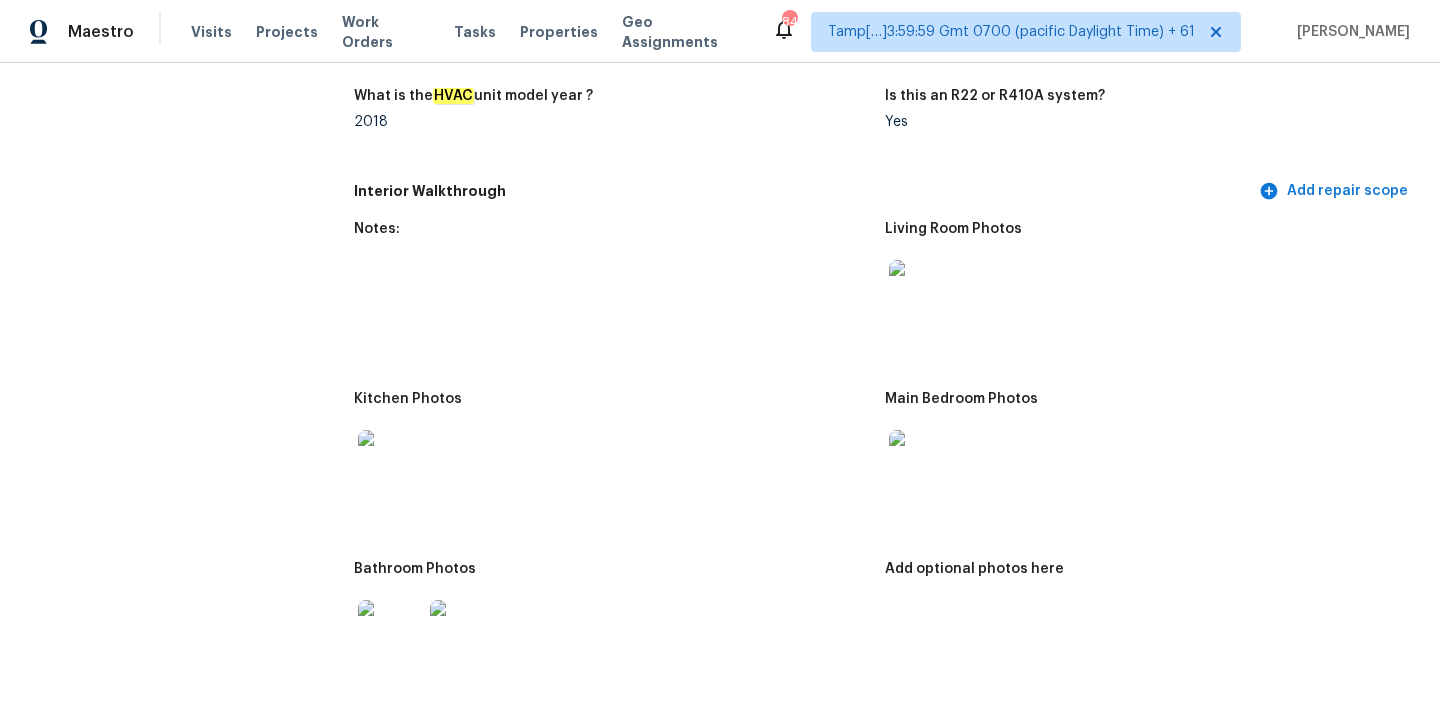 scroll, scrollTop: 1979, scrollLeft: 0, axis: vertical 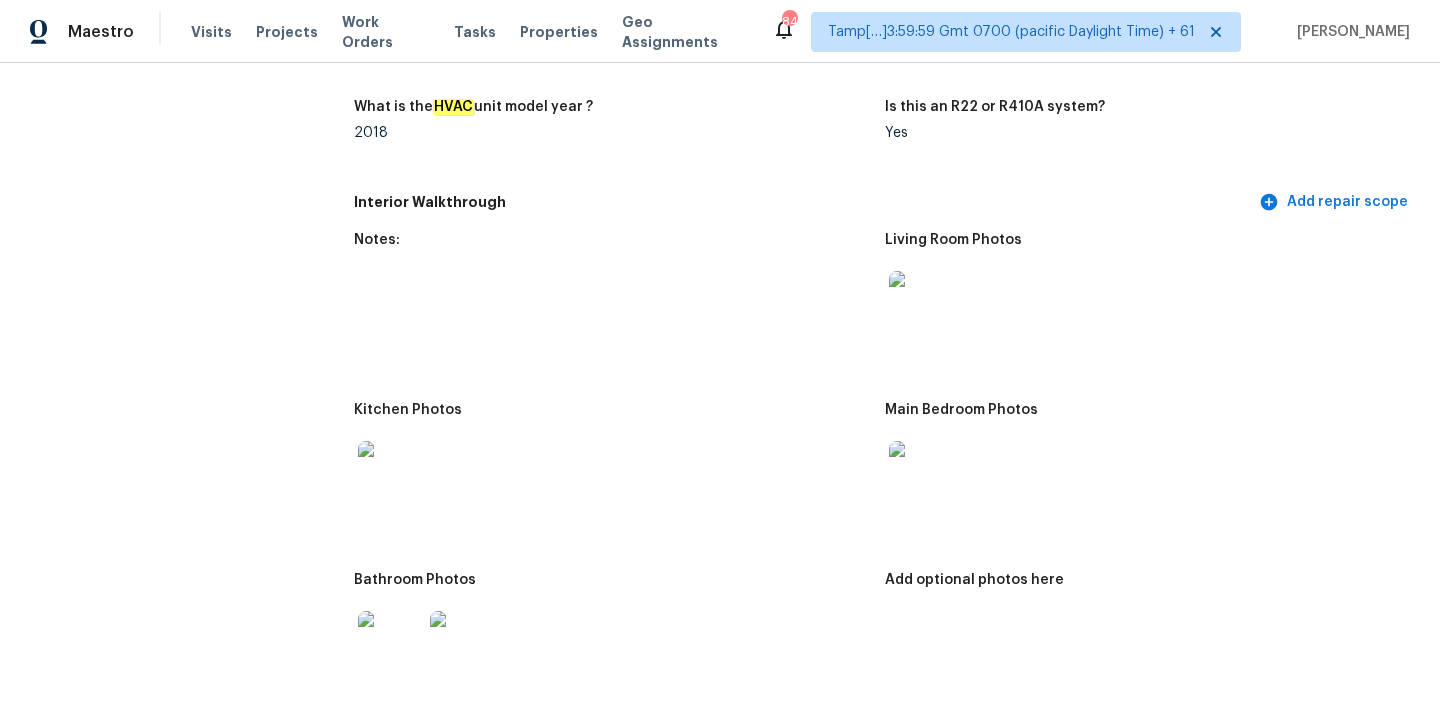 click at bounding box center (921, 303) 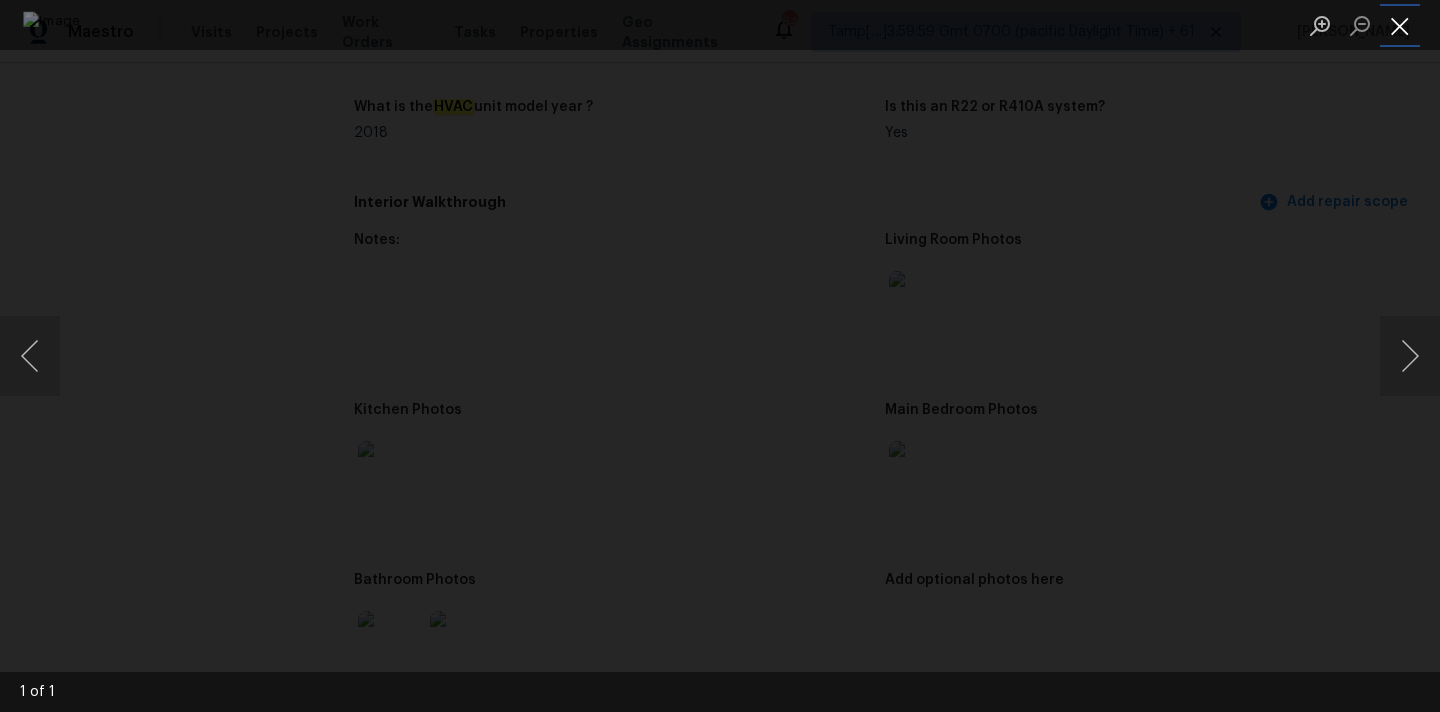 click at bounding box center (1400, 25) 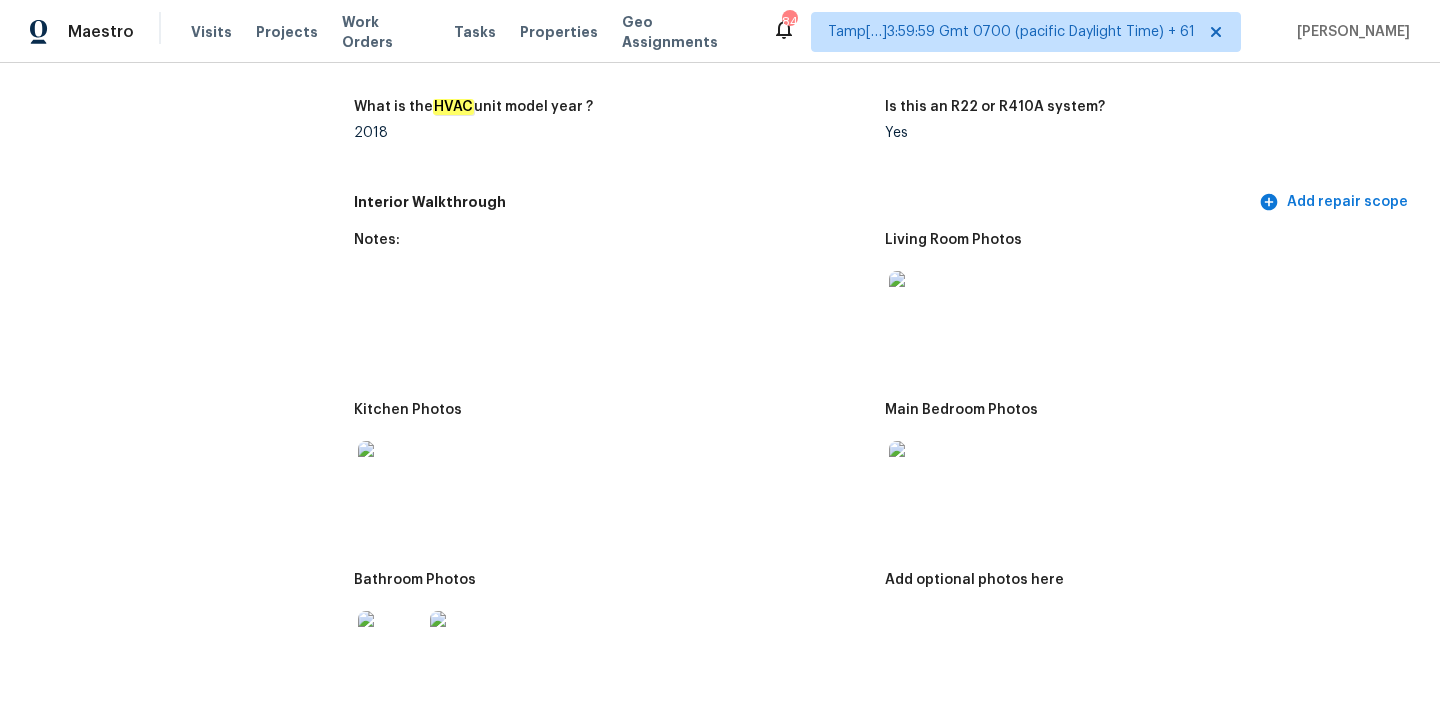 click at bounding box center (921, 473) 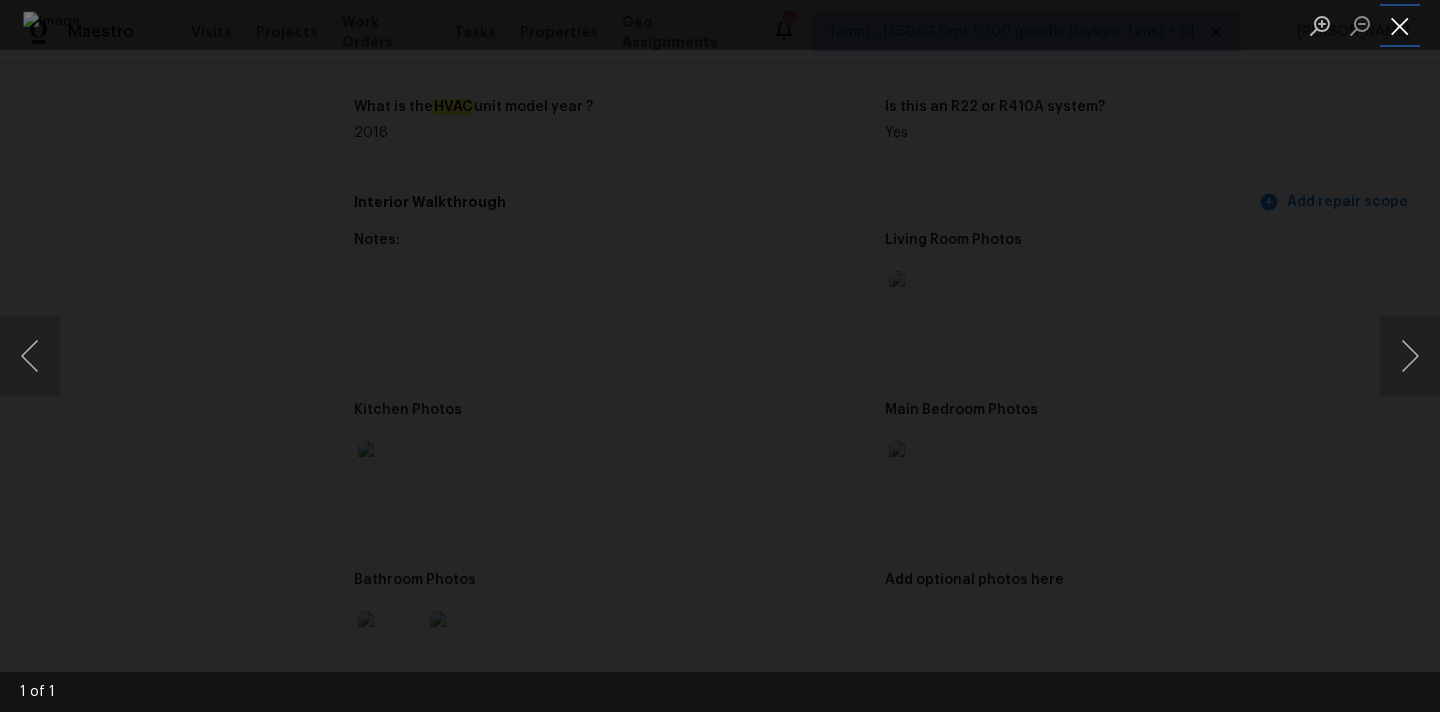 click at bounding box center (1400, 25) 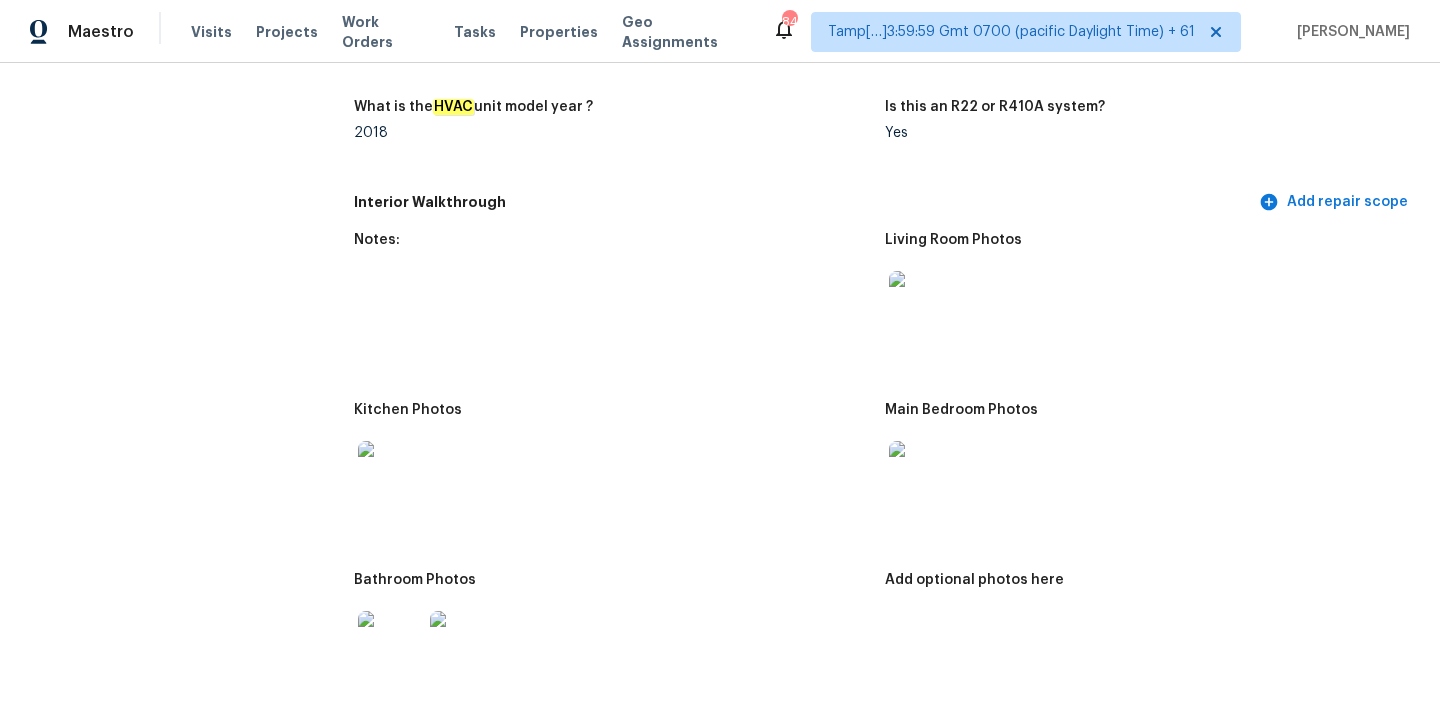 click at bounding box center (390, 473) 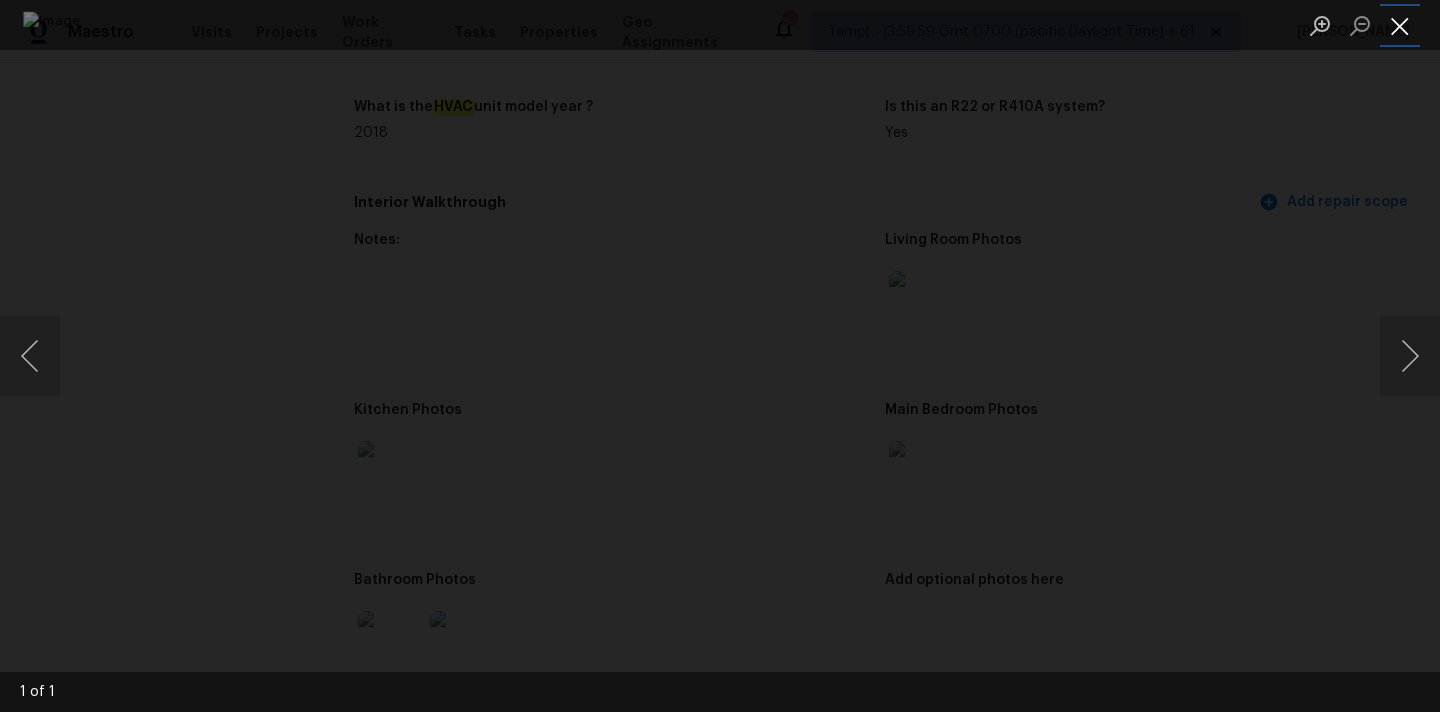click at bounding box center [1400, 25] 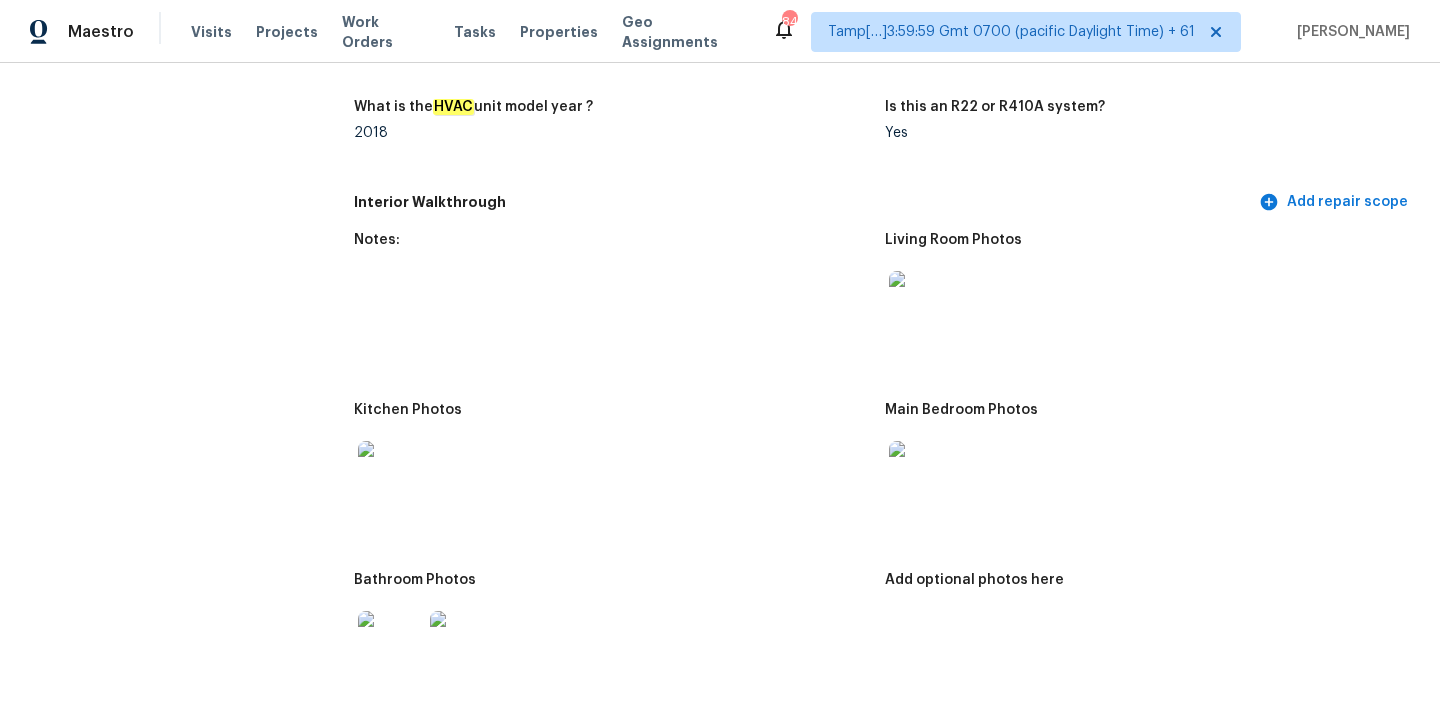 click at bounding box center [390, 643] 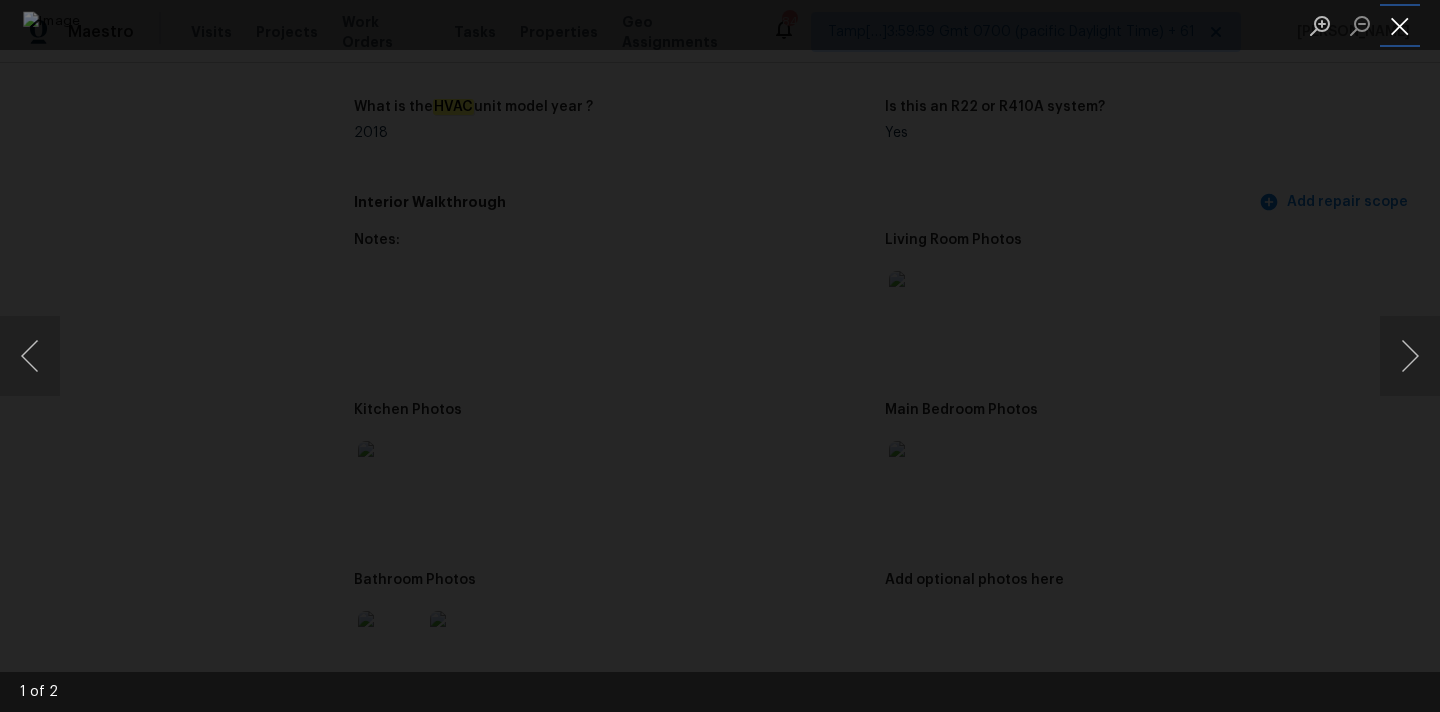 click at bounding box center [1400, 25] 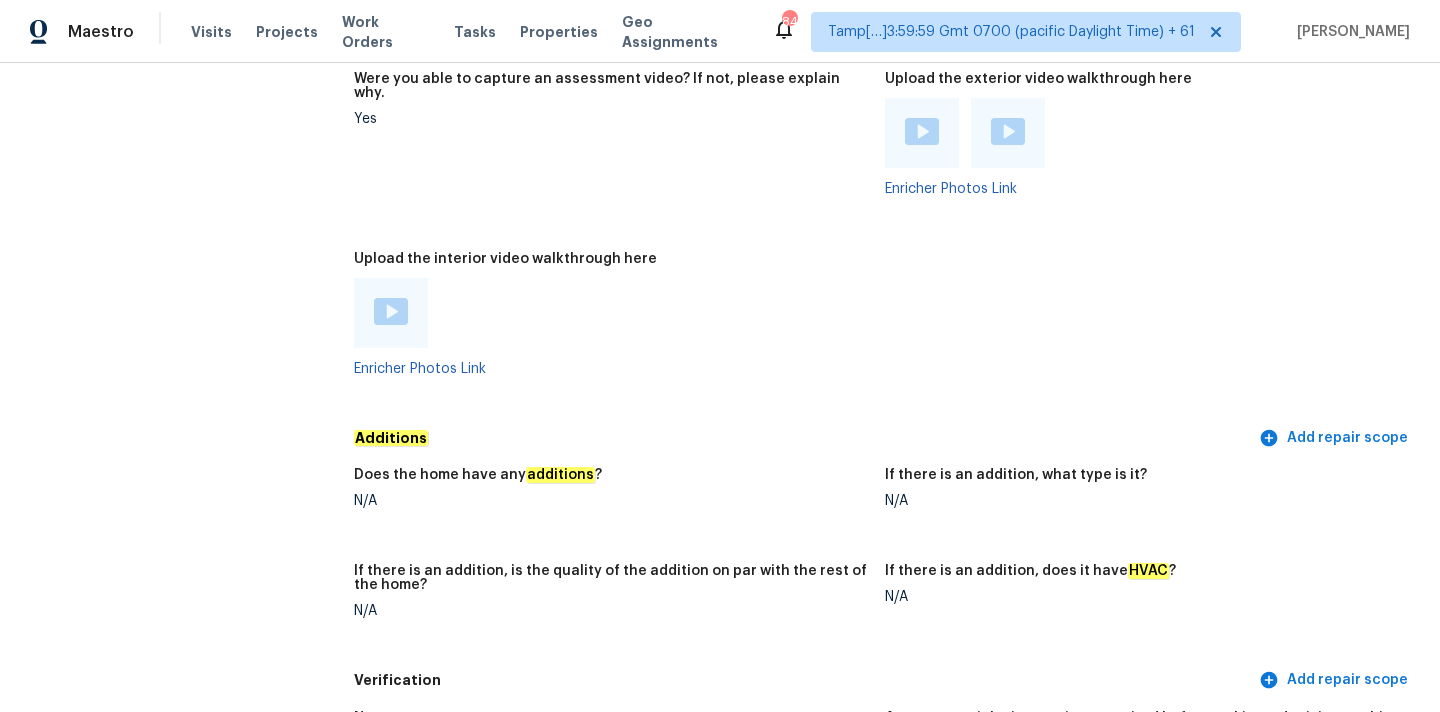 scroll, scrollTop: 3763, scrollLeft: 0, axis: vertical 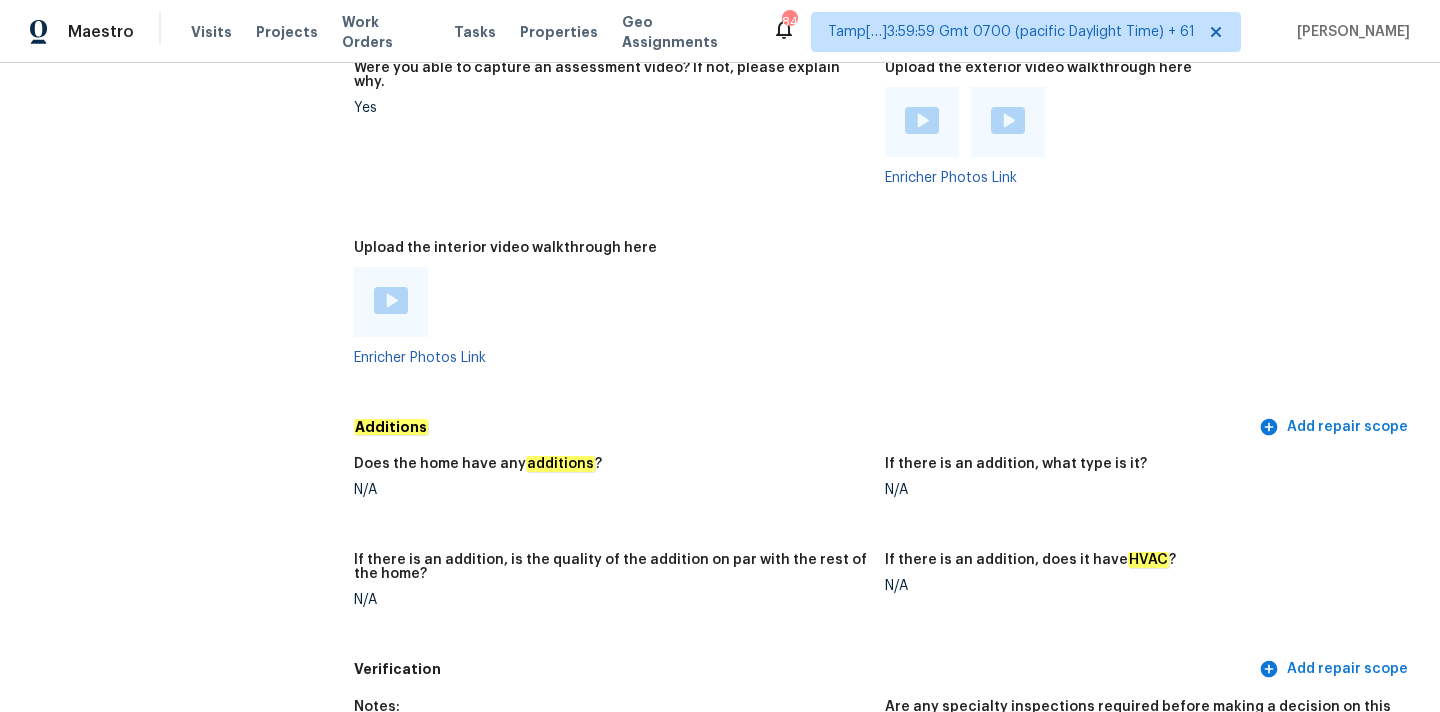 click at bounding box center [391, 300] 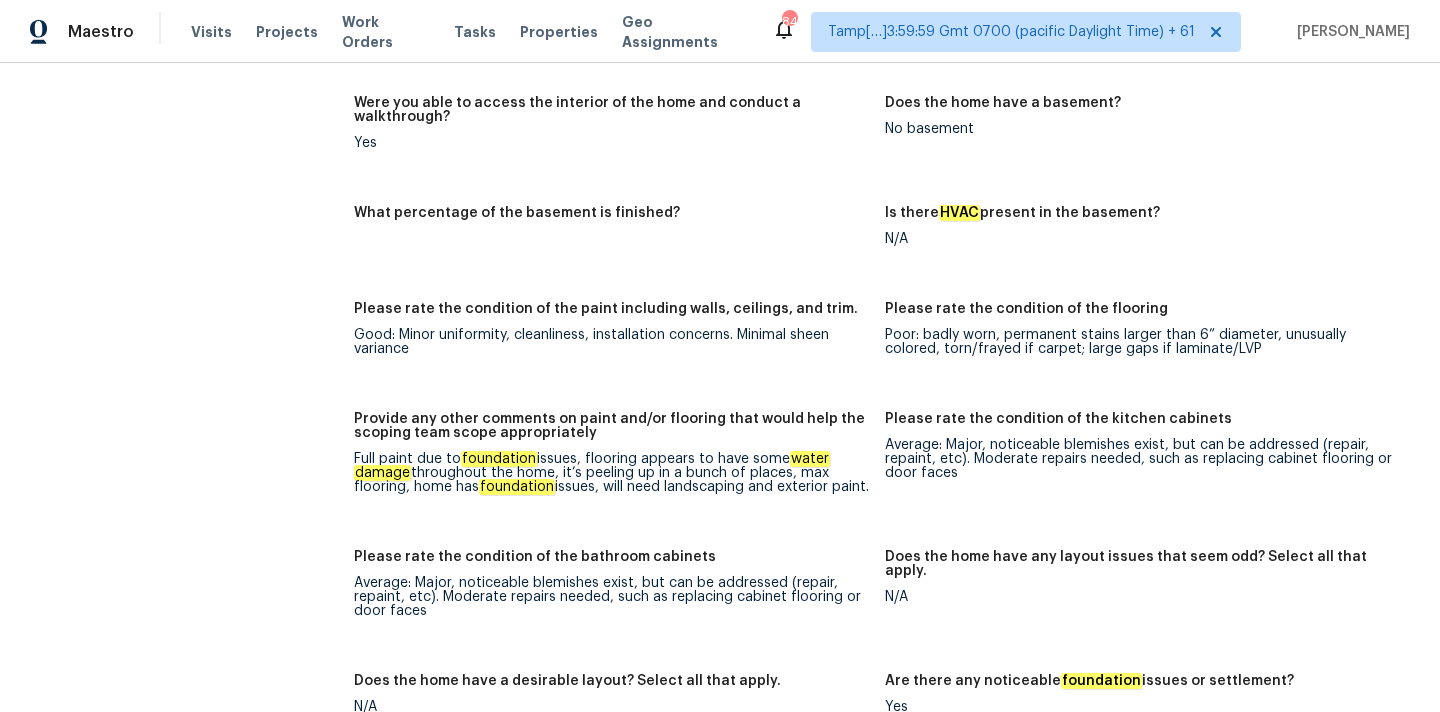 scroll, scrollTop: 2621, scrollLeft: 0, axis: vertical 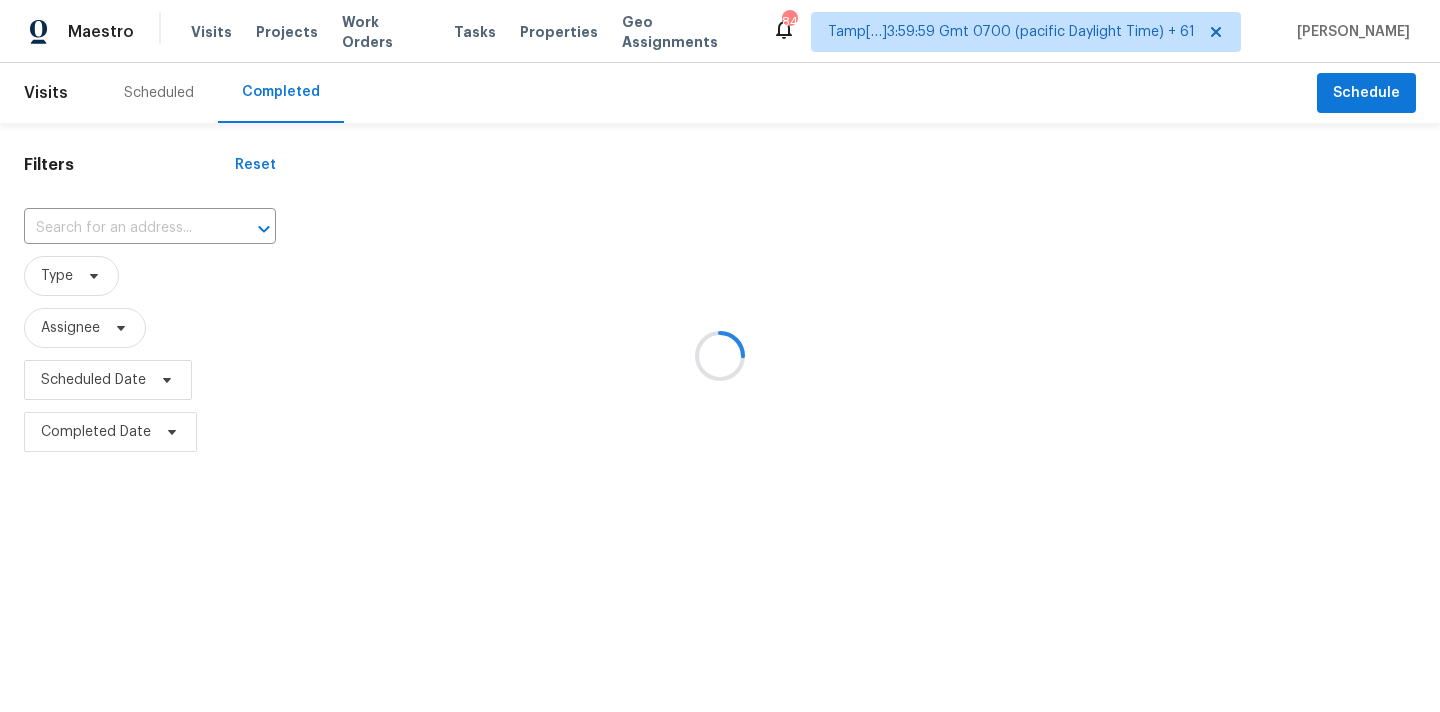 click at bounding box center [720, 356] 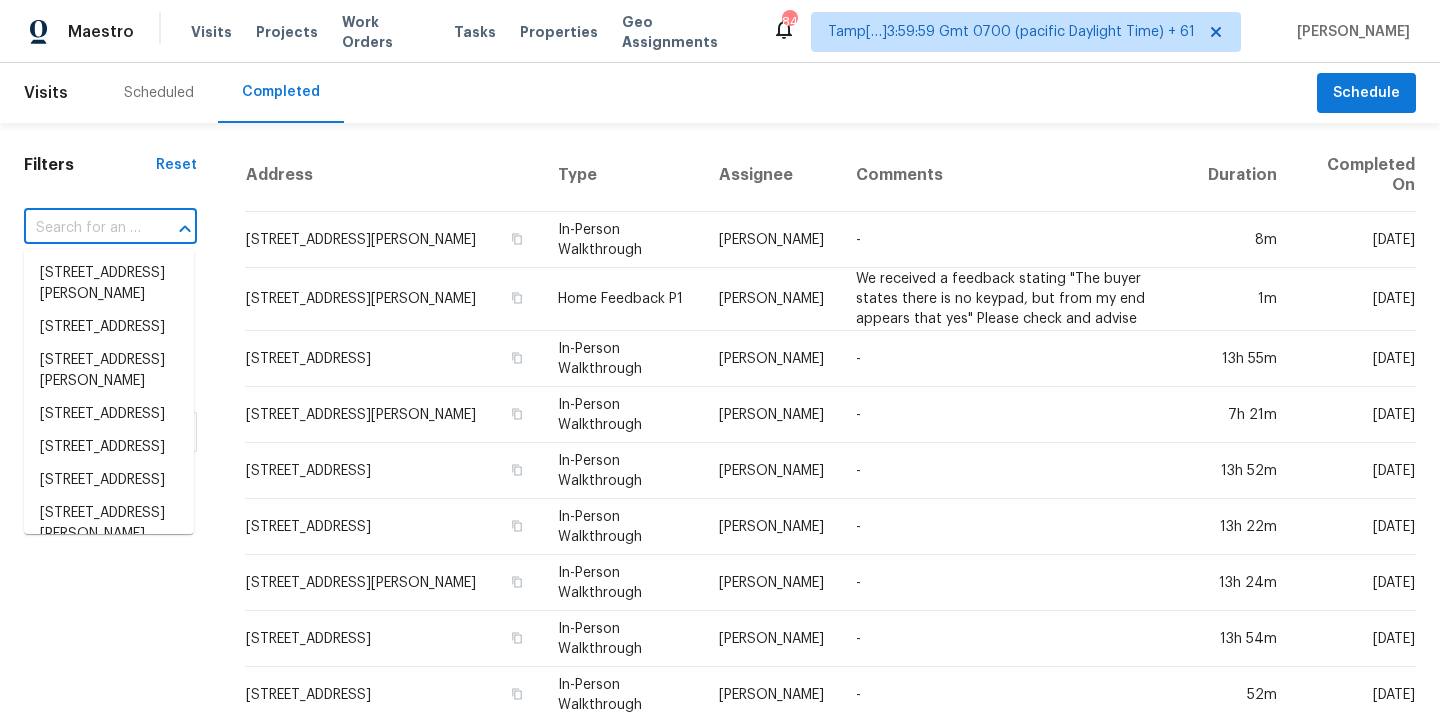 click at bounding box center [82, 228] 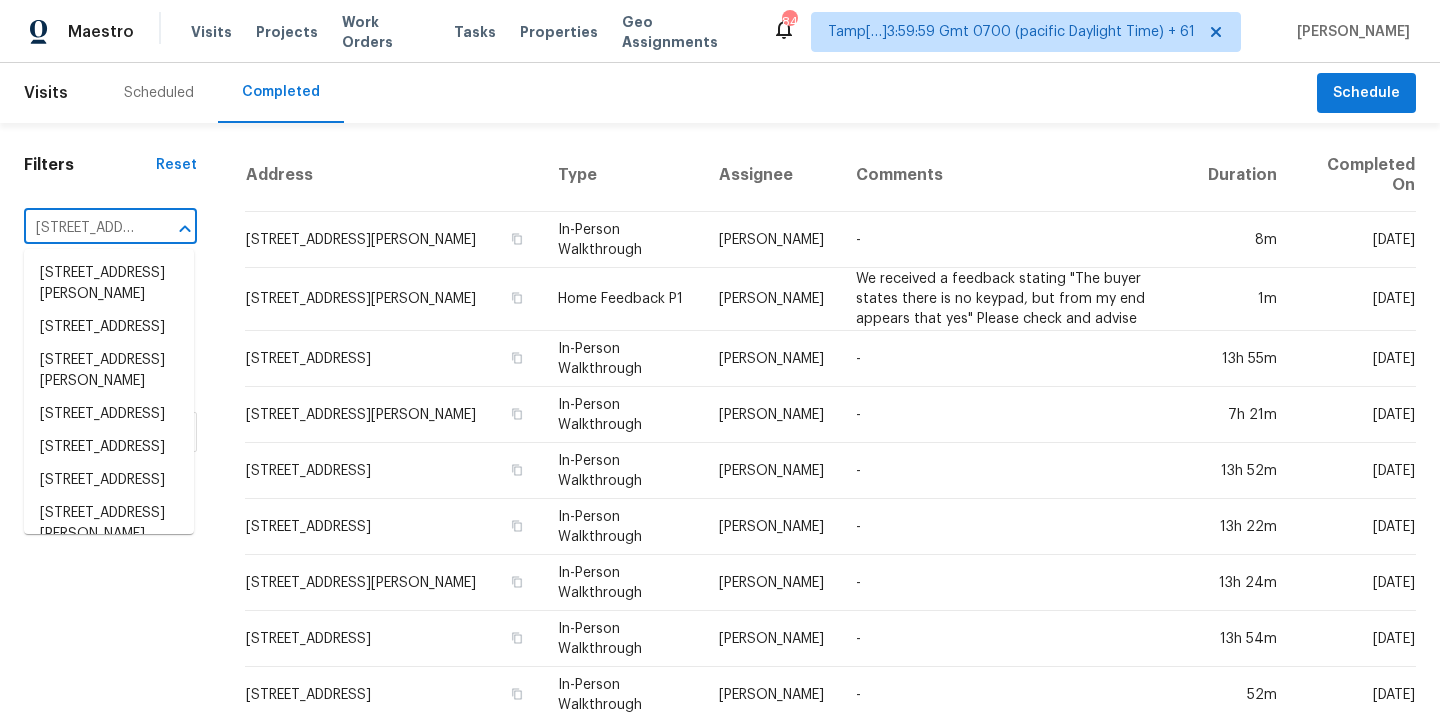 scroll, scrollTop: 0, scrollLeft: 180, axis: horizontal 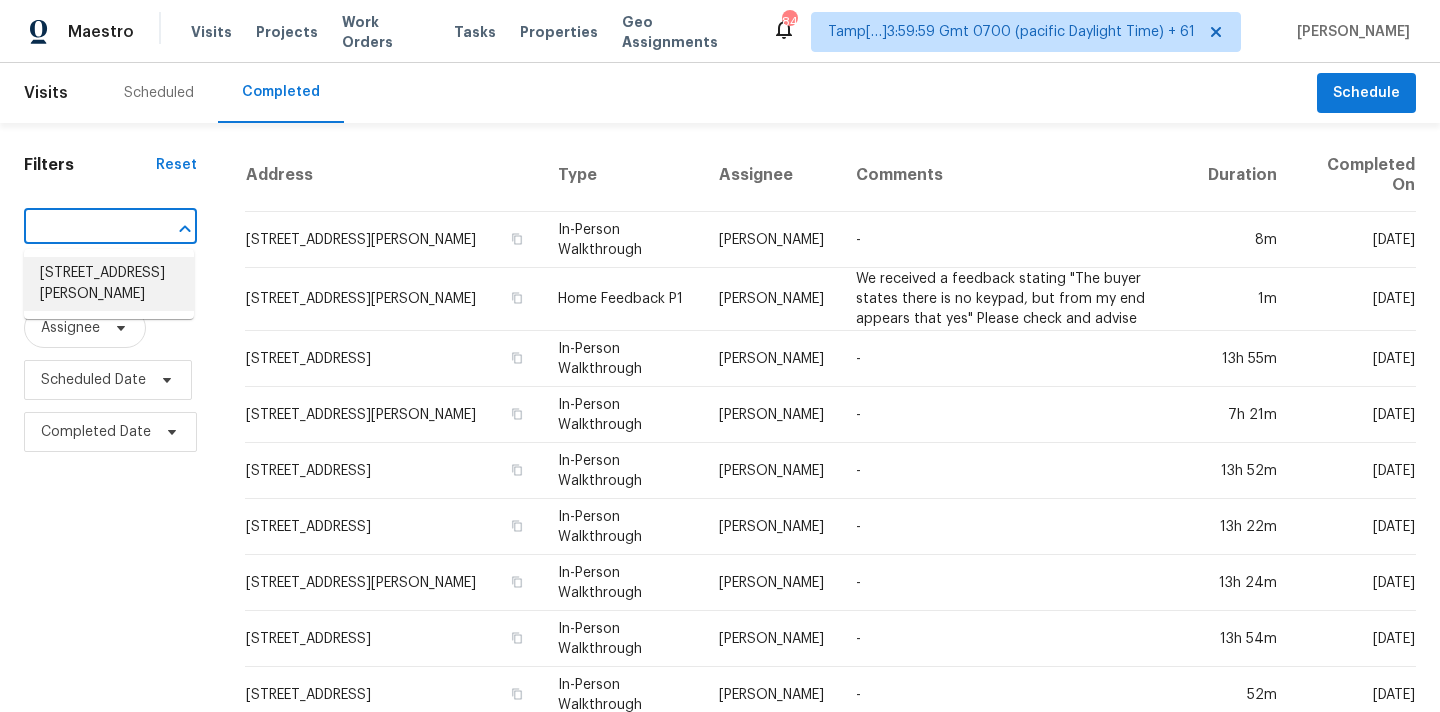 click on "[STREET_ADDRESS][PERSON_NAME]" at bounding box center [109, 284] 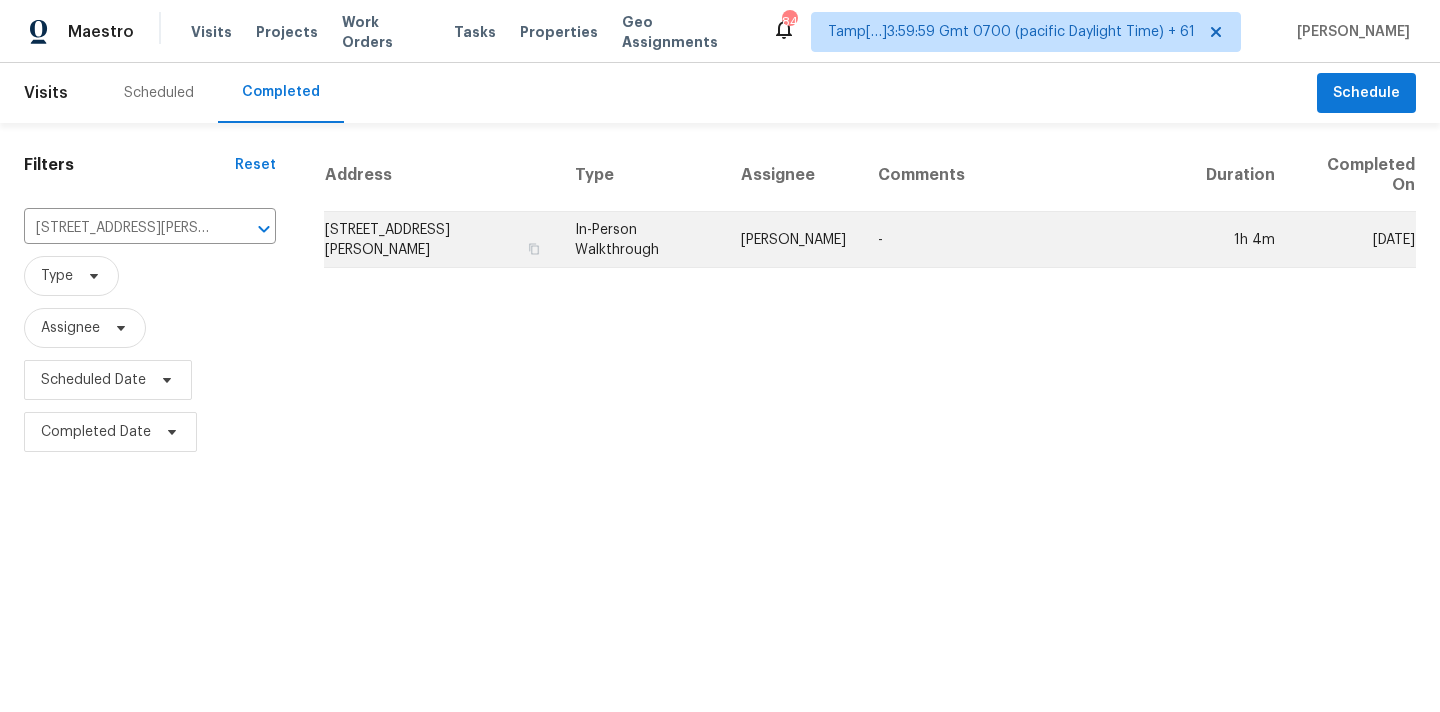 click on "In-Person Walkthrough" at bounding box center [642, 240] 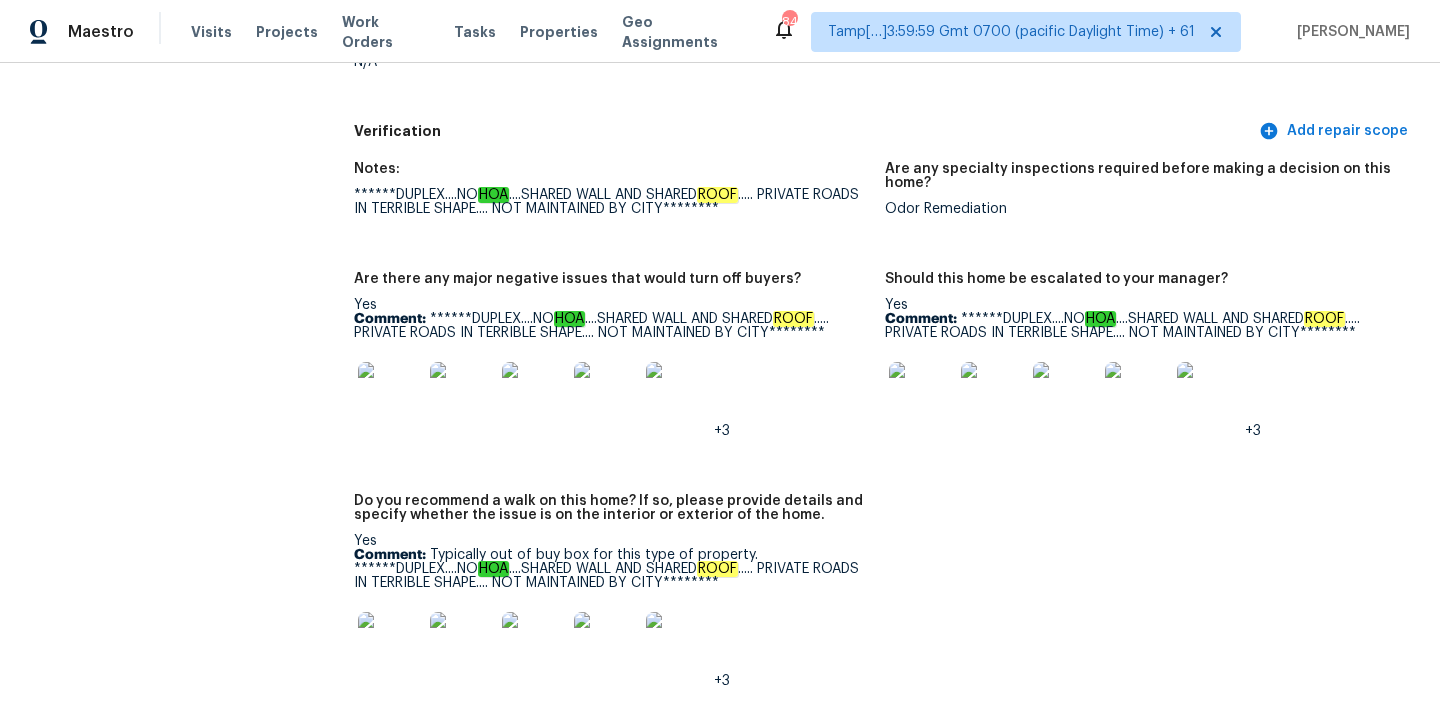 scroll, scrollTop: 4415, scrollLeft: 0, axis: vertical 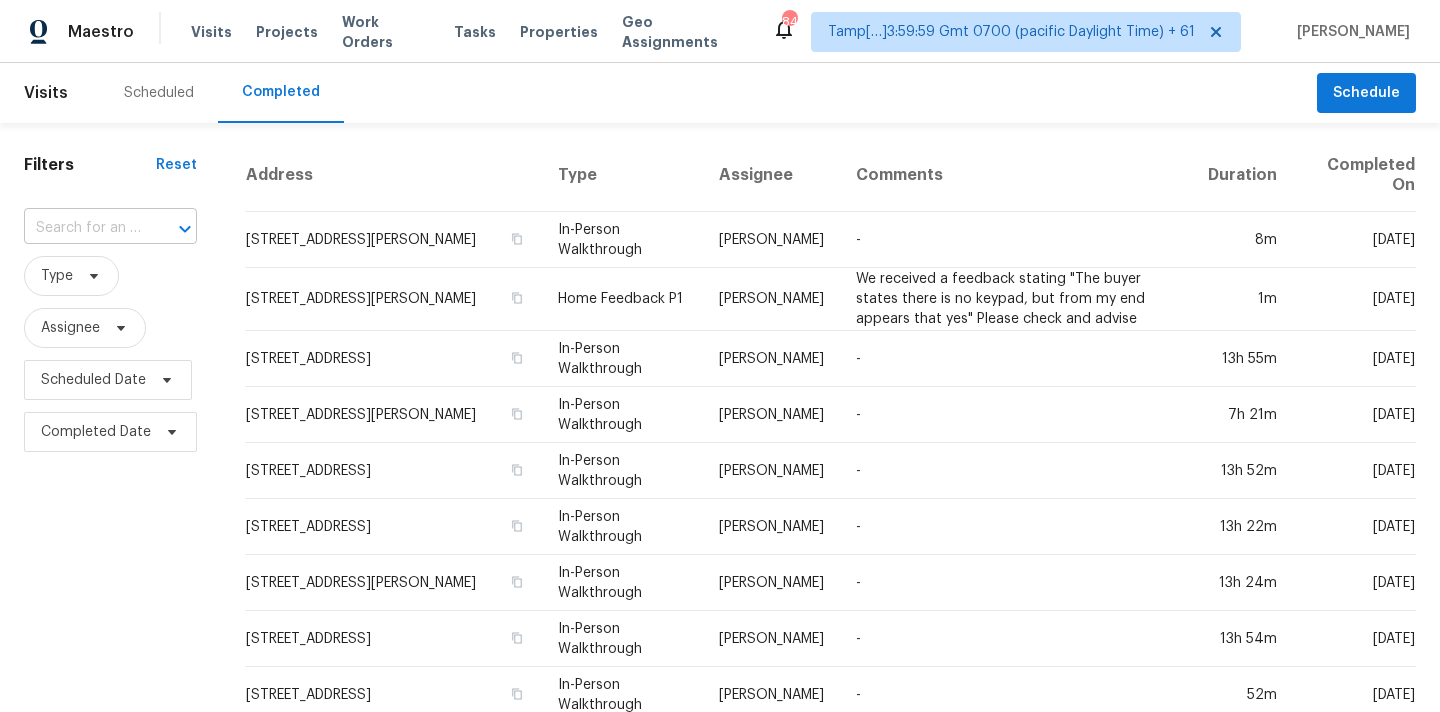 click at bounding box center [82, 228] 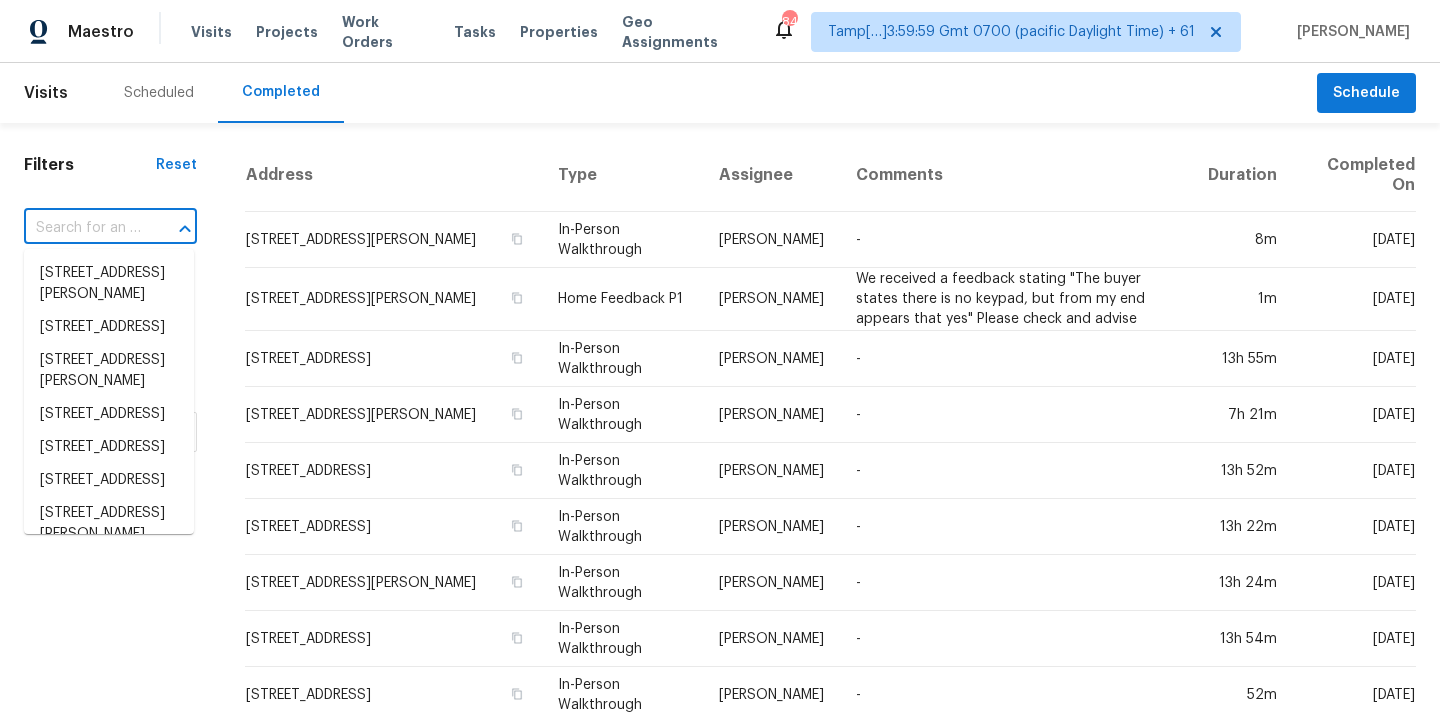 paste on "[STREET_ADDRESS][PERSON_NAME]" 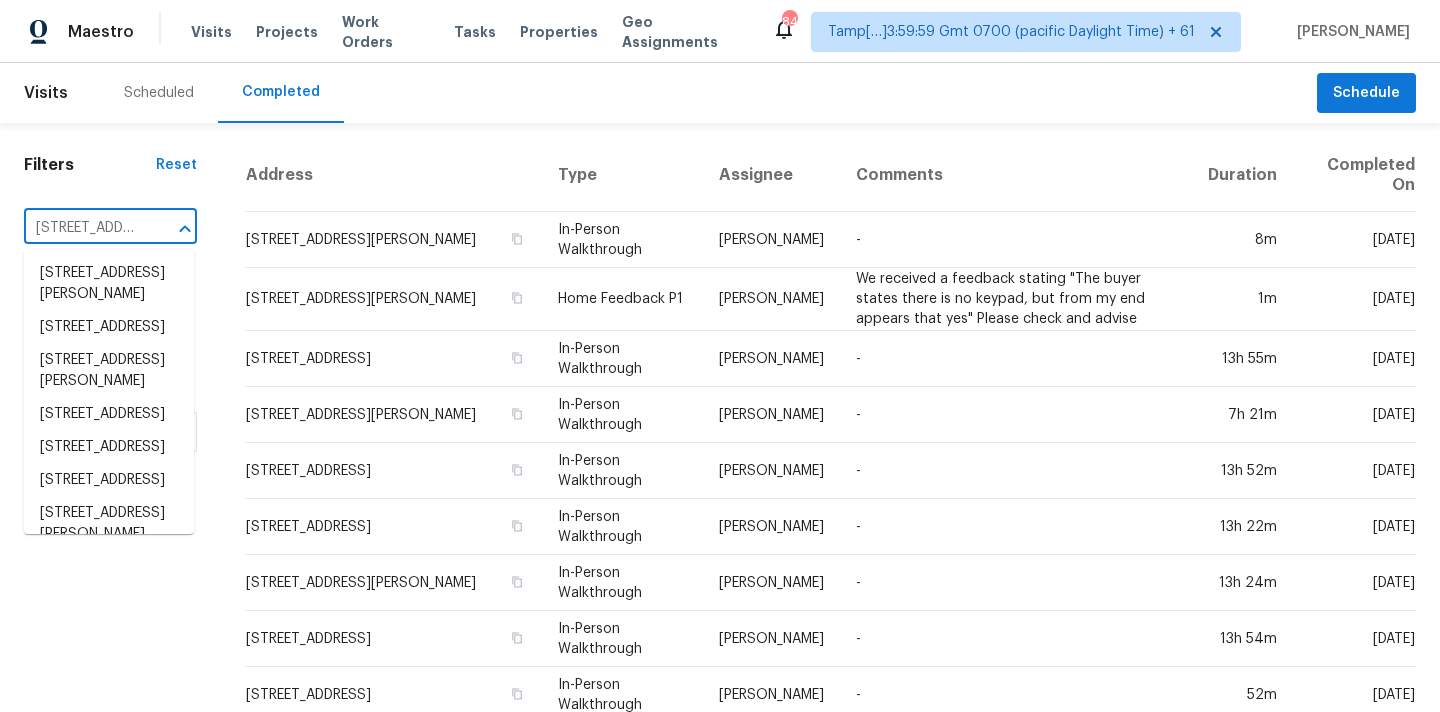 scroll, scrollTop: 0, scrollLeft: 184, axis: horizontal 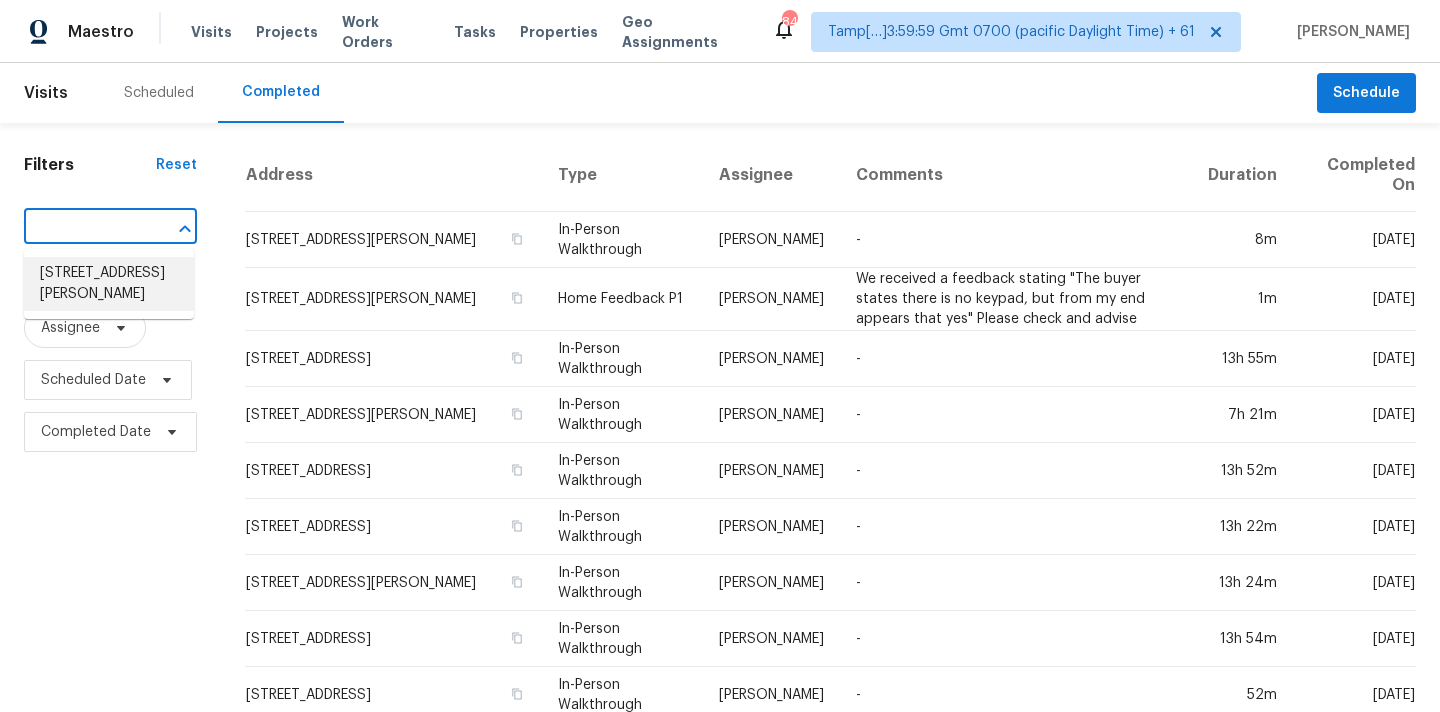 click on "[STREET_ADDRESS][PERSON_NAME]" at bounding box center (109, 284) 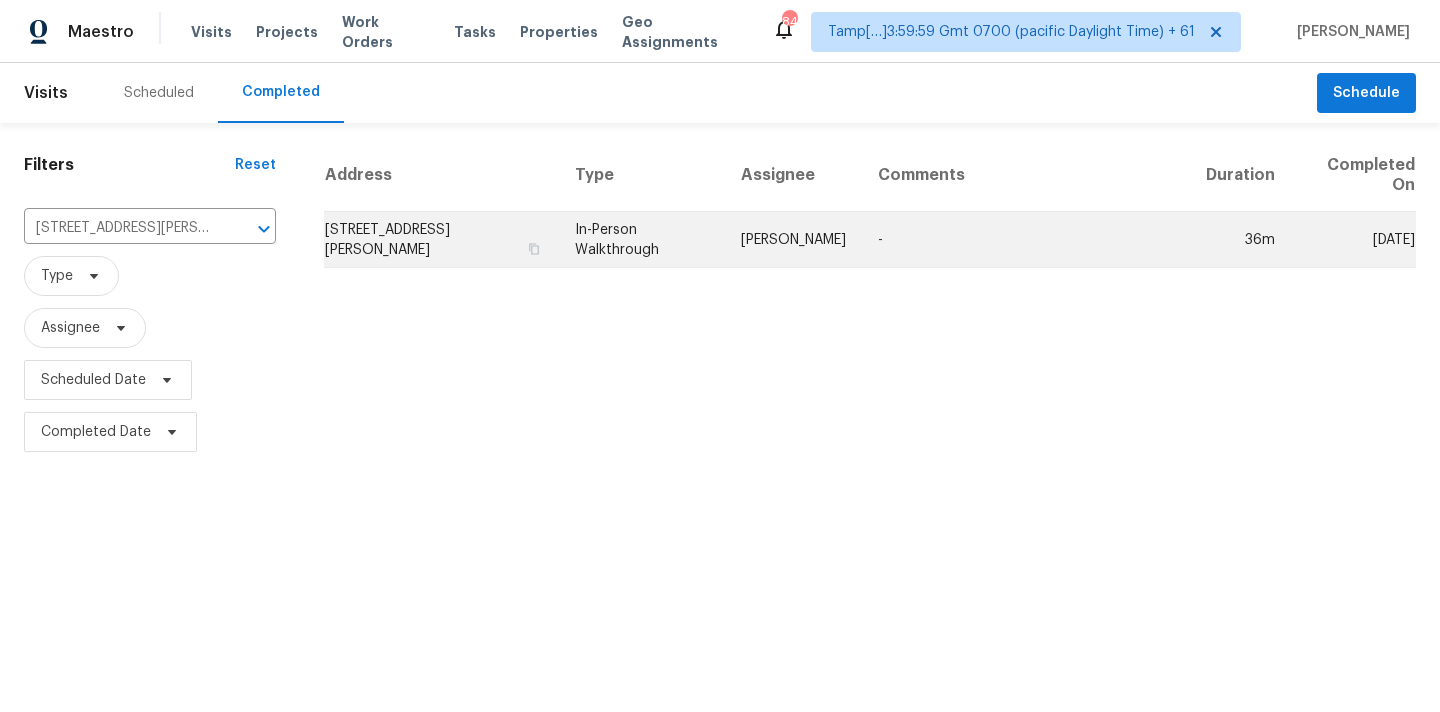 click on "In-Person Walkthrough" at bounding box center [642, 240] 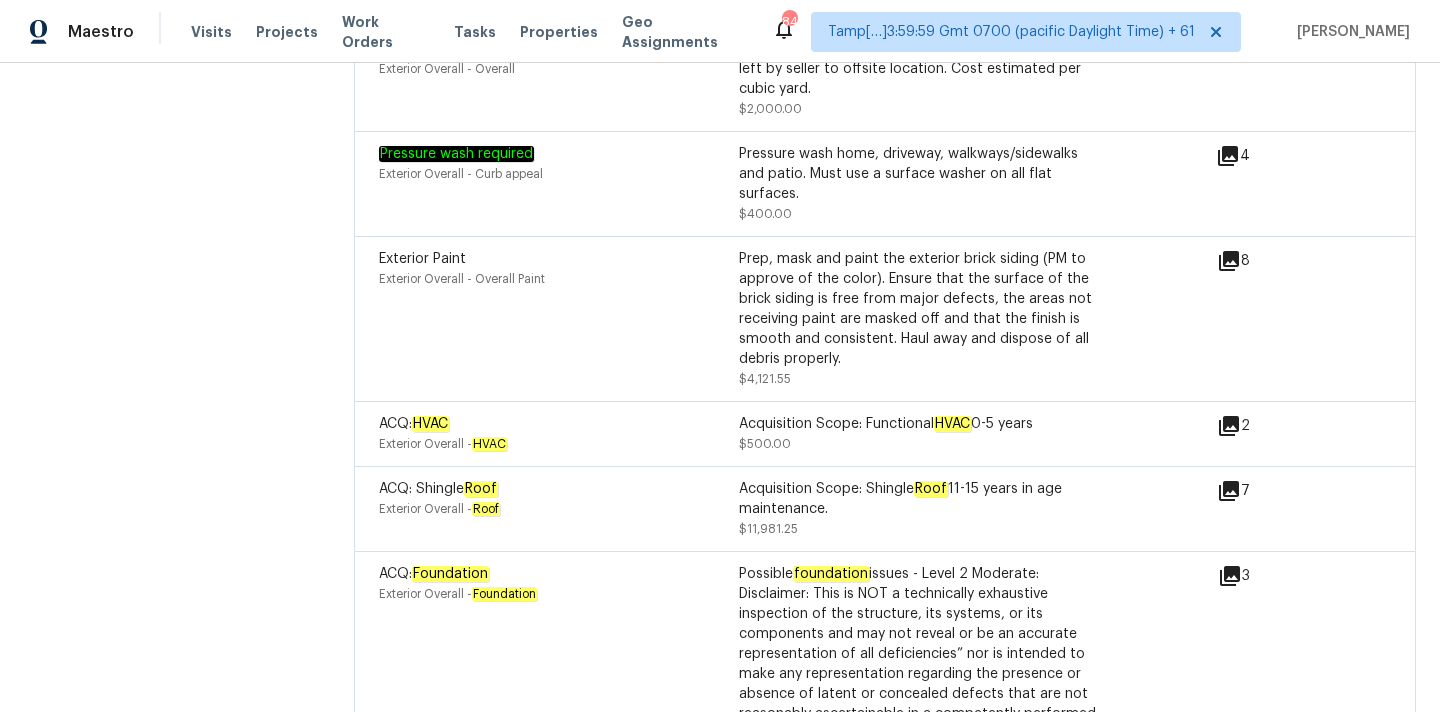 scroll, scrollTop: 6162, scrollLeft: 0, axis: vertical 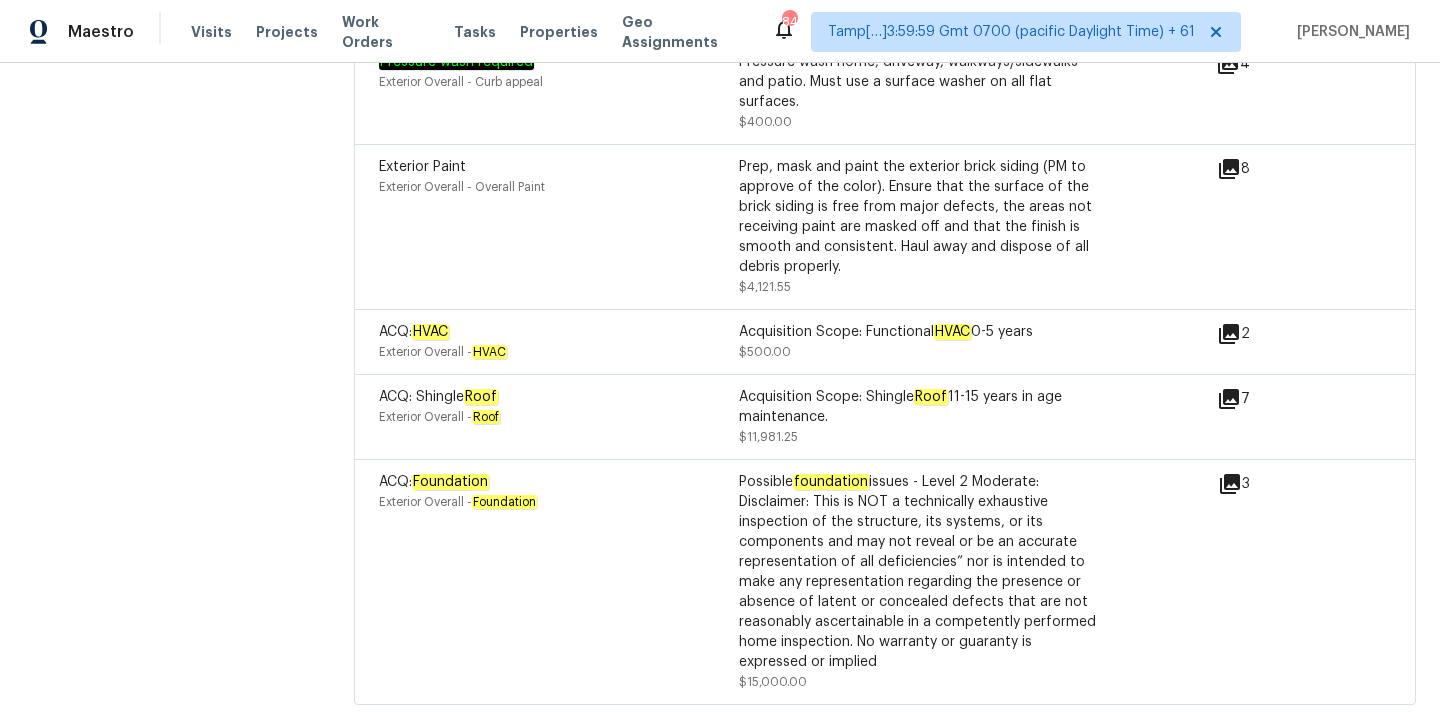 click 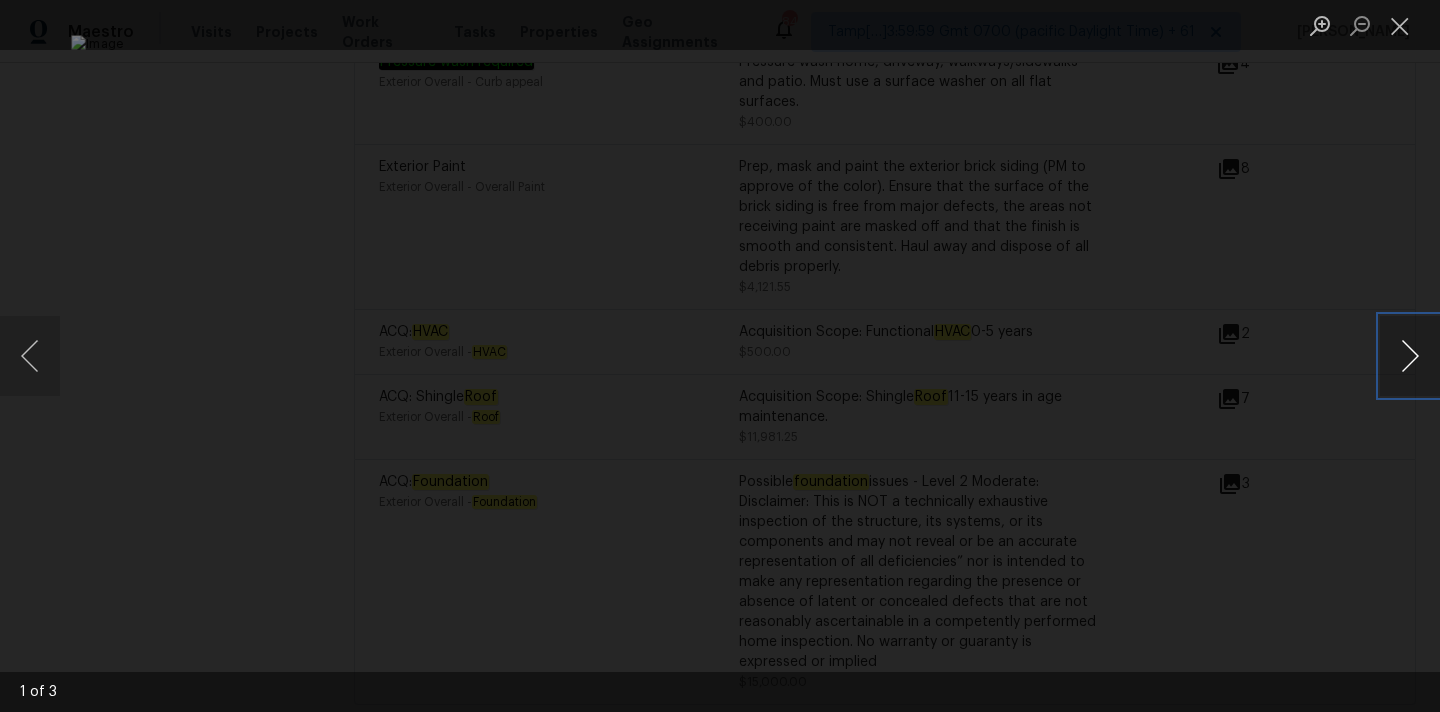 click at bounding box center [1410, 356] 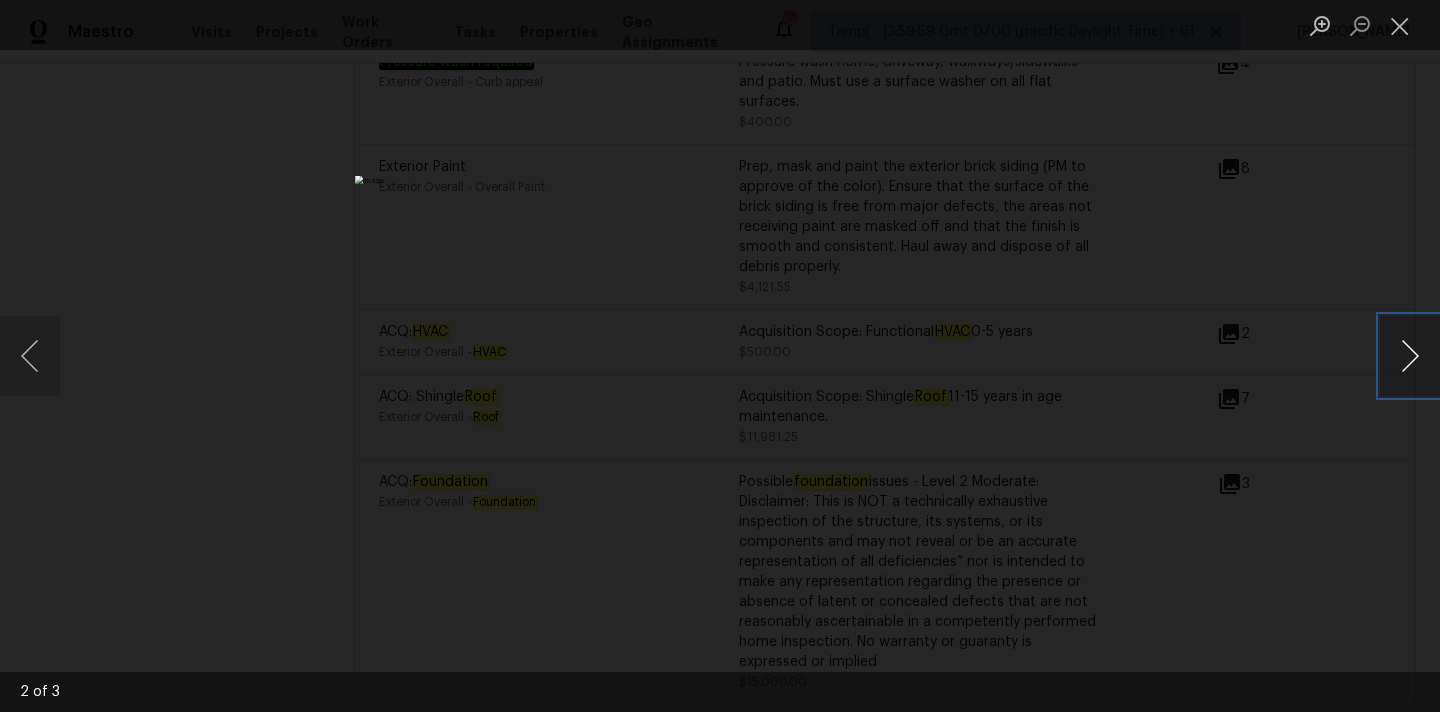 click at bounding box center (1410, 356) 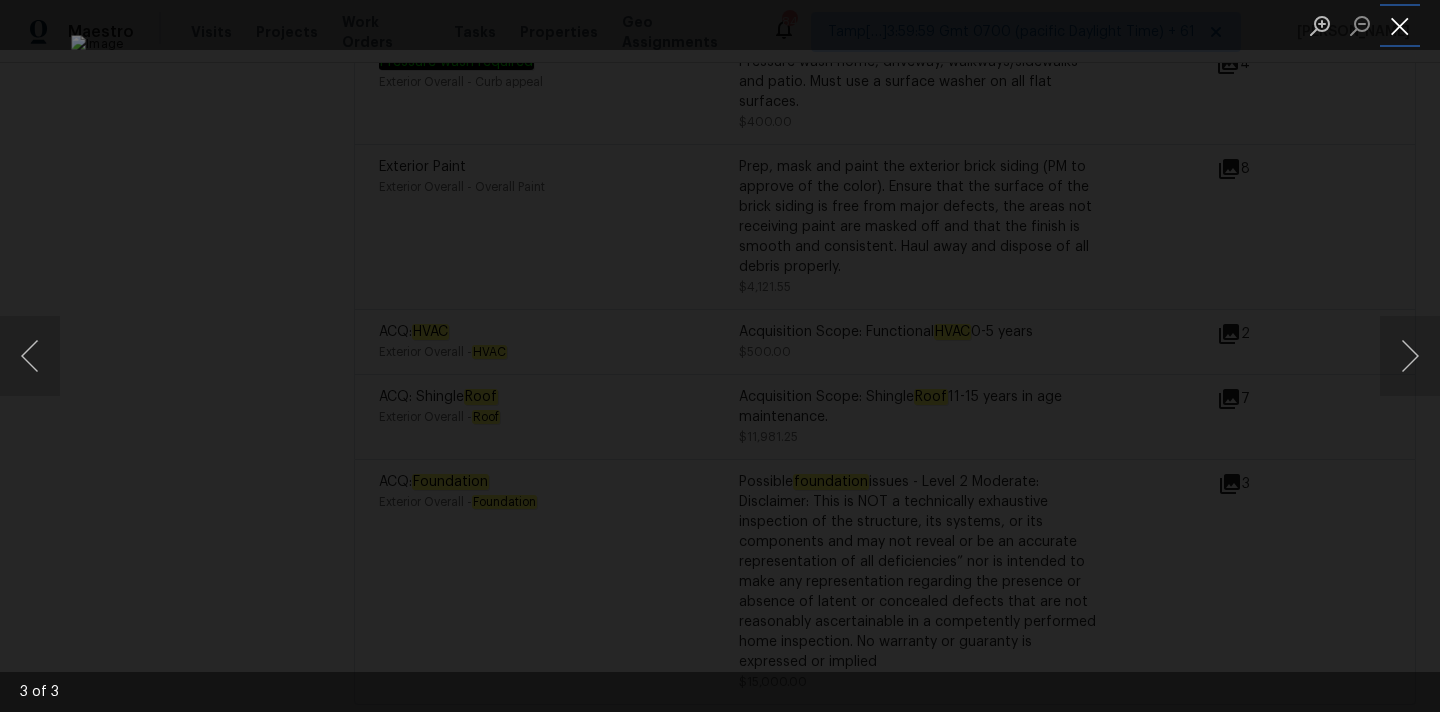 click at bounding box center (1400, 25) 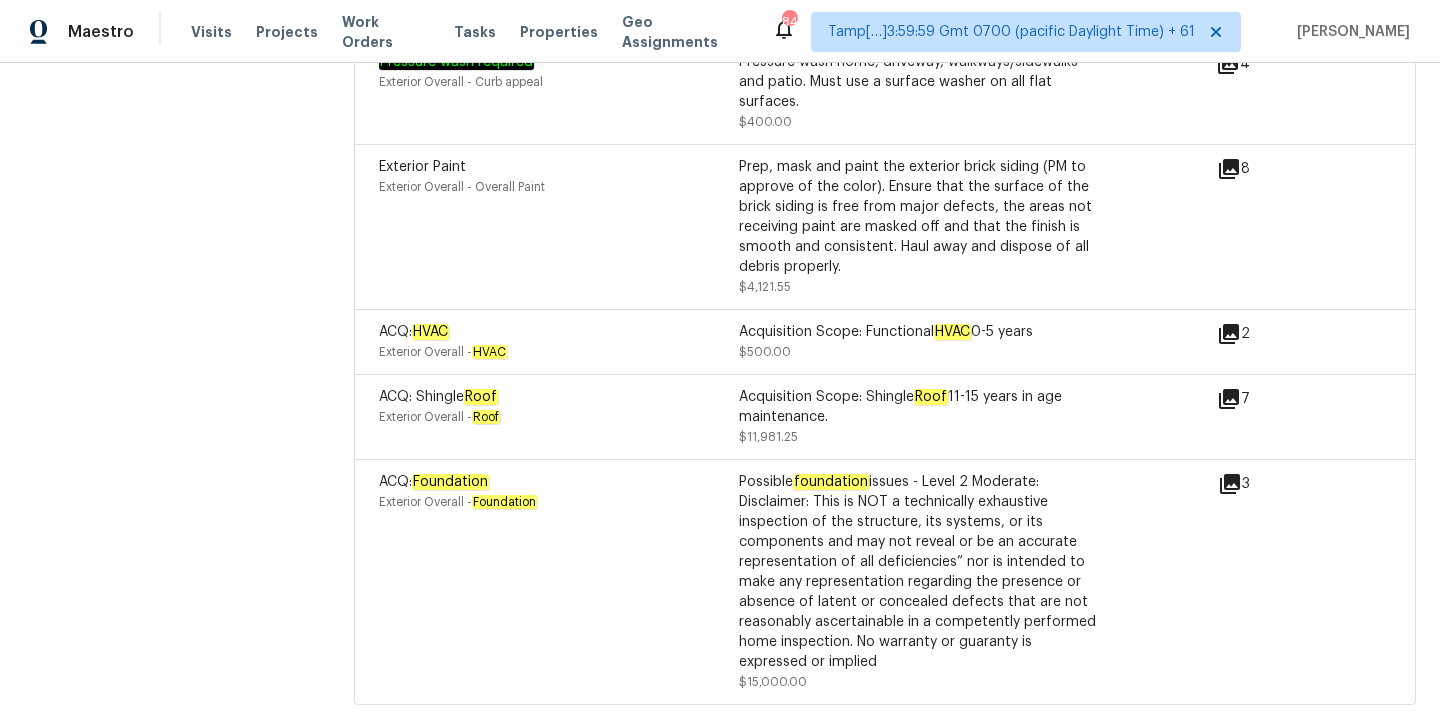 click 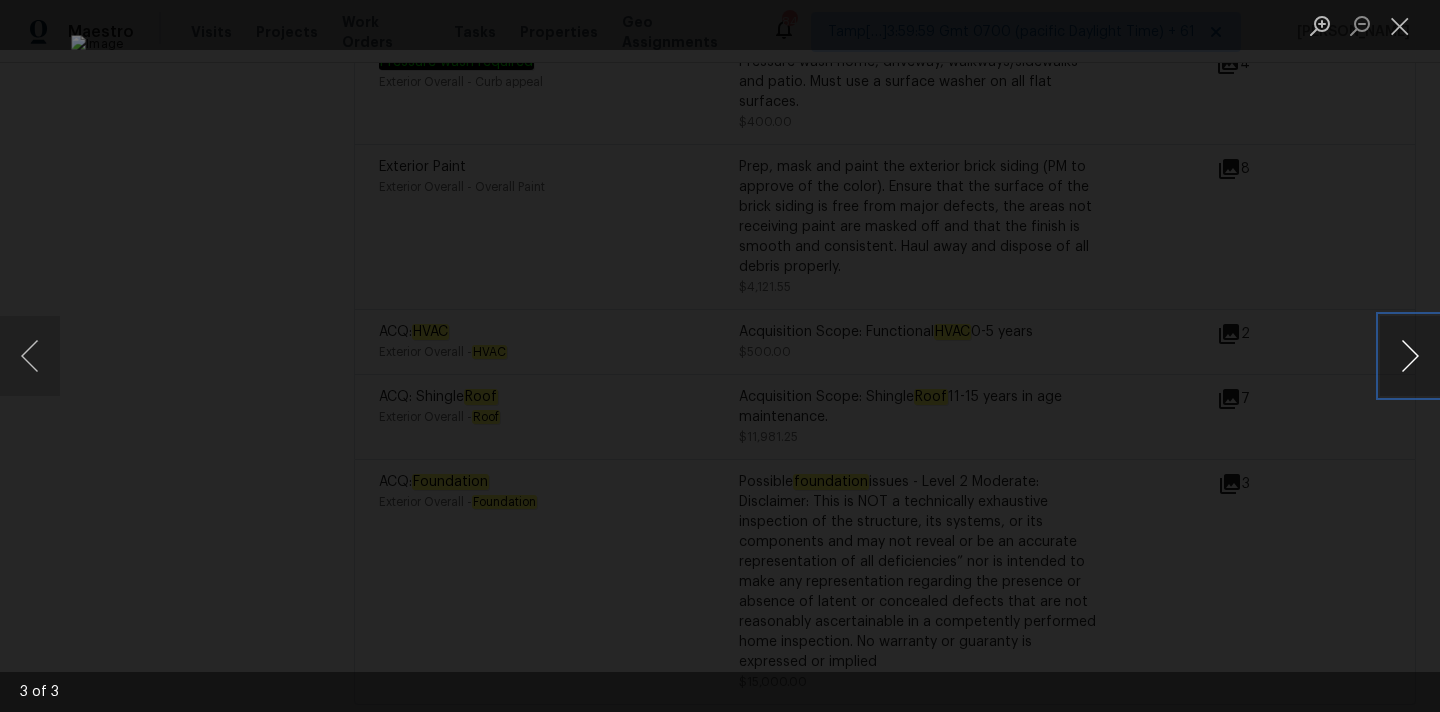 click at bounding box center [1410, 356] 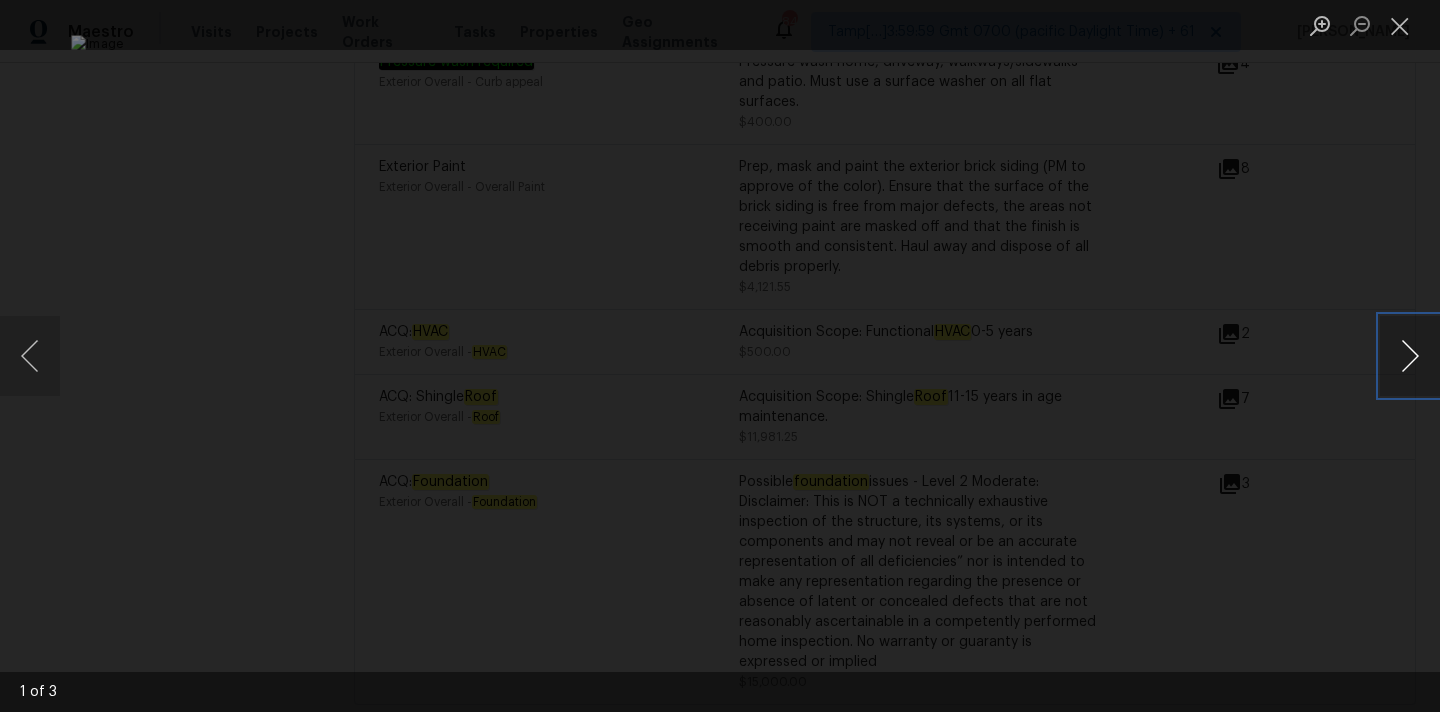 click at bounding box center [1410, 356] 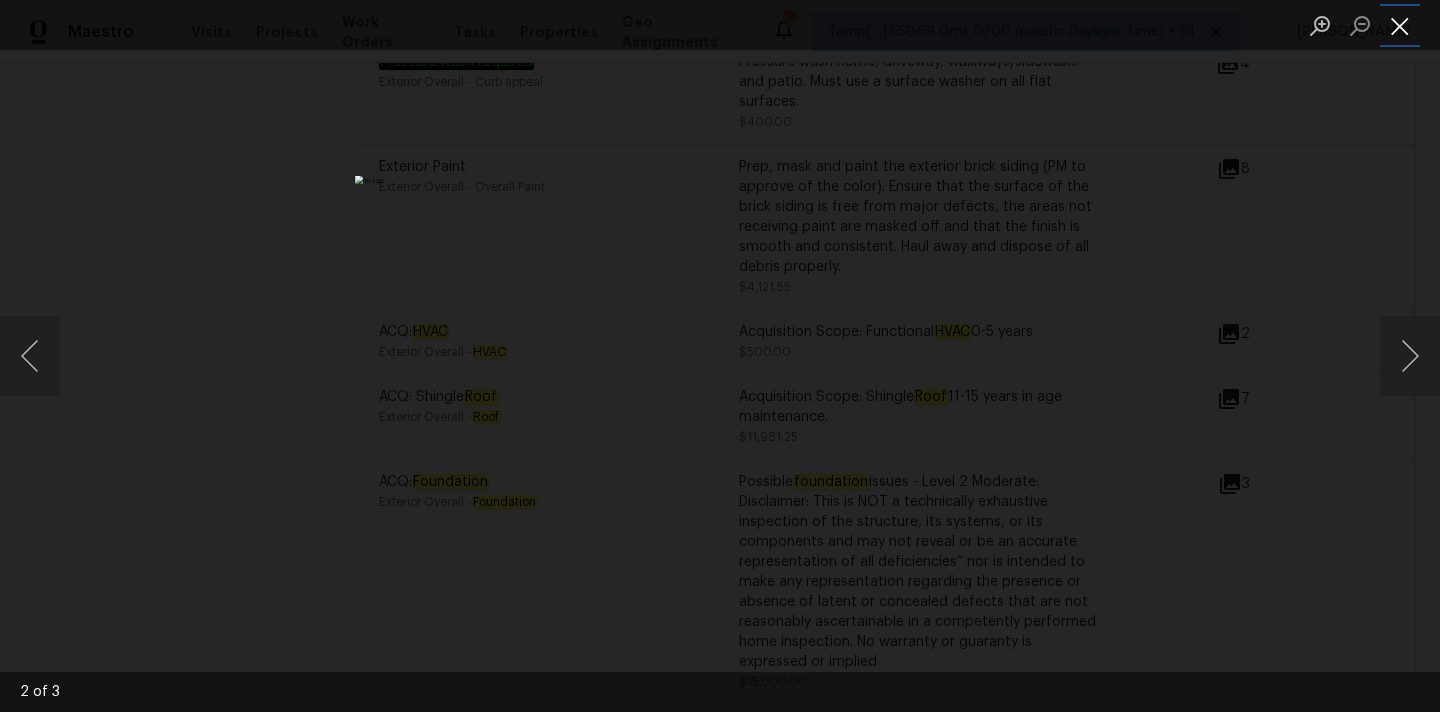 click at bounding box center (1400, 25) 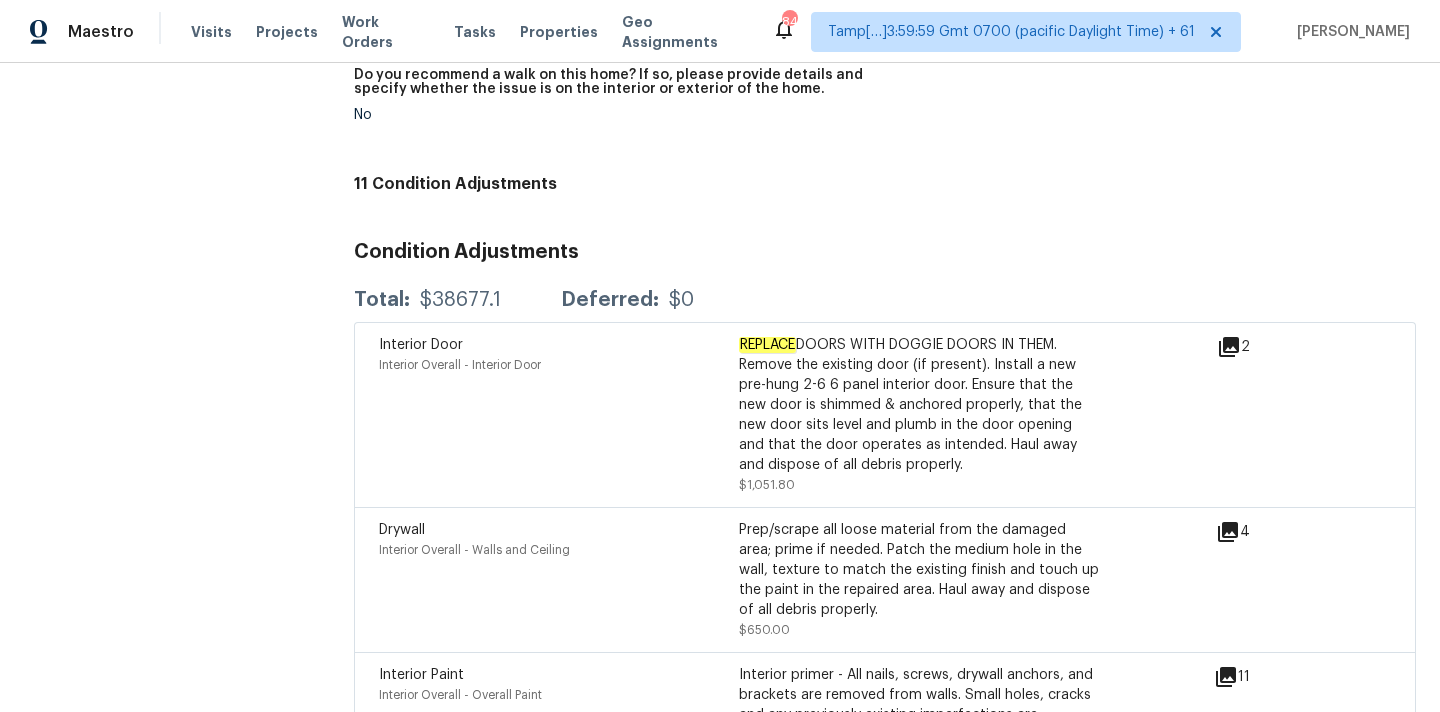 scroll, scrollTop: 5067, scrollLeft: 0, axis: vertical 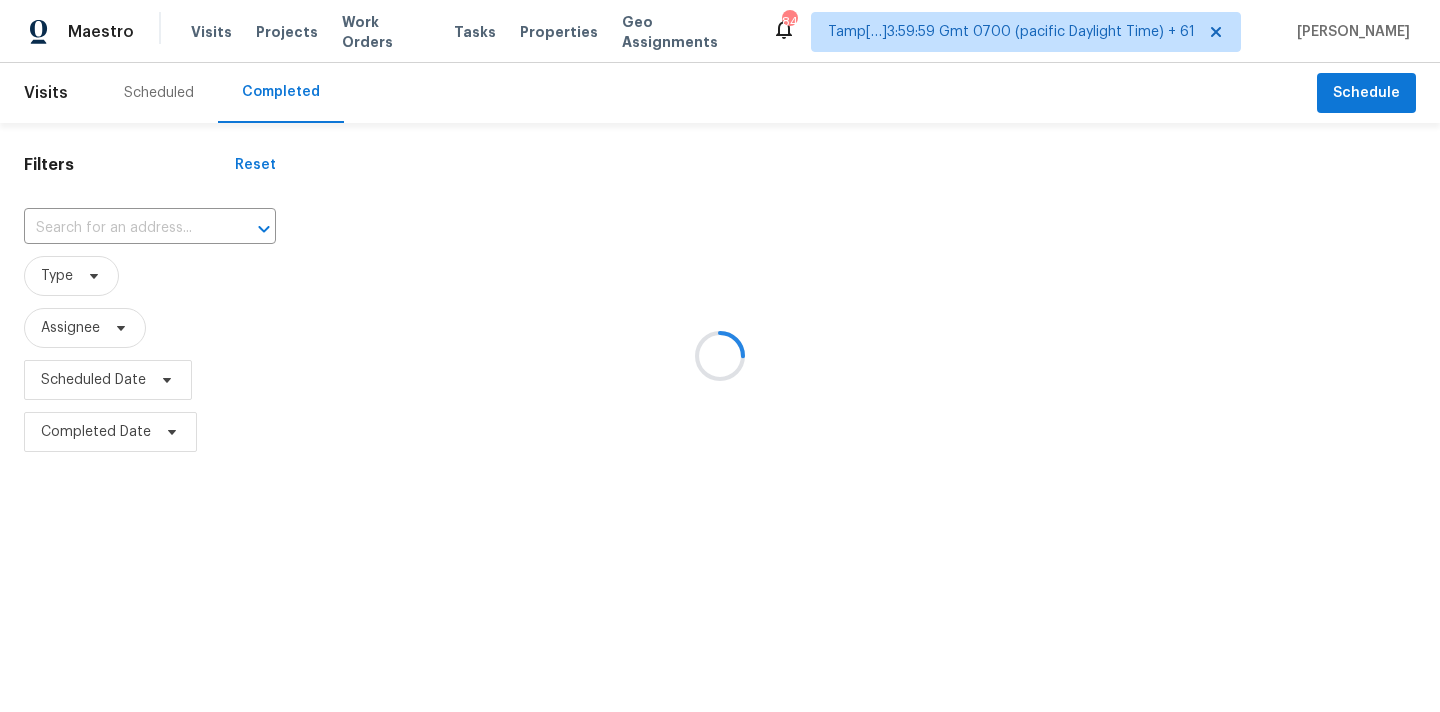 click at bounding box center [720, 356] 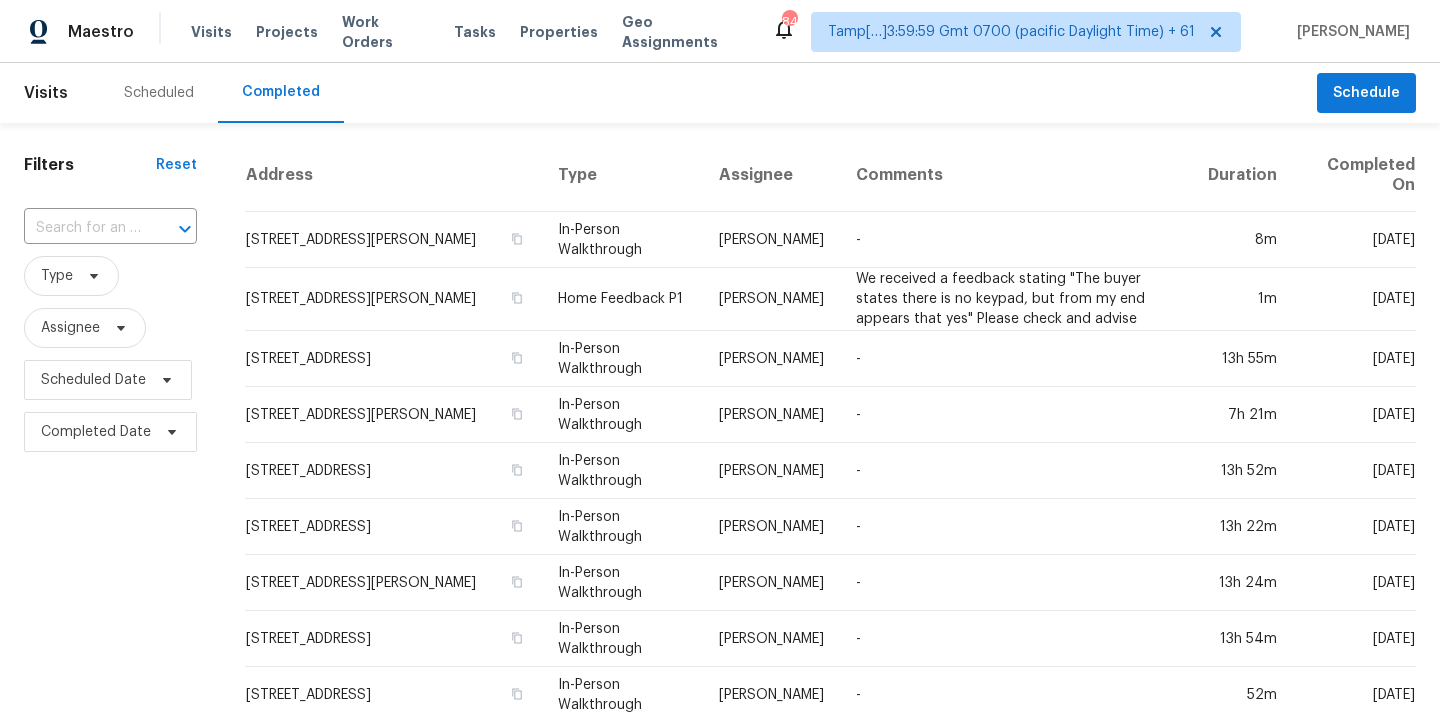 click at bounding box center [82, 228] 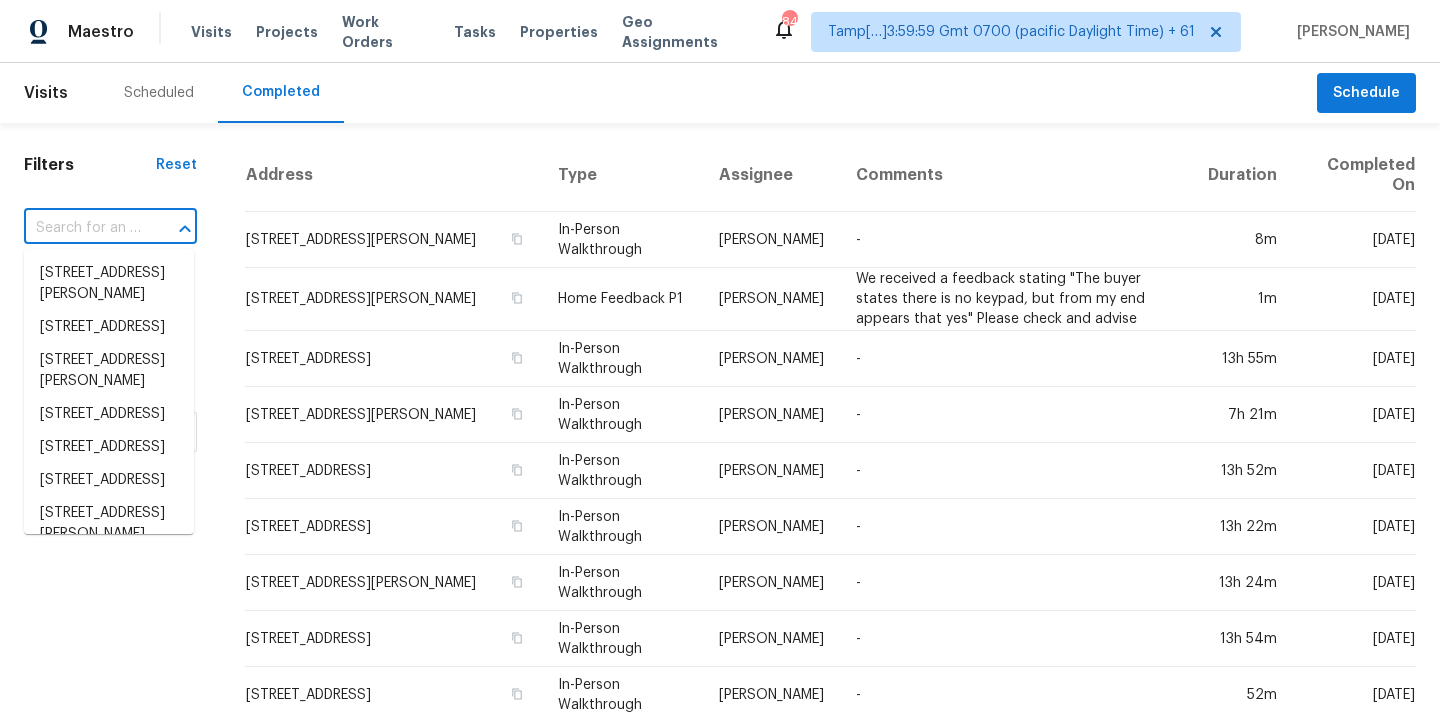 paste on "[STREET_ADDRESS]" 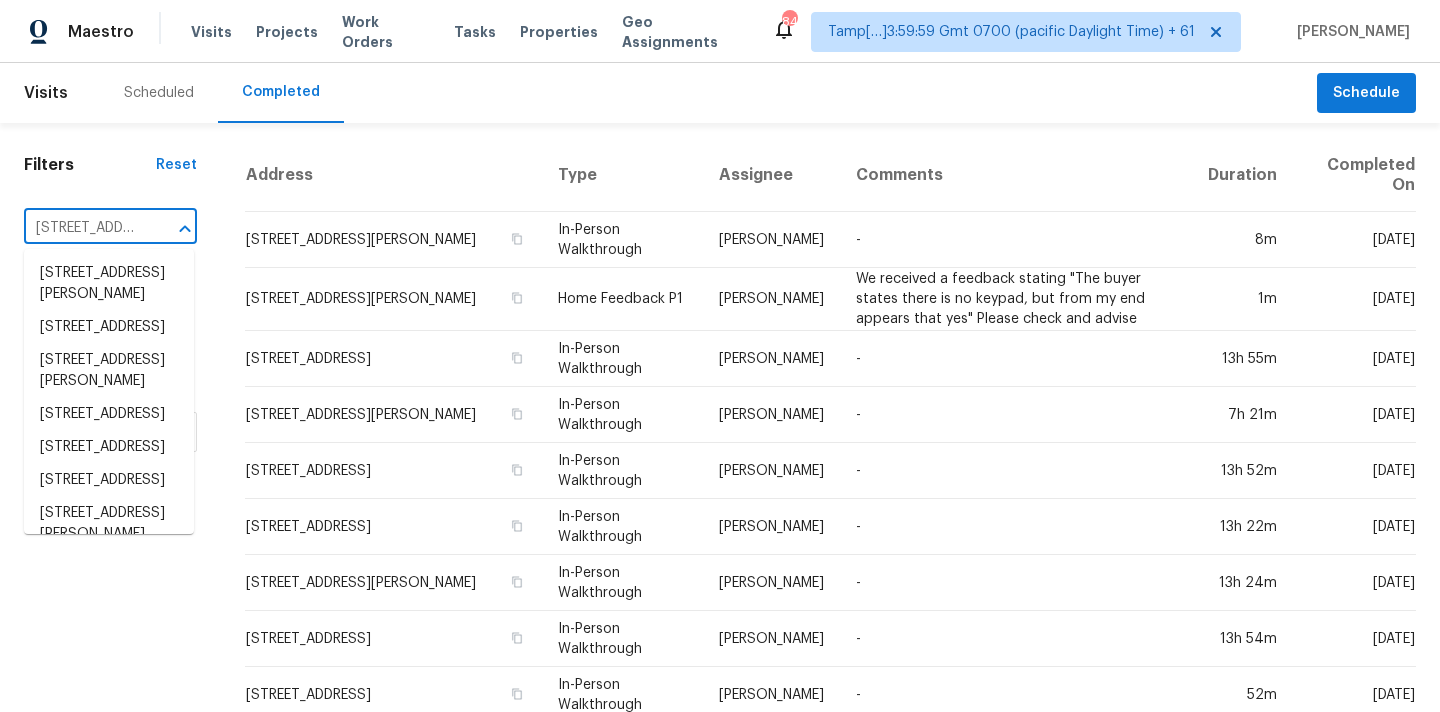 scroll, scrollTop: 0, scrollLeft: 220, axis: horizontal 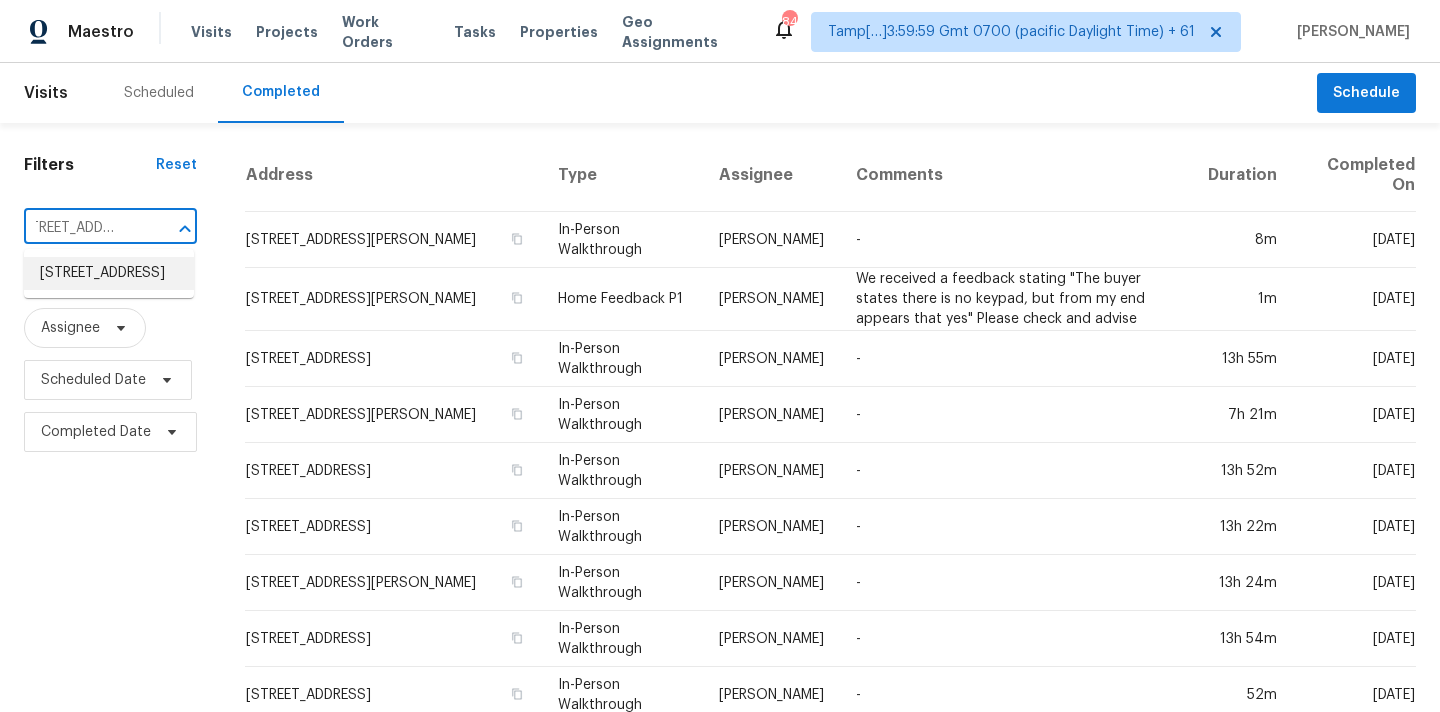 click on "[STREET_ADDRESS]" at bounding box center [109, 273] 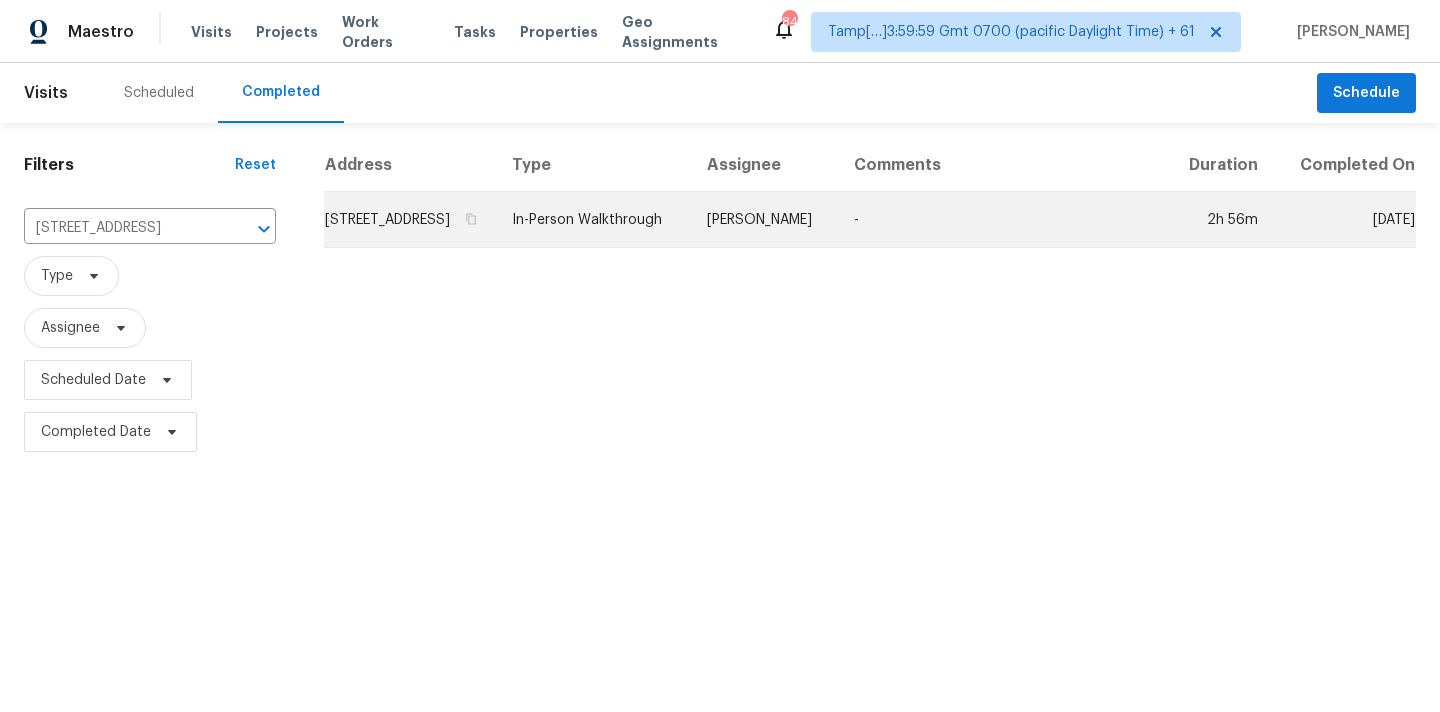 click on "[PERSON_NAME]" at bounding box center (764, 220) 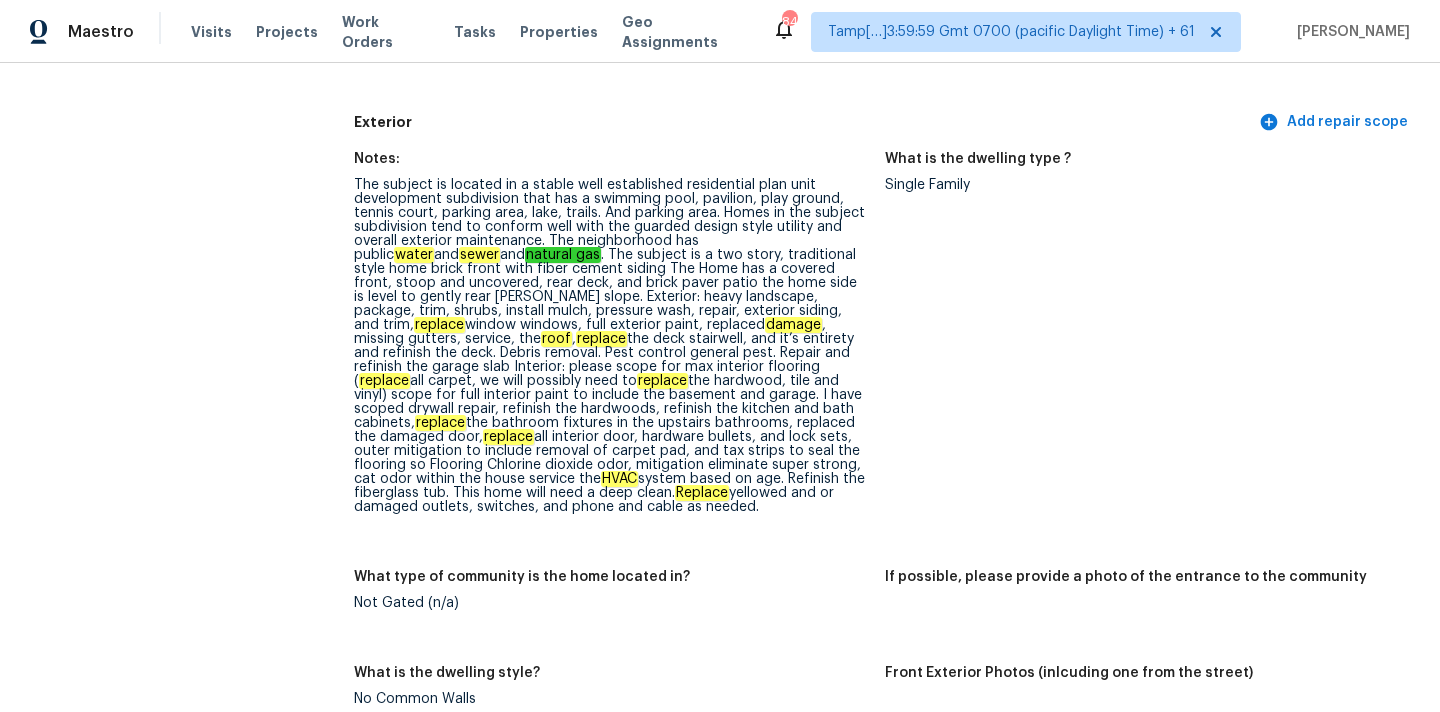 scroll, scrollTop: 734, scrollLeft: 0, axis: vertical 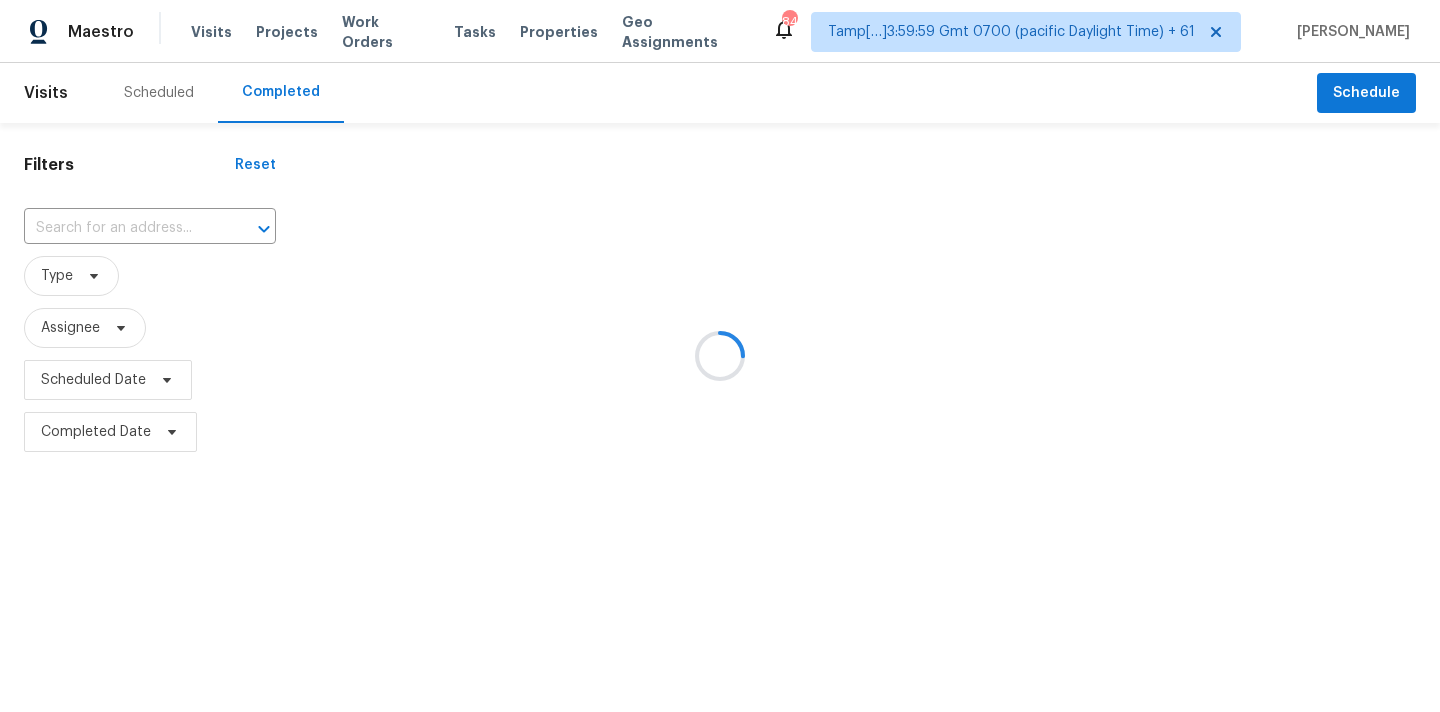 click at bounding box center (720, 356) 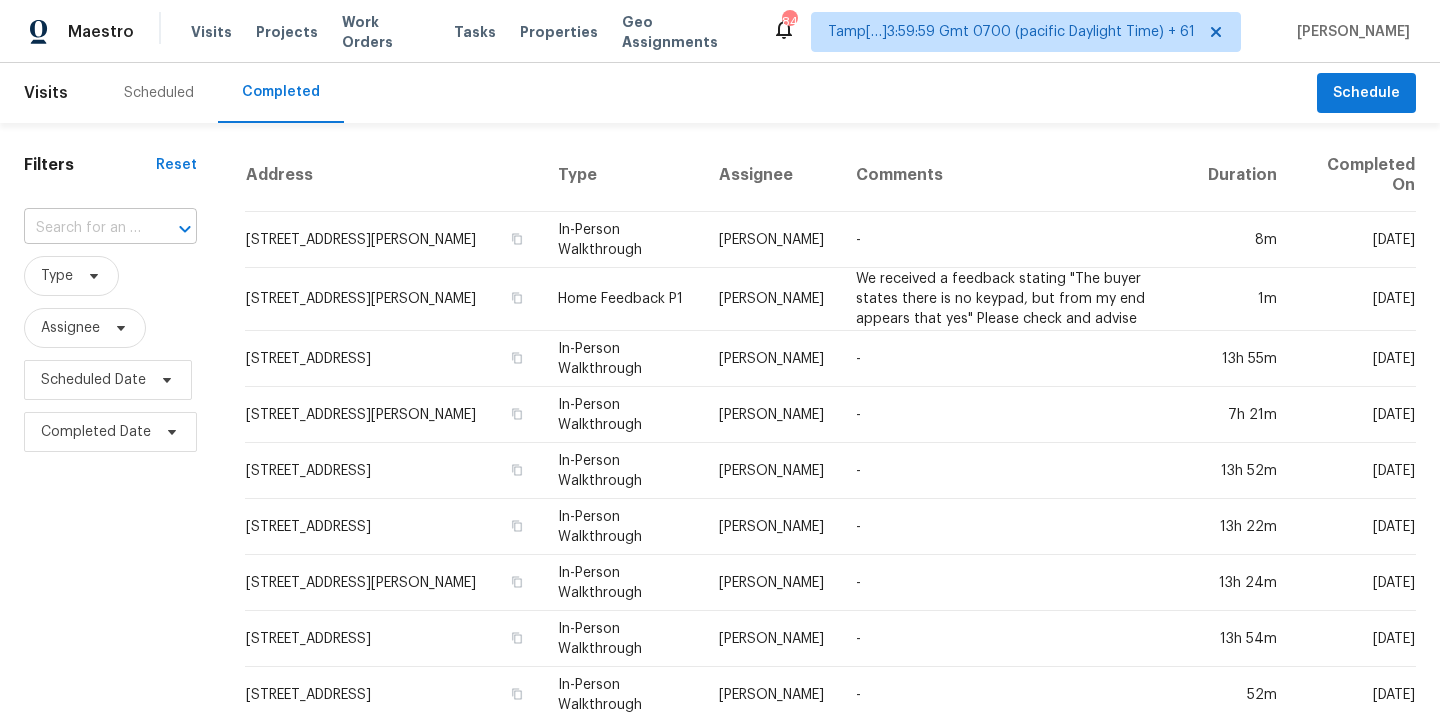 click at bounding box center (82, 228) 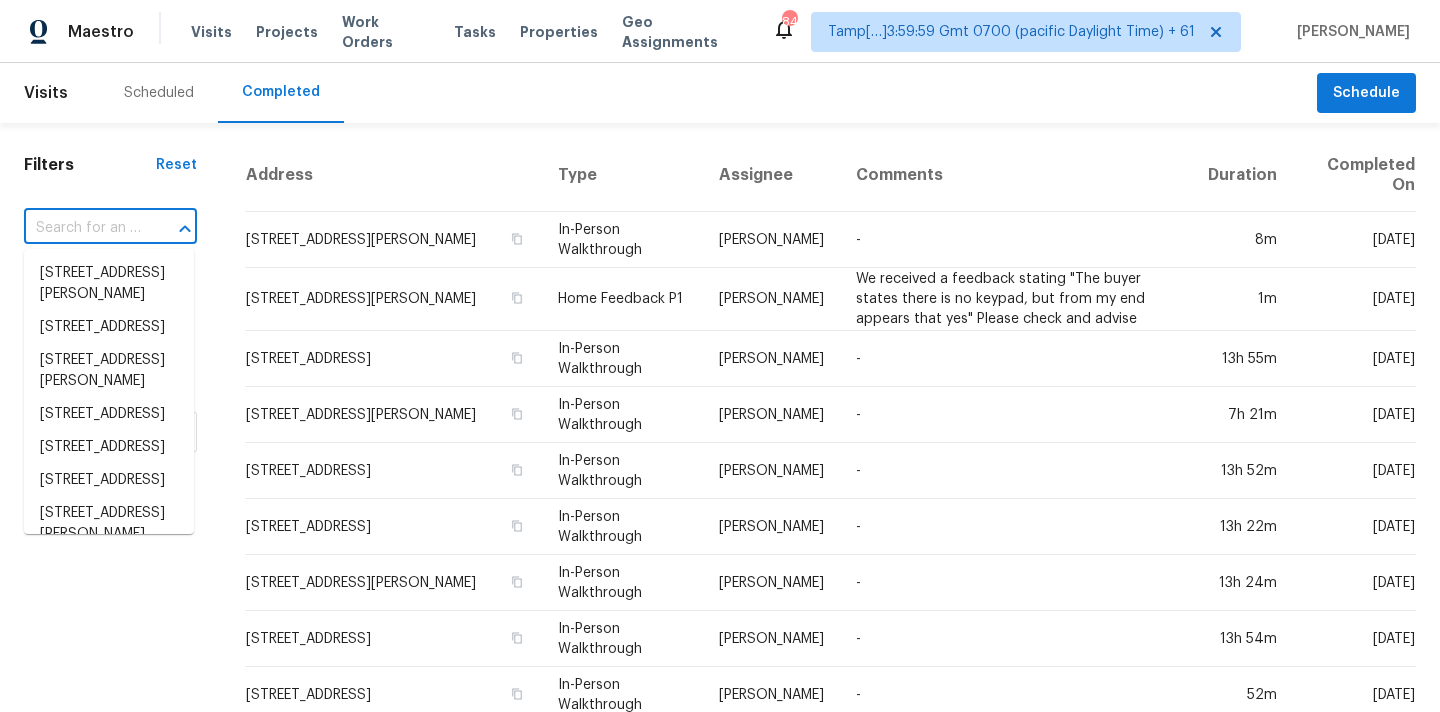 paste on "[STREET_ADDRESS]" 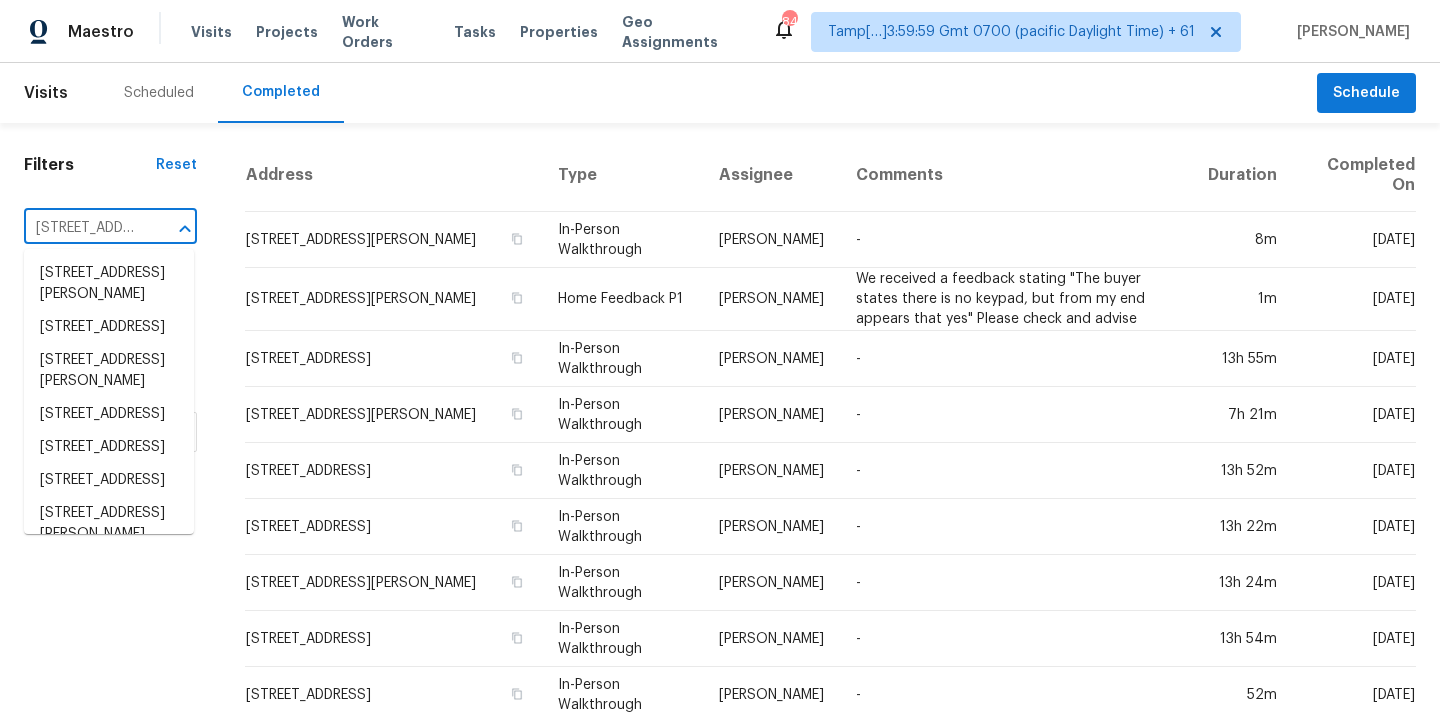 scroll, scrollTop: 0, scrollLeft: 167, axis: horizontal 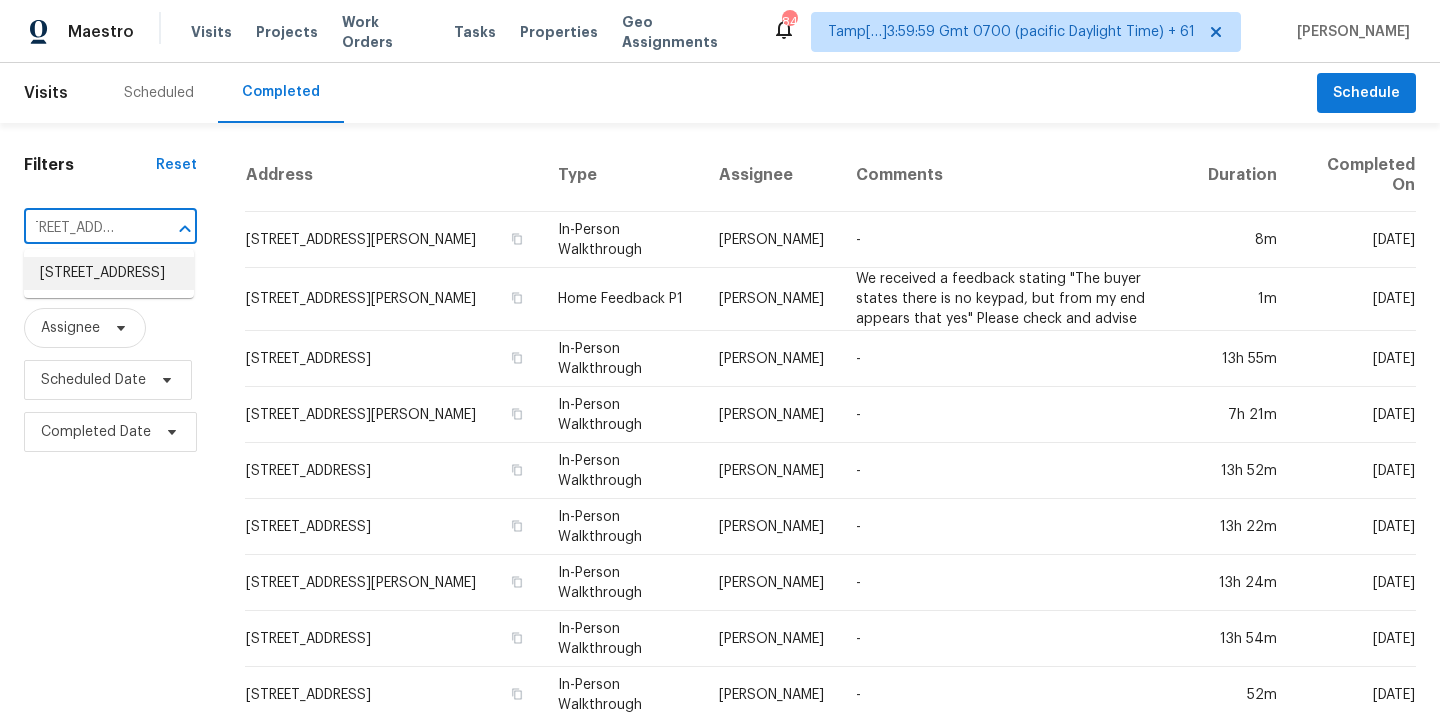 click on "1142 Lake Point Way, Suwanee, GA 30024" at bounding box center [109, 273] 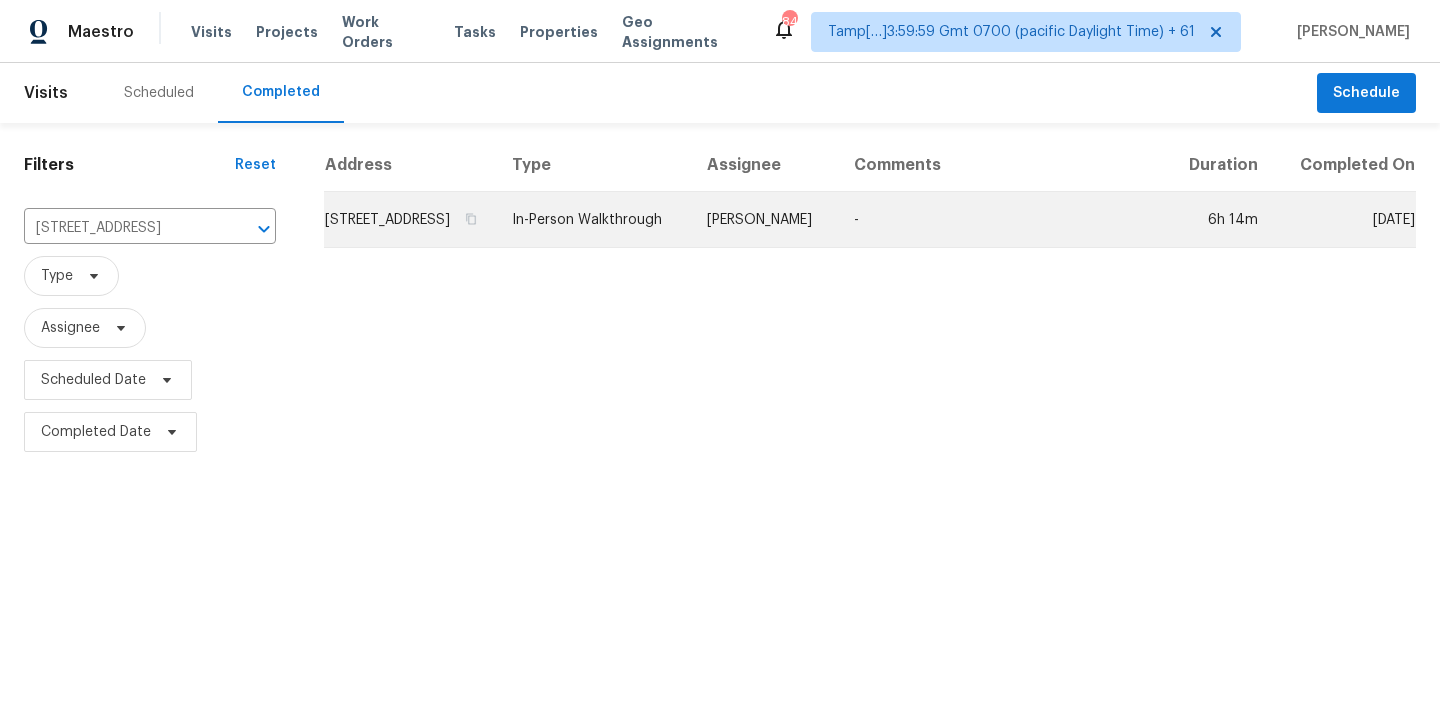click on "-" at bounding box center (1002, 220) 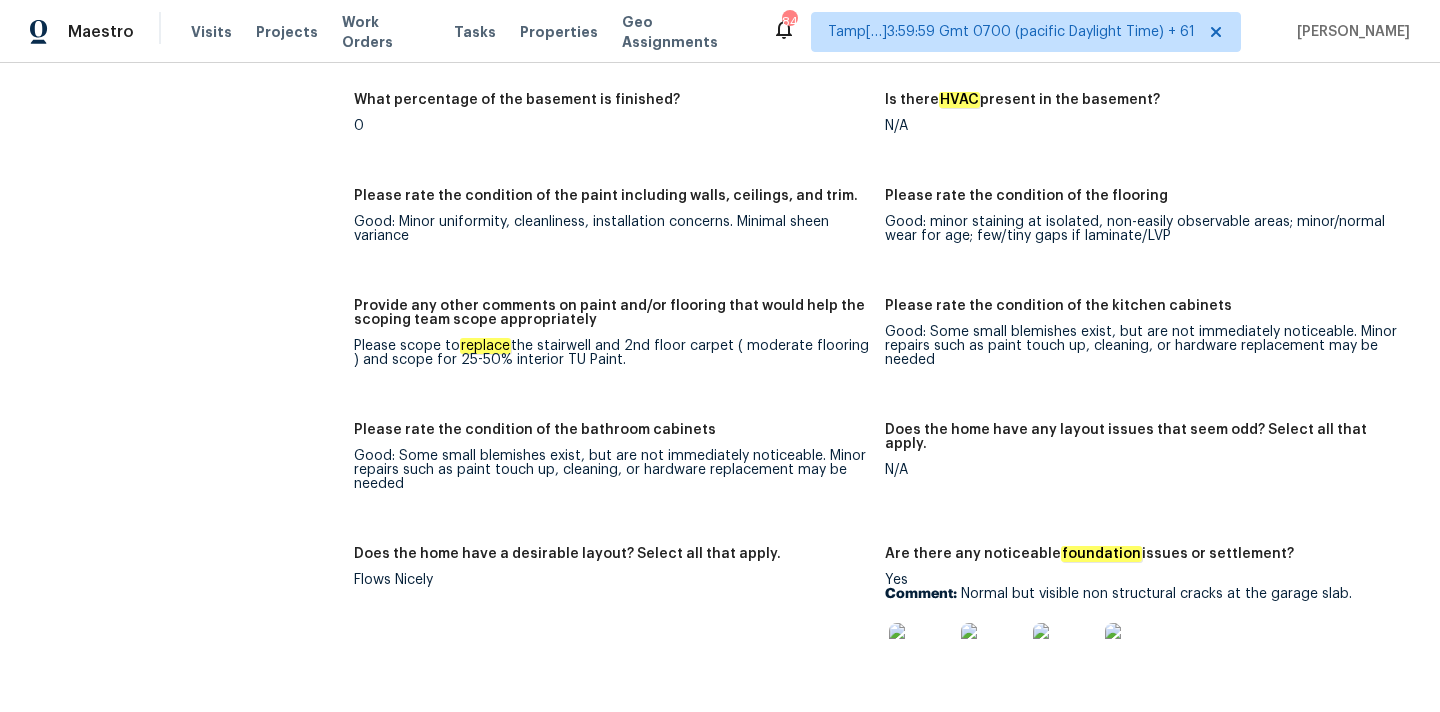 scroll, scrollTop: 3029, scrollLeft: 0, axis: vertical 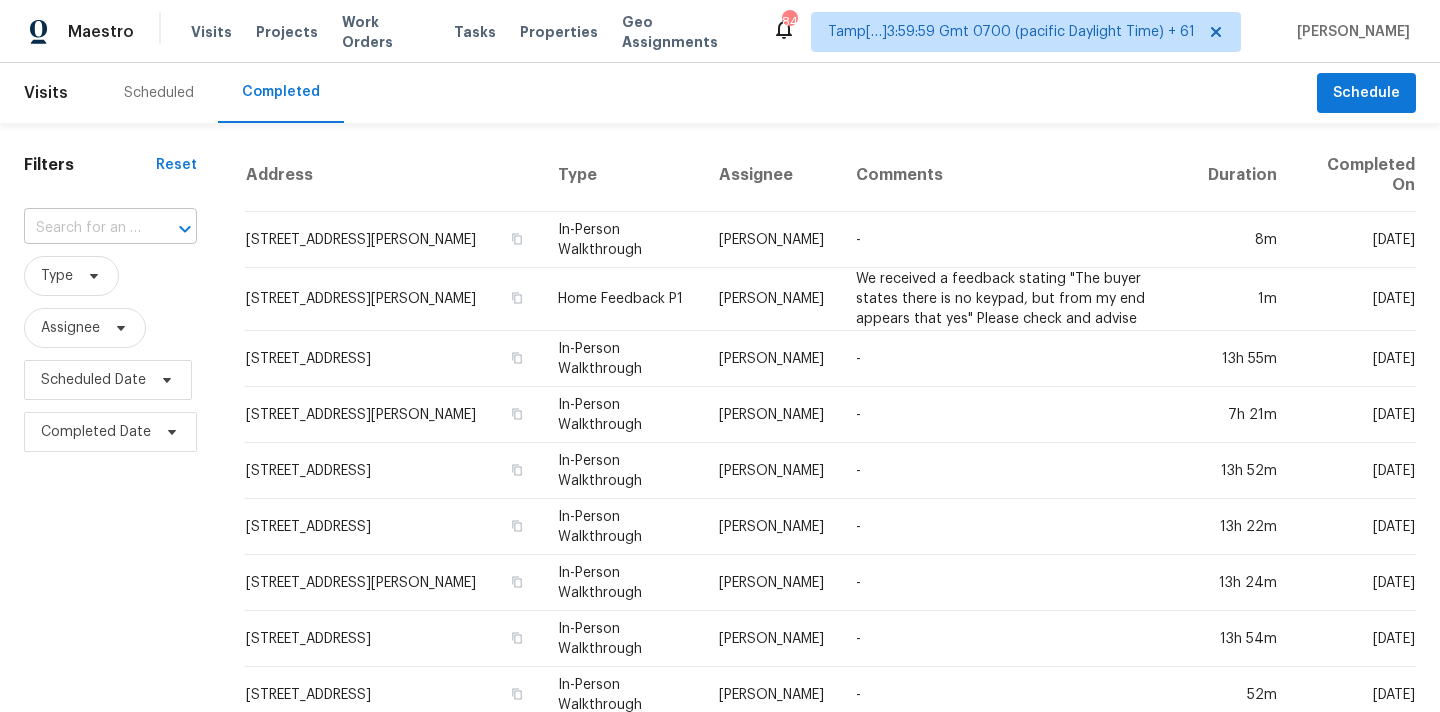 click at bounding box center (82, 228) 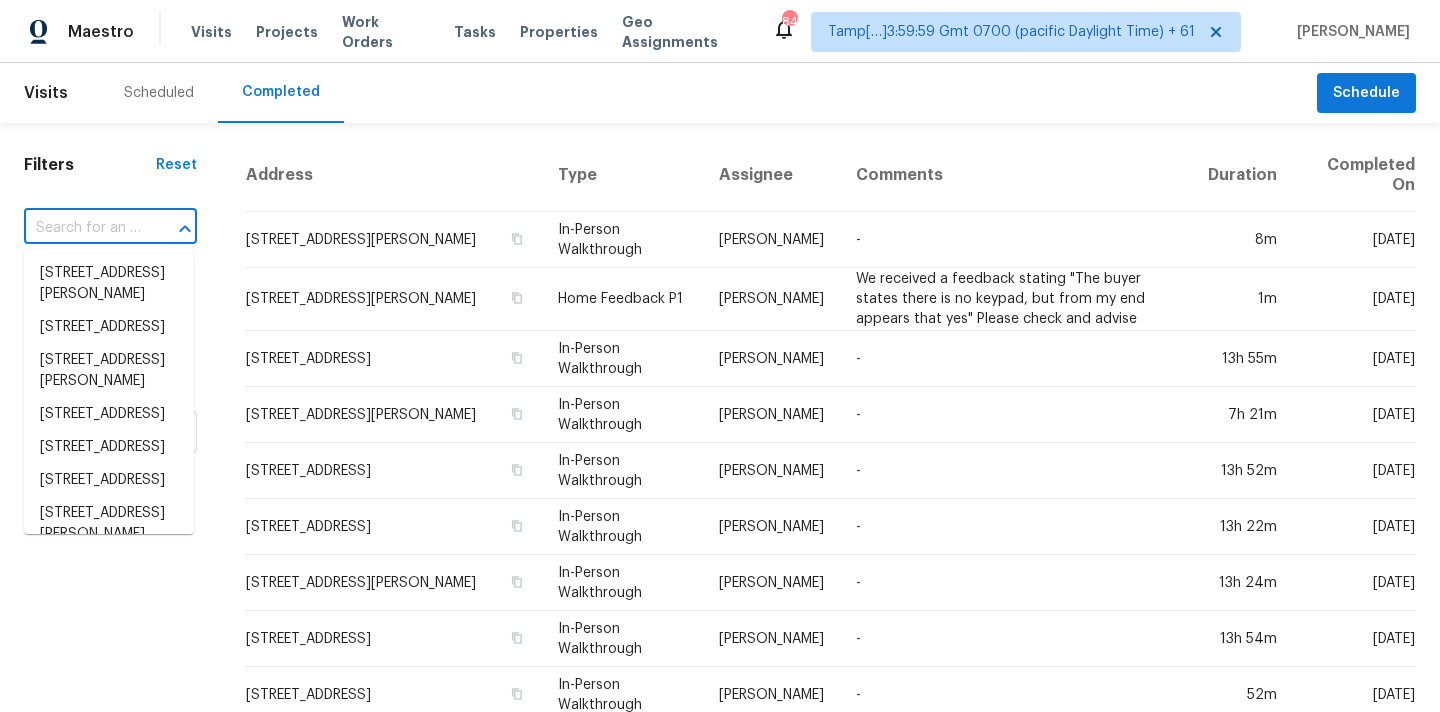 paste on "[STREET_ADDRESS]" 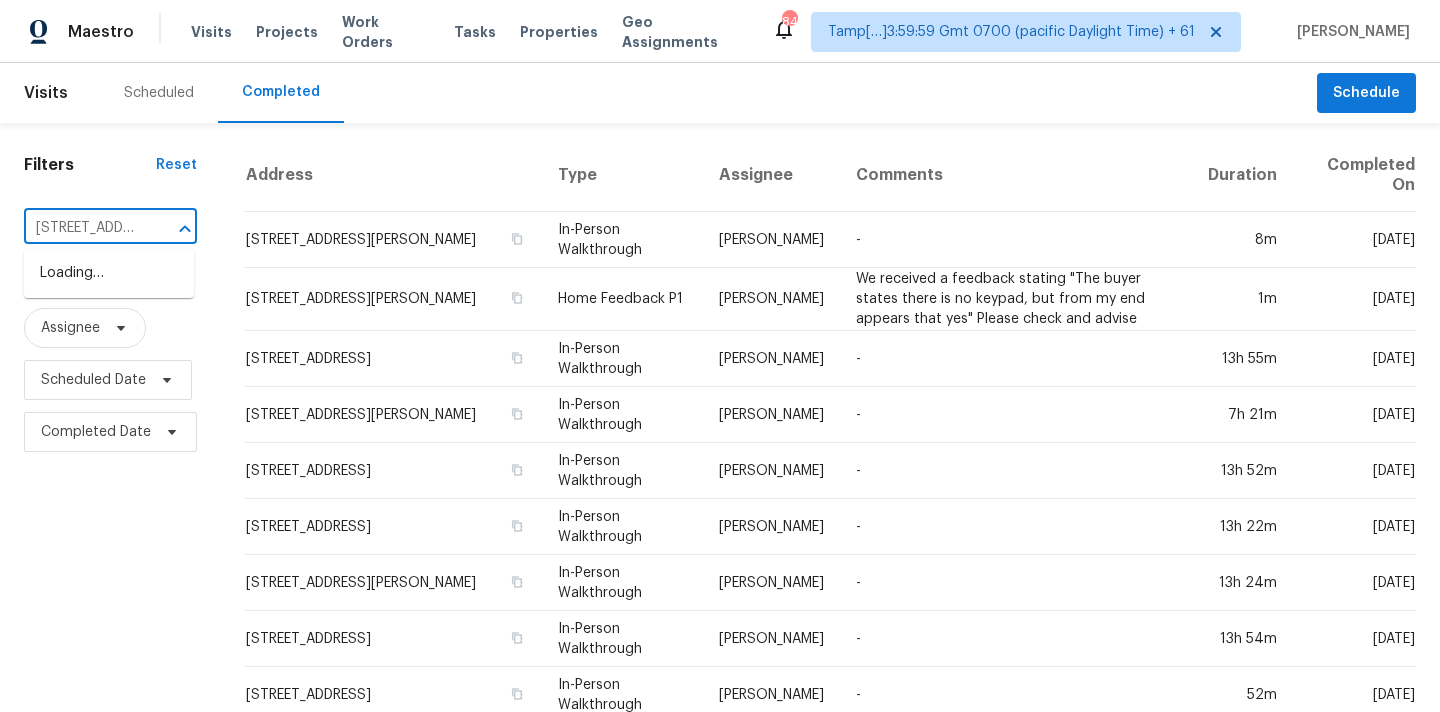 scroll, scrollTop: 0, scrollLeft: 189, axis: horizontal 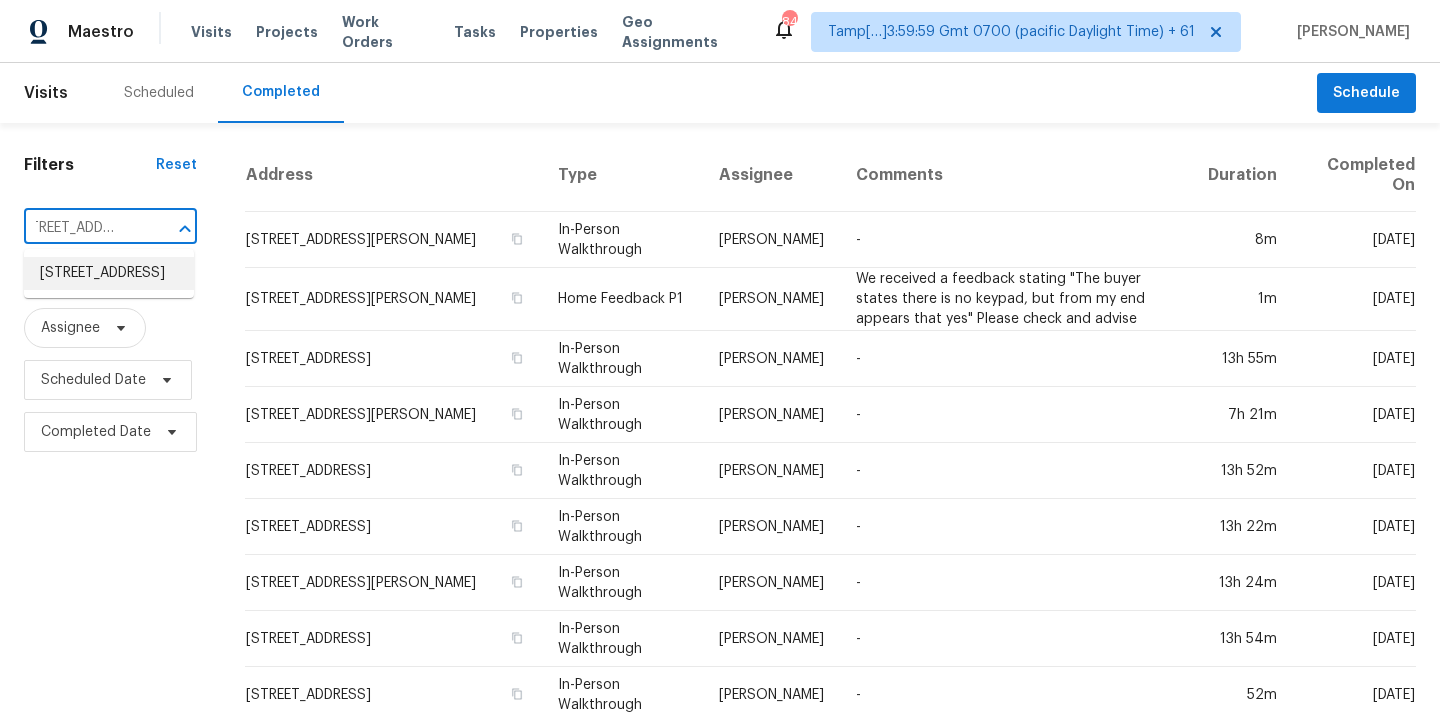 click on "[STREET_ADDRESS]" at bounding box center (109, 273) 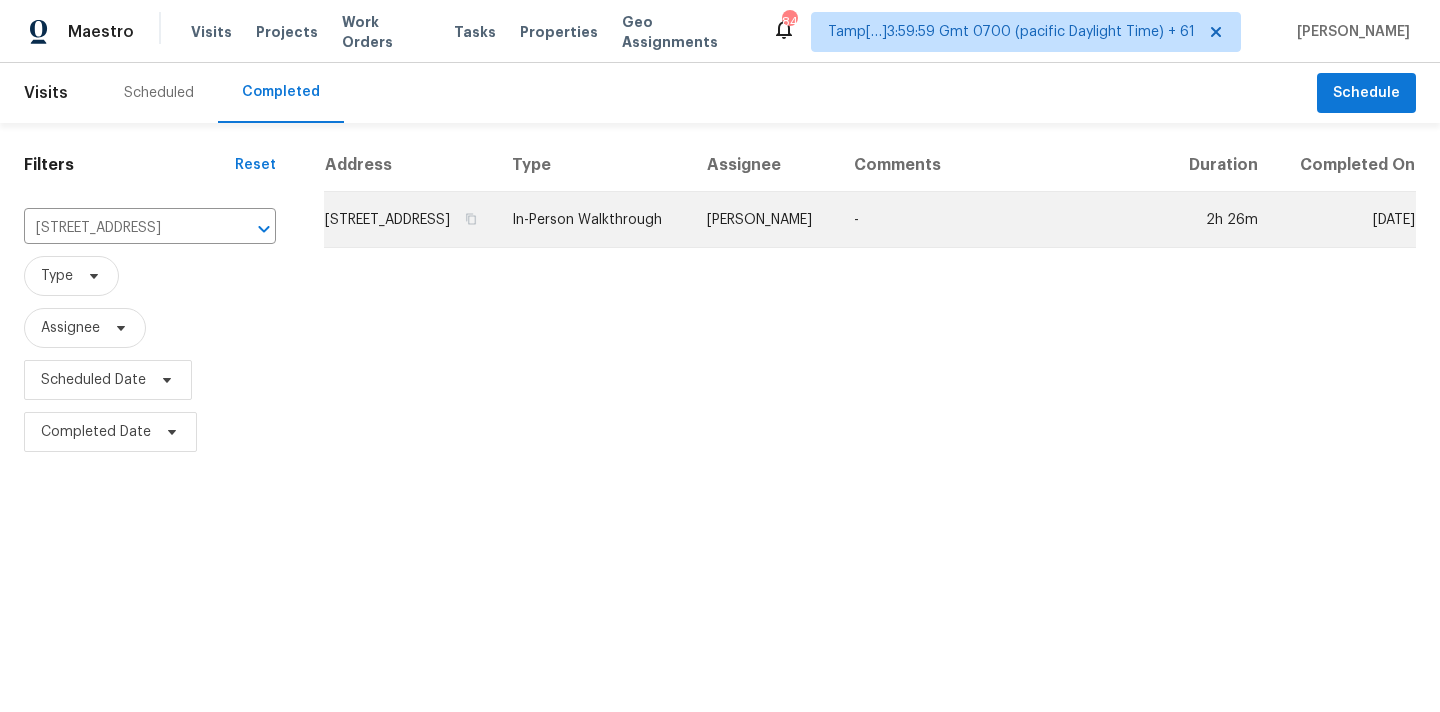 click on "[PERSON_NAME]" at bounding box center (764, 220) 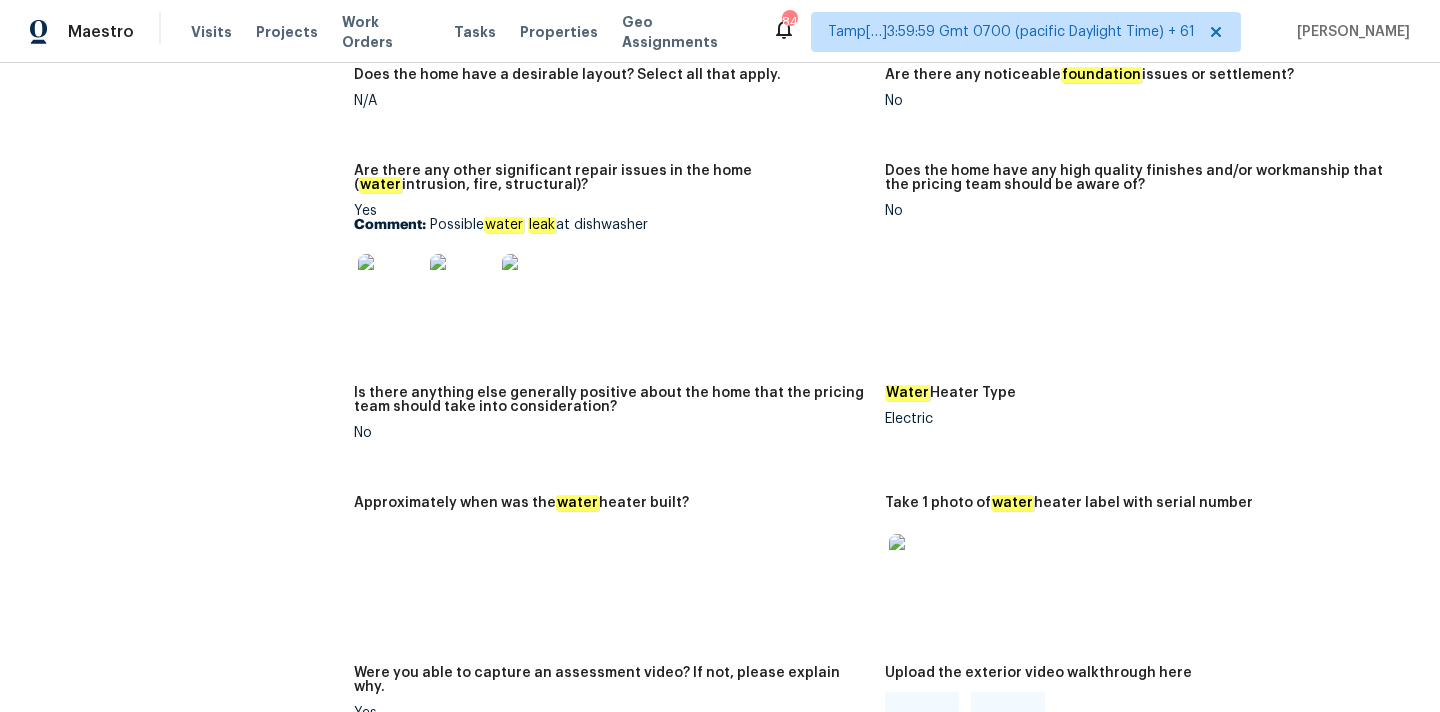 scroll, scrollTop: 4374, scrollLeft: 0, axis: vertical 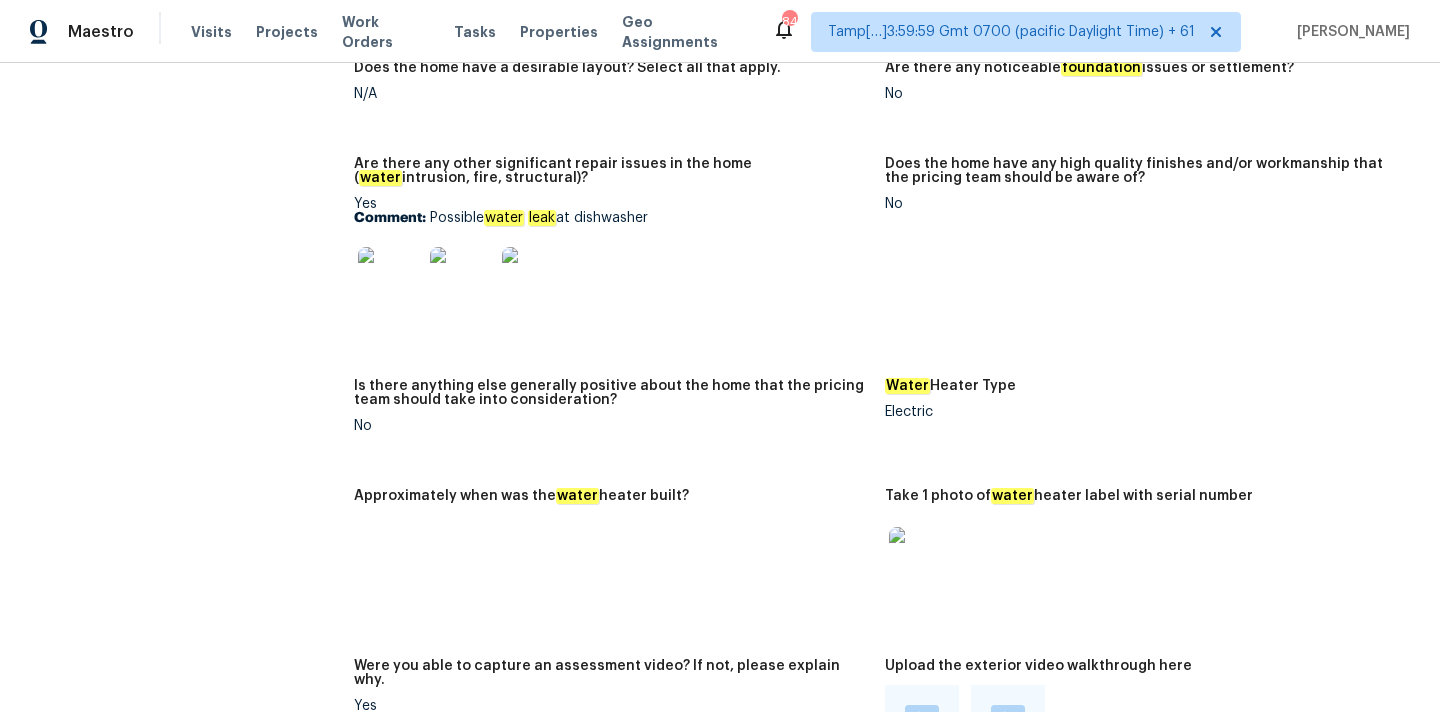 click at bounding box center [390, 279] 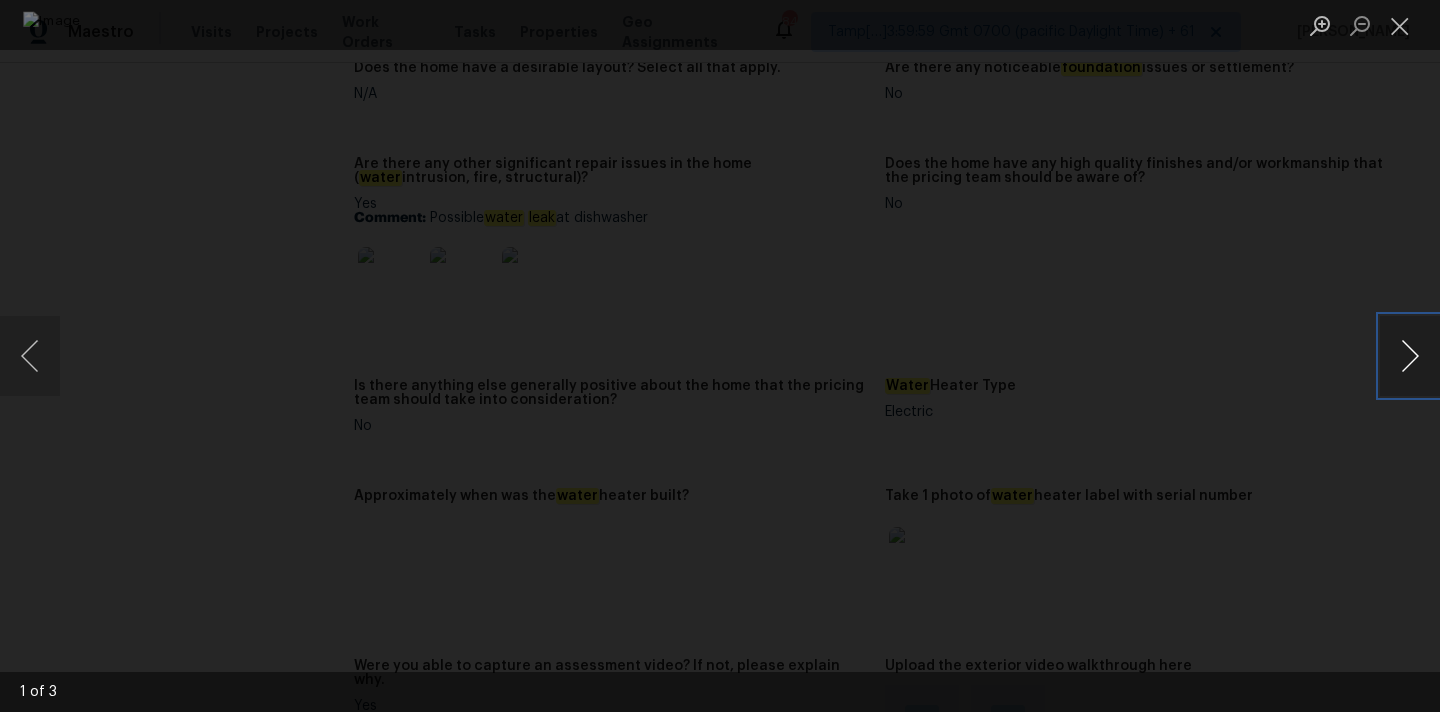 click at bounding box center (1410, 356) 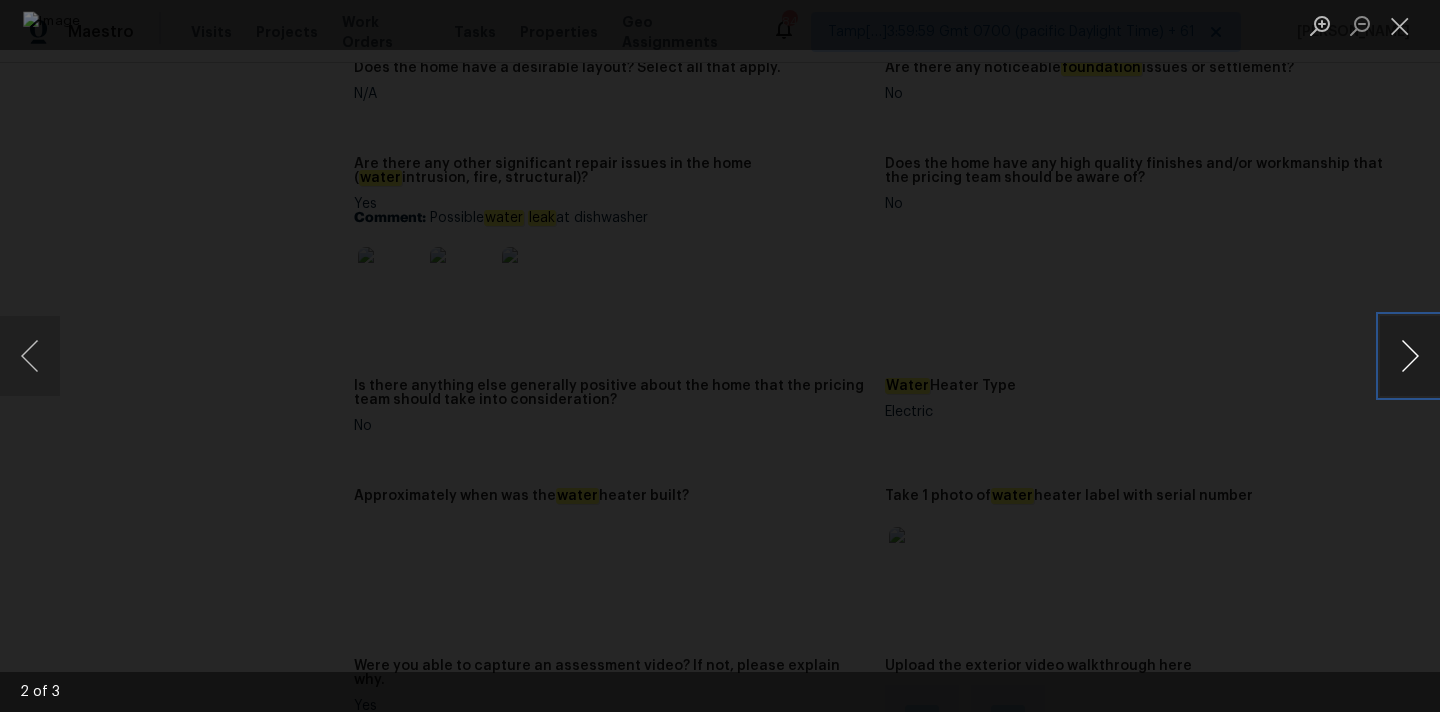 click at bounding box center (1410, 356) 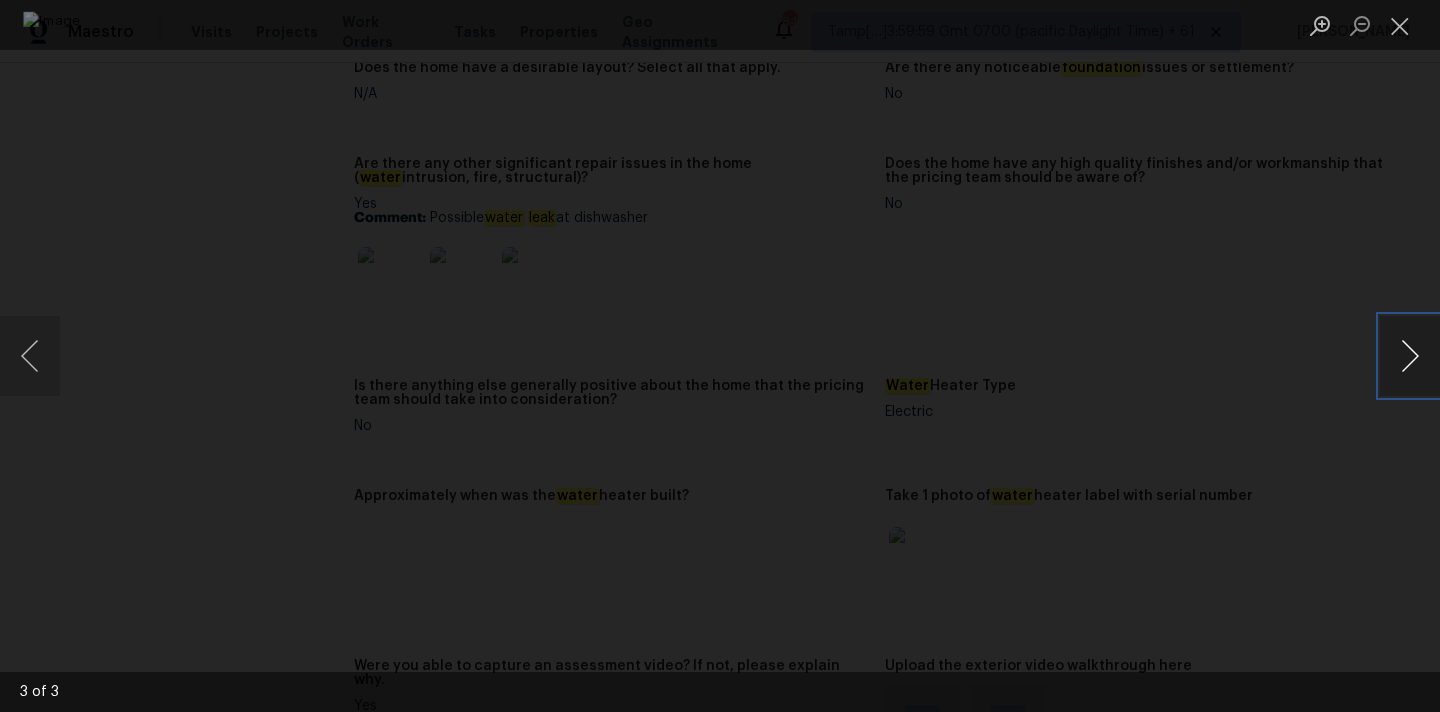 click at bounding box center (1410, 356) 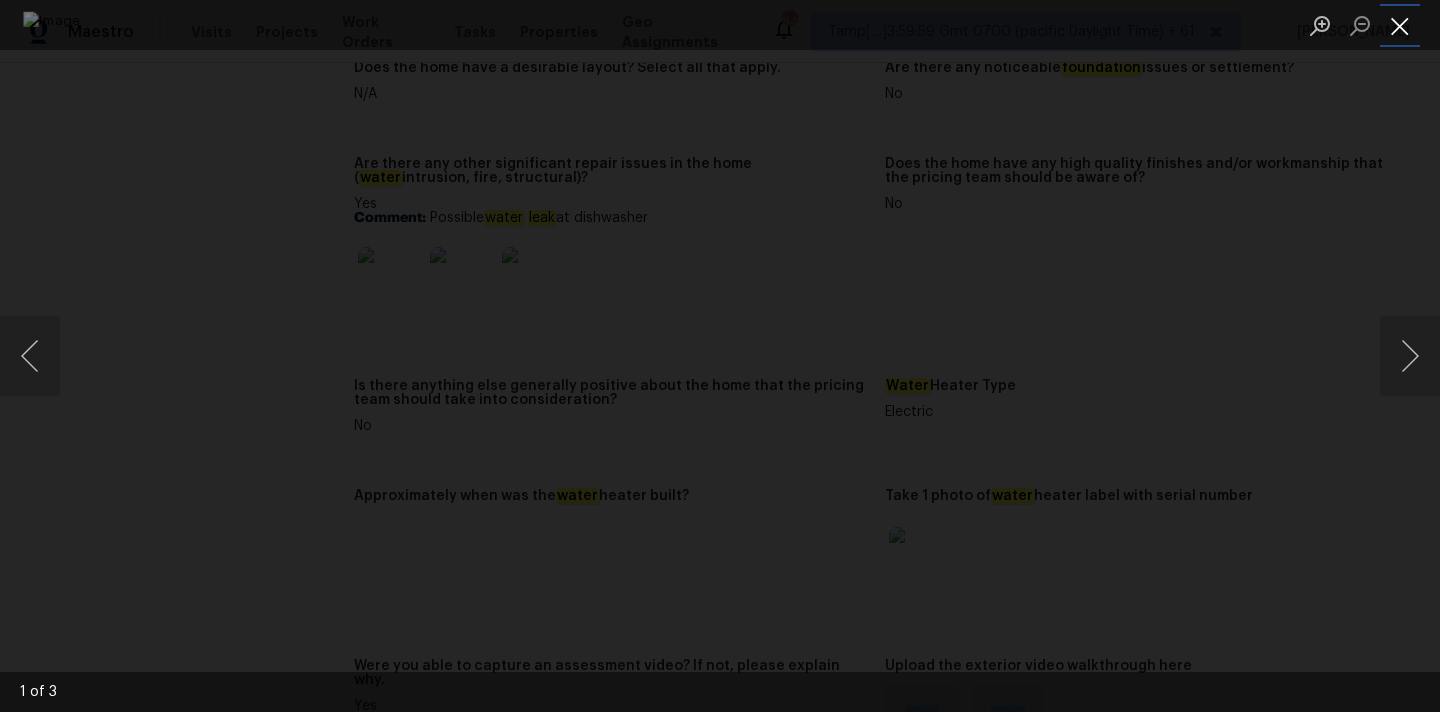 click at bounding box center [1400, 25] 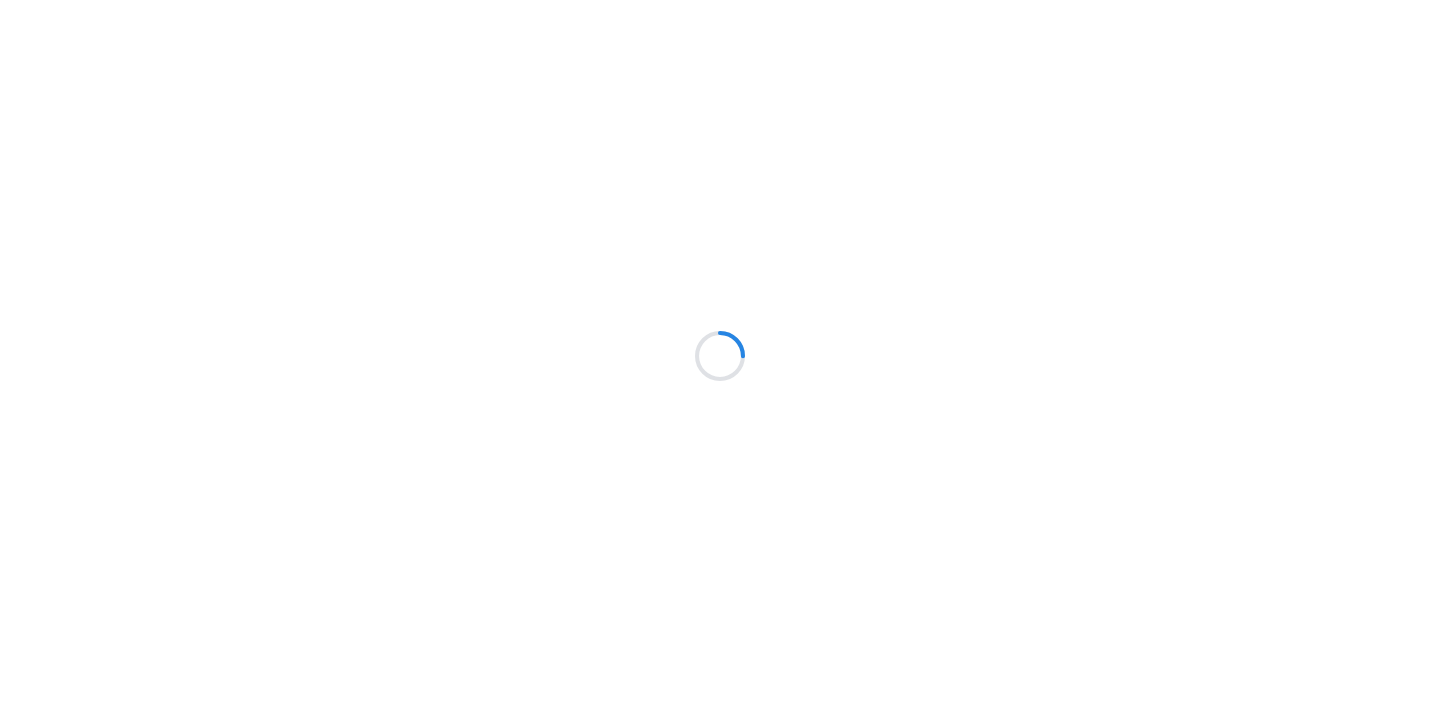scroll, scrollTop: 0, scrollLeft: 0, axis: both 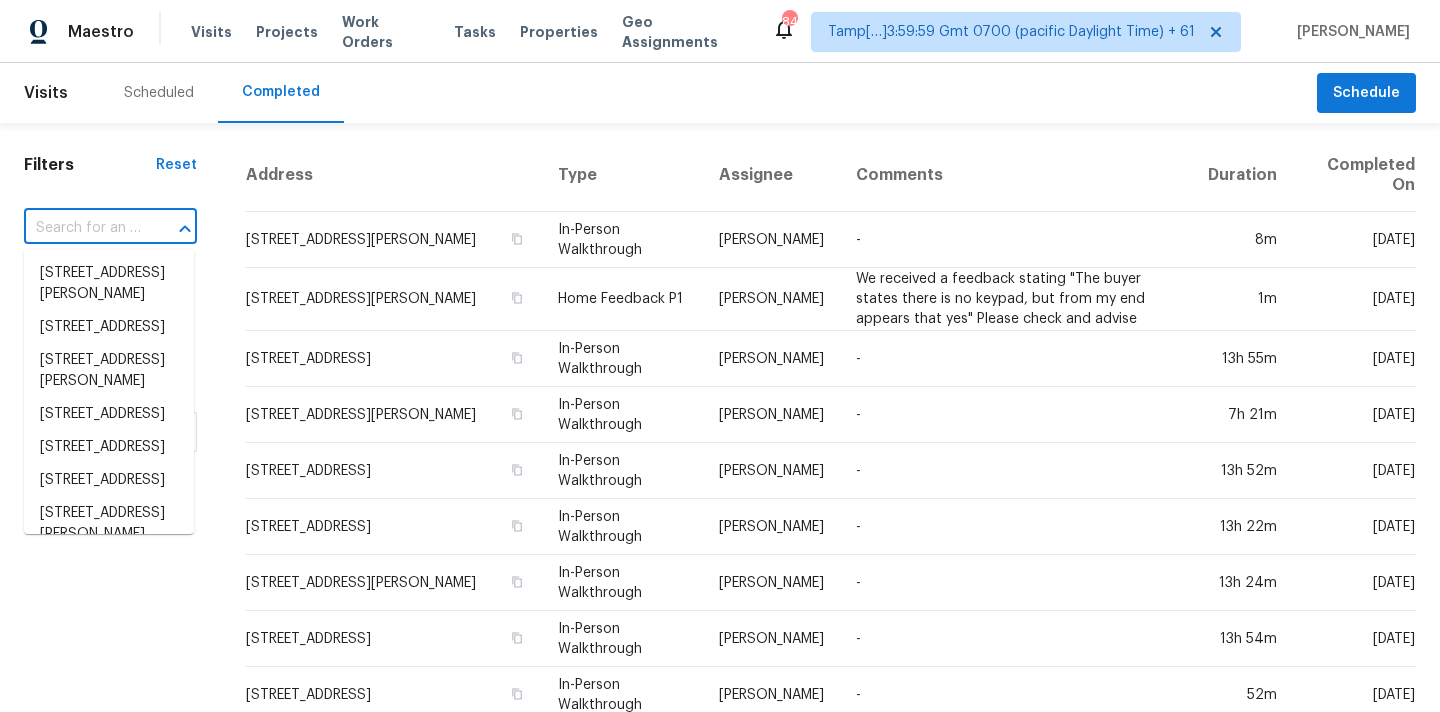 click at bounding box center (82, 228) 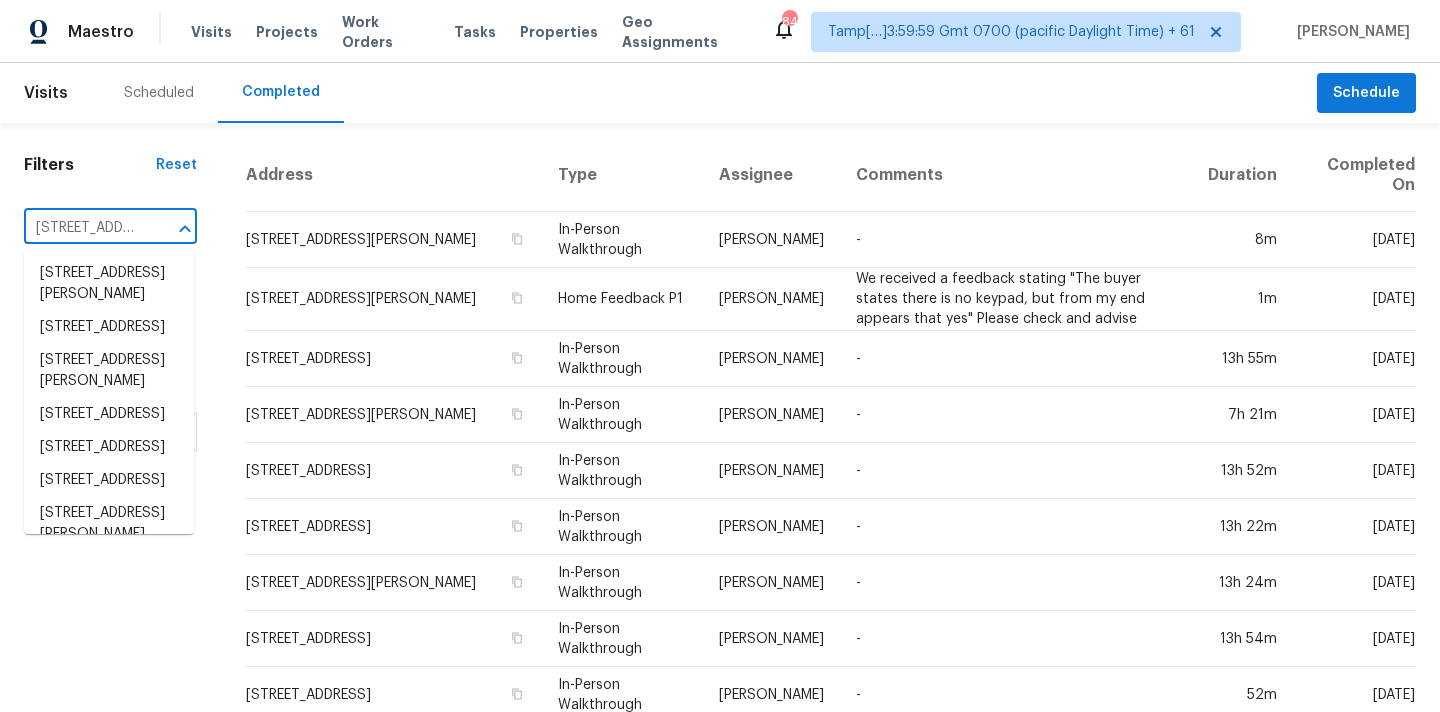 scroll, scrollTop: 0, scrollLeft: 153, axis: horizontal 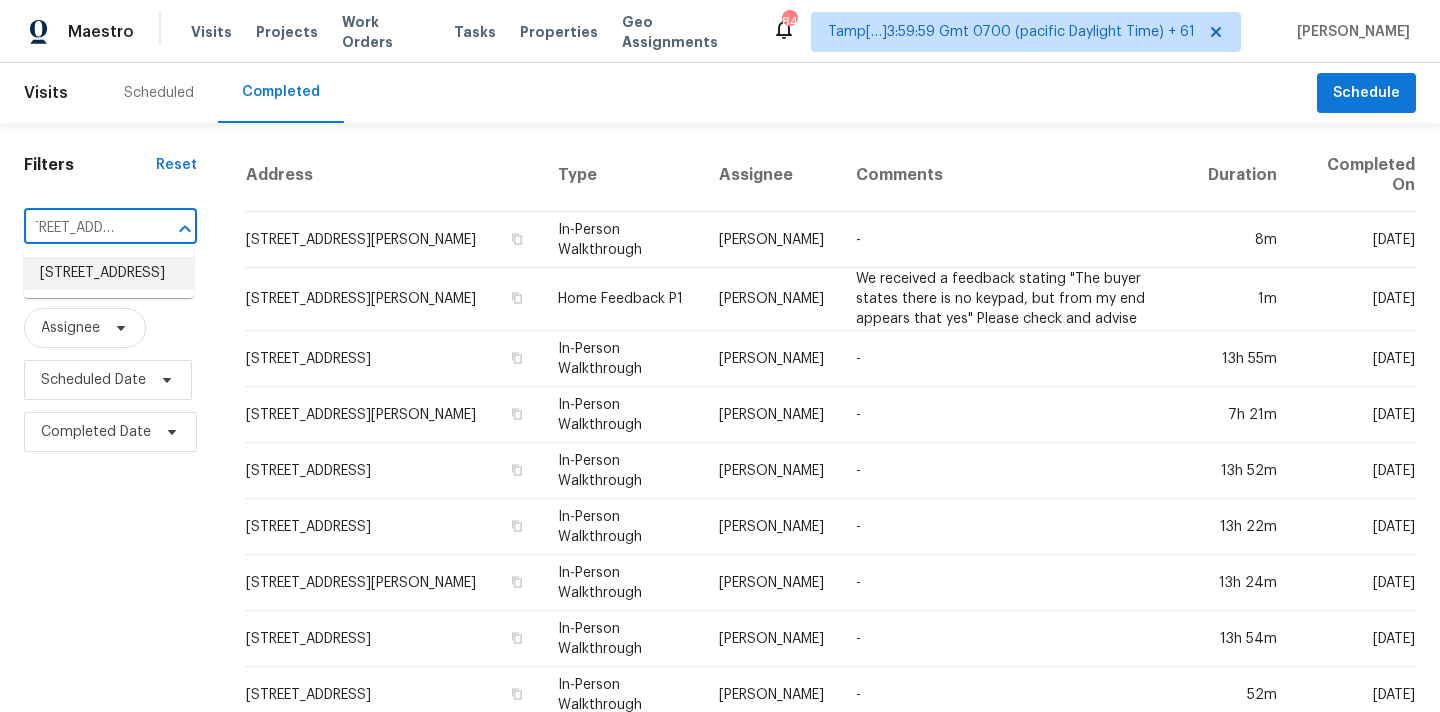 click on "12552 Newbrook Dr, Houston, TX 77072" at bounding box center [109, 273] 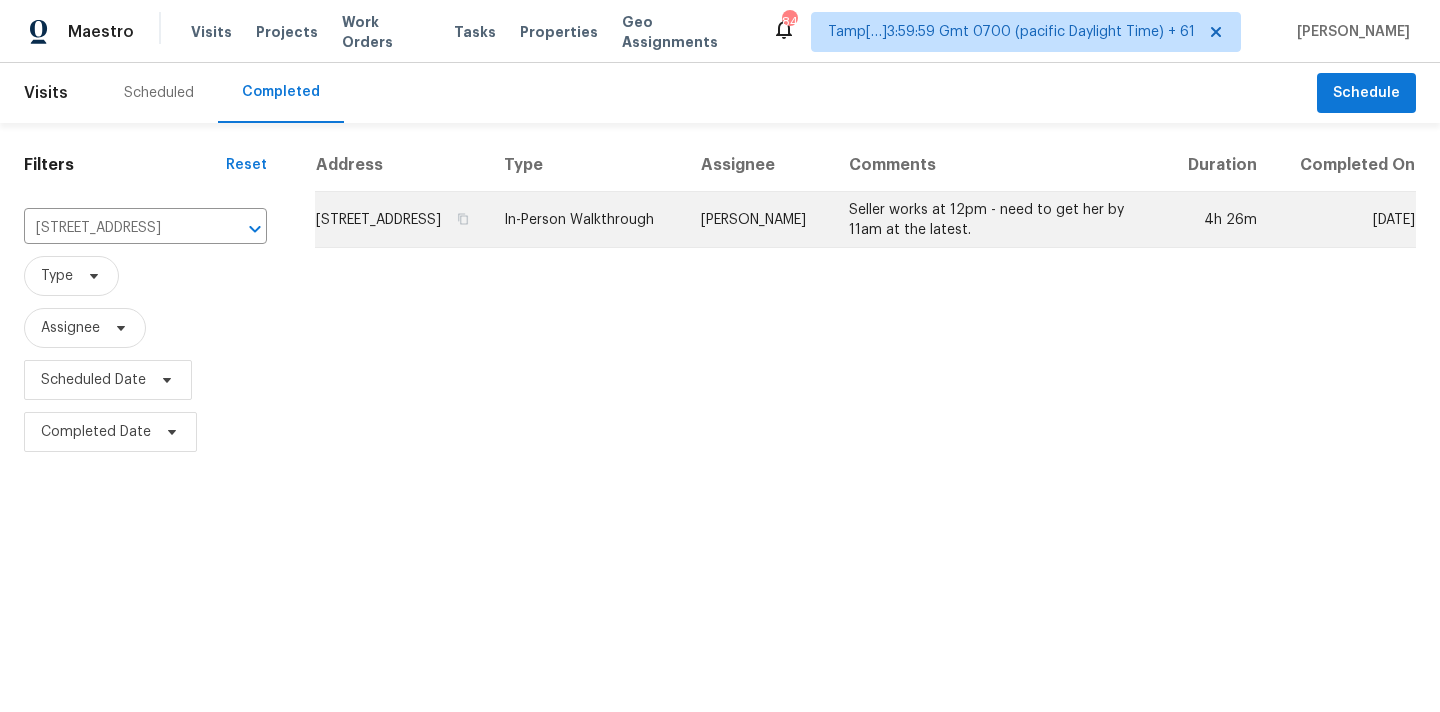 click on "Stephen Lacy" at bounding box center (759, 220) 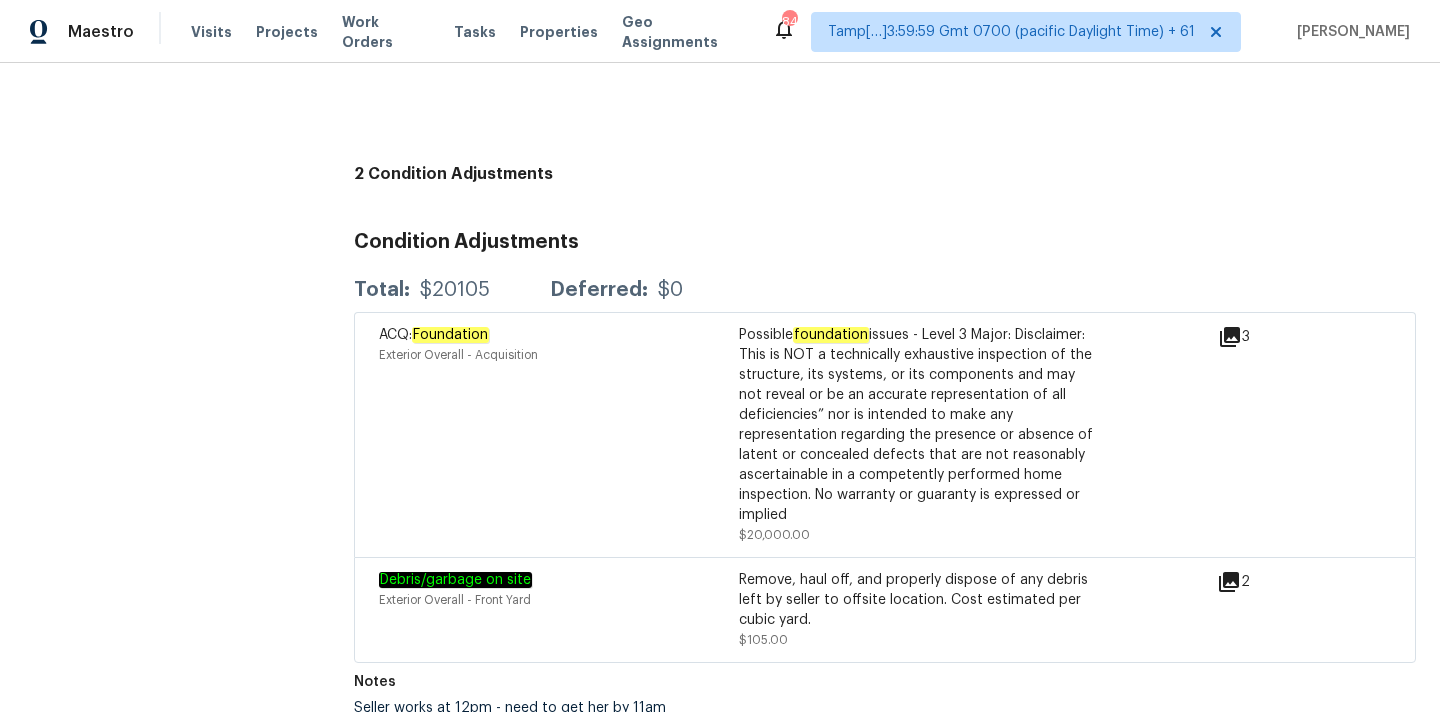 scroll, scrollTop: 4953, scrollLeft: 0, axis: vertical 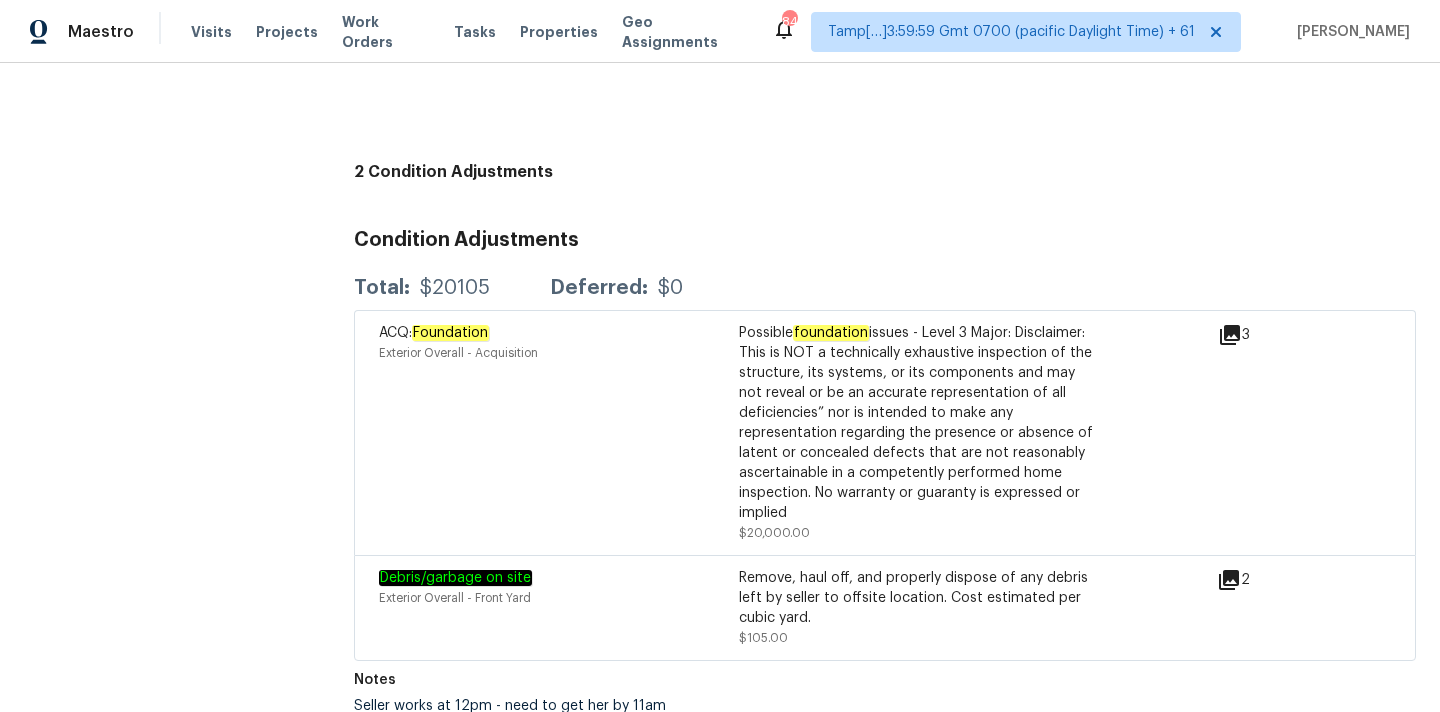 click 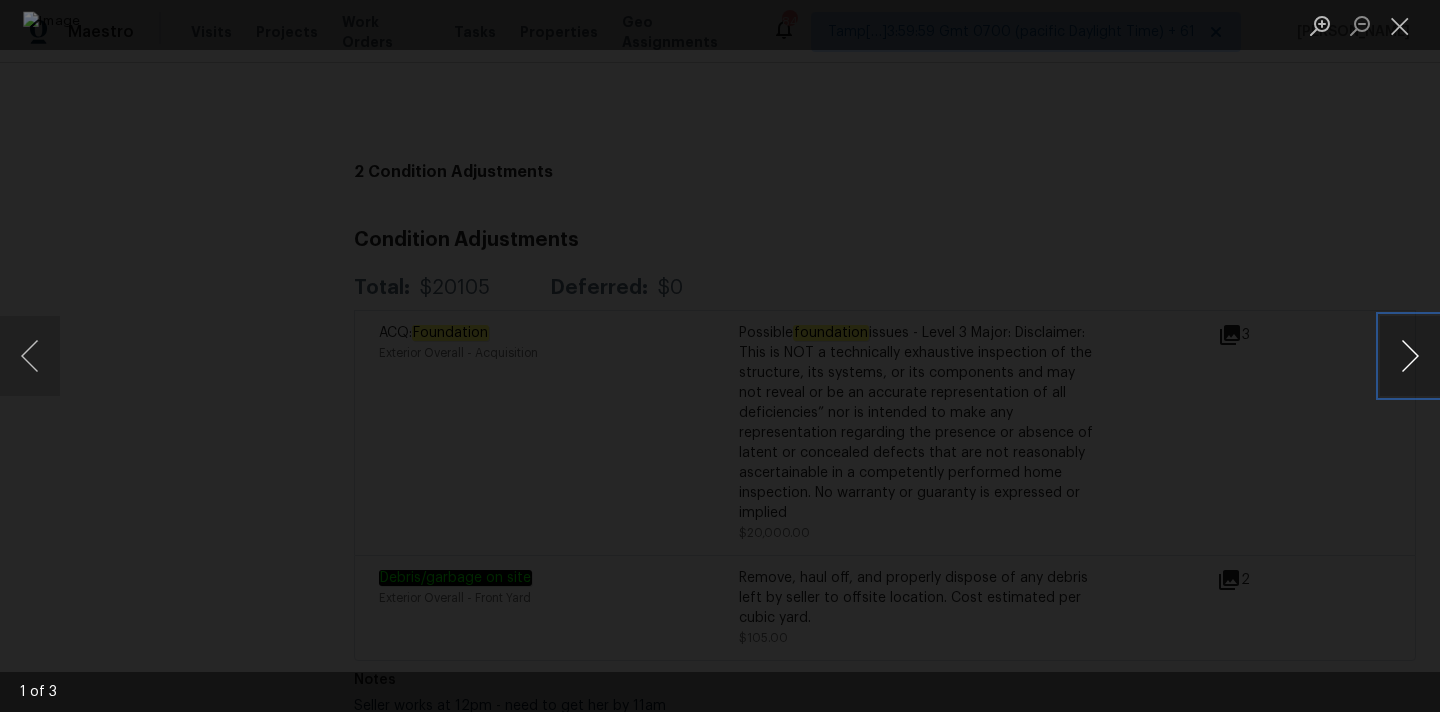 click at bounding box center (1410, 356) 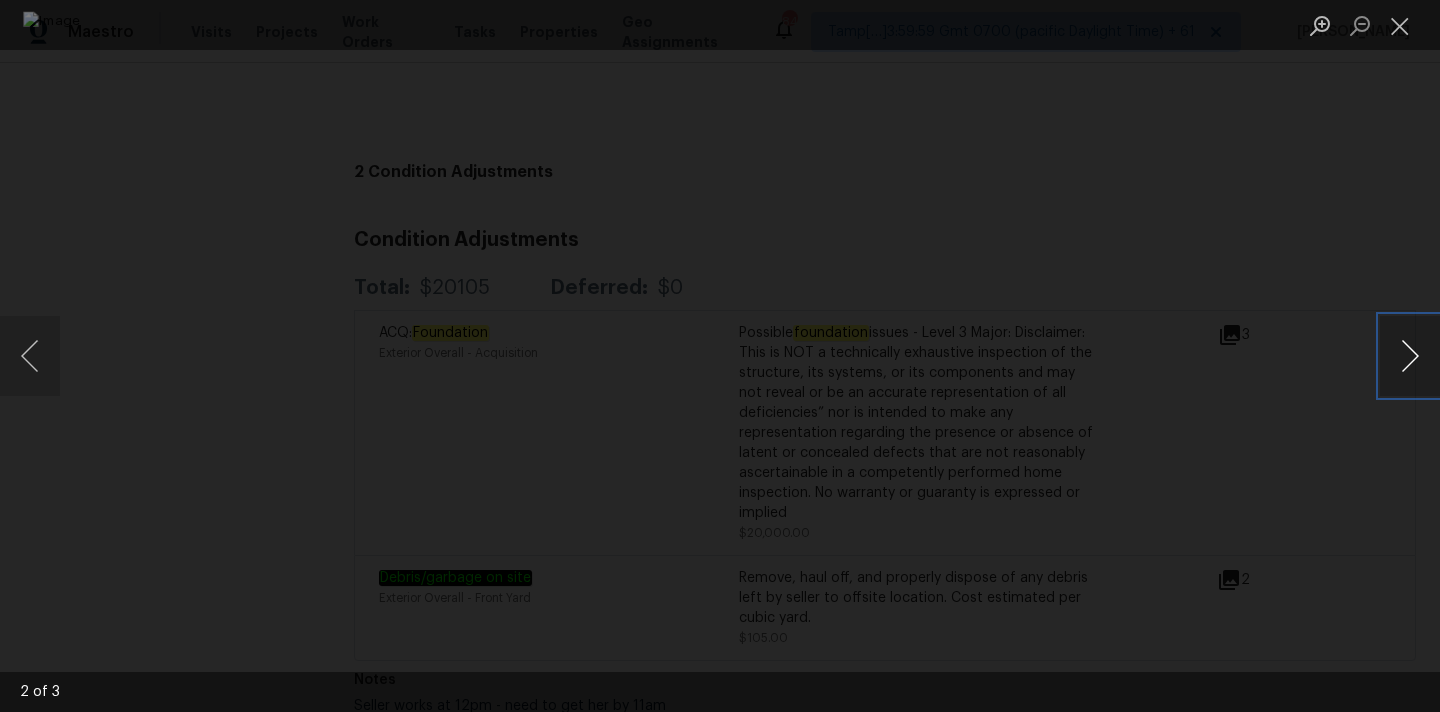click at bounding box center [1410, 356] 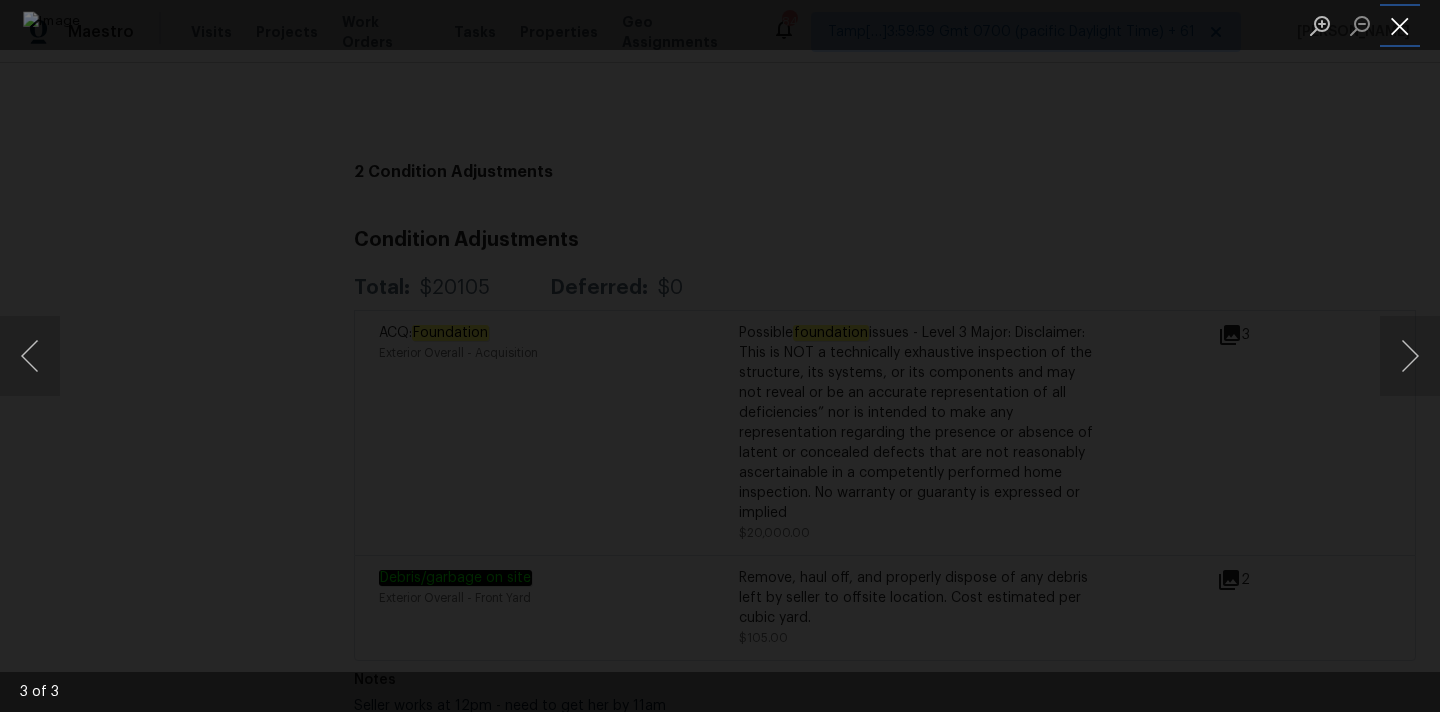click at bounding box center [1400, 25] 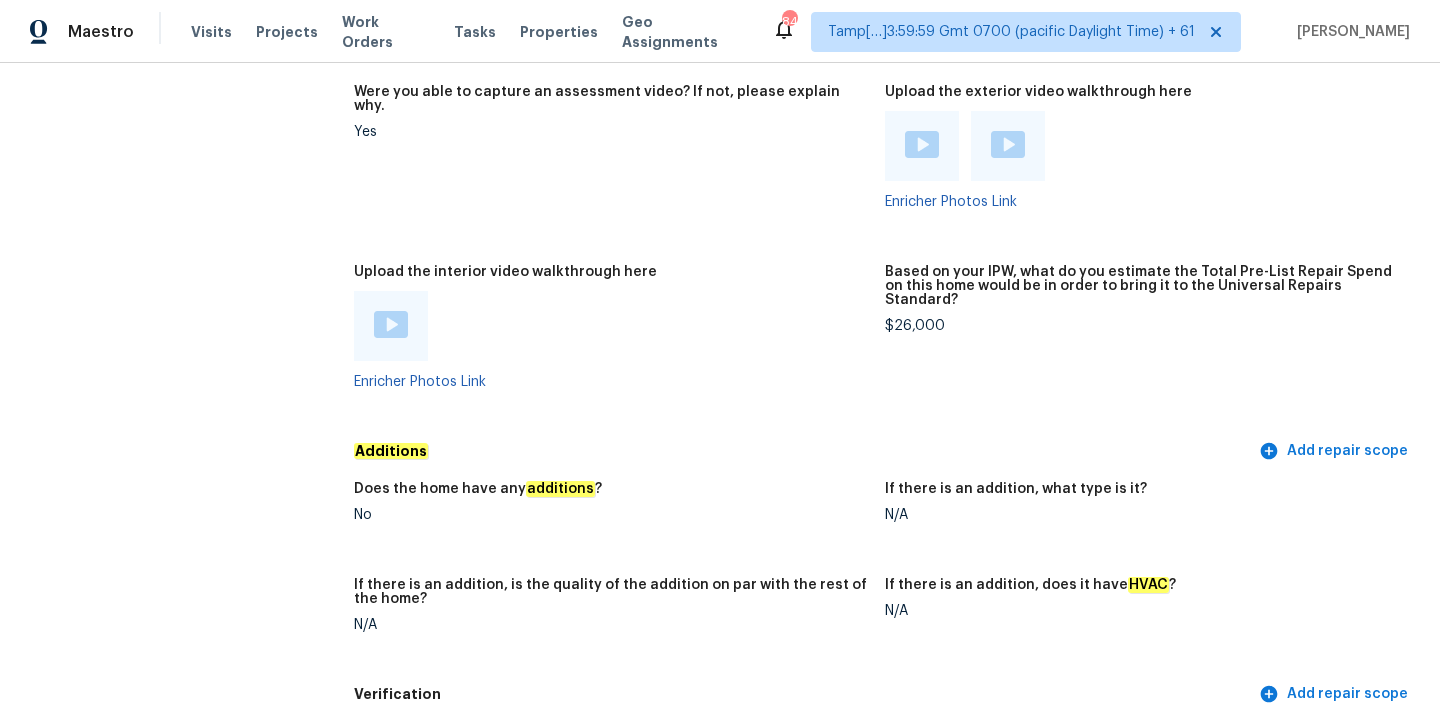 scroll, scrollTop: 3799, scrollLeft: 0, axis: vertical 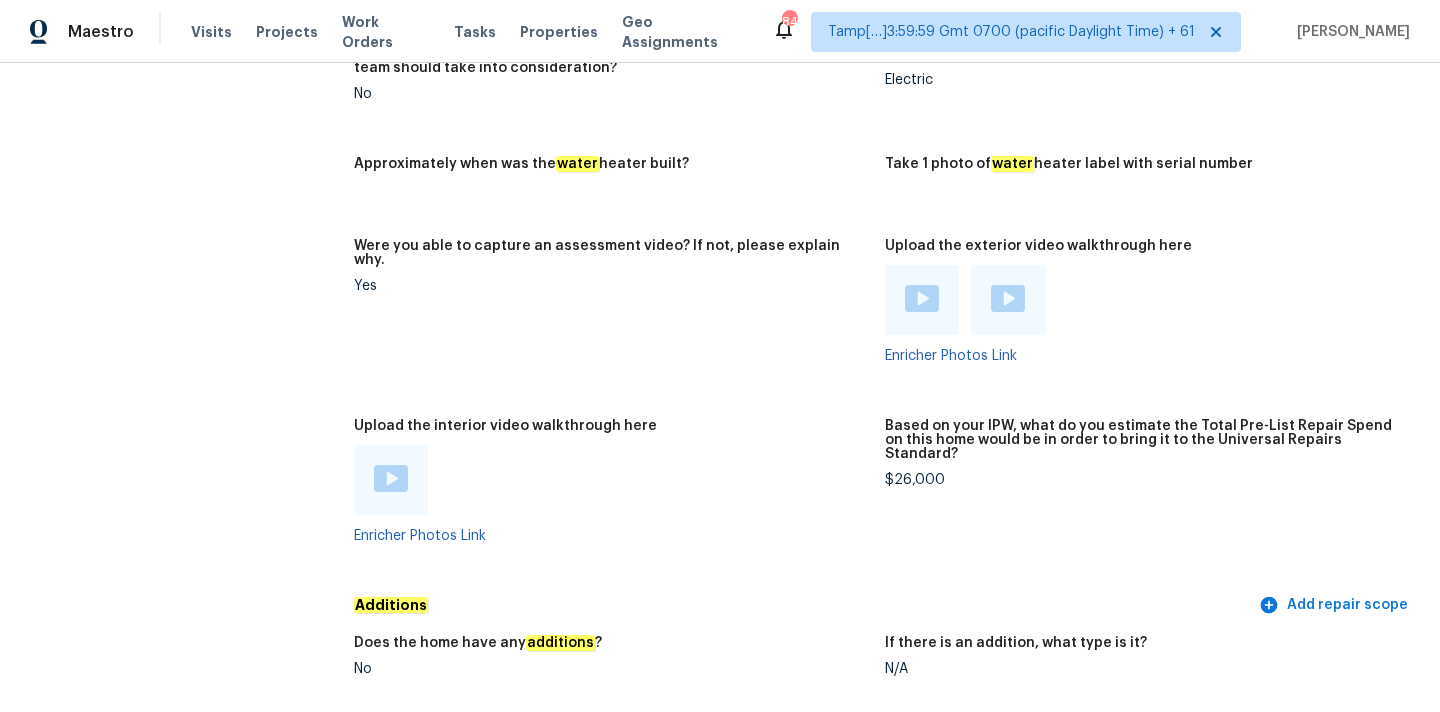click at bounding box center [391, 478] 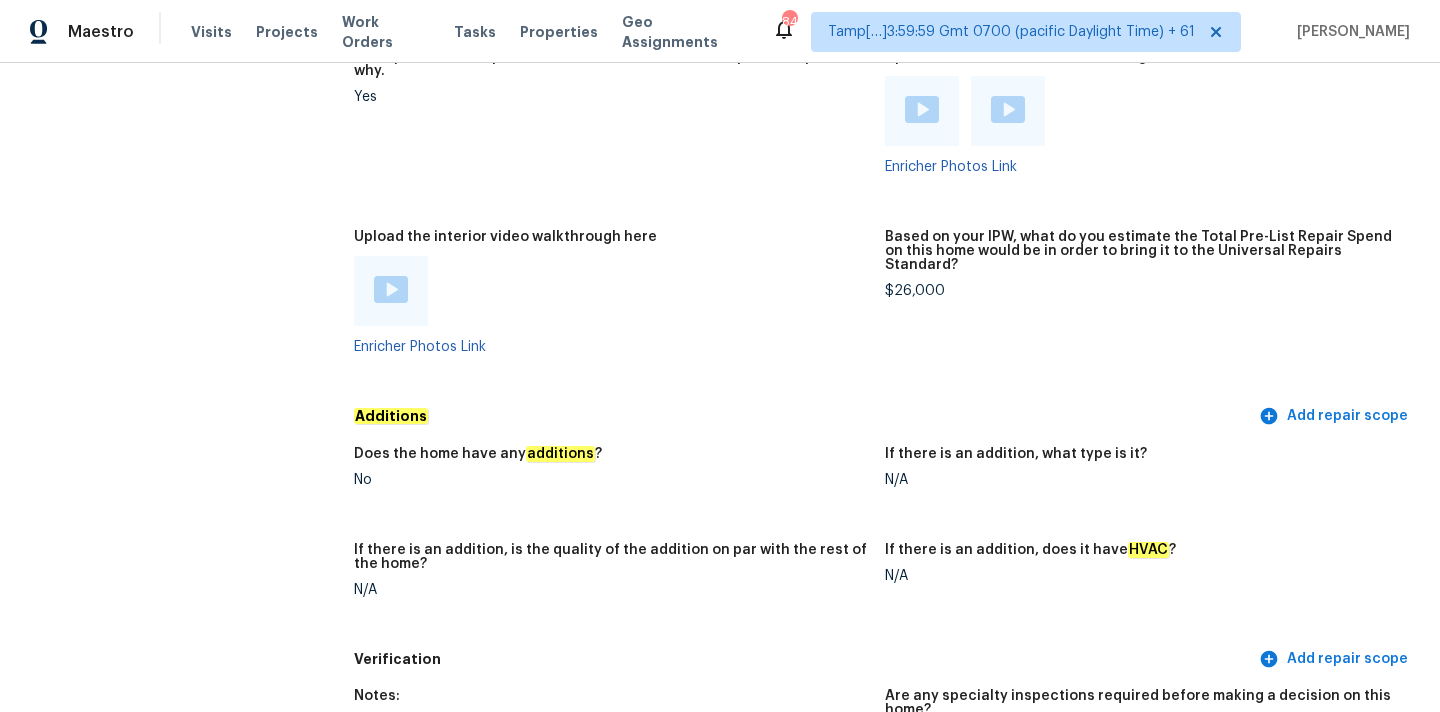 scroll, scrollTop: 3119, scrollLeft: 0, axis: vertical 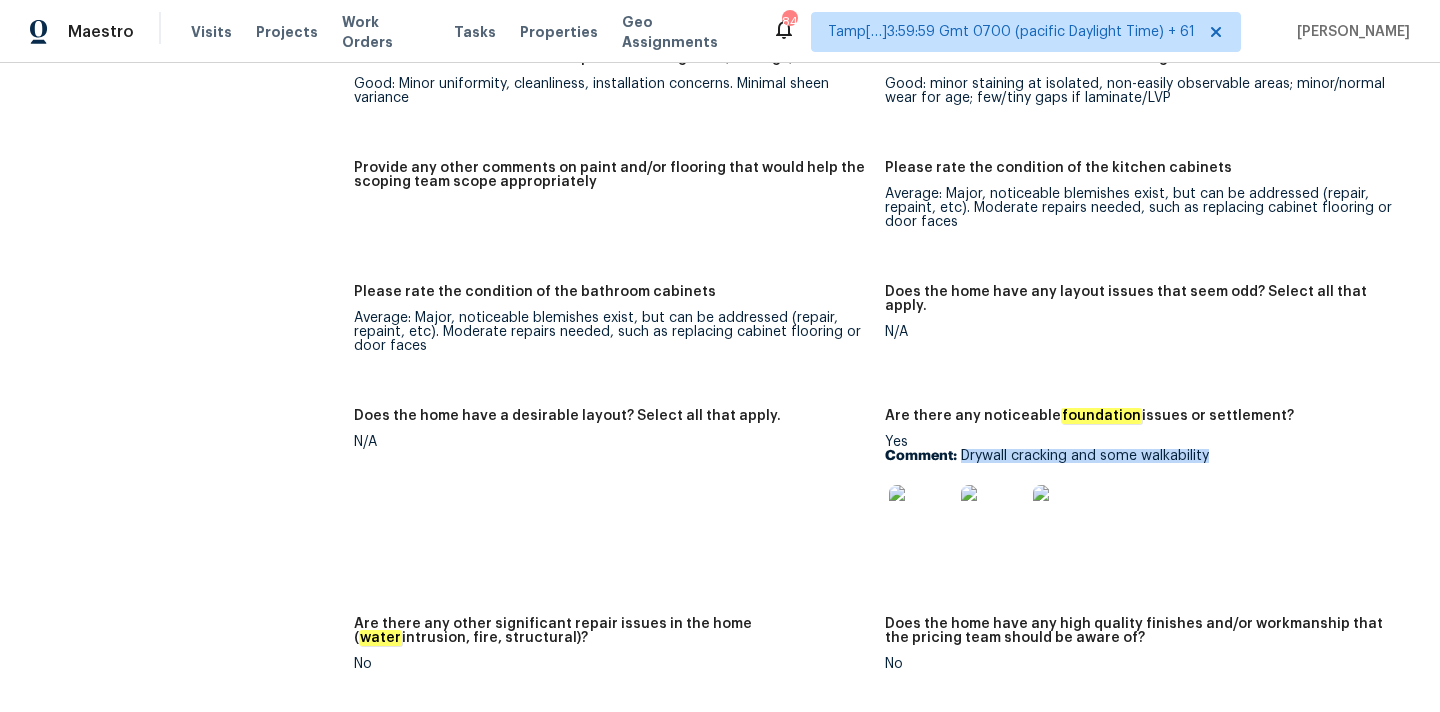 drag, startPoint x: 962, startPoint y: 430, endPoint x: 1279, endPoint y: 424, distance: 317.05676 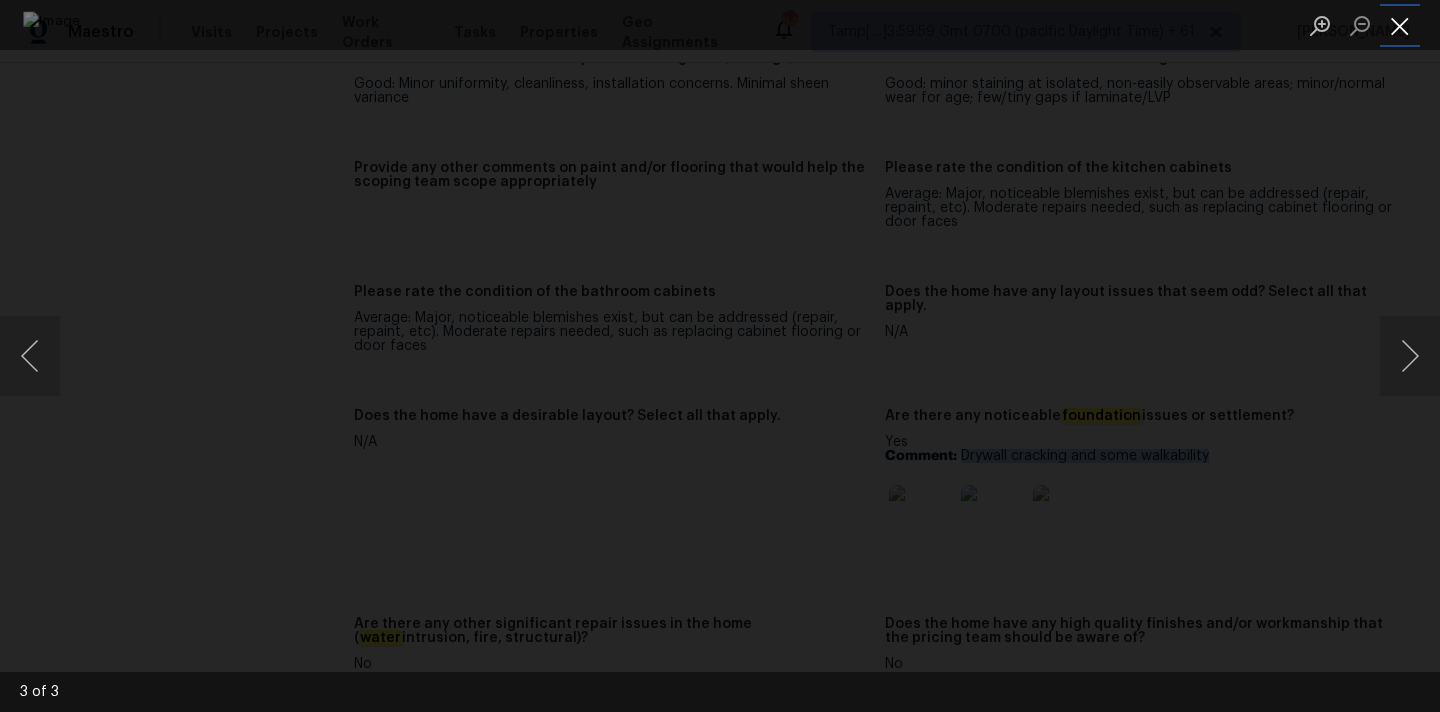 click at bounding box center [1400, 25] 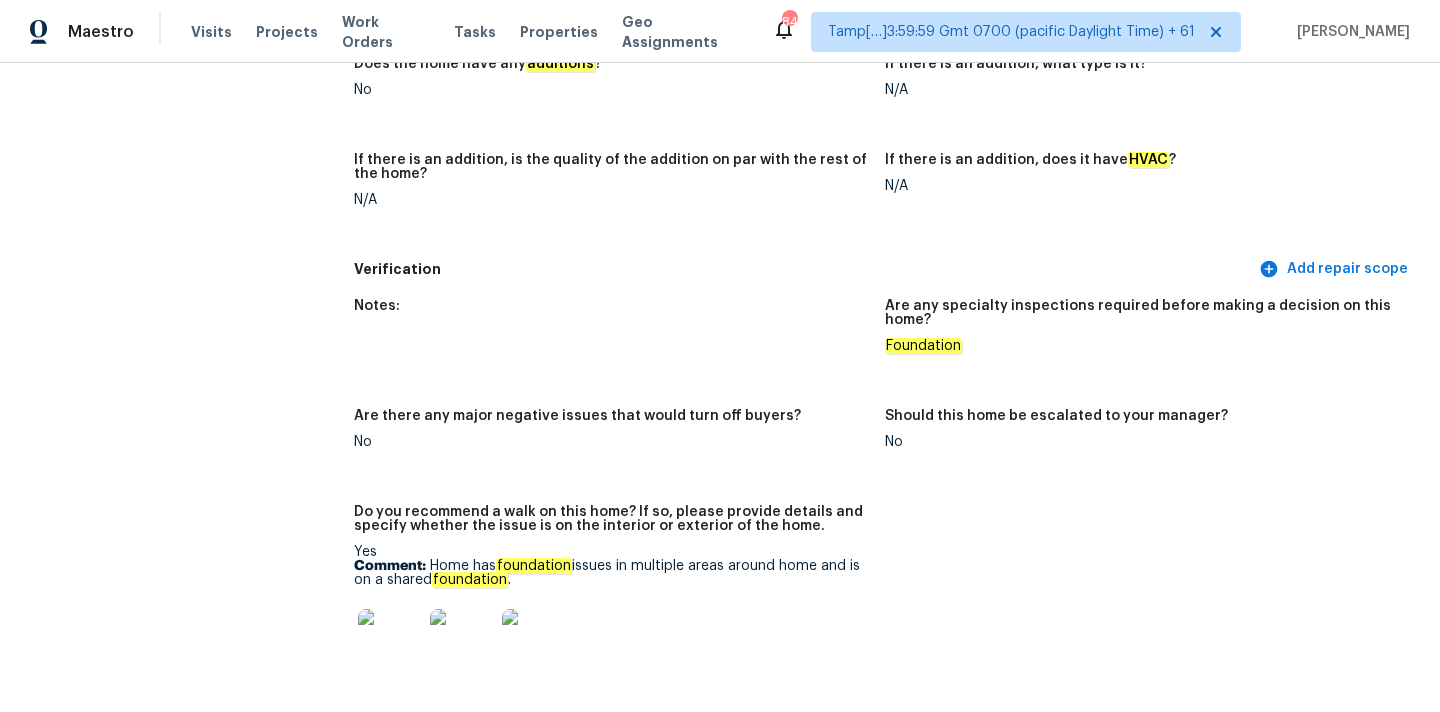 scroll, scrollTop: 99, scrollLeft: 0, axis: vertical 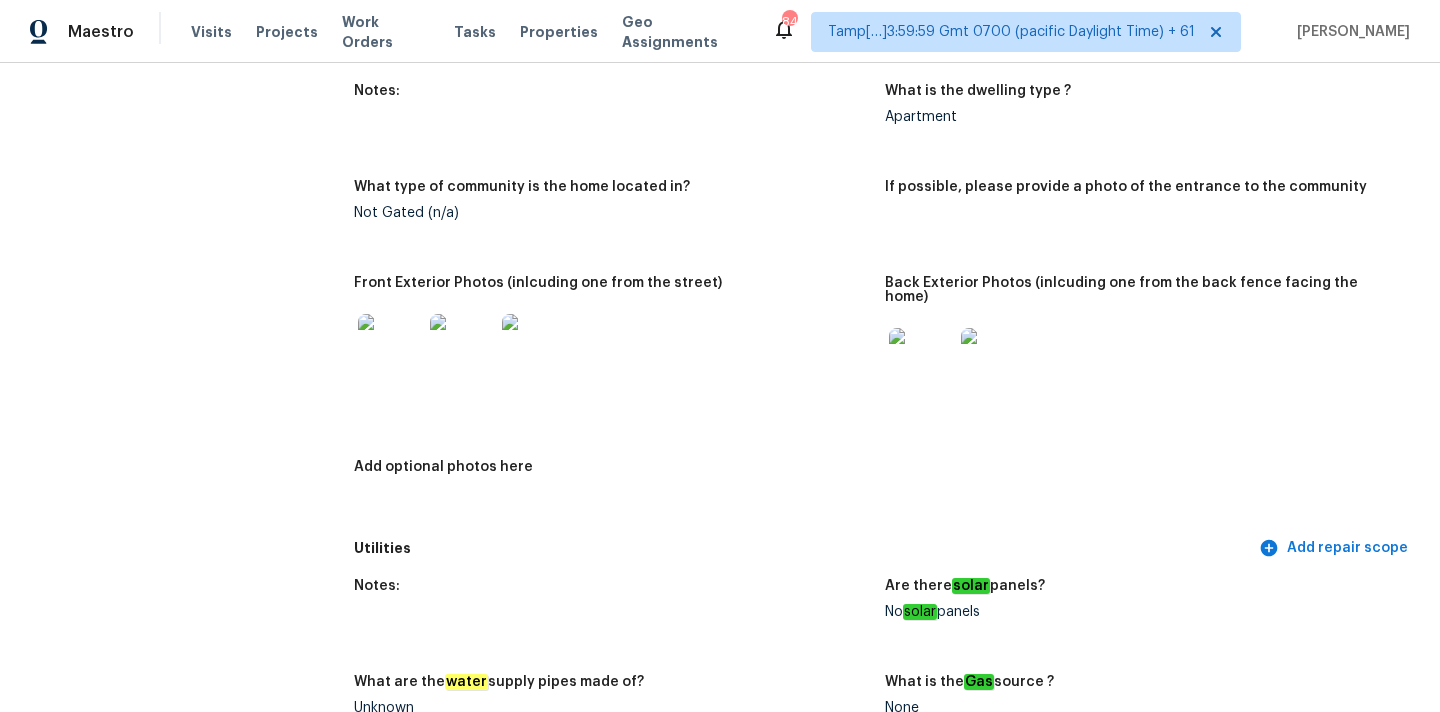 click at bounding box center [390, 346] 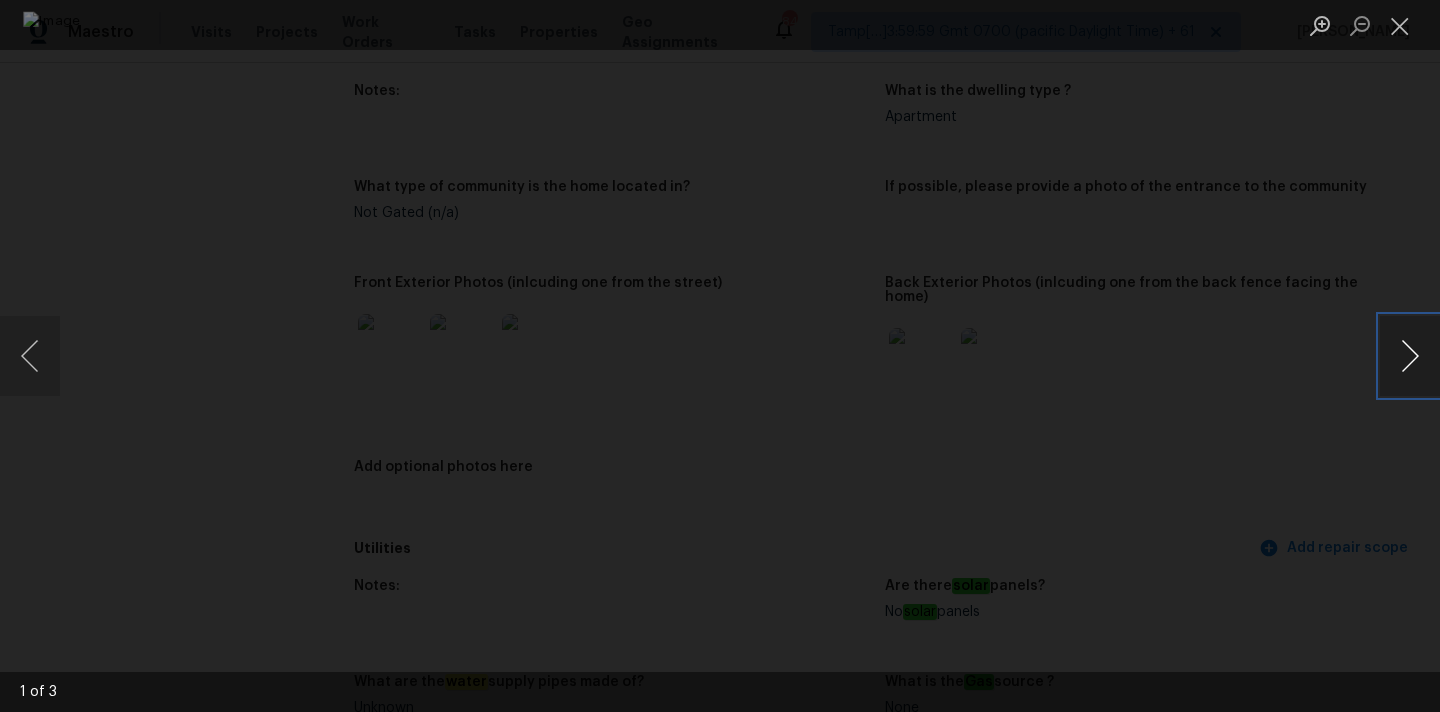 click at bounding box center (1410, 356) 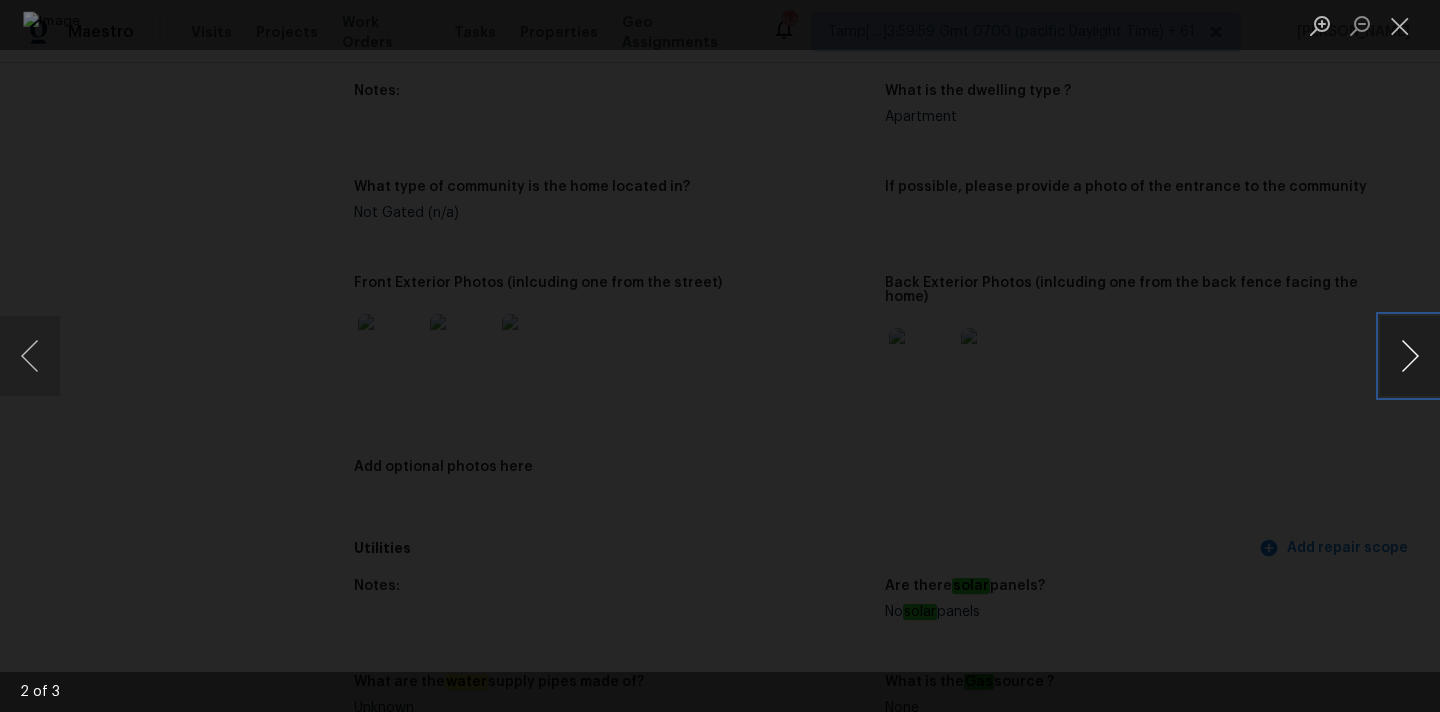 click at bounding box center (1410, 356) 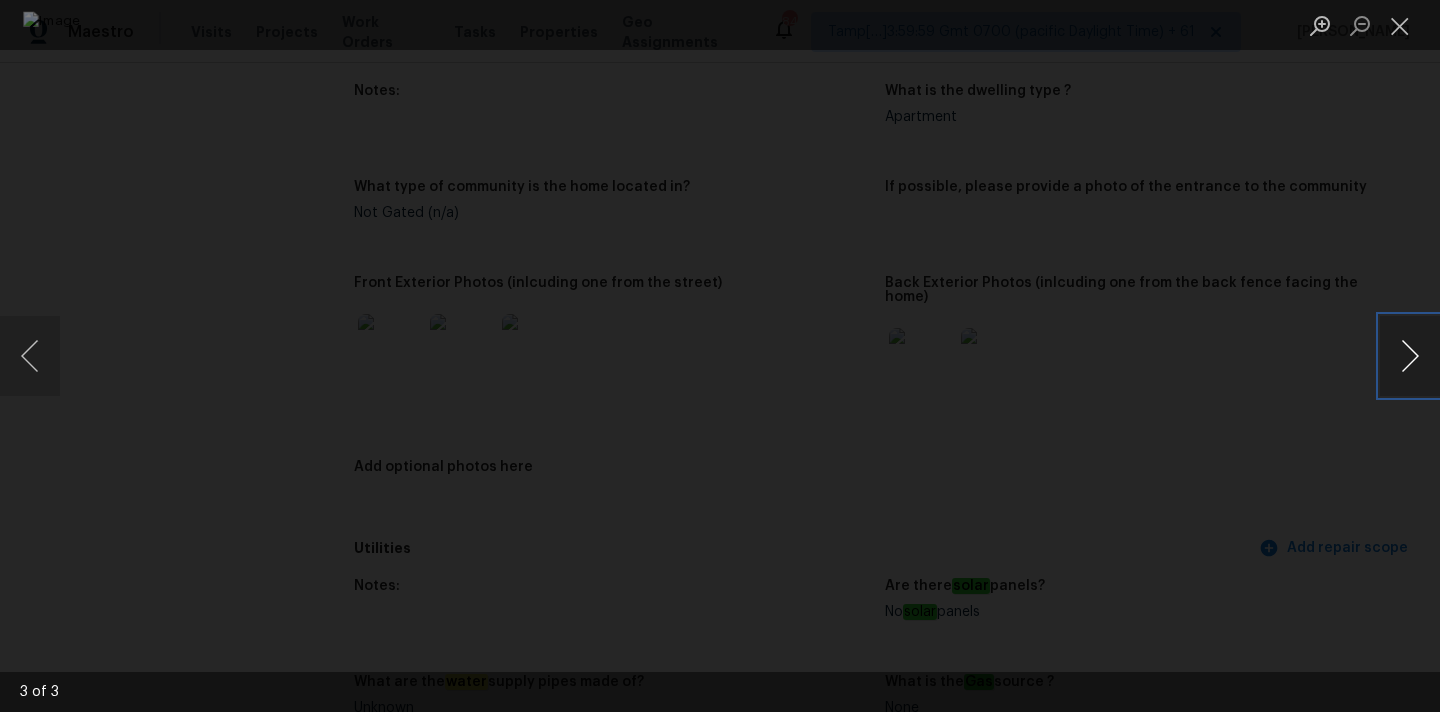 click at bounding box center (1410, 356) 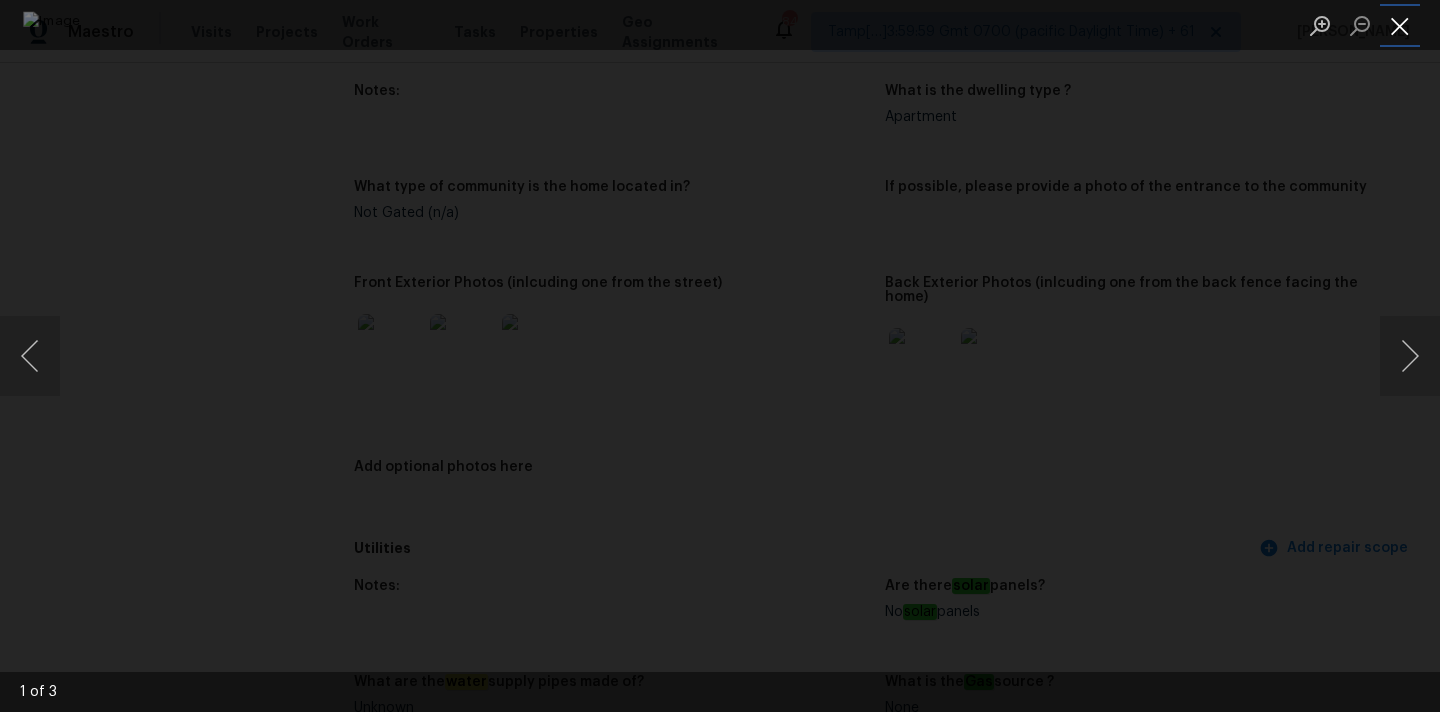 click at bounding box center (1400, 25) 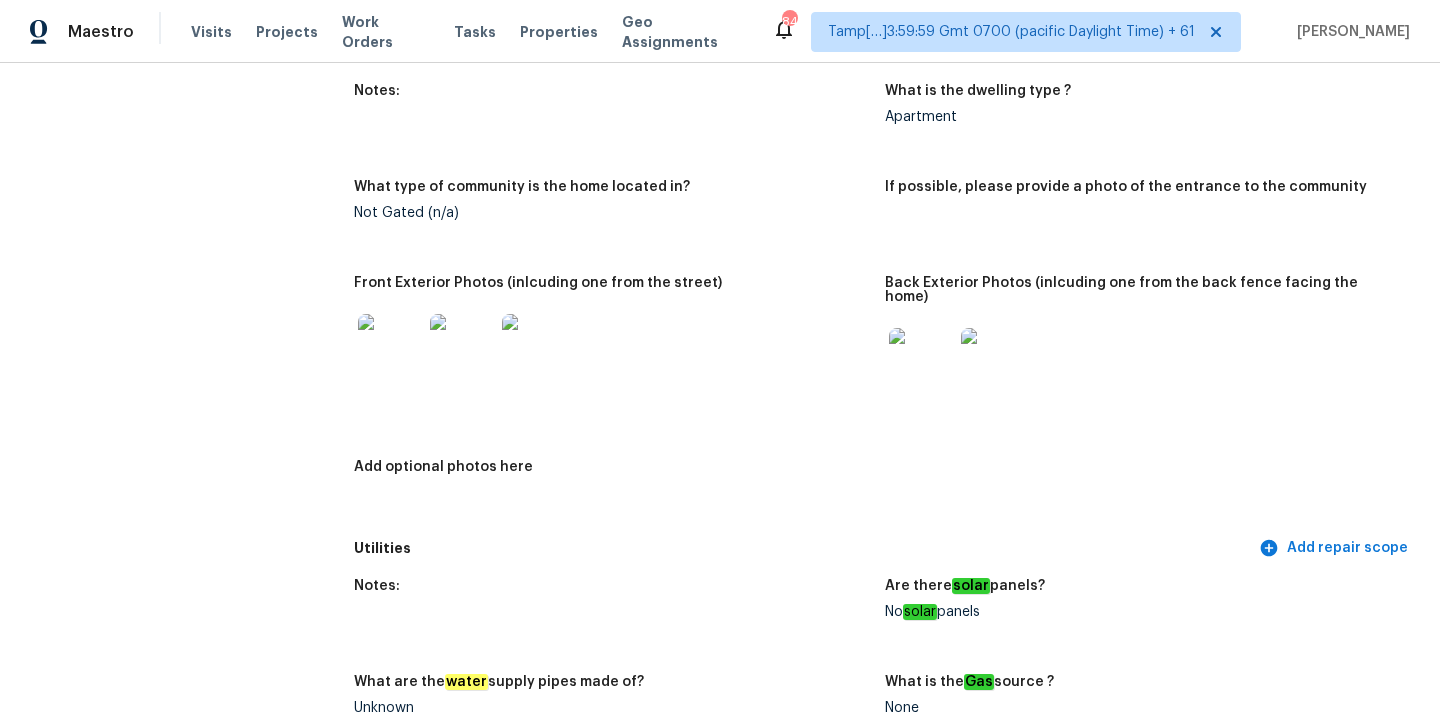 click at bounding box center [921, 360] 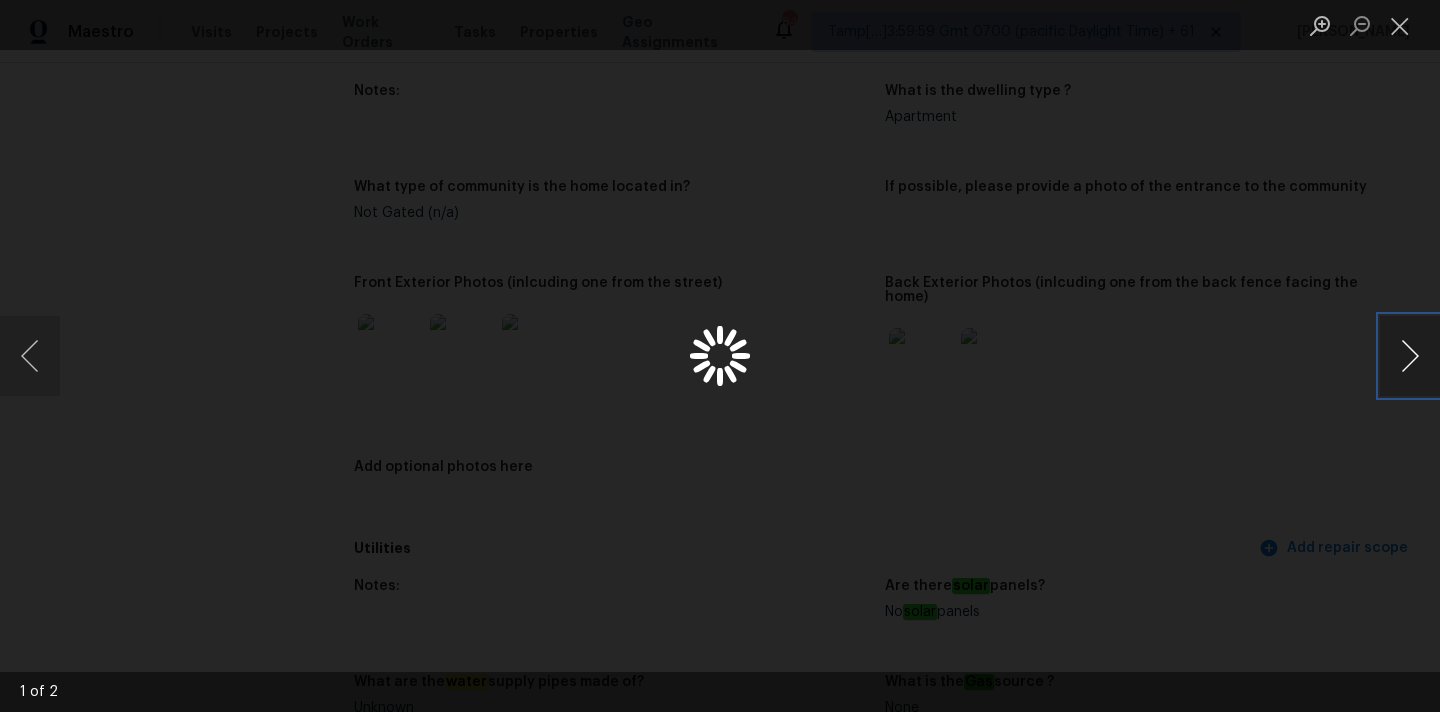 click at bounding box center (1410, 356) 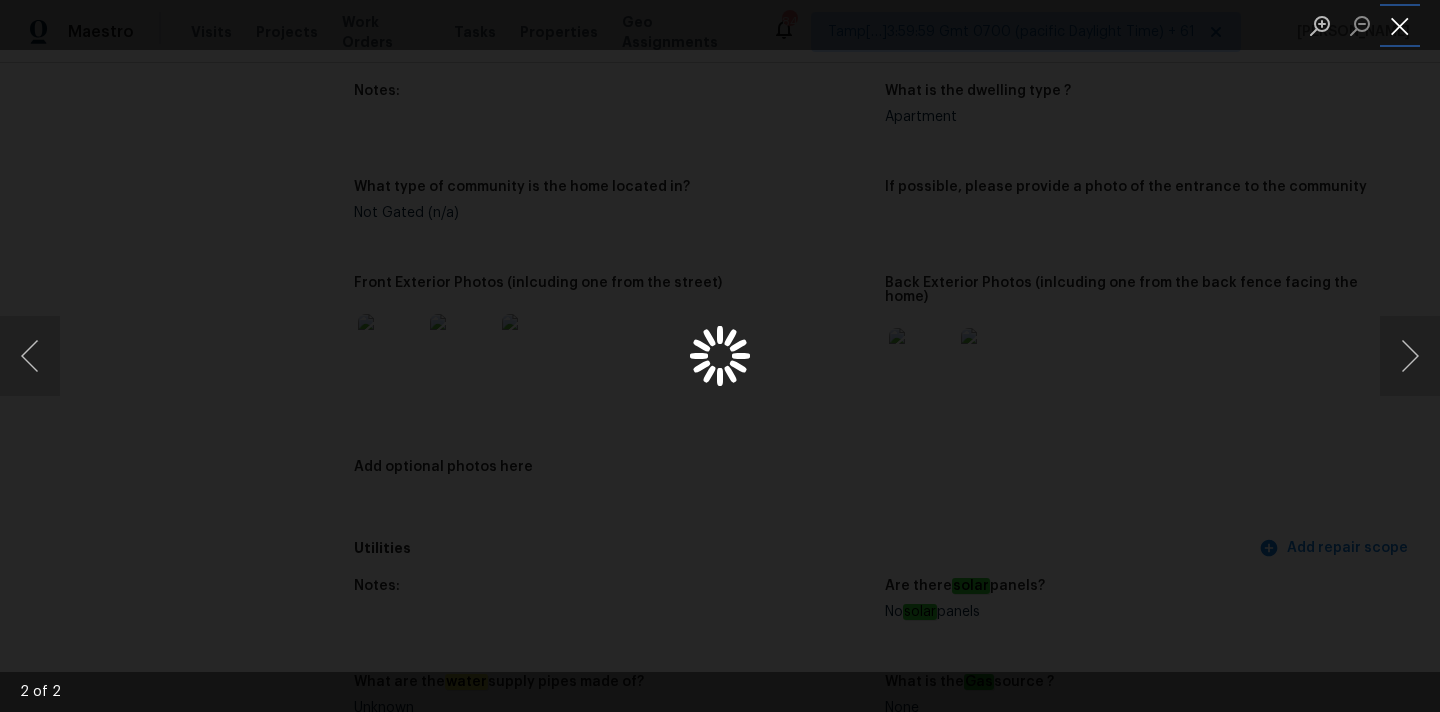 click at bounding box center (1400, 25) 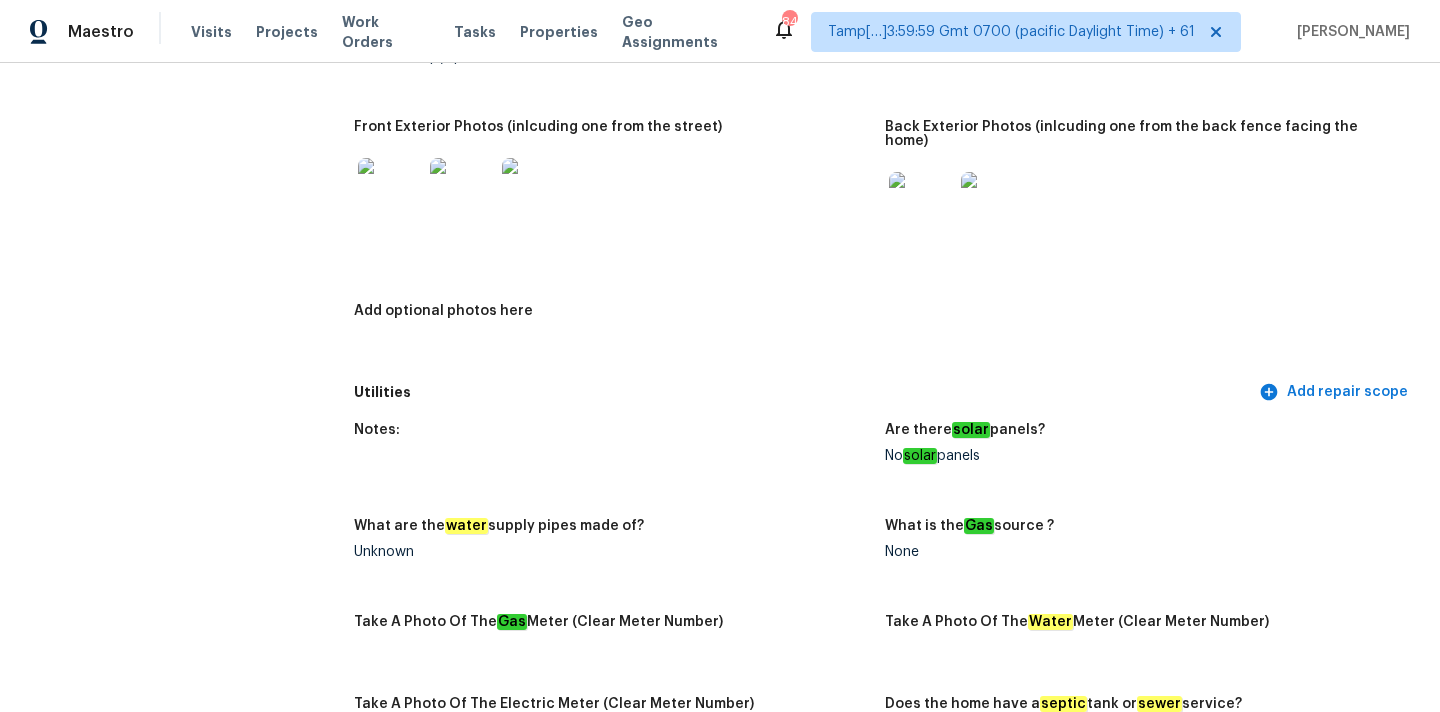scroll, scrollTop: 929, scrollLeft: 0, axis: vertical 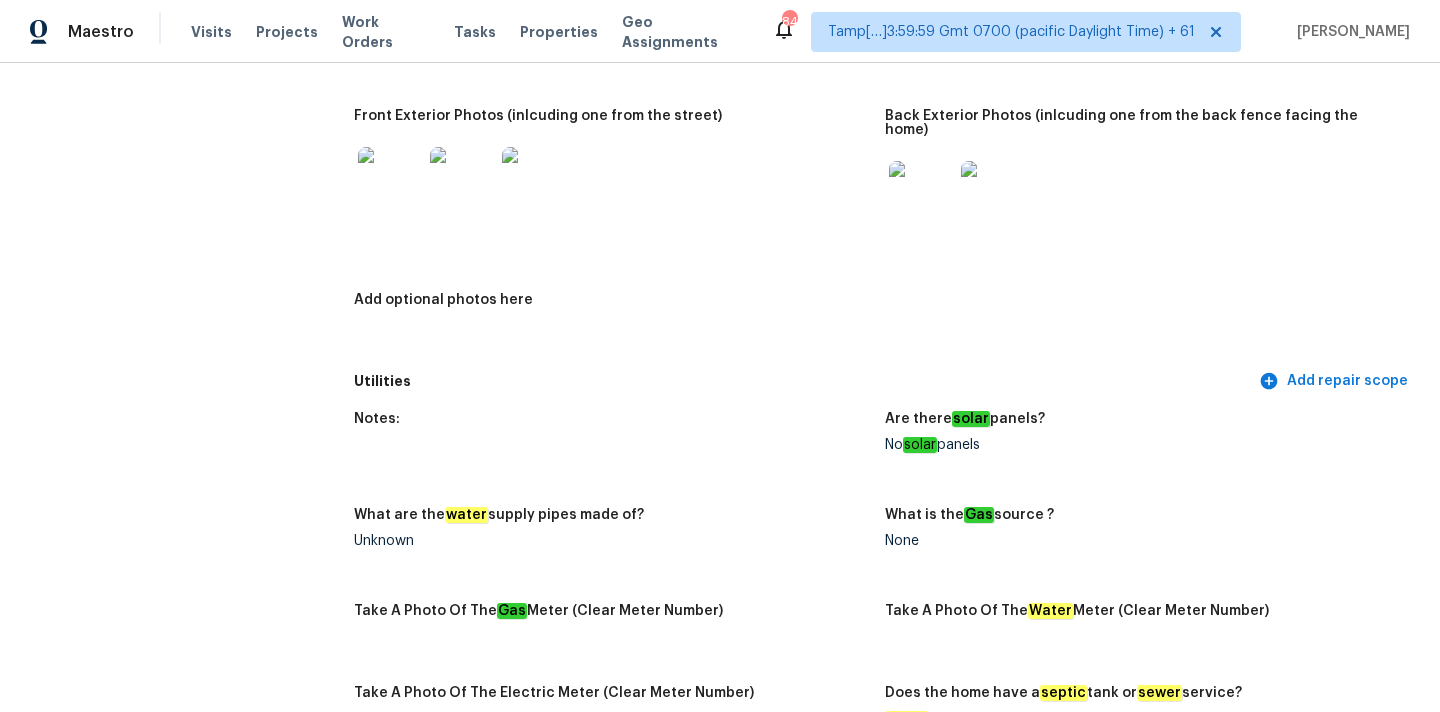 click at bounding box center [921, 193] 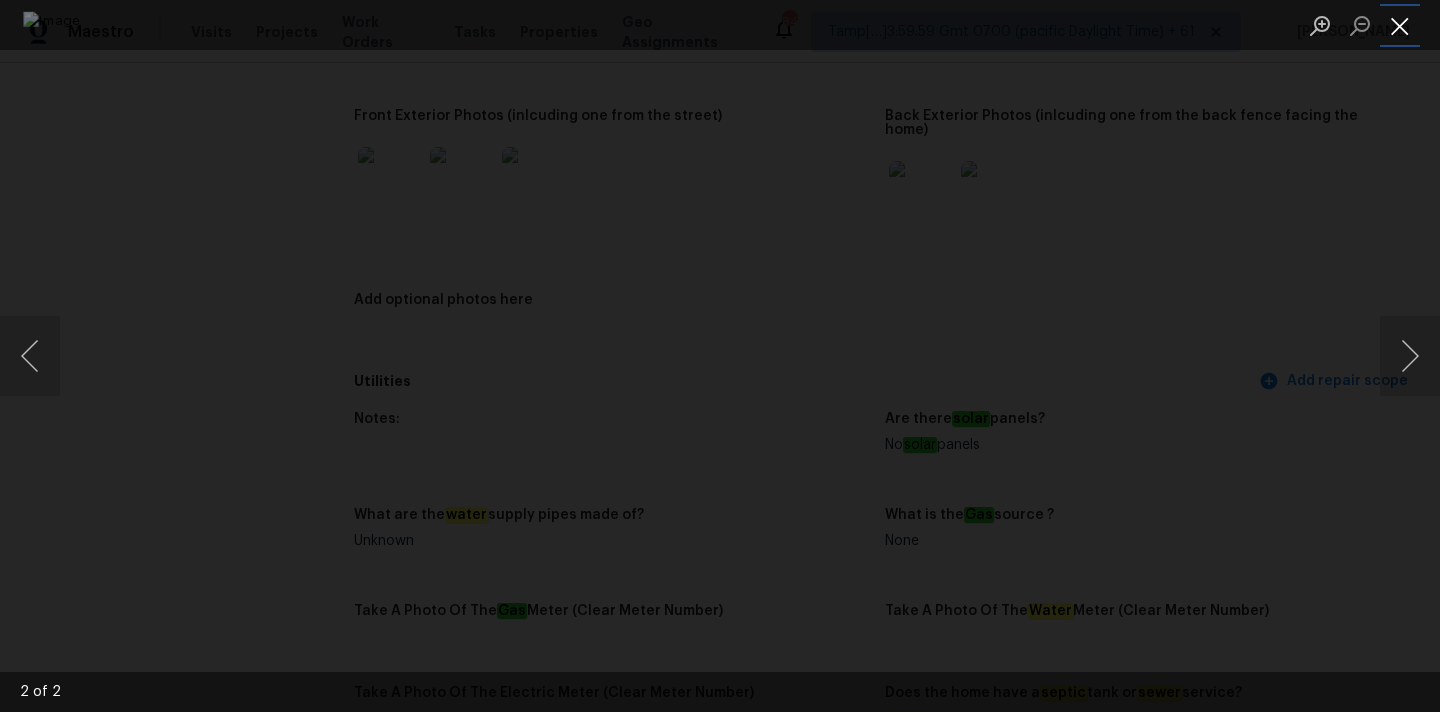 click at bounding box center (1400, 25) 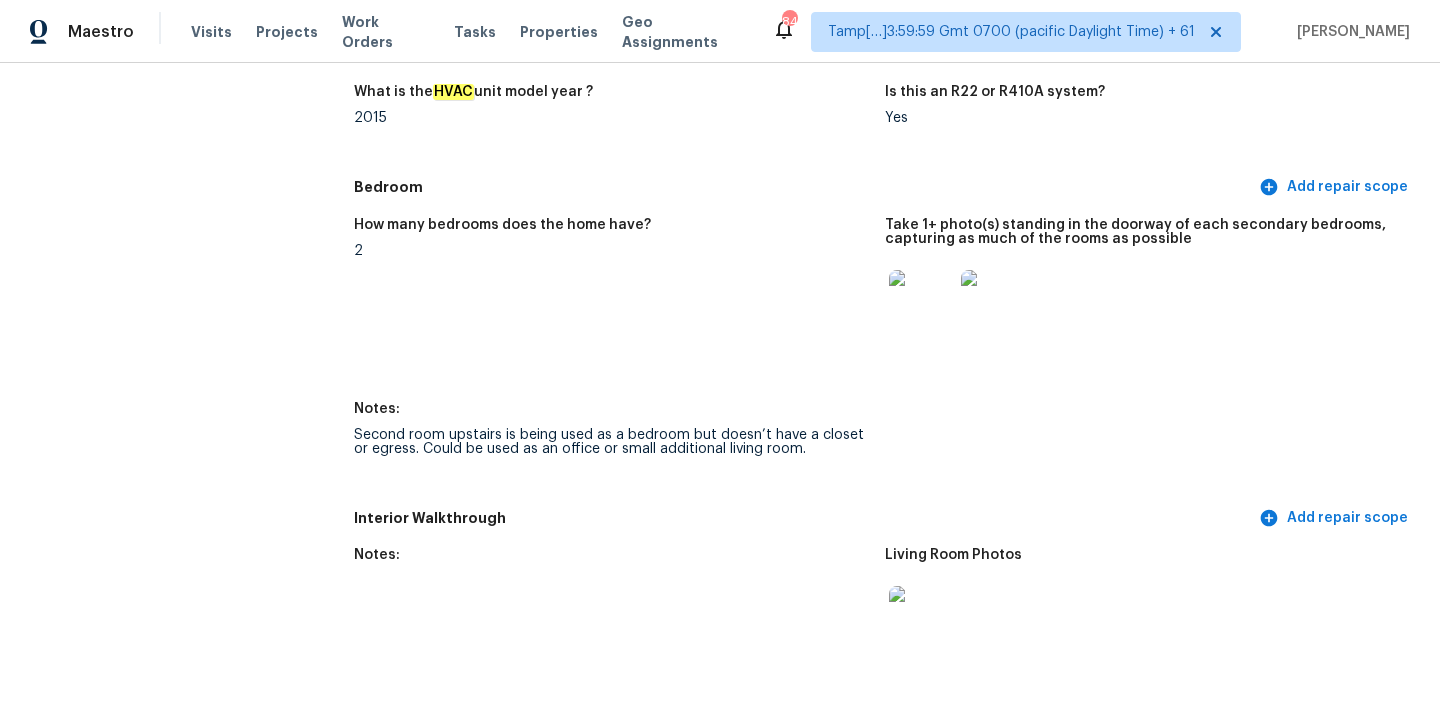 scroll, scrollTop: 1969, scrollLeft: 0, axis: vertical 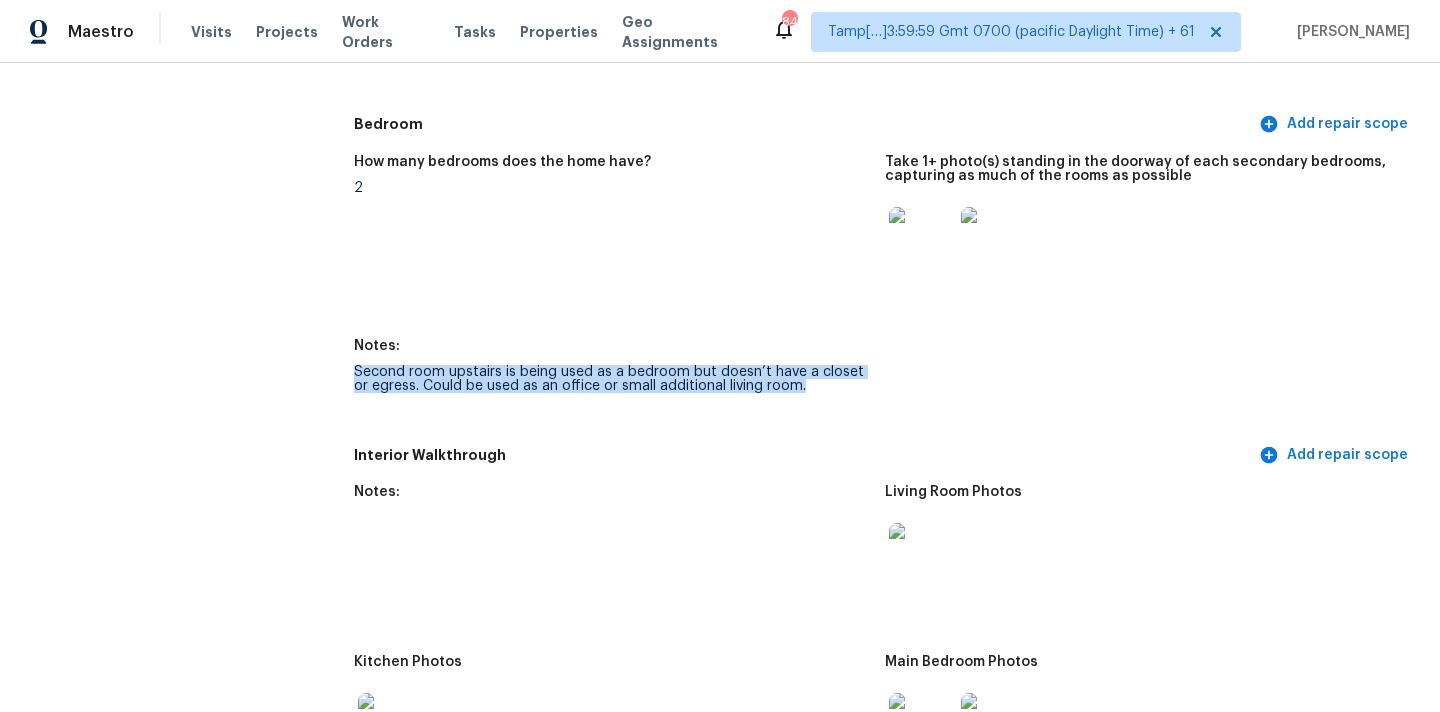 drag, startPoint x: 356, startPoint y: 358, endPoint x: 853, endPoint y: 368, distance: 497.1006 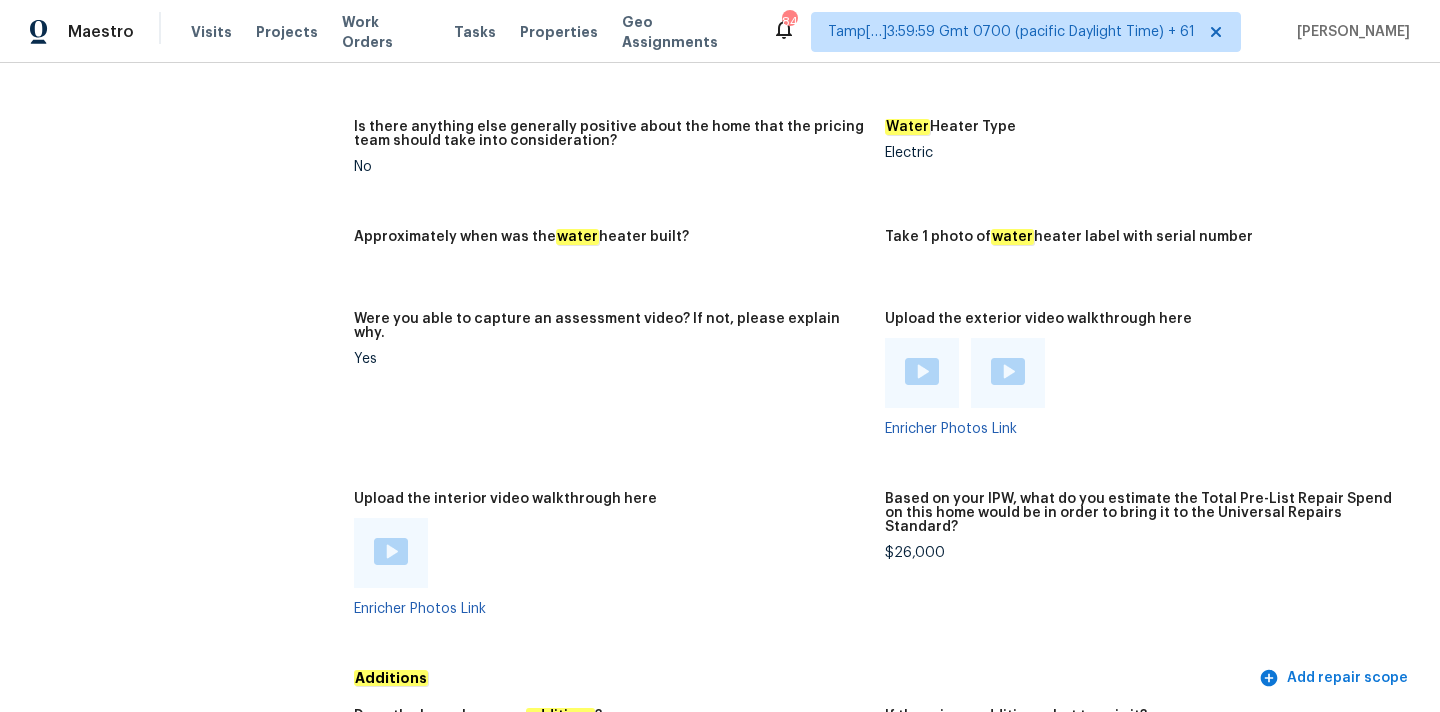 scroll, scrollTop: 3731, scrollLeft: 0, axis: vertical 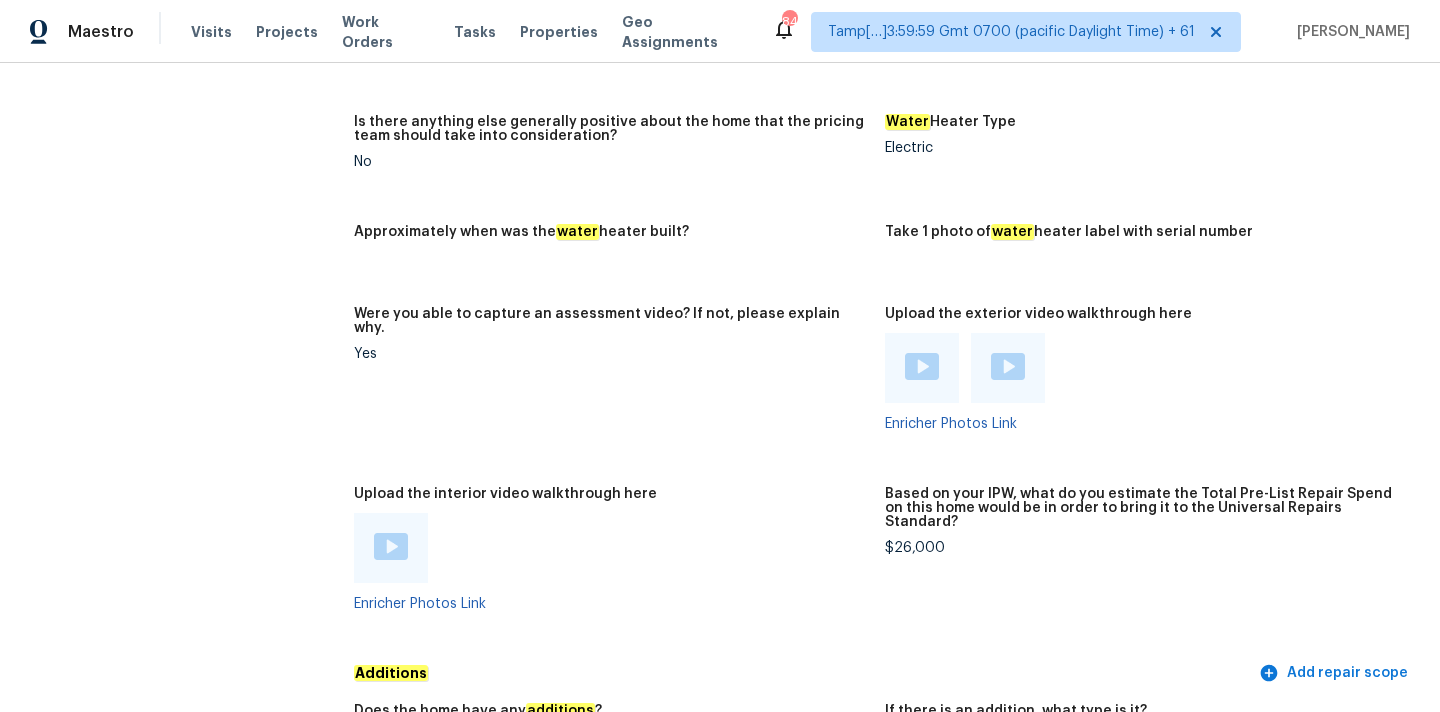click on "$26,000" at bounding box center (1142, 548) 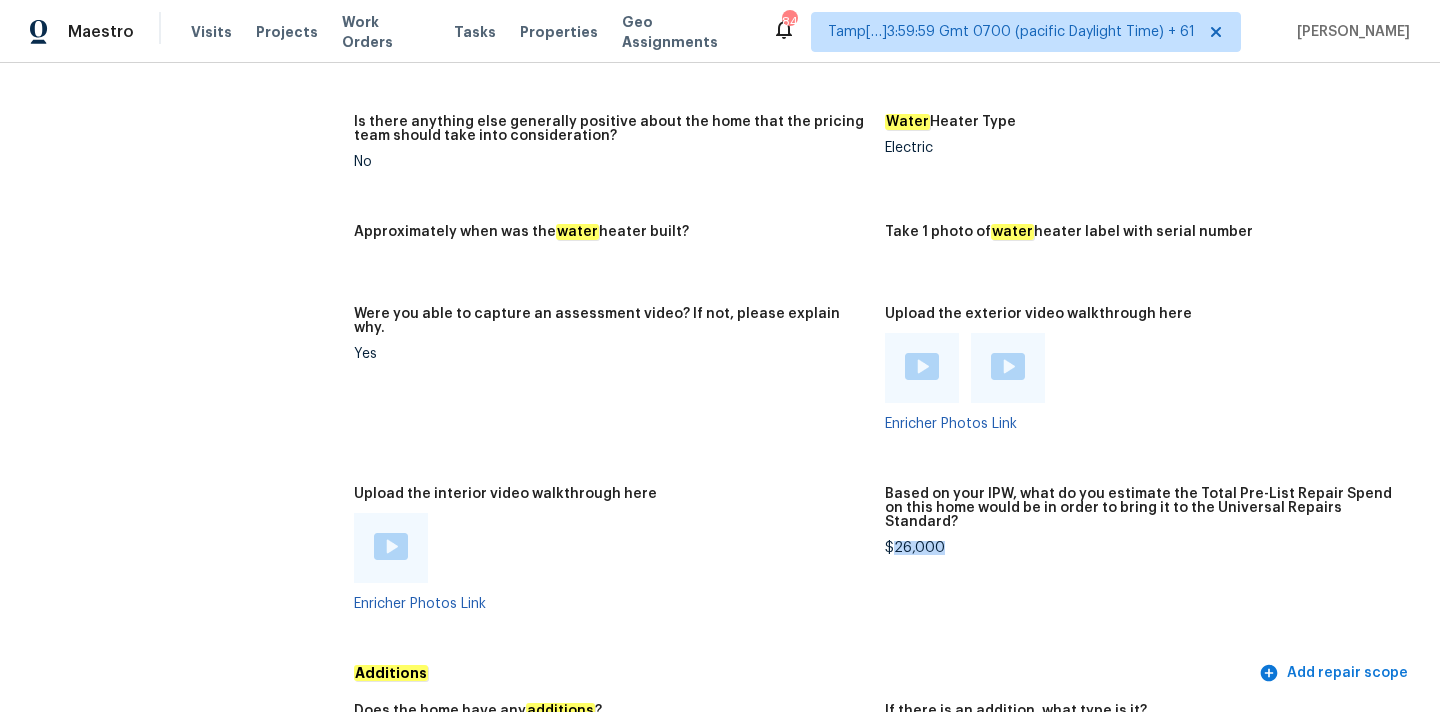click on "$26,000" at bounding box center [1142, 548] 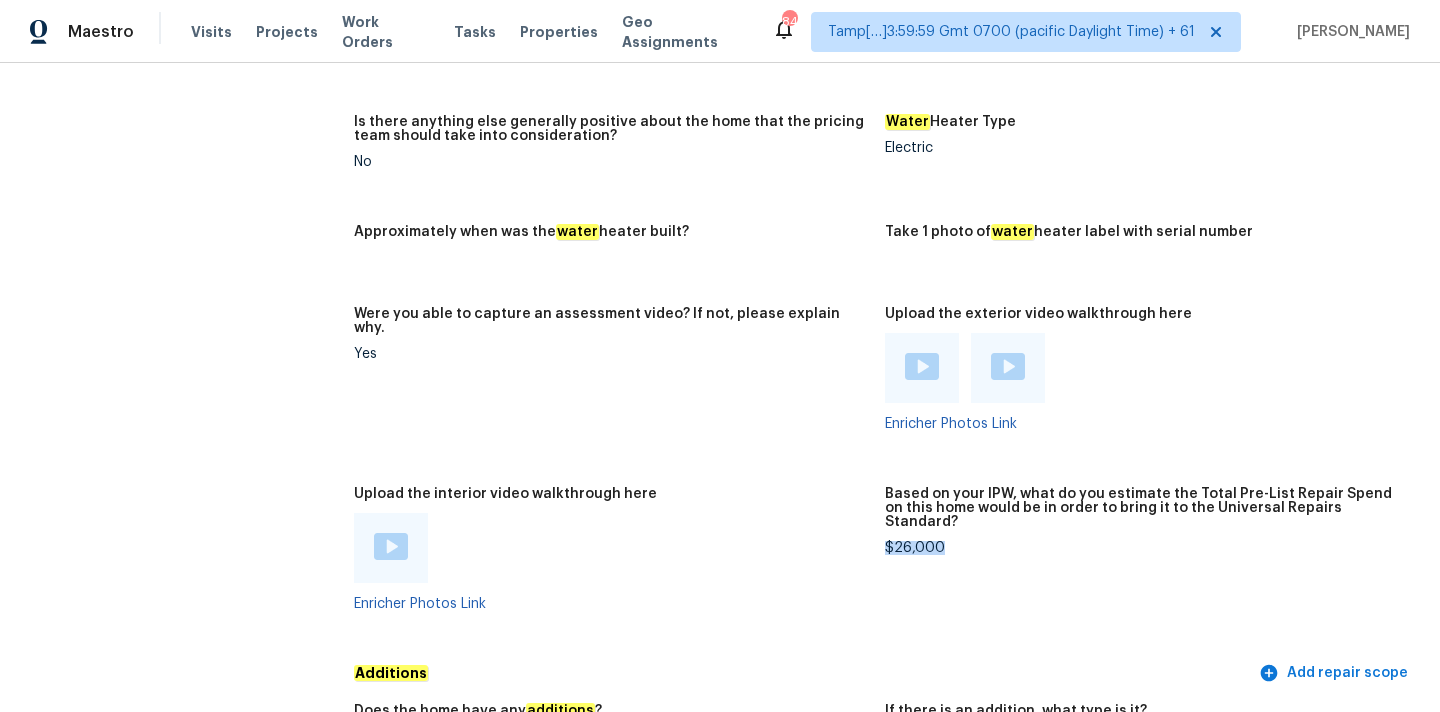 click on "$26,000" at bounding box center (1142, 548) 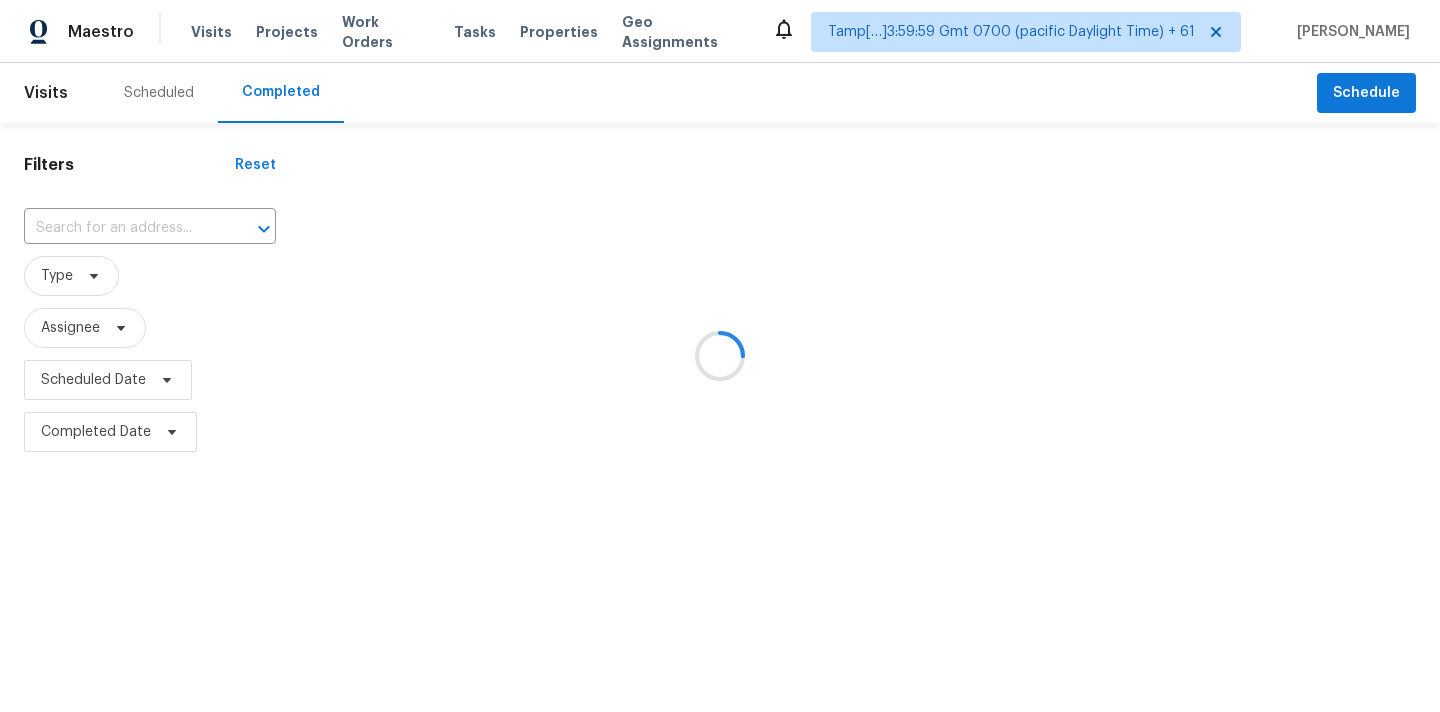 scroll, scrollTop: 0, scrollLeft: 0, axis: both 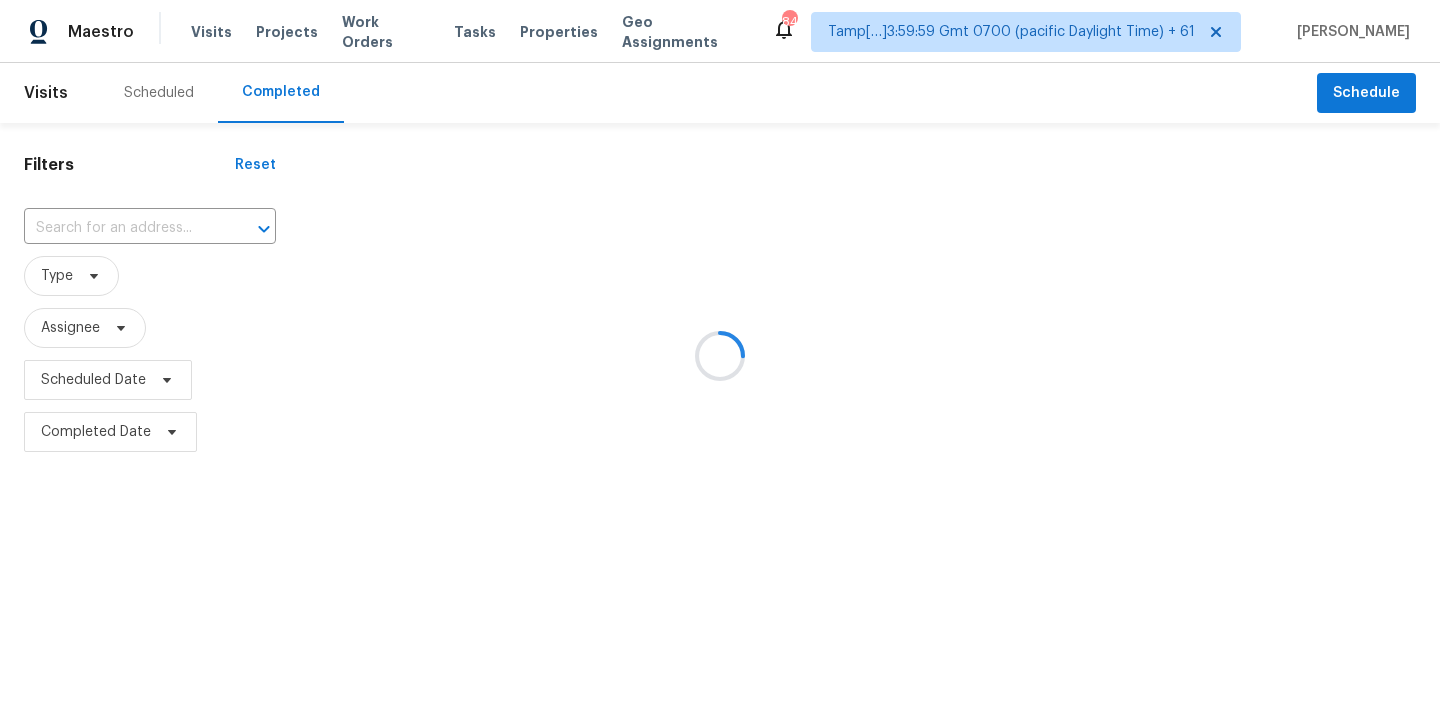 click at bounding box center [720, 356] 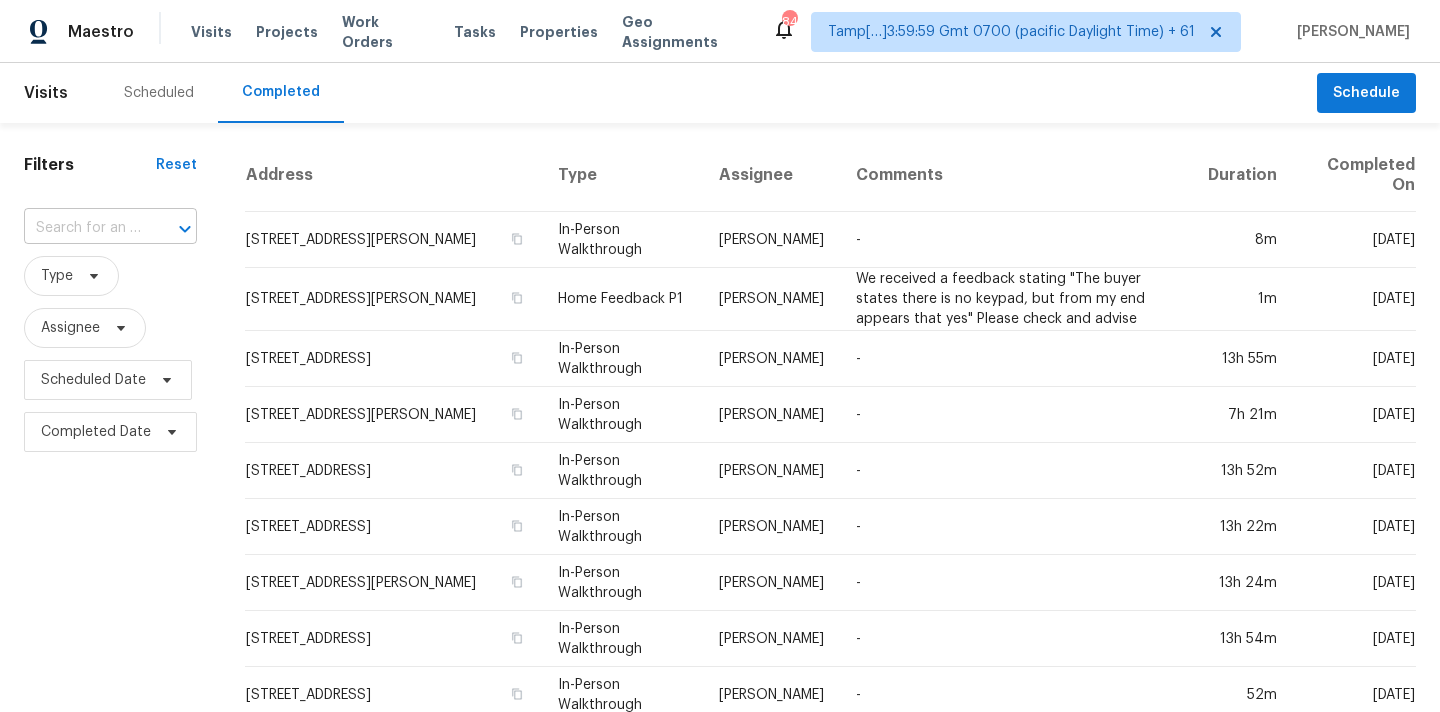click at bounding box center [82, 228] 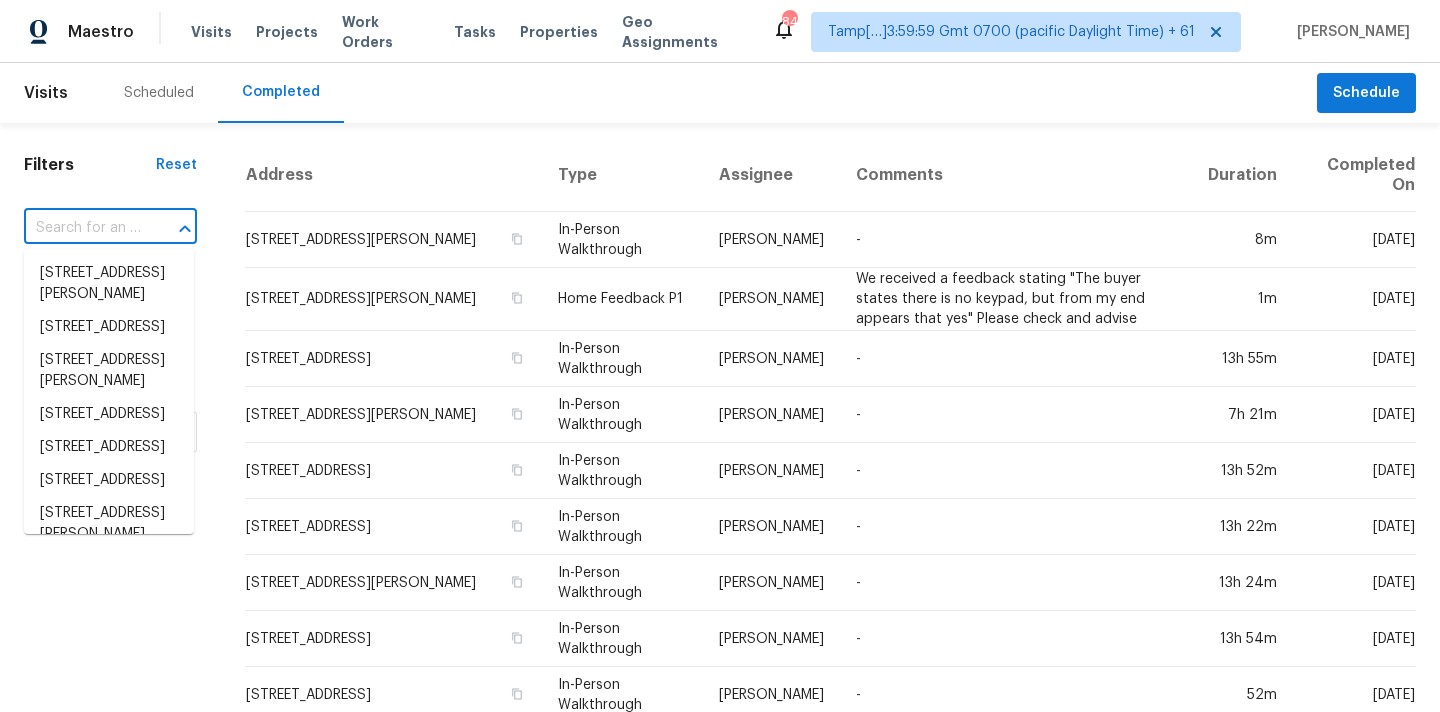 paste on "7928 Ella Young Dr, Fort Worth, TX 76135" 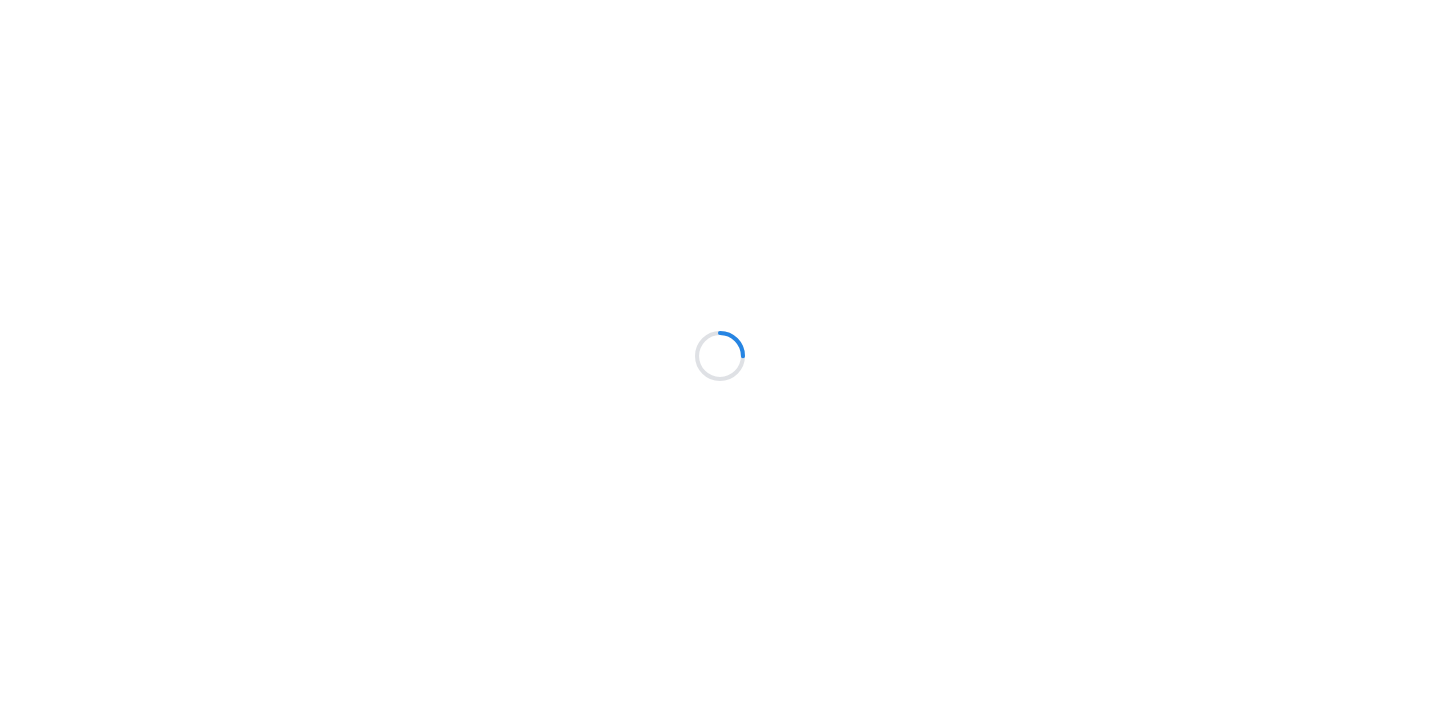 scroll, scrollTop: 0, scrollLeft: 0, axis: both 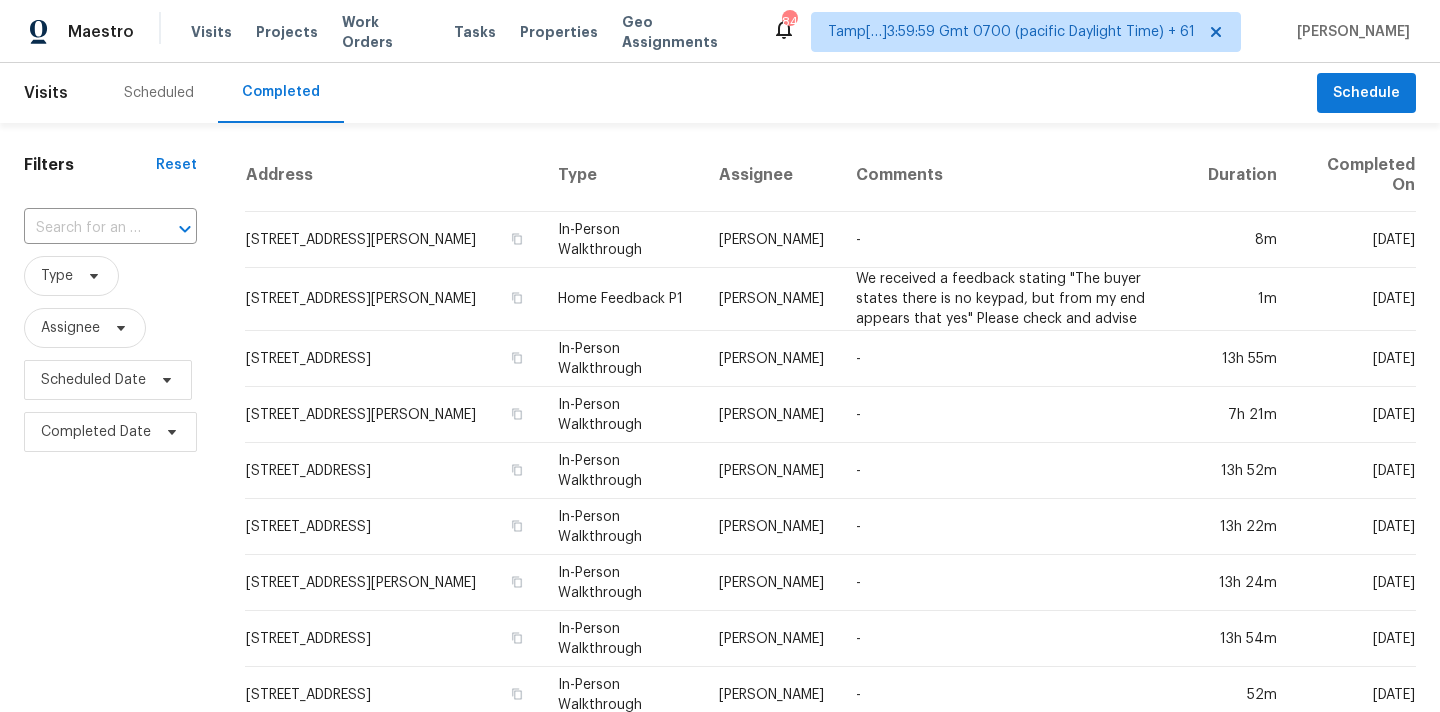 click at bounding box center (82, 228) 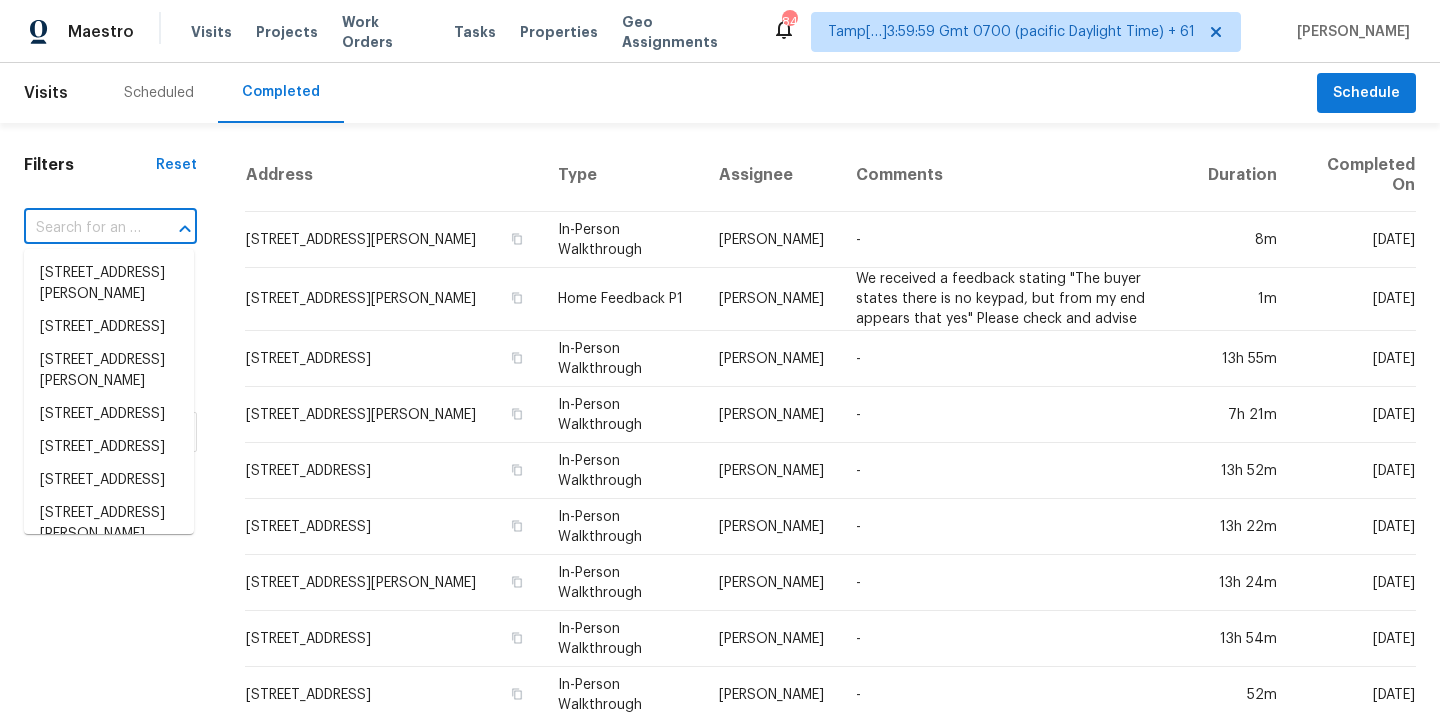 paste on "[STREET_ADDRESS]" 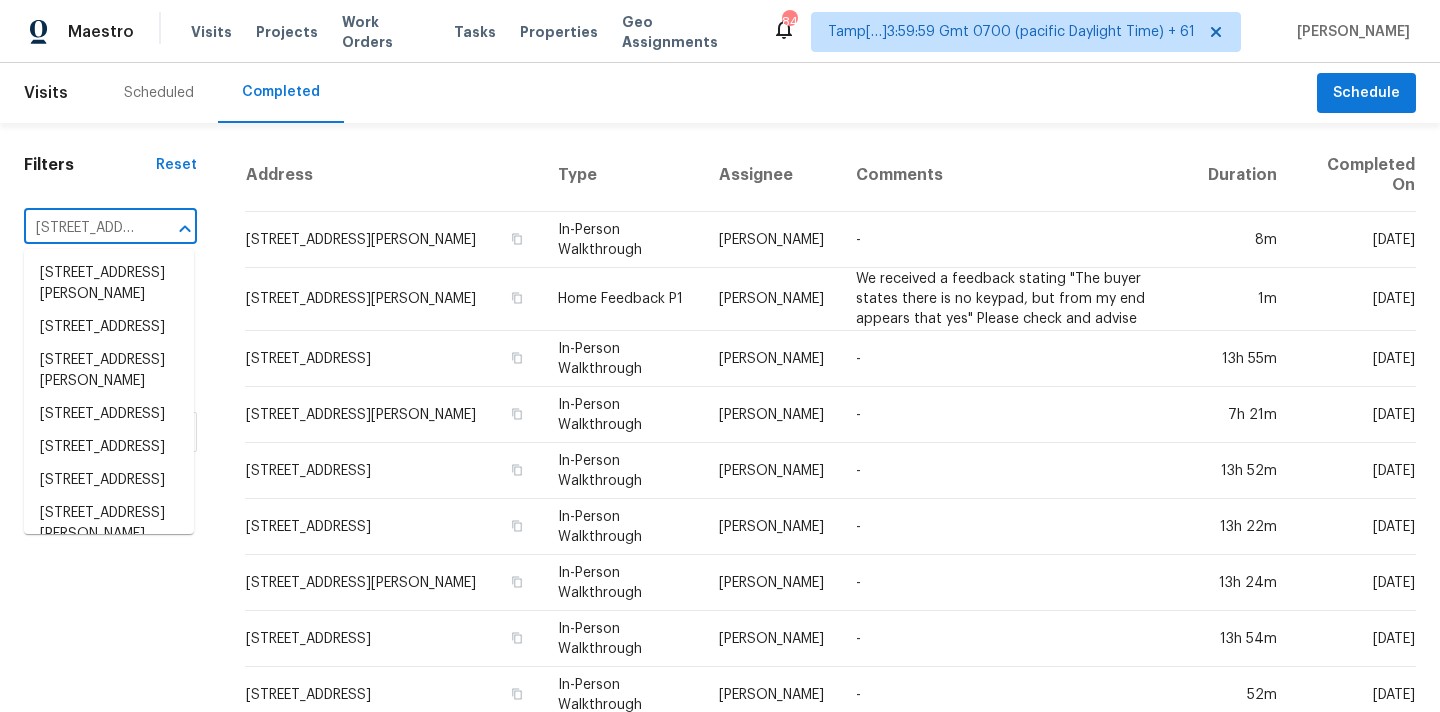 scroll, scrollTop: 0, scrollLeft: 152, axis: horizontal 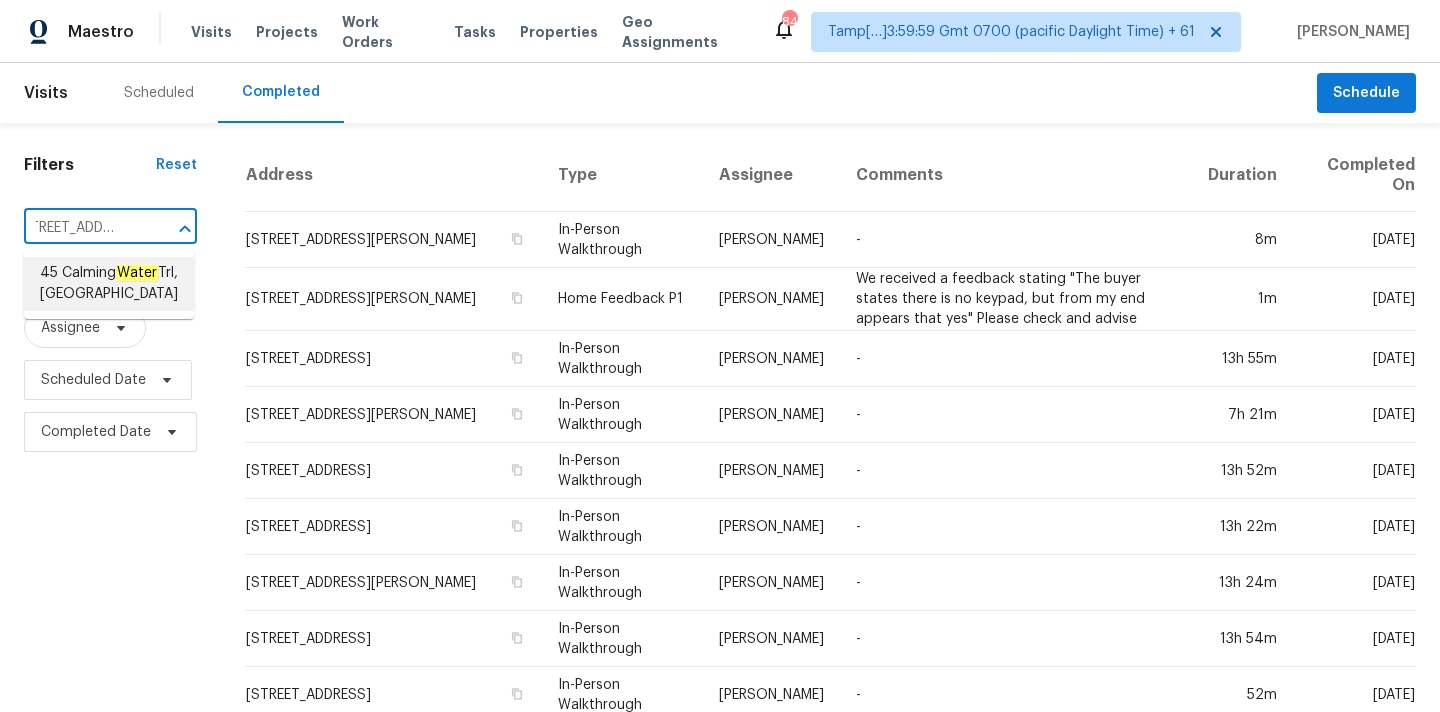 click on "[STREET_ADDRESS]" at bounding box center (109, 284) 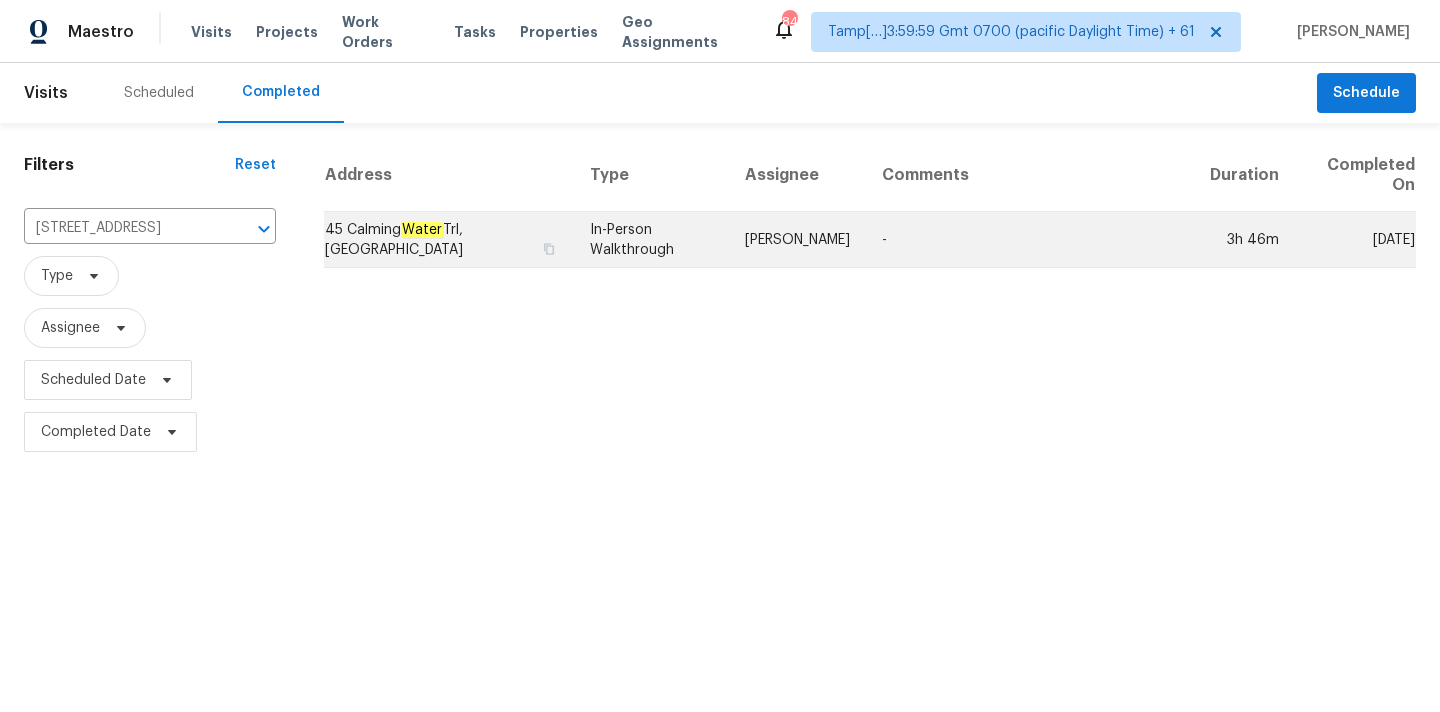 click on "[PERSON_NAME]" at bounding box center [797, 240] 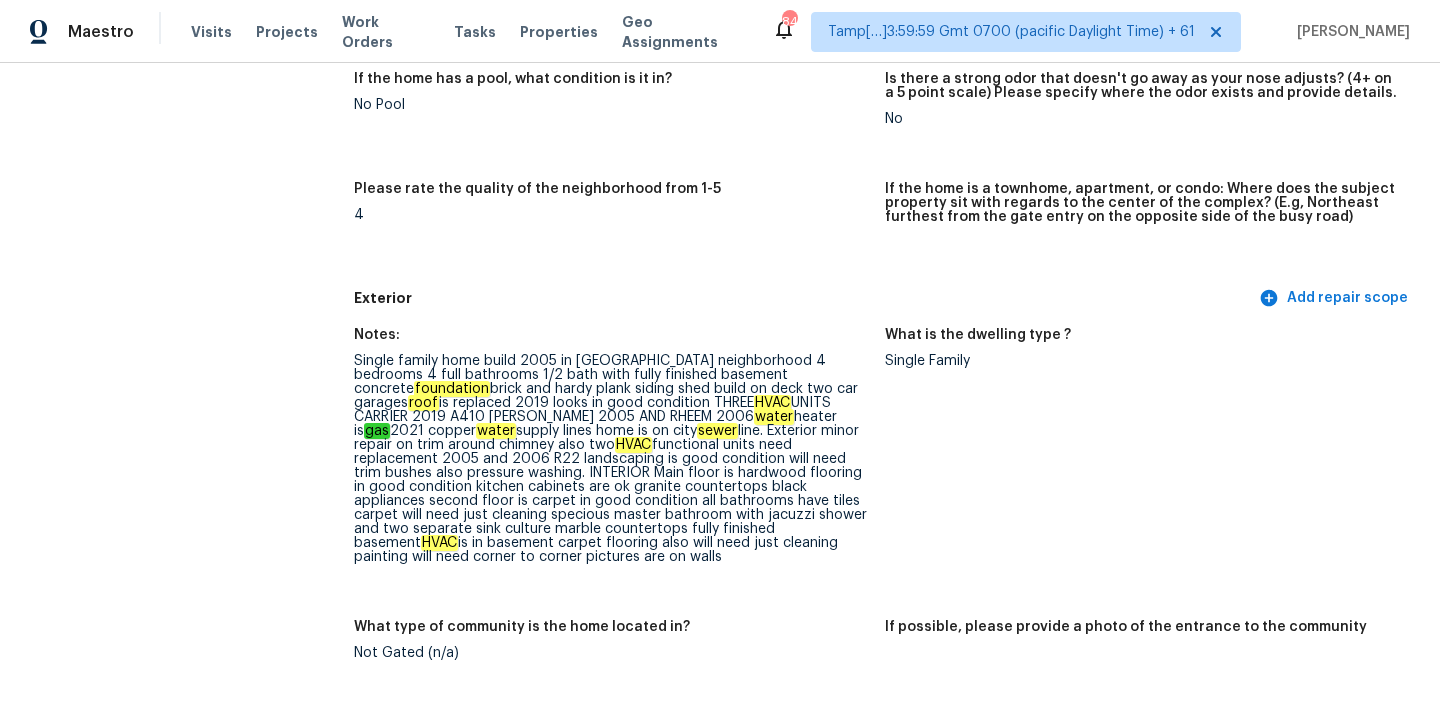 scroll, scrollTop: 520, scrollLeft: 0, axis: vertical 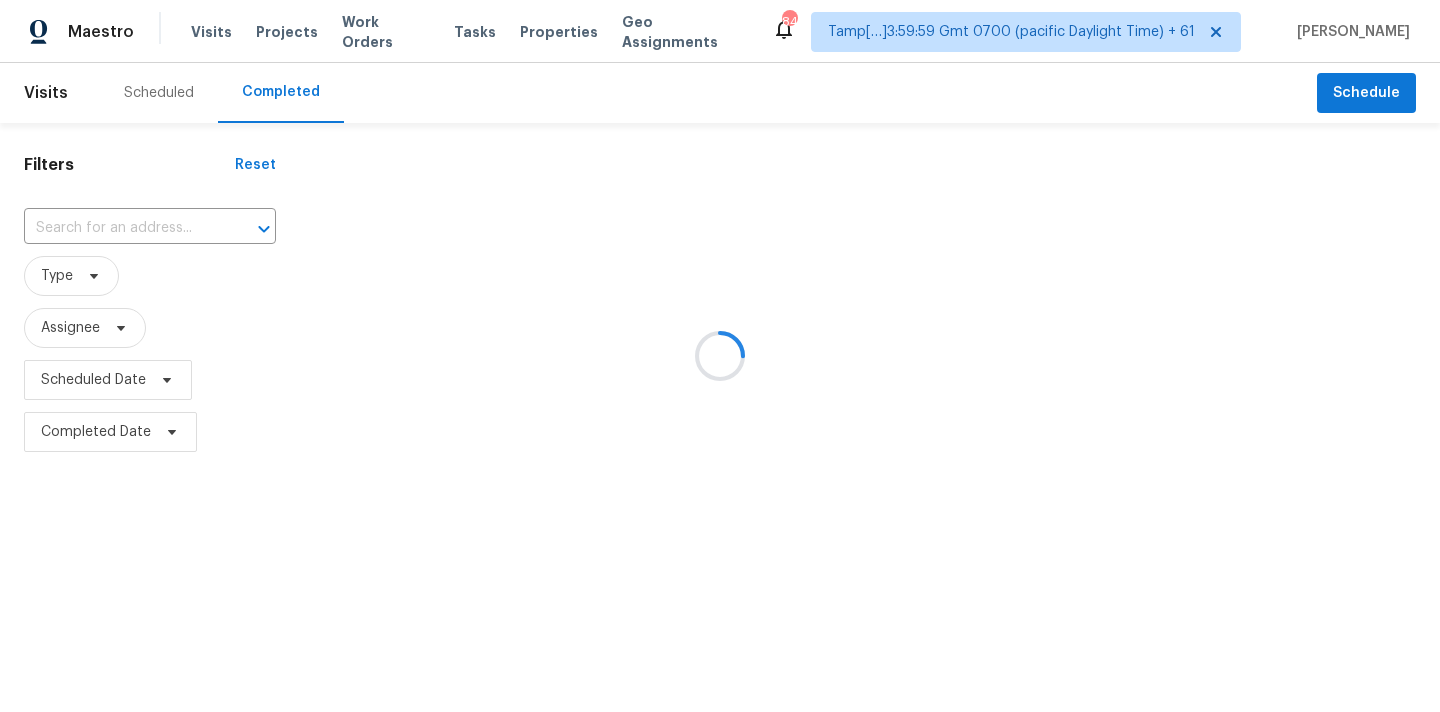 click at bounding box center (720, 356) 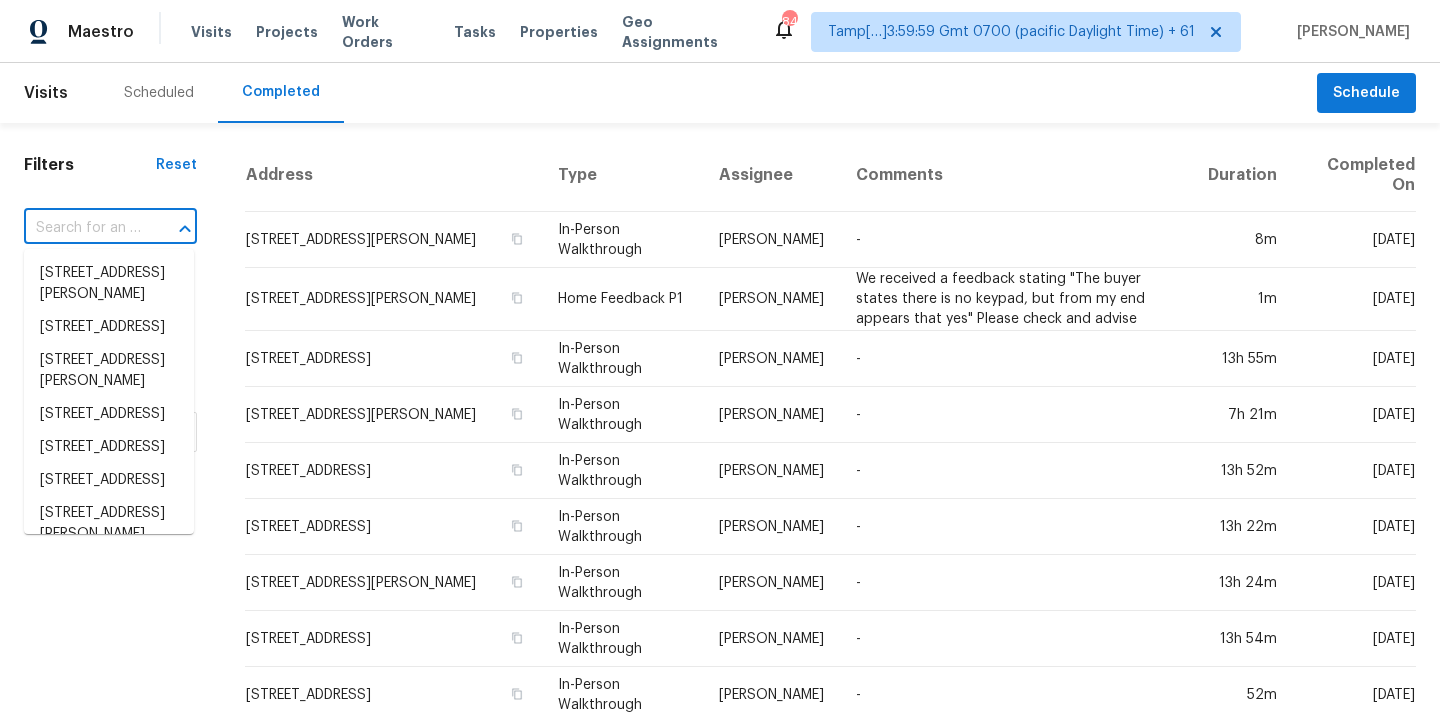 click at bounding box center [82, 228] 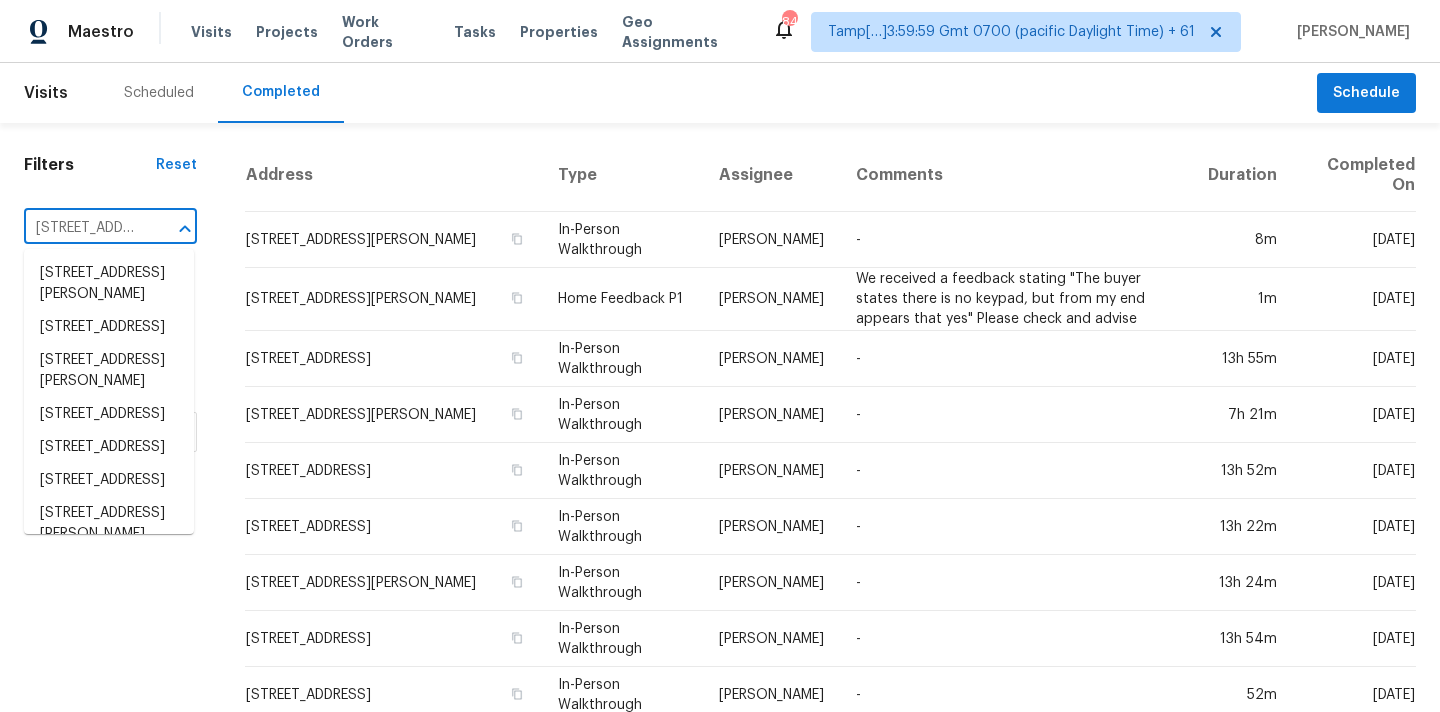 scroll, scrollTop: 0, scrollLeft: 149, axis: horizontal 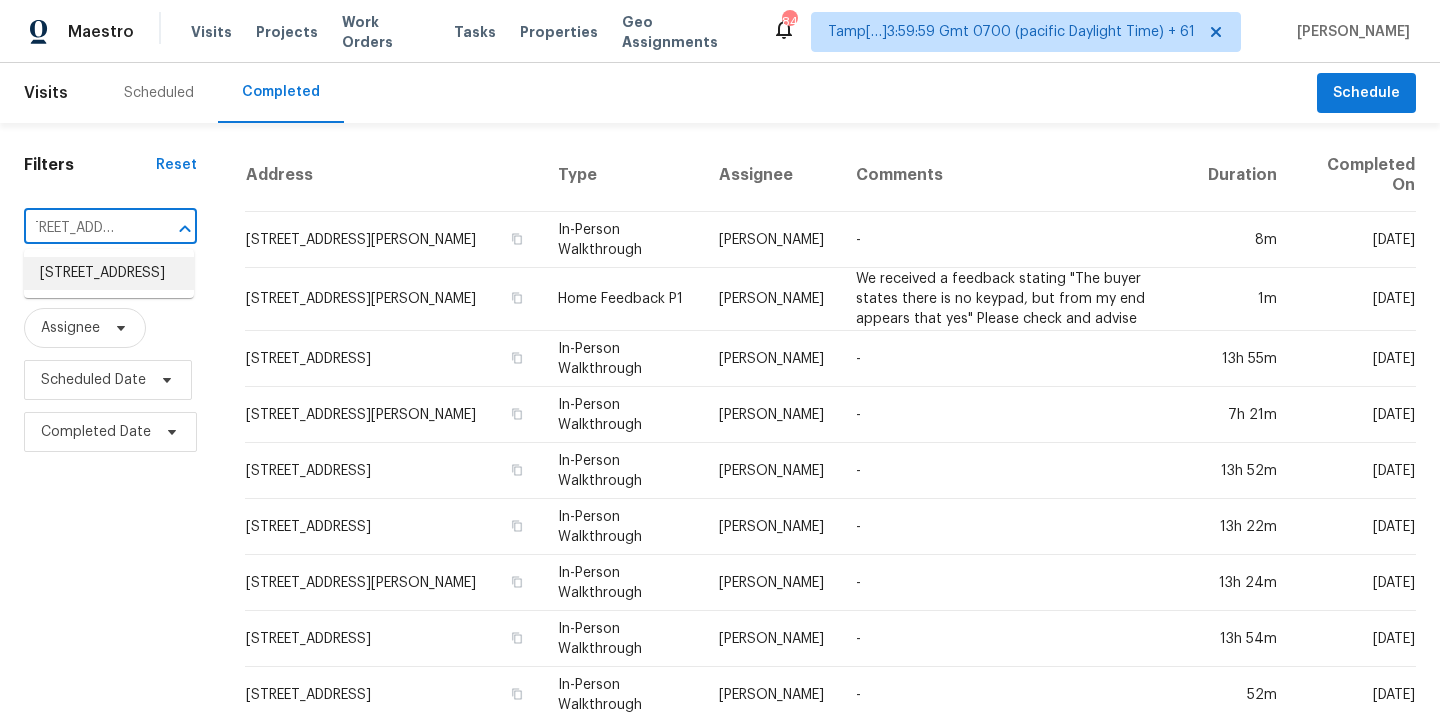 click on "[STREET_ADDRESS]" at bounding box center (109, 273) 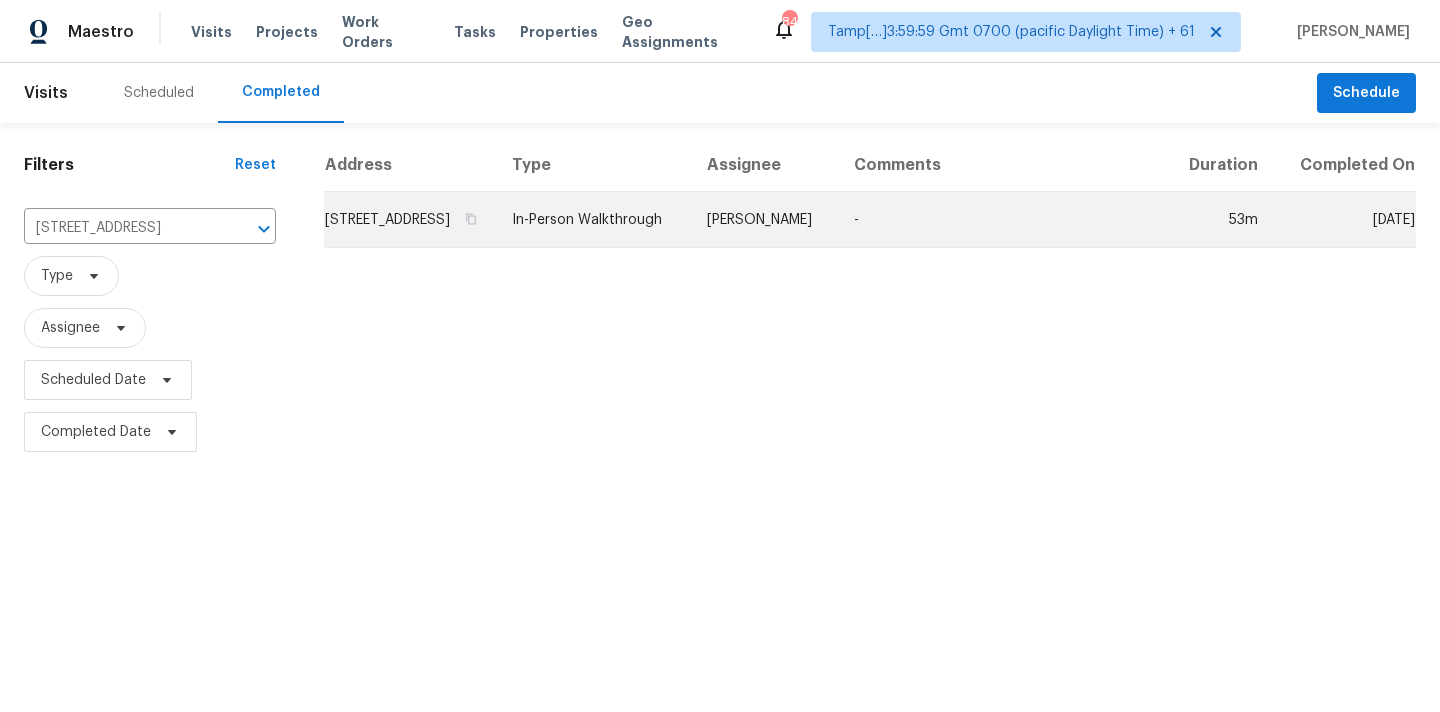 click on "In-Person Walkthrough" at bounding box center (593, 220) 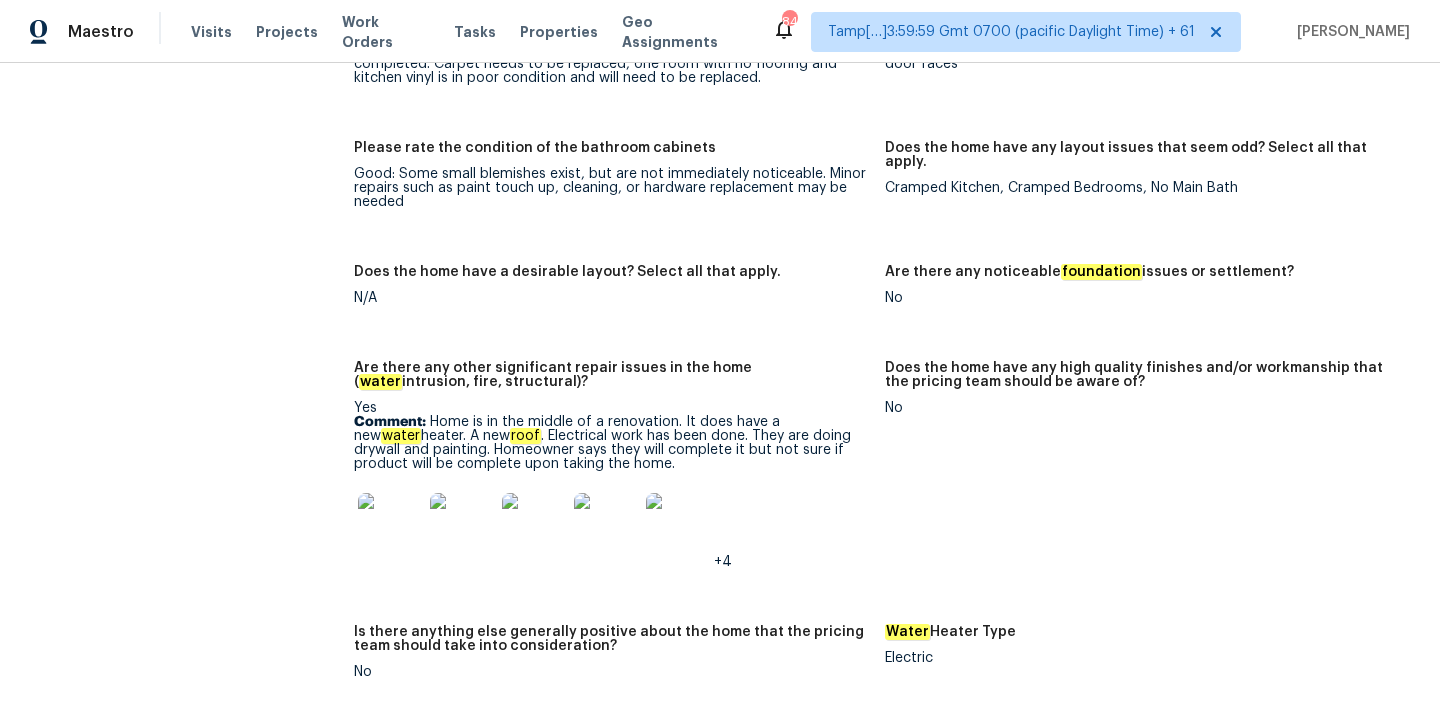 scroll, scrollTop: 3476, scrollLeft: 0, axis: vertical 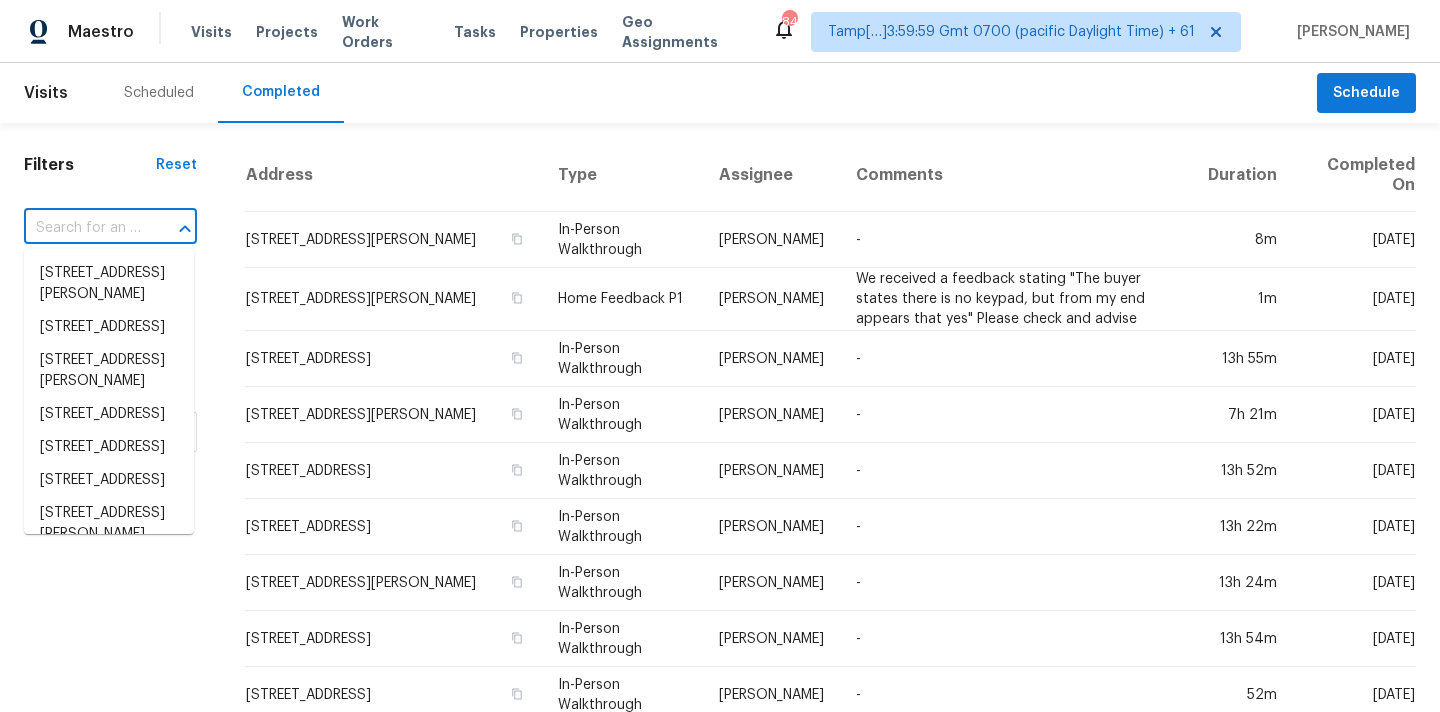 click at bounding box center [82, 228] 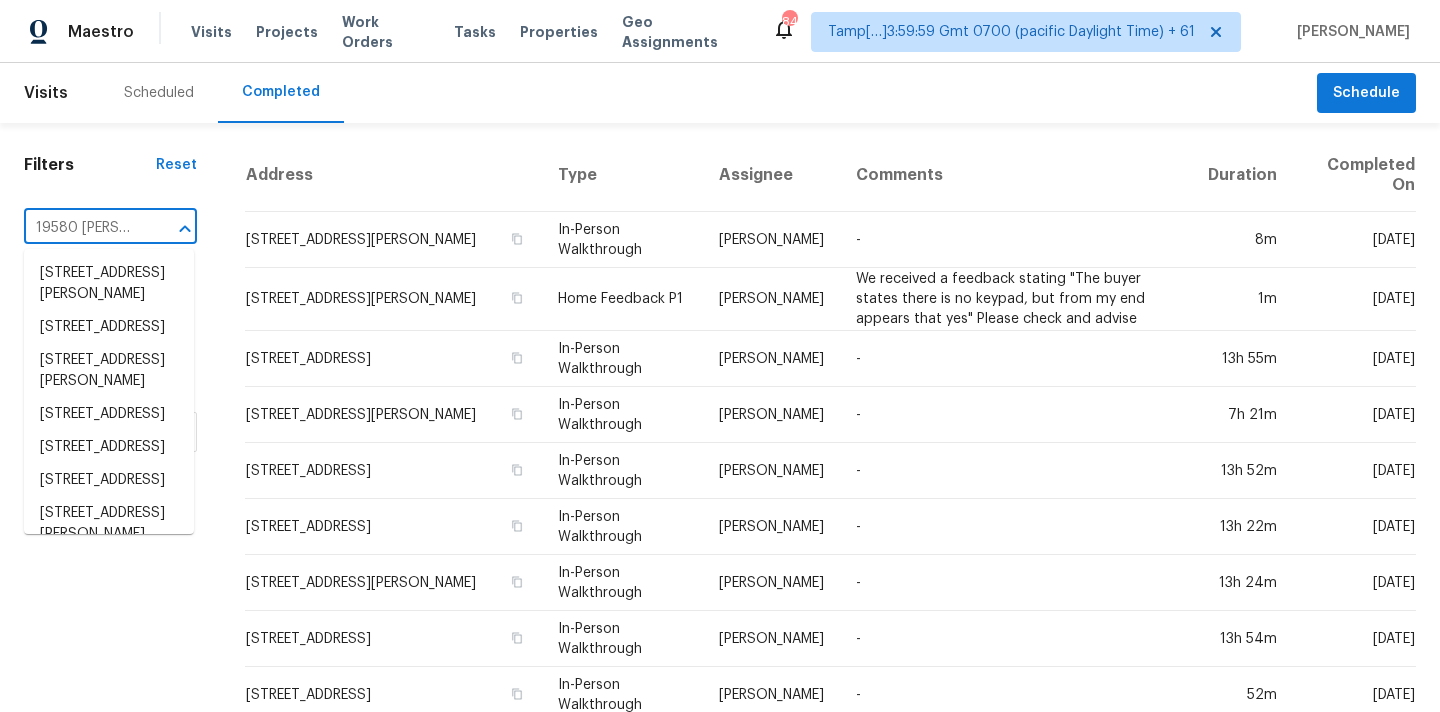 scroll, scrollTop: 0, scrollLeft: 107, axis: horizontal 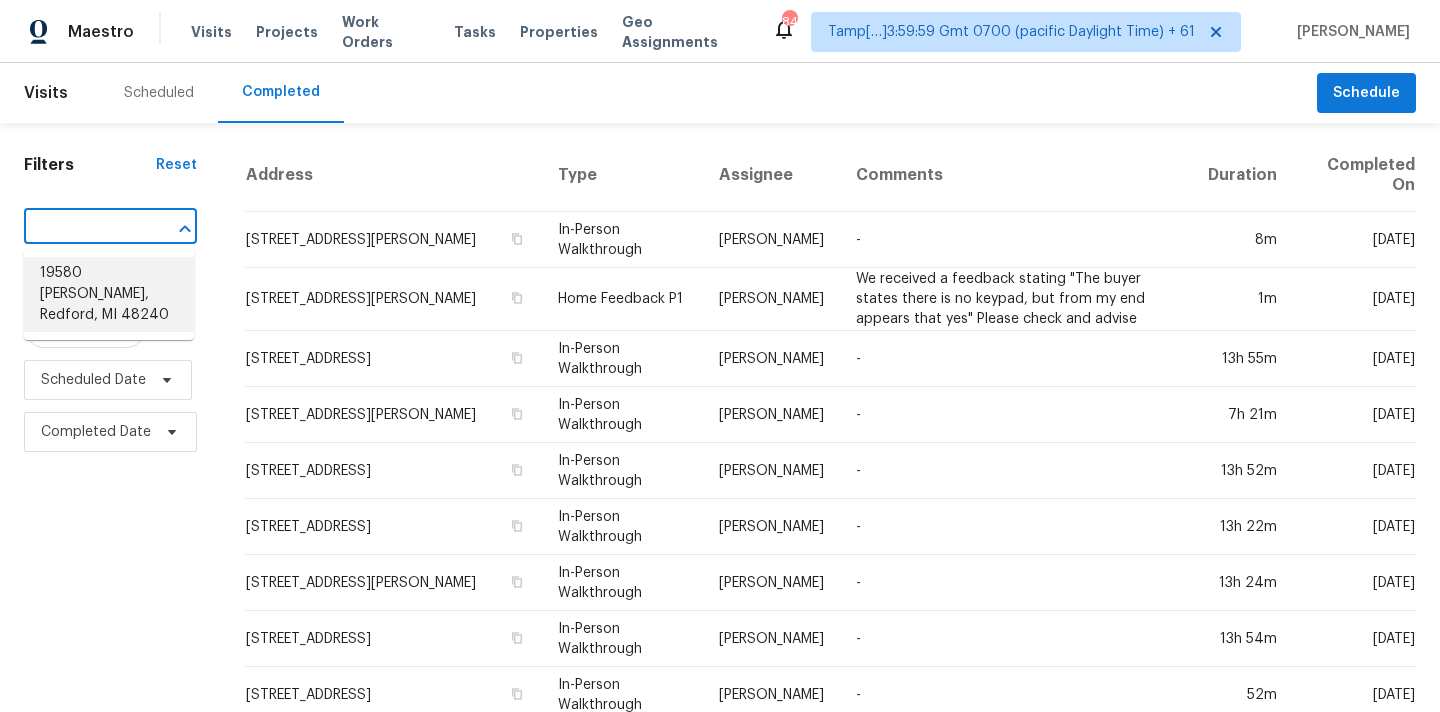 click on "19580 [PERSON_NAME], Redford, MI 48240" at bounding box center [109, 294] 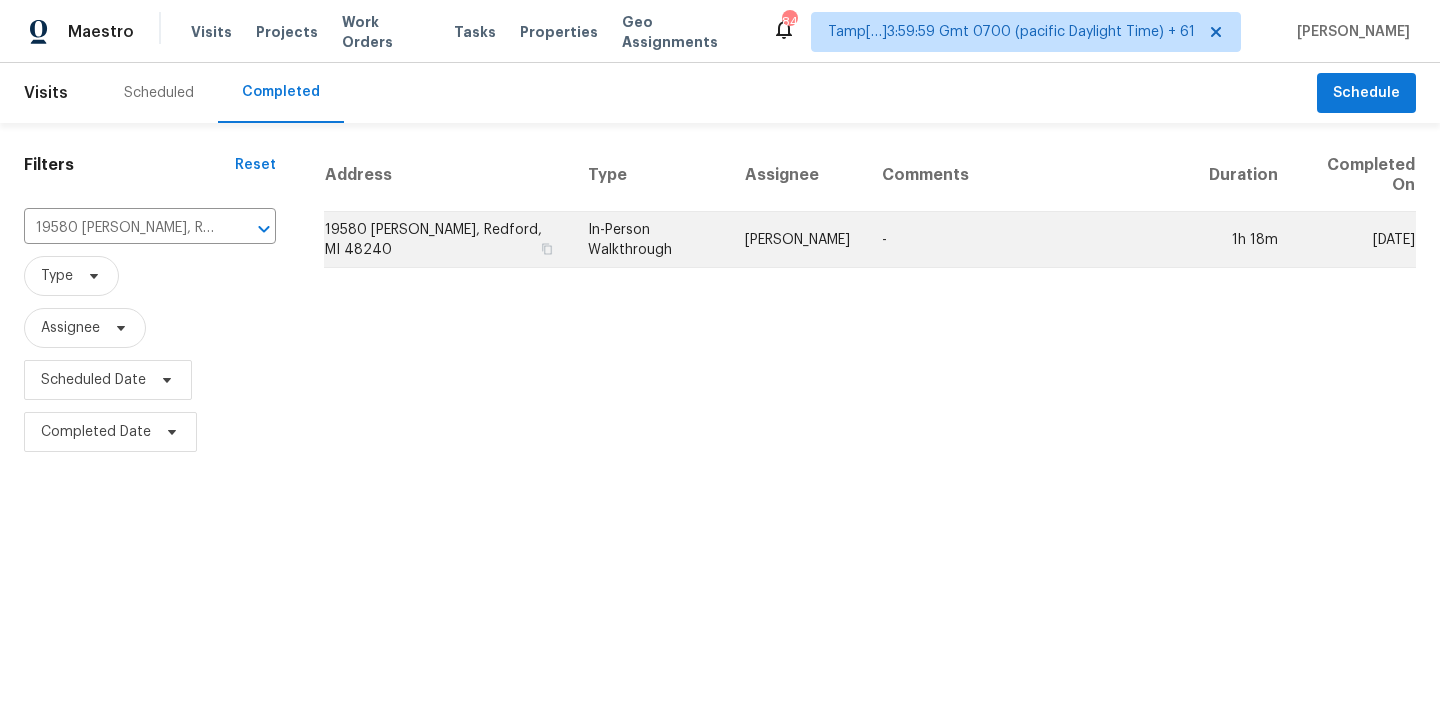 click on "[PERSON_NAME]" at bounding box center [797, 240] 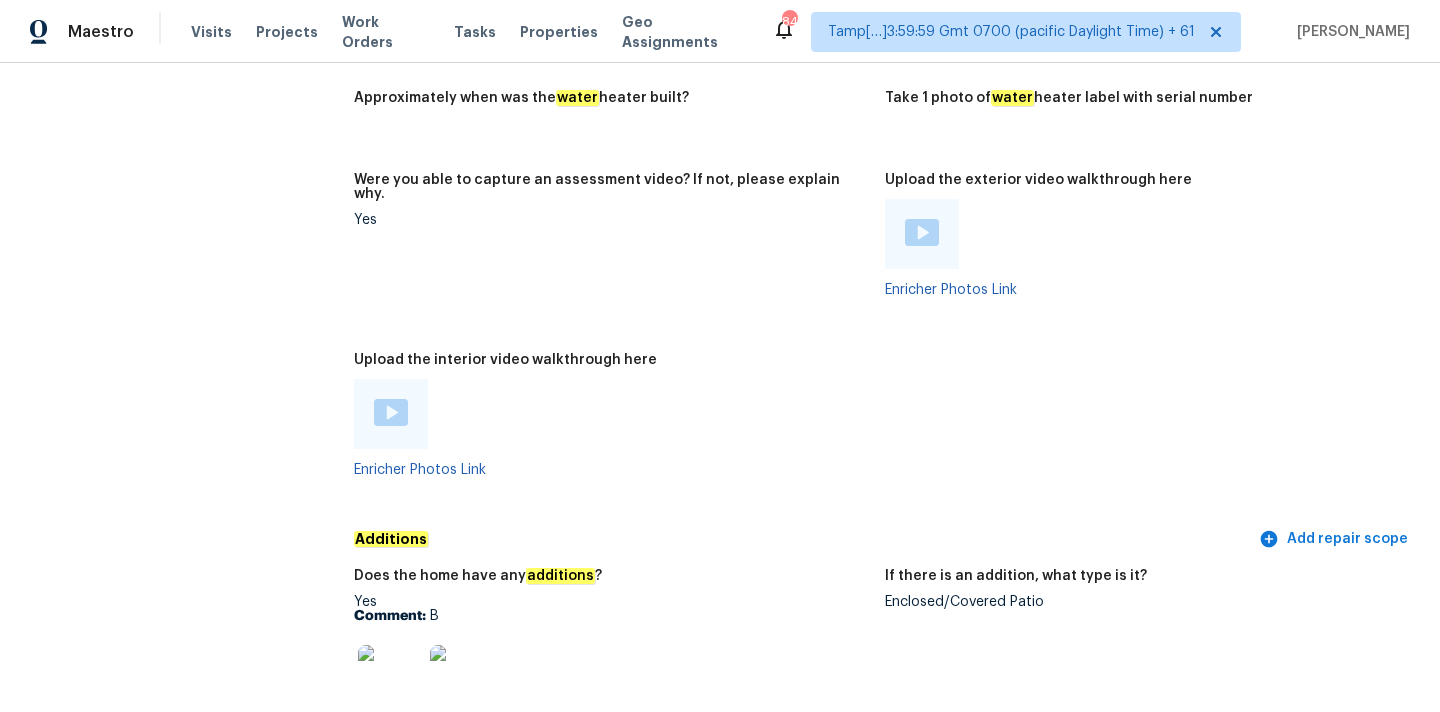 scroll, scrollTop: 3817, scrollLeft: 0, axis: vertical 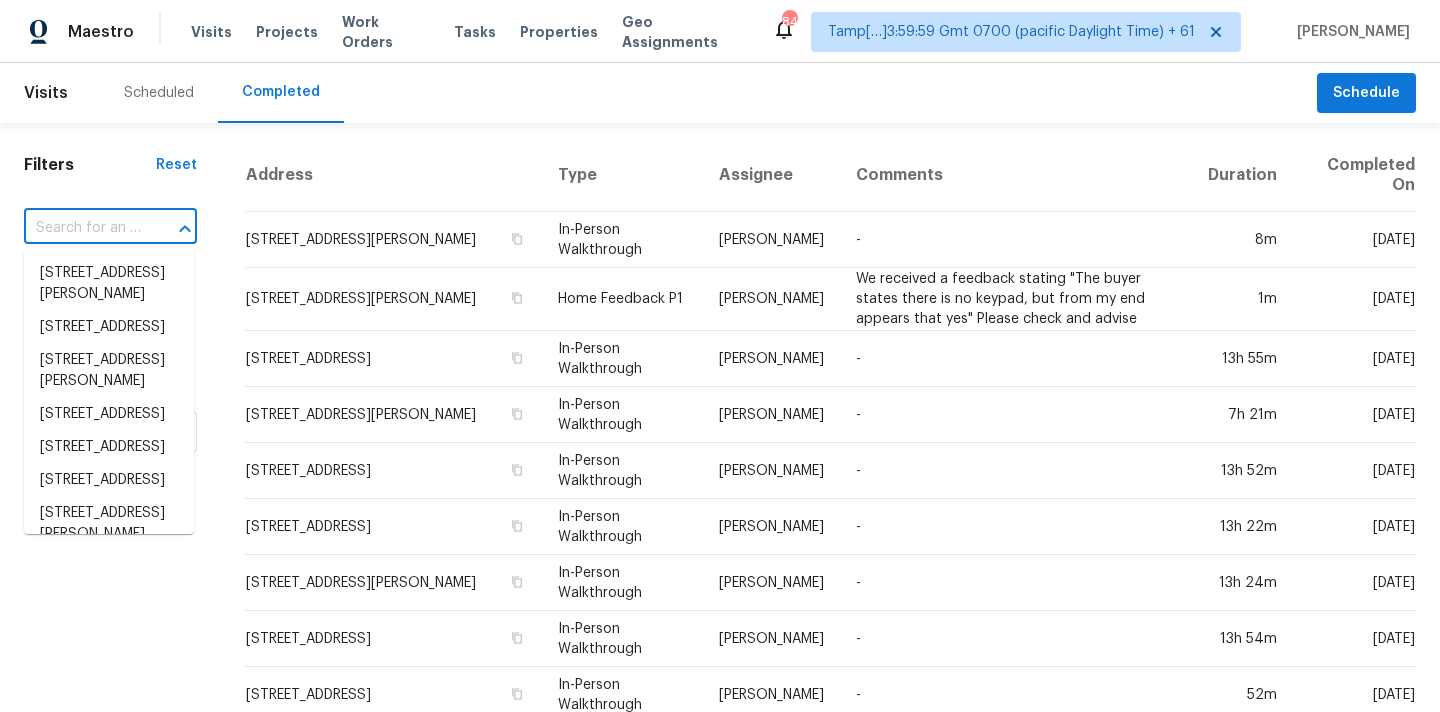 click at bounding box center (82, 228) 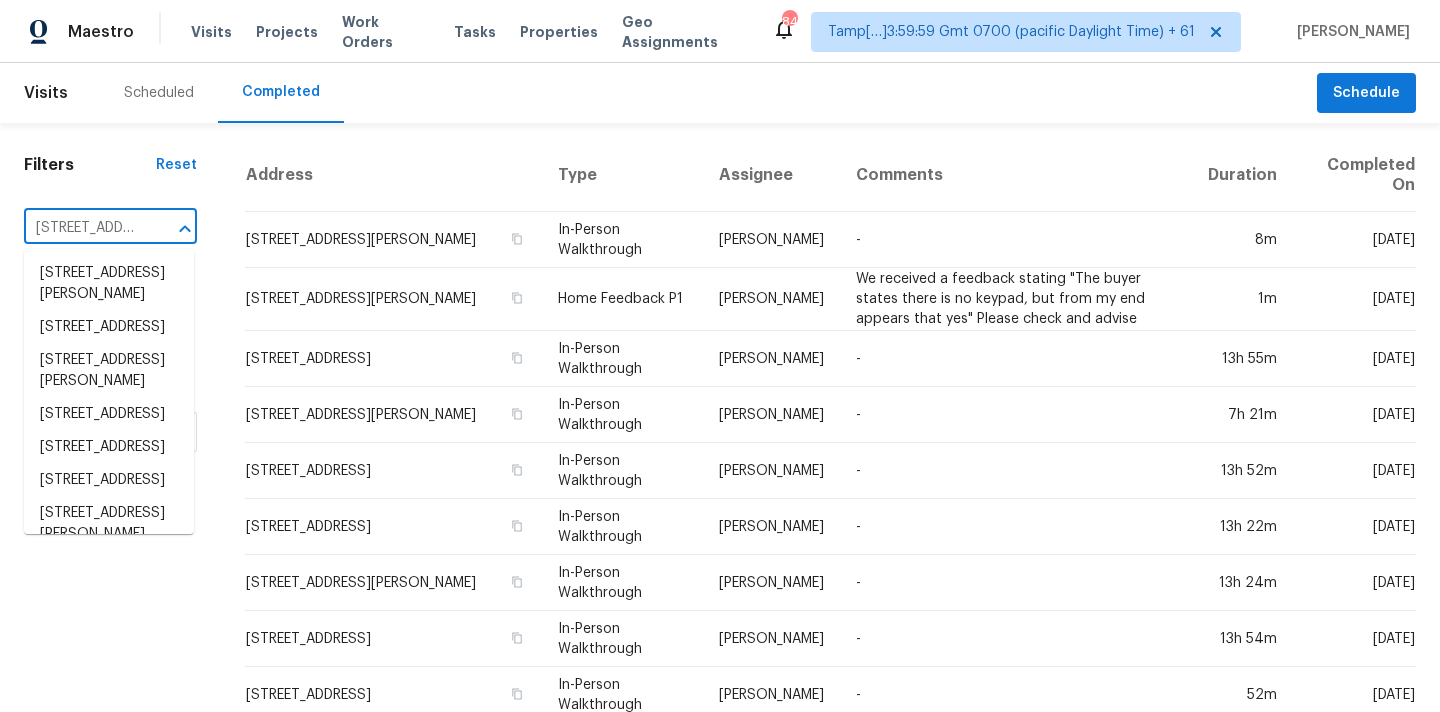 scroll, scrollTop: 0, scrollLeft: 133, axis: horizontal 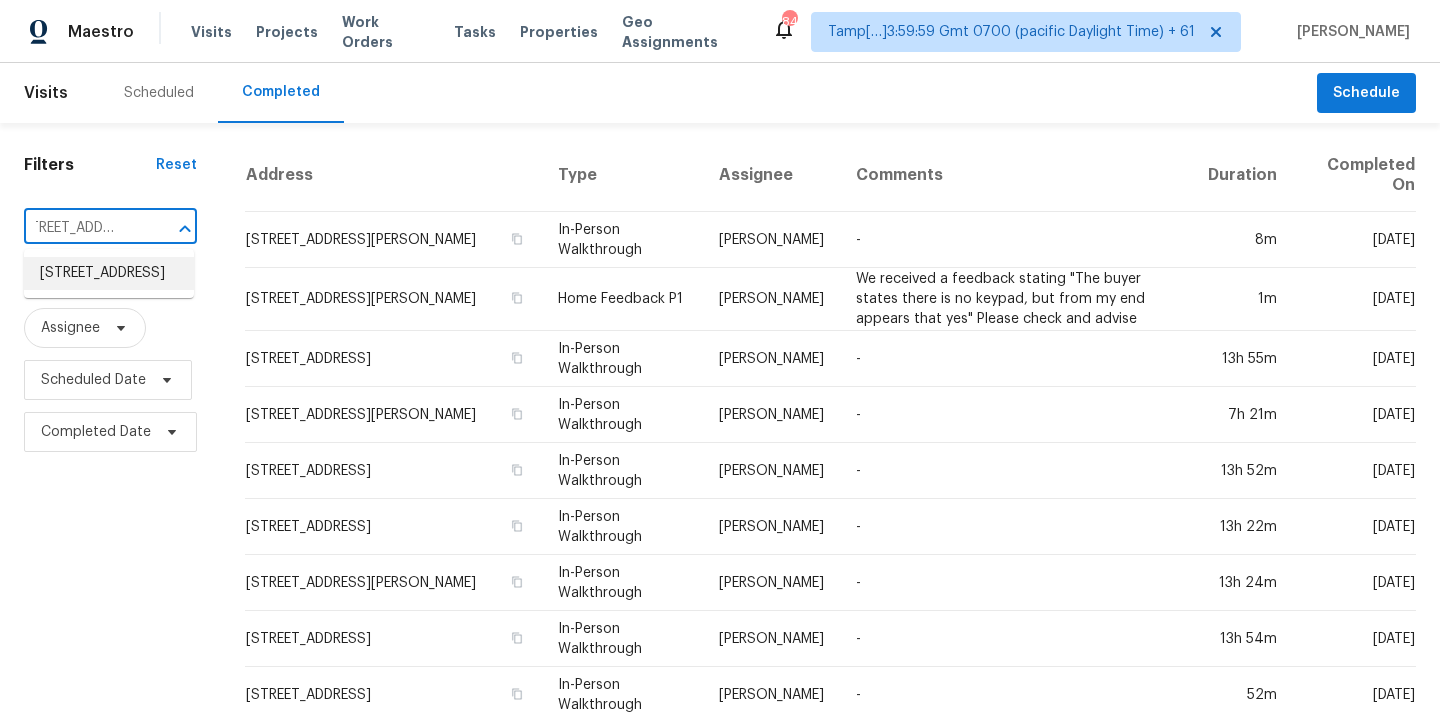 click on "[STREET_ADDRESS]" at bounding box center (109, 273) 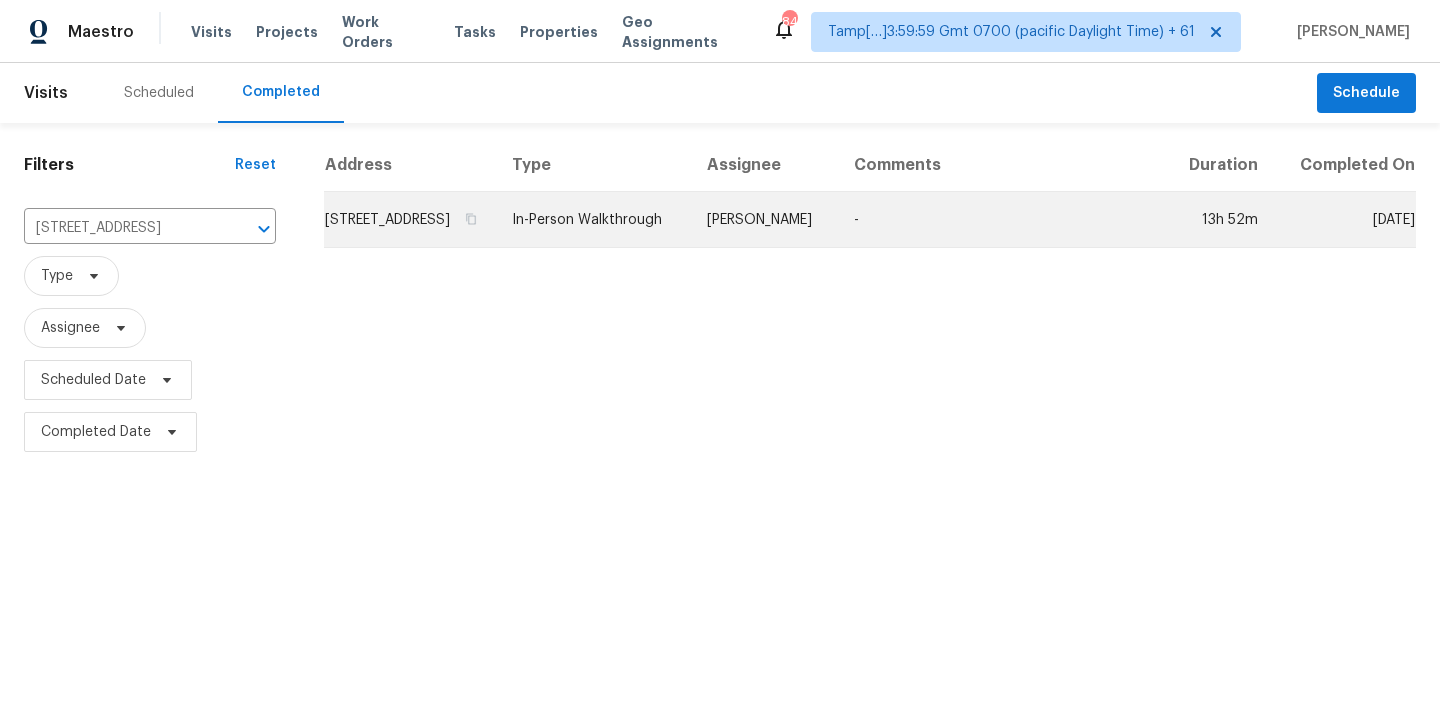 click on "In-Person Walkthrough" at bounding box center (593, 220) 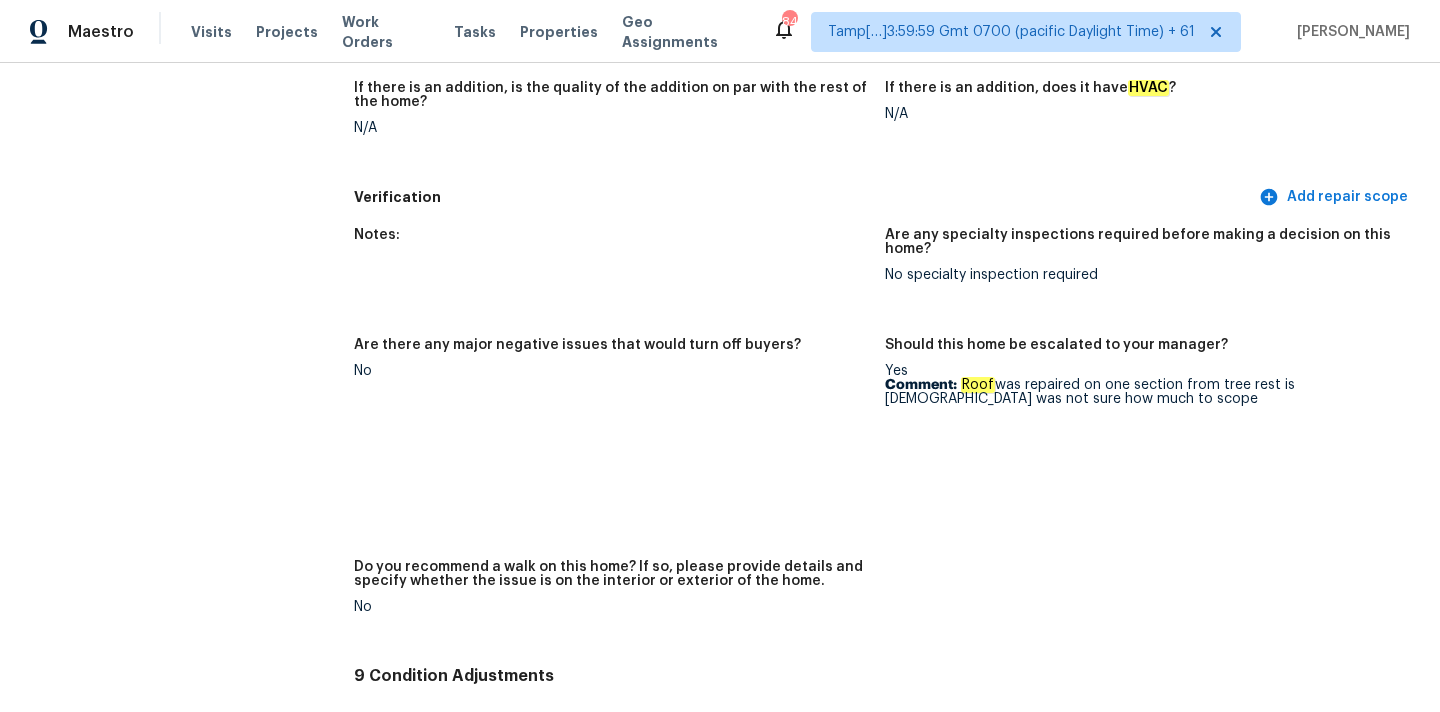 scroll, scrollTop: 4309, scrollLeft: 0, axis: vertical 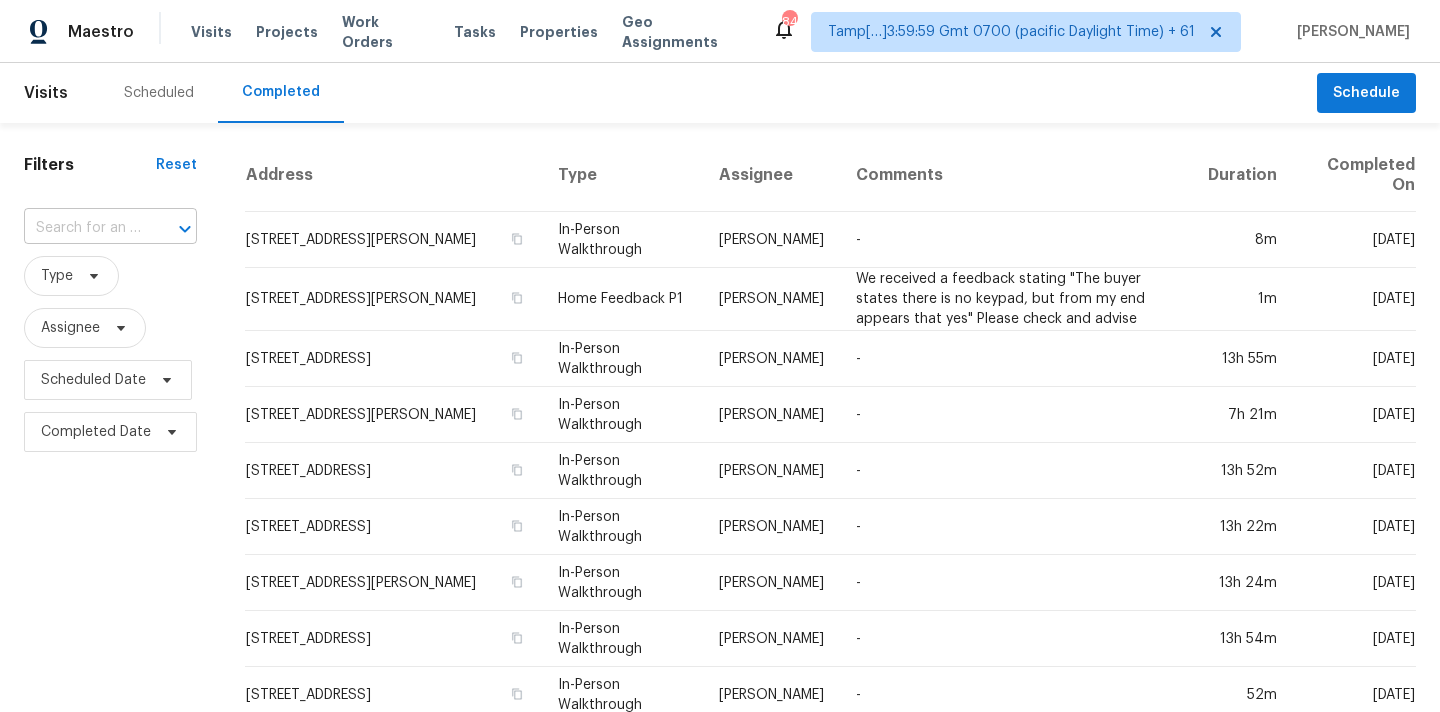 click at bounding box center (82, 228) 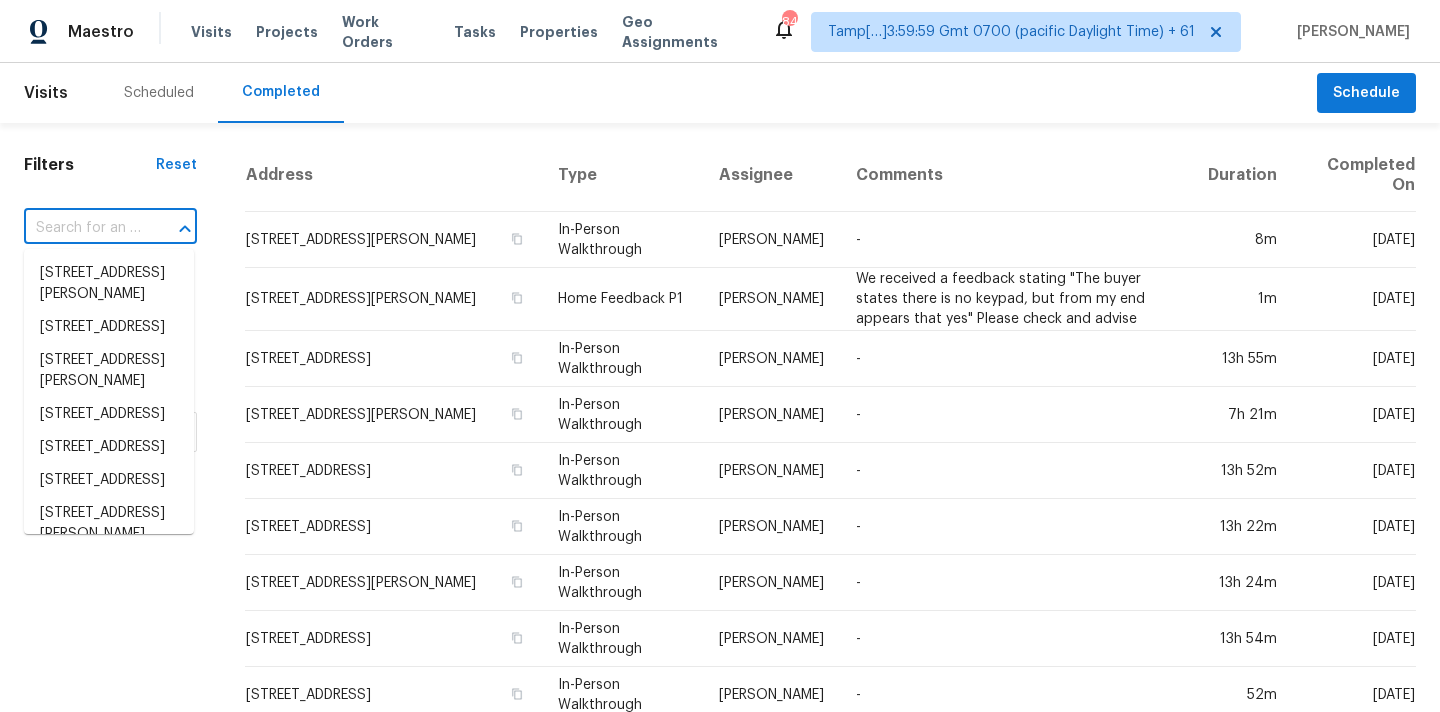 paste on "[STREET_ADDRESS][PERSON_NAME]" 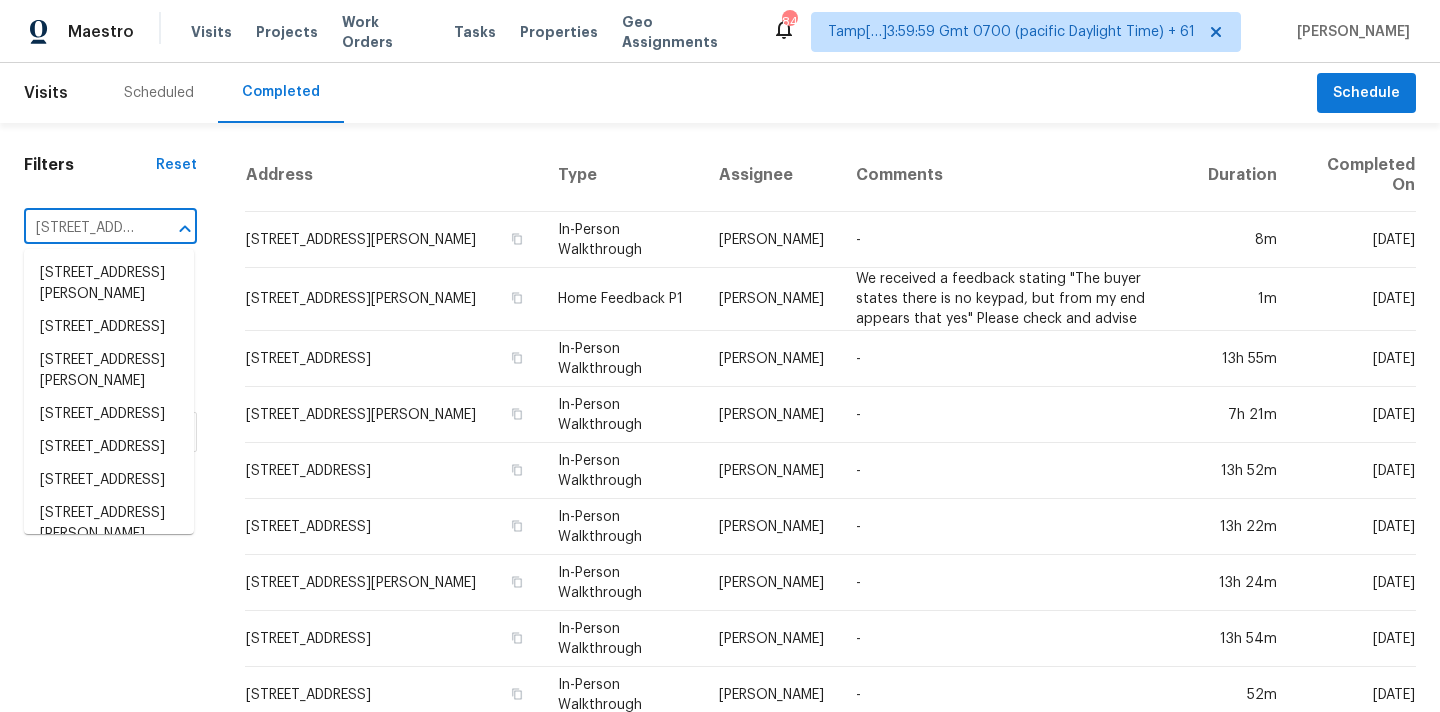 scroll, scrollTop: 0, scrollLeft: 169, axis: horizontal 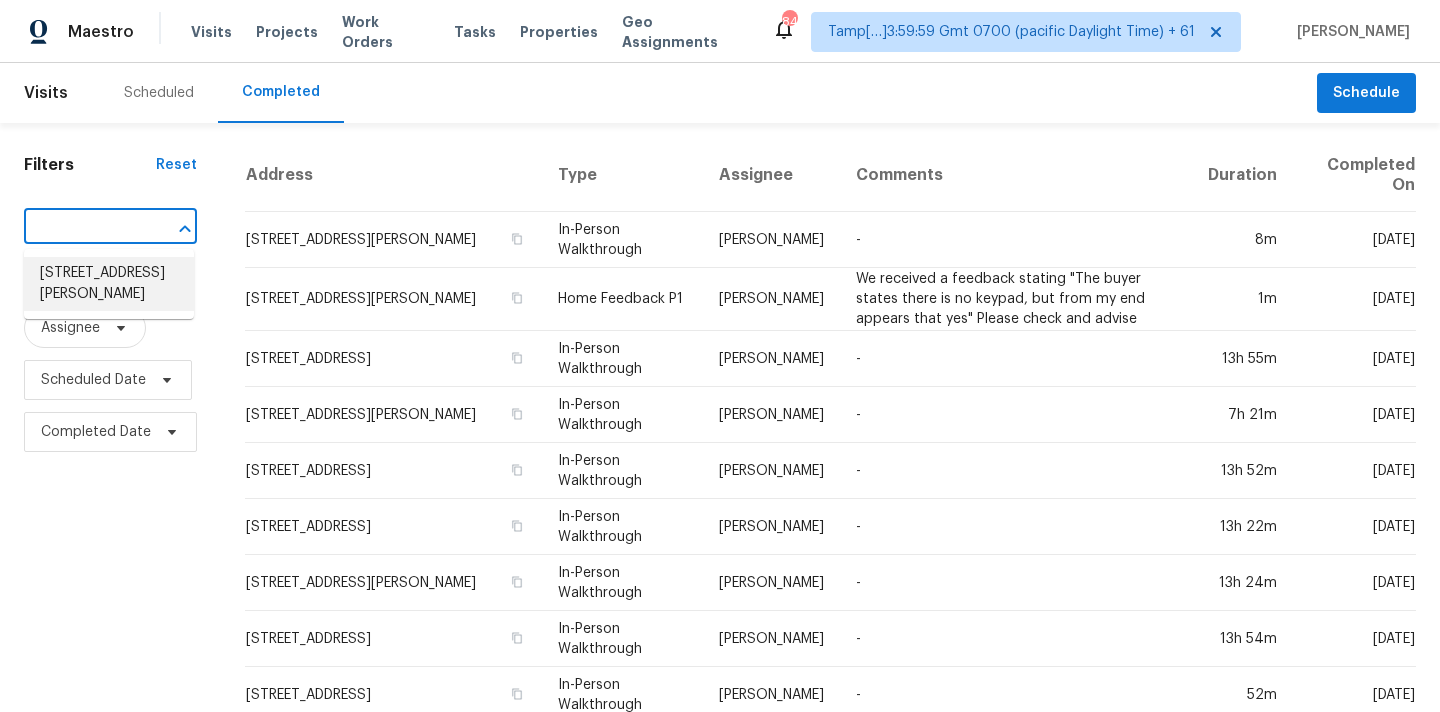 click on "[STREET_ADDRESS][PERSON_NAME]" at bounding box center (109, 284) 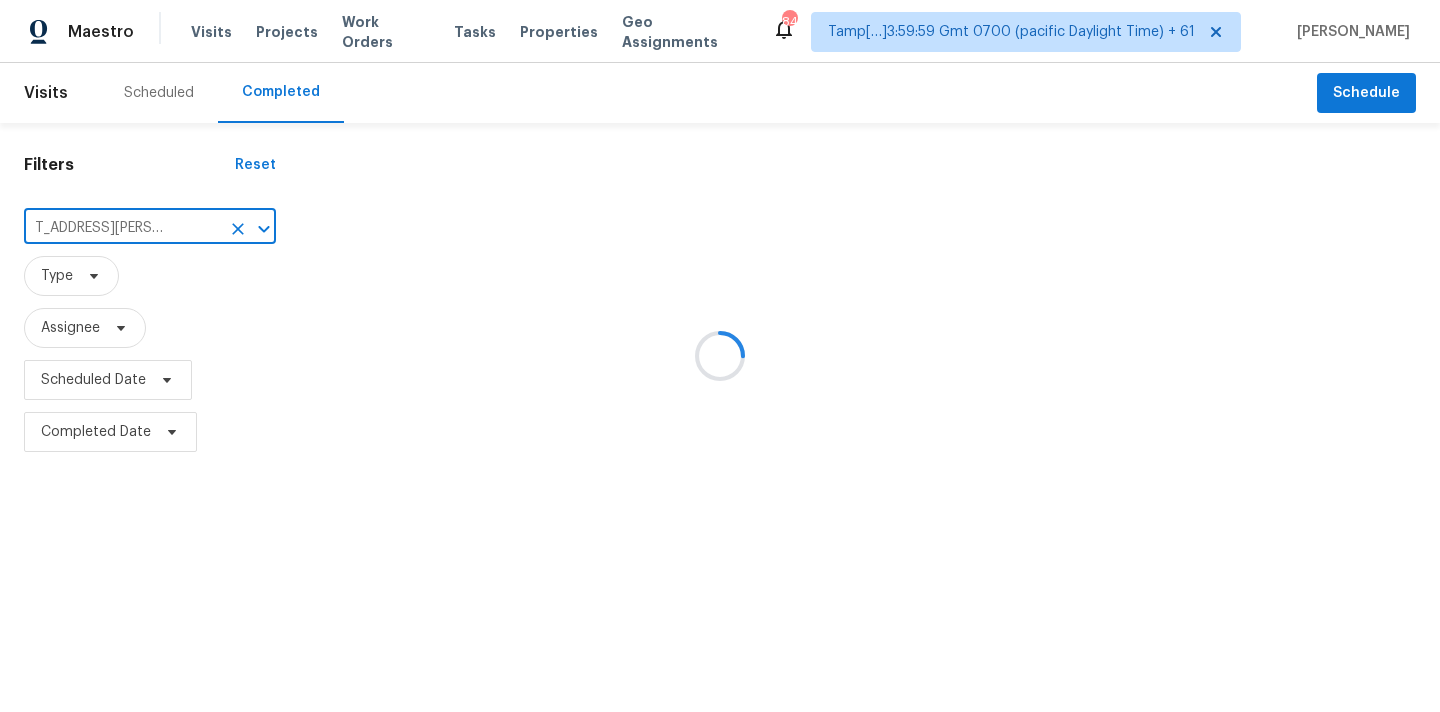 scroll, scrollTop: 0, scrollLeft: 0, axis: both 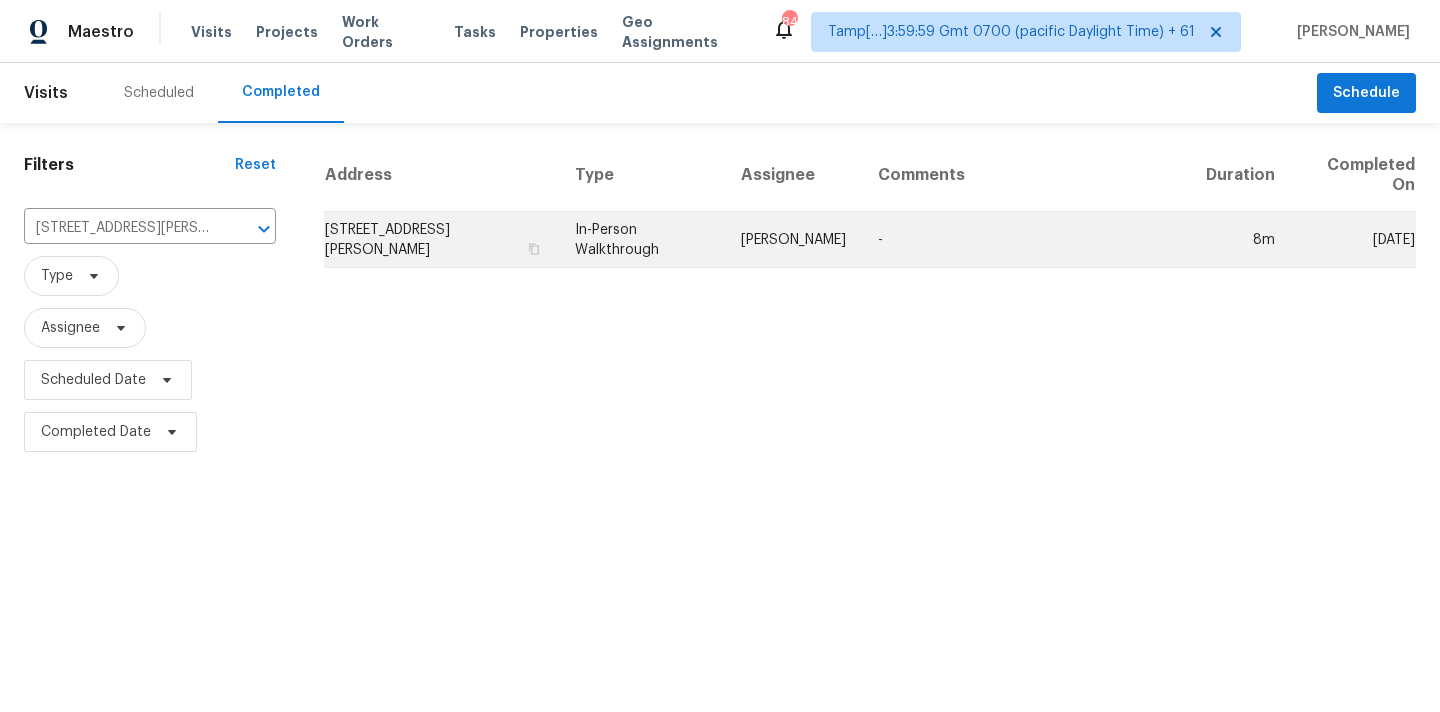 click on "In-Person Walkthrough" at bounding box center [642, 240] 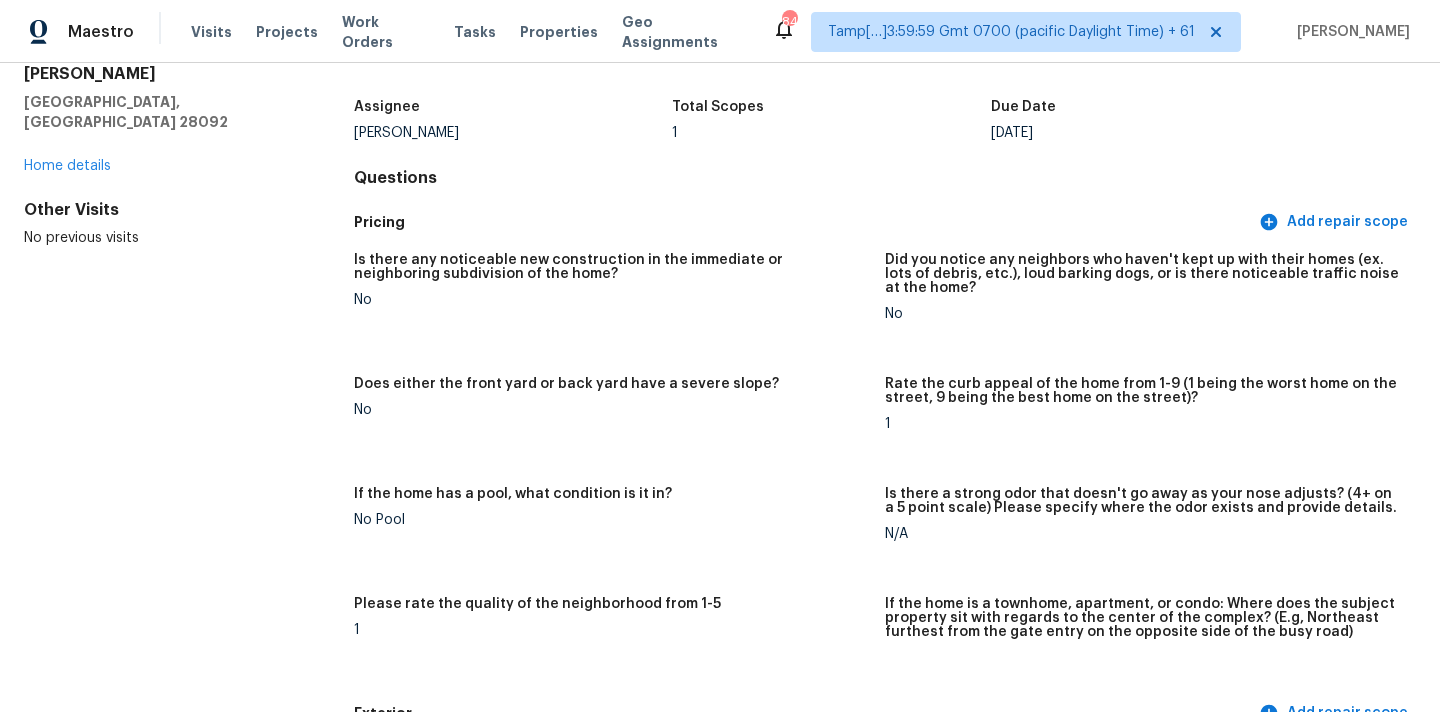 scroll, scrollTop: 0, scrollLeft: 0, axis: both 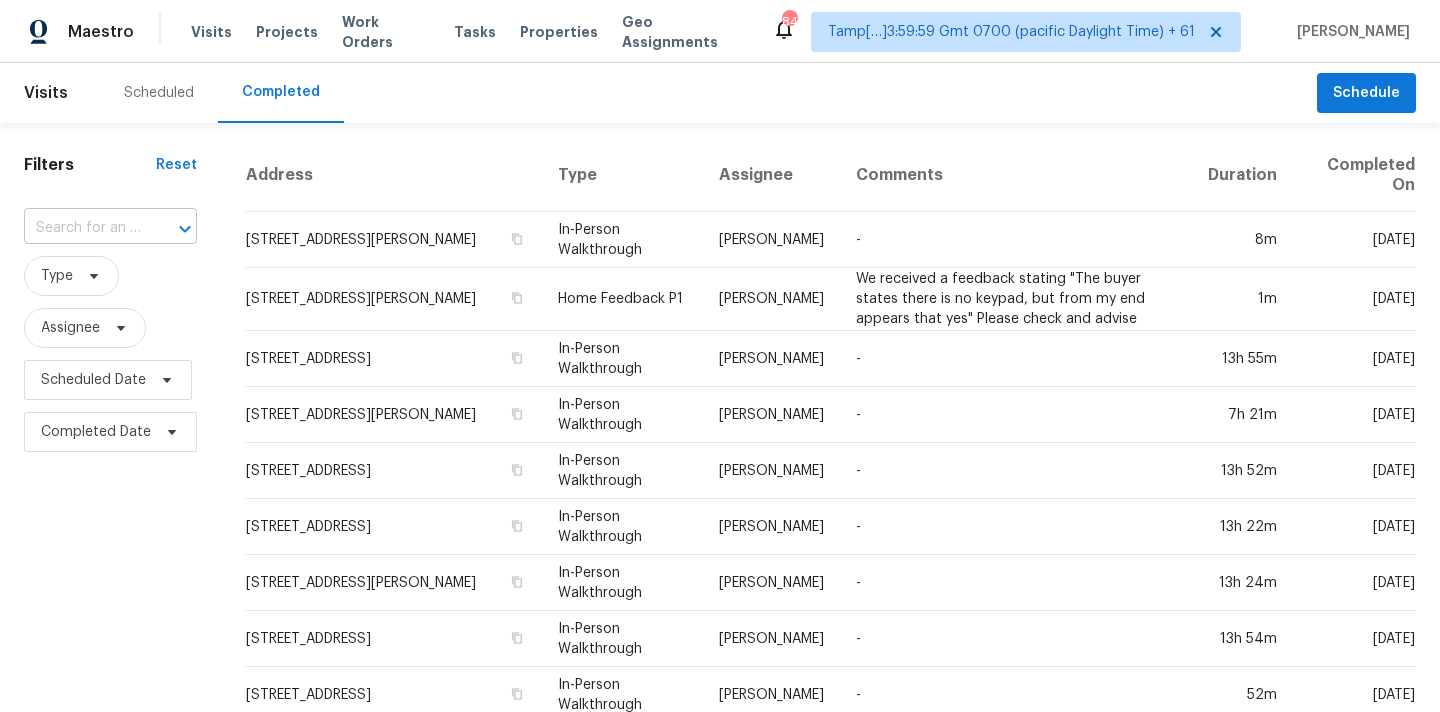 click at bounding box center [82, 228] 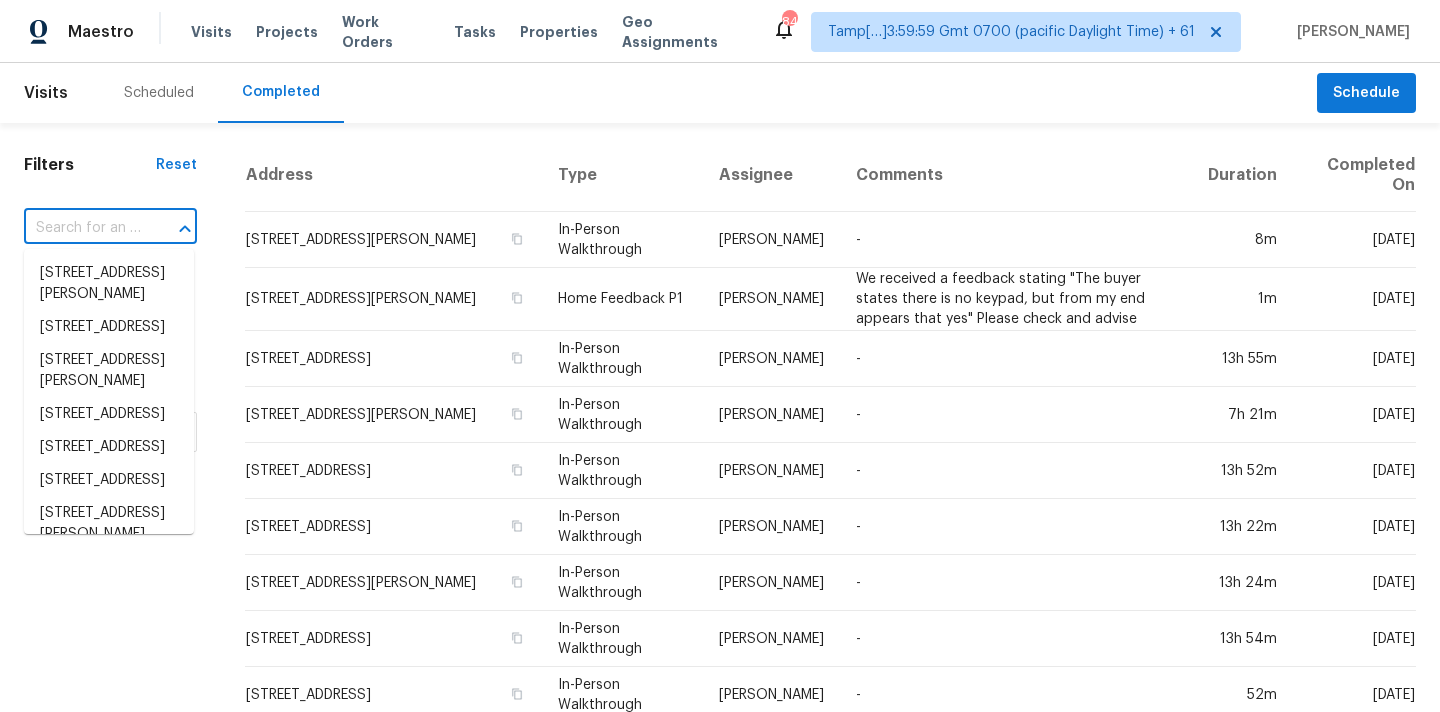 paste on "[STREET_ADDRESS]" 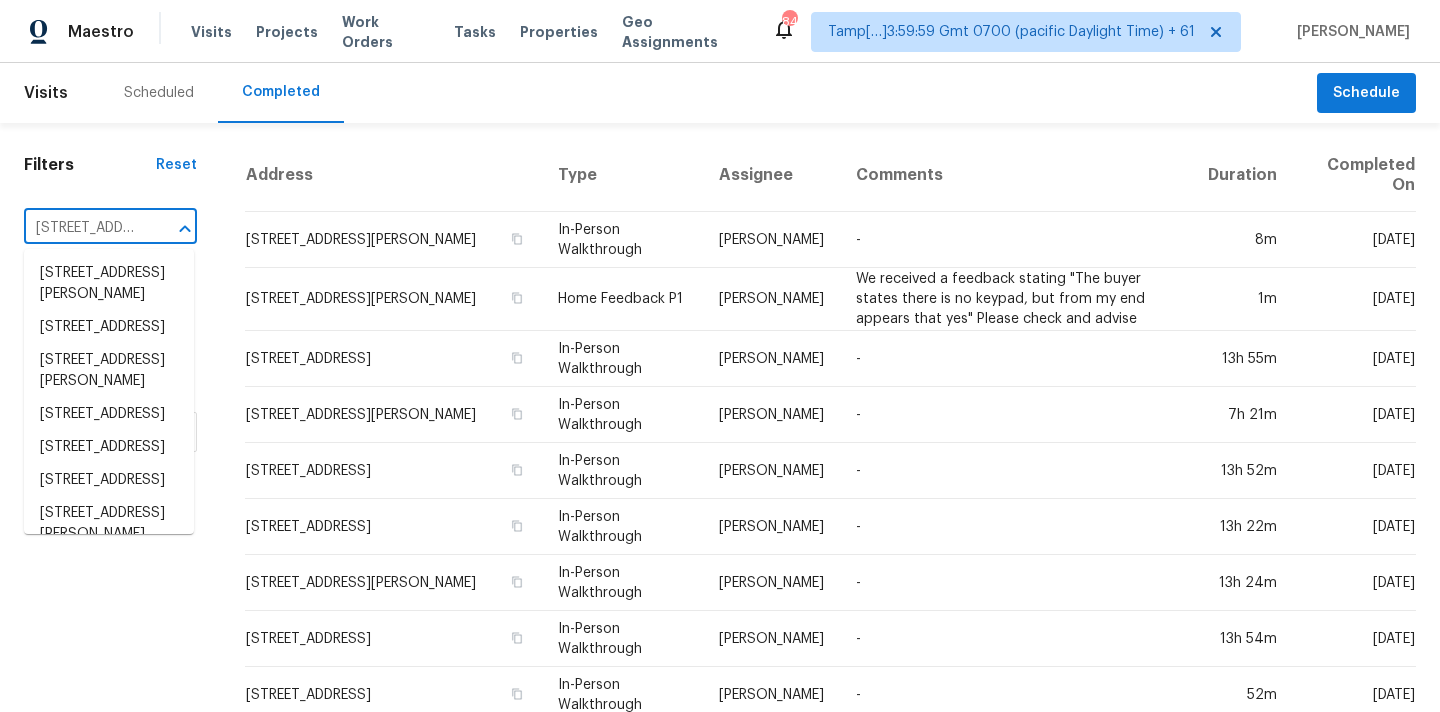 scroll, scrollTop: 0, scrollLeft: 146, axis: horizontal 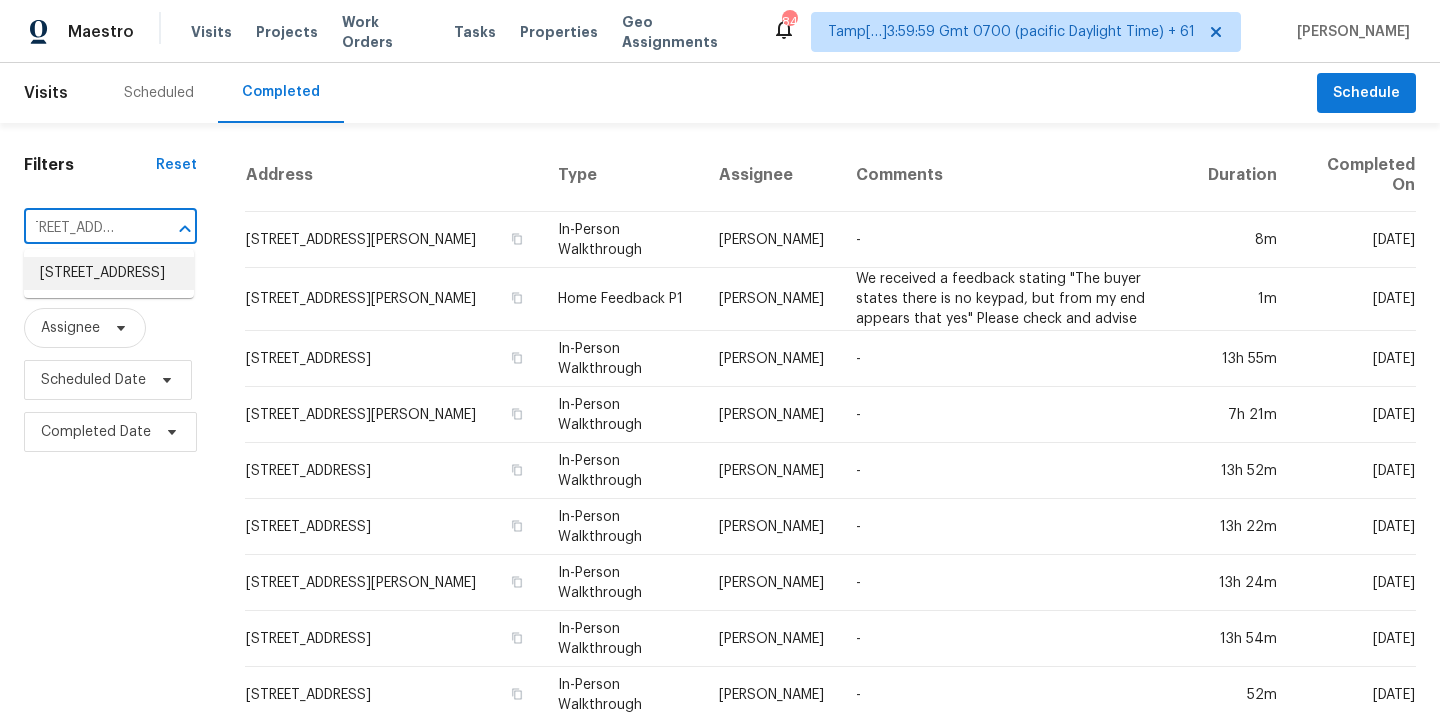 click on "[STREET_ADDRESS]" at bounding box center [109, 273] 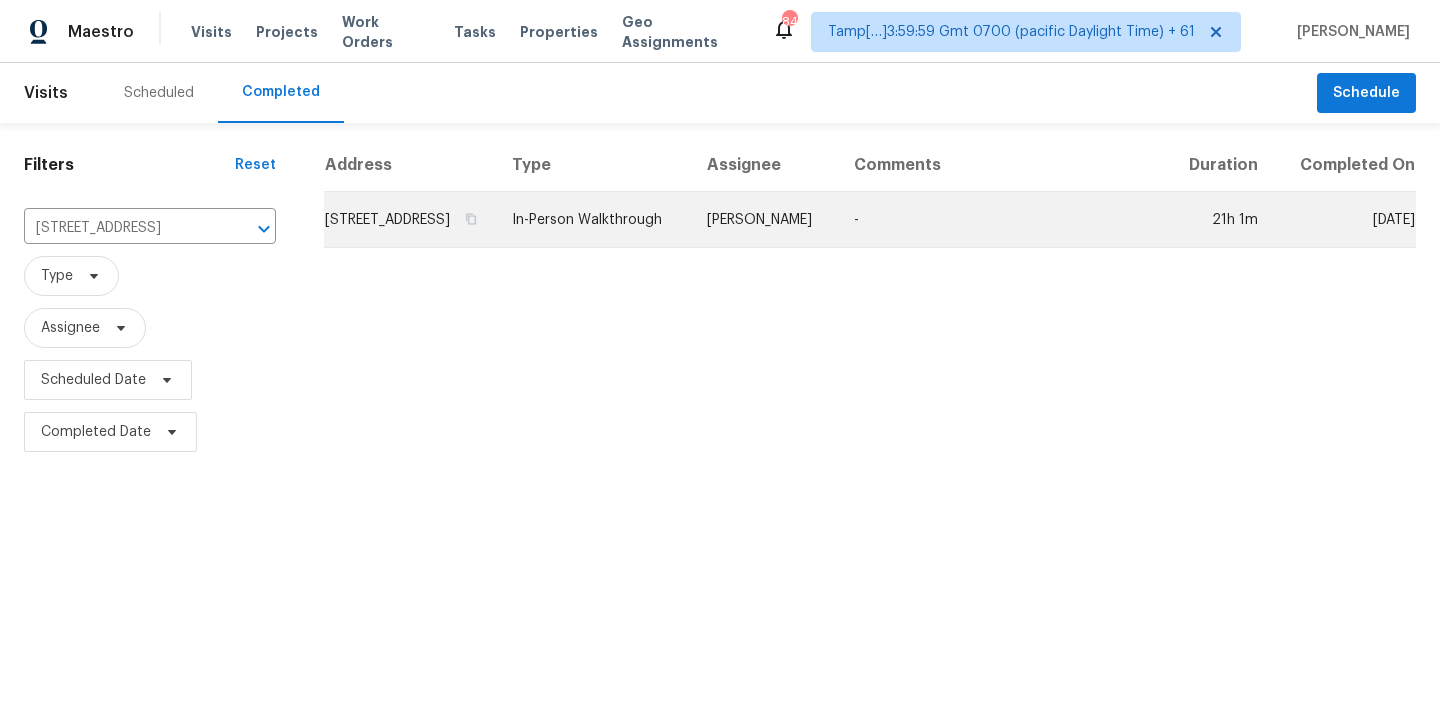 click on "-" at bounding box center (1002, 220) 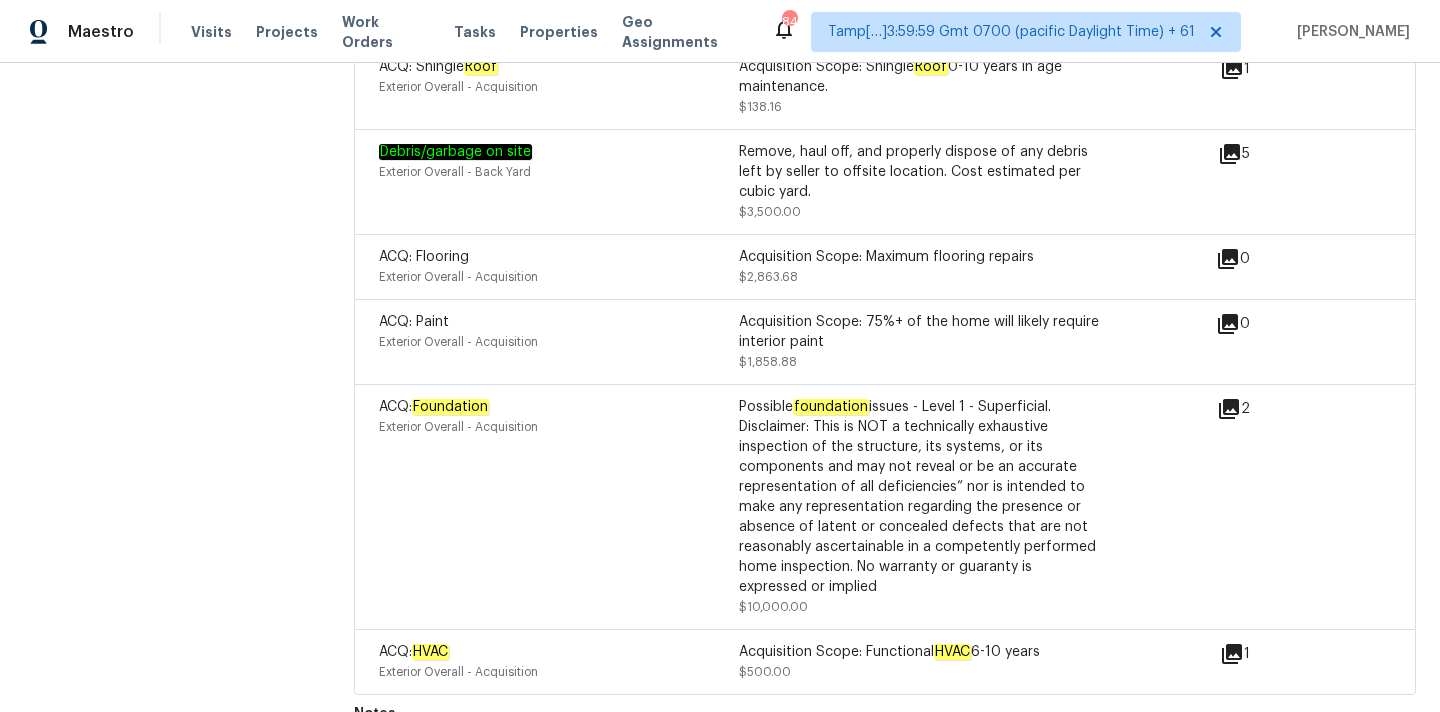 scroll, scrollTop: 4831, scrollLeft: 0, axis: vertical 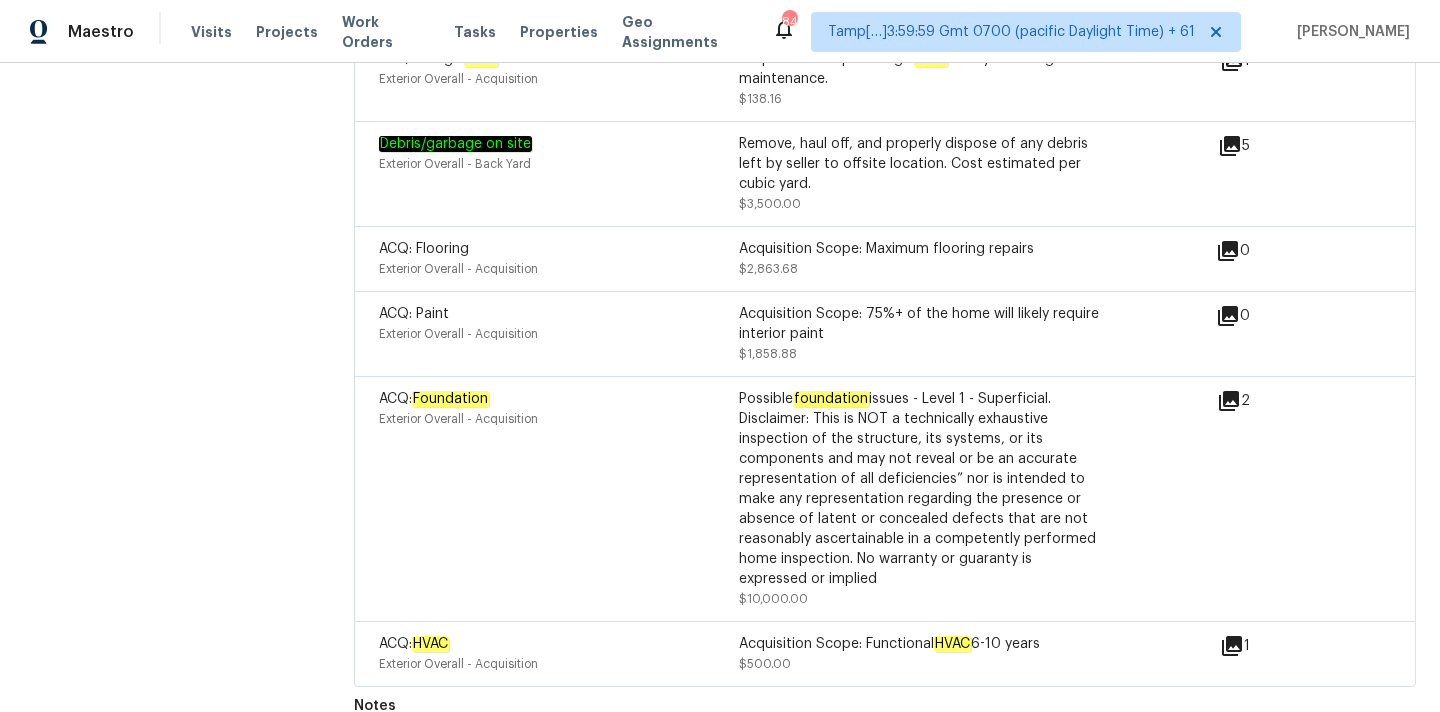 click 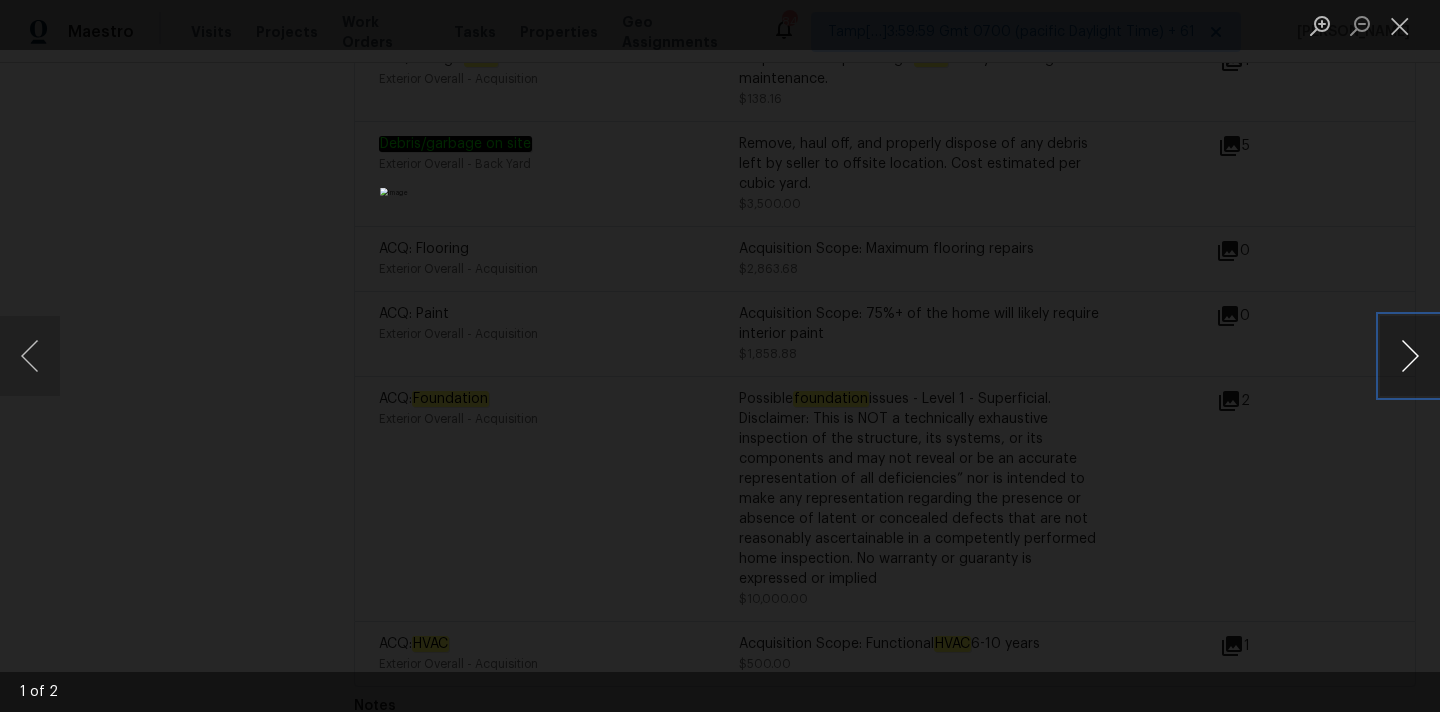 click at bounding box center [1410, 356] 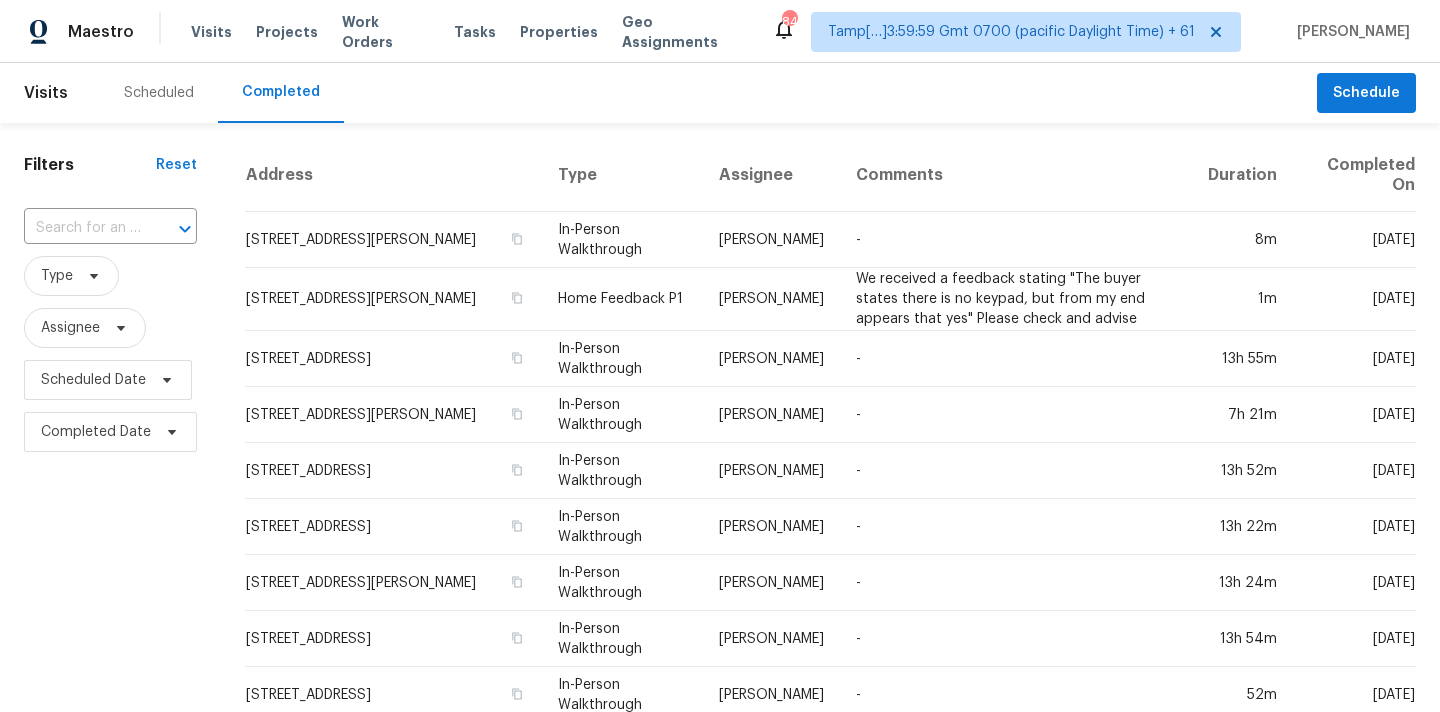 scroll, scrollTop: 0, scrollLeft: 0, axis: both 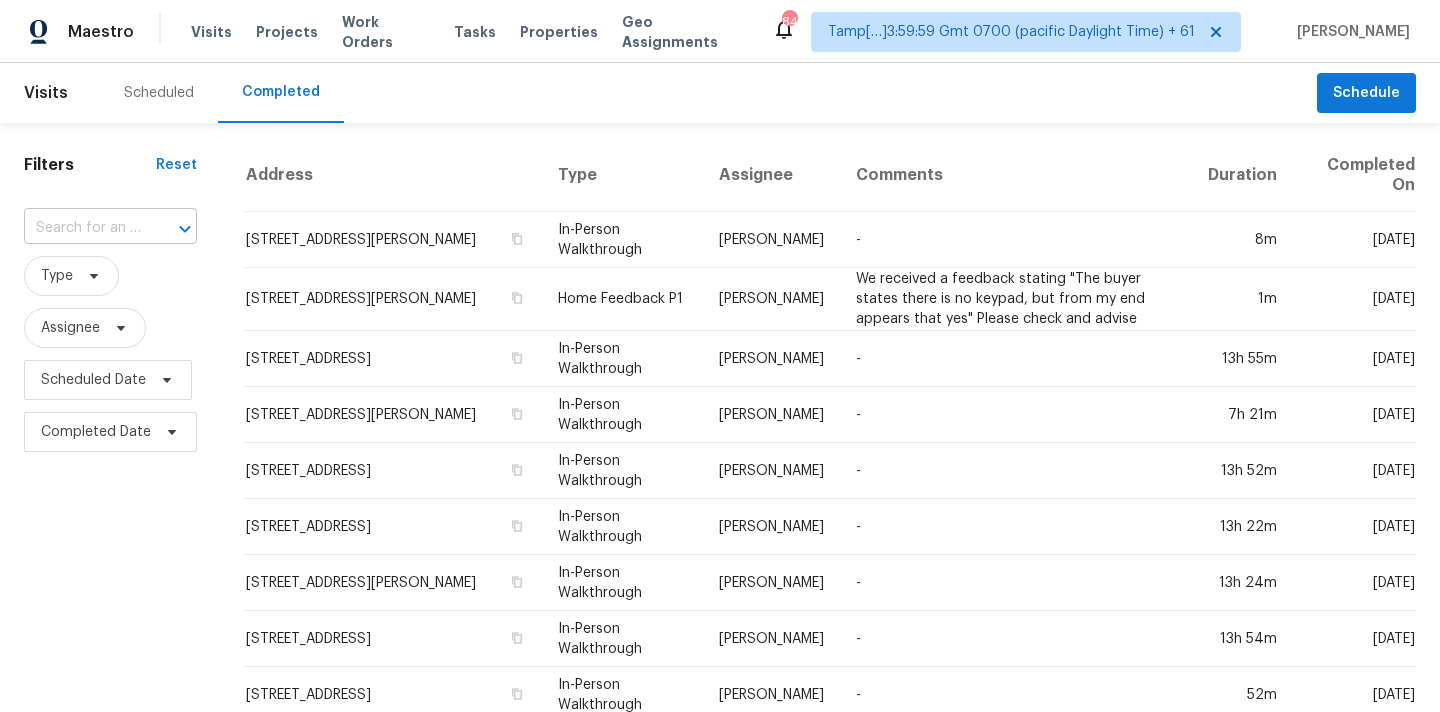 click at bounding box center [82, 228] 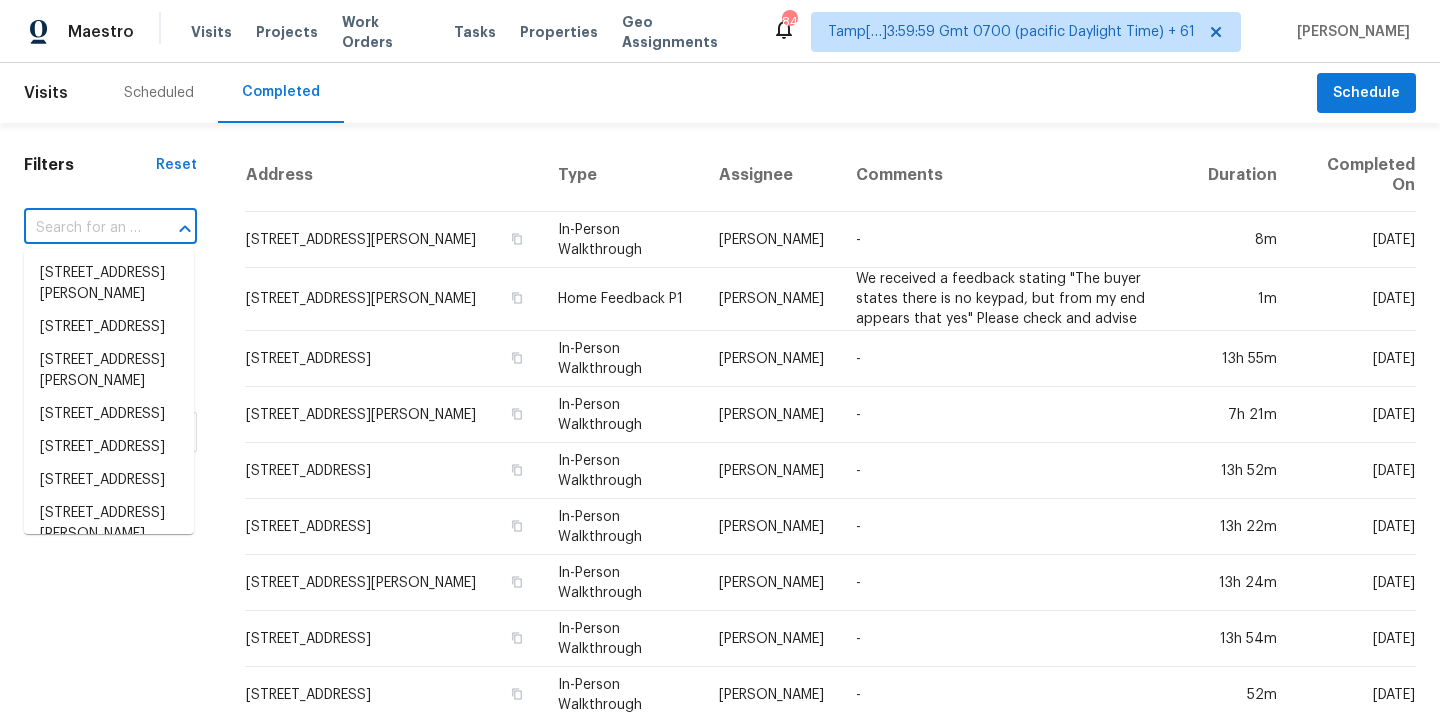 paste on "[STREET_ADDRESS][PERSON_NAME]" 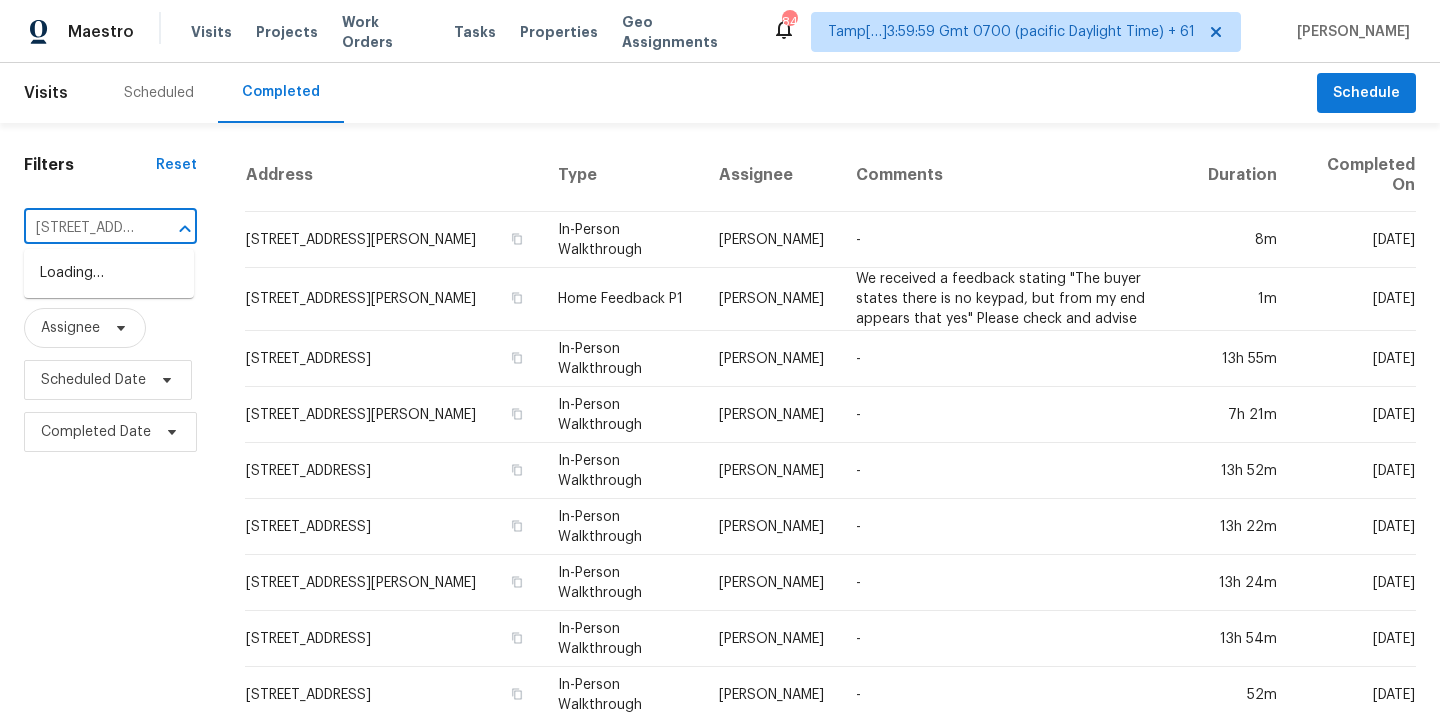scroll, scrollTop: 0, scrollLeft: 167, axis: horizontal 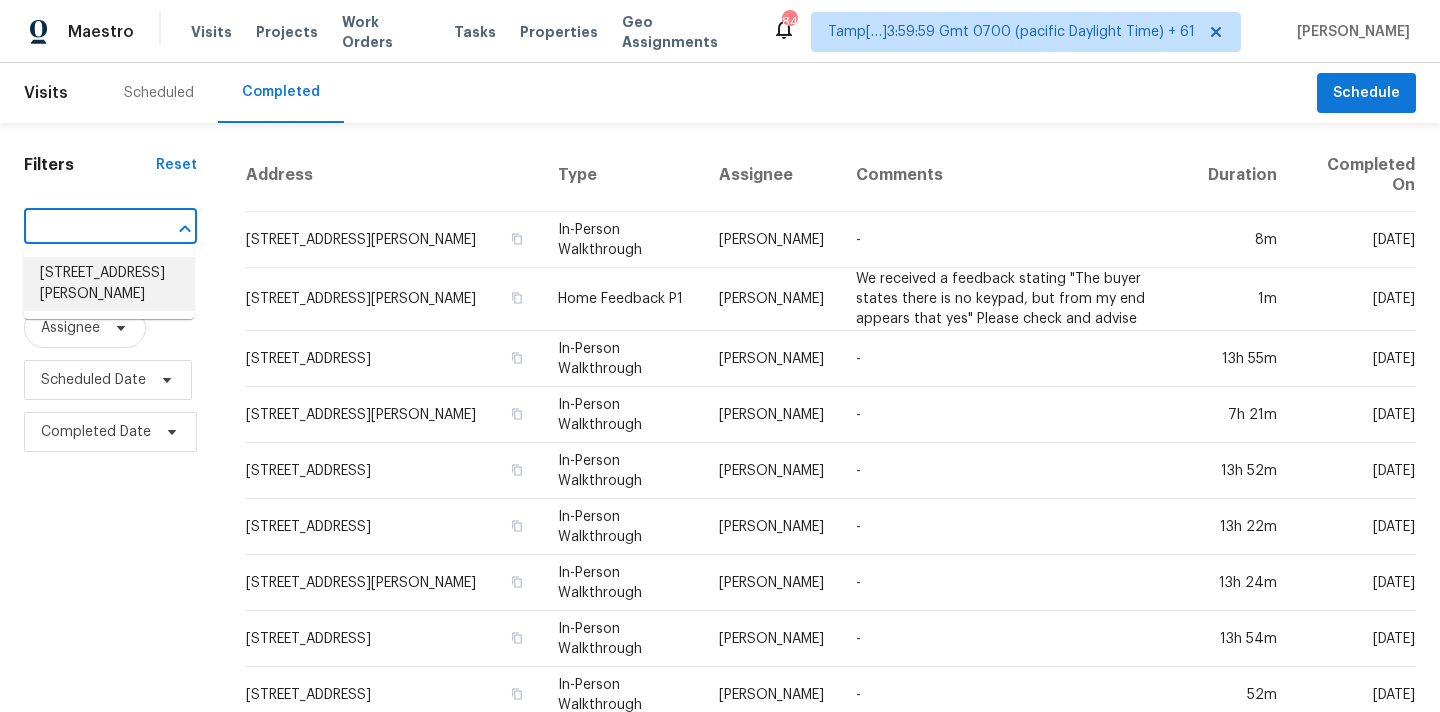 click on "[STREET_ADDRESS][PERSON_NAME]" at bounding box center (109, 284) 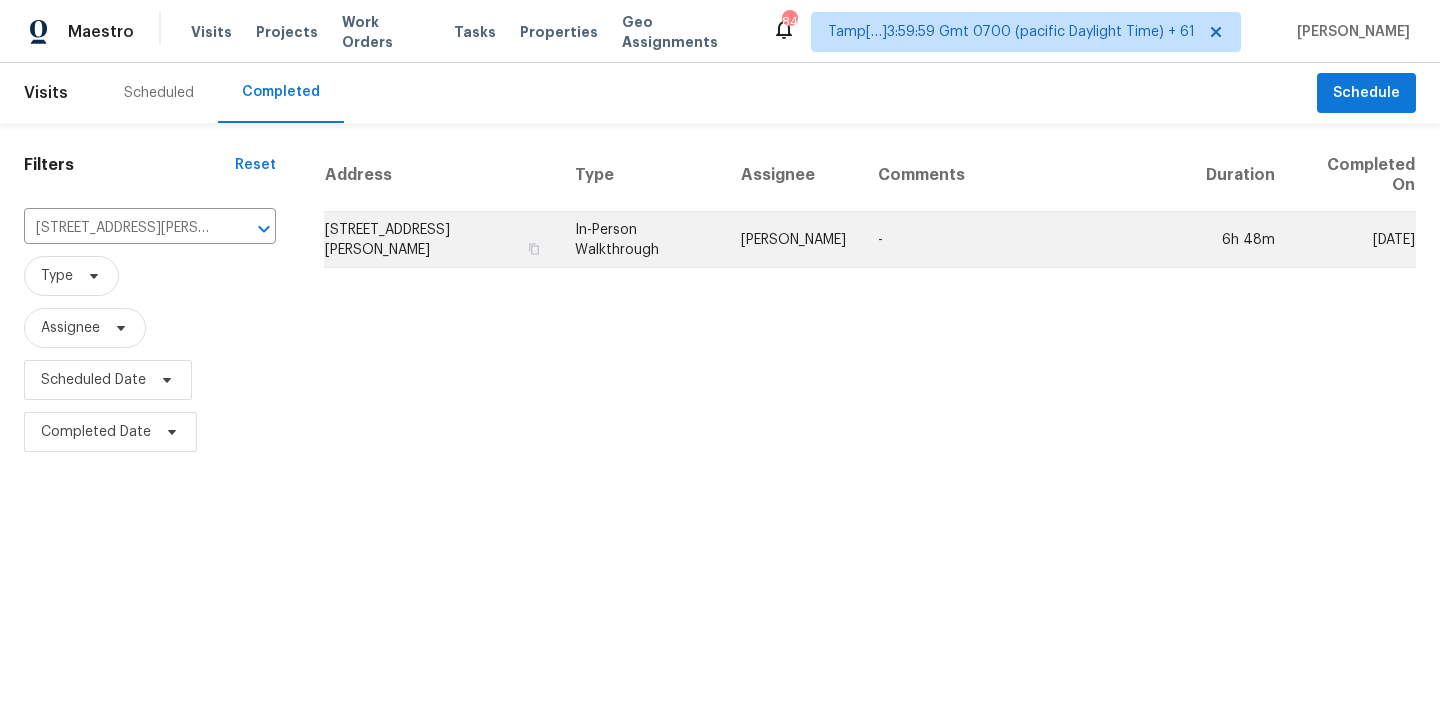 click on "[PERSON_NAME]" at bounding box center (793, 240) 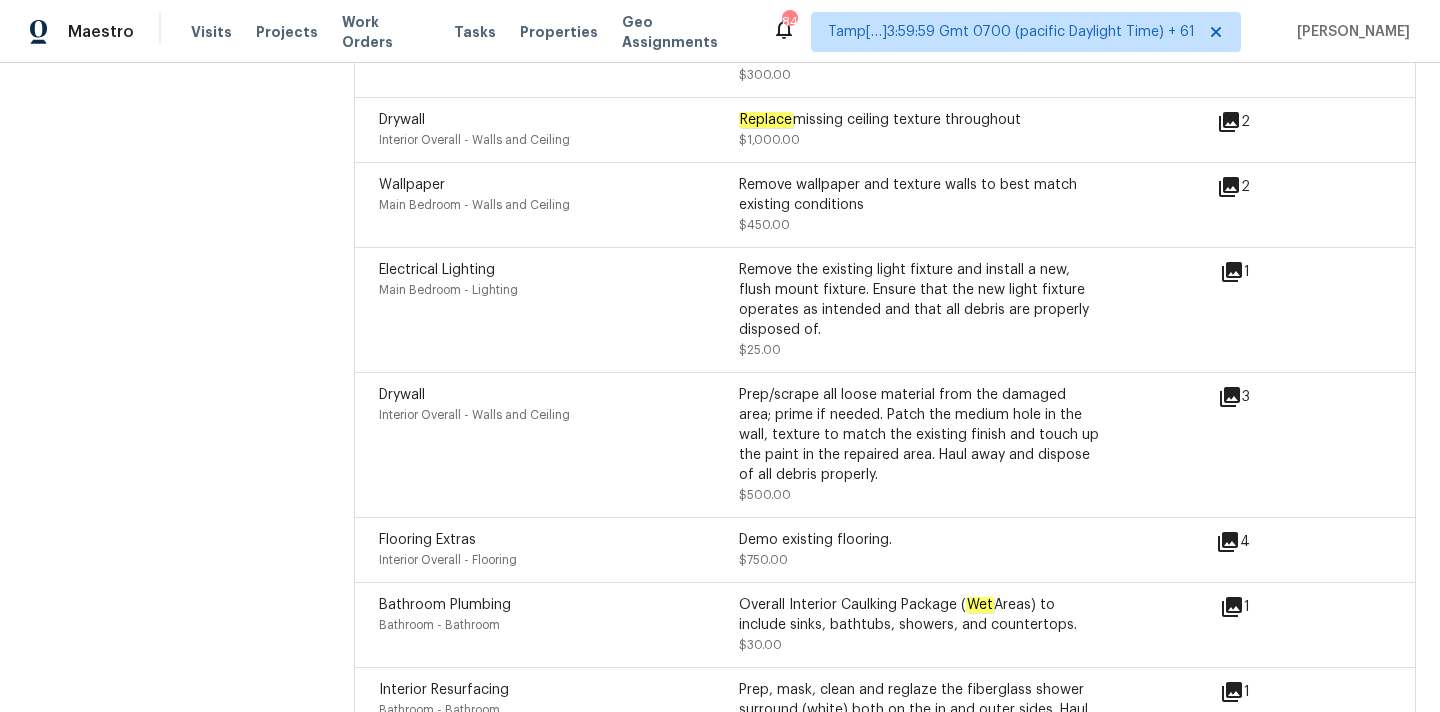 scroll, scrollTop: 6210, scrollLeft: 0, axis: vertical 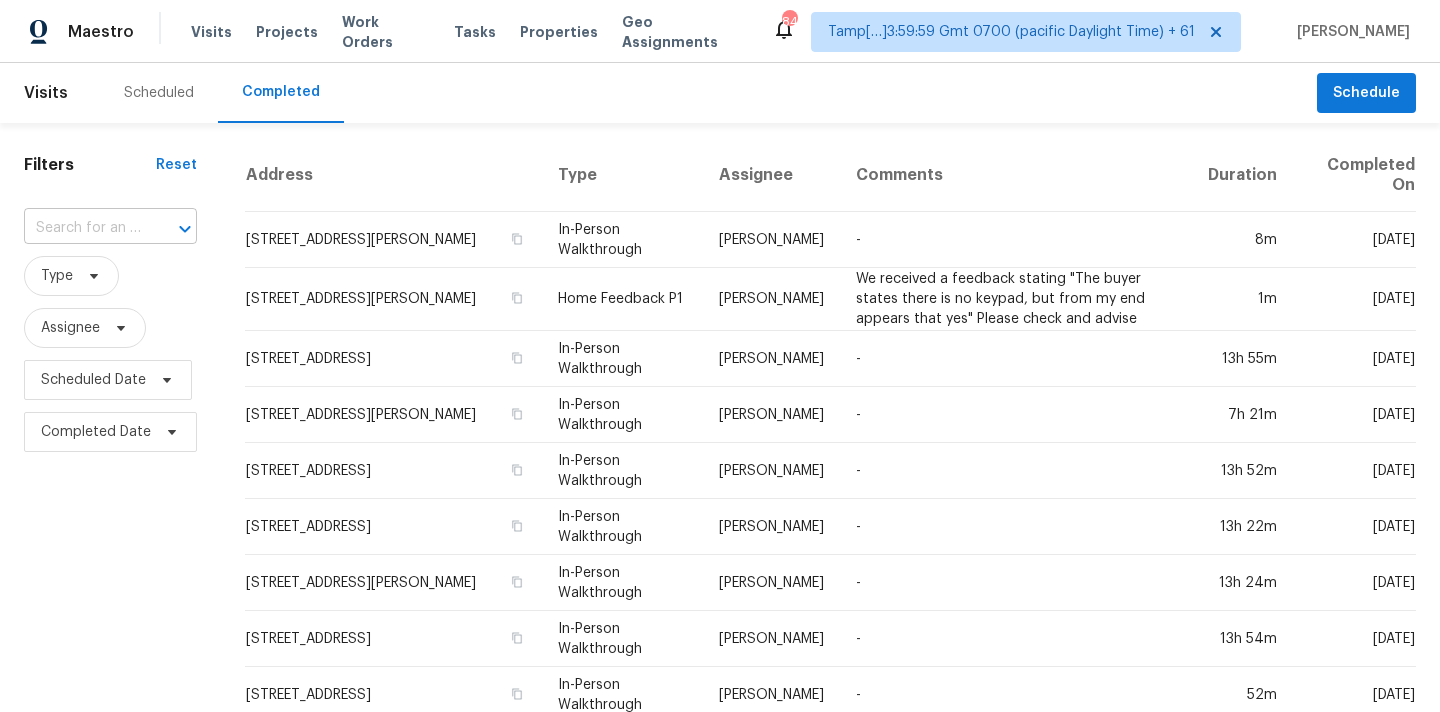 click at bounding box center [82, 228] 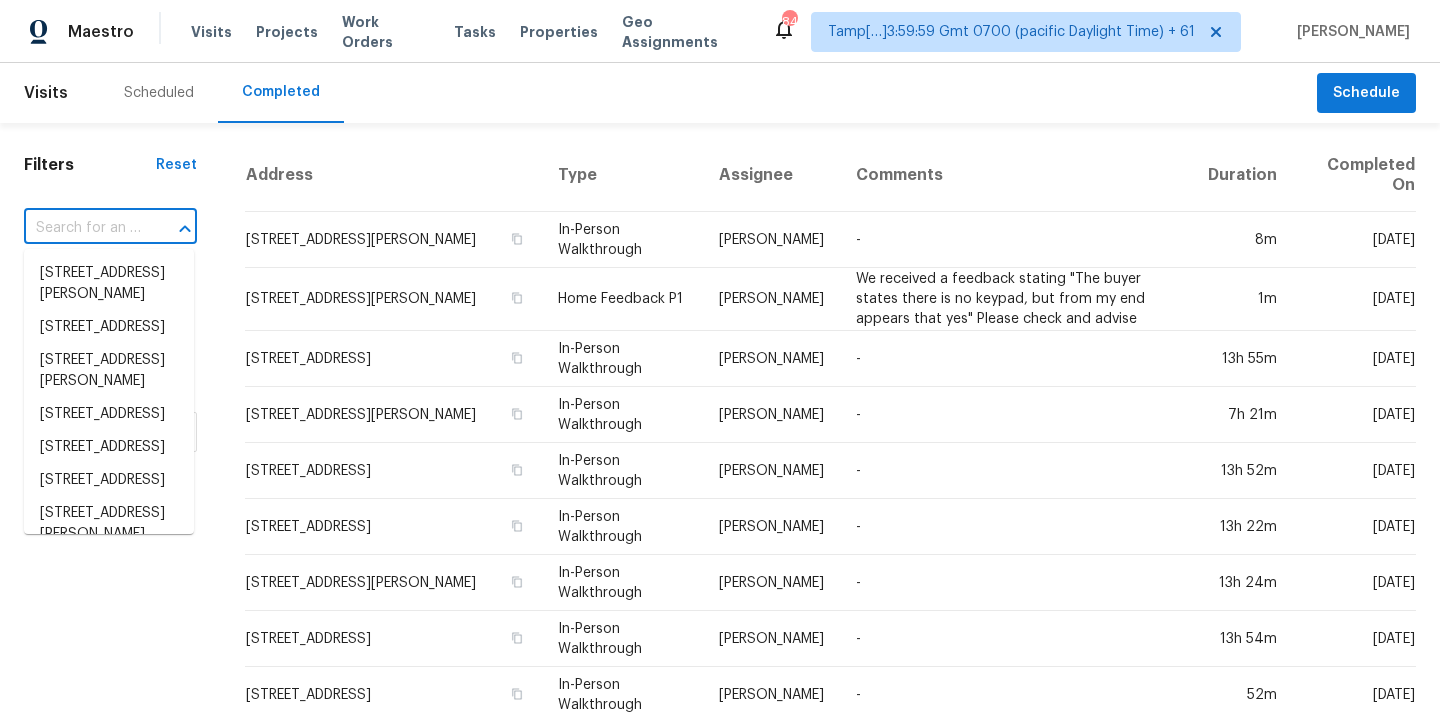 paste on "[STREET_ADDRESS][PERSON_NAME]" 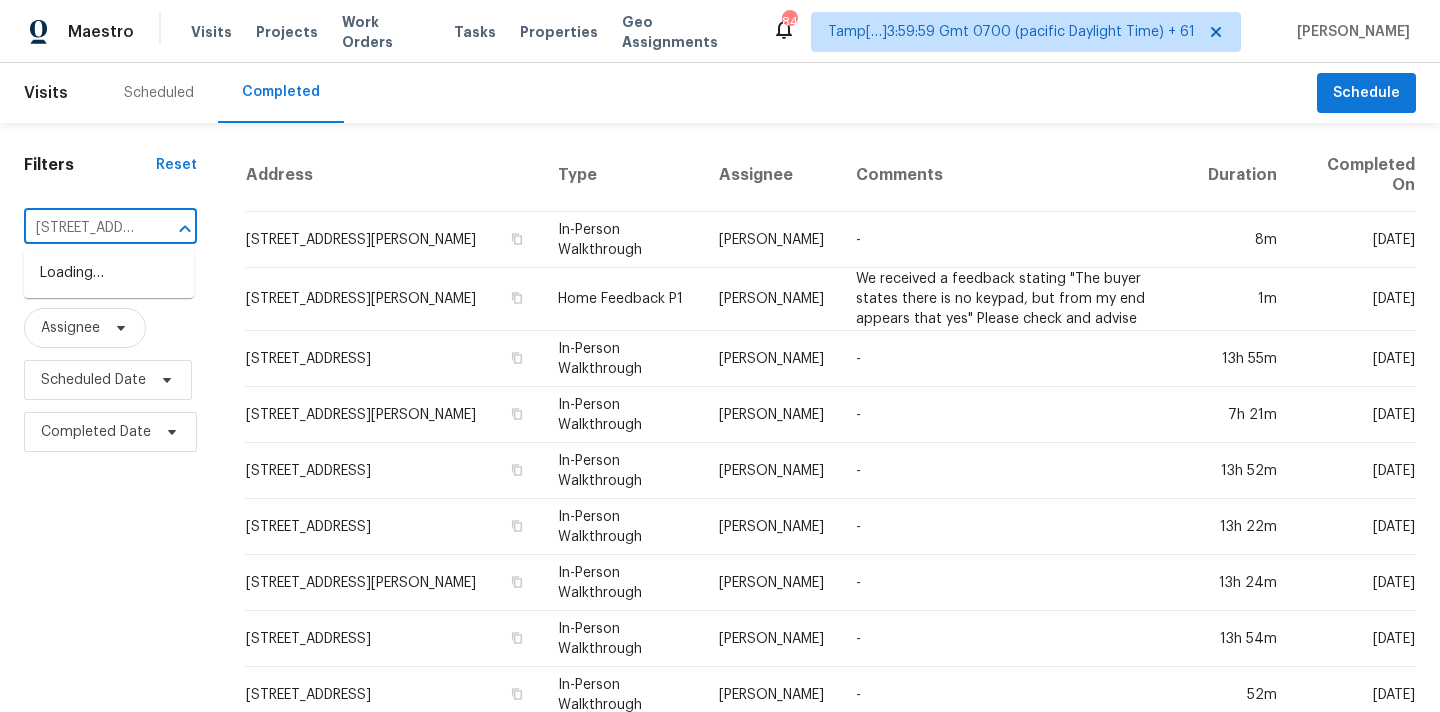 scroll, scrollTop: 0, scrollLeft: 215, axis: horizontal 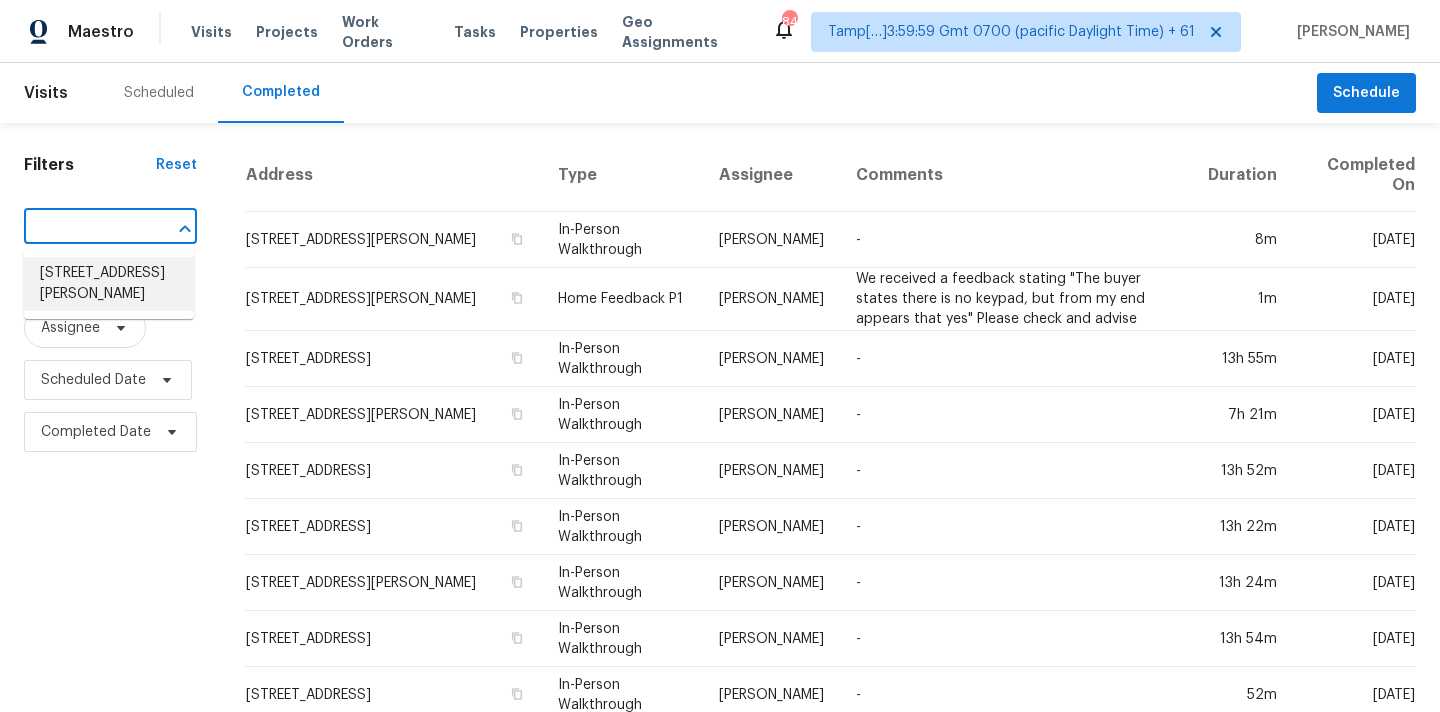click on "[STREET_ADDRESS][PERSON_NAME]" at bounding box center [109, 284] 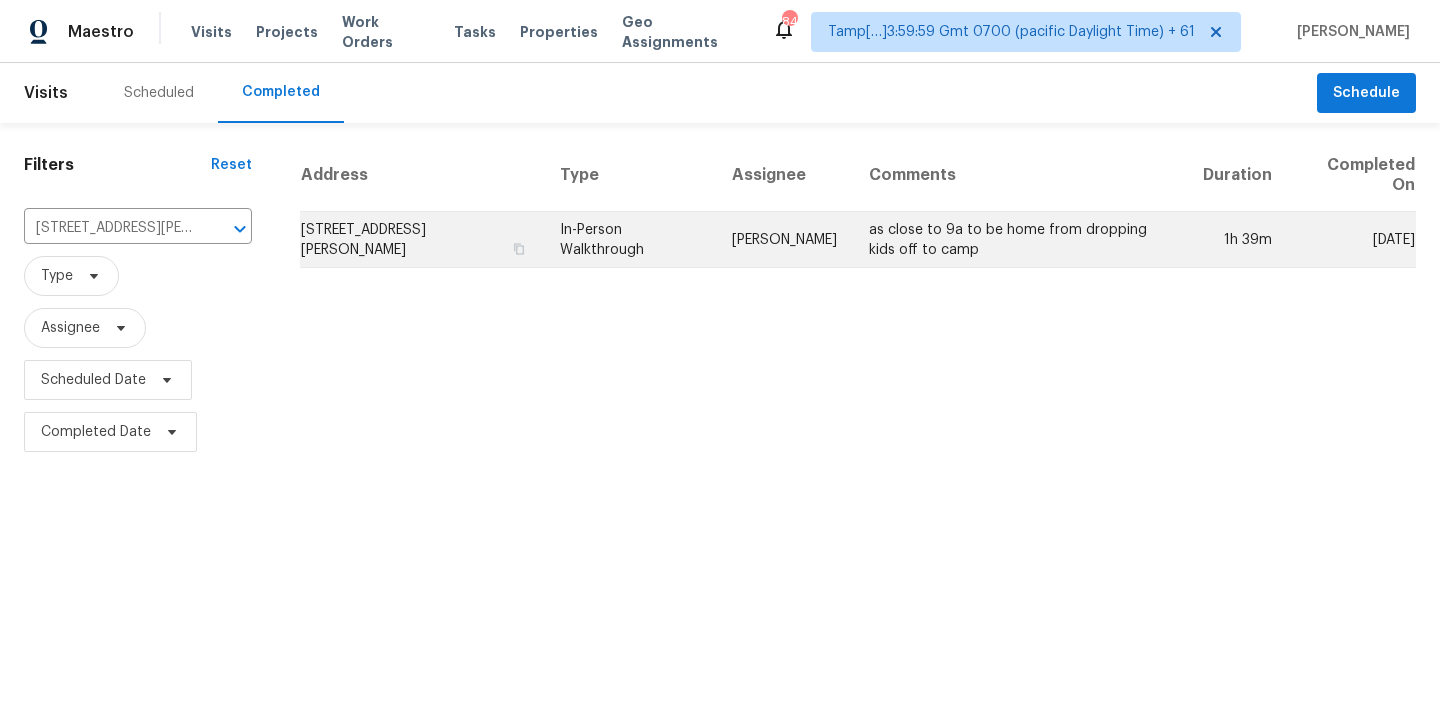 click on "In-Person Walkthrough" at bounding box center (629, 240) 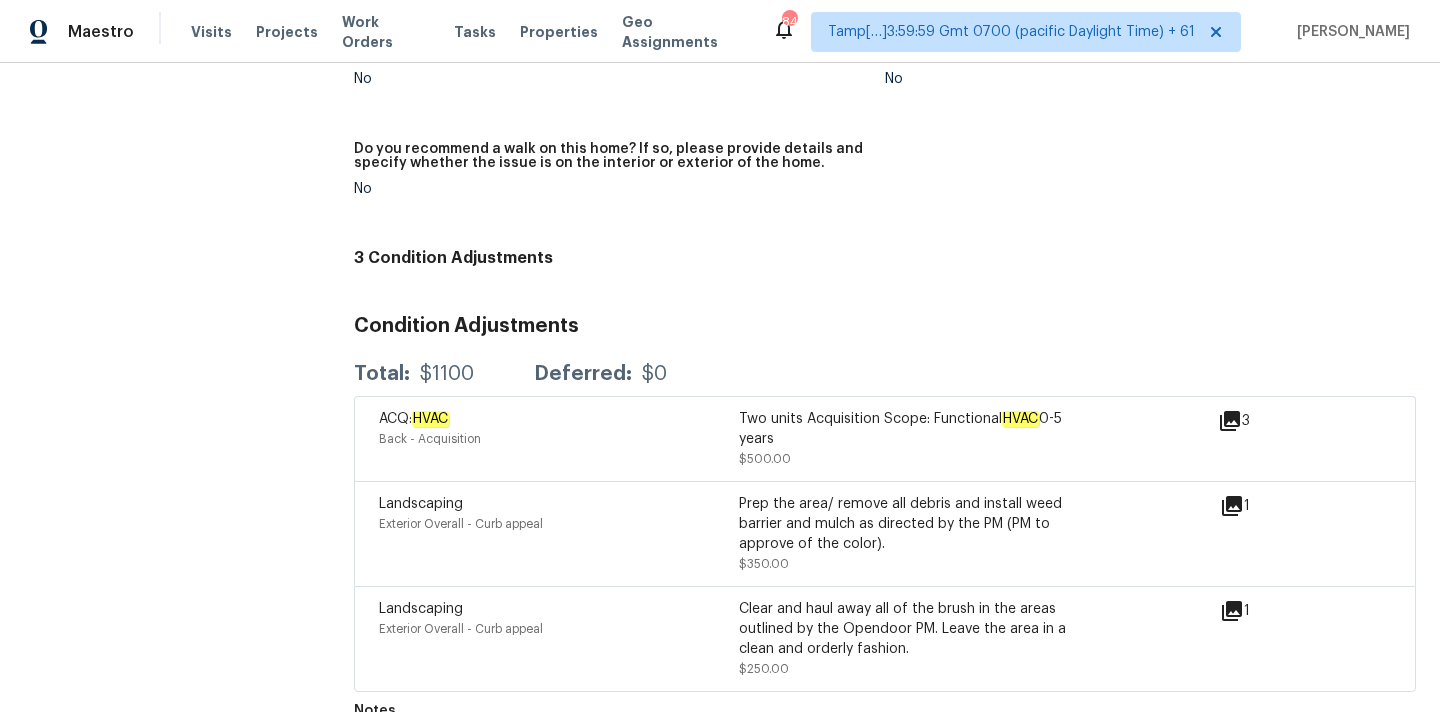scroll, scrollTop: 4976, scrollLeft: 0, axis: vertical 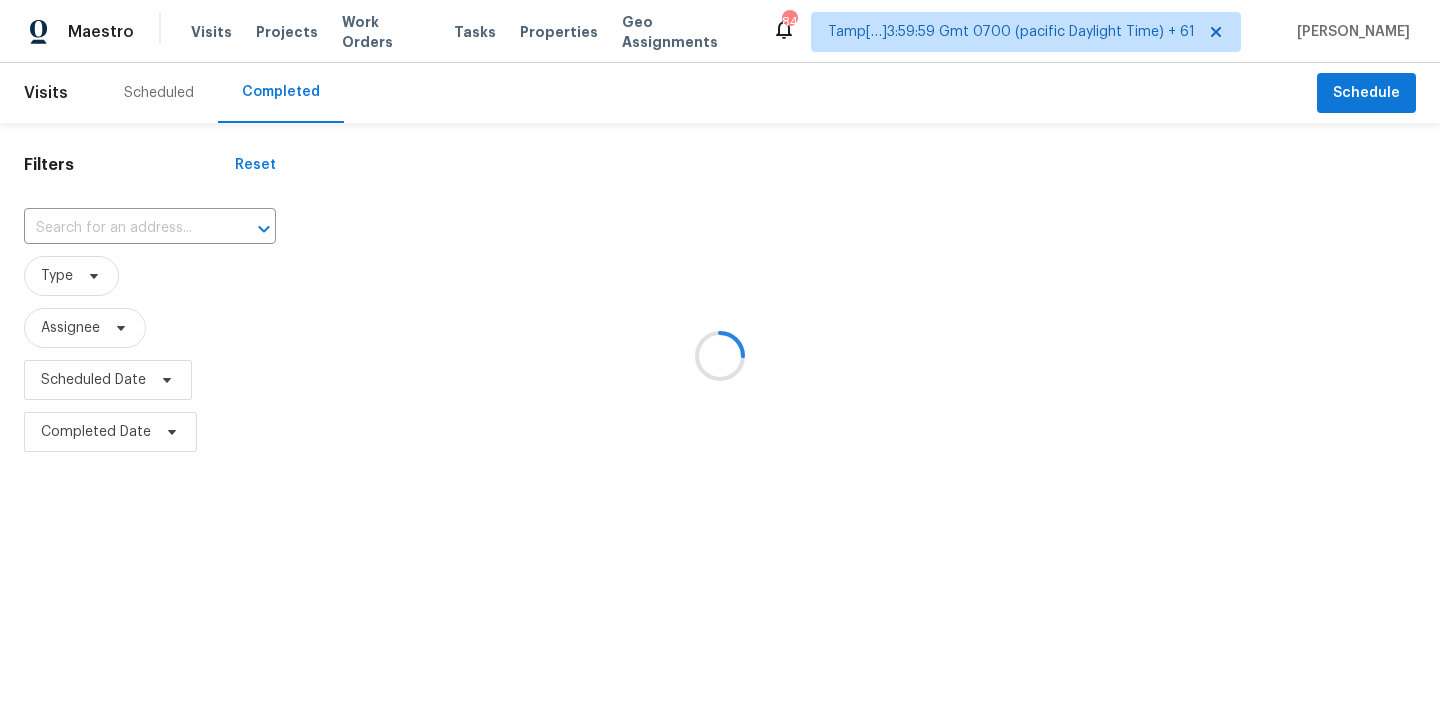 click at bounding box center (720, 356) 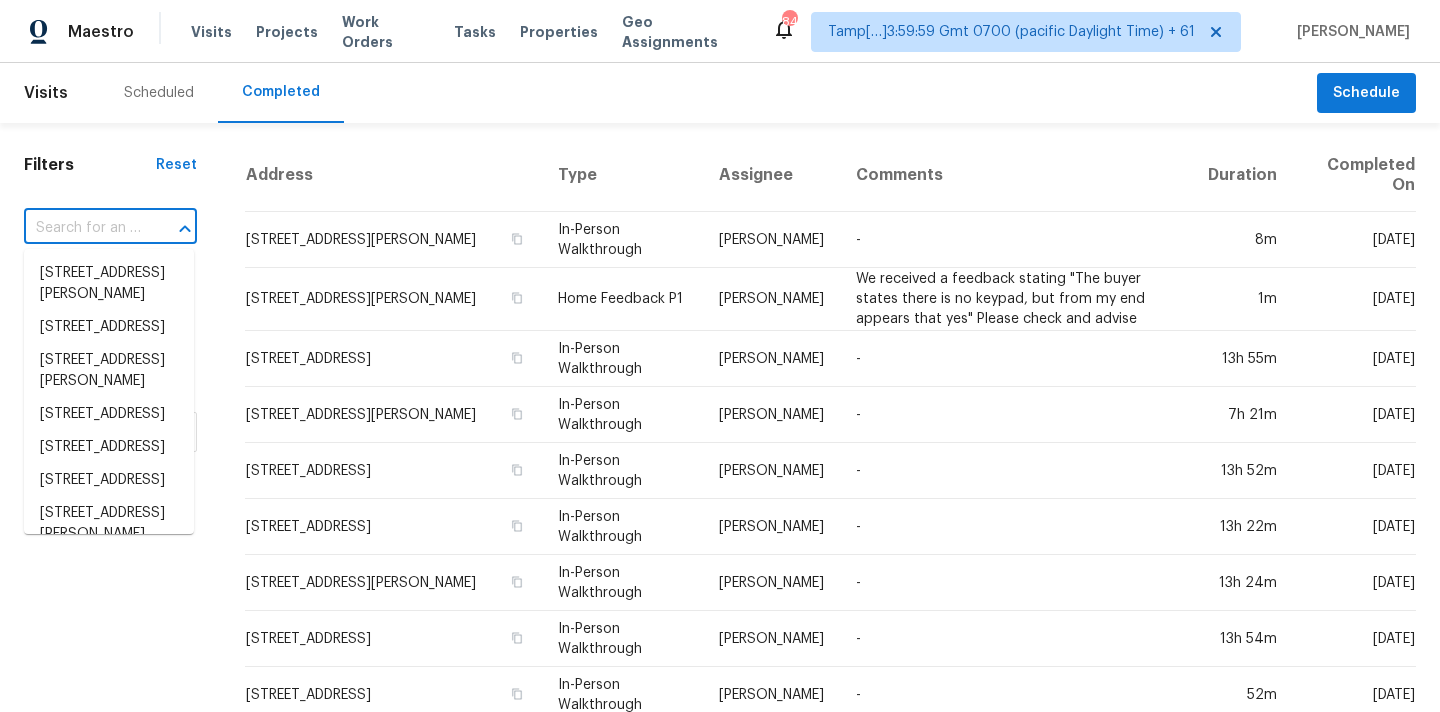 click at bounding box center (82, 228) 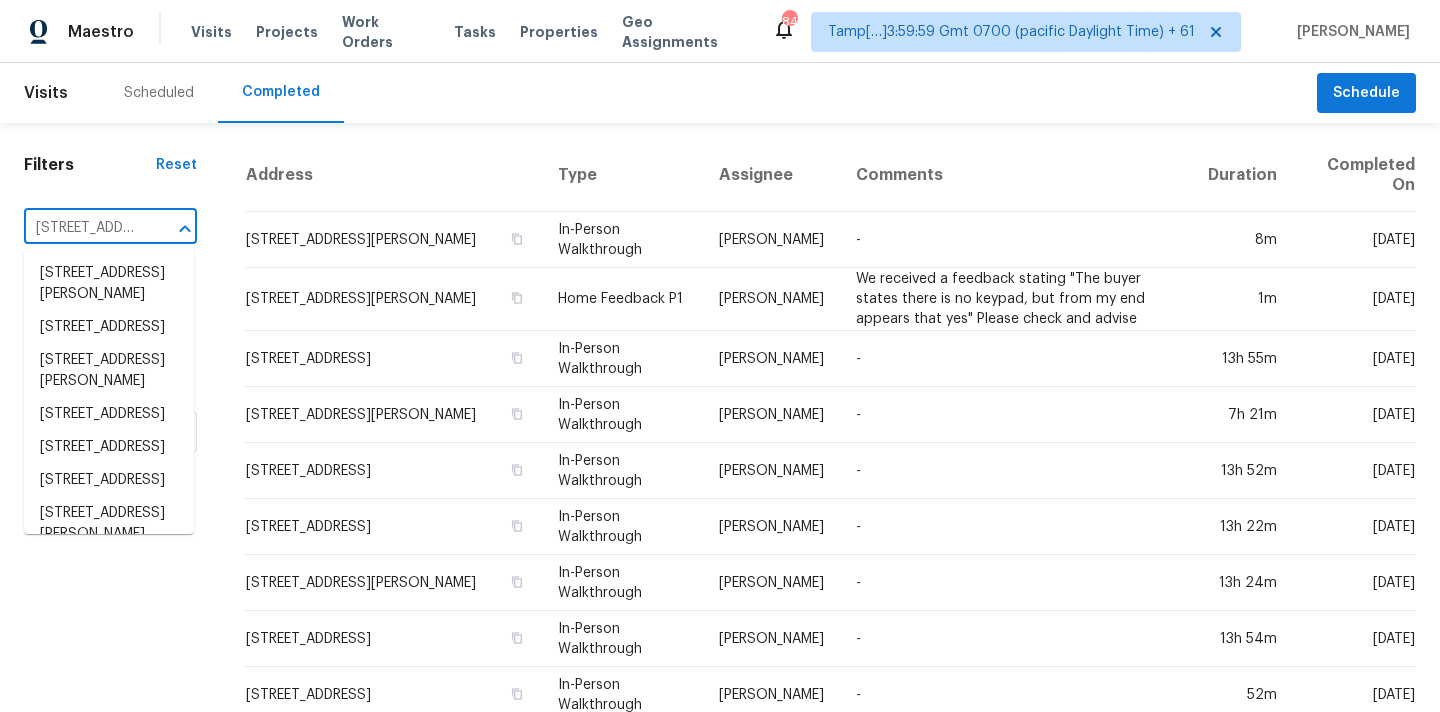 scroll, scrollTop: 0, scrollLeft: 167, axis: horizontal 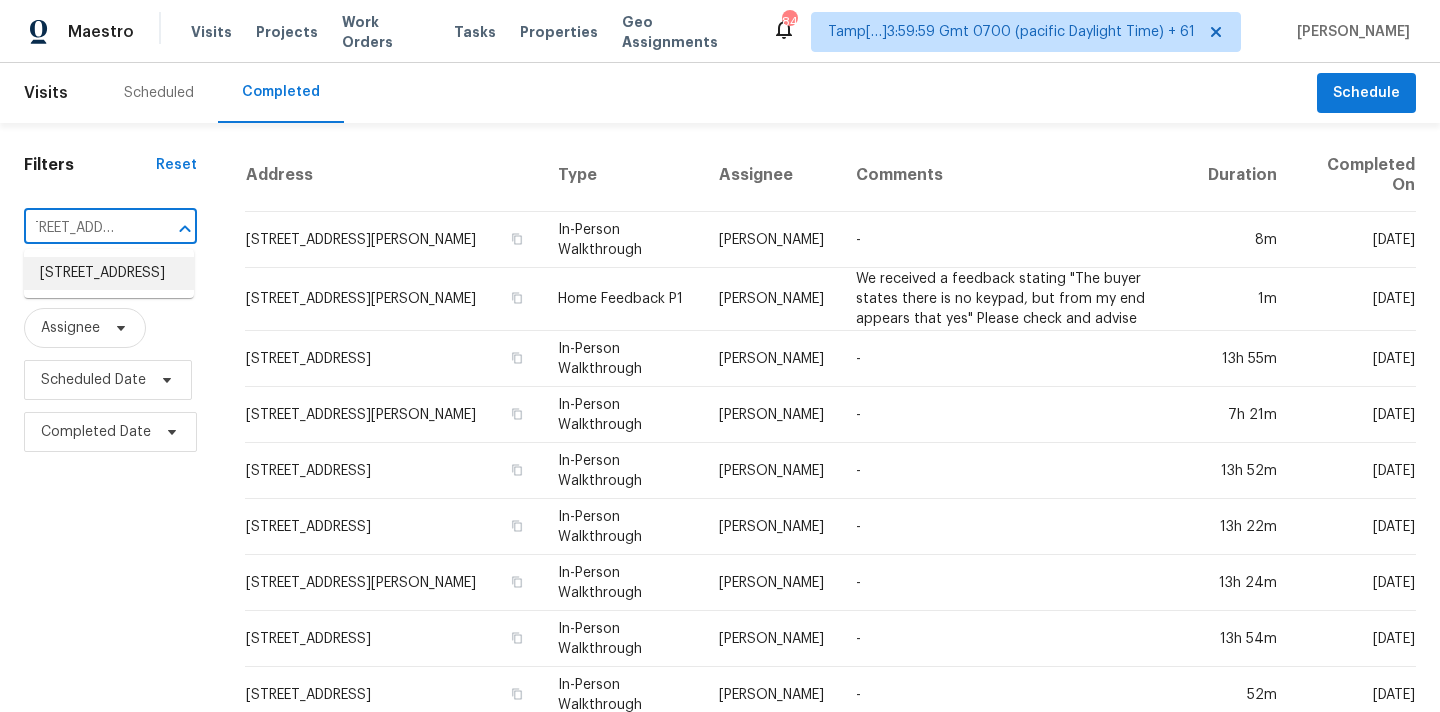 click on "156 W Atlantic Dr, Casa Grande, AZ 85122" at bounding box center (109, 273) 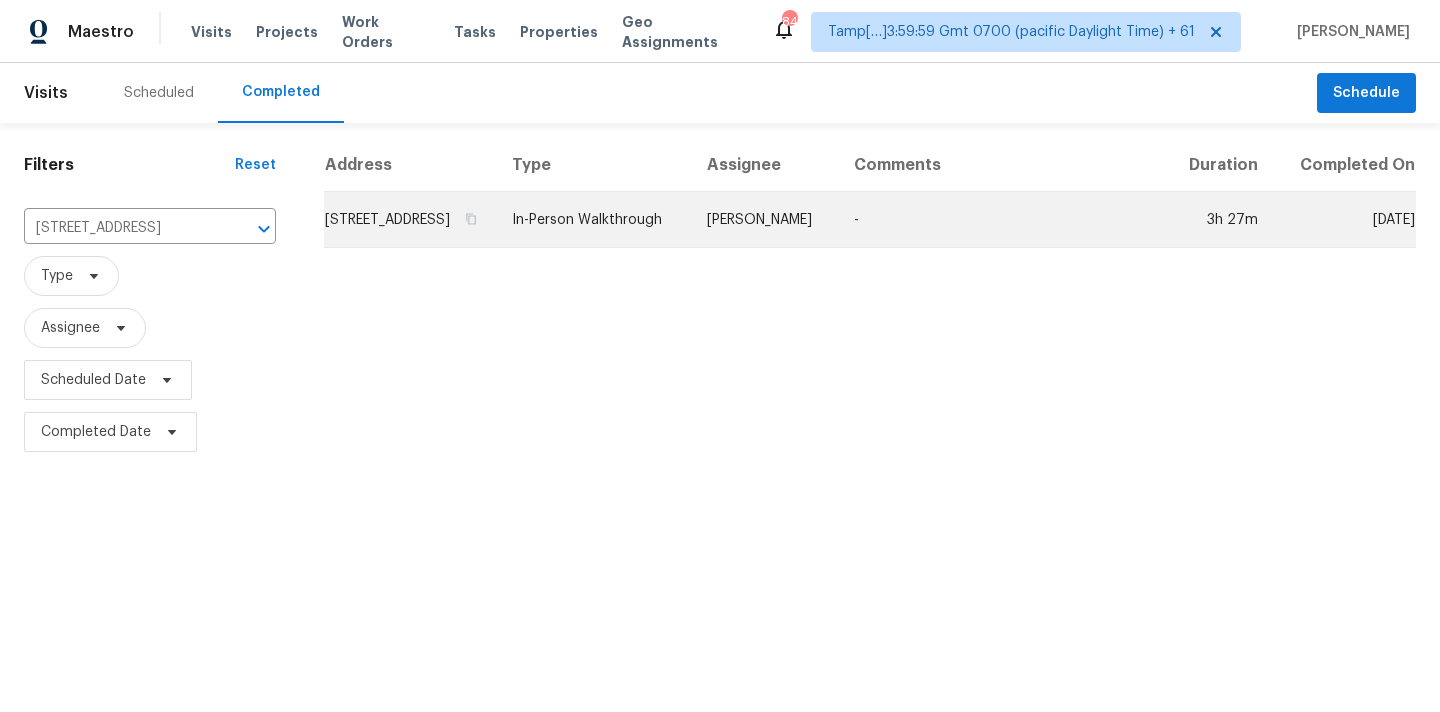 click on "Melissa Muralt-Ochoa" at bounding box center [764, 220] 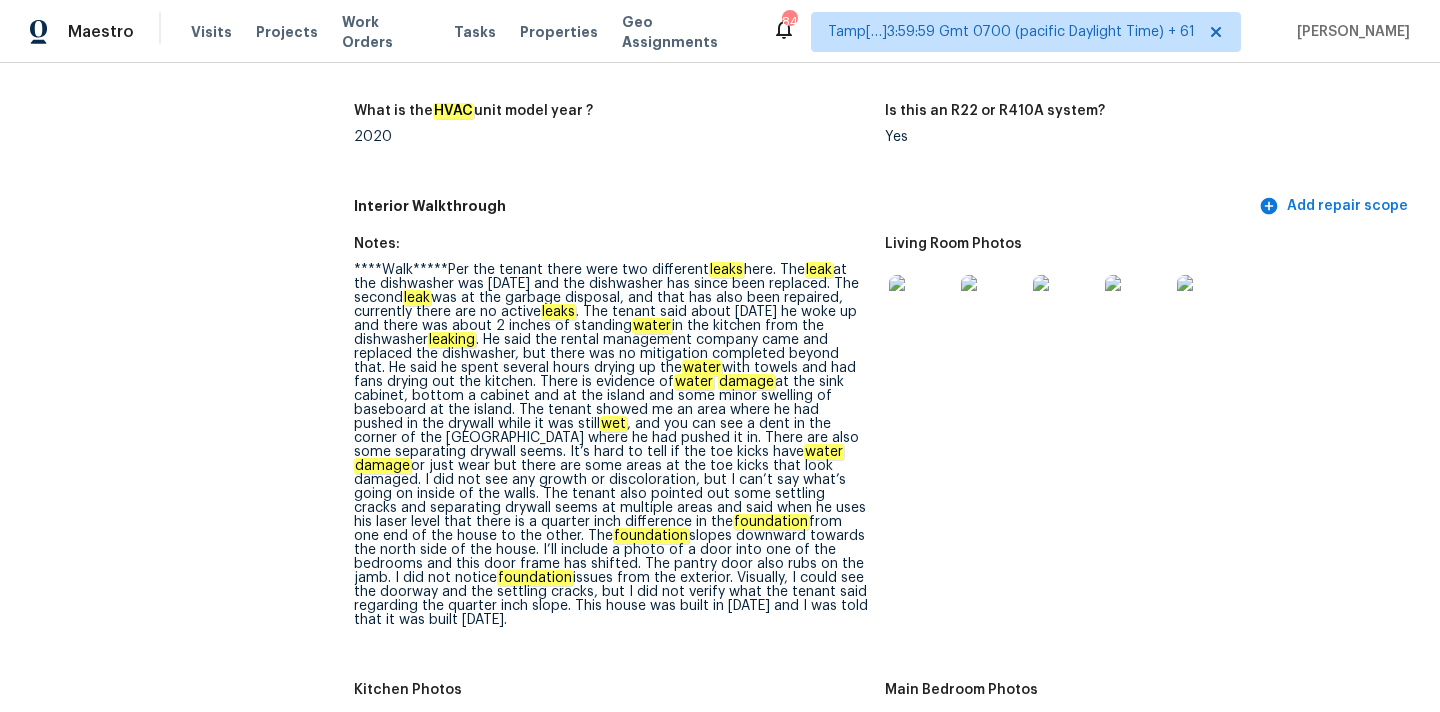 scroll, scrollTop: 2072, scrollLeft: 0, axis: vertical 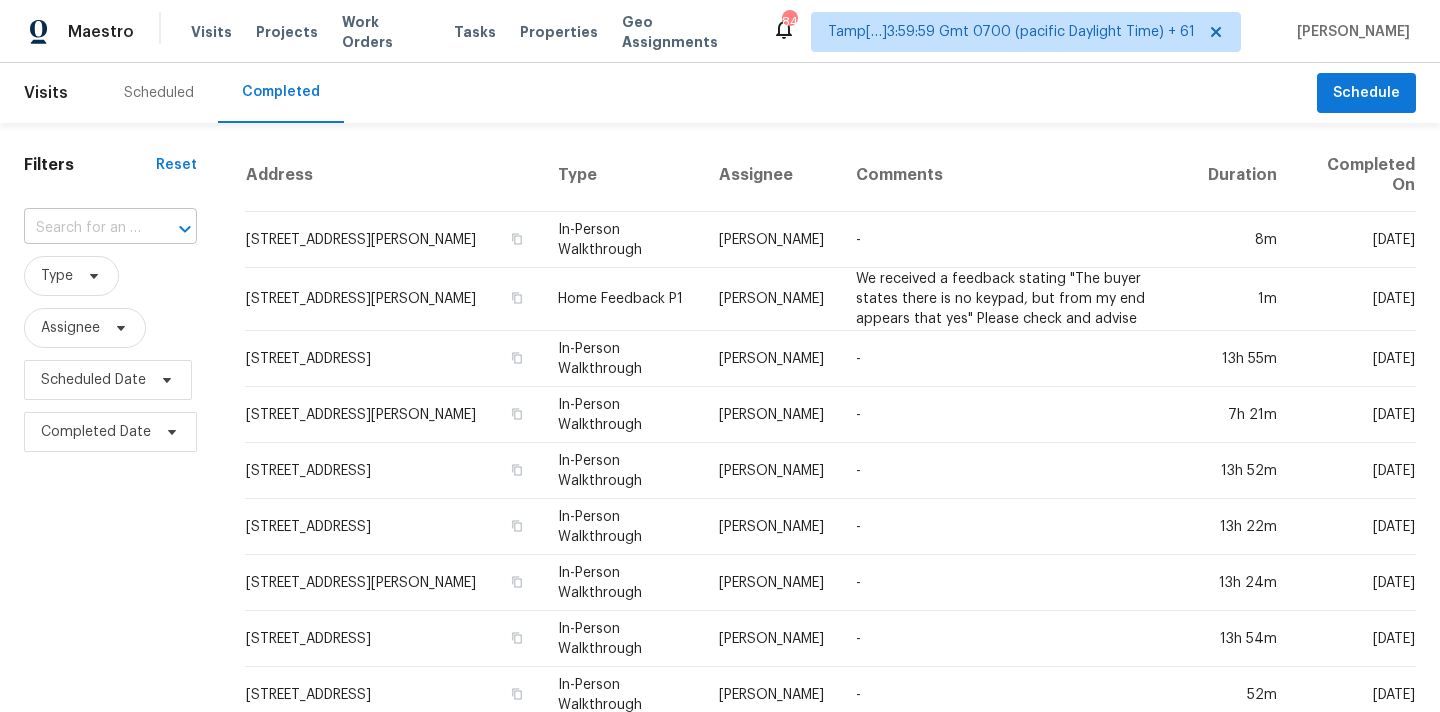 click at bounding box center [82, 228] 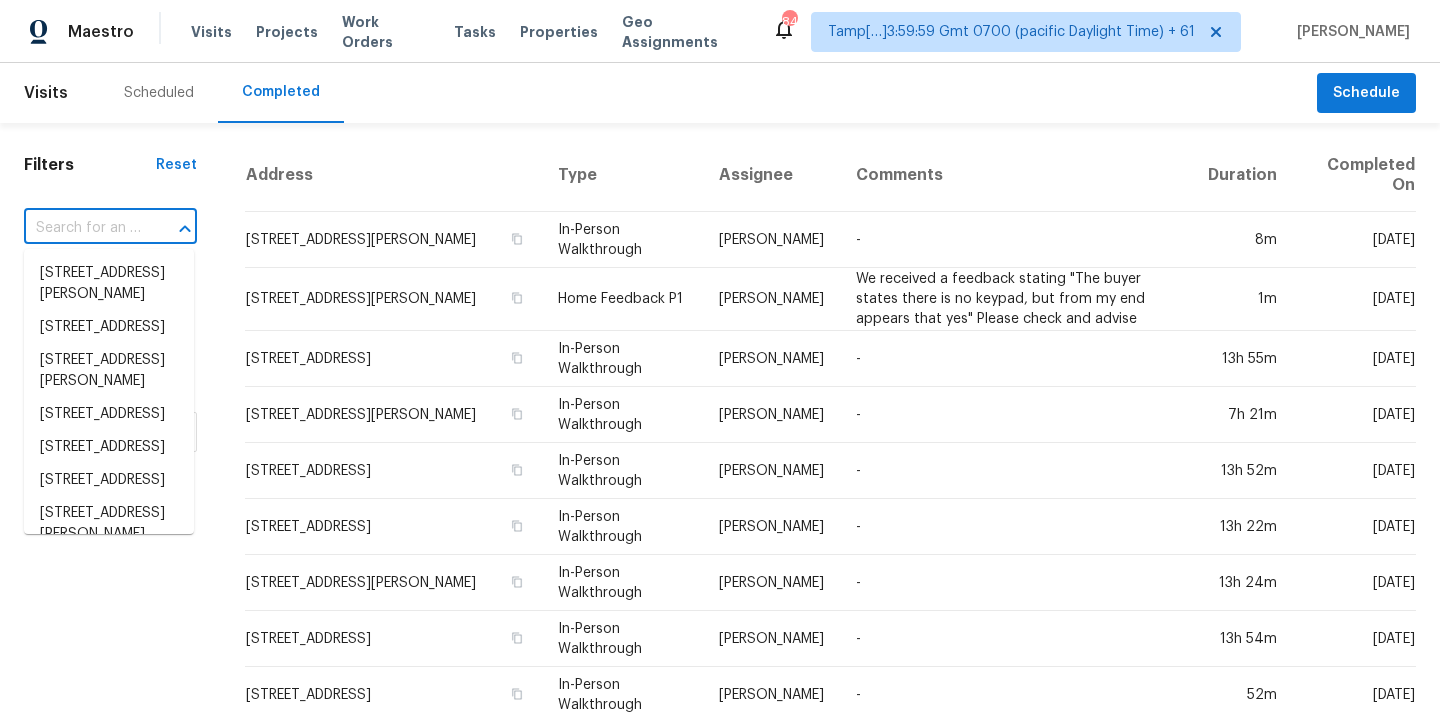 paste on "[STREET_ADDRESS]" 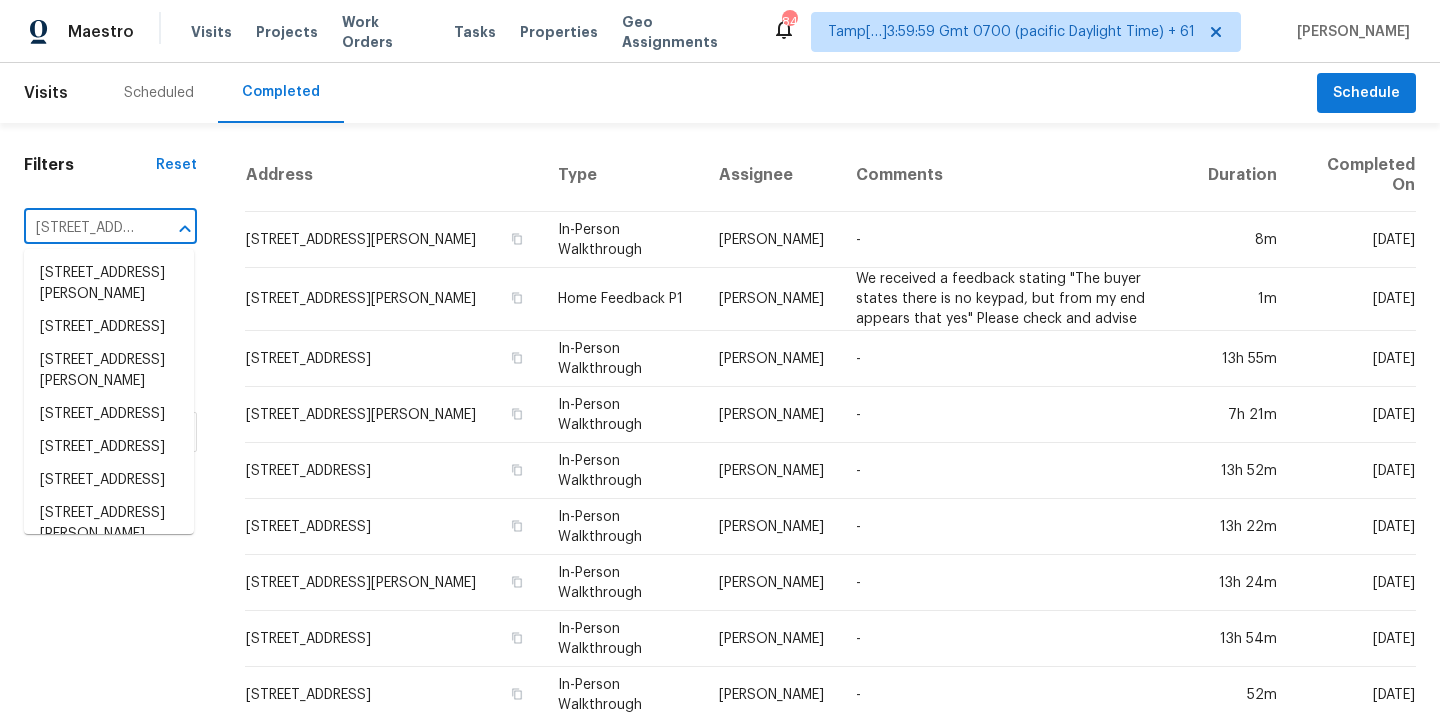 scroll, scrollTop: 0, scrollLeft: 262, axis: horizontal 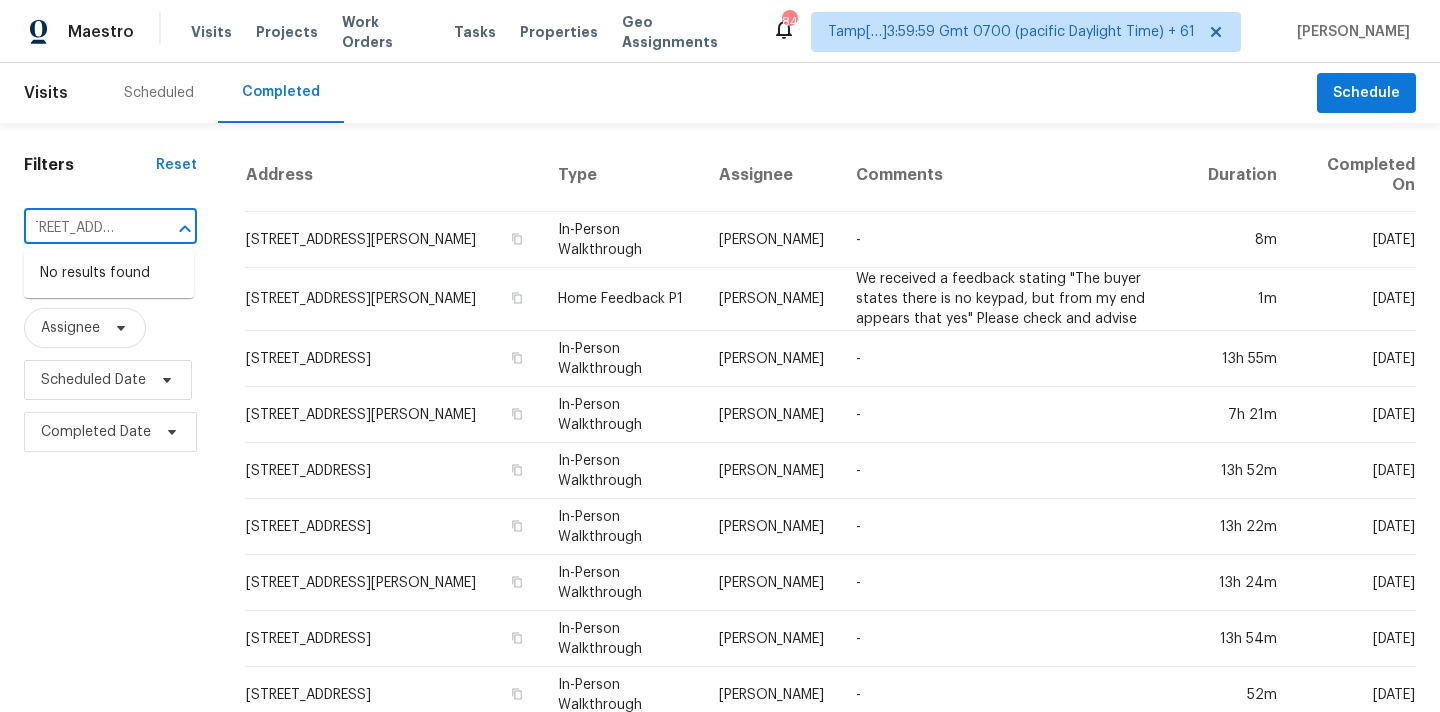 type on "[STREET_ADDRESS]" 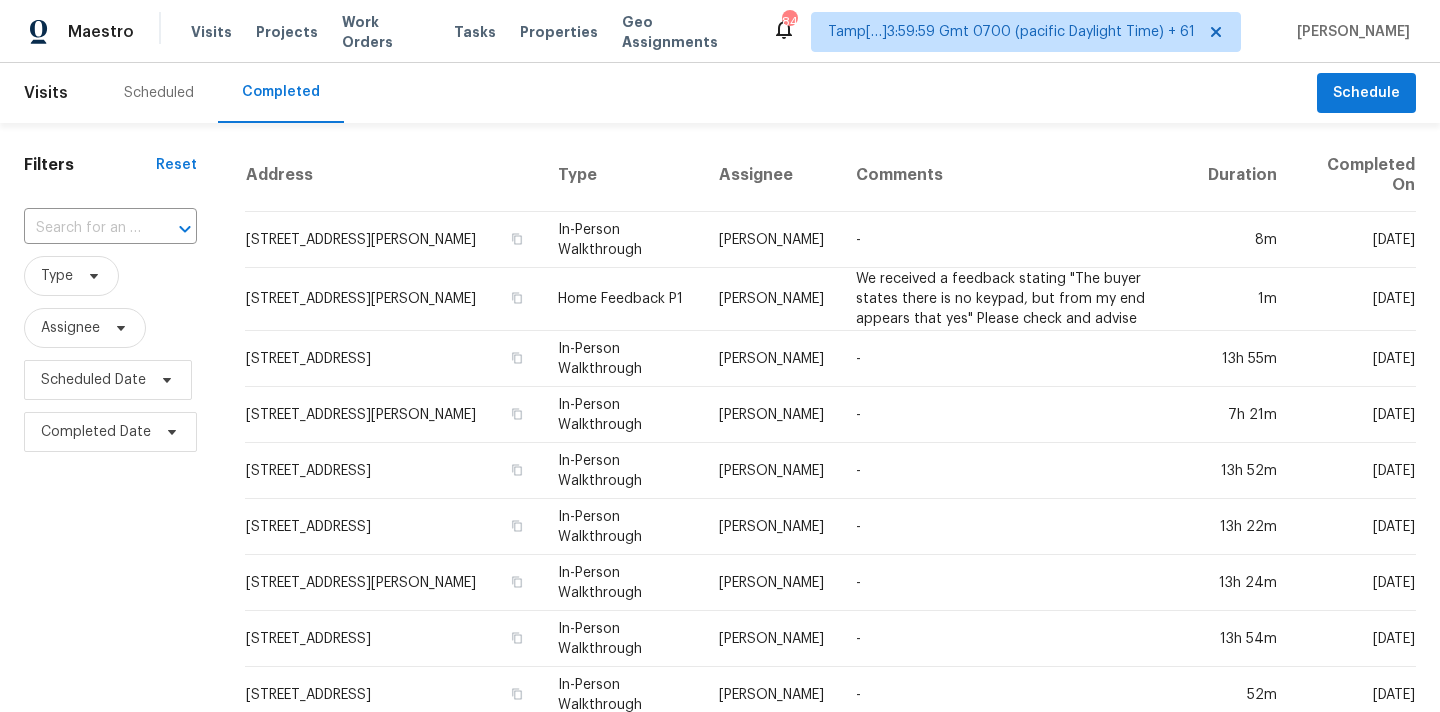 scroll, scrollTop: 0, scrollLeft: 0, axis: both 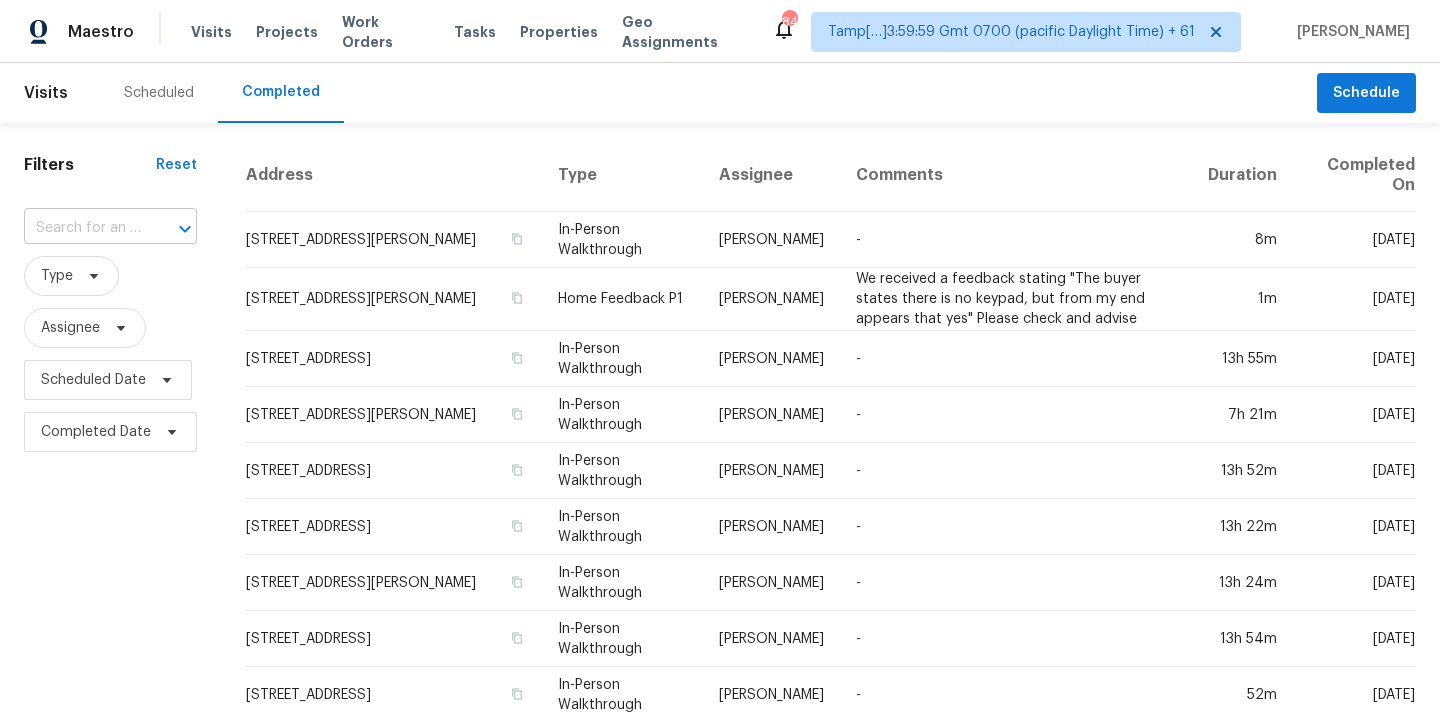 click at bounding box center (82, 228) 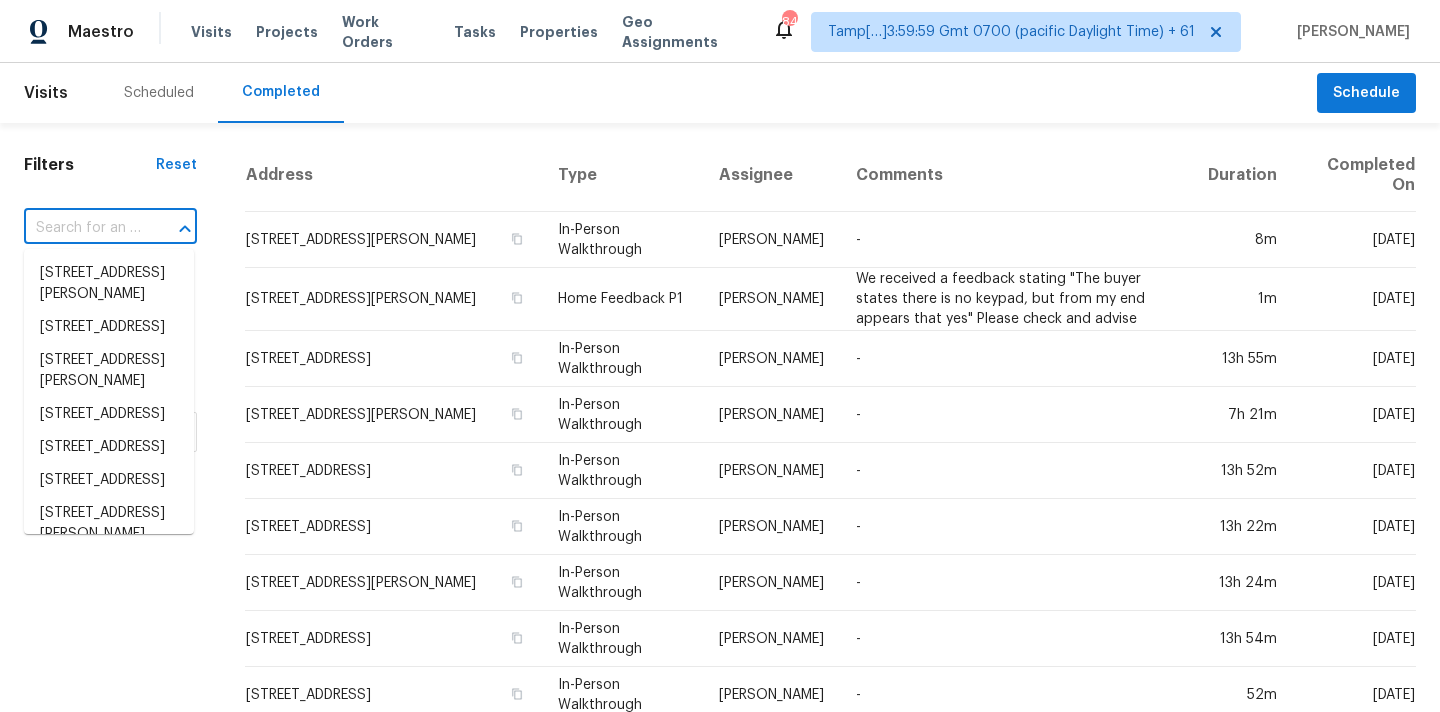 paste on "[STREET_ADDRESS]" 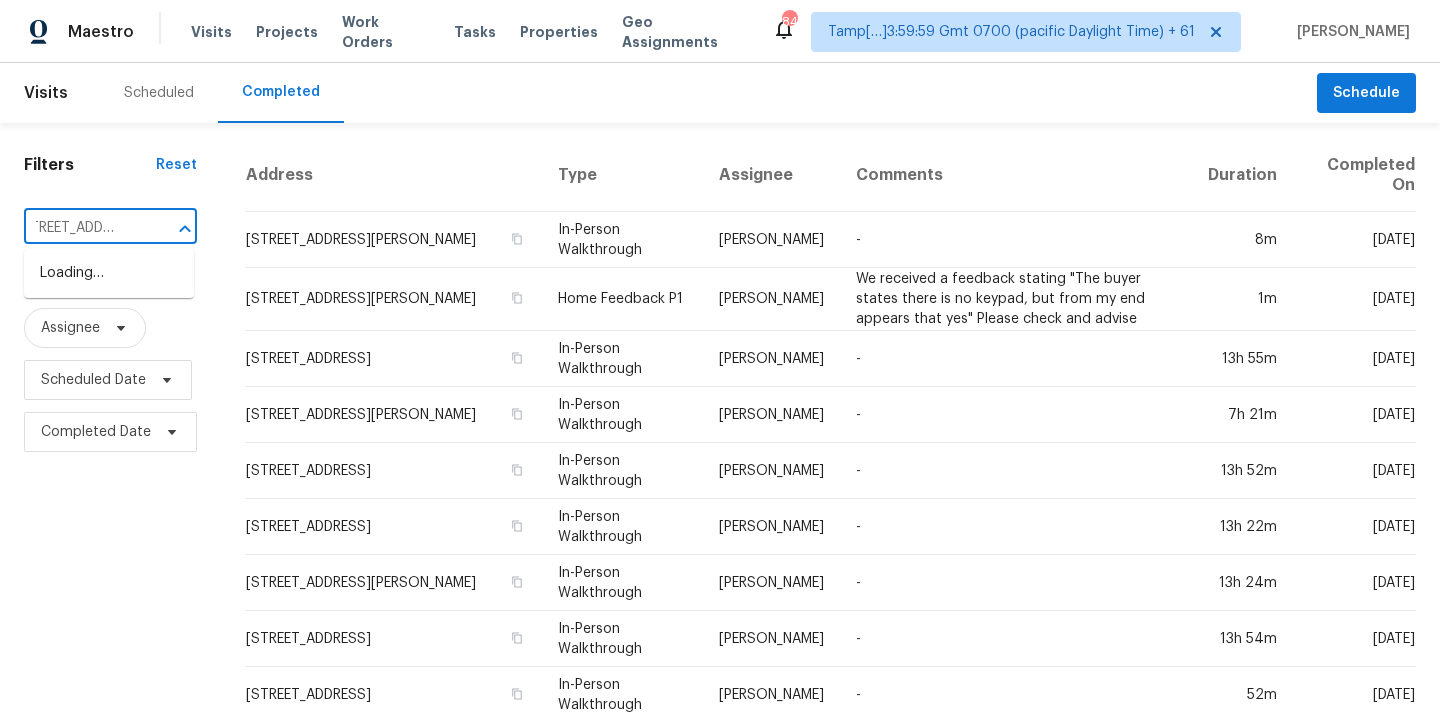 type on "[STREET_ADDRESS]" 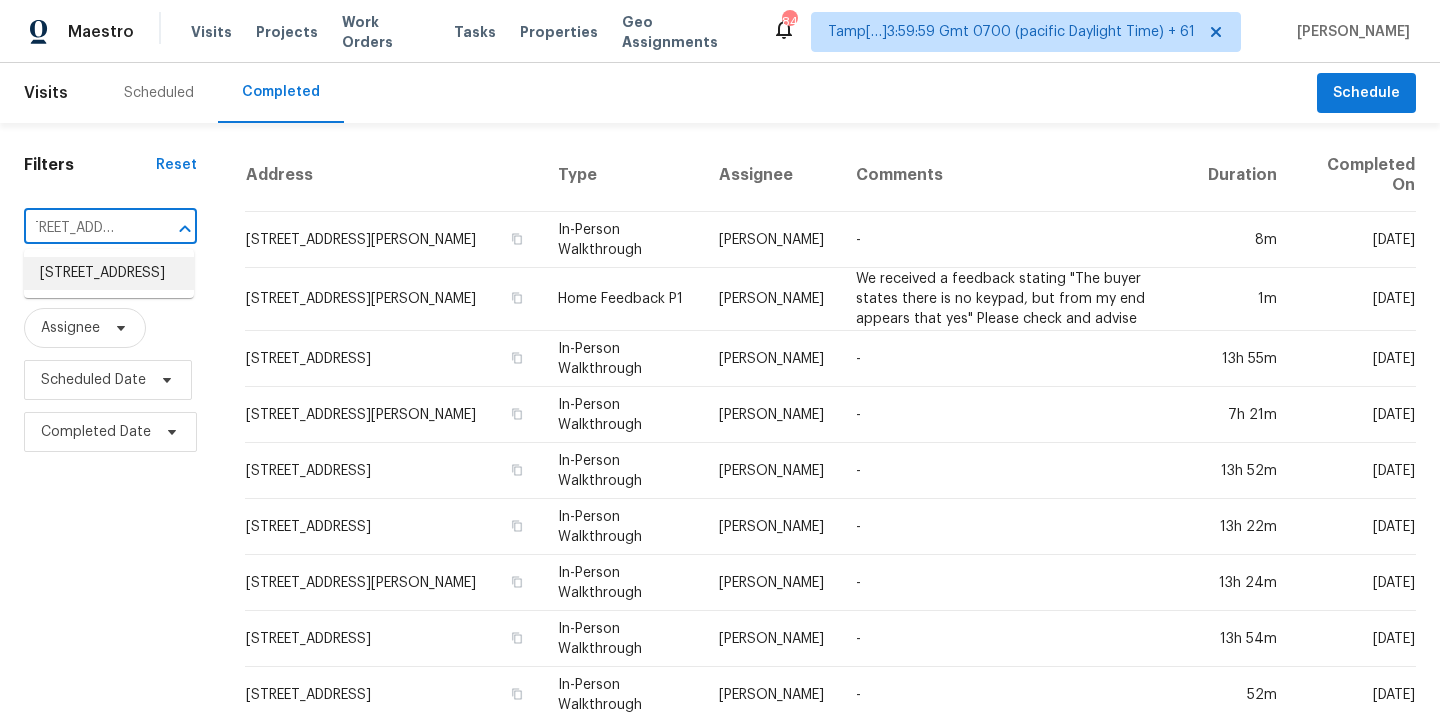 click on "[STREET_ADDRESS]" at bounding box center (109, 273) 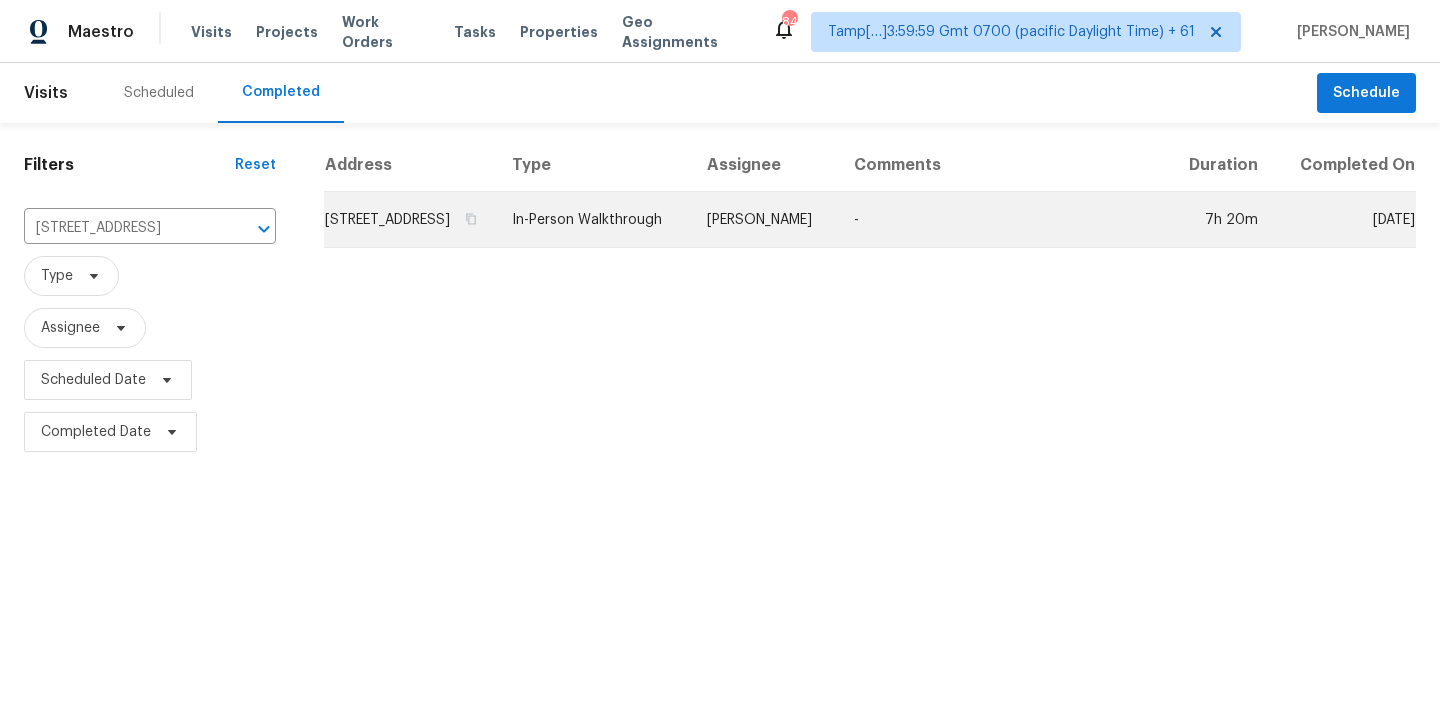 click on "In-Person Walkthrough" at bounding box center [593, 220] 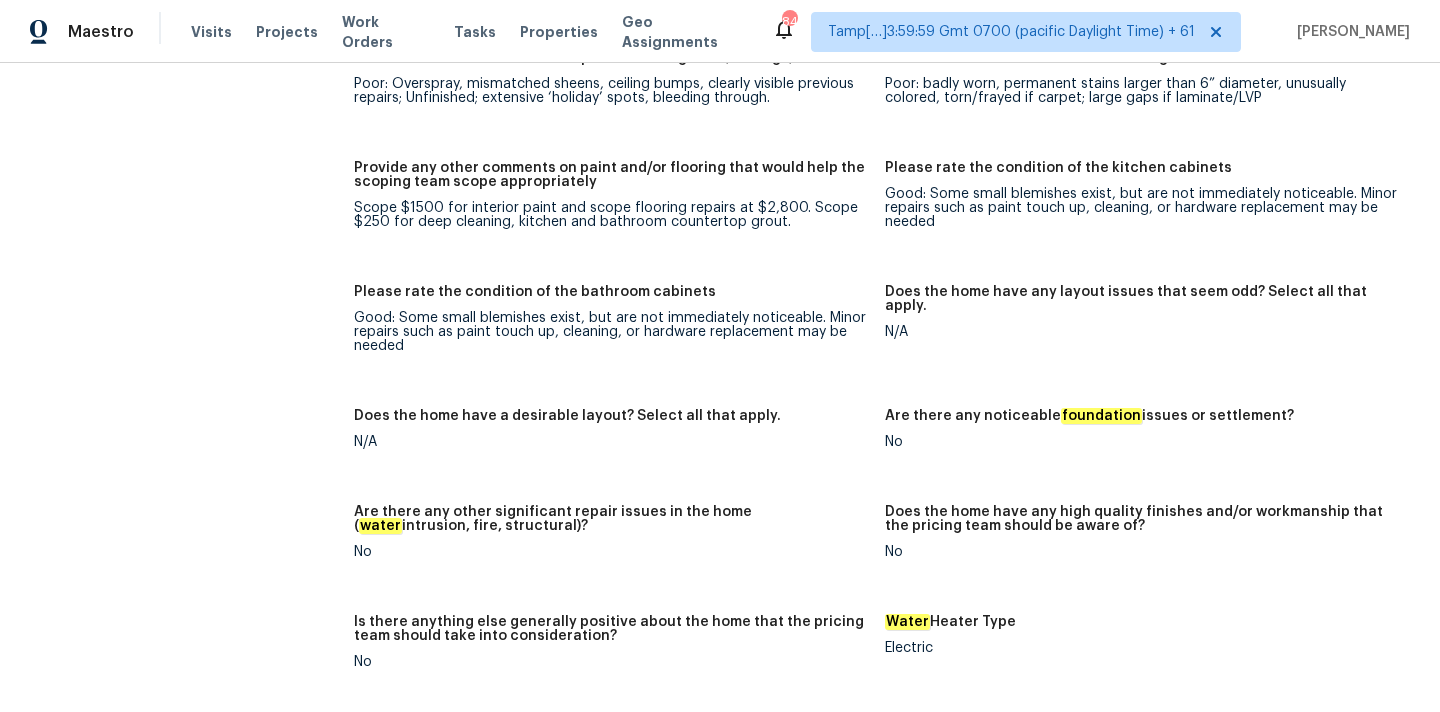 scroll, scrollTop: 5024, scrollLeft: 0, axis: vertical 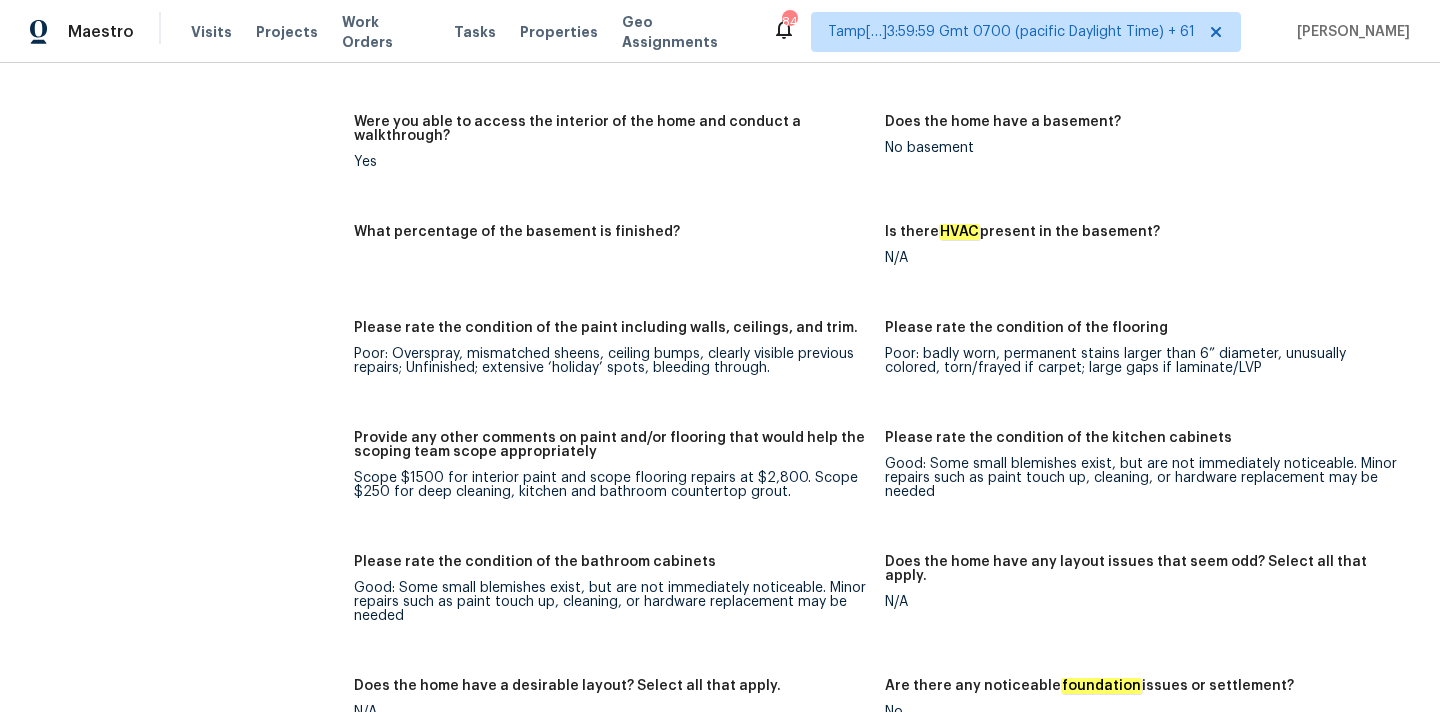 click on "Scope $1500 for interior paint and scope flooring repairs at $2,800. Scope $250 for deep cleaning, kitchen and bathroom countertop grout." at bounding box center (611, 485) 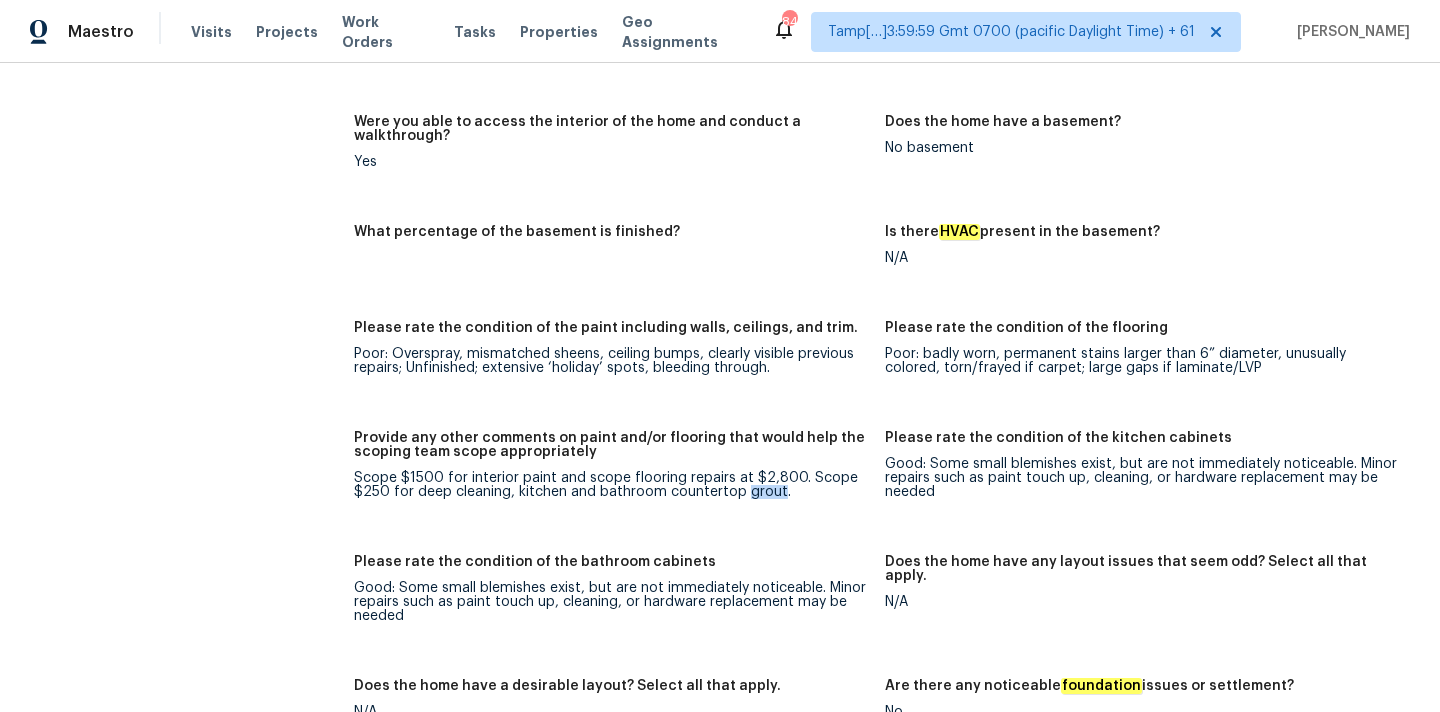 click on "Scope $1500 for interior paint and scope flooring repairs at $2,800. Scope $250 for deep cleaning, kitchen and bathroom countertop grout." at bounding box center [611, 485] 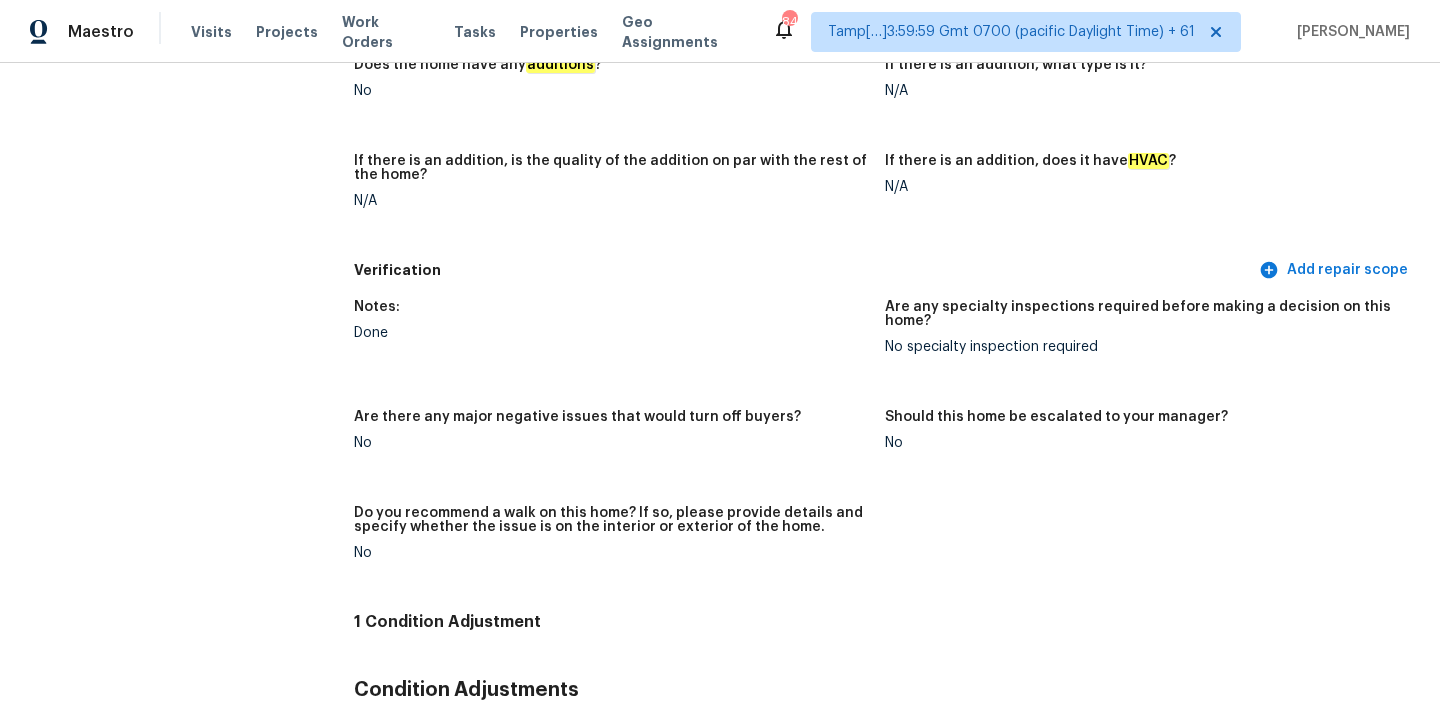 scroll, scrollTop: 99, scrollLeft: 0, axis: vertical 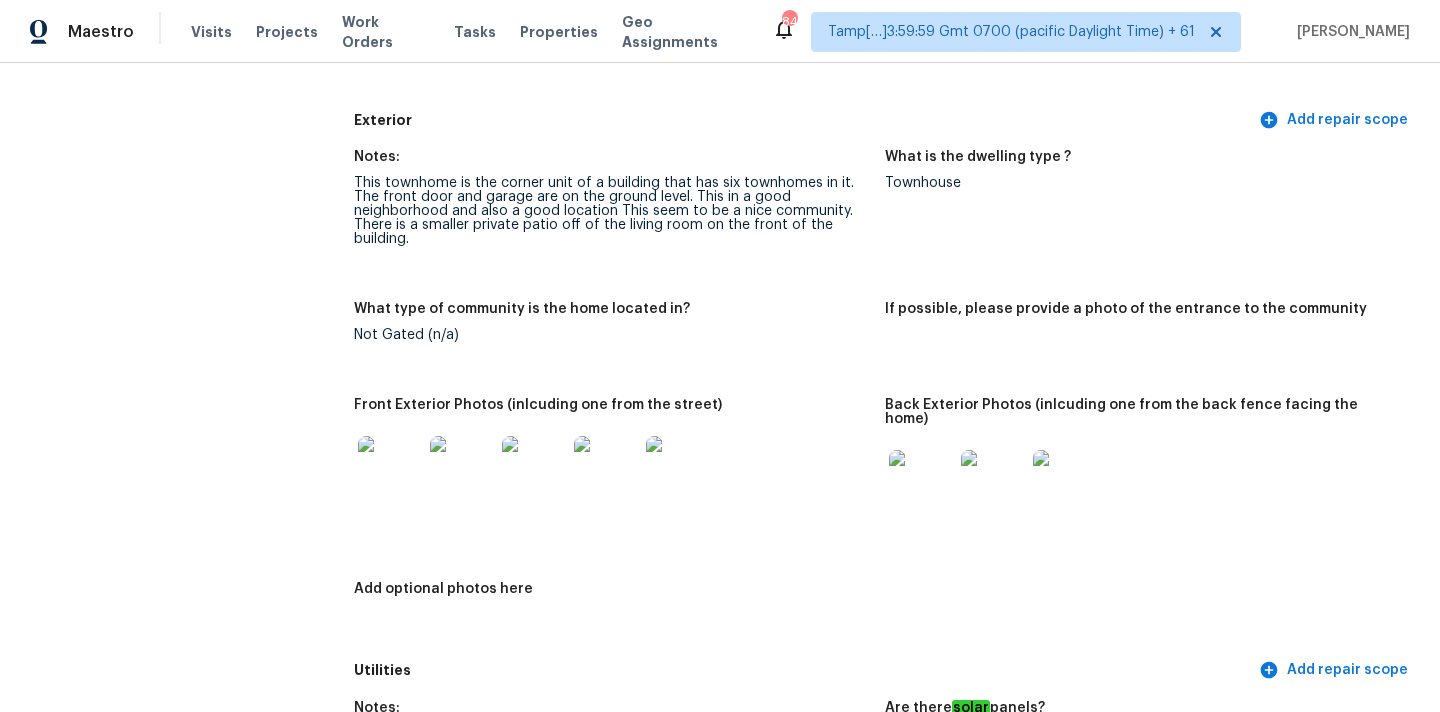 click on "All visits [STREET_ADDRESS] Home details Other Visits No previous visits In-Person Walkthrough Completed:  [DATE] 8:51 AM  to   [DATE] 16:10 PM Assignee [PERSON_NAME] Total Scopes 1 Due Date [DATE] Questions Pricing Add repair scope Is there any noticeable new construction in the immediate or neighboring subdivision of the home? No Did you notice any neighbors who haven't kept up with their homes (ex. lots of debris, etc.), loud barking dogs, or is there noticeable traffic noise at the home? No Does either the front yard or back yard have a severe slope? No Rate the curb appeal of the home from 1-9 (1 being the worst home on the street, 9 being the best home on the street)? 7 If the home has a pool, what condition is it in? No Pool Is there a strong odor that doesn't go away as your nose adjusts? (4+ on a 5 point scale) Please specify where the odor exists and provide details. No Please rate the quality of the neighborhood from 1-5 4 Exterior Add repair scope Gas" at bounding box center (720, 2277) 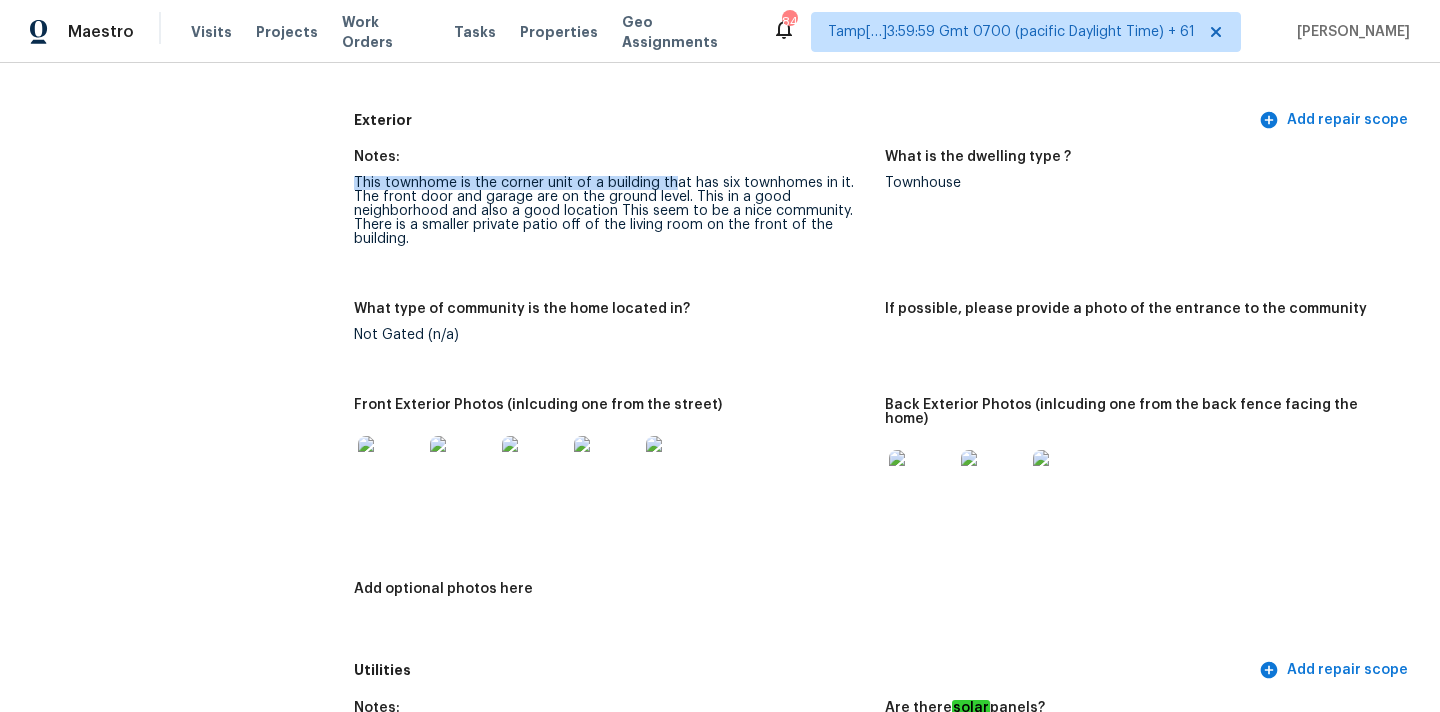 drag, startPoint x: 353, startPoint y: 180, endPoint x: 672, endPoint y: 179, distance: 319.00156 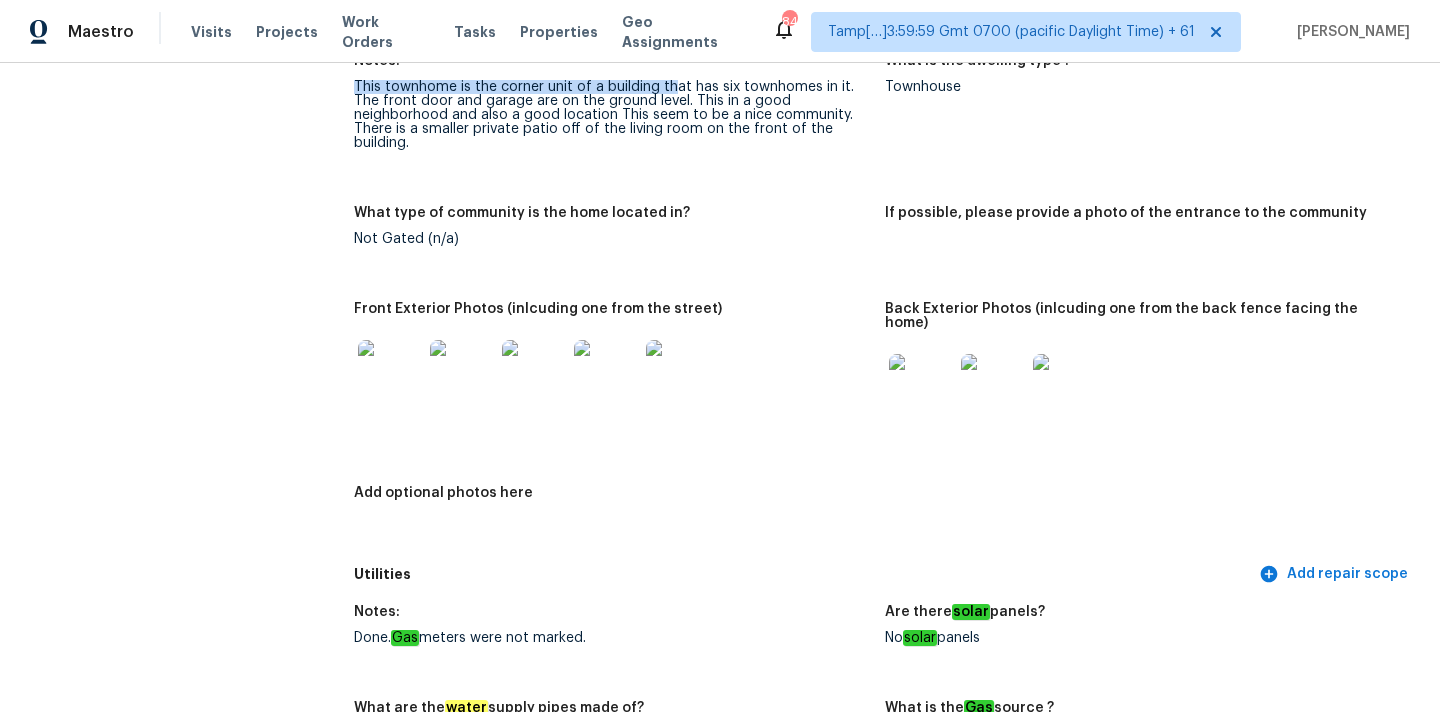 scroll, scrollTop: 878, scrollLeft: 0, axis: vertical 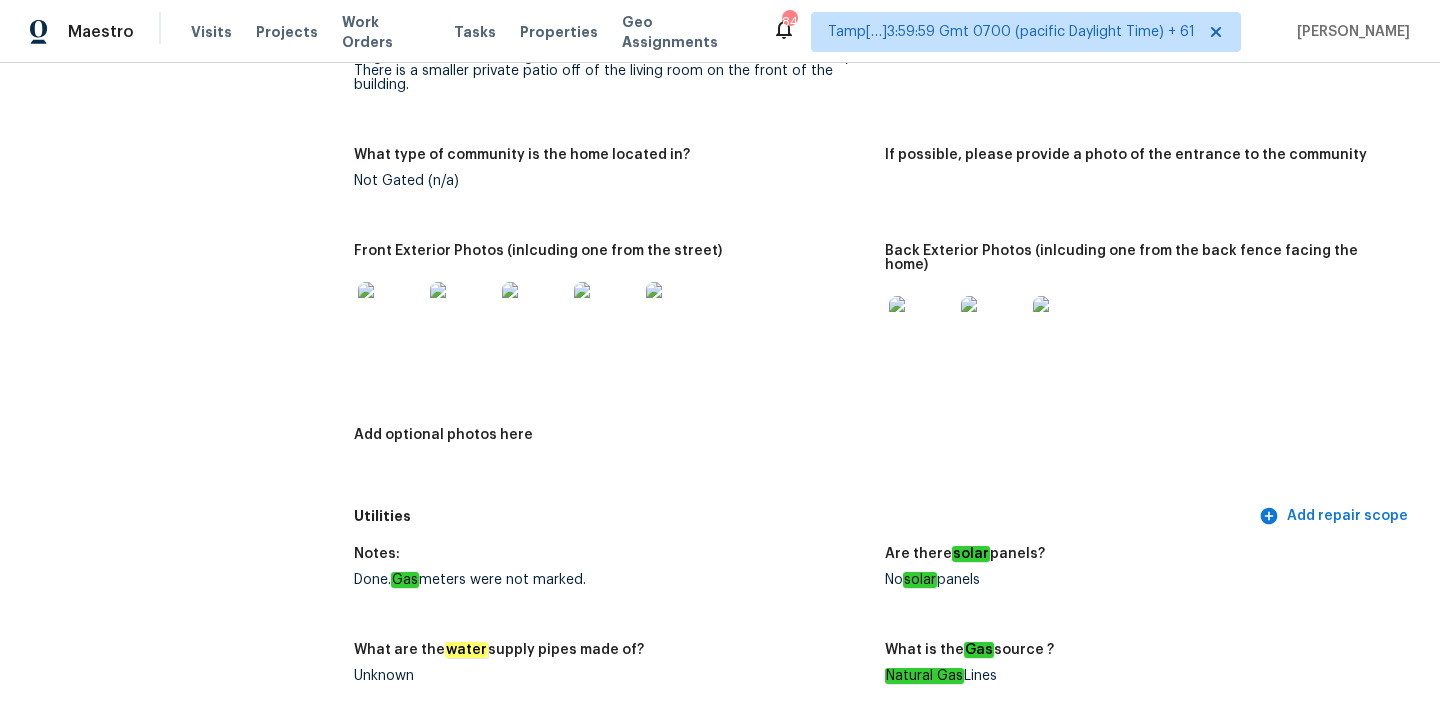 click at bounding box center [462, 314] 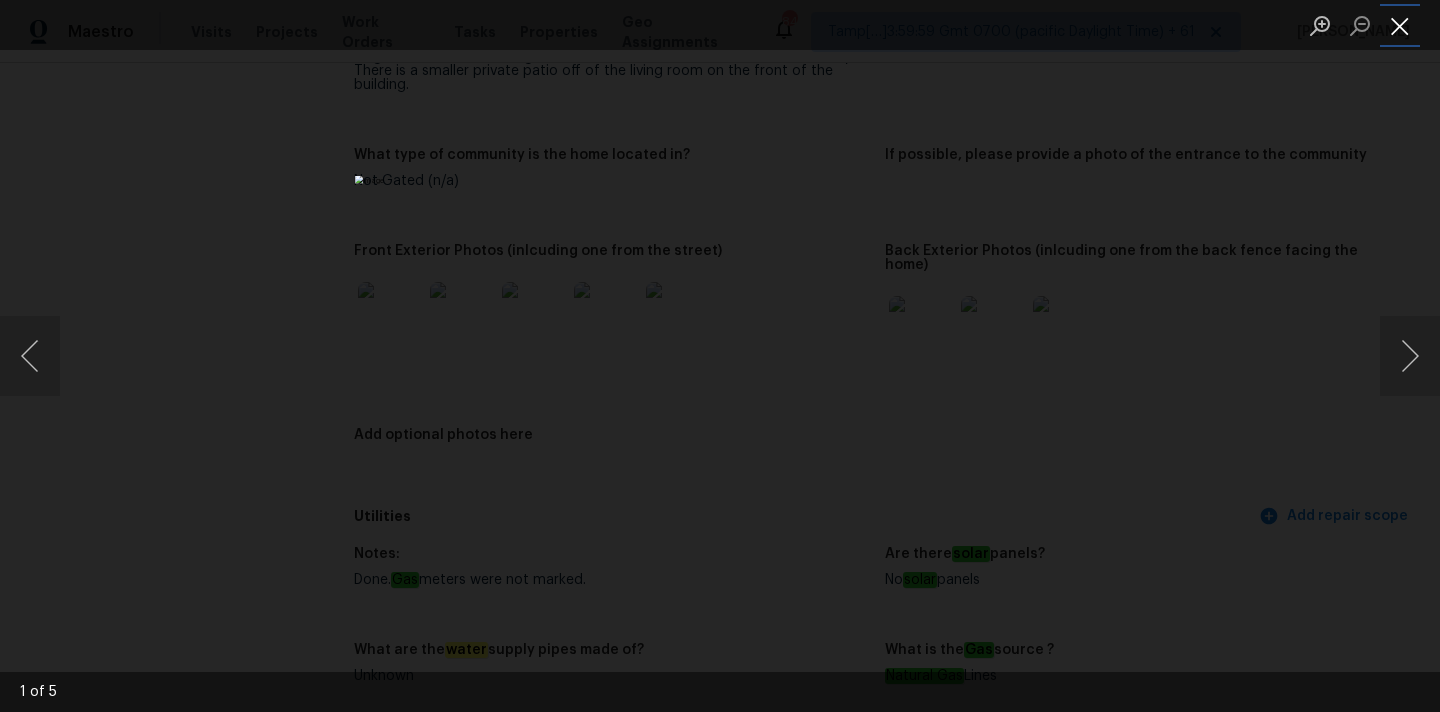 click at bounding box center [1400, 25] 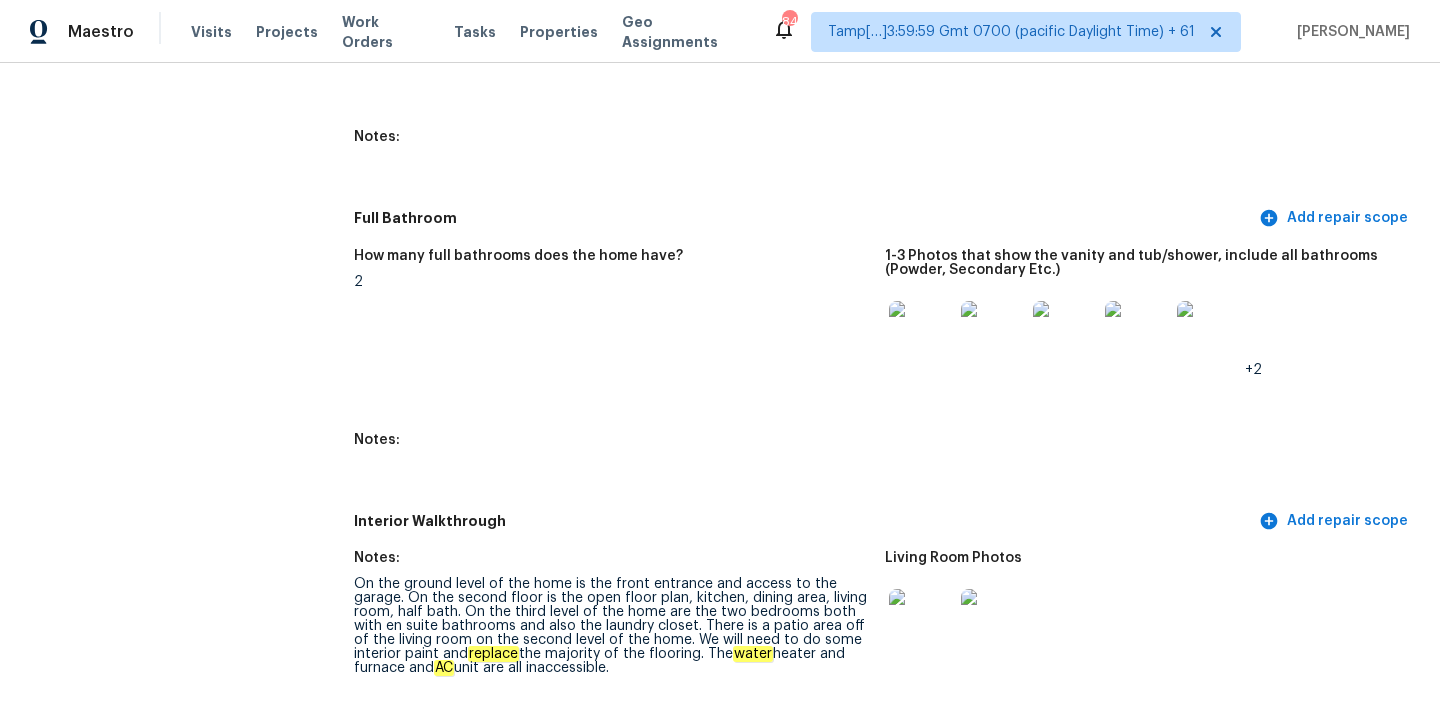 scroll, scrollTop: 1561, scrollLeft: 0, axis: vertical 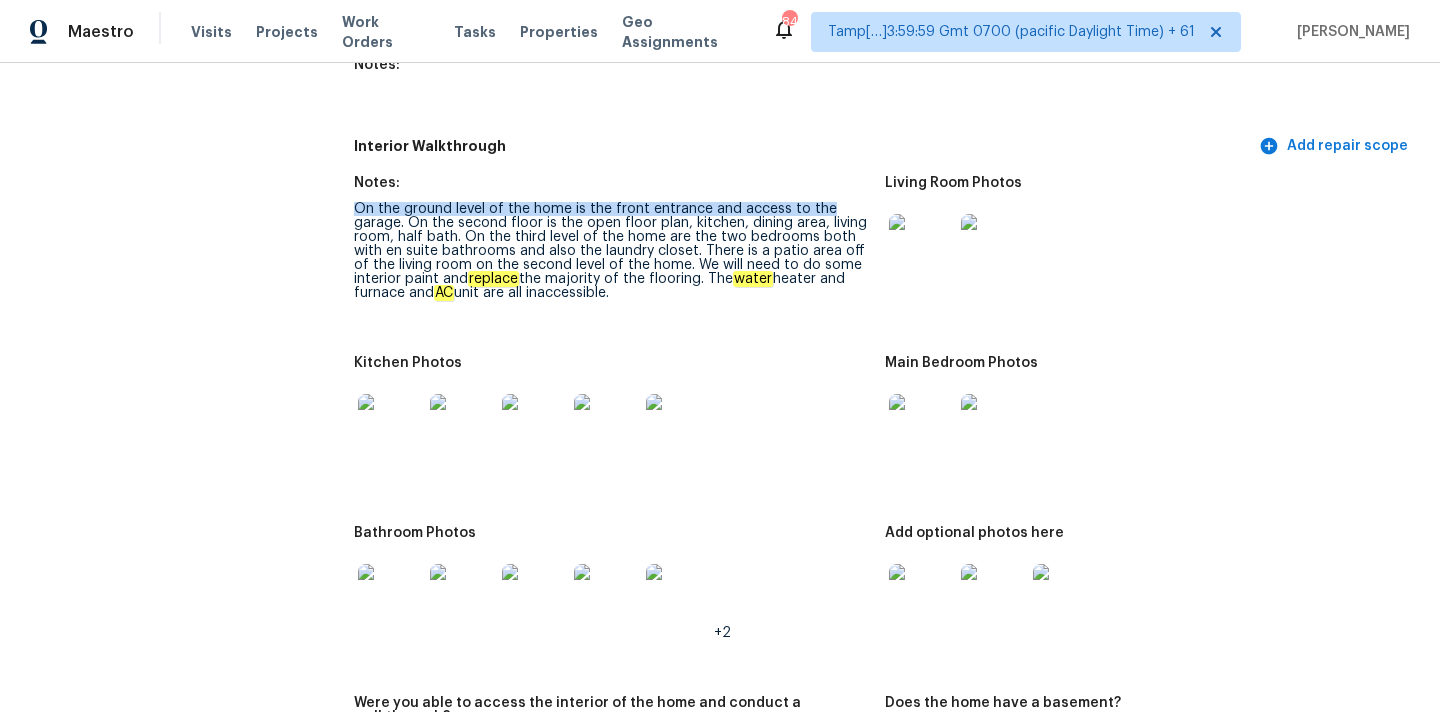 drag, startPoint x: 355, startPoint y: 199, endPoint x: 832, endPoint y: 192, distance: 477.05136 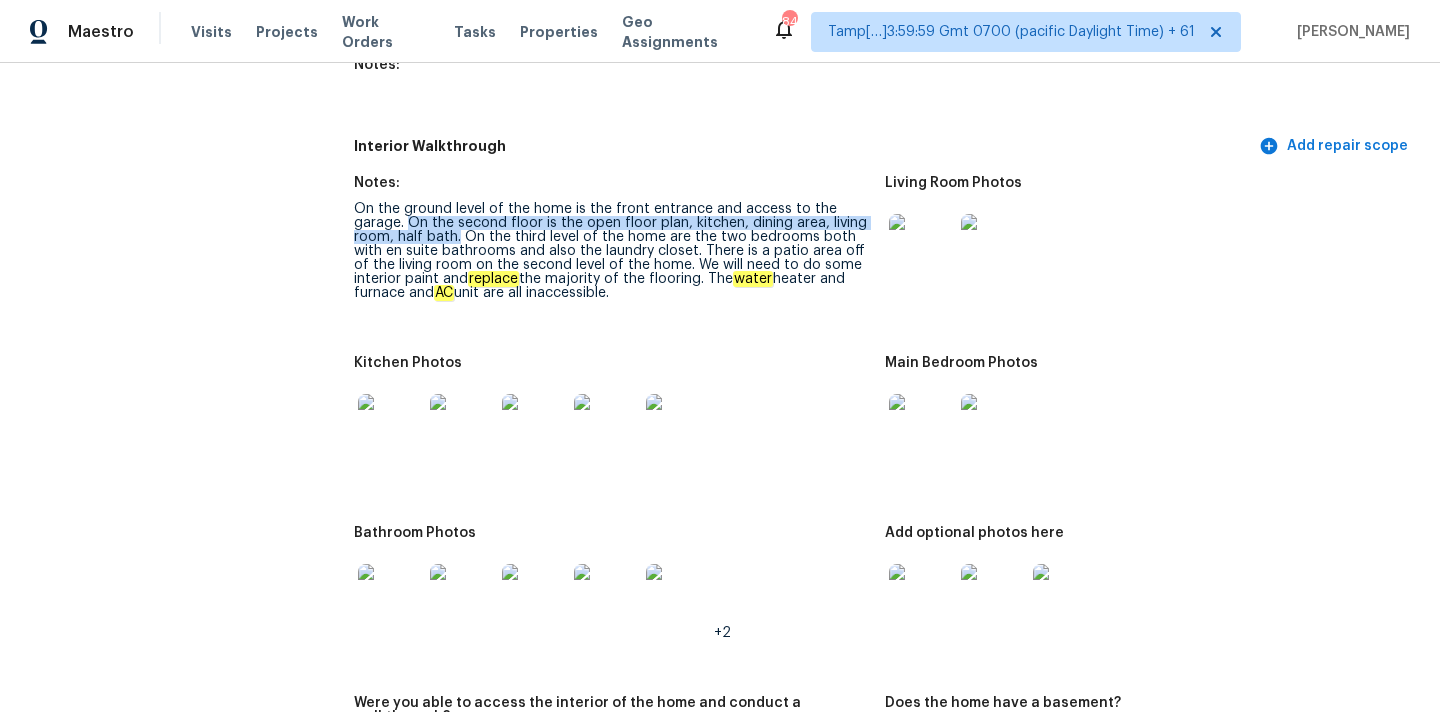 drag, startPoint x: 407, startPoint y: 212, endPoint x: 457, endPoint y: 223, distance: 51.1957 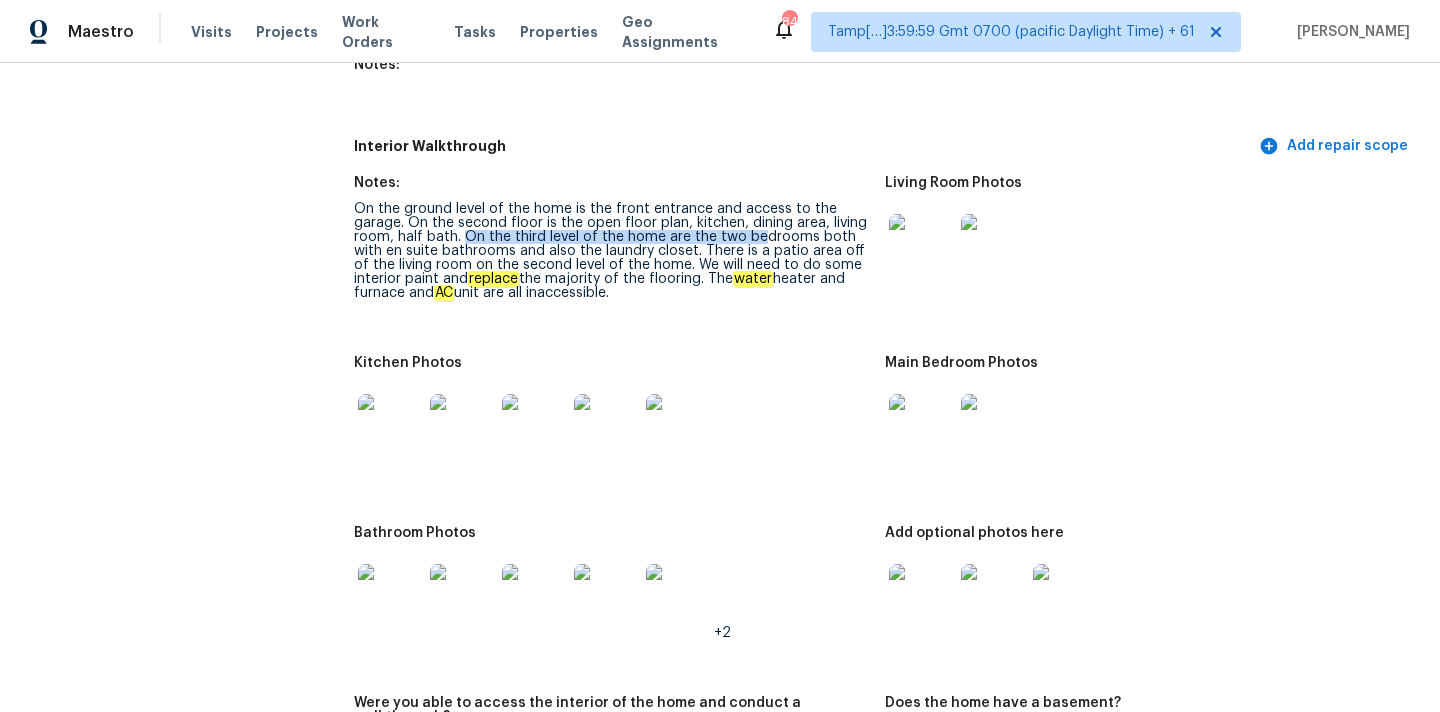 drag, startPoint x: 464, startPoint y: 223, endPoint x: 756, endPoint y: 222, distance: 292.0017 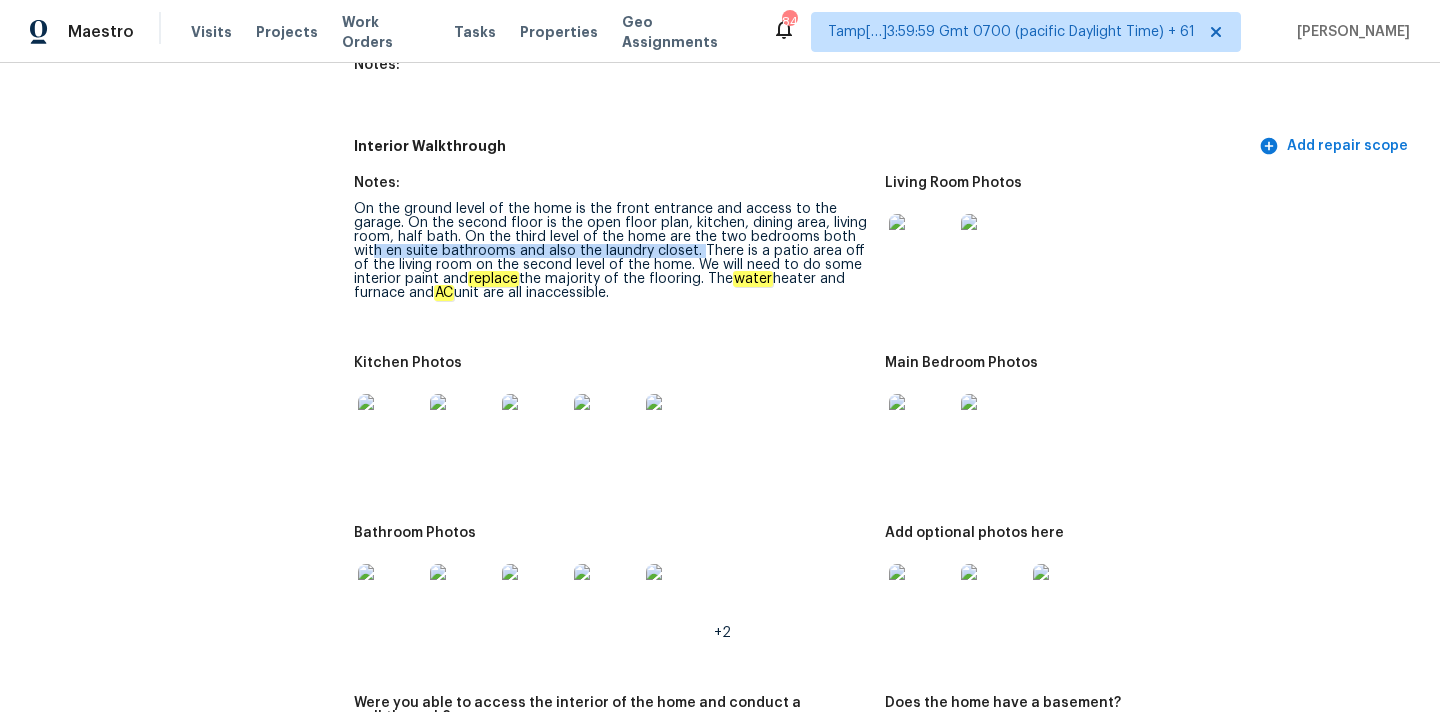 drag, startPoint x: 376, startPoint y: 237, endPoint x: 702, endPoint y: 234, distance: 326.0138 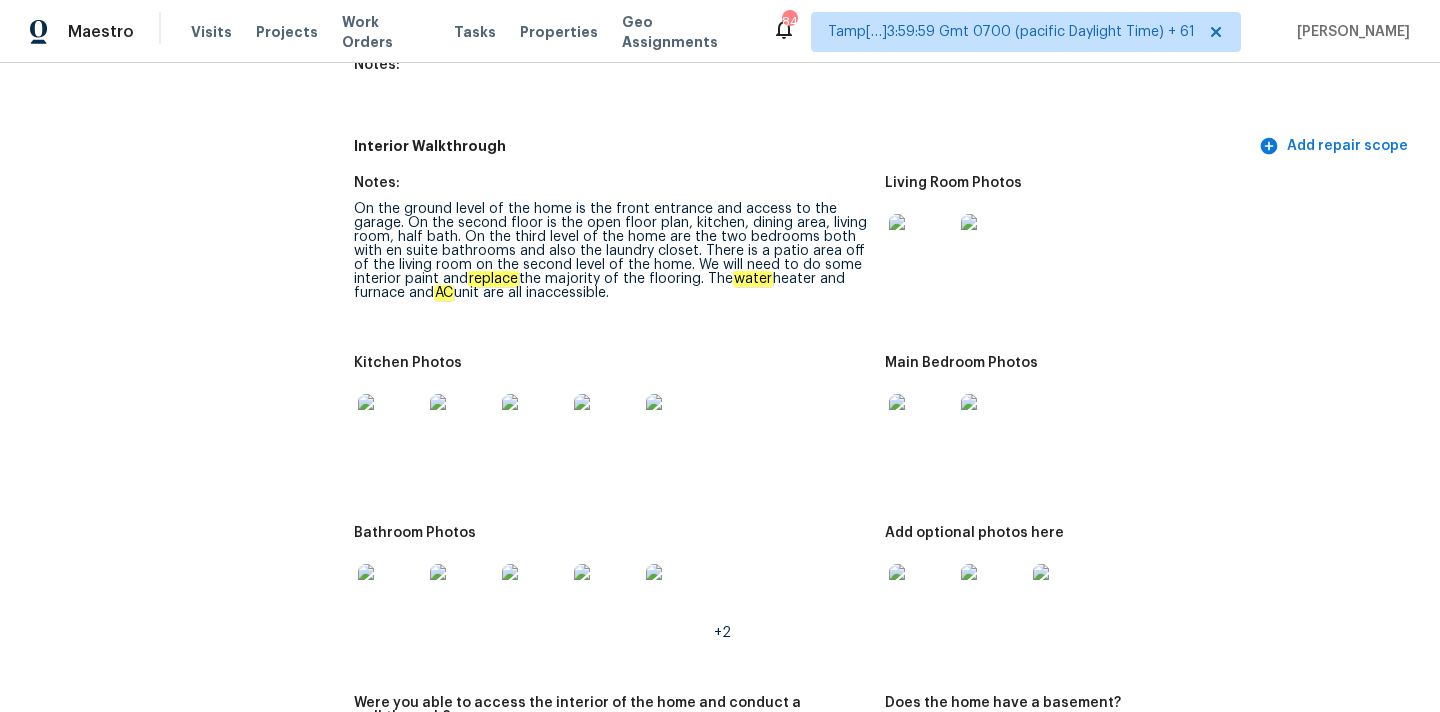 drag, startPoint x: 675, startPoint y: 246, endPoint x: 754, endPoint y: 284, distance: 87.66413 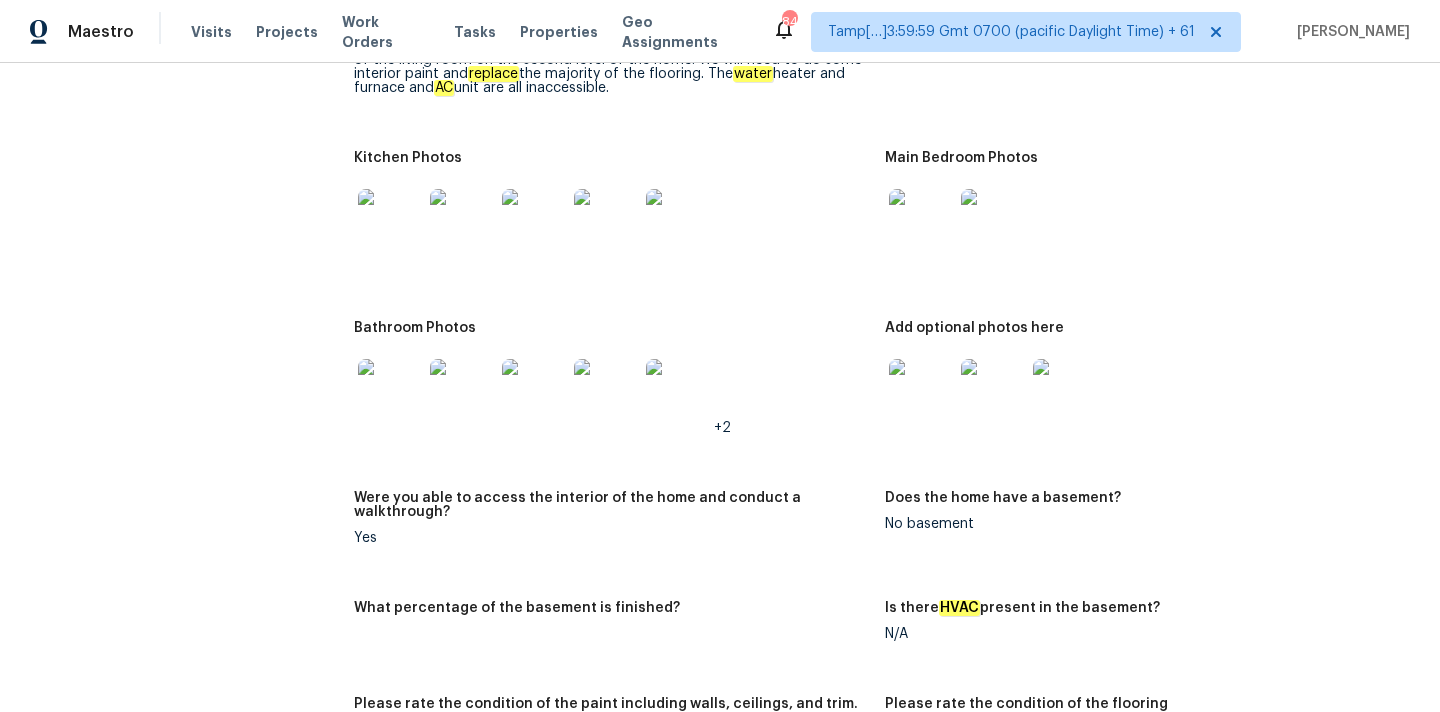 scroll, scrollTop: 3073, scrollLeft: 0, axis: vertical 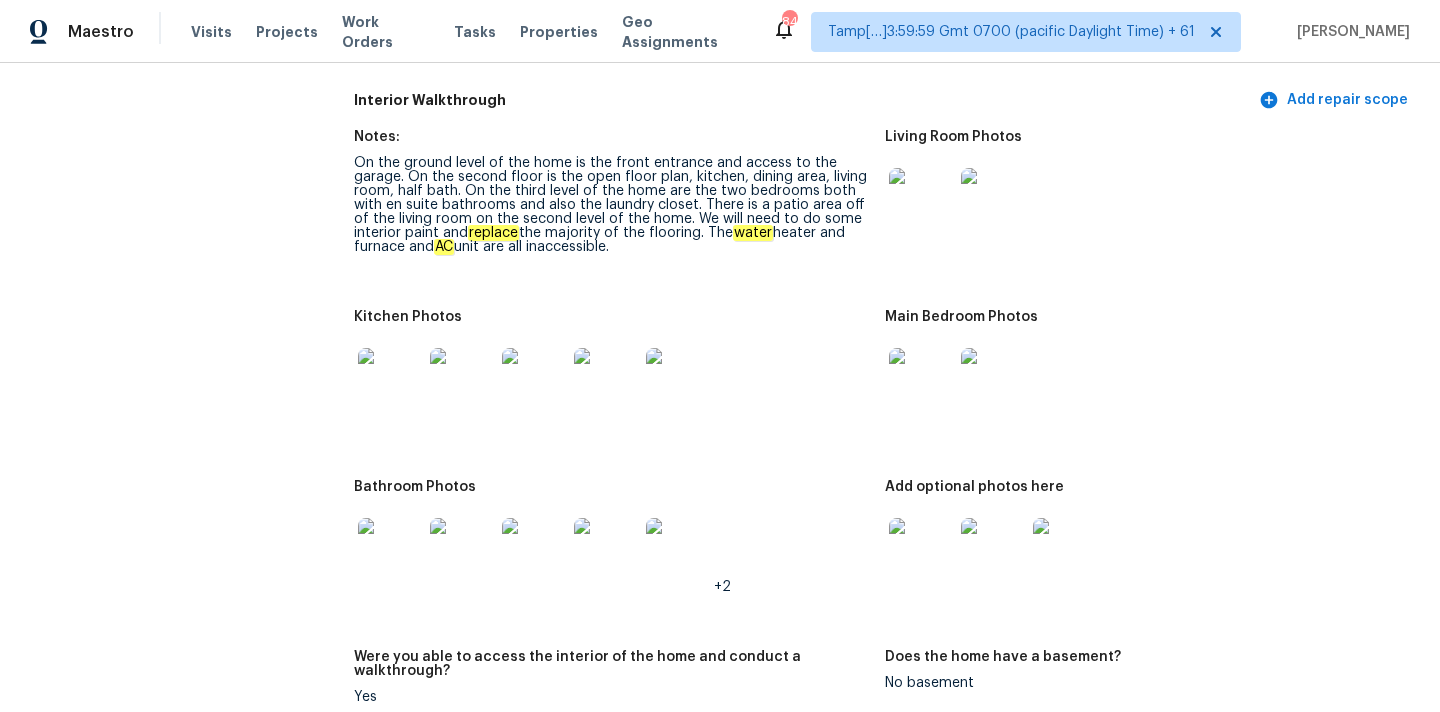 click at bounding box center [921, 200] 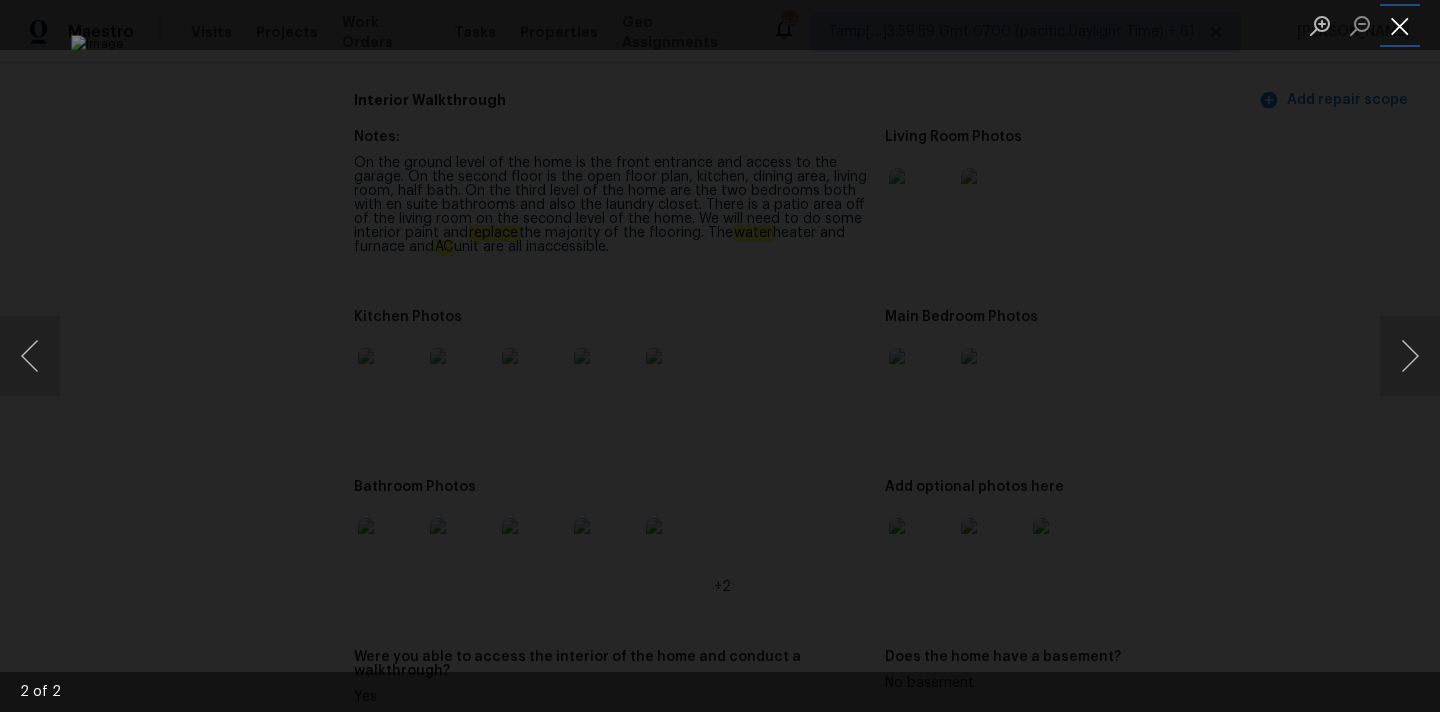 click at bounding box center (1400, 25) 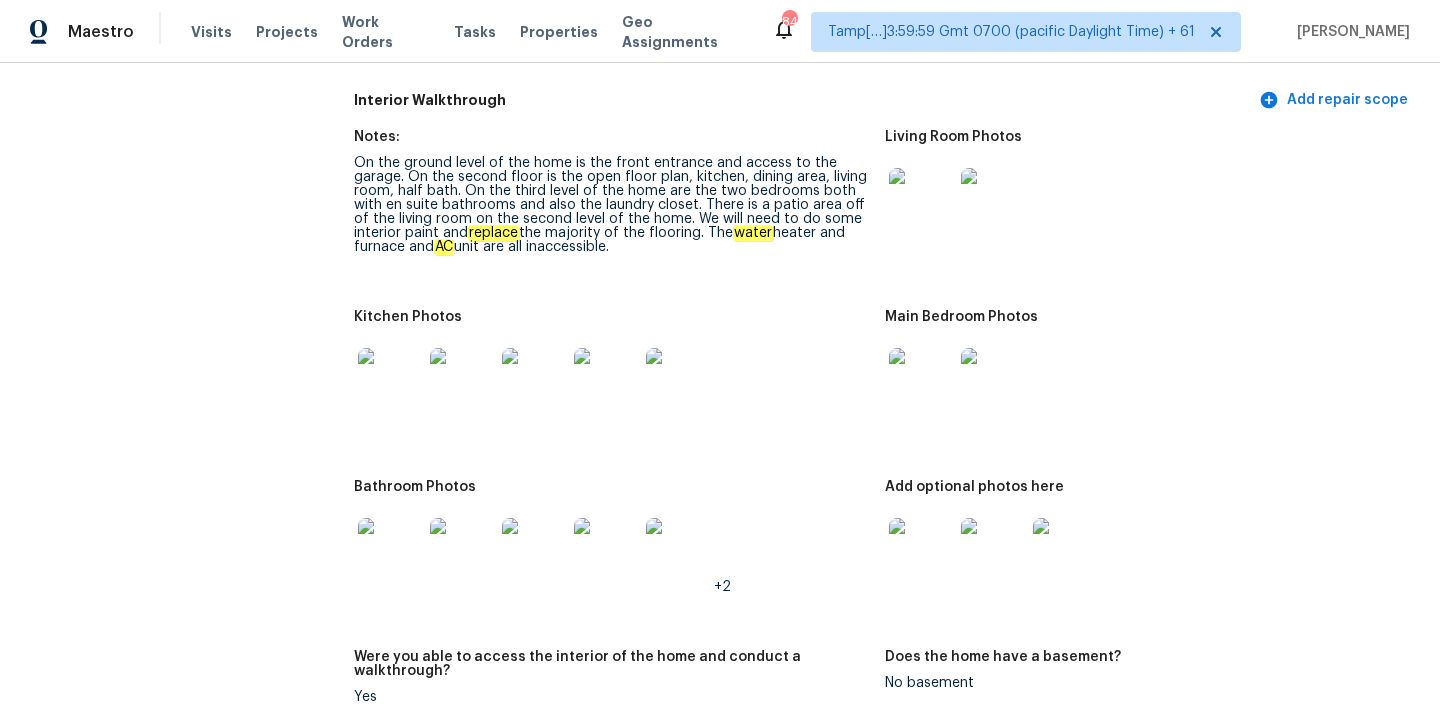 click at bounding box center [921, 380] 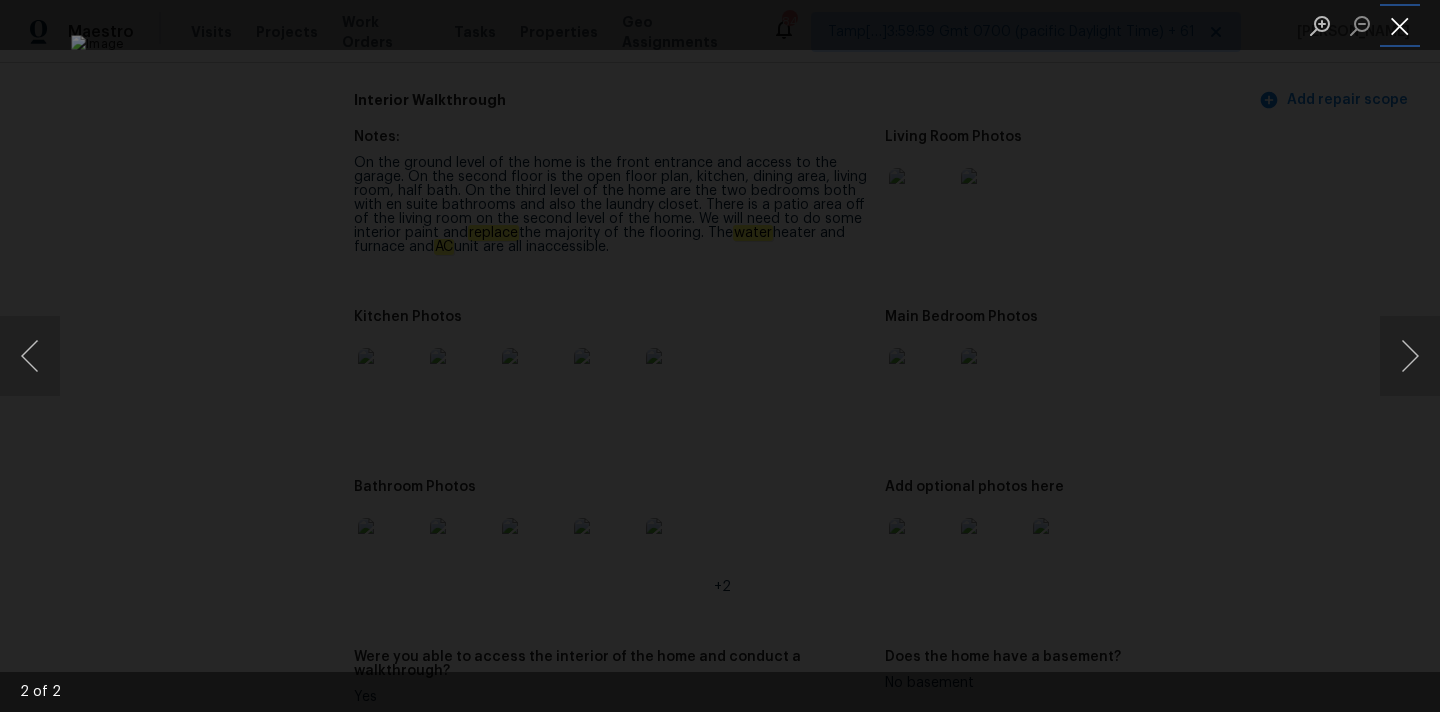 click at bounding box center (1400, 25) 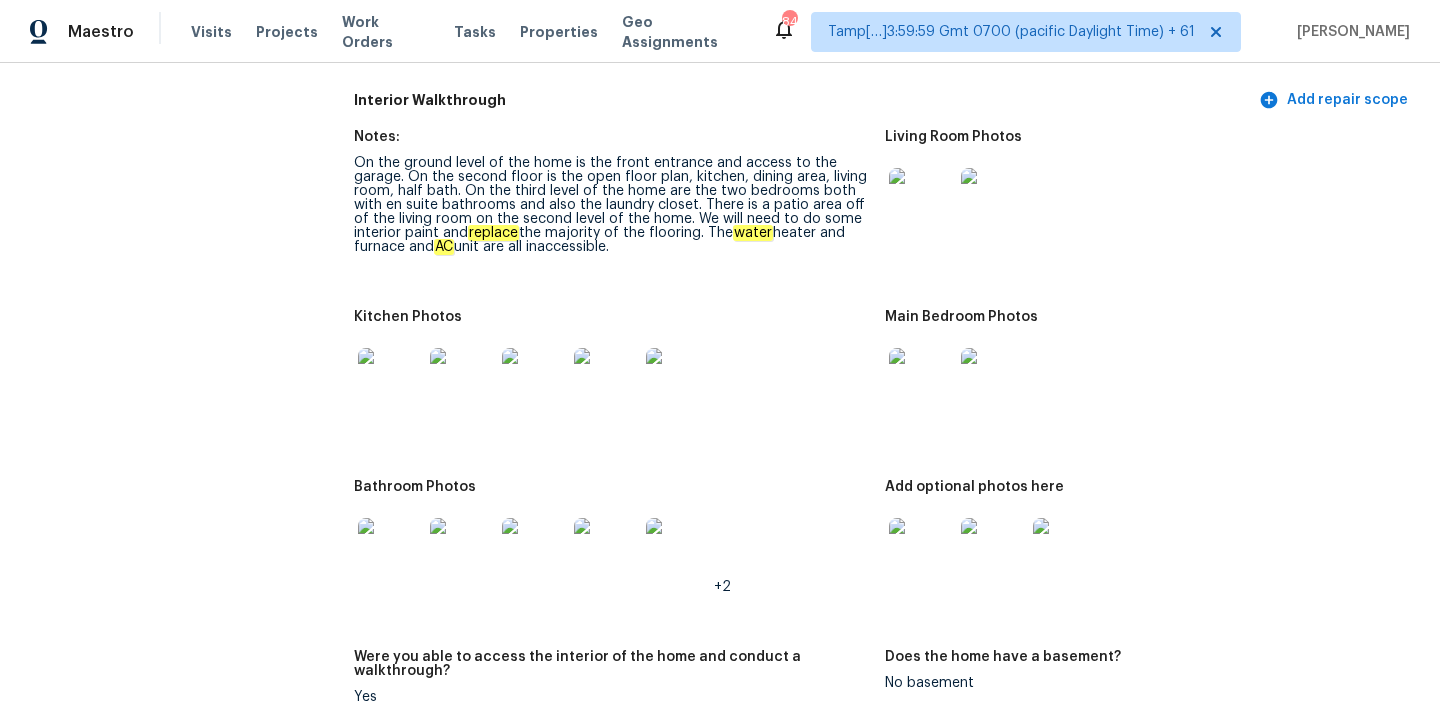 click at bounding box center (390, 380) 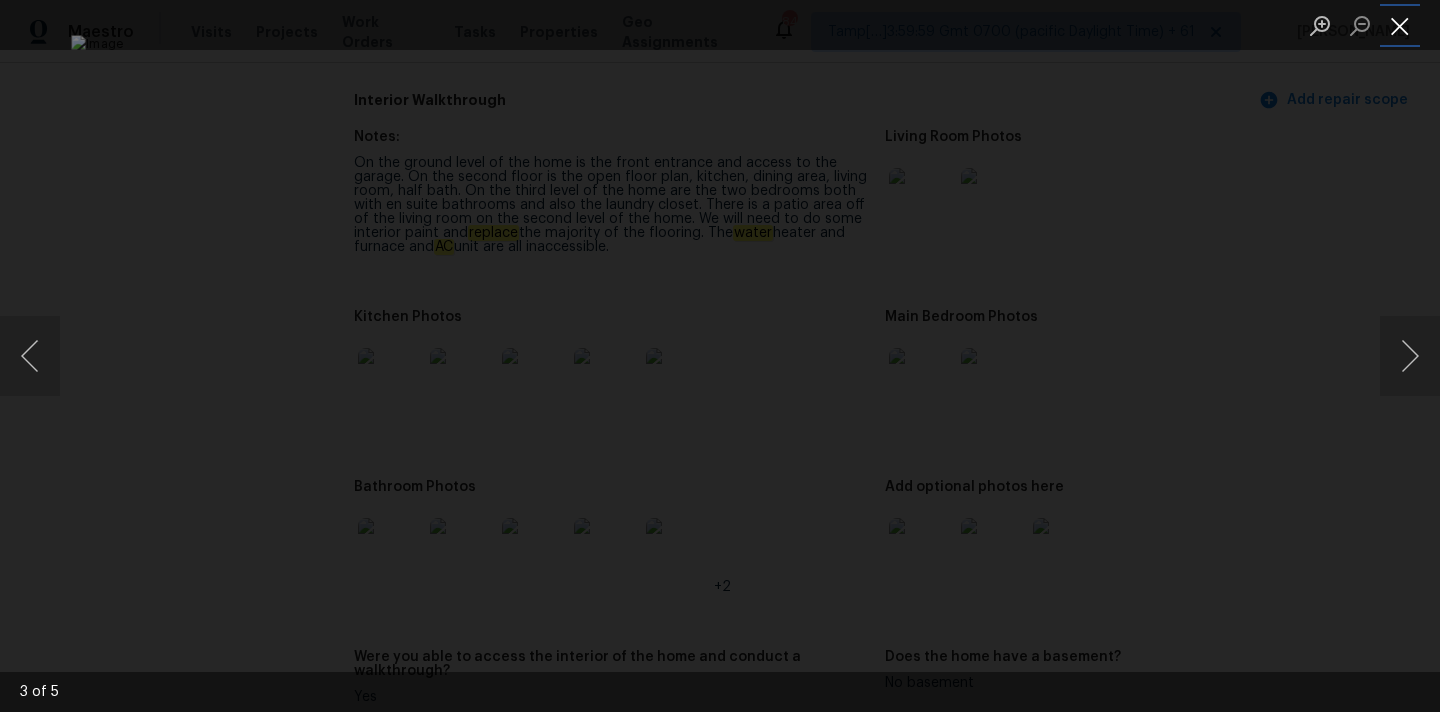 click at bounding box center [1400, 25] 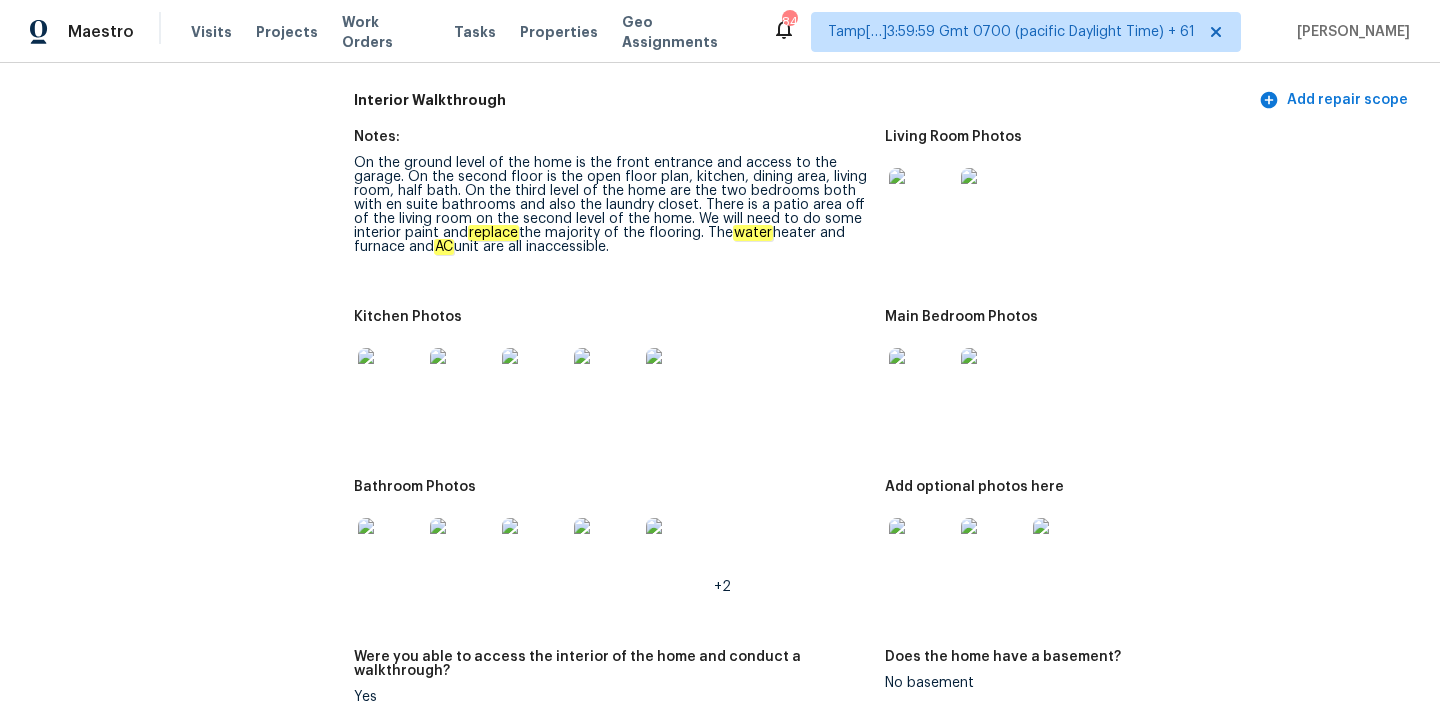 click at bounding box center (390, 550) 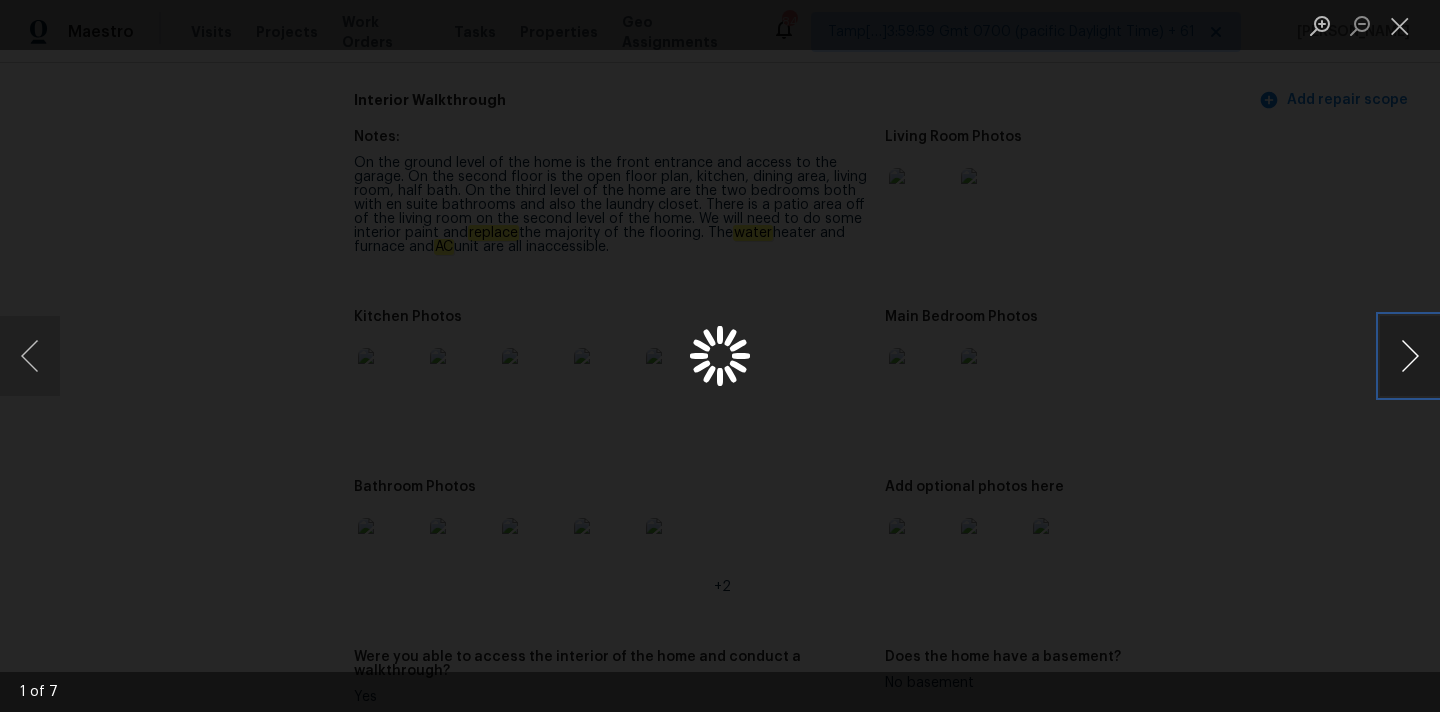 click at bounding box center (1410, 356) 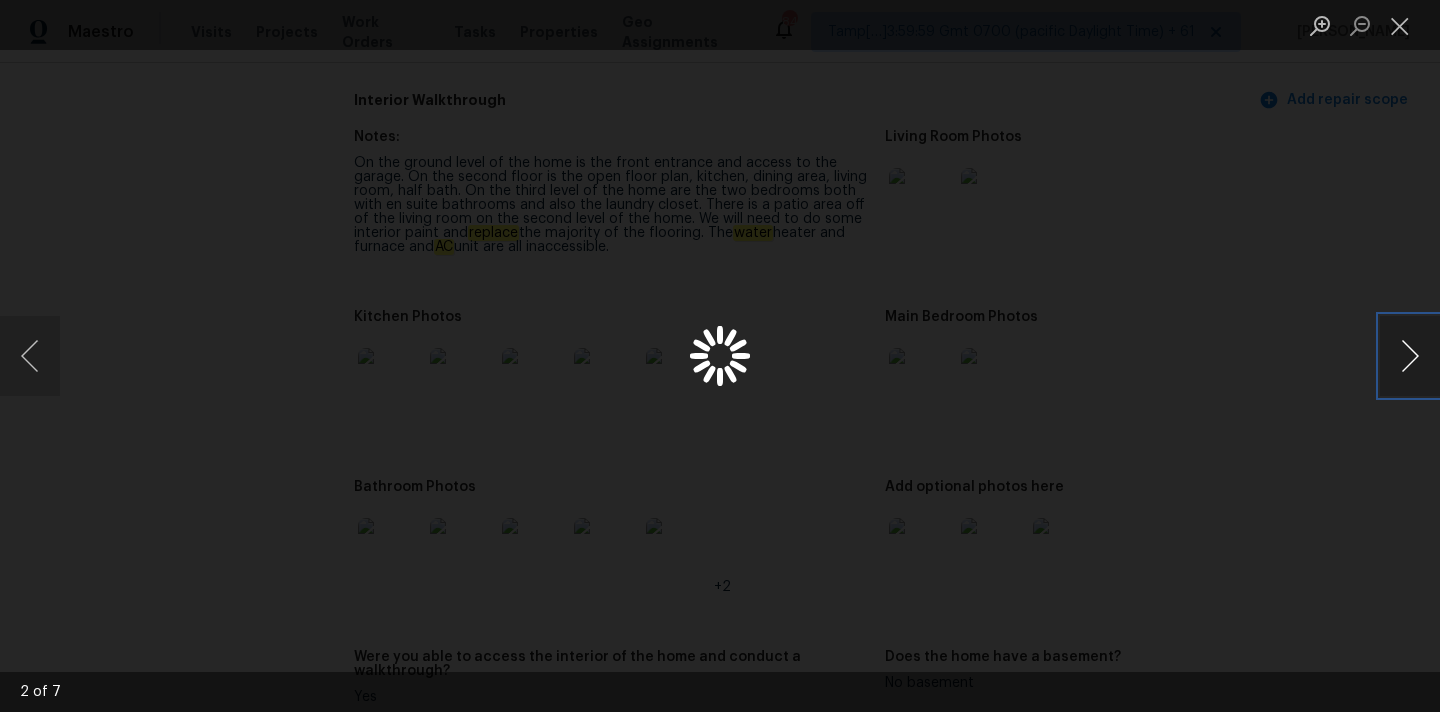 click at bounding box center (1410, 356) 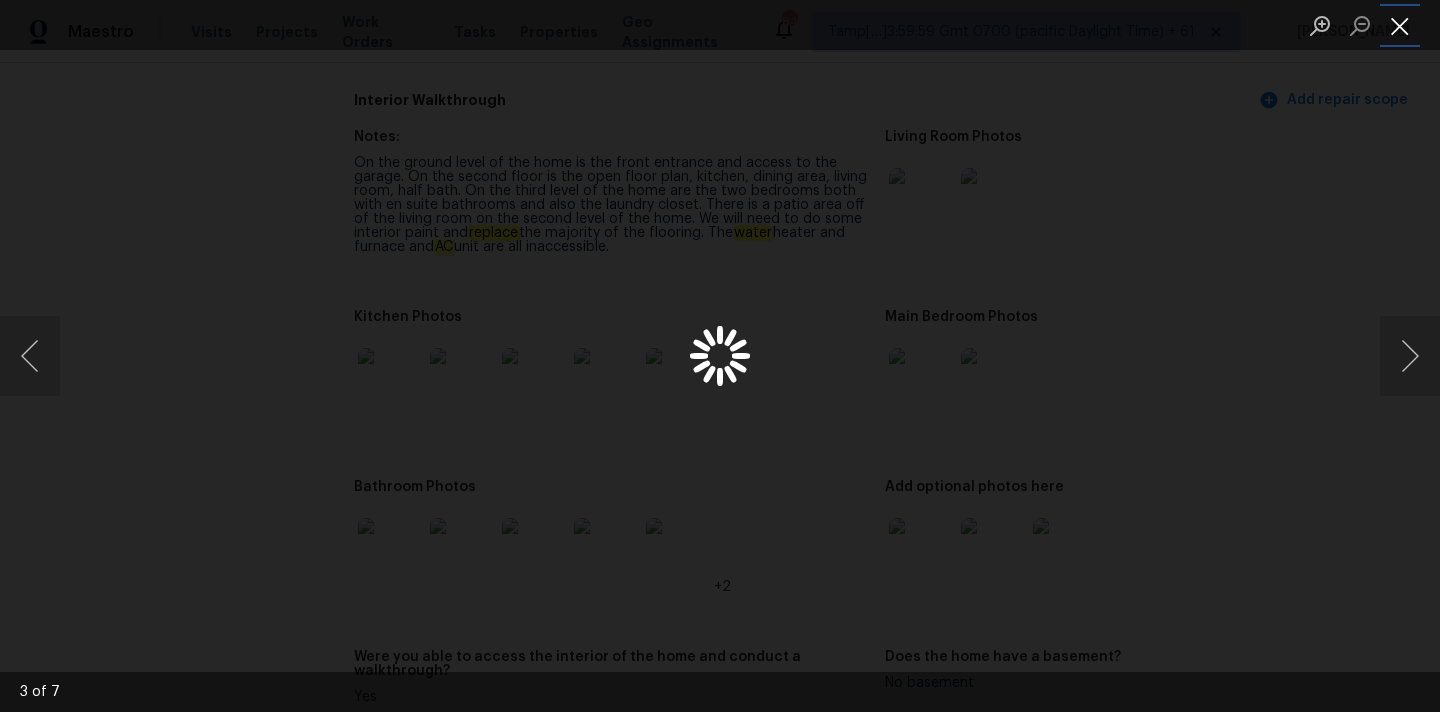 click at bounding box center [1400, 25] 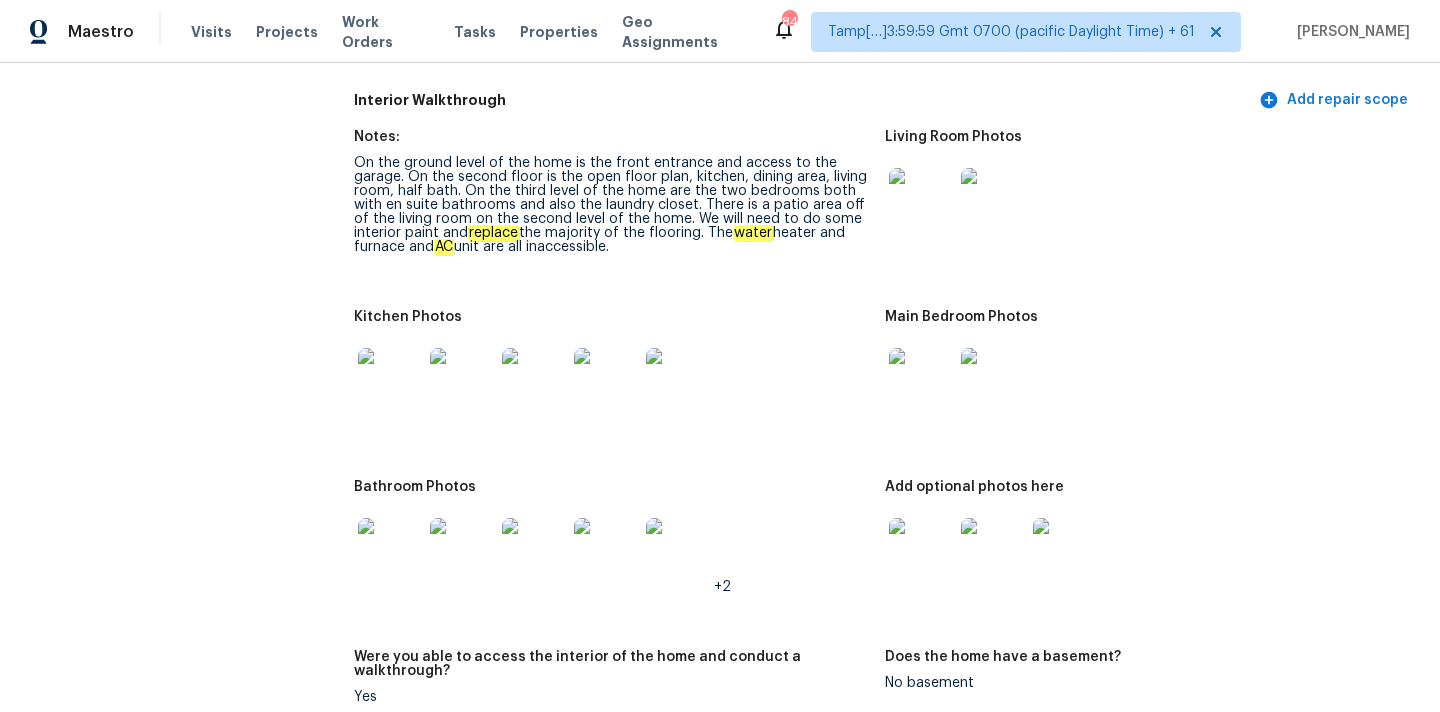 click at bounding box center [921, 550] 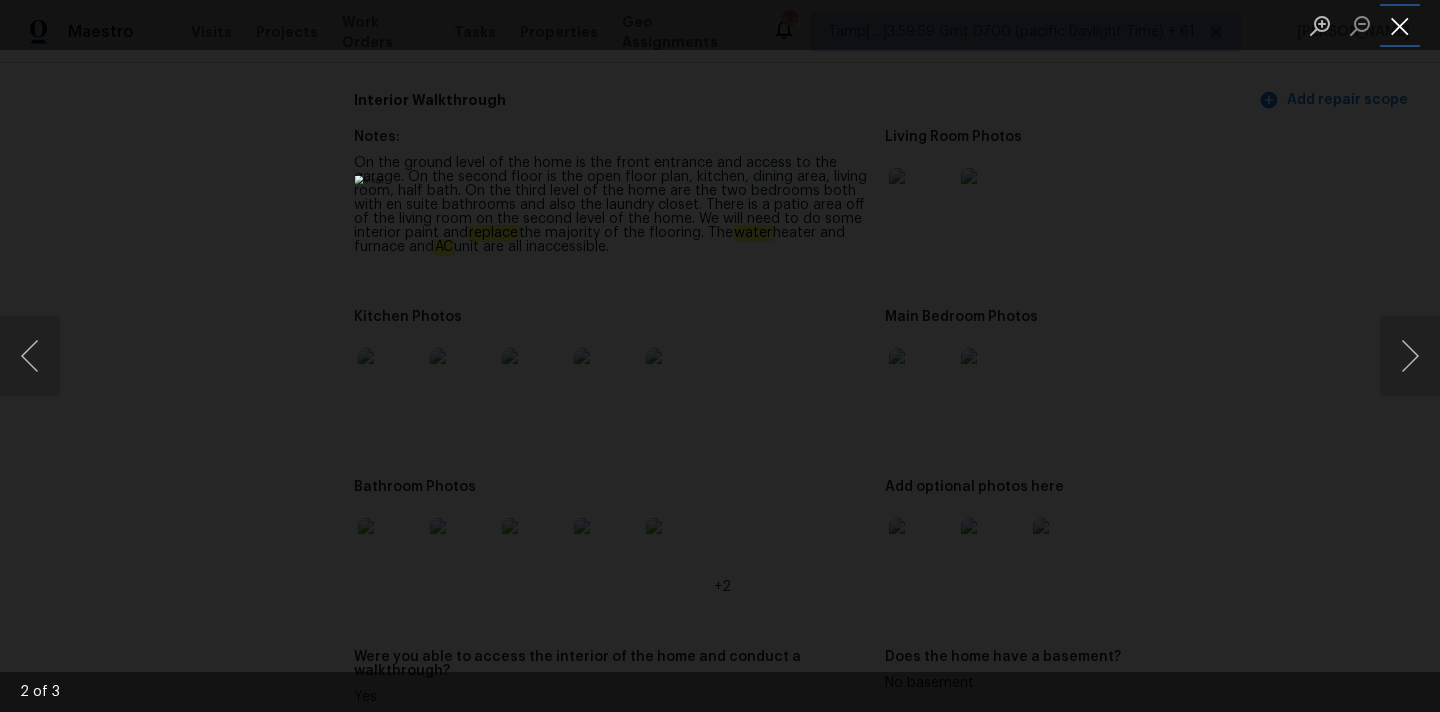 click at bounding box center [1400, 25] 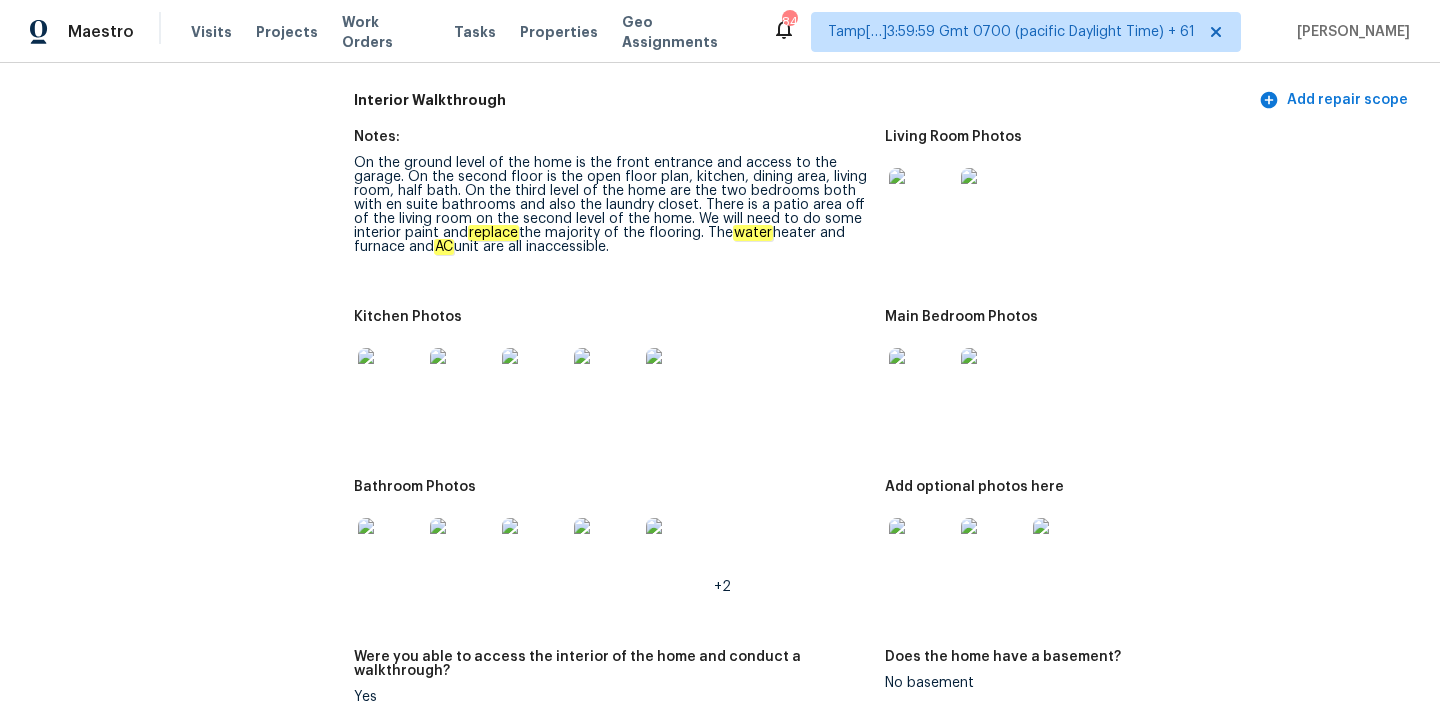 click at bounding box center (390, 550) 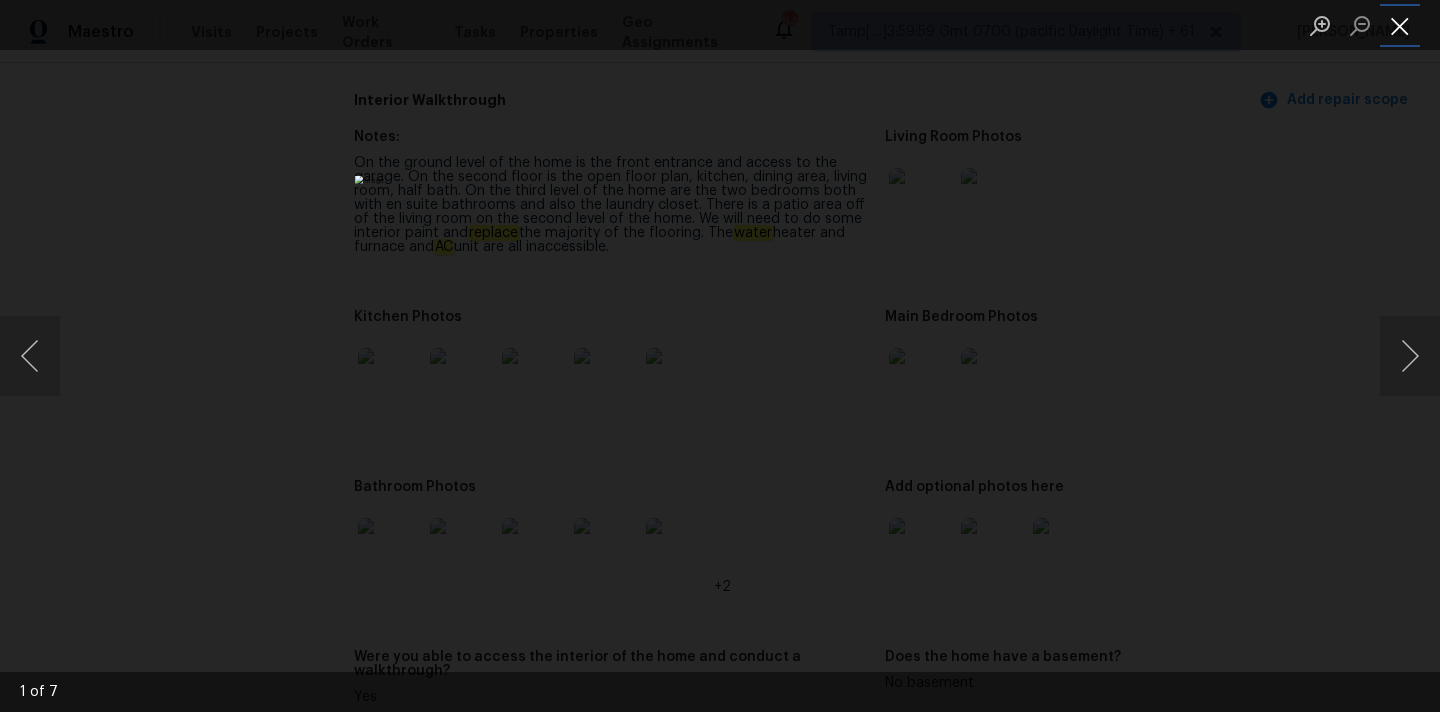 click at bounding box center (1400, 25) 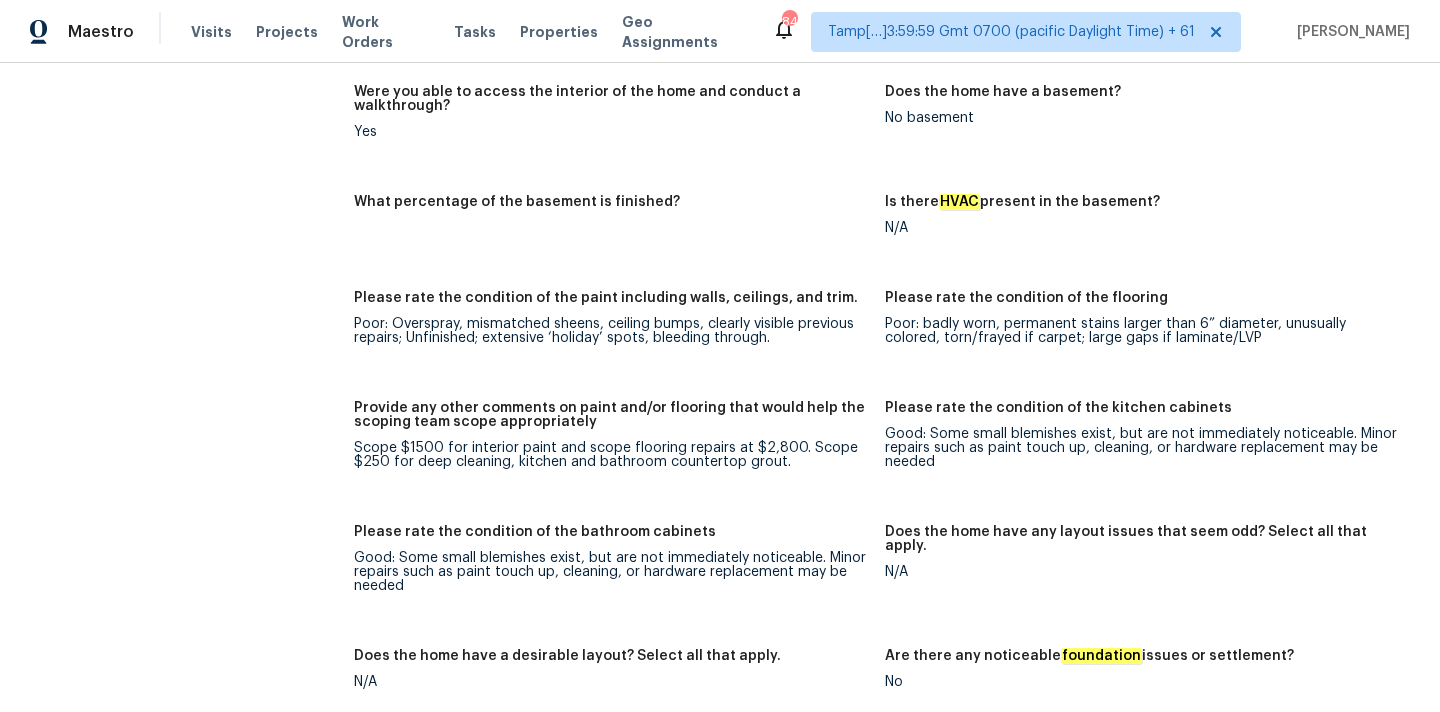 scroll, scrollTop: 3639, scrollLeft: 0, axis: vertical 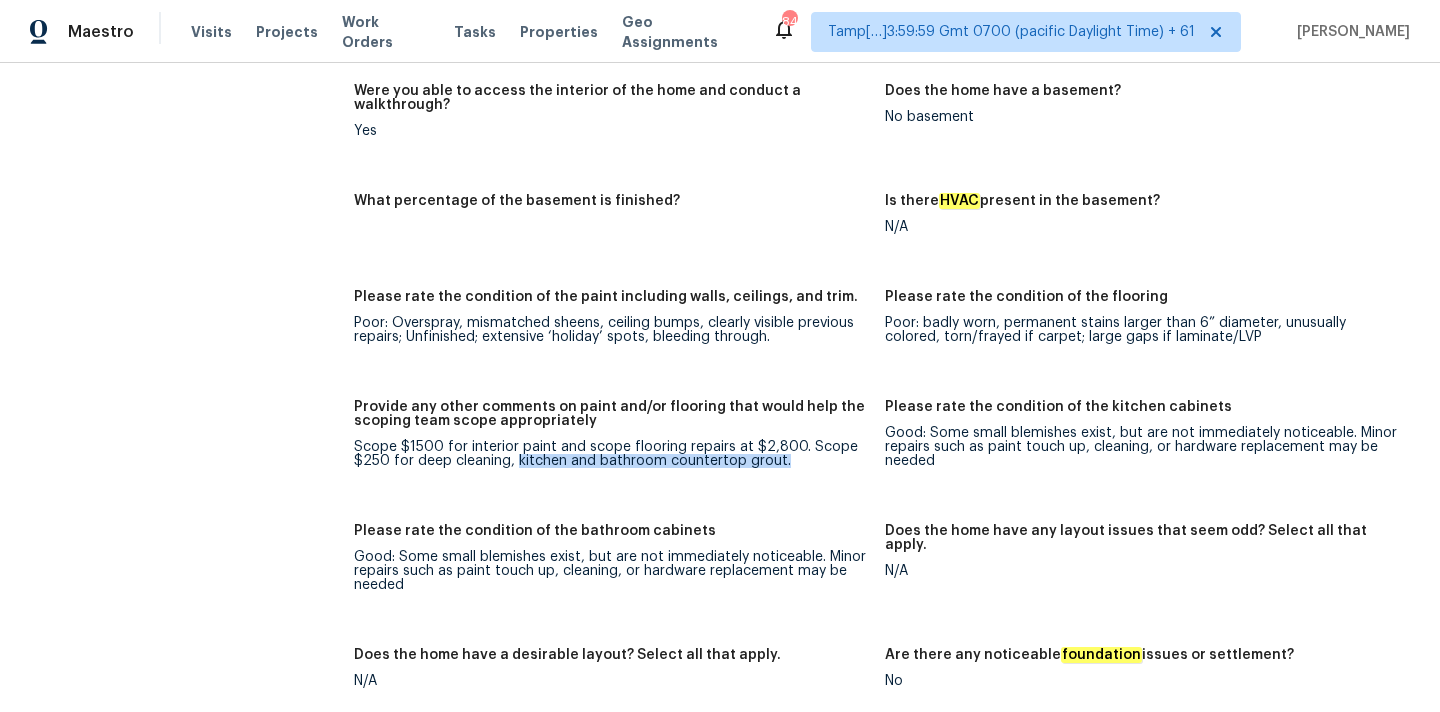 drag, startPoint x: 516, startPoint y: 434, endPoint x: 789, endPoint y: 432, distance: 273.00732 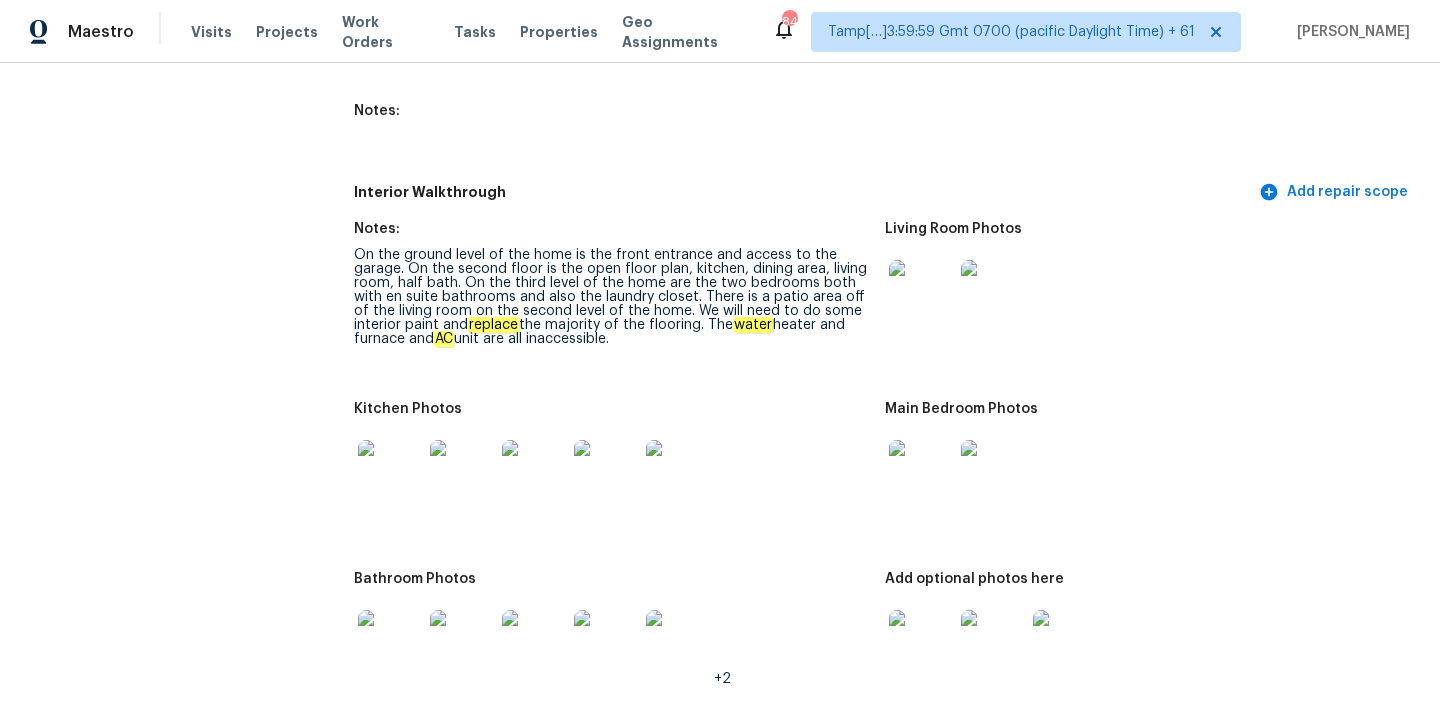 scroll, scrollTop: 2922, scrollLeft: 0, axis: vertical 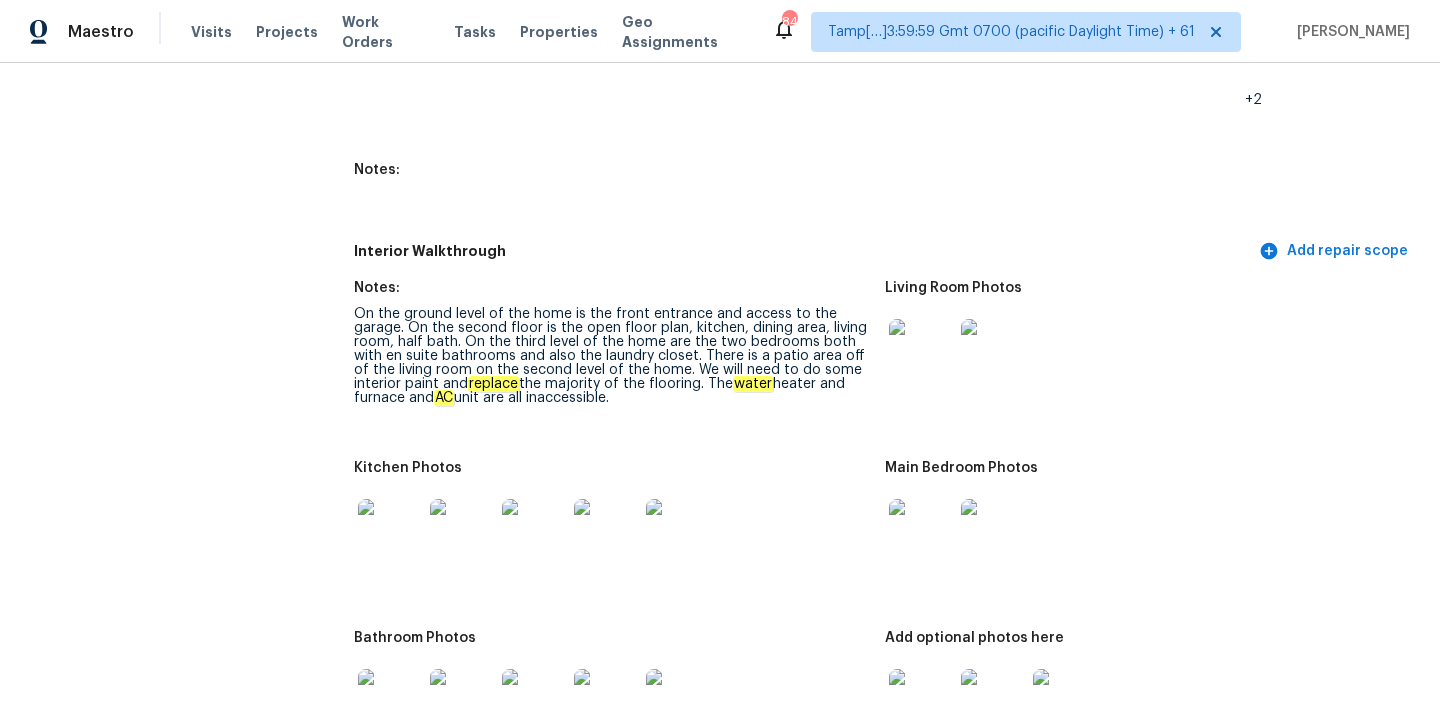 click at bounding box center [390, 531] 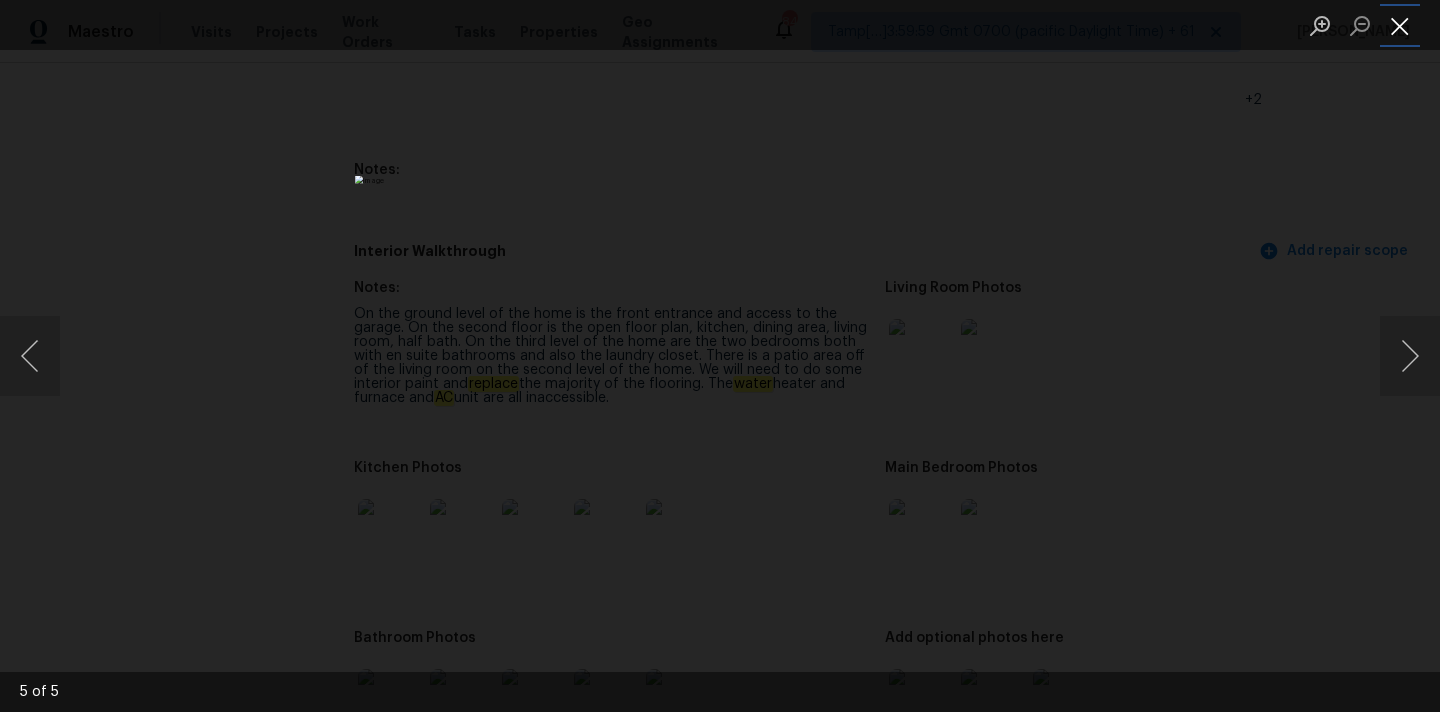 click at bounding box center [1400, 25] 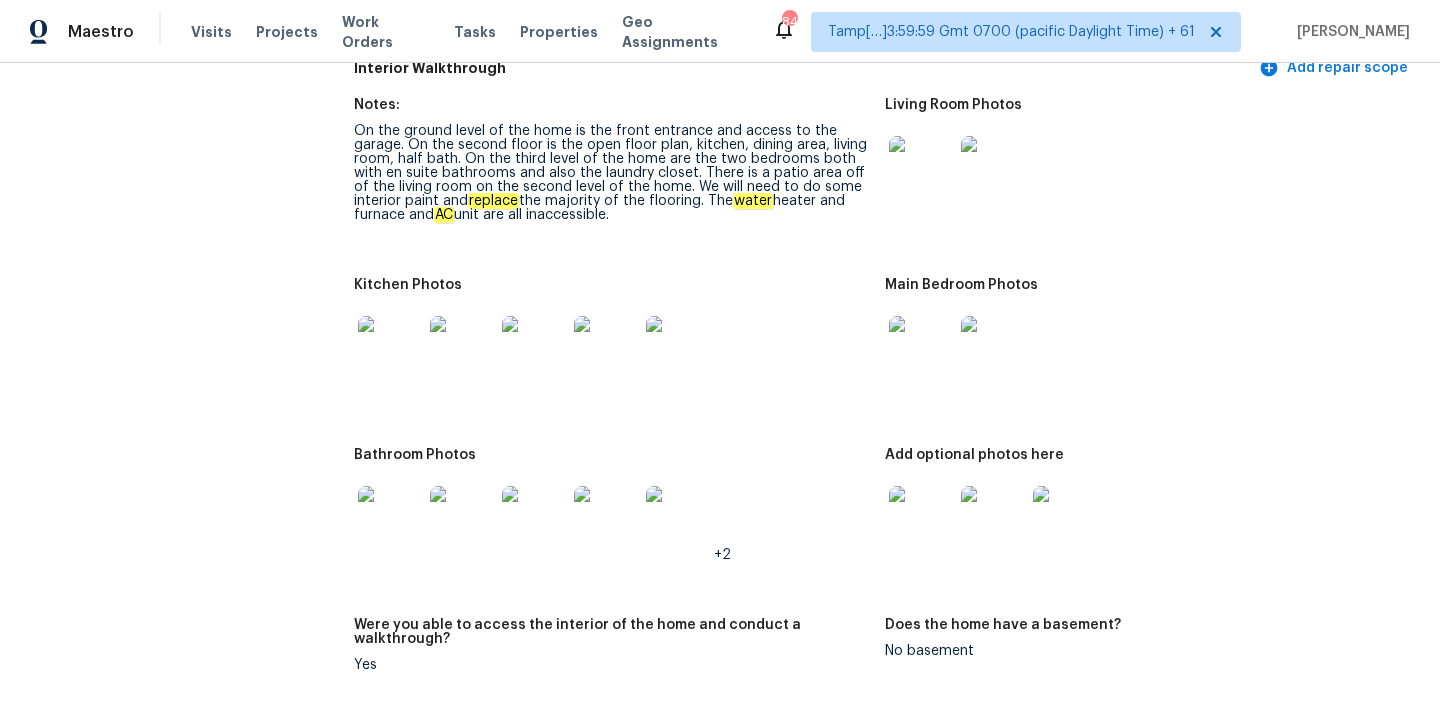 scroll, scrollTop: 3156, scrollLeft: 0, axis: vertical 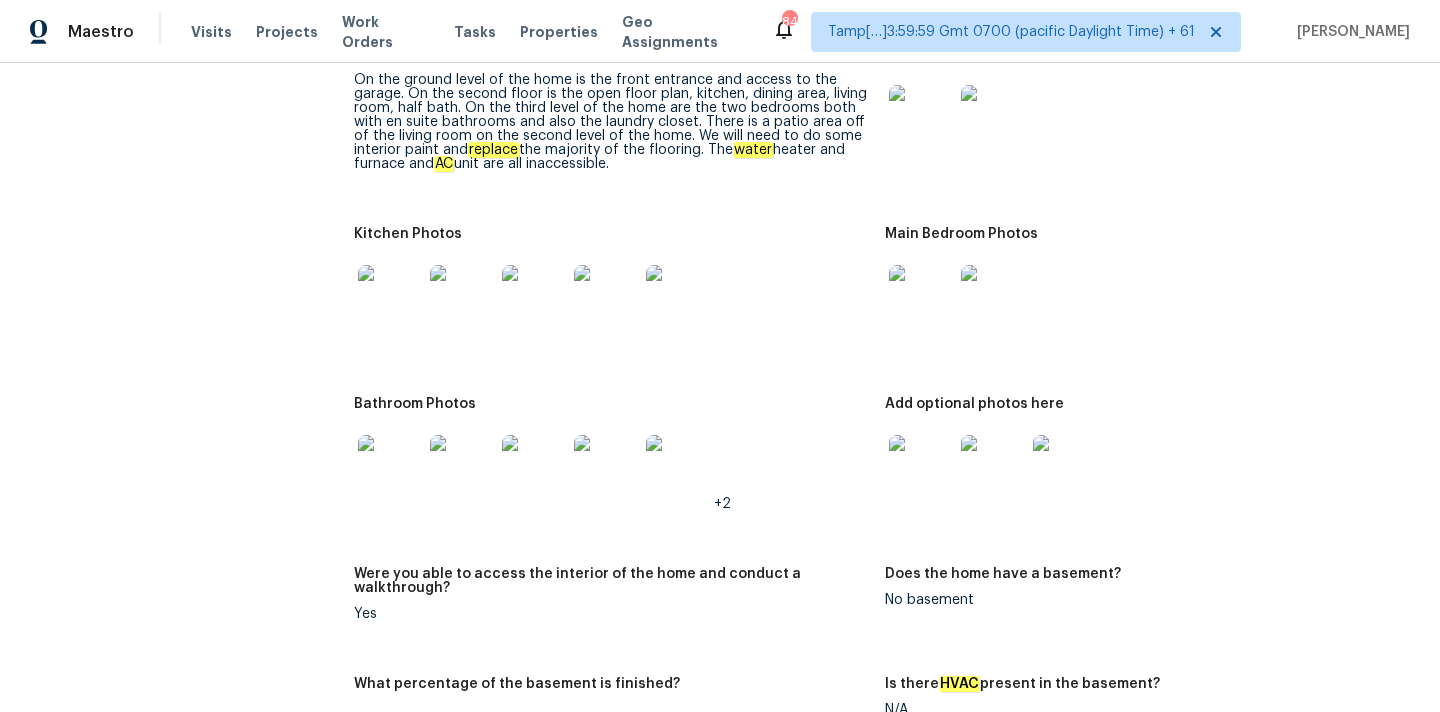 click at bounding box center (390, 467) 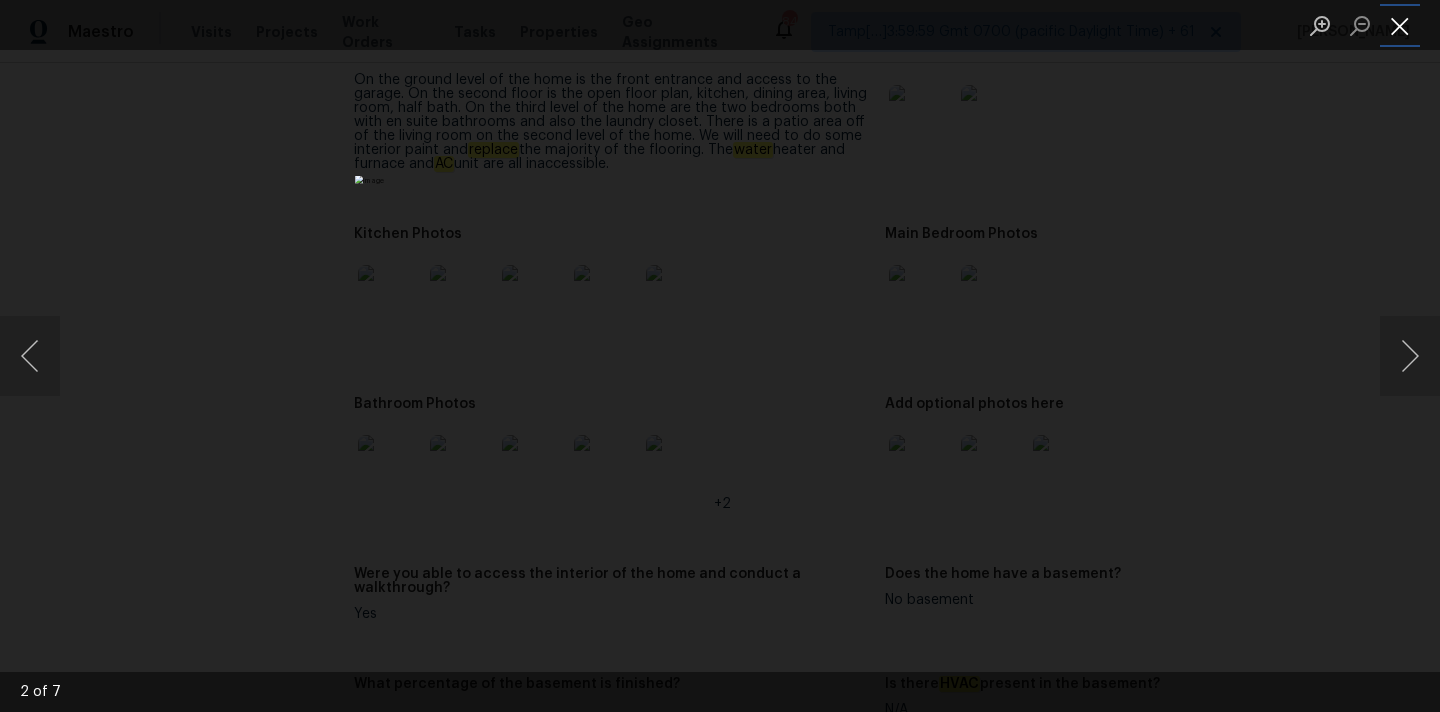 click at bounding box center [1400, 25] 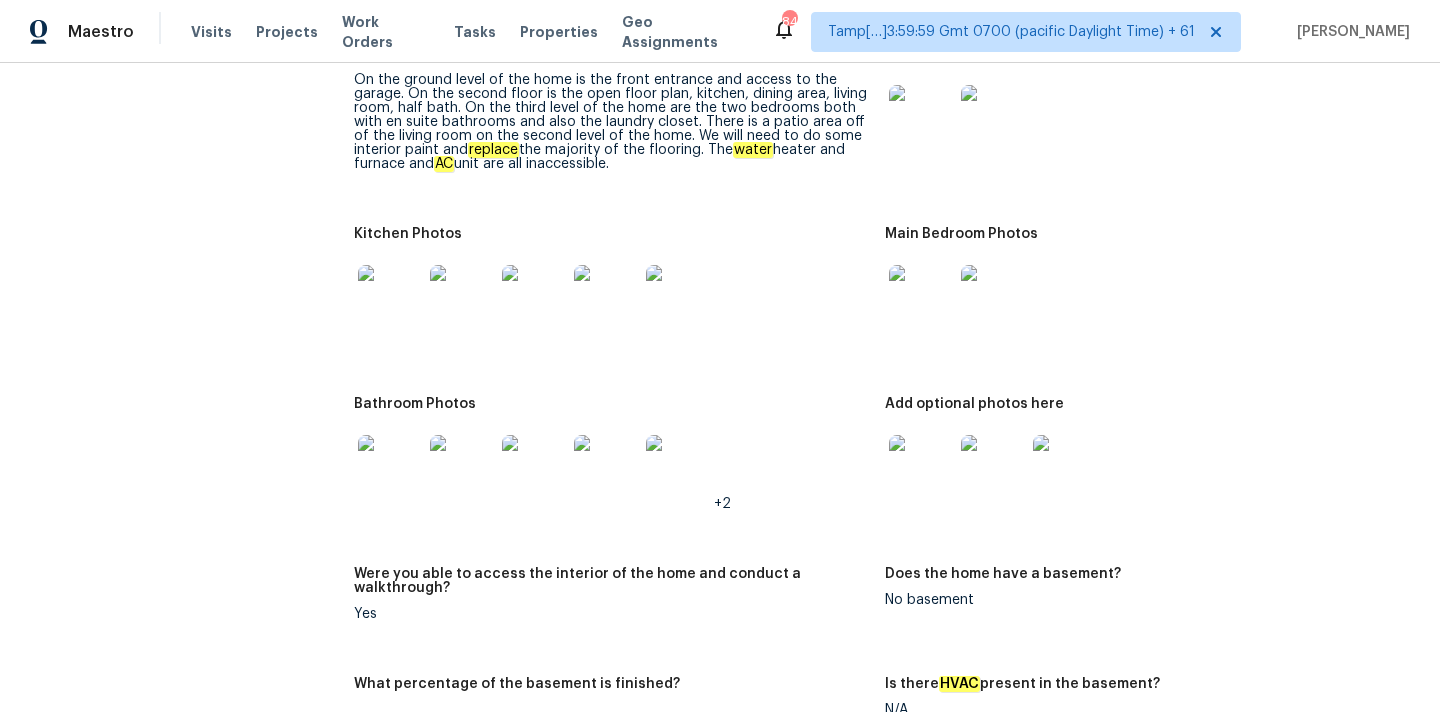 click at bounding box center (678, 297) 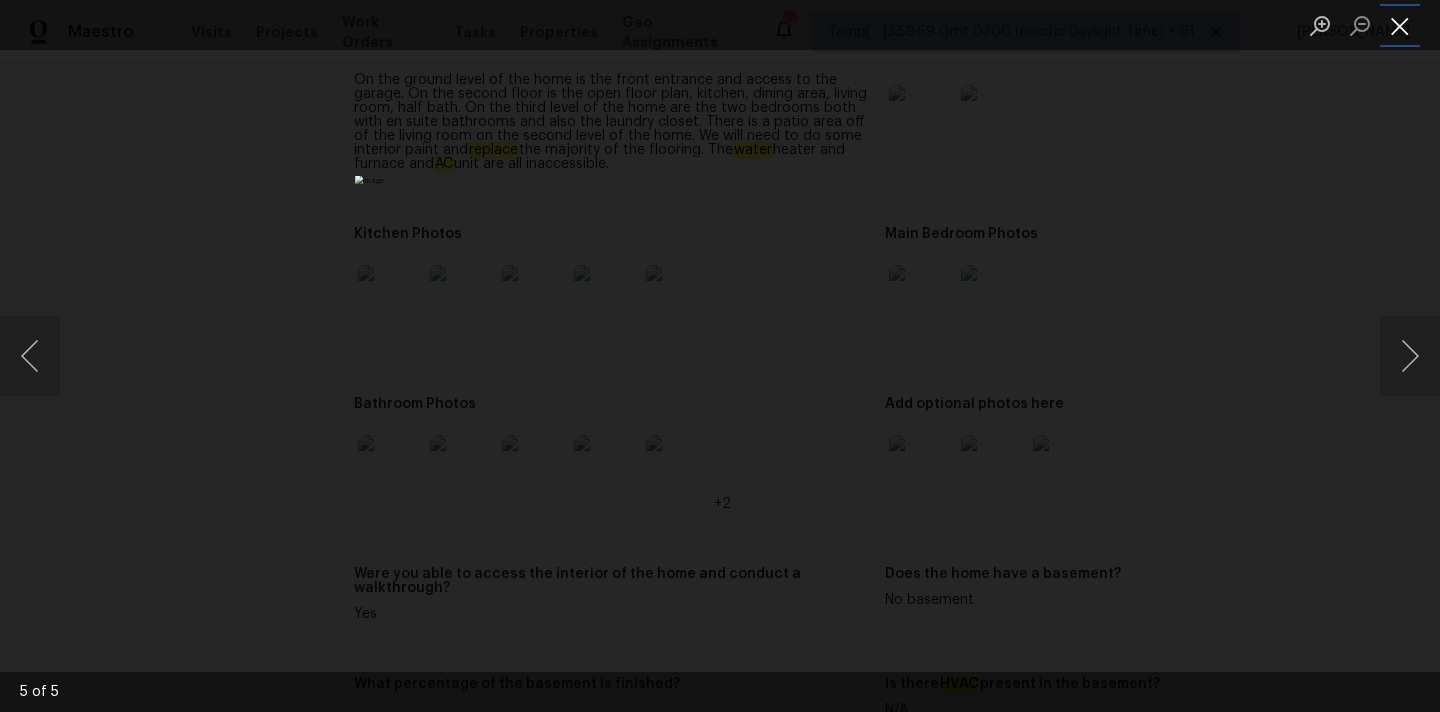 click at bounding box center [1400, 25] 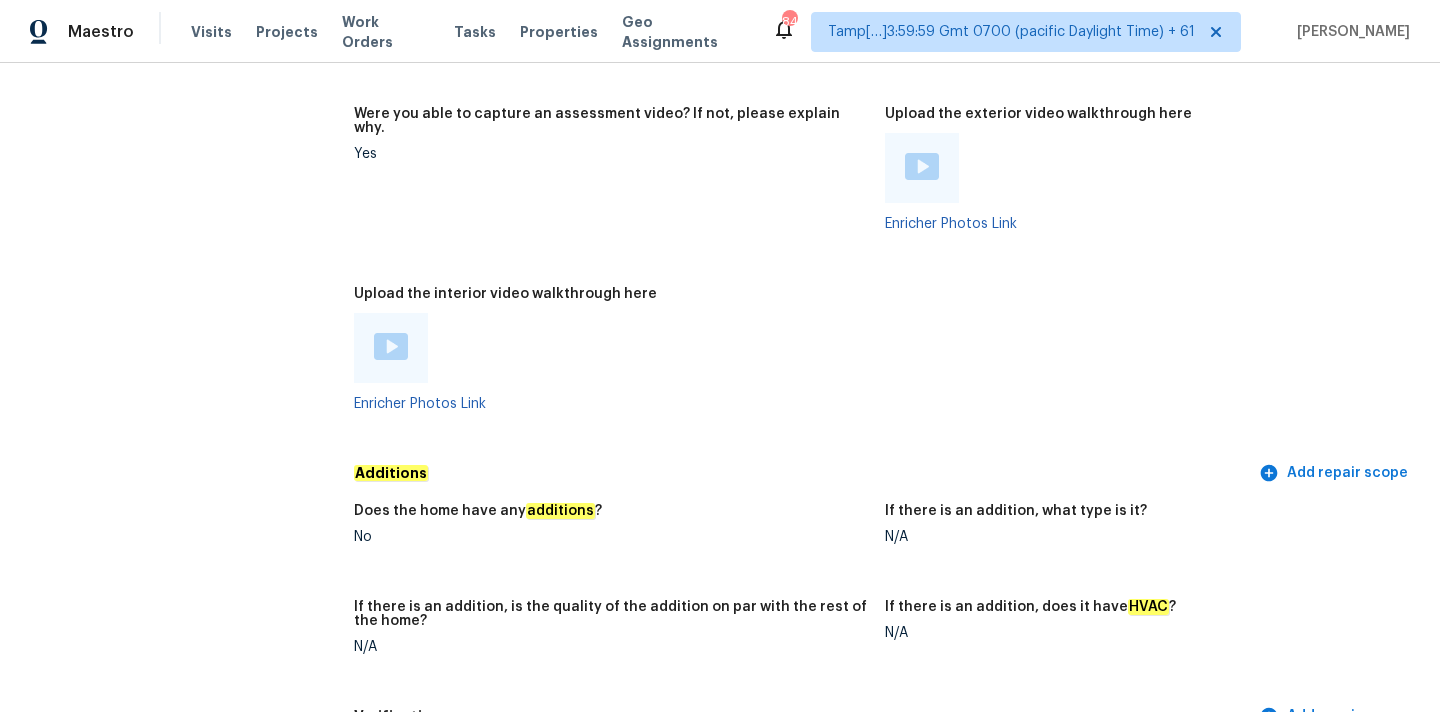 scroll, scrollTop: 4663, scrollLeft: 0, axis: vertical 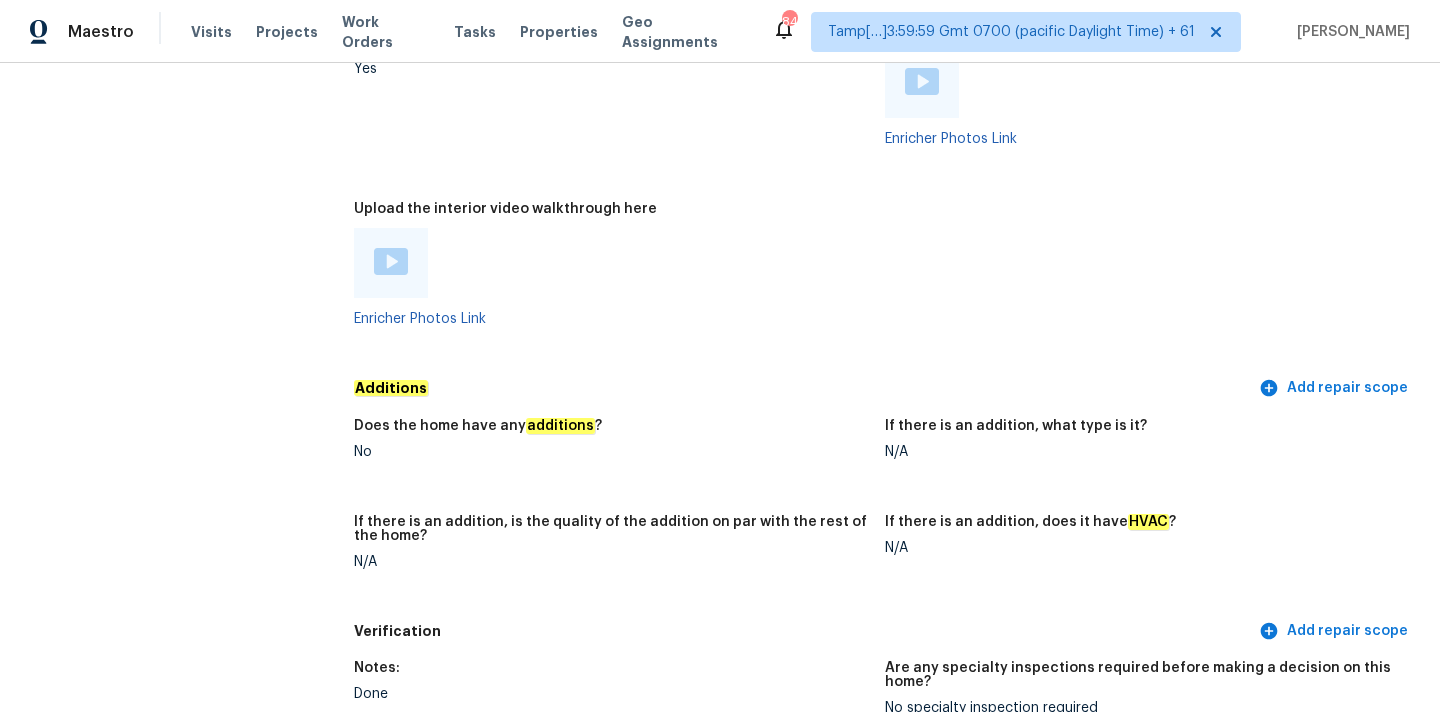 click at bounding box center (391, 261) 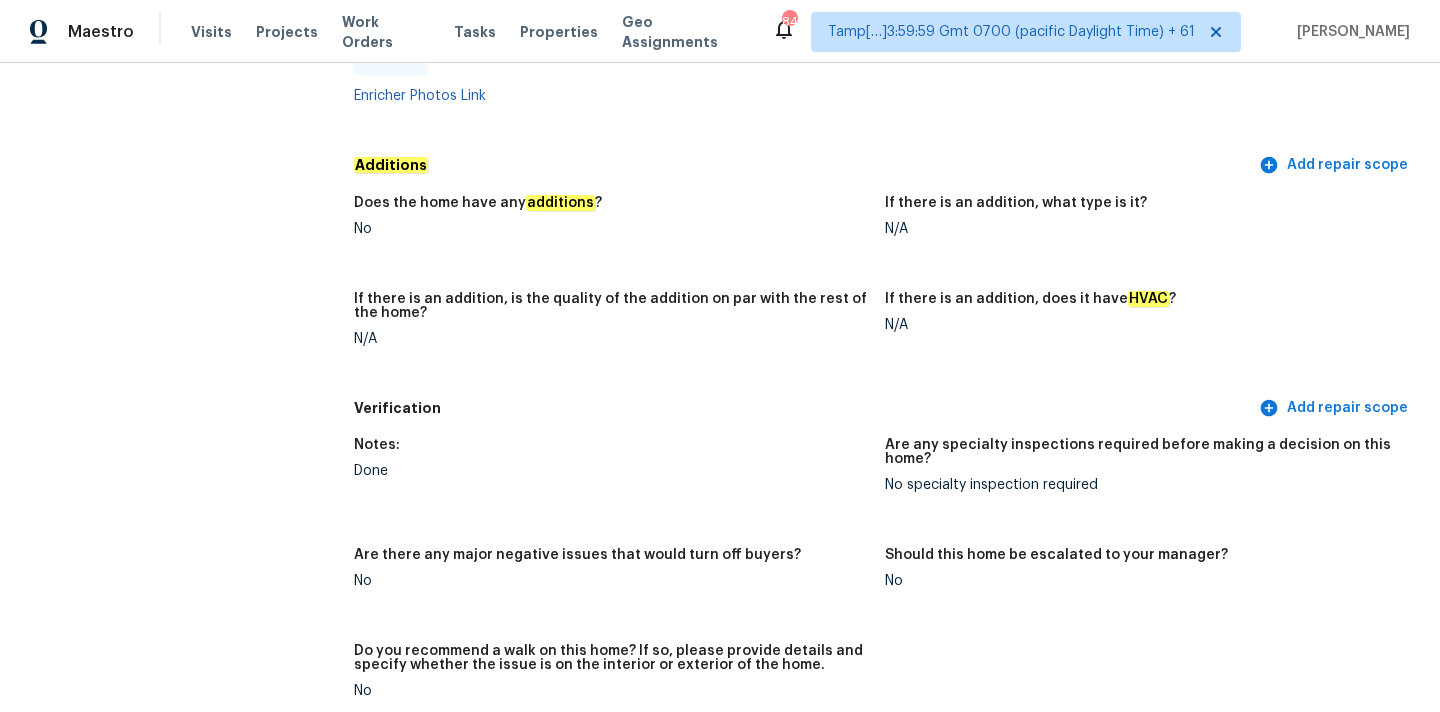 scroll, scrollTop: 4887, scrollLeft: 0, axis: vertical 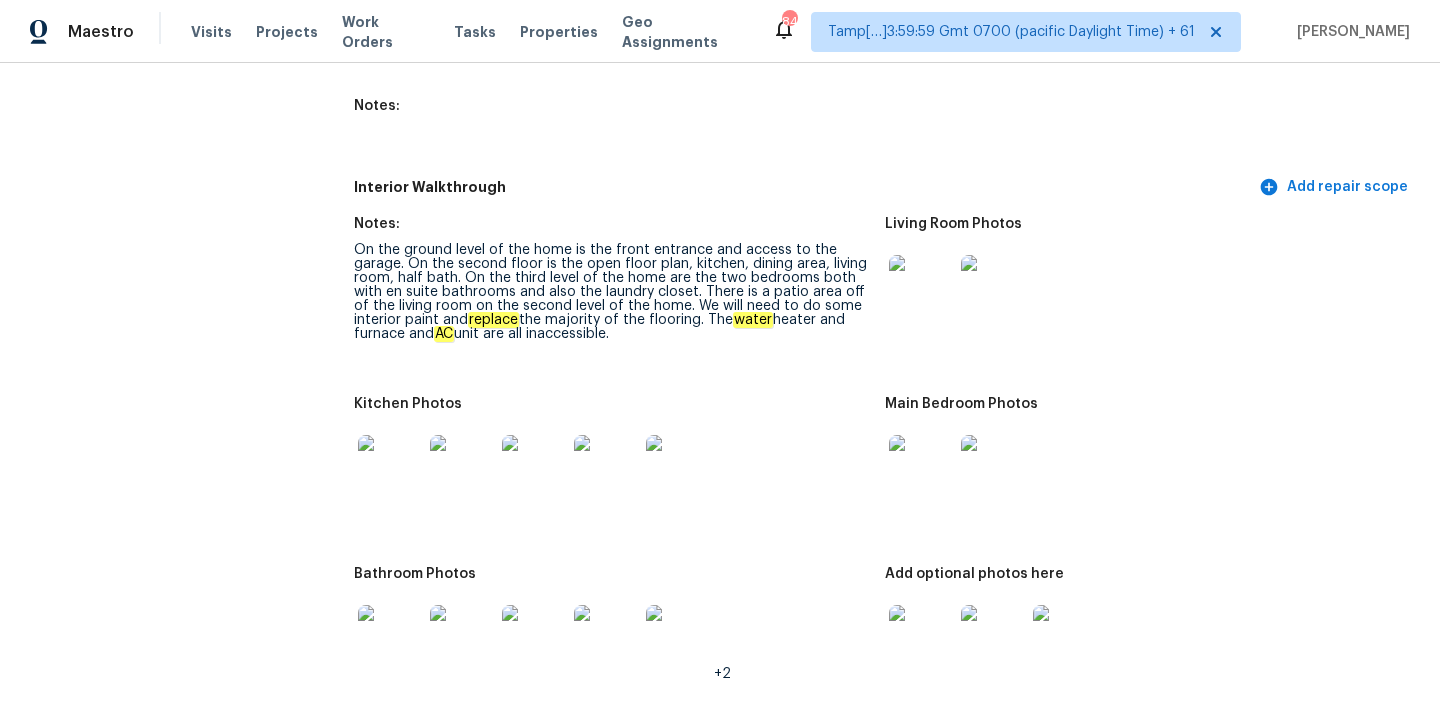 click on "On the ground level of the home is the front entrance and access to the garage. On the second floor is the open floor plan, kitchen, dining area, living room, half bath. On the third level of the home are the two bedrooms both with en suite bathrooms and also the laundry closet. There is a patio area off of the living room on the second level of the home. We will need to do some interior paint and  replace  the majority of the flooring. The  water  heater and furnace and  AC  unit are all inaccessible." at bounding box center [611, 292] 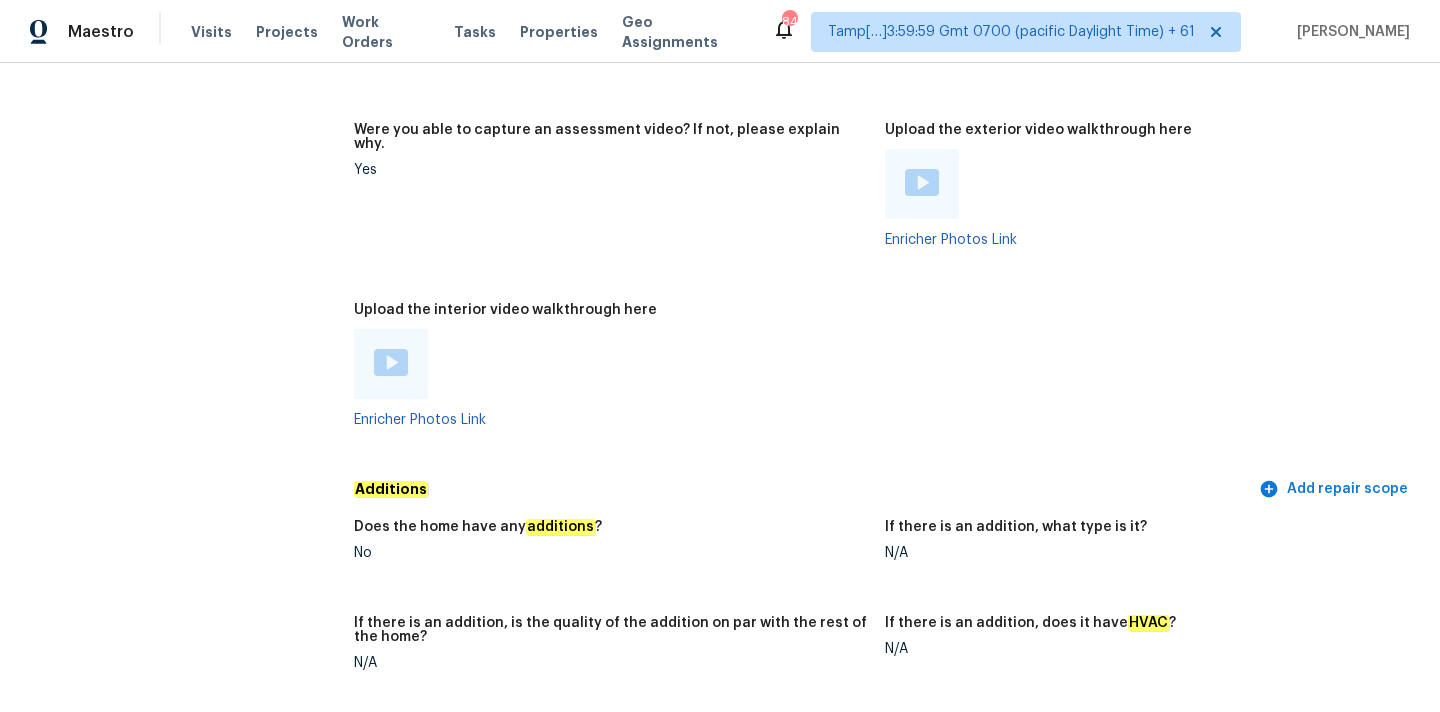 scroll, scrollTop: 4595, scrollLeft: 0, axis: vertical 